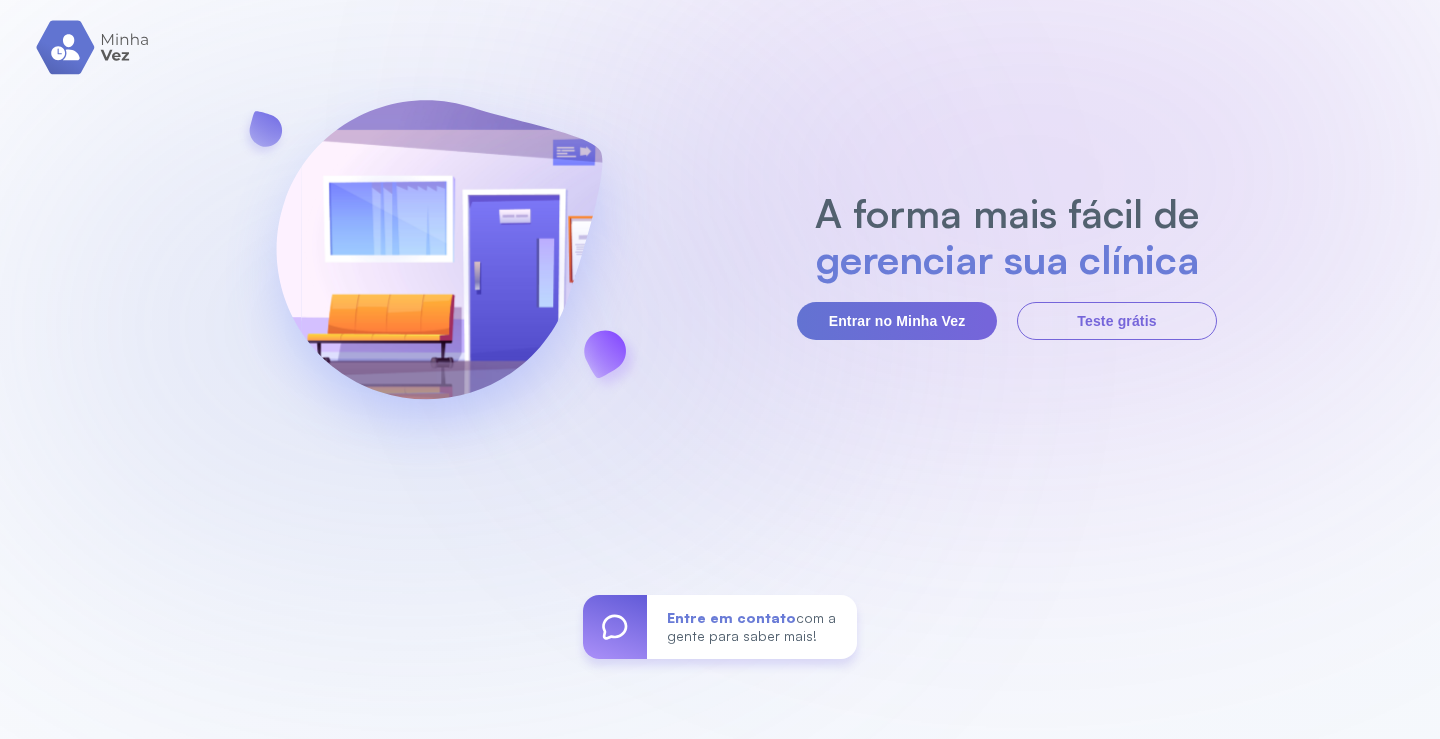 scroll, scrollTop: 0, scrollLeft: 0, axis: both 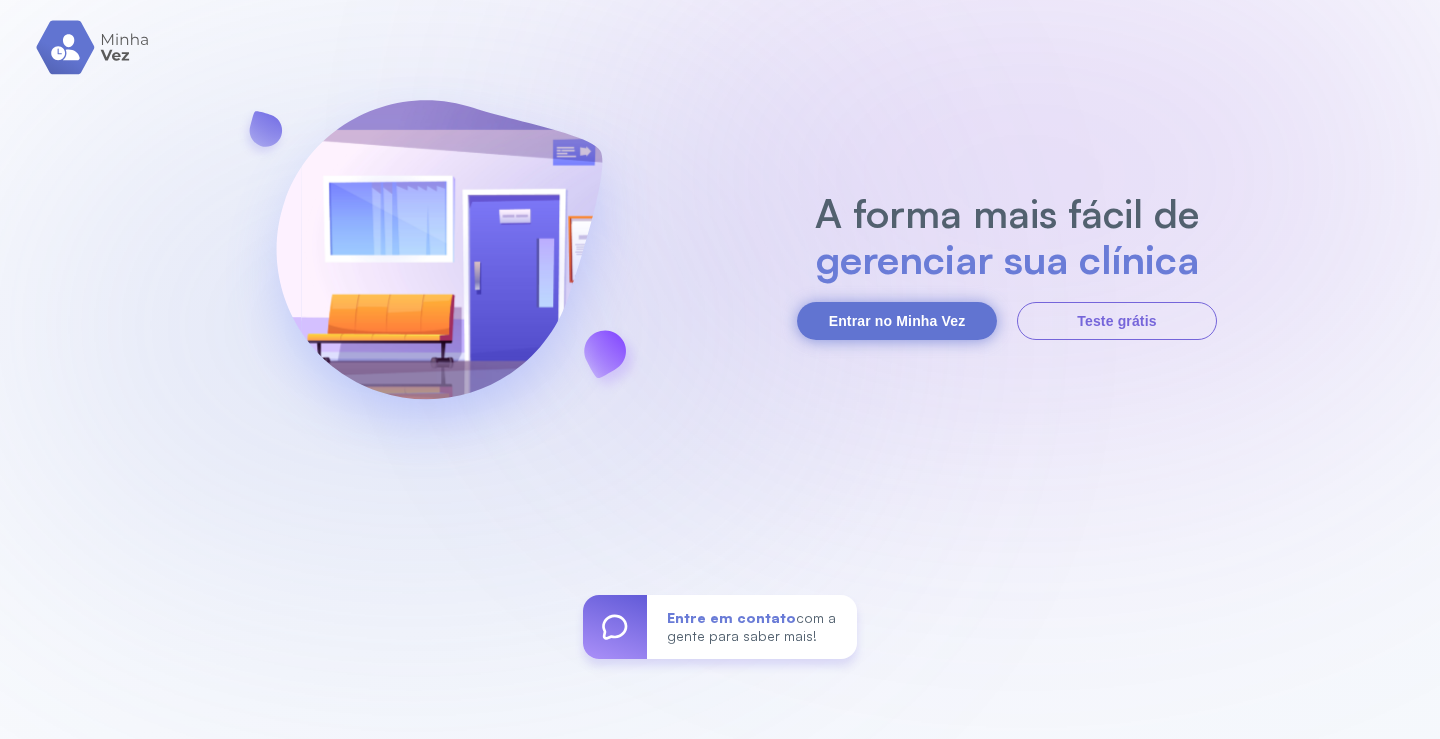click on "Entrar no Minha Vez" at bounding box center [897, 321] 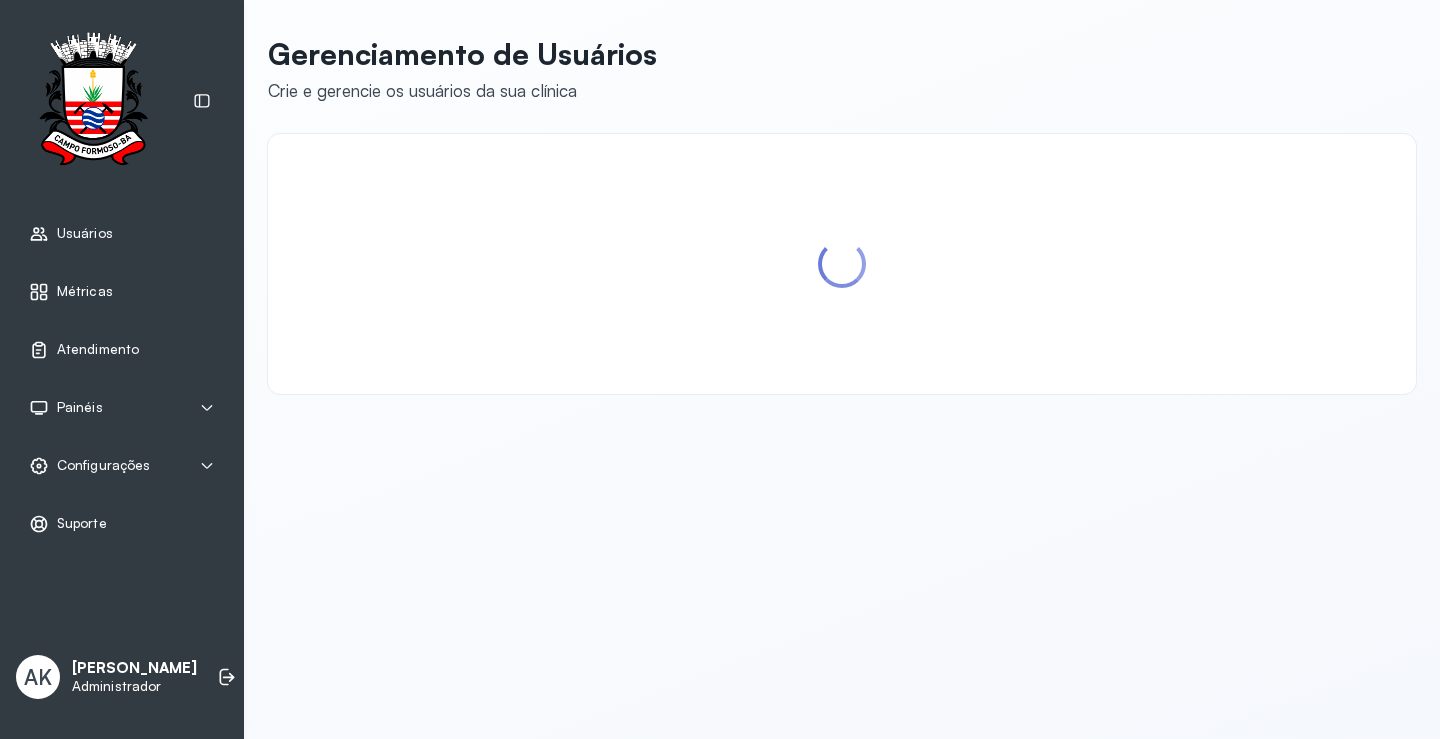 scroll, scrollTop: 0, scrollLeft: 0, axis: both 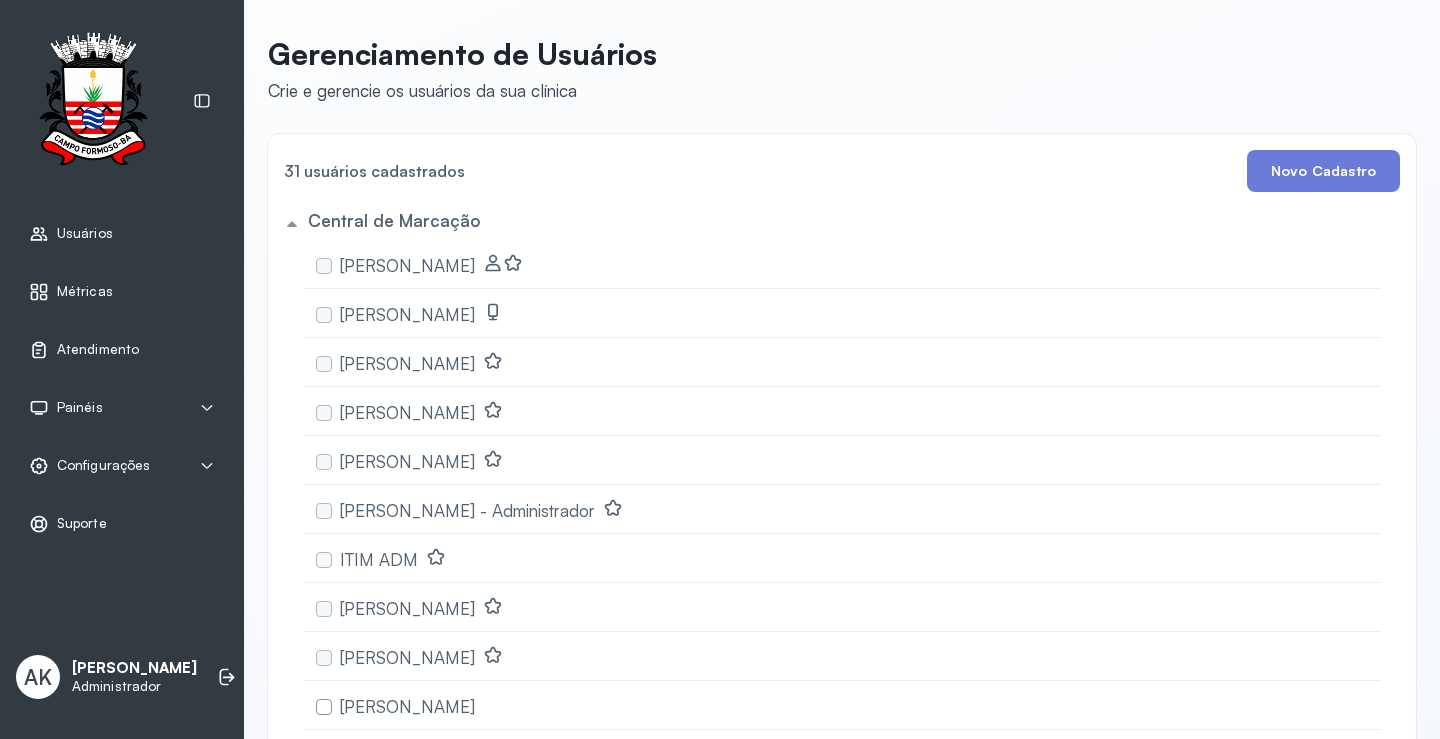 click on "Atendimento" at bounding box center (122, 350) 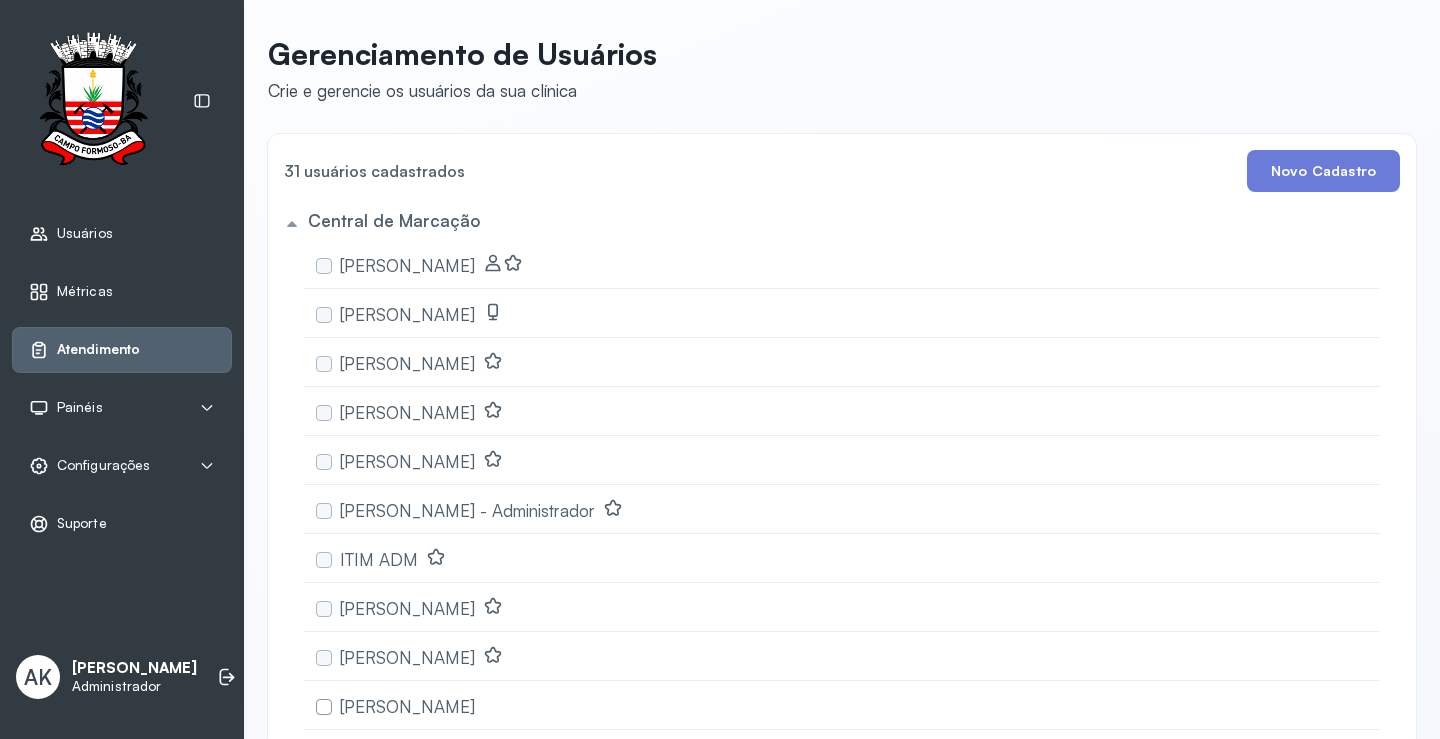 click on "Atendimento" at bounding box center (98, 349) 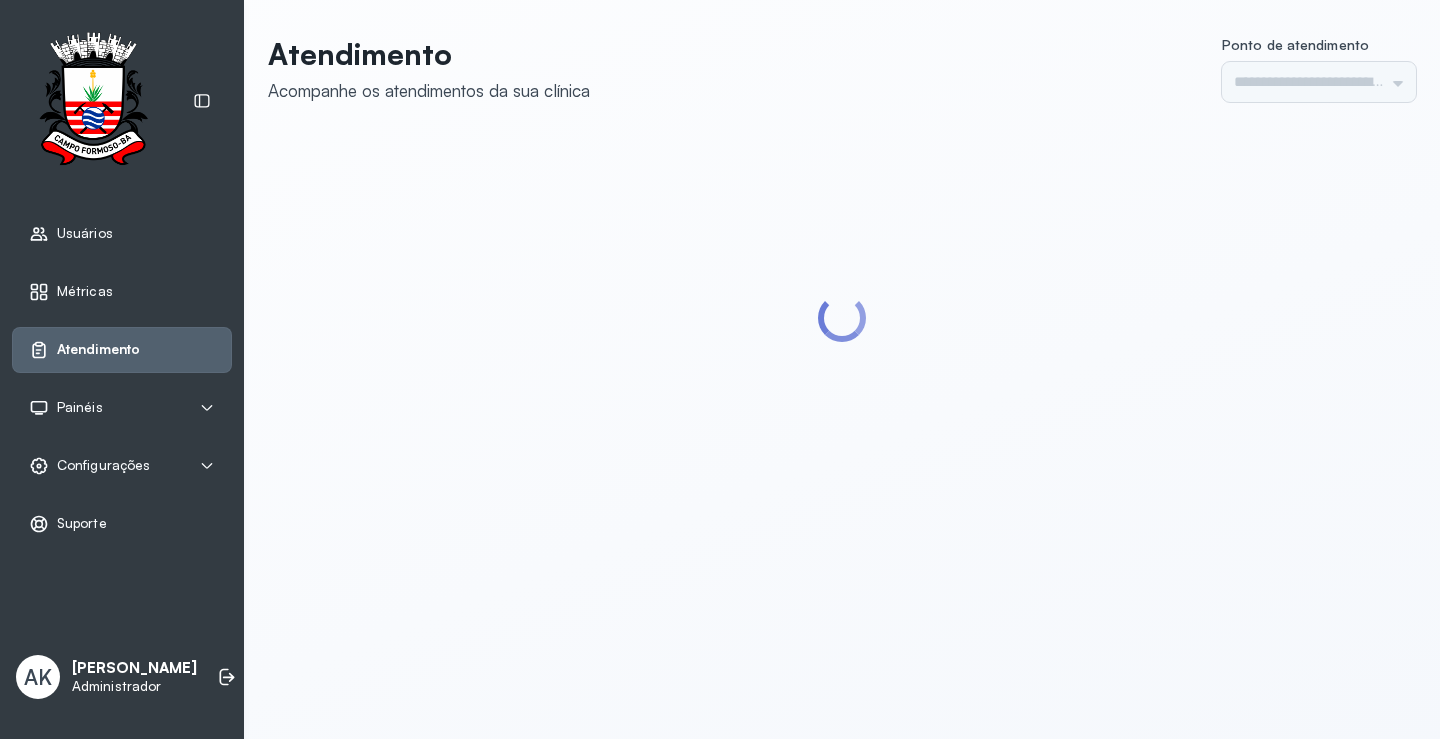 type on "*********" 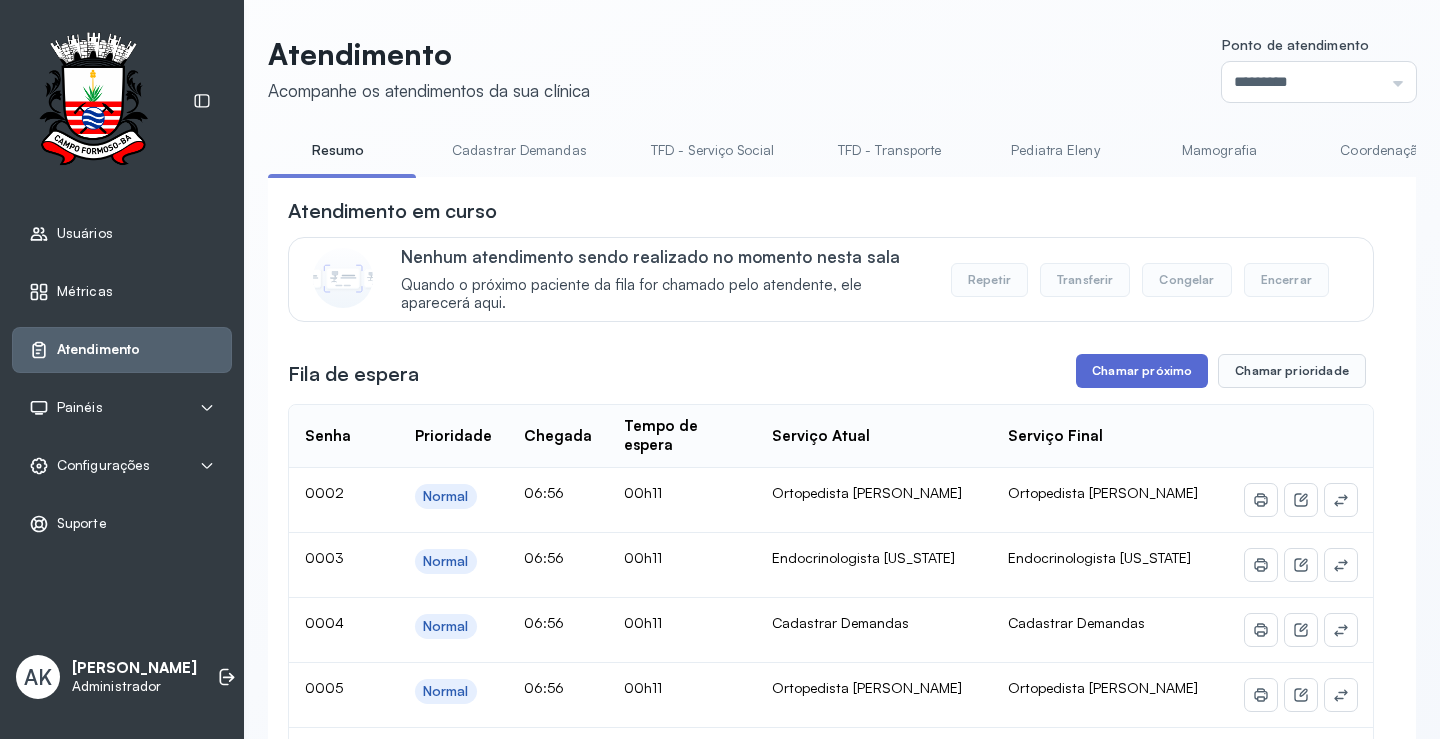 click on "Chamar próximo" at bounding box center [1142, 371] 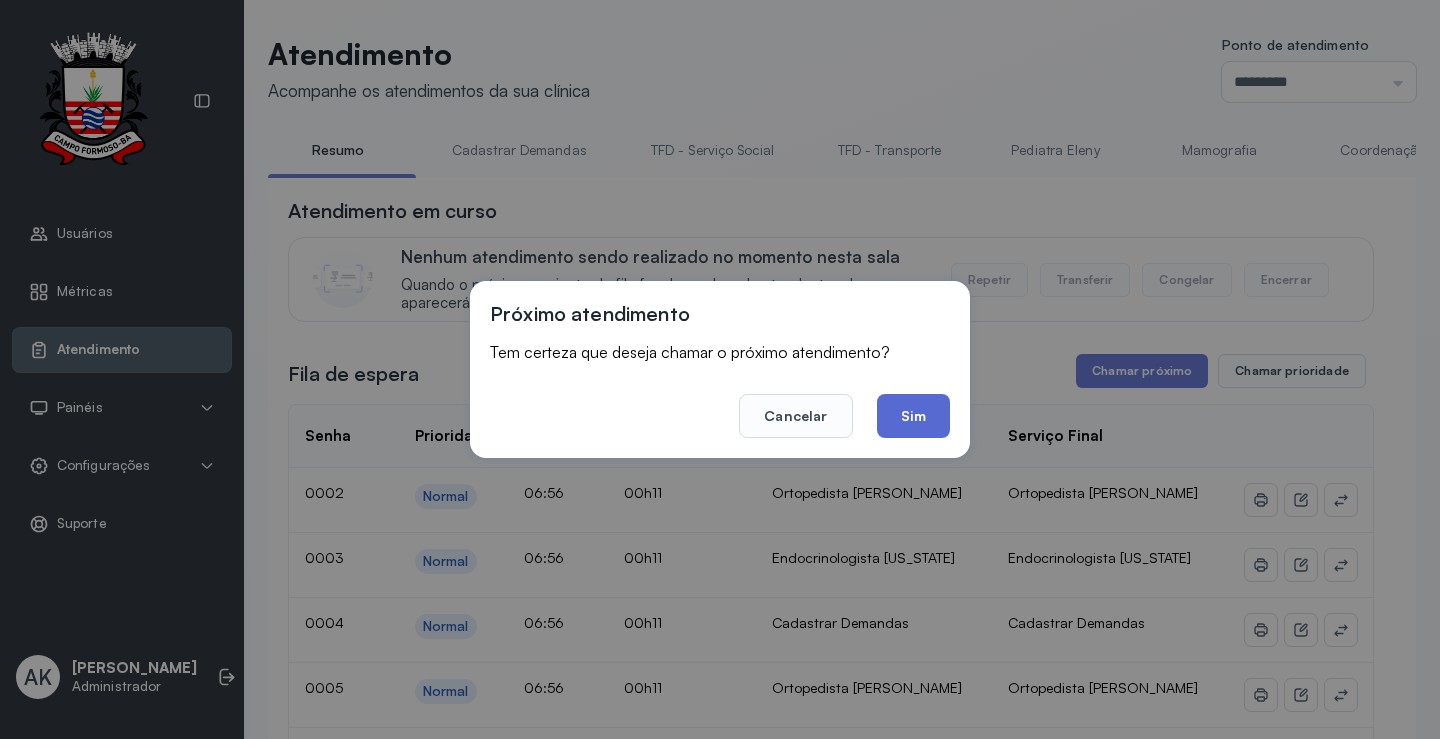 click on "Sim" 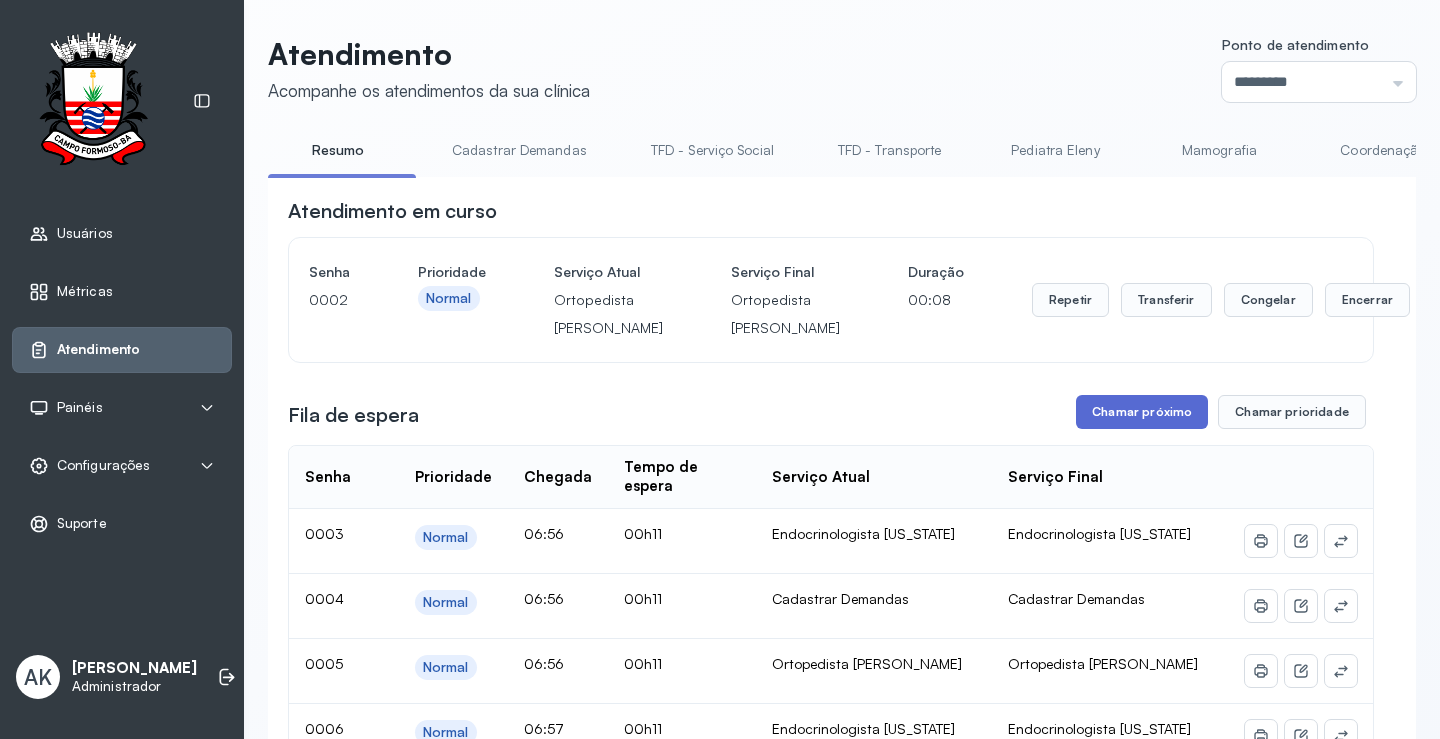 click on "Chamar próximo" at bounding box center [1142, 412] 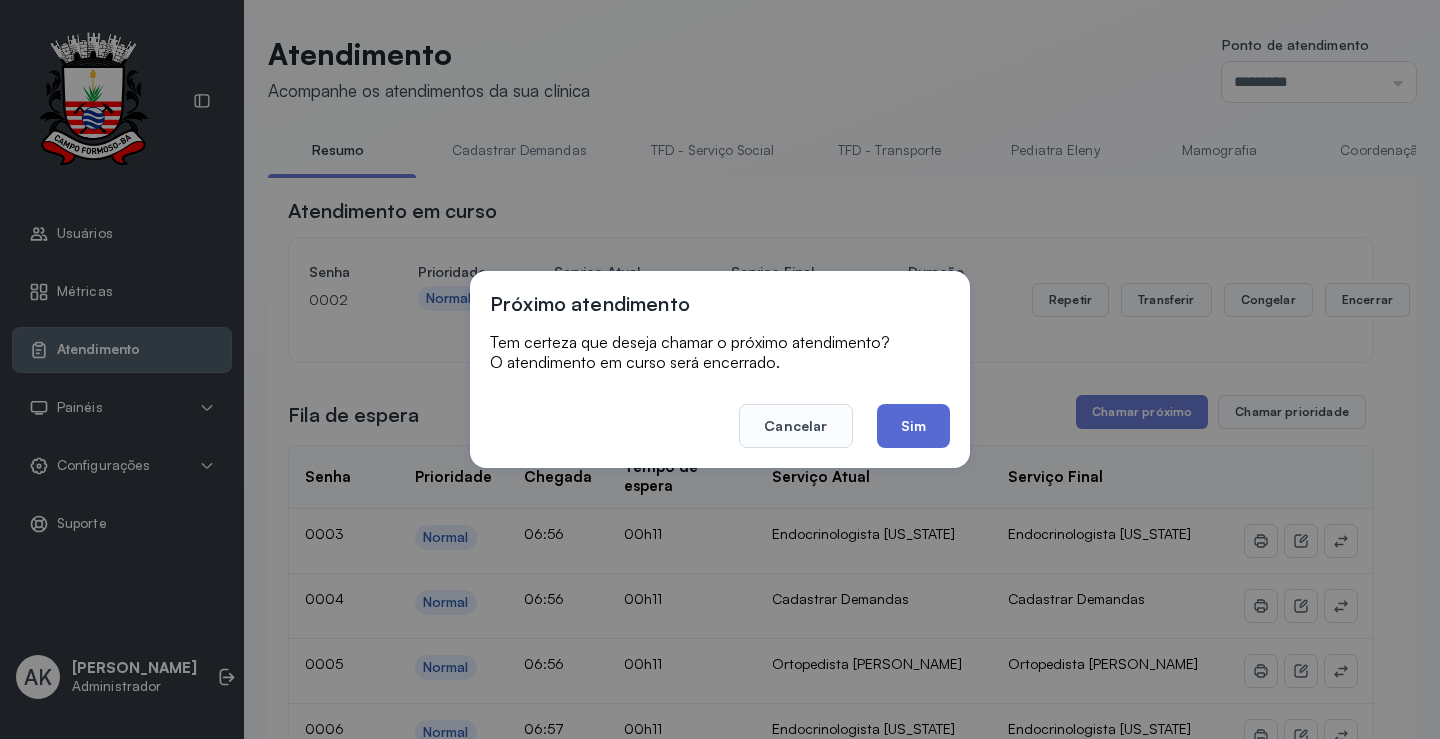 click on "Sim" 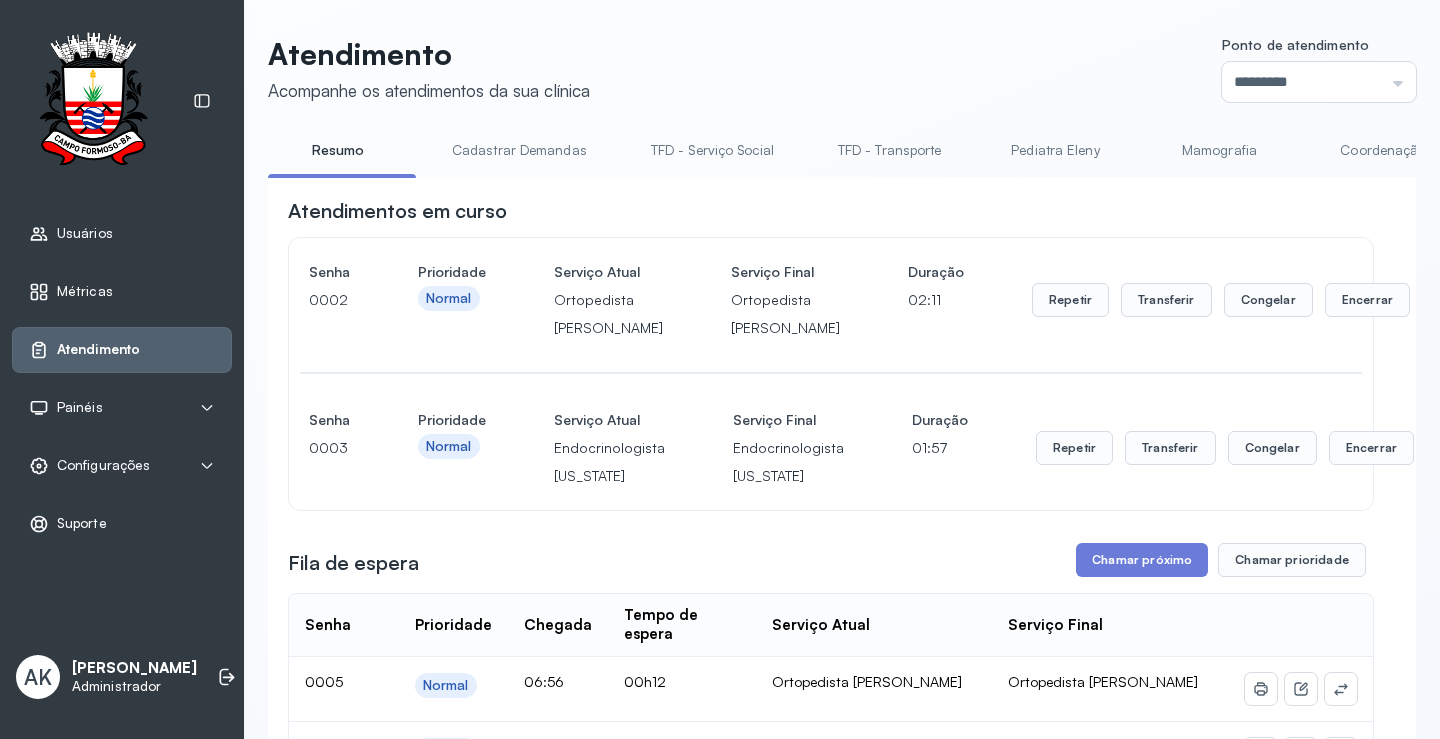 scroll, scrollTop: 100, scrollLeft: 0, axis: vertical 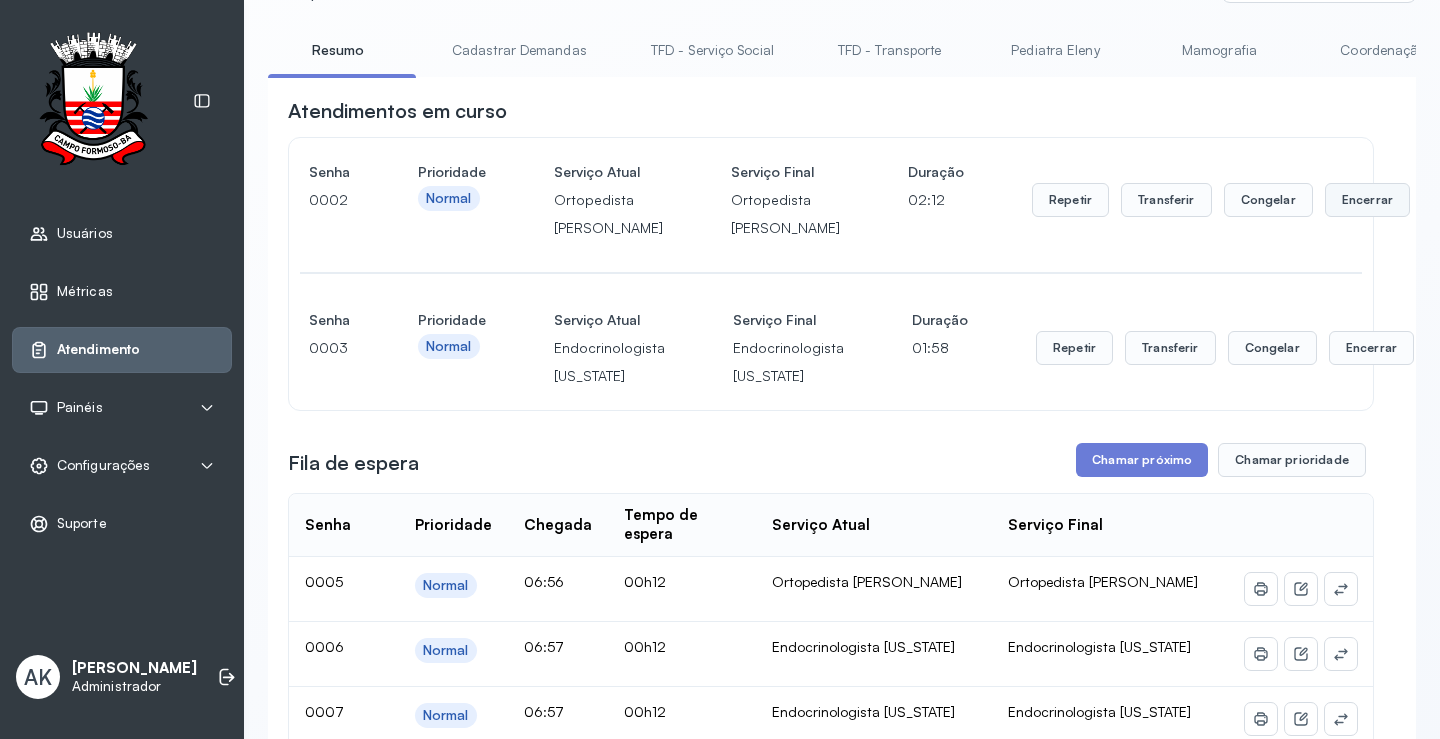 click on "Encerrar" at bounding box center (1367, 200) 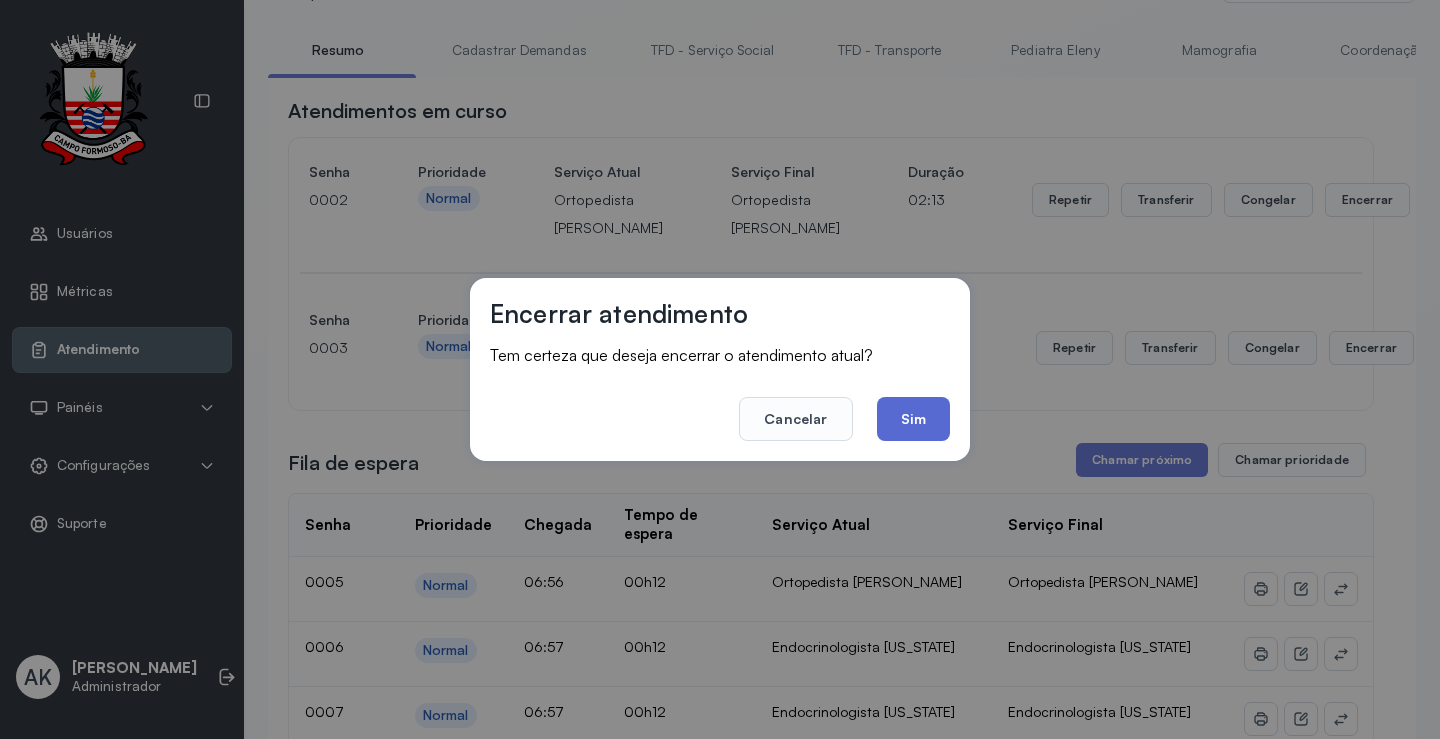 click on "Sim" 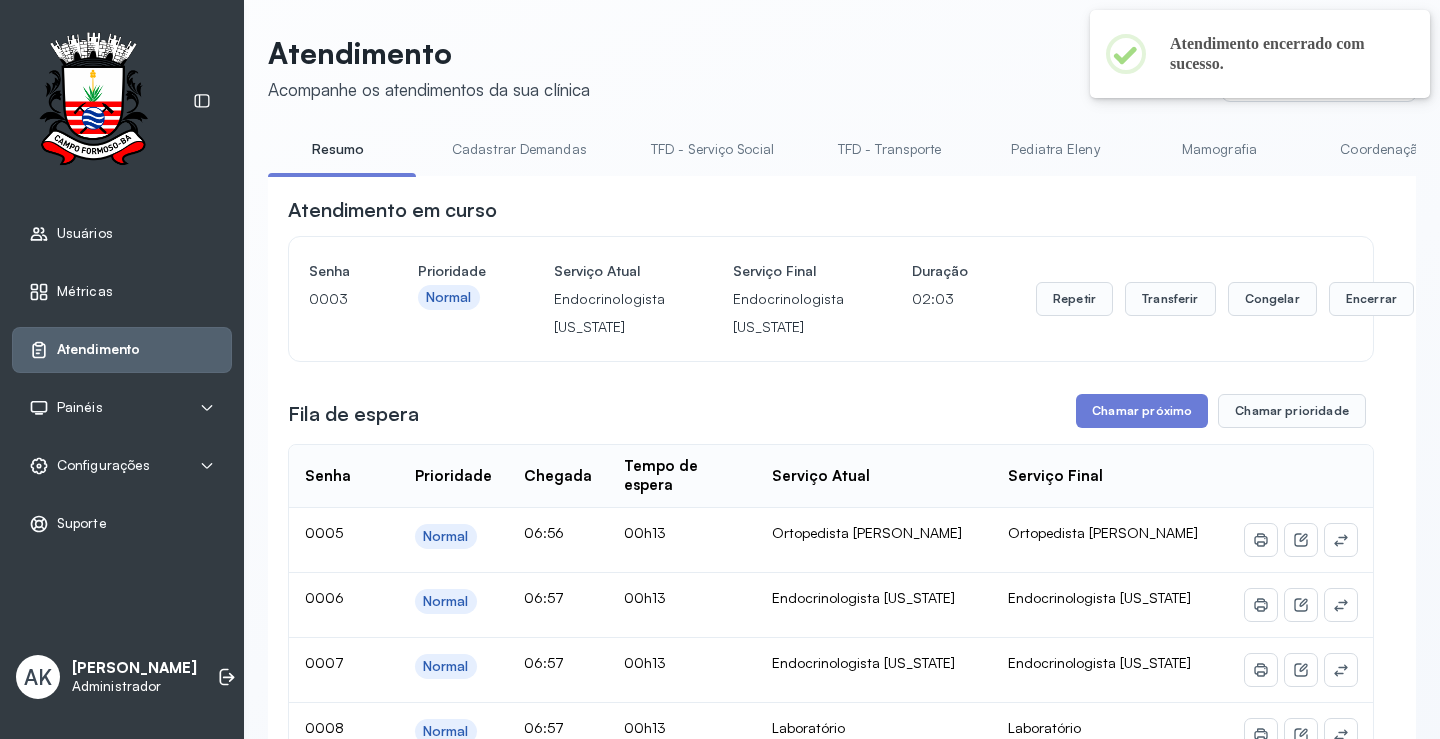 scroll, scrollTop: 100, scrollLeft: 0, axis: vertical 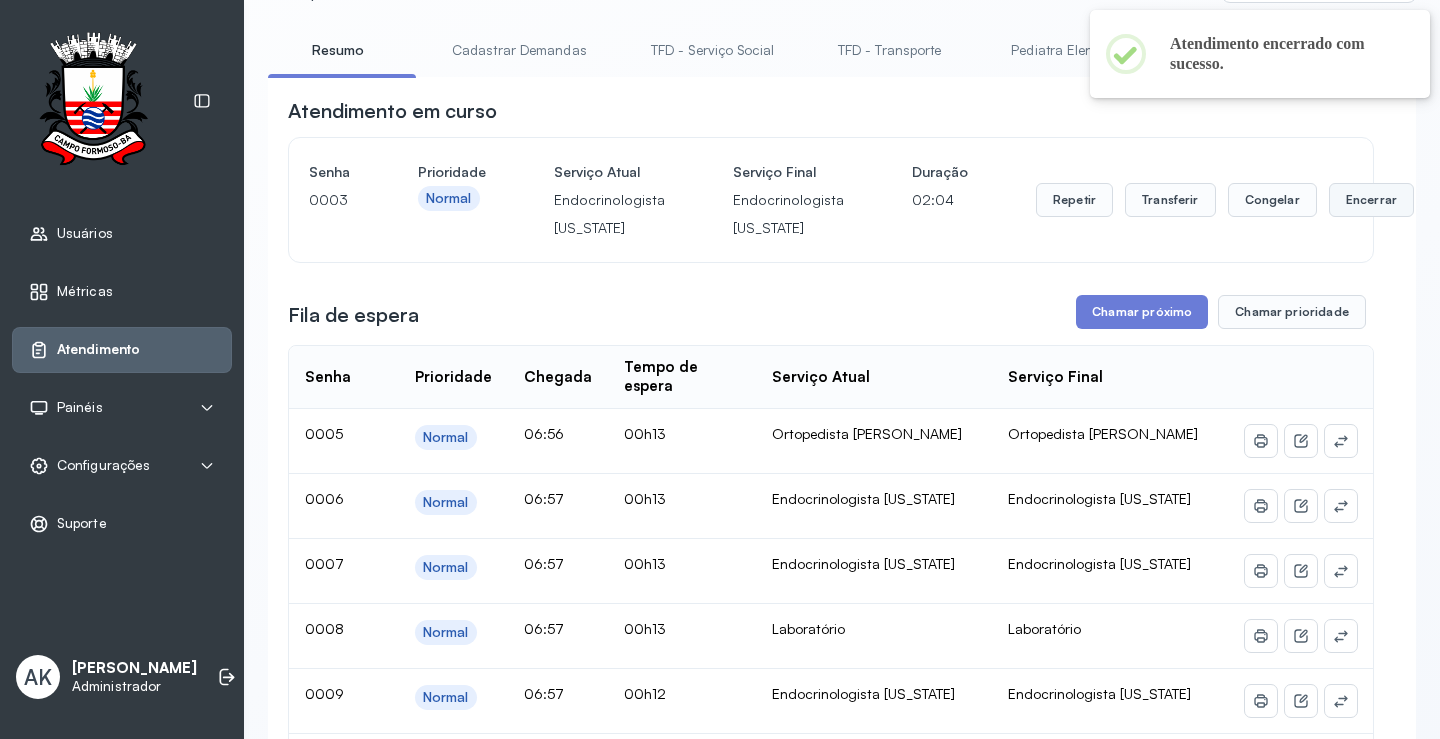 click on "Encerrar" at bounding box center [1371, 200] 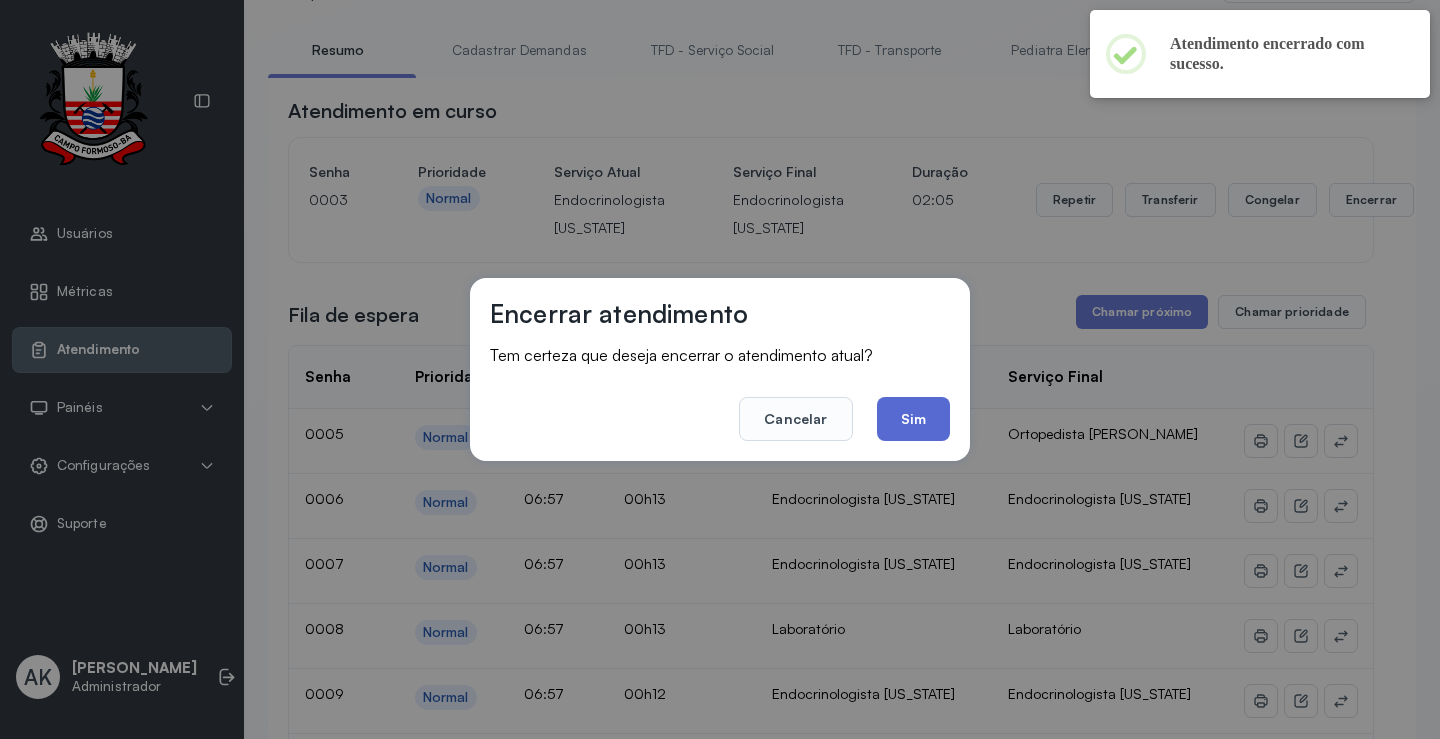 click on "Sim" 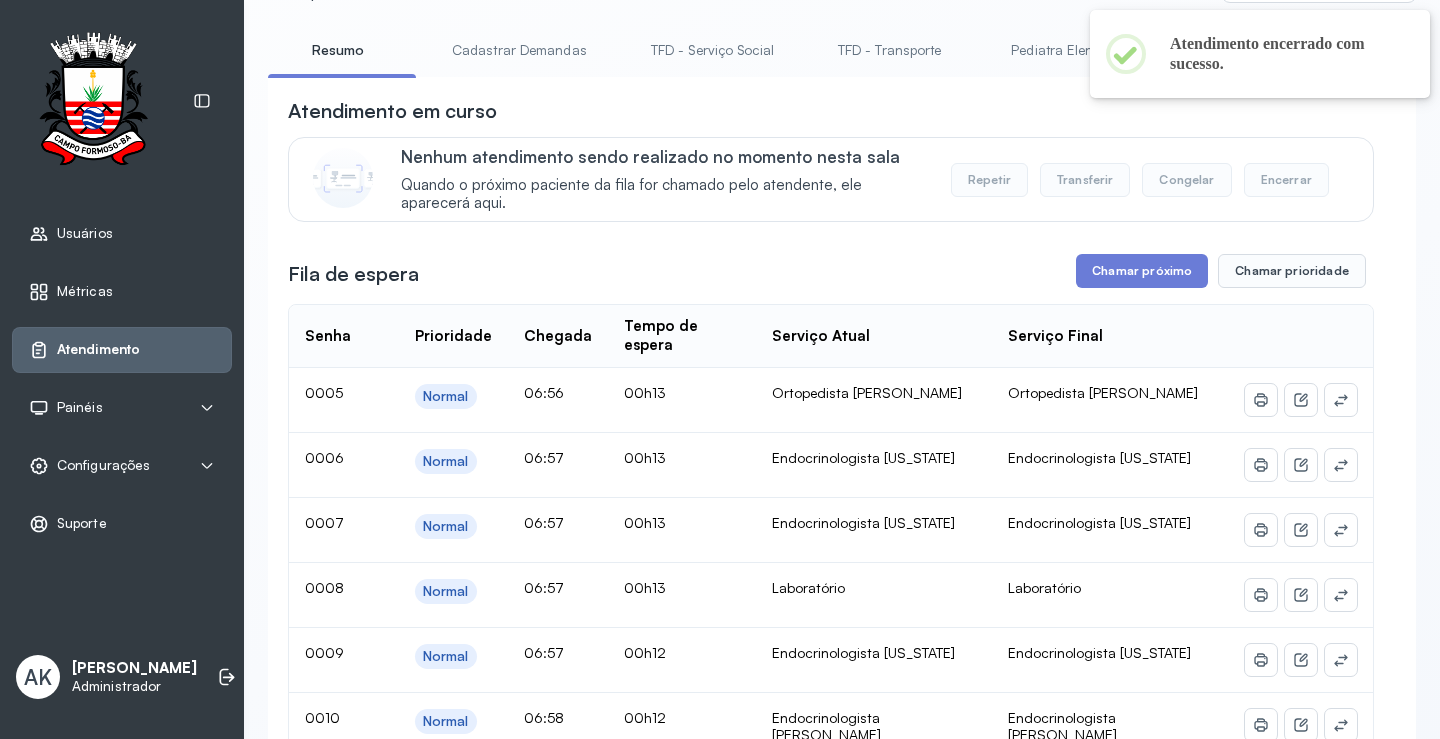 scroll, scrollTop: 200, scrollLeft: 0, axis: vertical 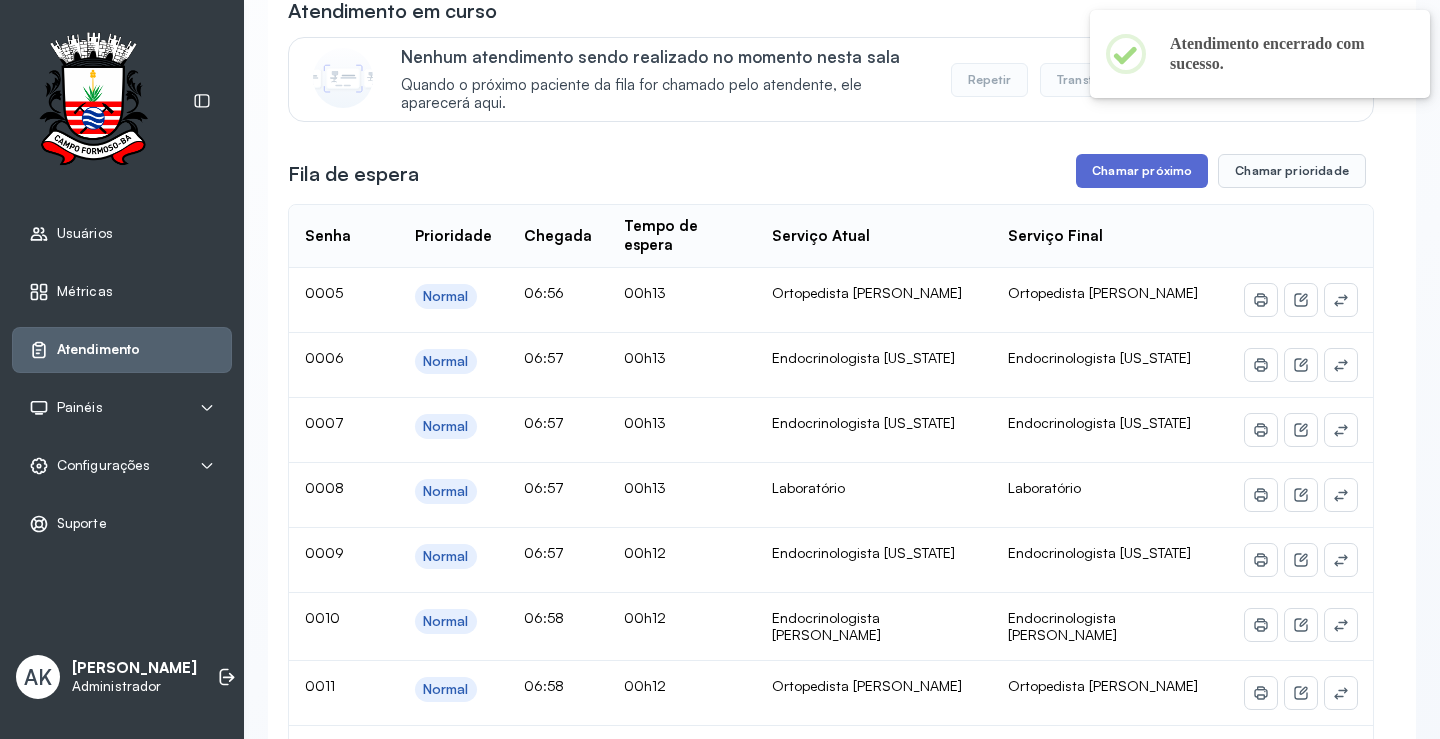 click on "Chamar próximo" at bounding box center (1142, 171) 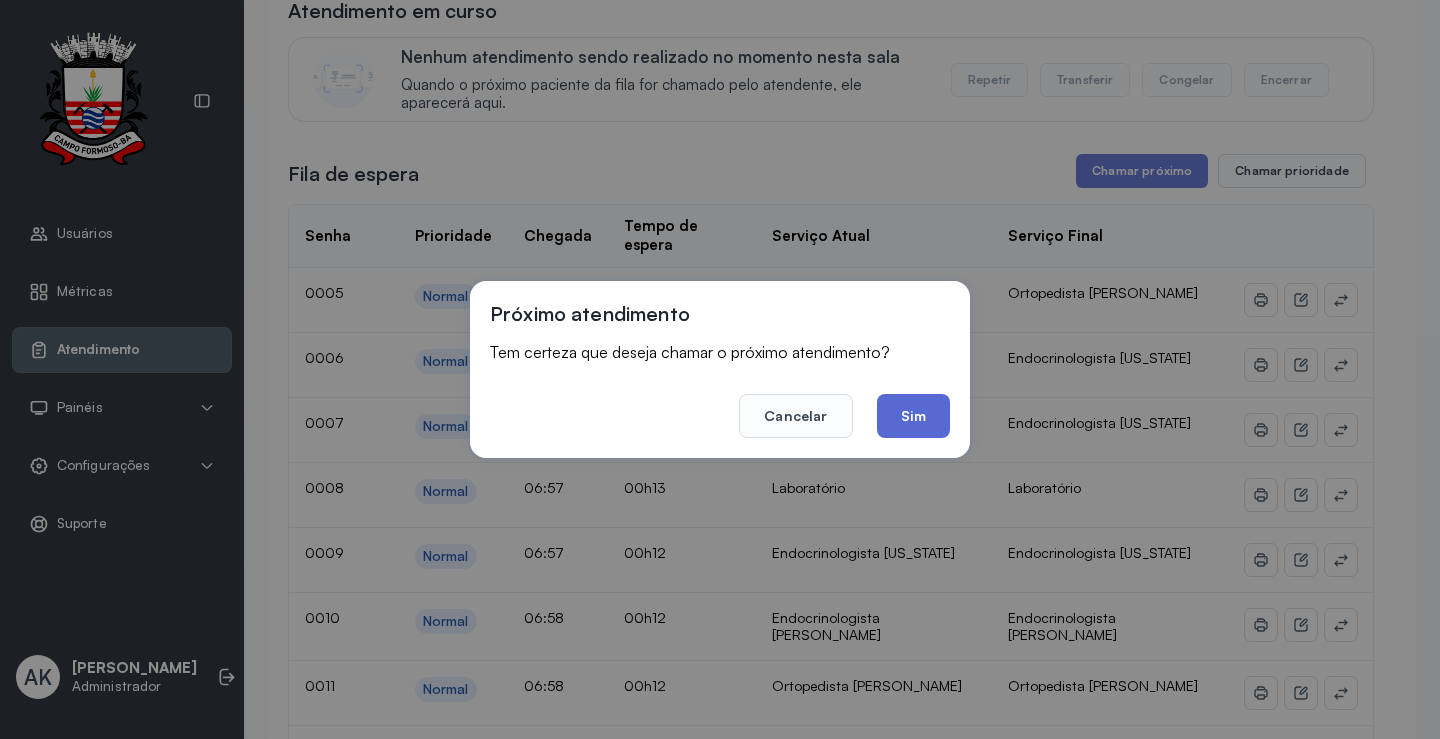 click on "Sim" 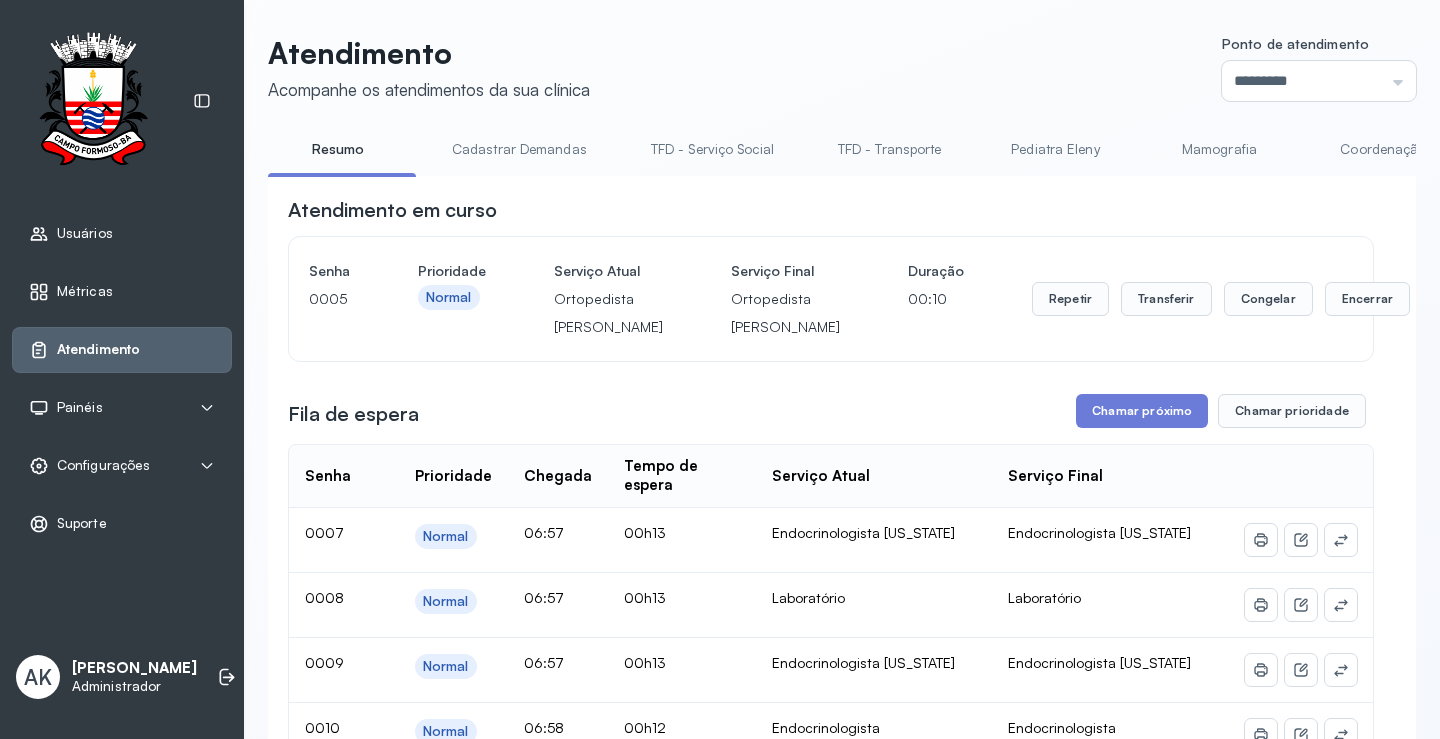 scroll, scrollTop: 200, scrollLeft: 0, axis: vertical 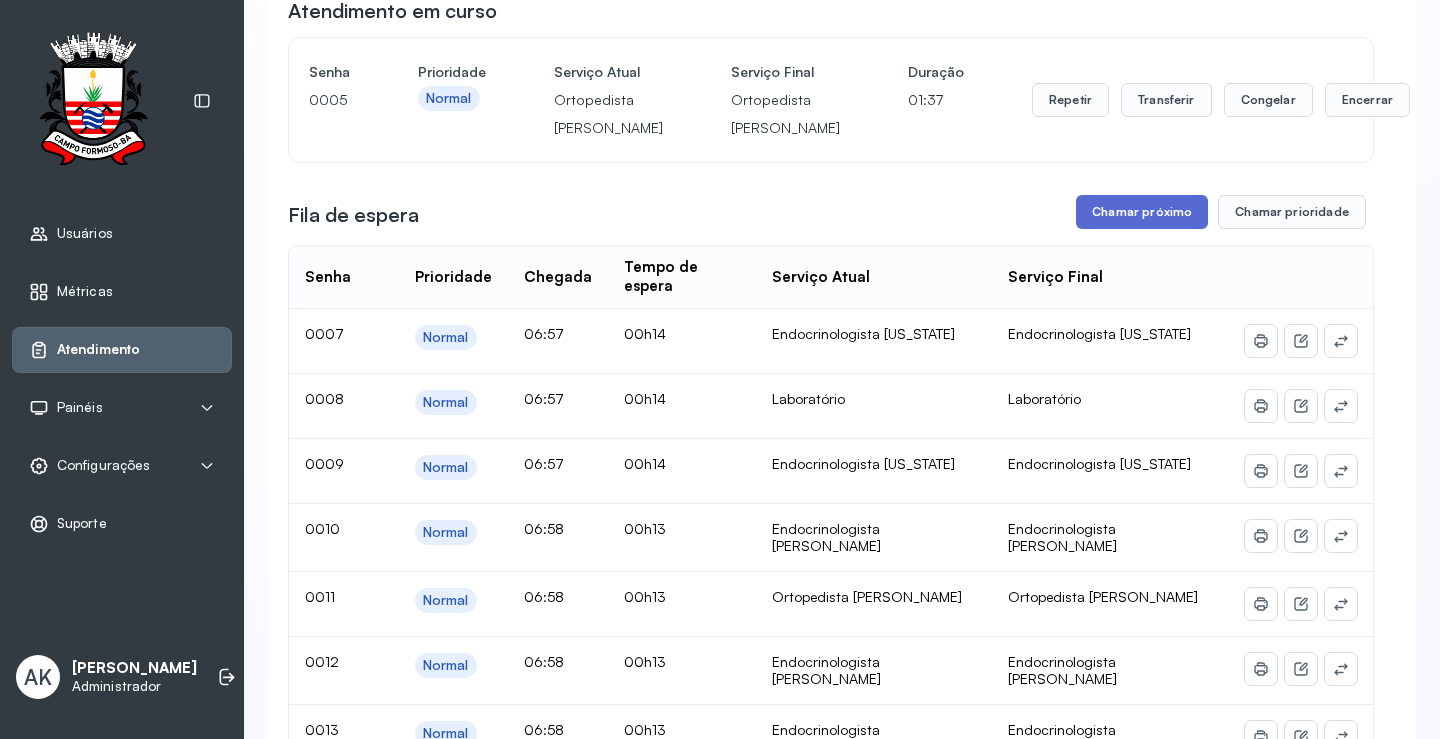 click on "Chamar próximo" at bounding box center (1142, 212) 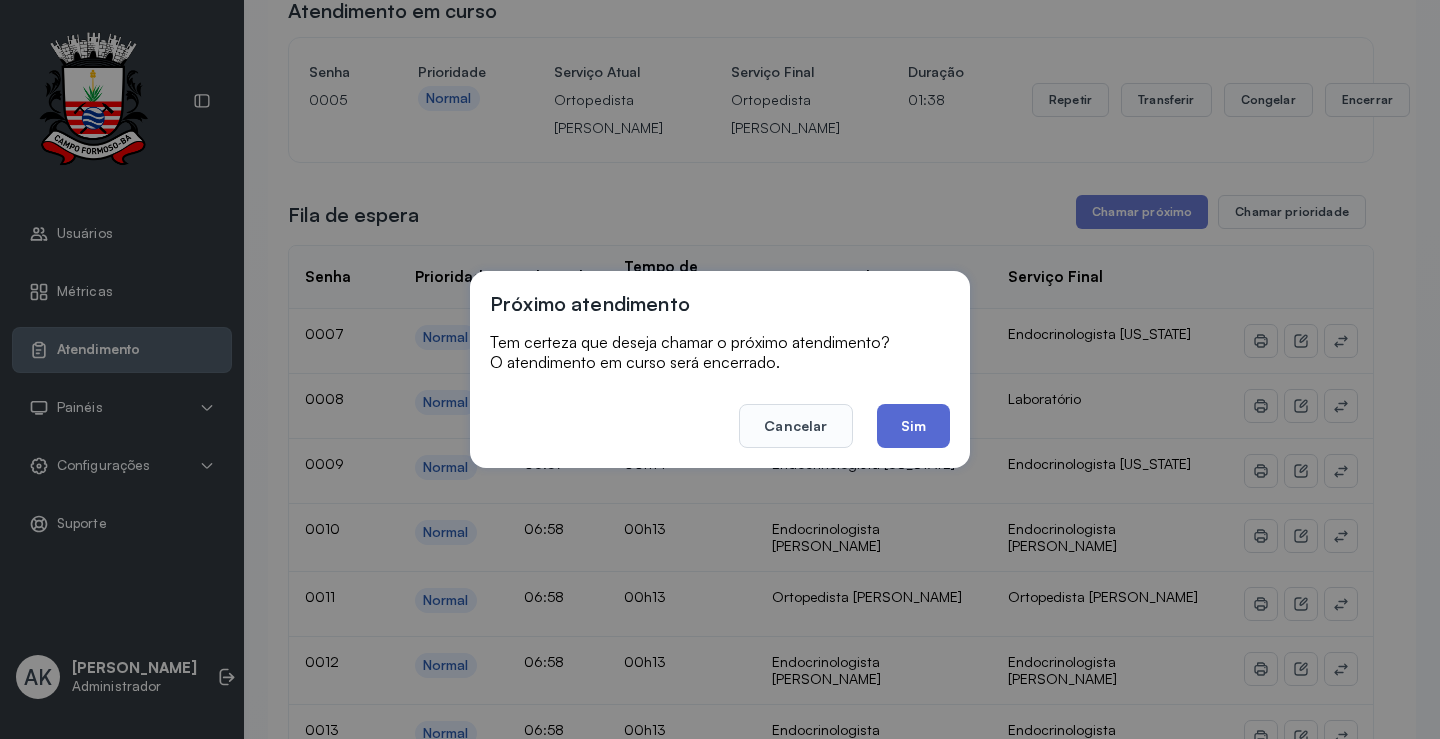 click on "Sim" 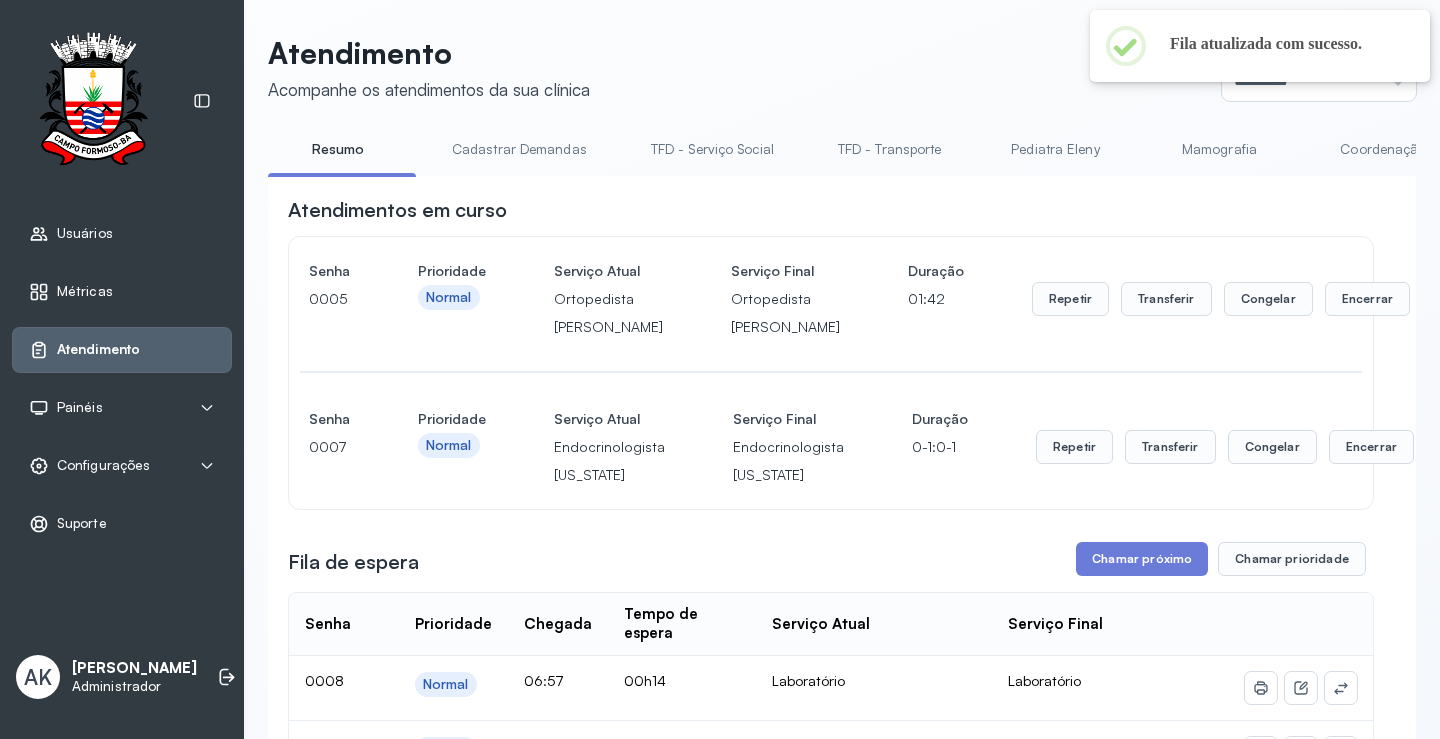 scroll, scrollTop: 200, scrollLeft: 0, axis: vertical 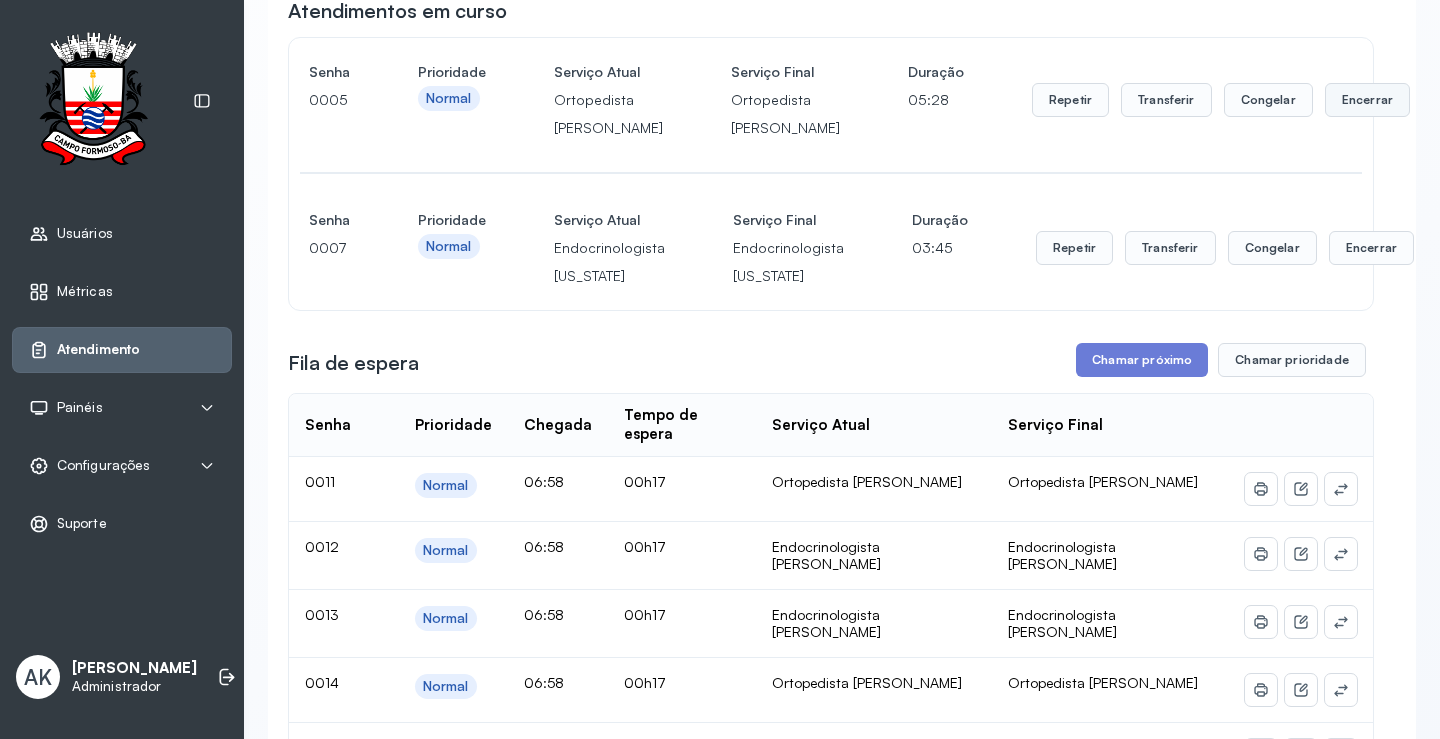 click on "Encerrar" at bounding box center (1367, 100) 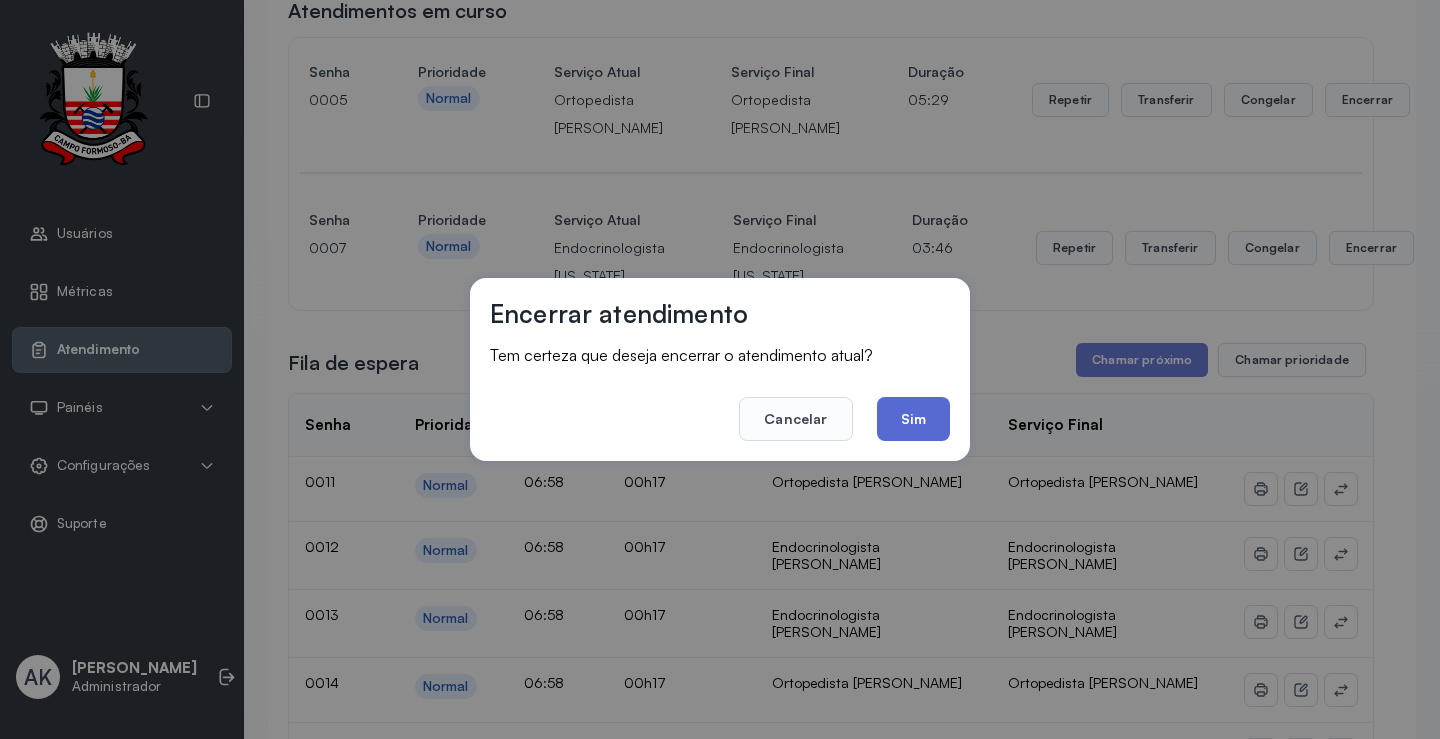 click on "Sim" 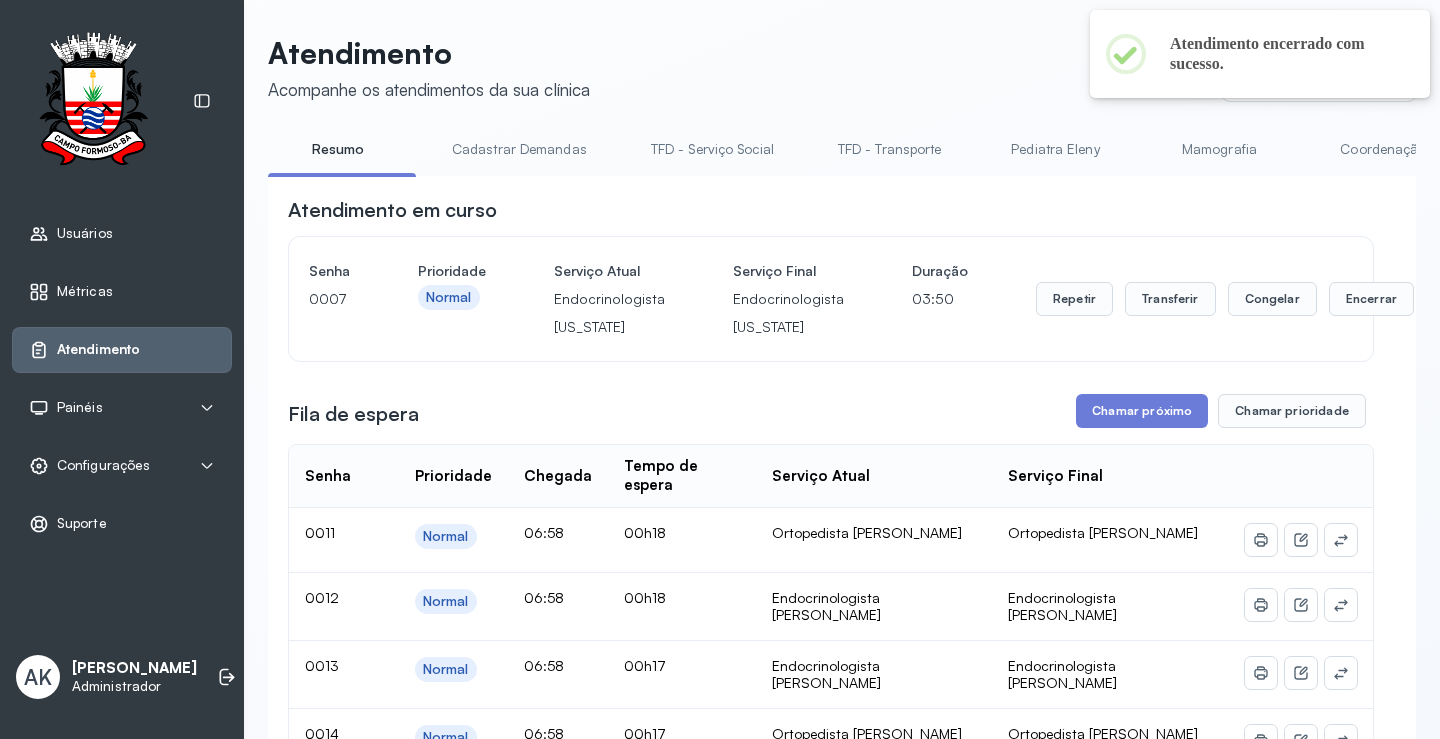 scroll, scrollTop: 200, scrollLeft: 0, axis: vertical 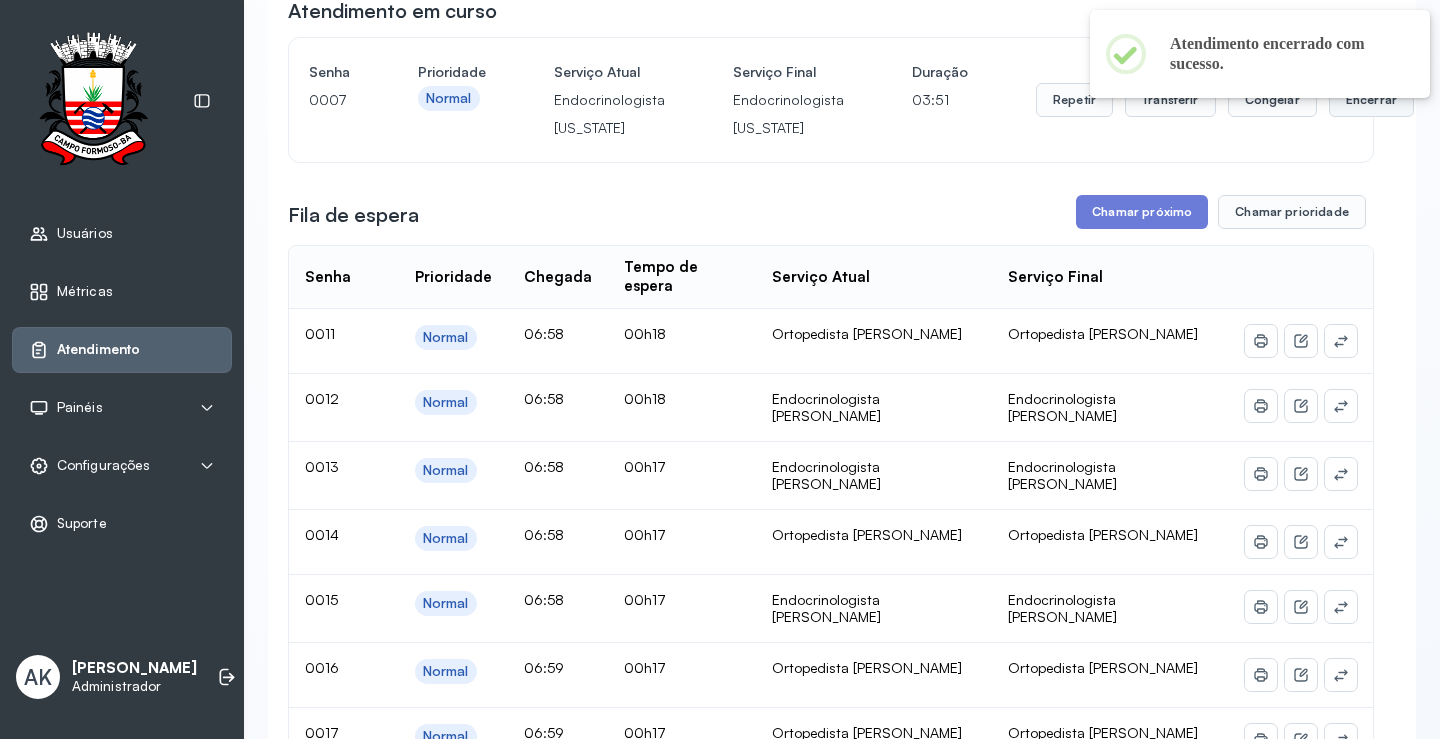 click on "Encerrar" at bounding box center [1371, 100] 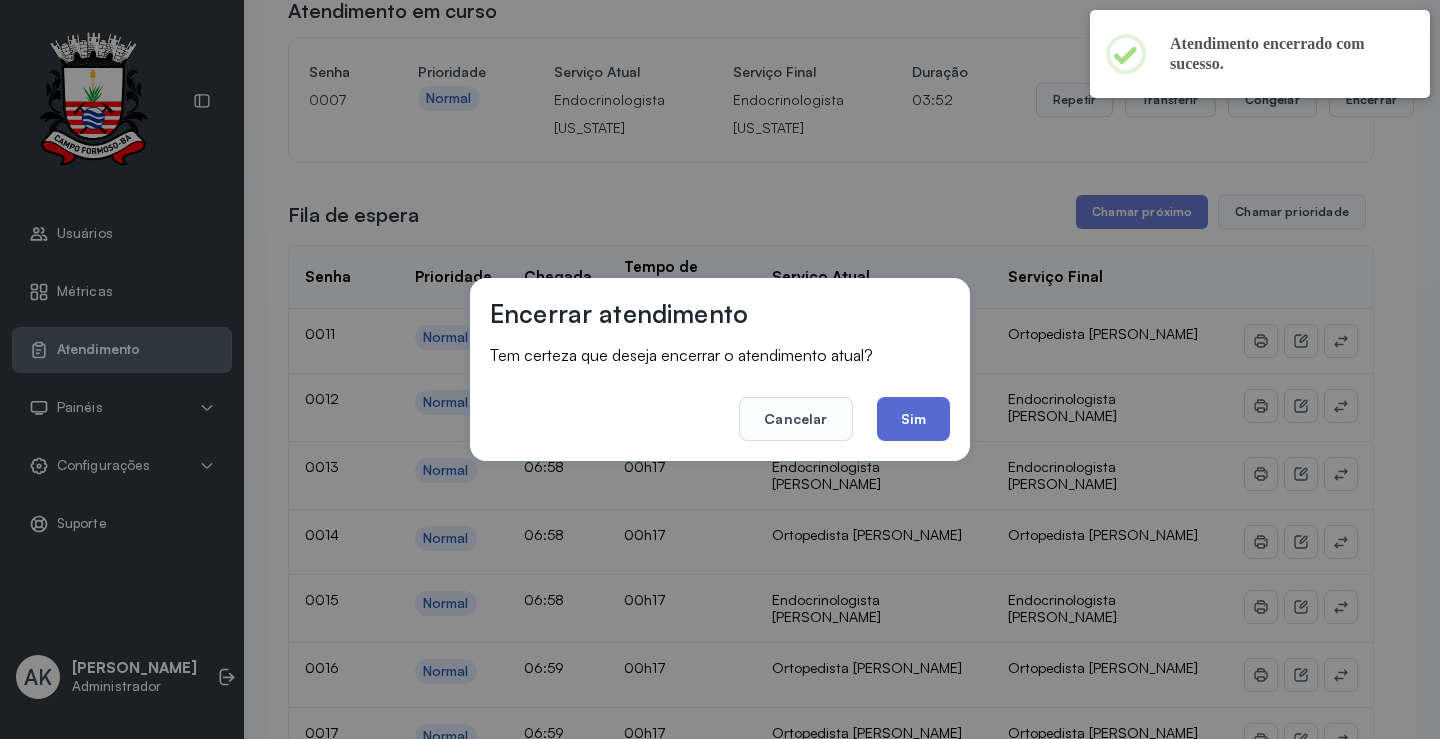 click on "Sim" 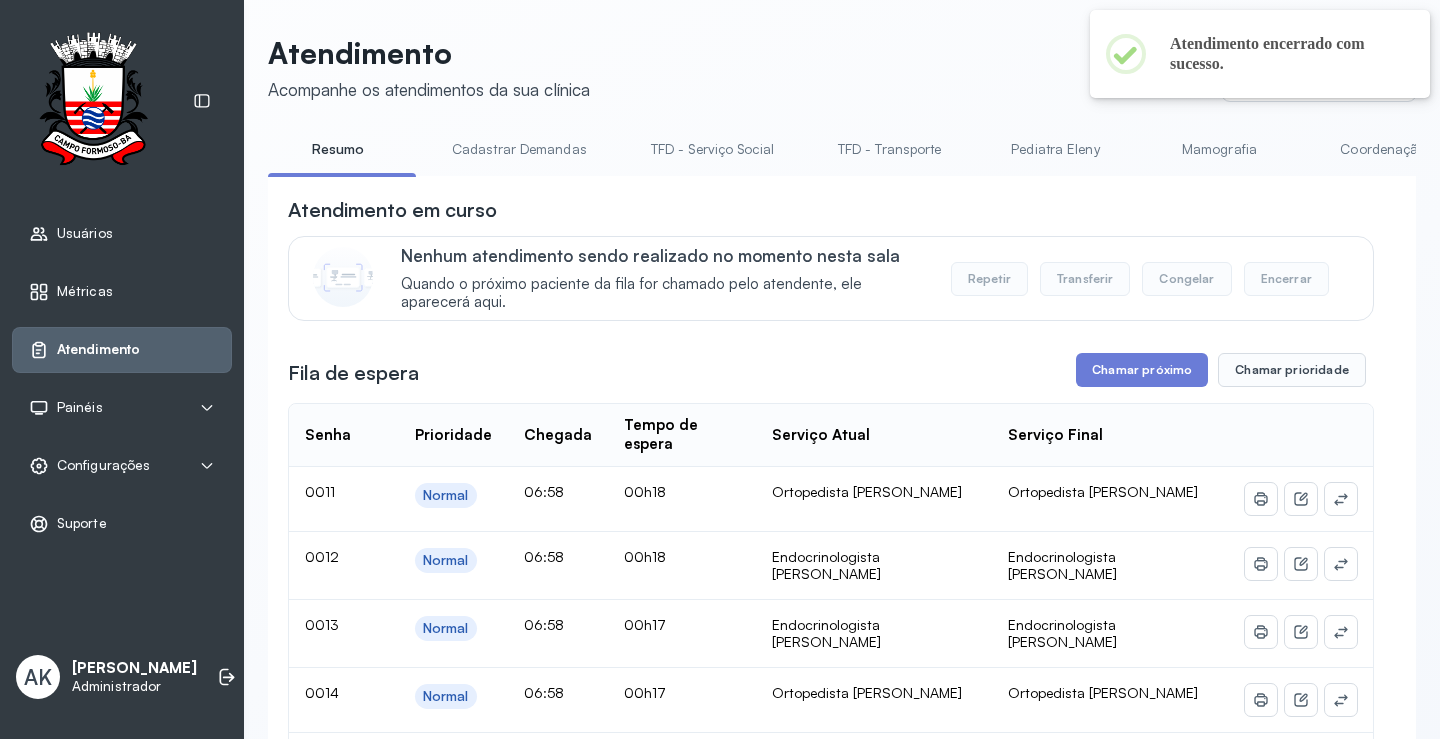 scroll, scrollTop: 200, scrollLeft: 0, axis: vertical 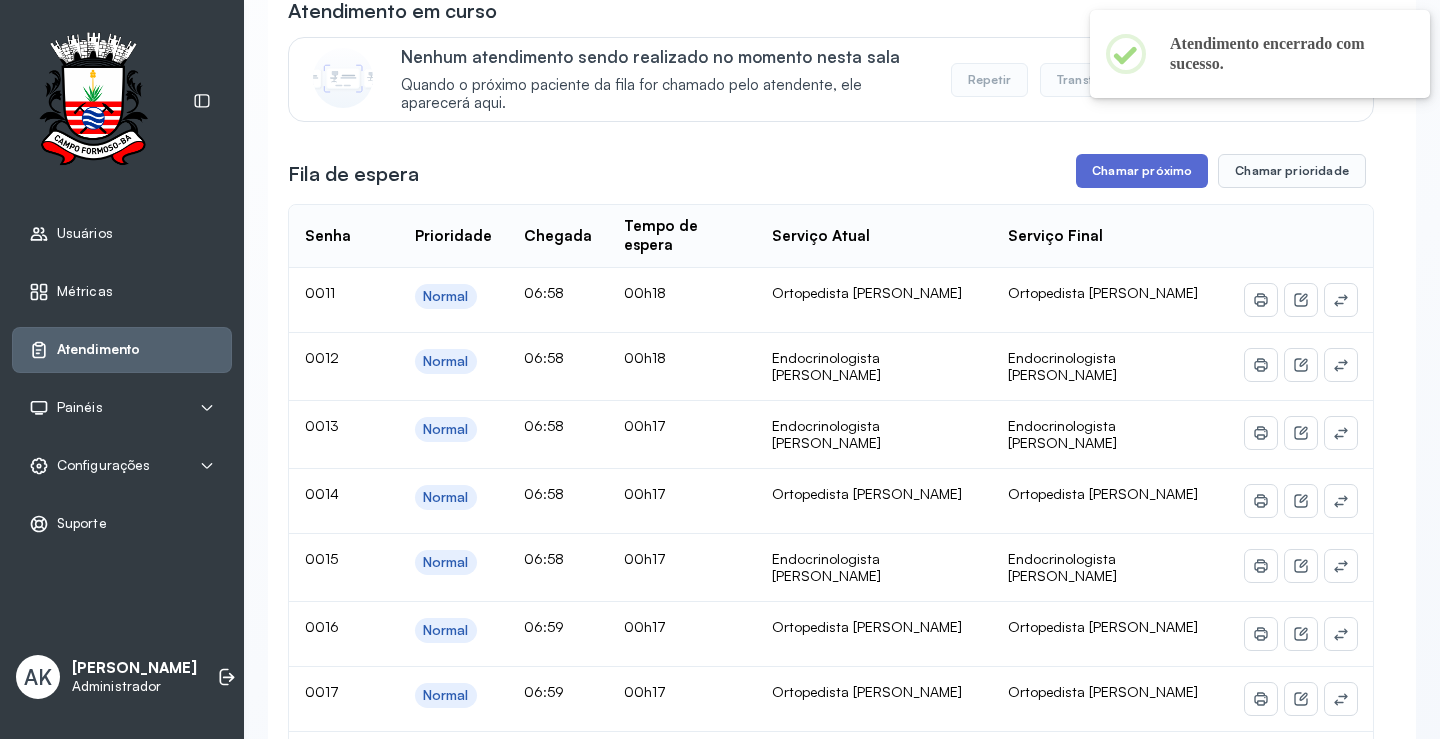 click on "Chamar próximo" at bounding box center (1142, 171) 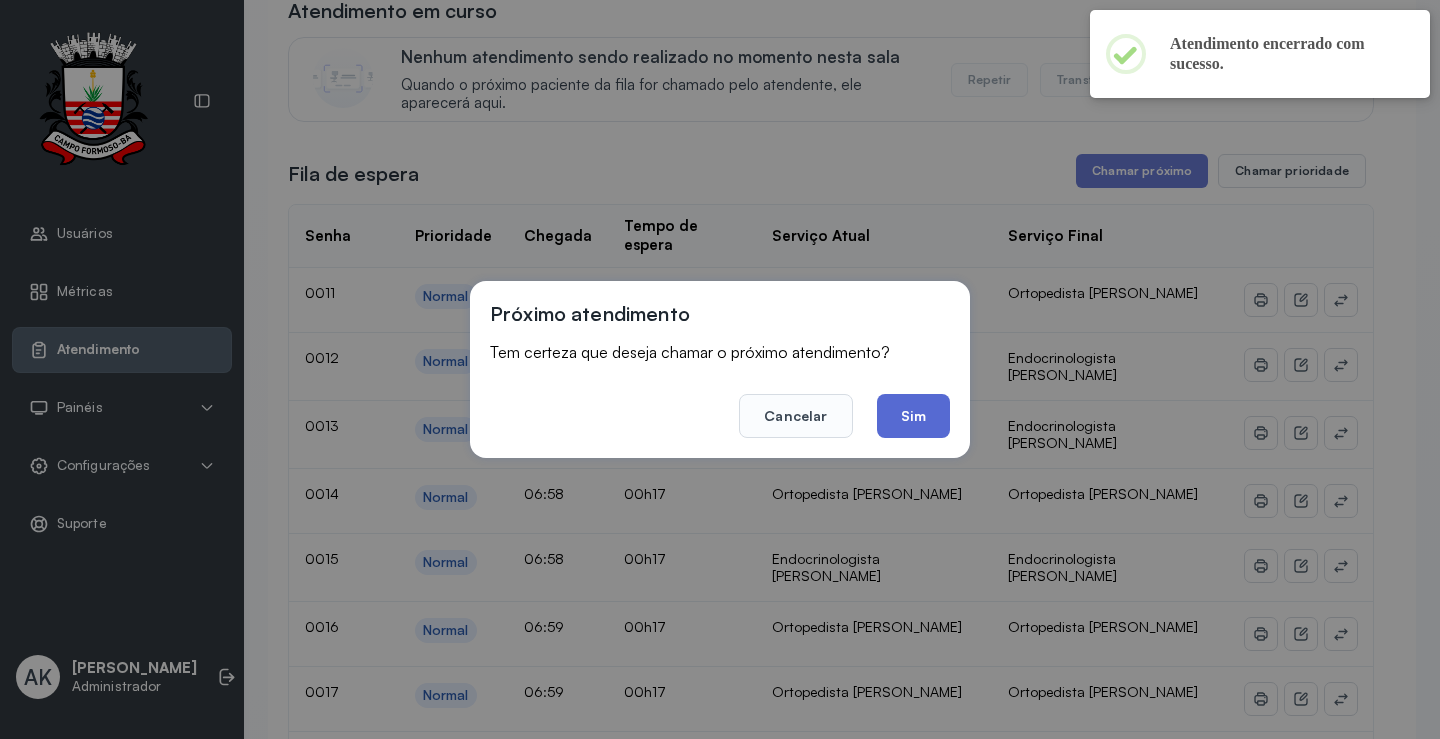 click on "Sim" 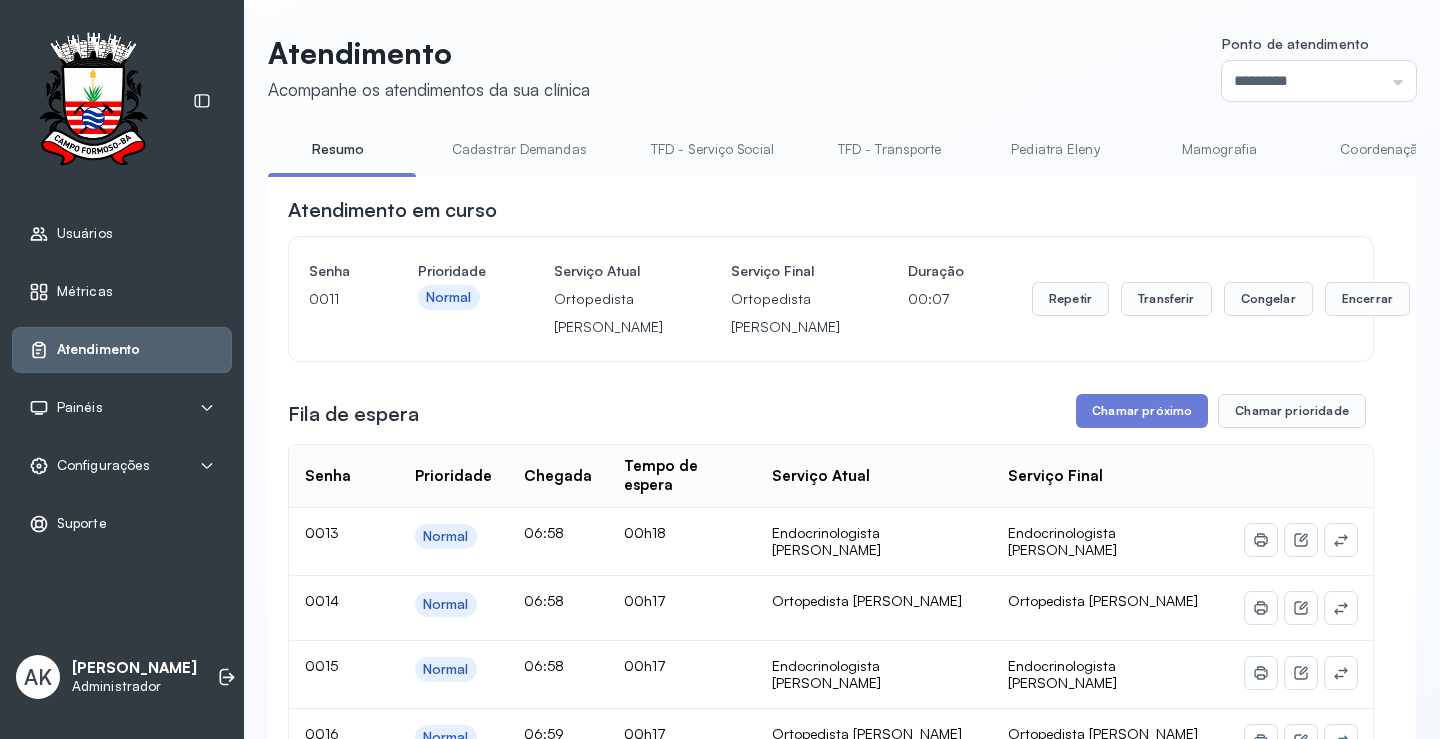 scroll, scrollTop: 200, scrollLeft: 0, axis: vertical 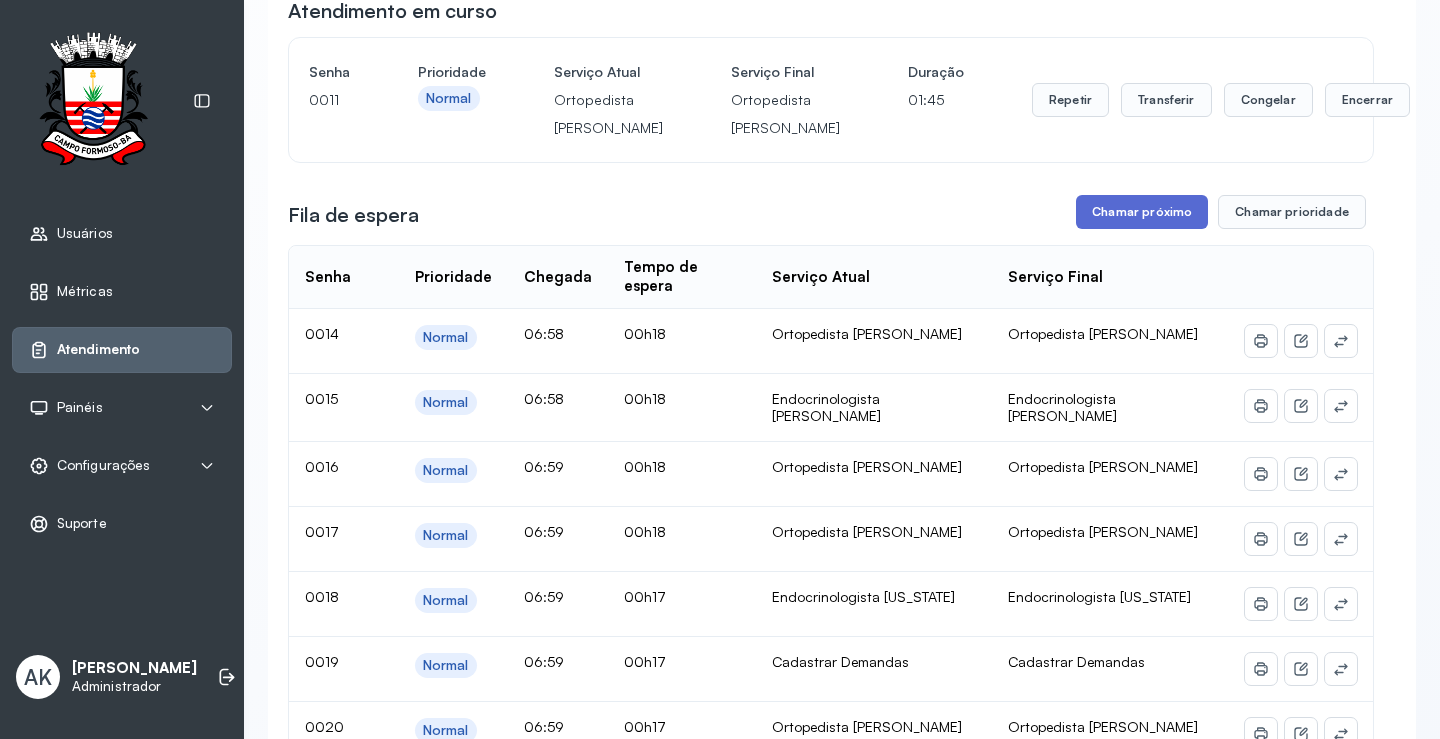 click on "Chamar próximo" at bounding box center [1142, 212] 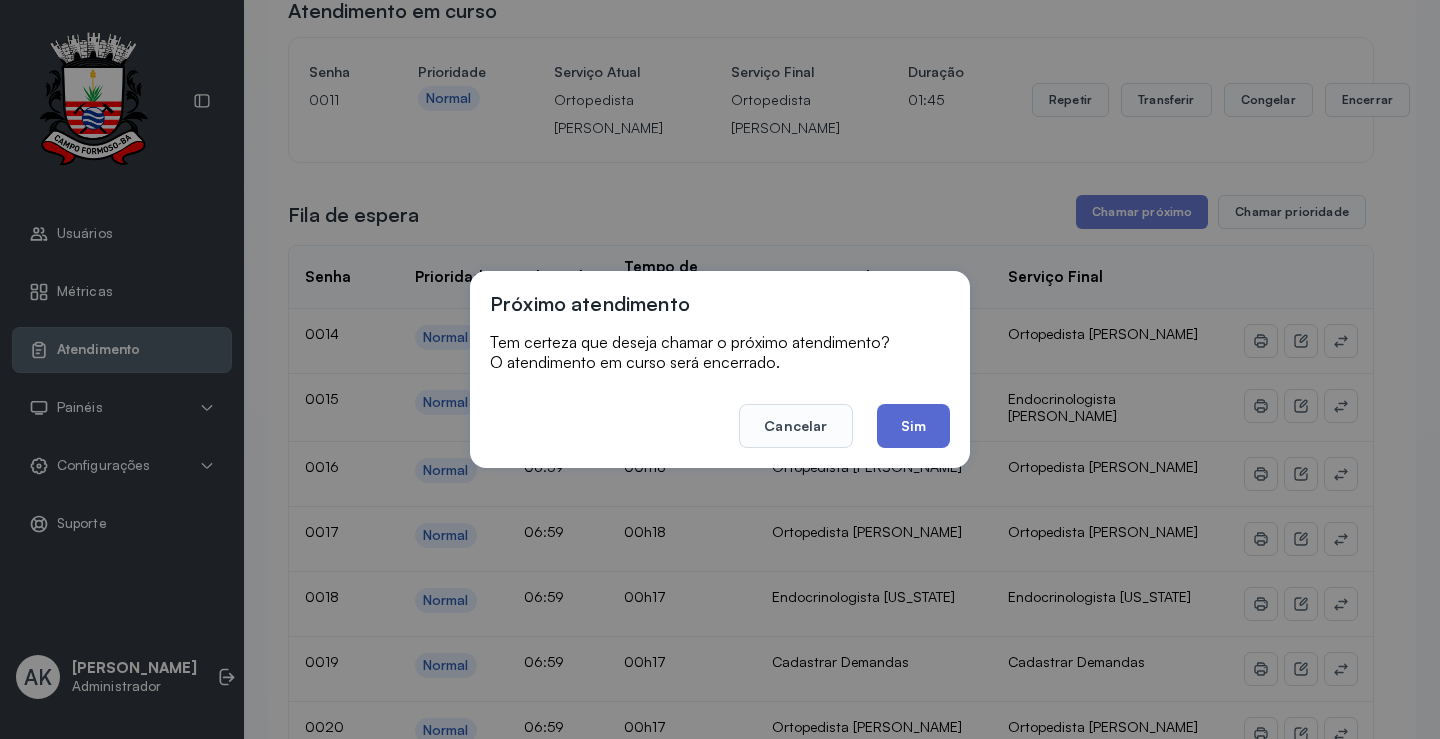 click on "Sim" 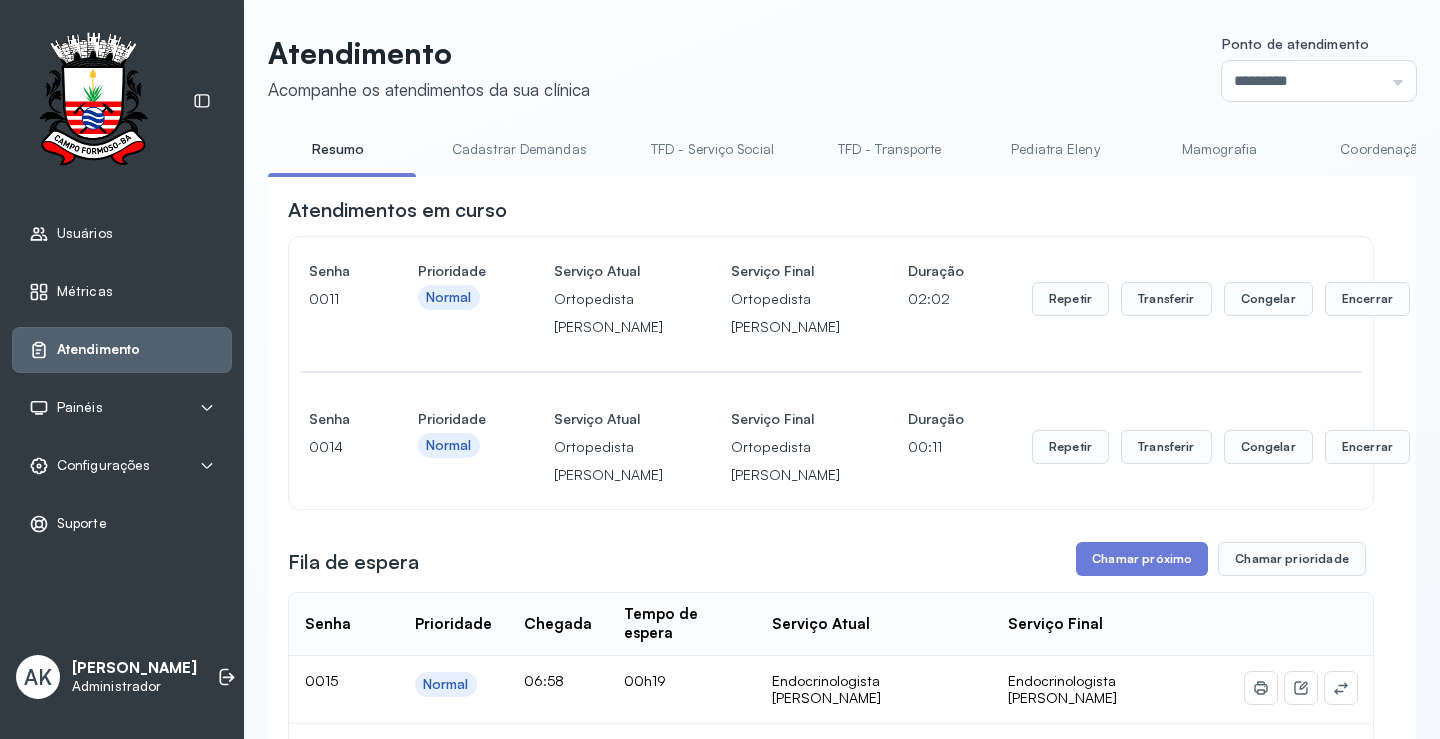 scroll, scrollTop: 200, scrollLeft: 0, axis: vertical 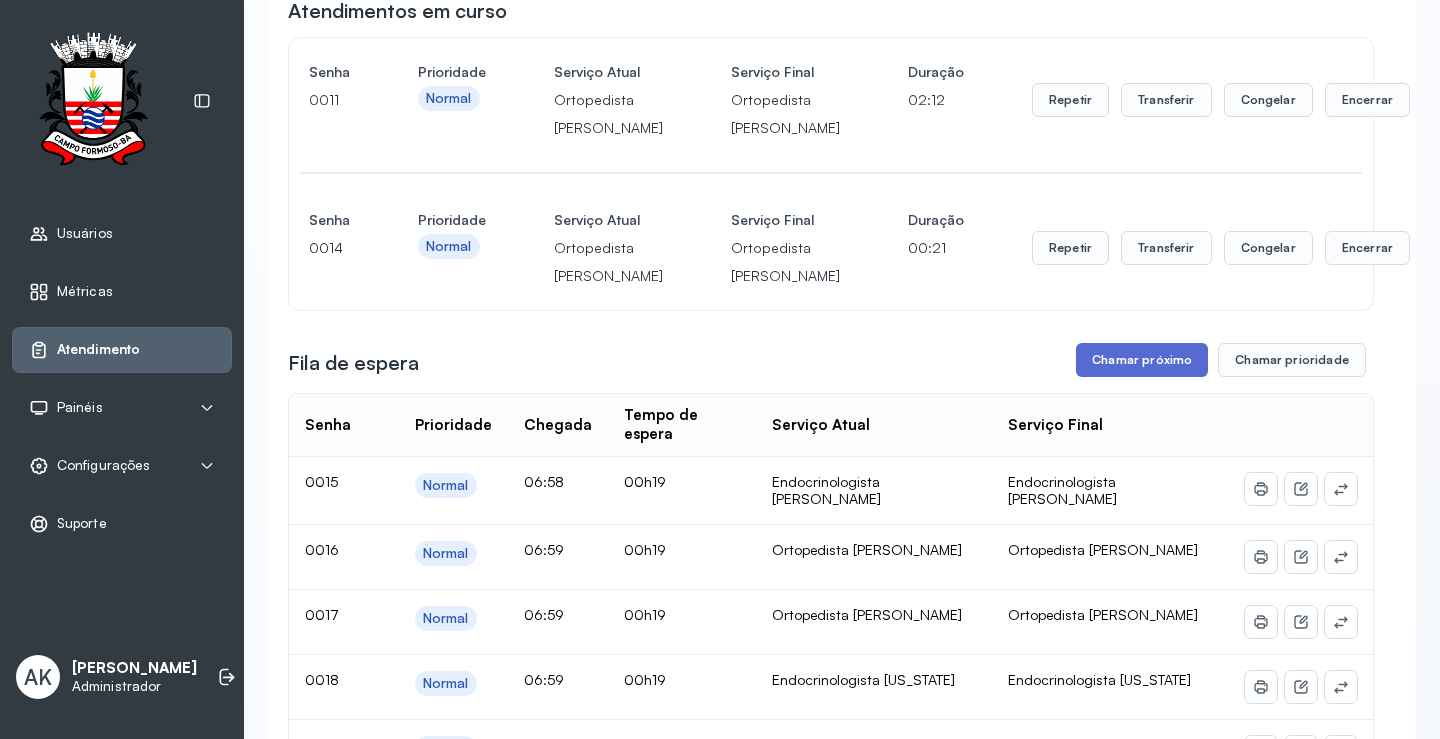 click on "Chamar próximo" at bounding box center (1142, 360) 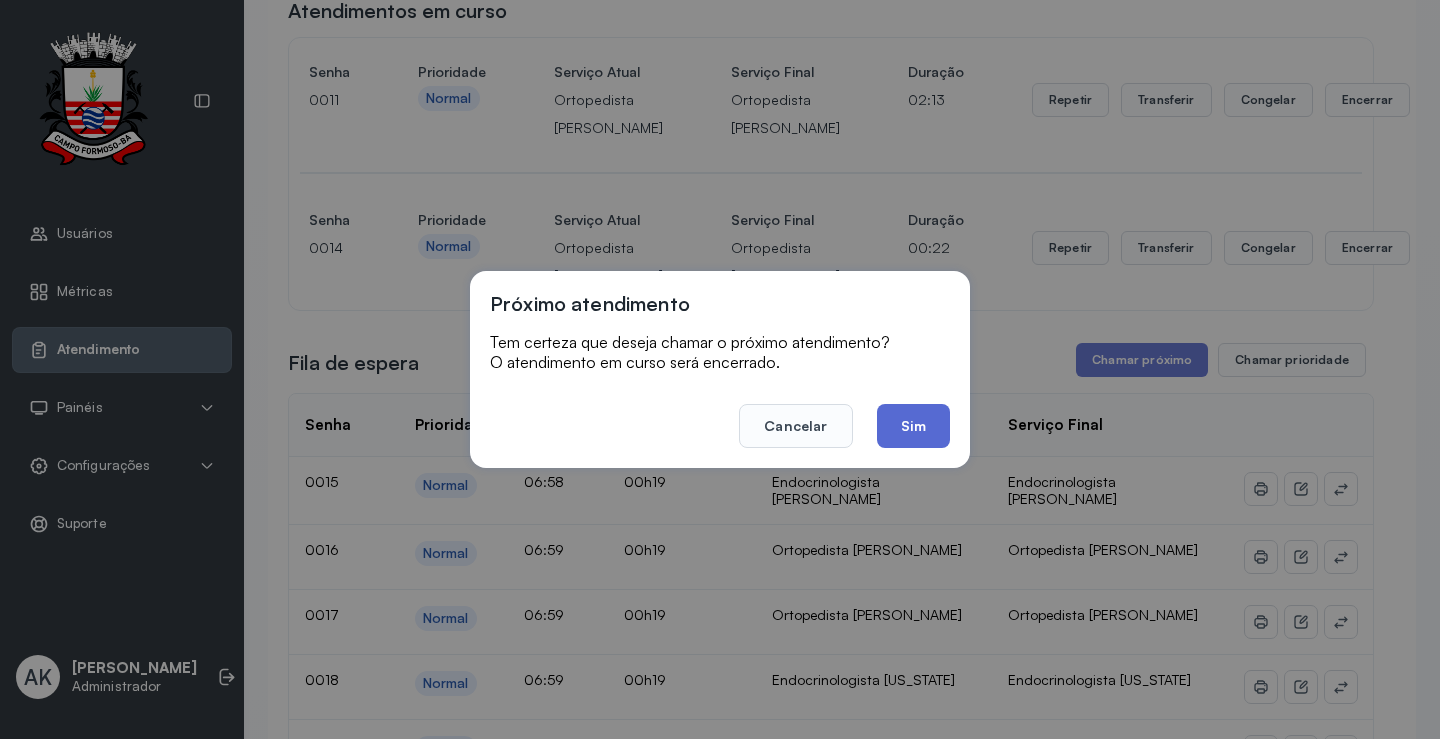 click on "Sim" 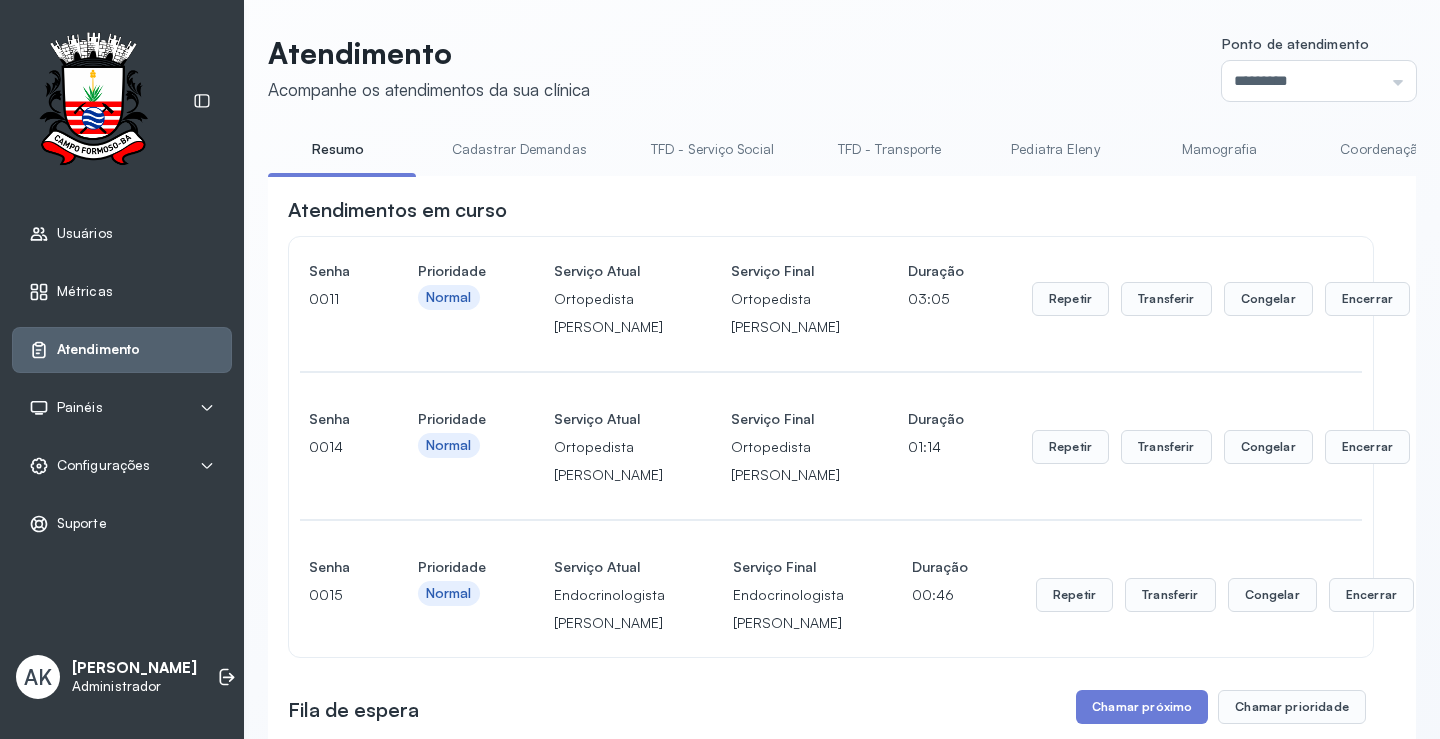 scroll, scrollTop: 200, scrollLeft: 0, axis: vertical 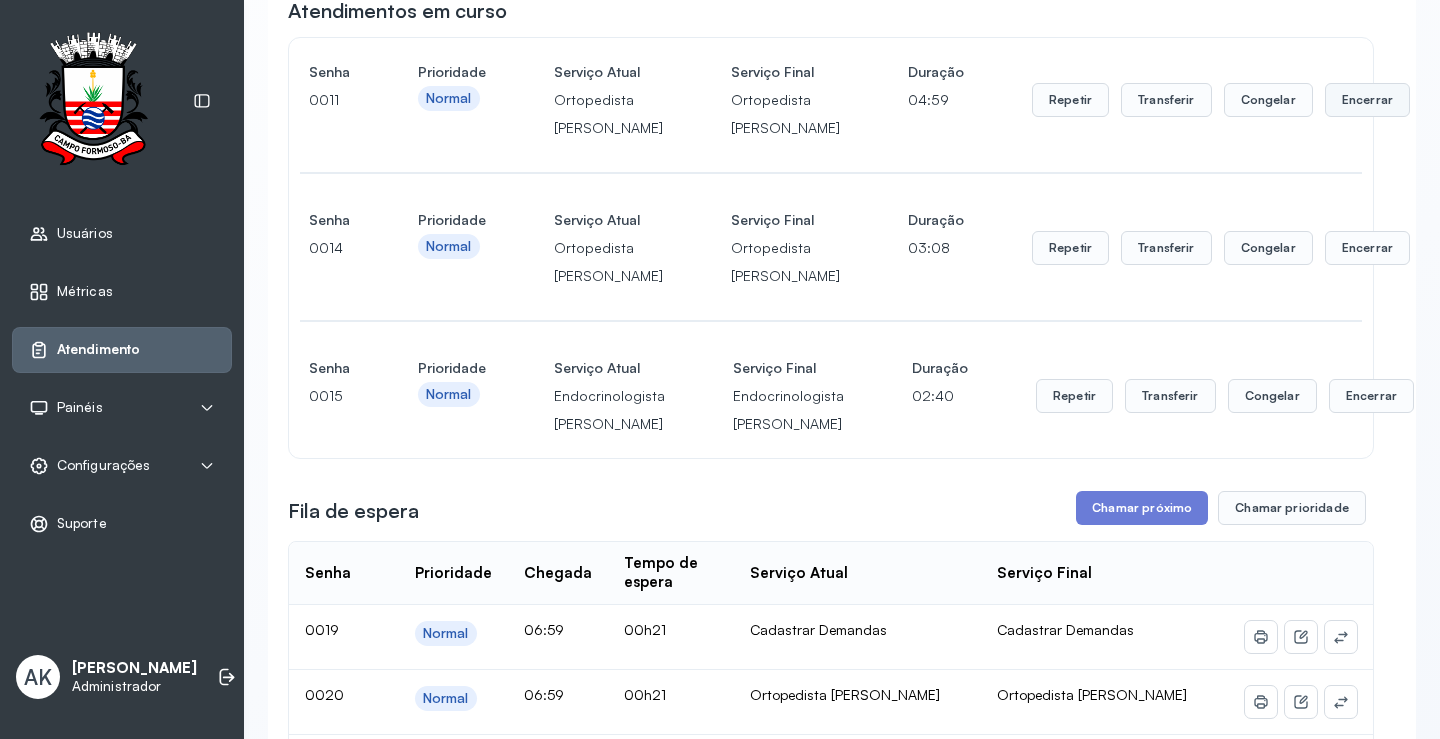click on "Encerrar" at bounding box center (1367, 100) 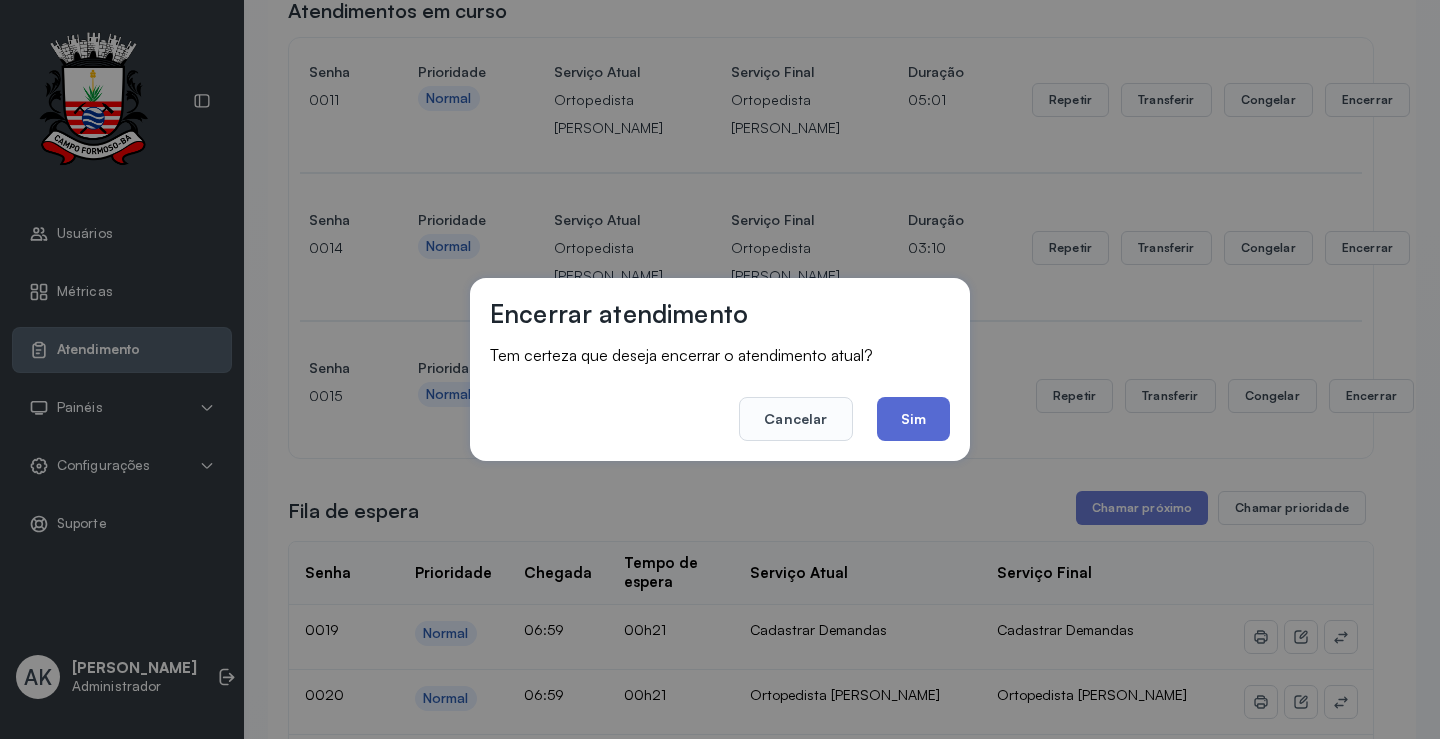 click on "Sim" 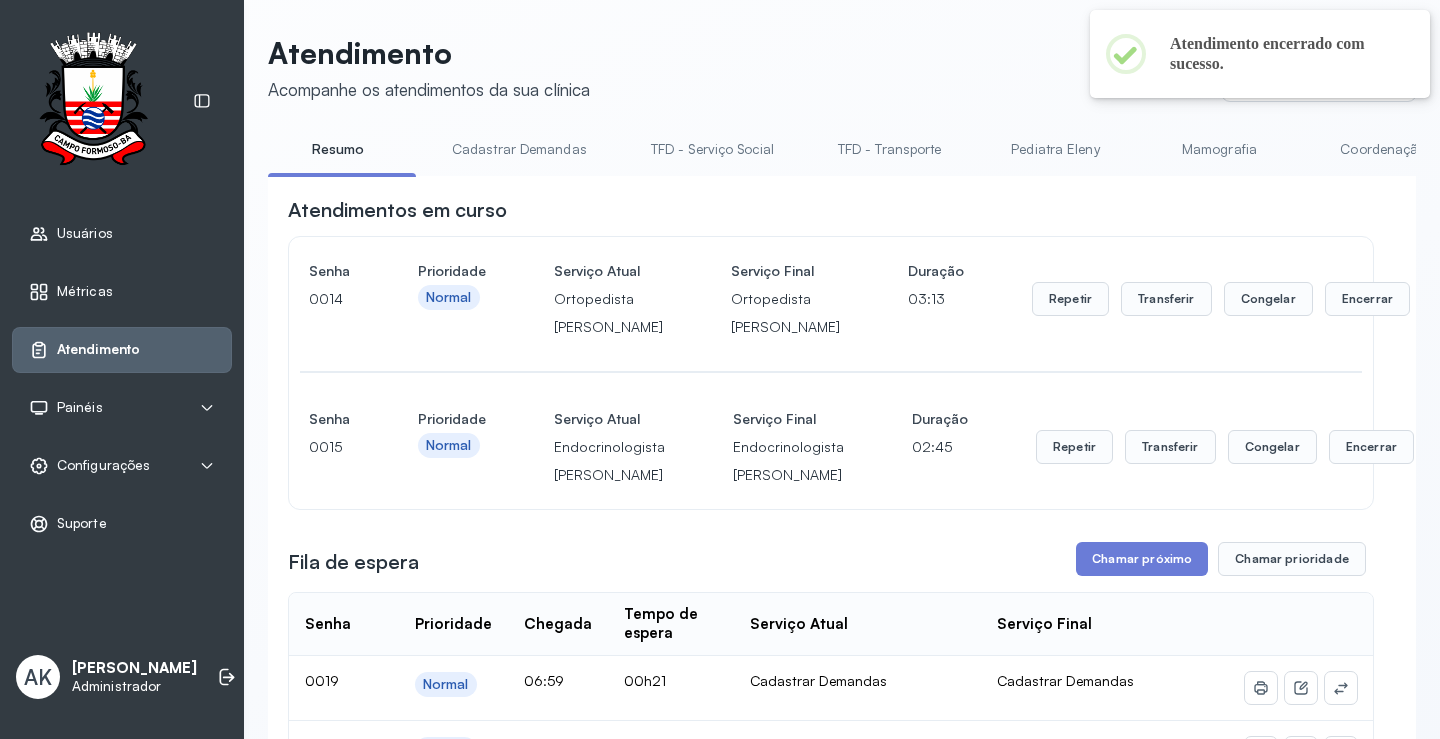 scroll, scrollTop: 200, scrollLeft: 0, axis: vertical 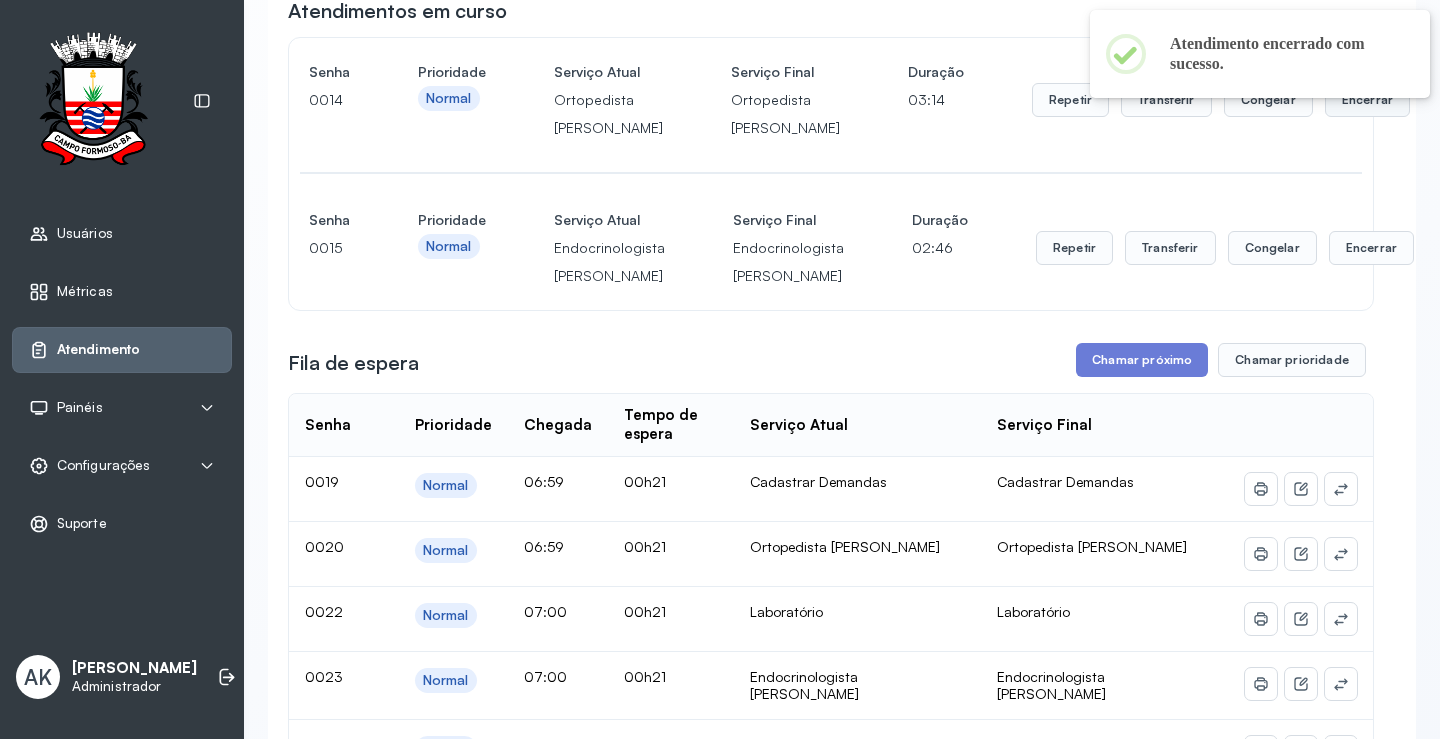 click on "Encerrar" at bounding box center [1367, 100] 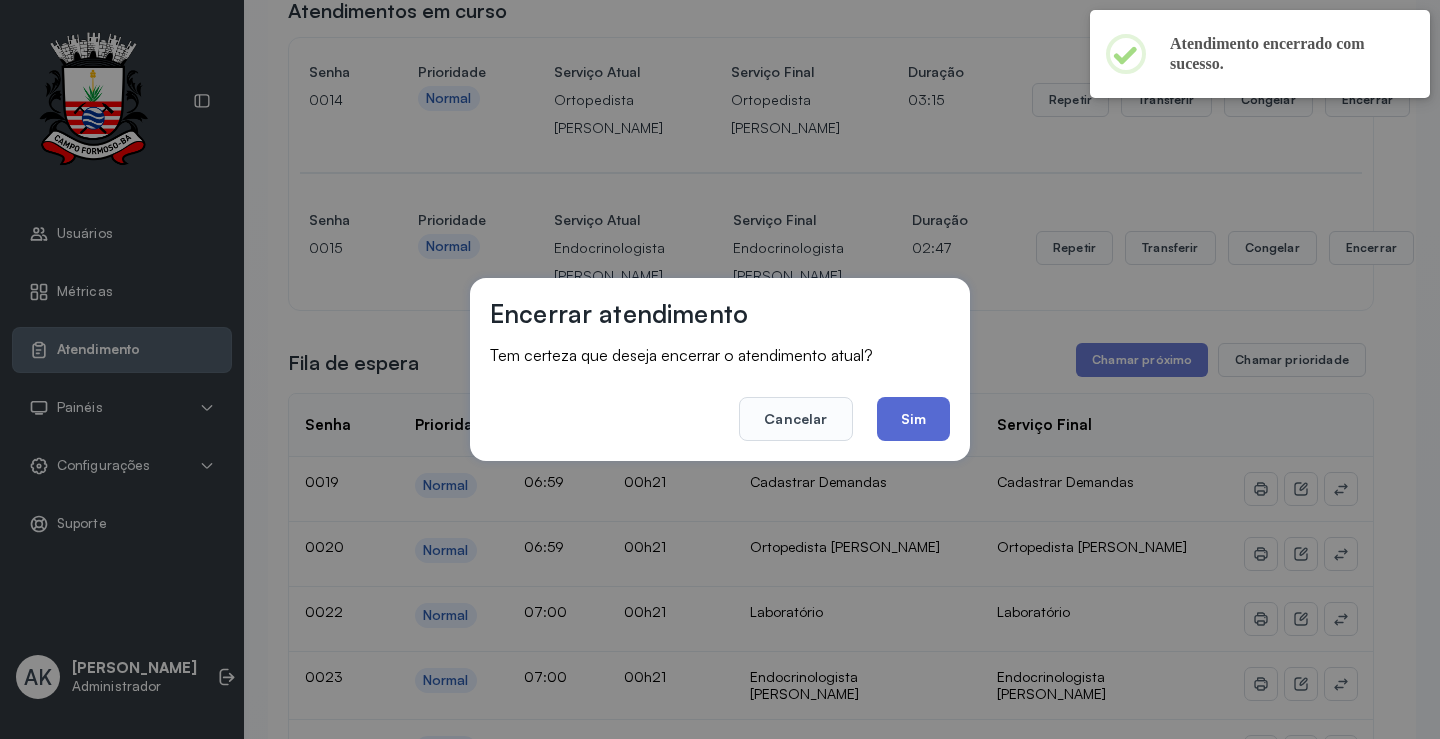 click on "Sim" 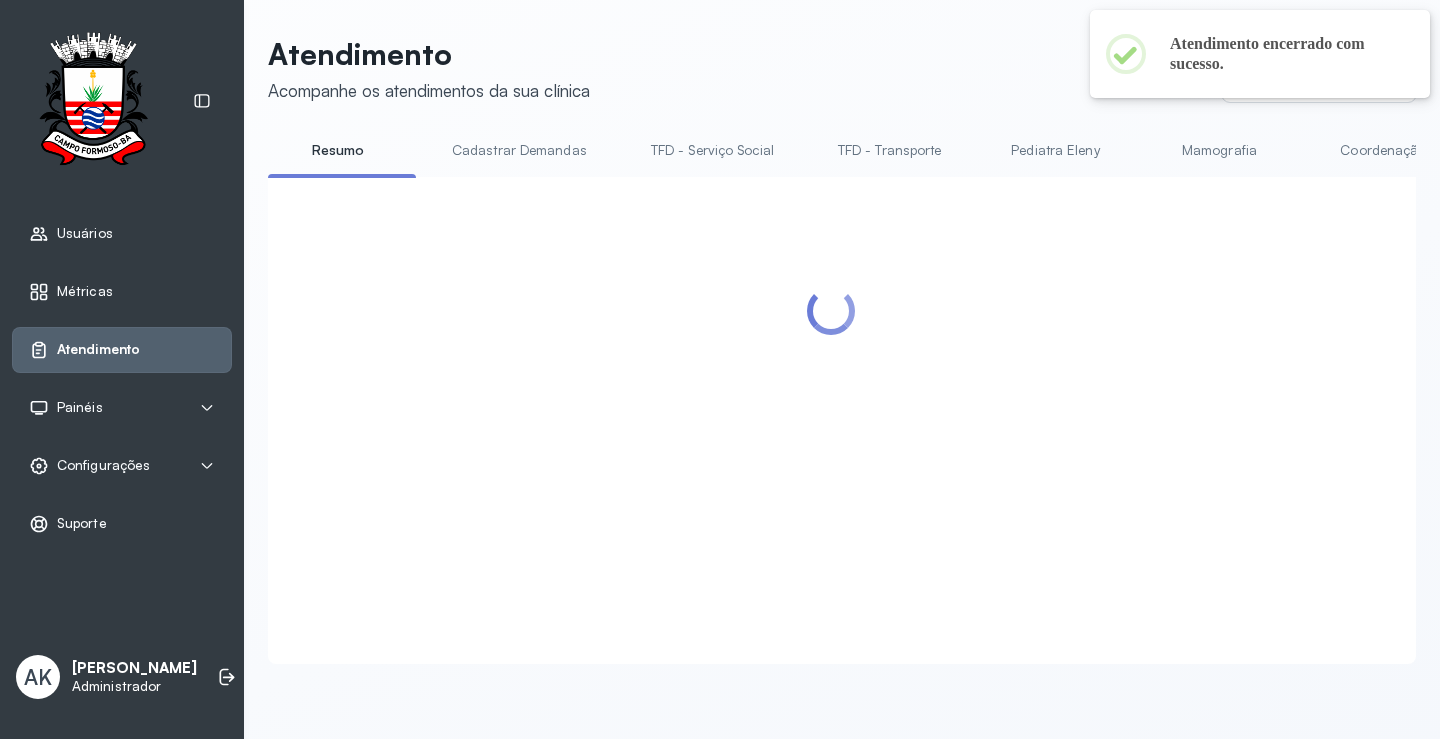 scroll, scrollTop: 1, scrollLeft: 0, axis: vertical 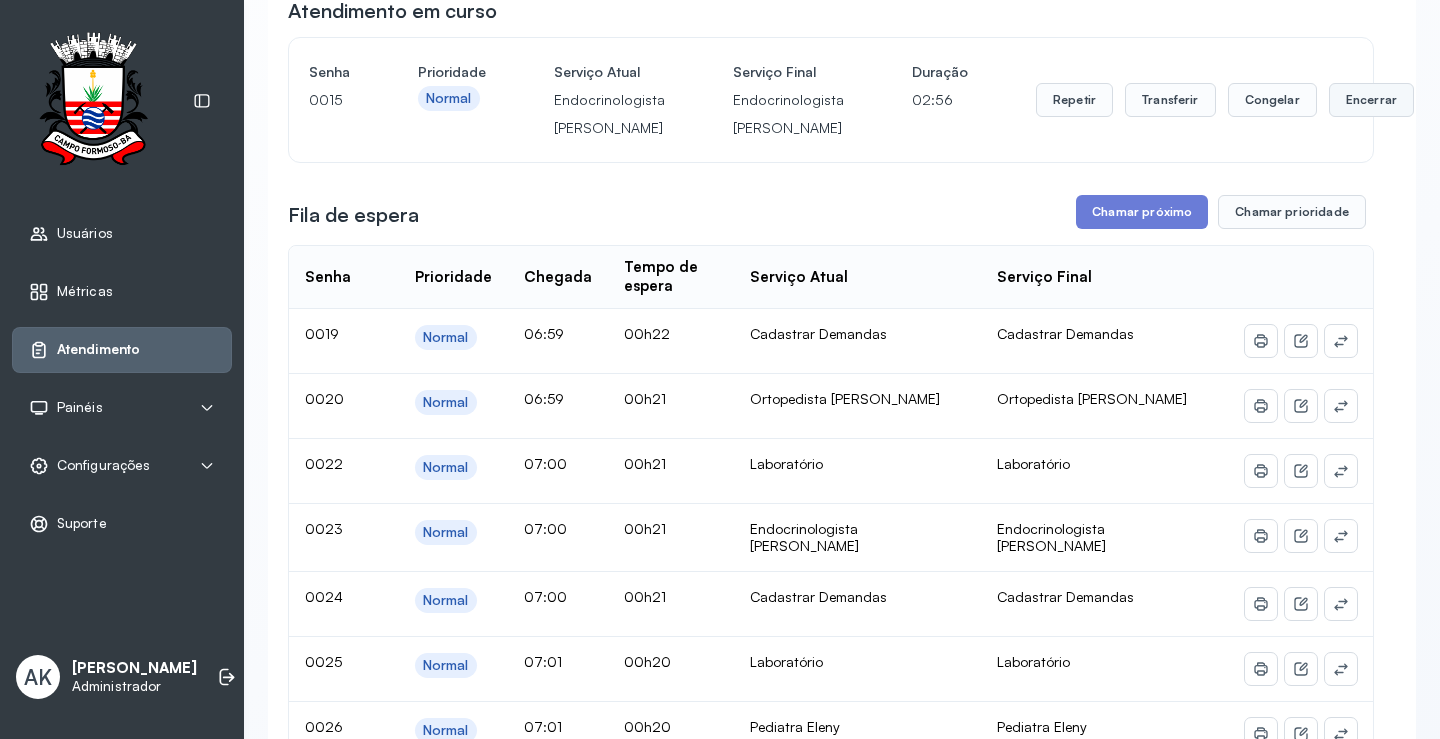 click on "Encerrar" at bounding box center (1371, 100) 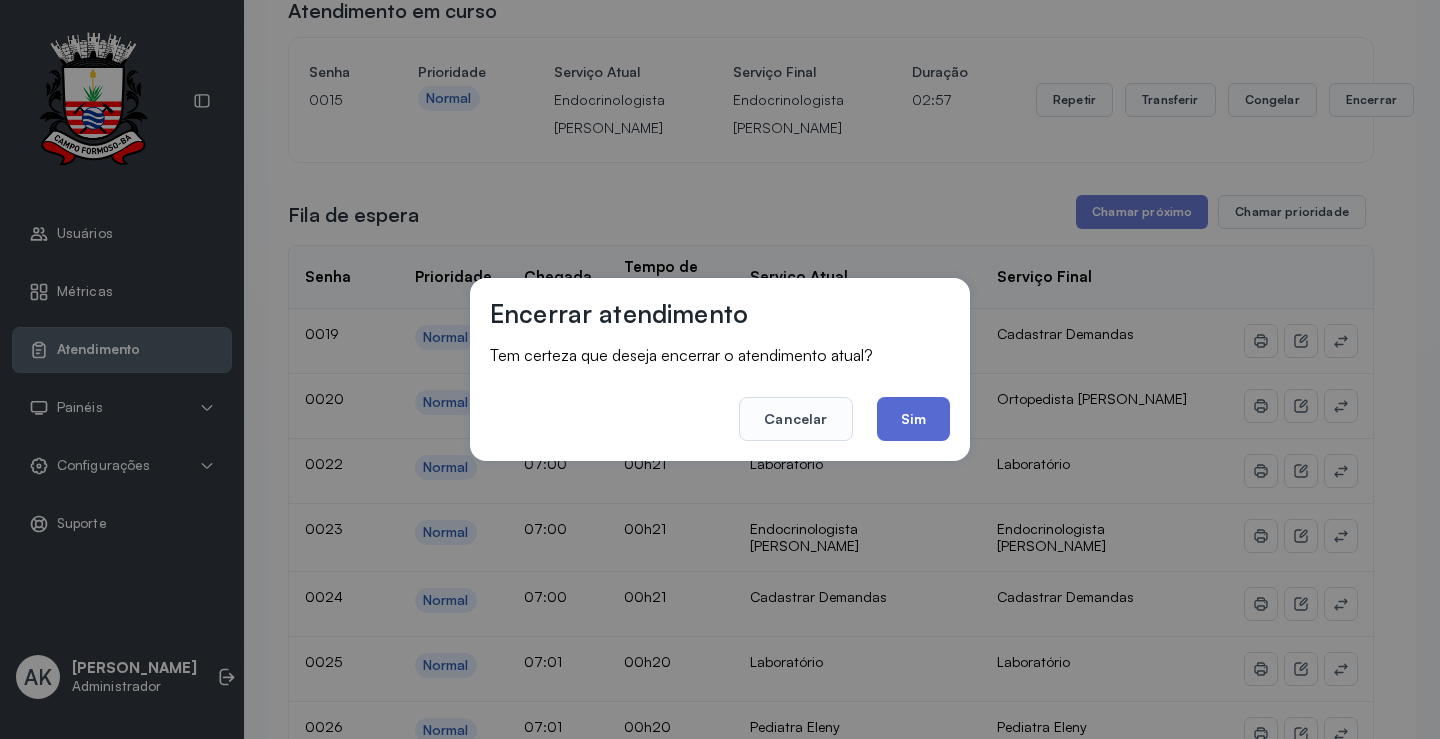 click on "Sim" 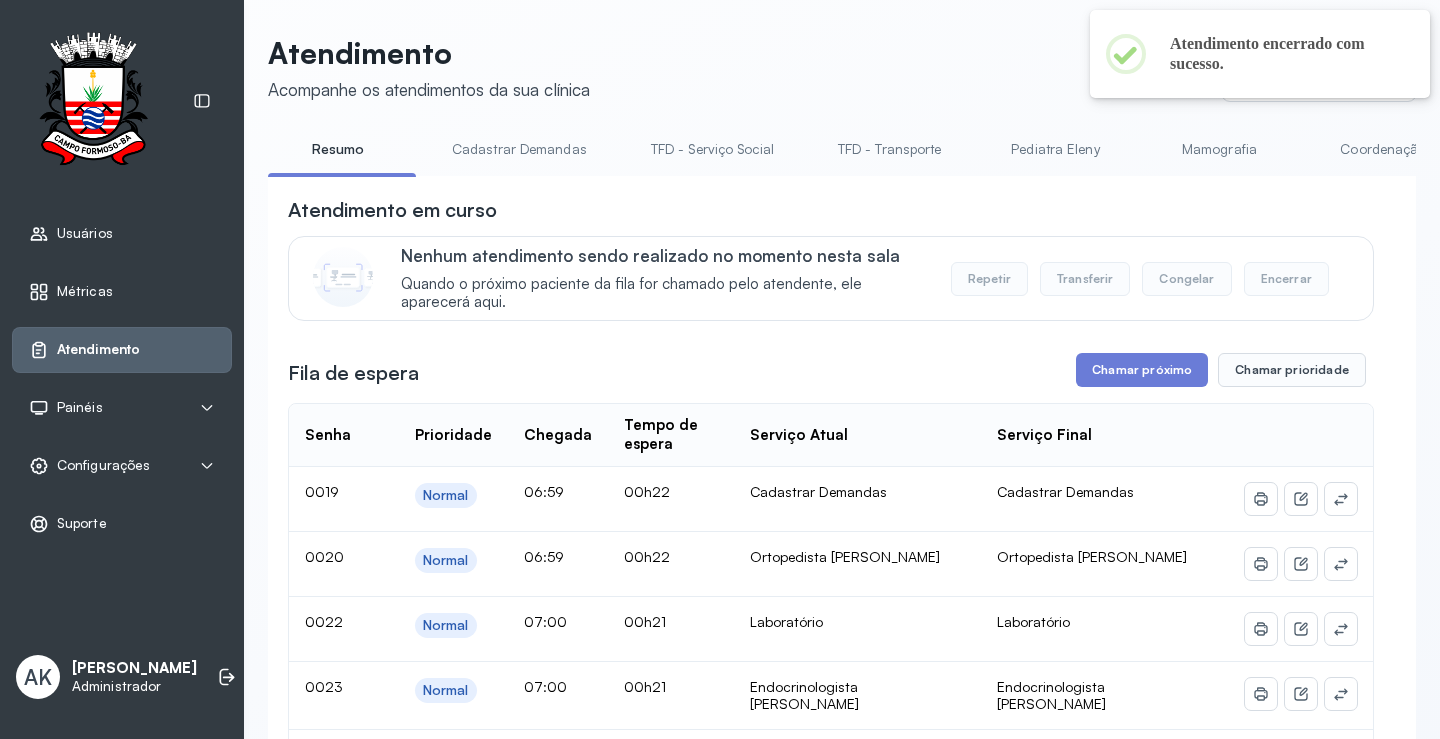scroll, scrollTop: 200, scrollLeft: 0, axis: vertical 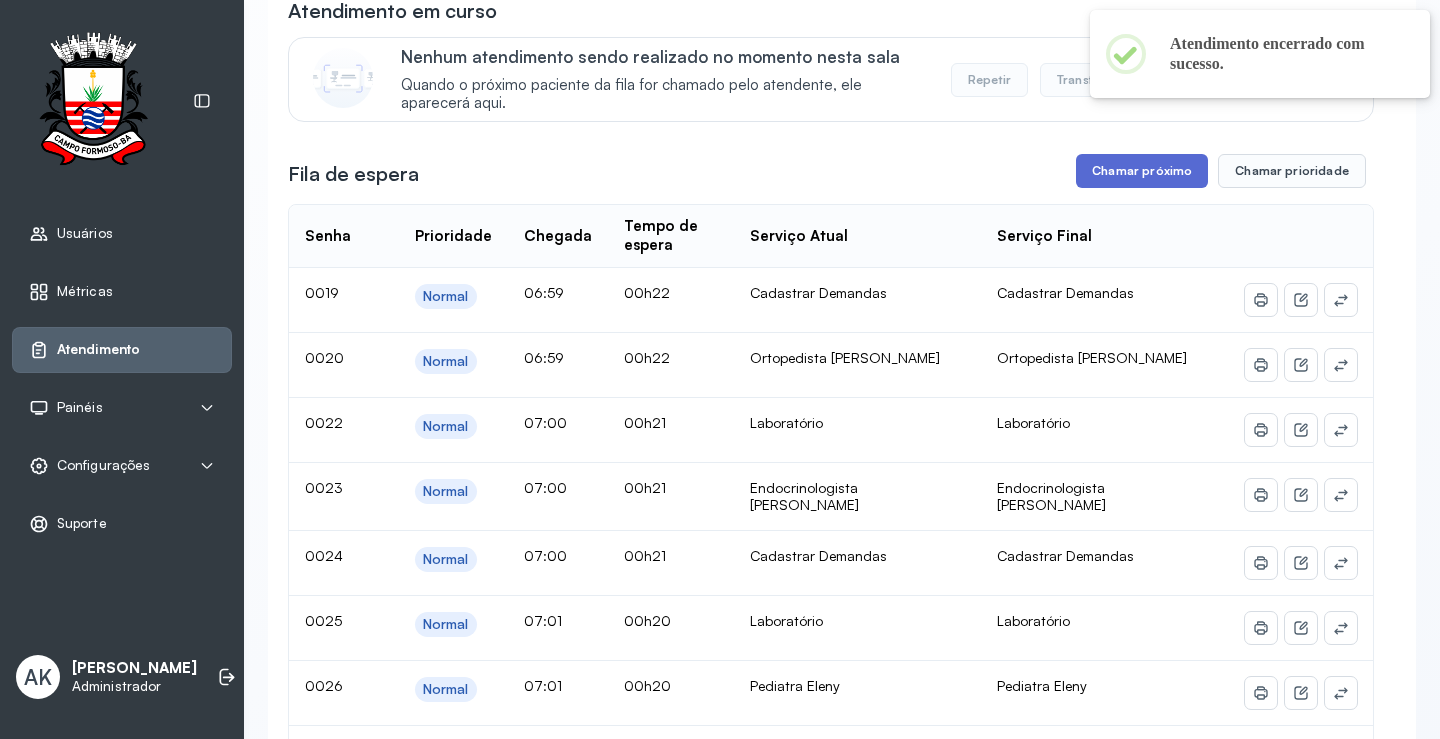 click on "Chamar próximo" at bounding box center [1142, 171] 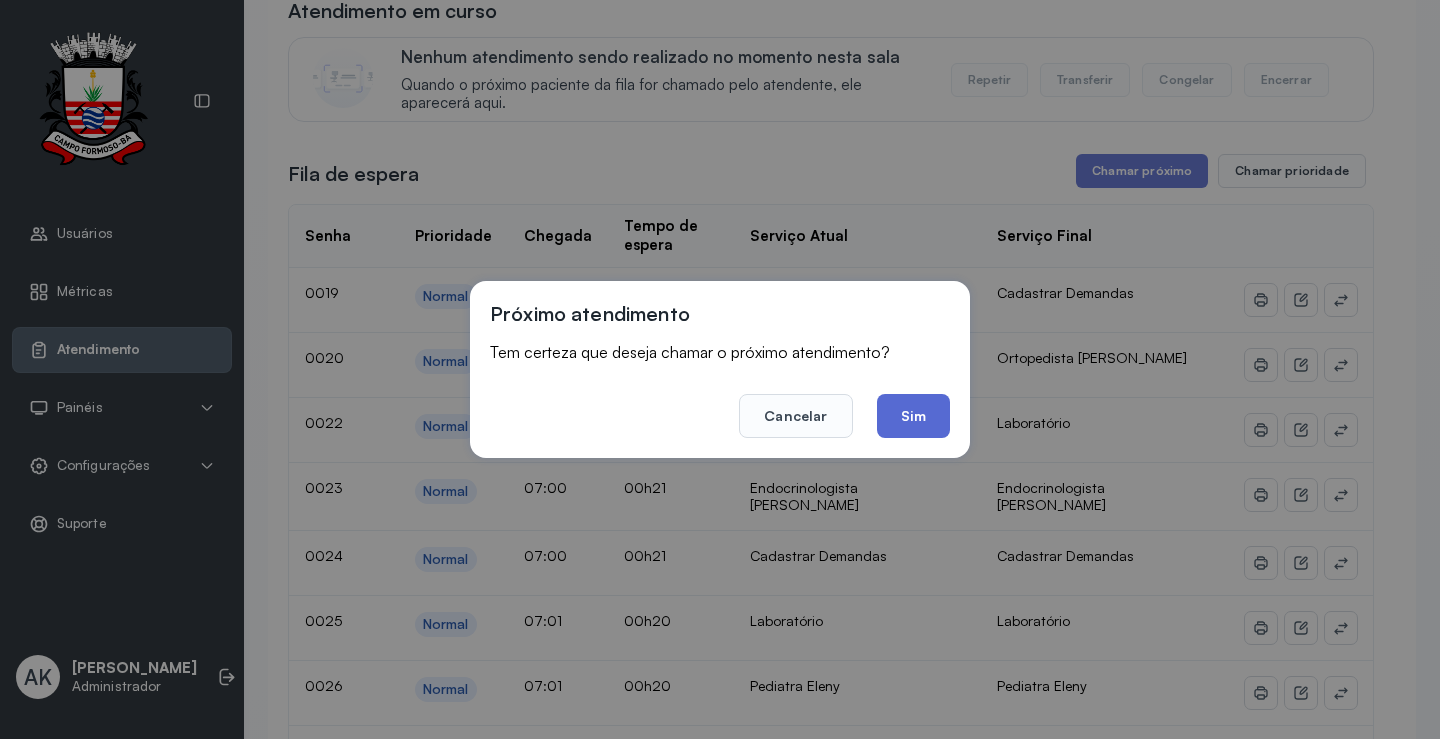 click on "Sim" 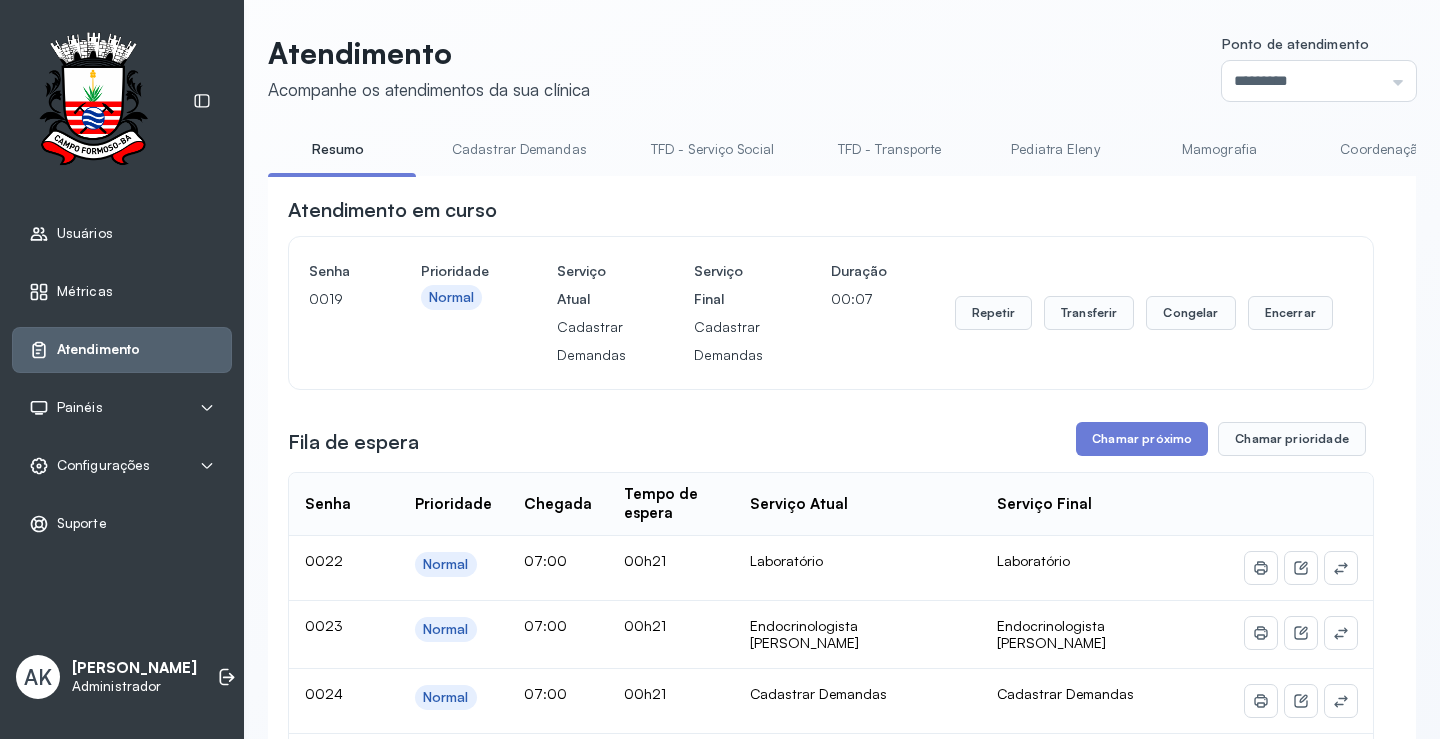 scroll, scrollTop: 200, scrollLeft: 0, axis: vertical 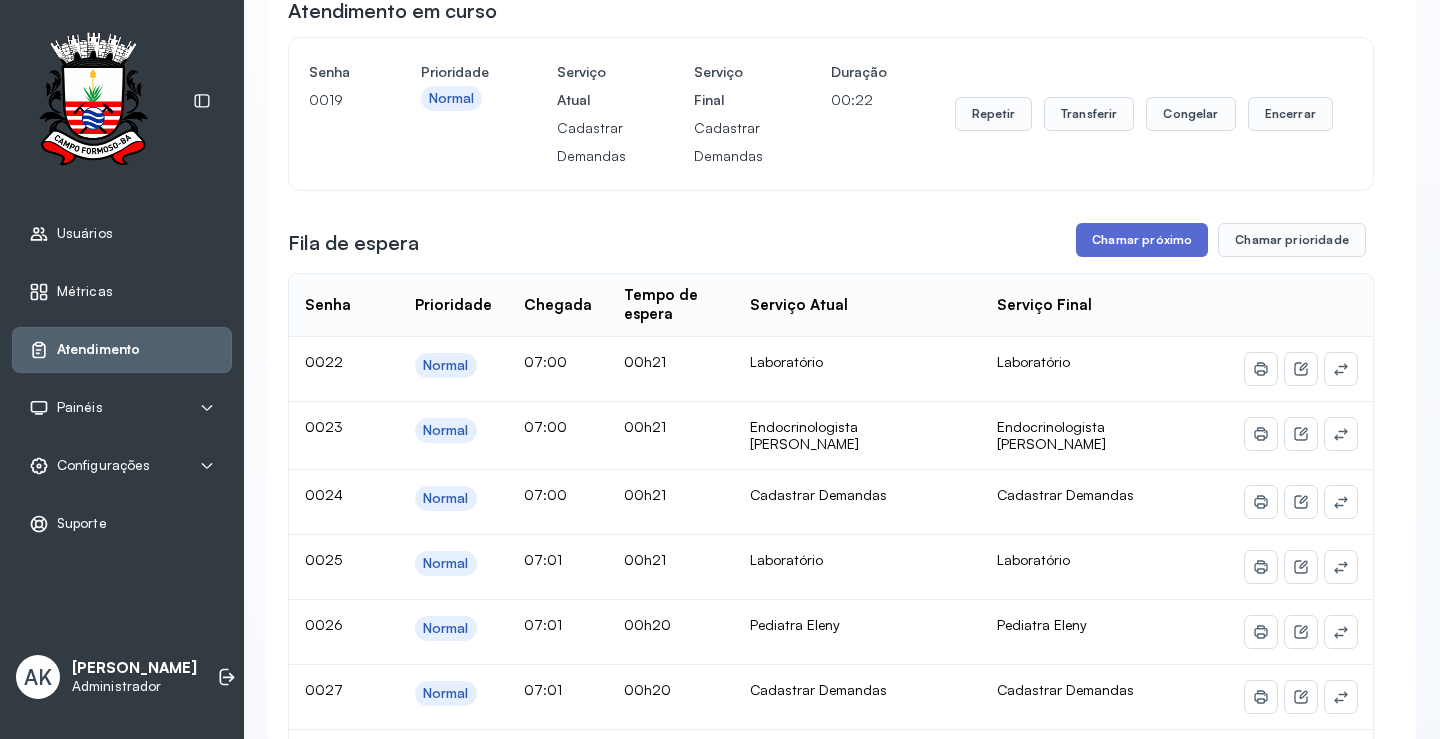 click on "Chamar próximo" at bounding box center [1142, 240] 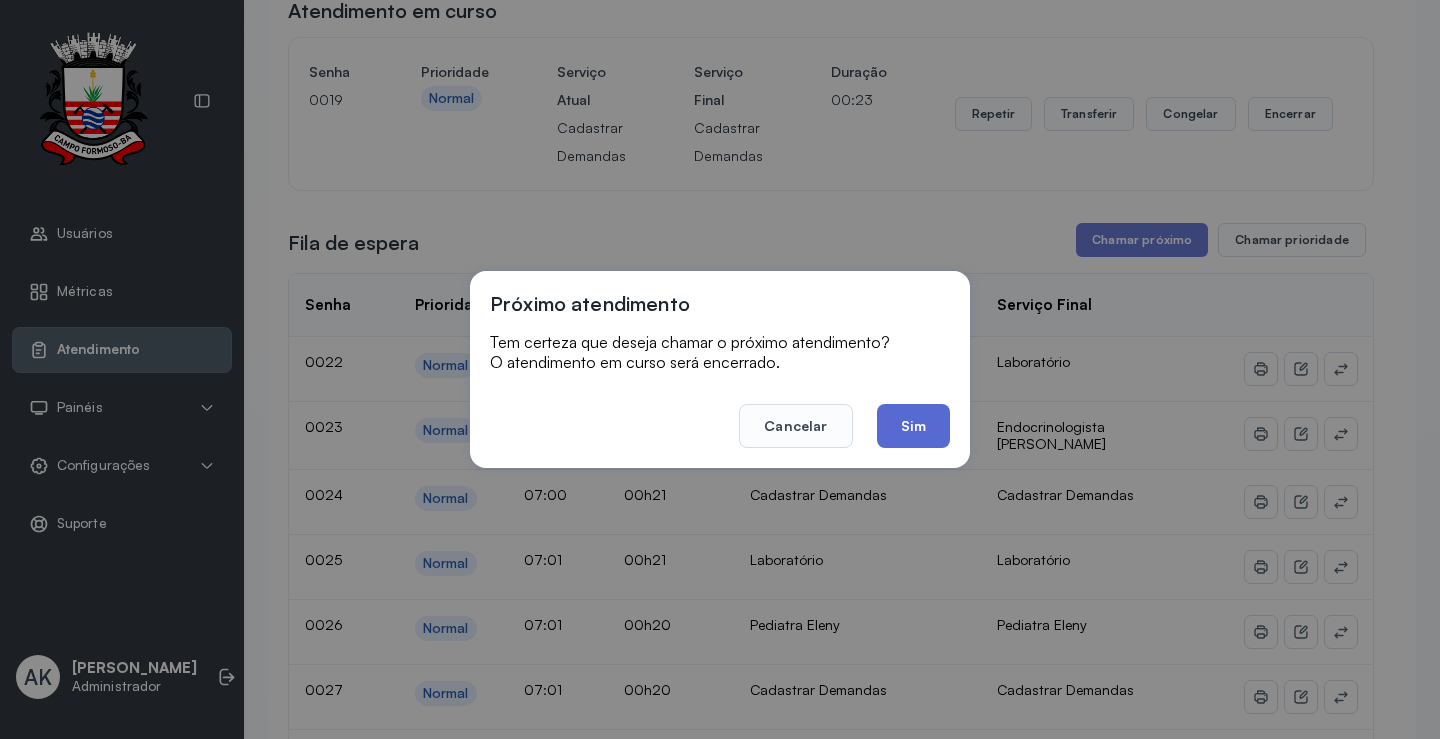 click on "Sim" 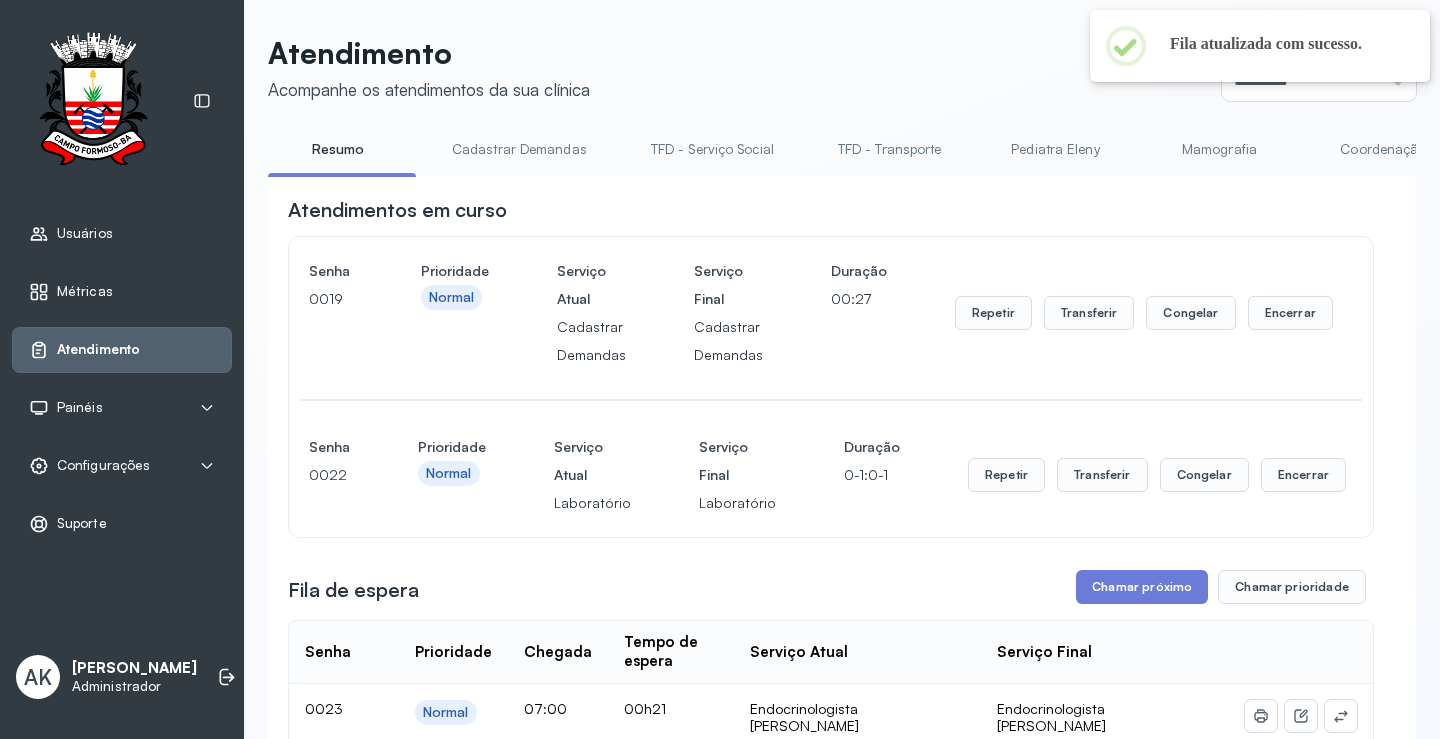 scroll, scrollTop: 200, scrollLeft: 0, axis: vertical 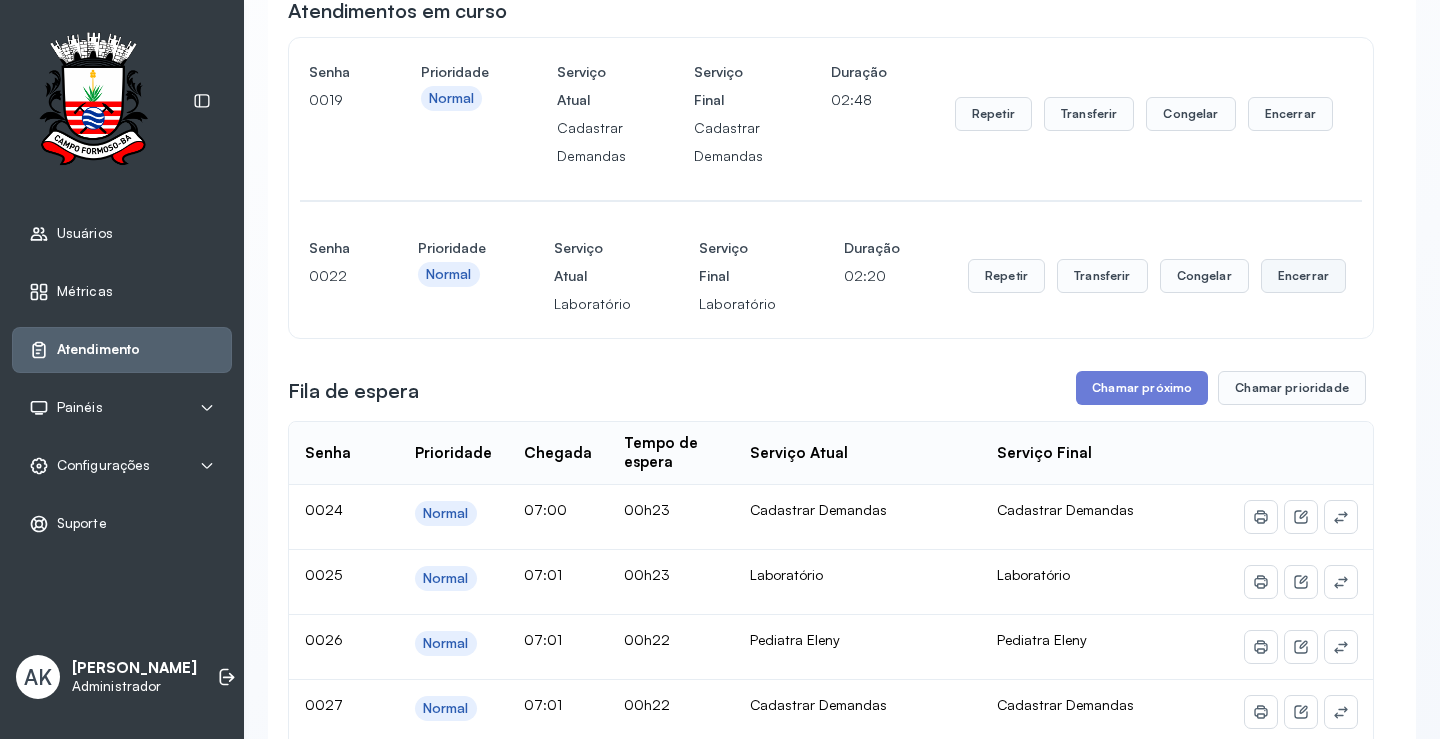 click on "Encerrar" at bounding box center [1290, 114] 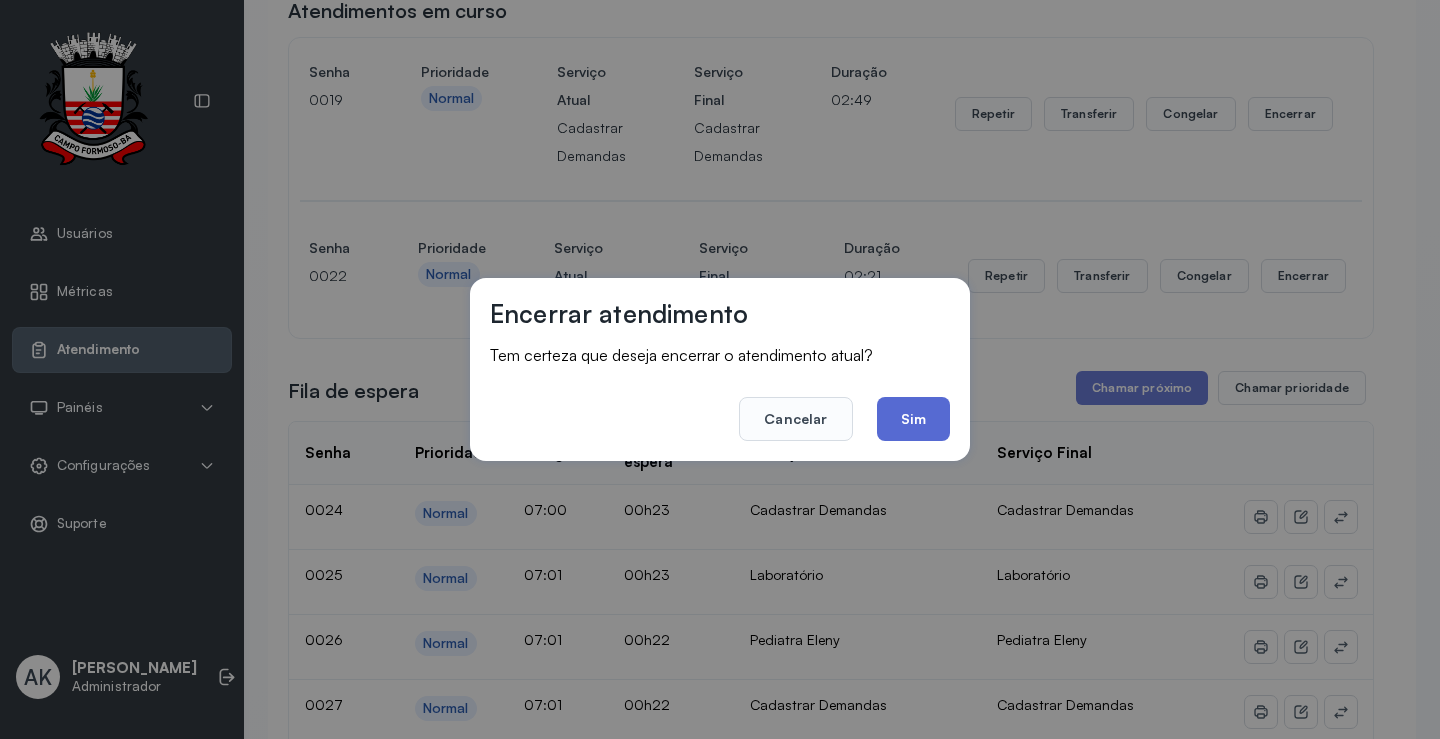click on "Sim" 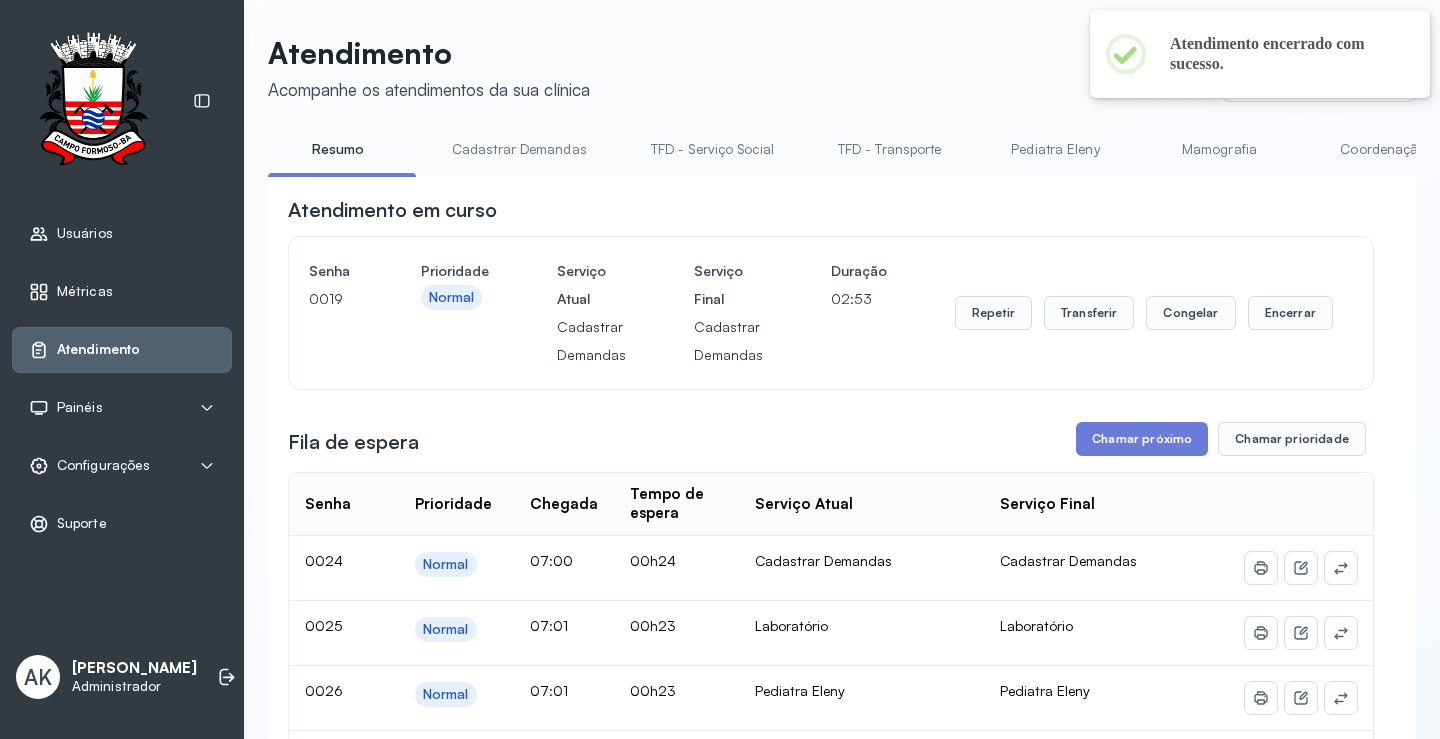 scroll, scrollTop: 200, scrollLeft: 0, axis: vertical 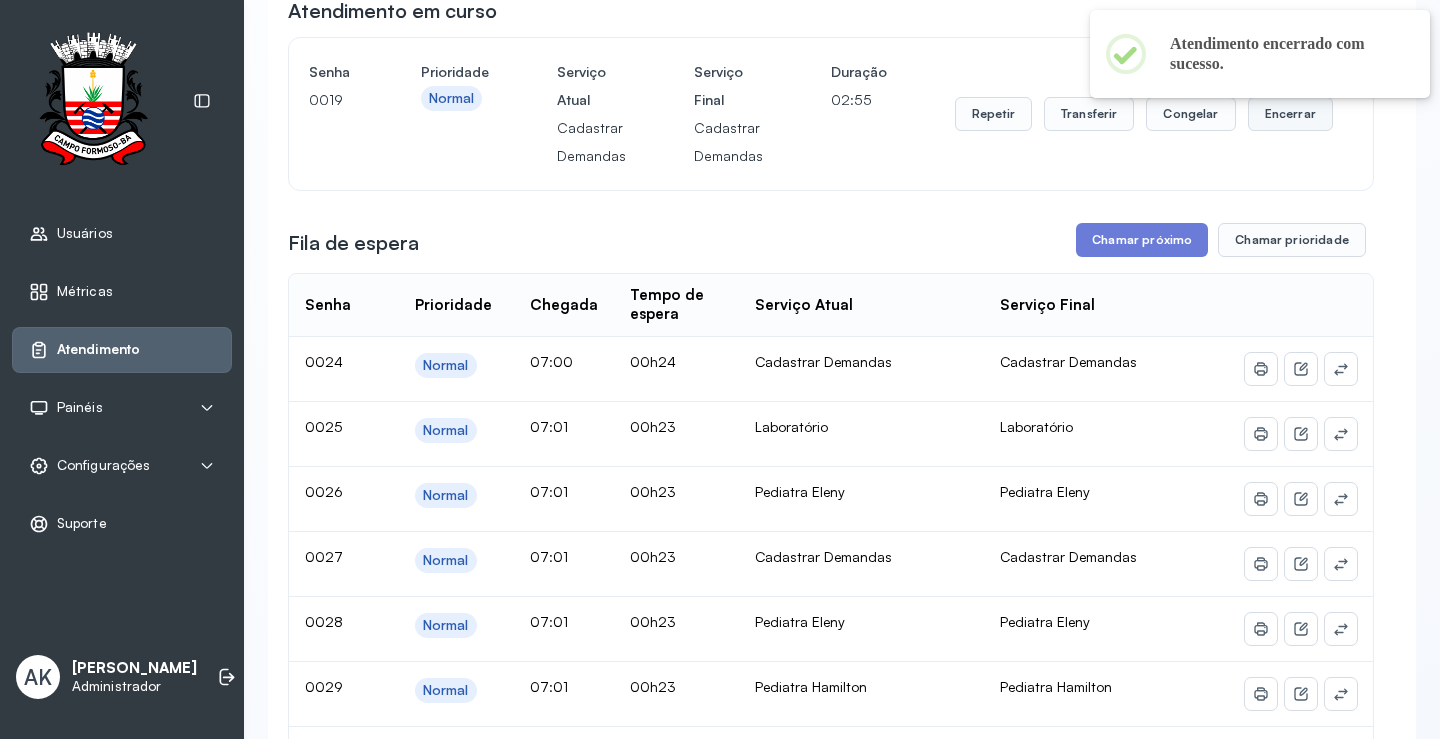 click on "Encerrar" at bounding box center (1290, 114) 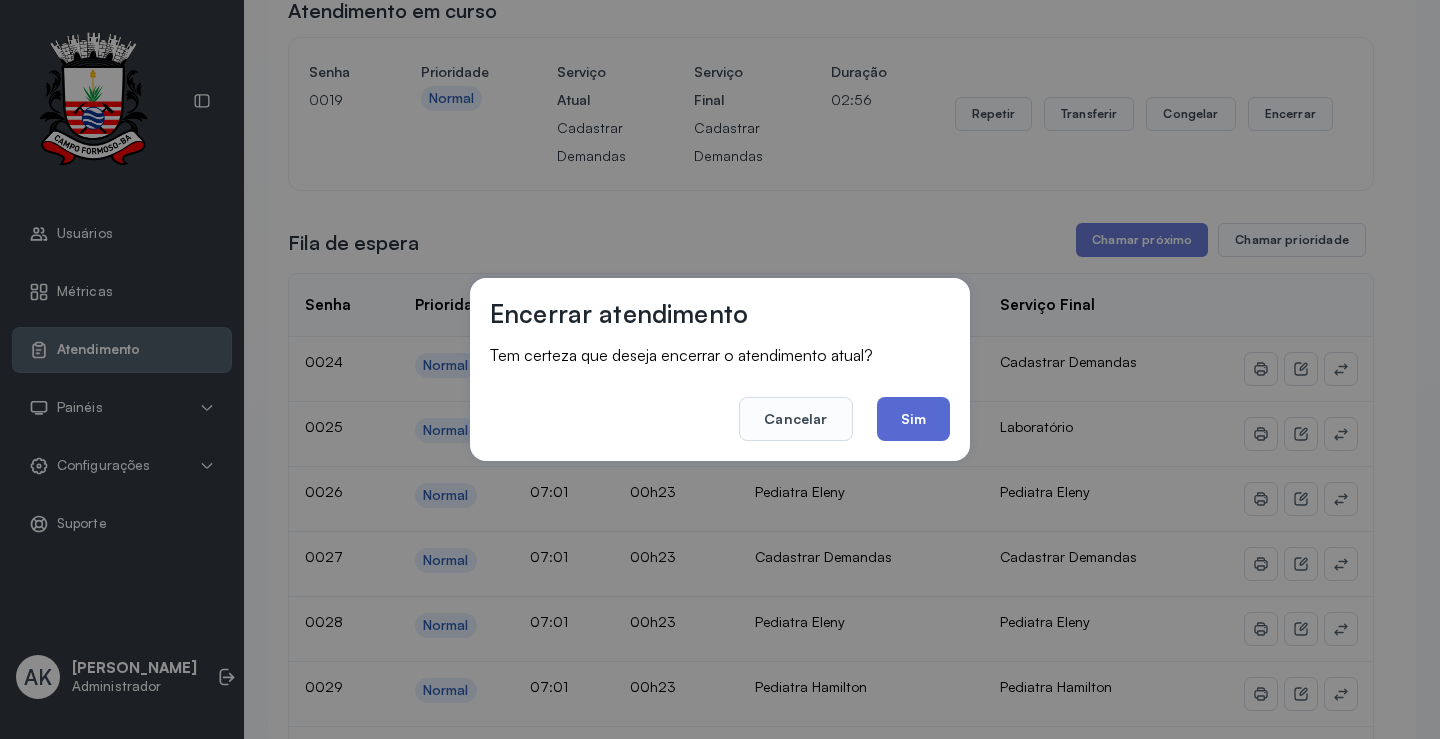 click on "Sim" 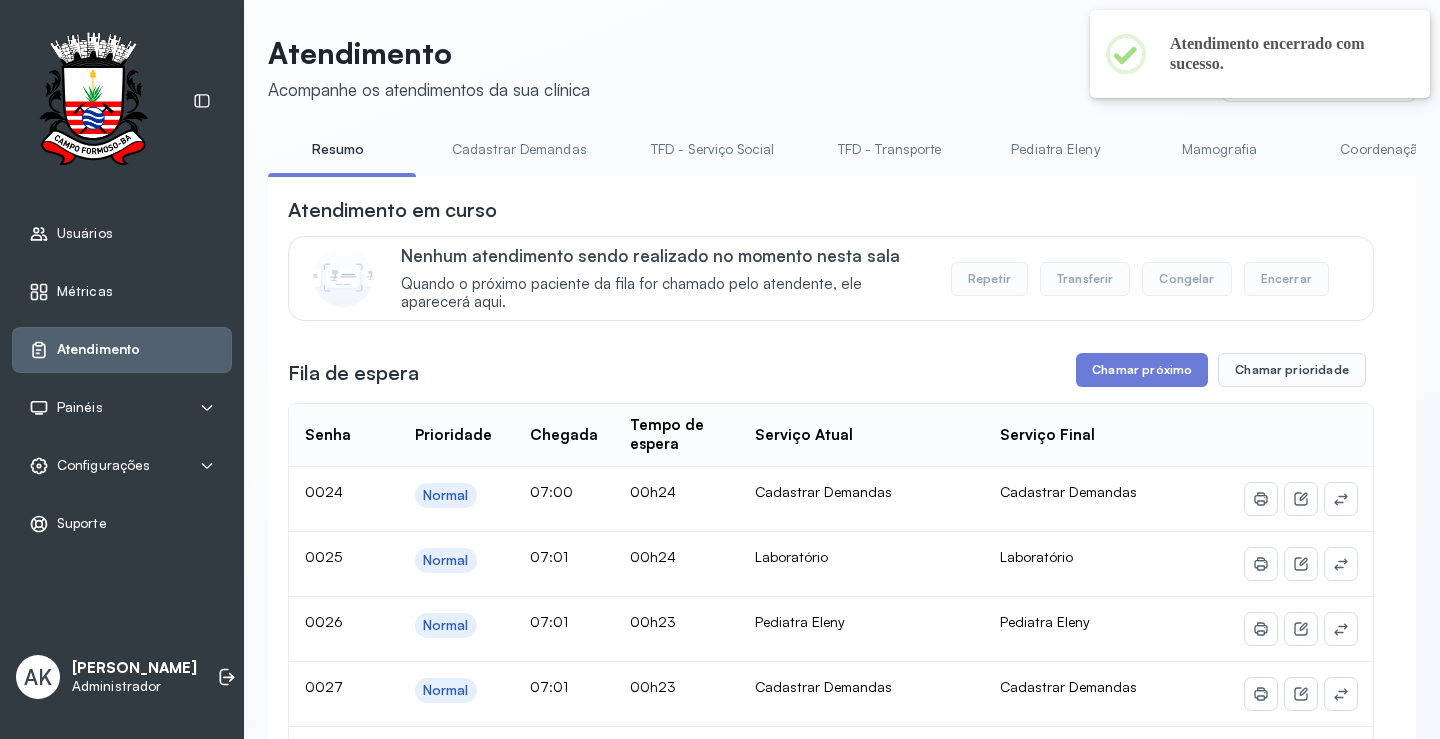scroll, scrollTop: 200, scrollLeft: 0, axis: vertical 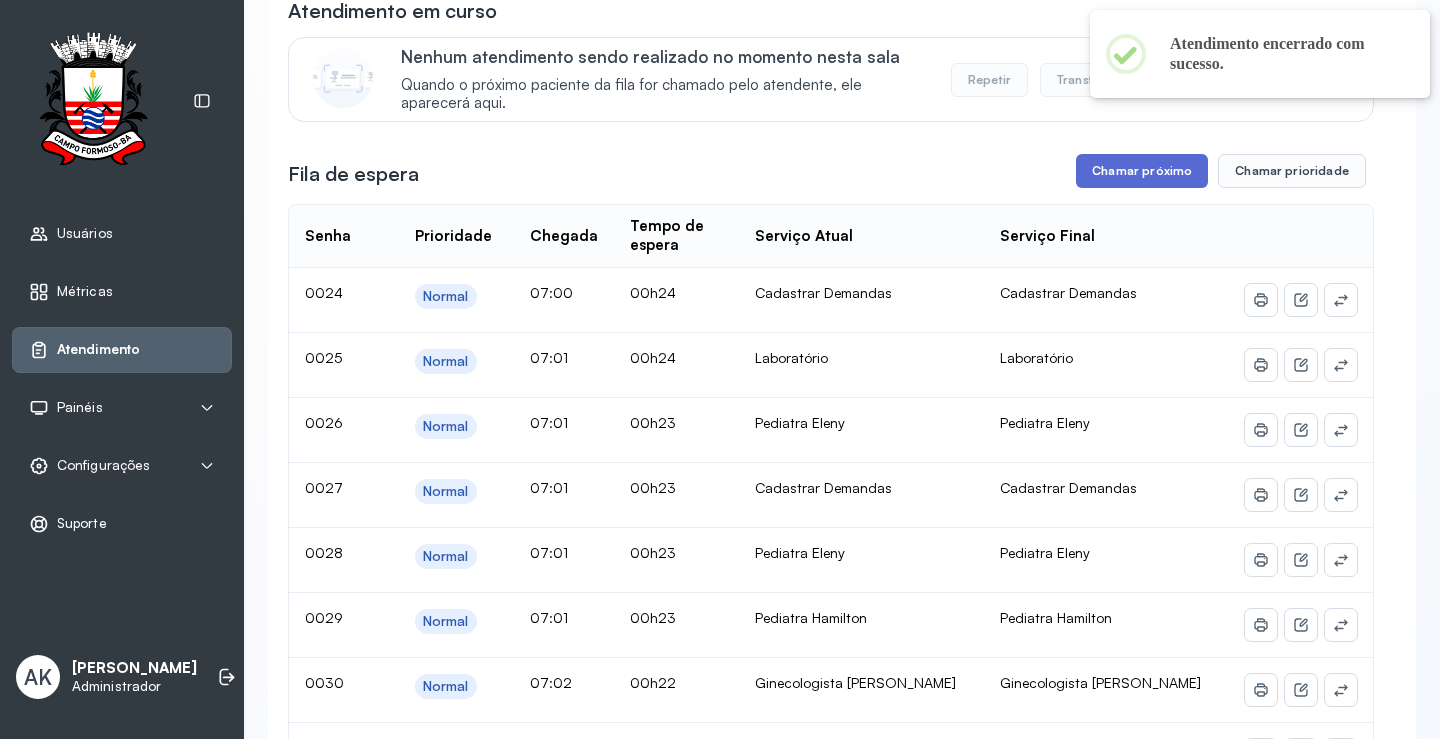 click on "Chamar próximo" at bounding box center (1142, 171) 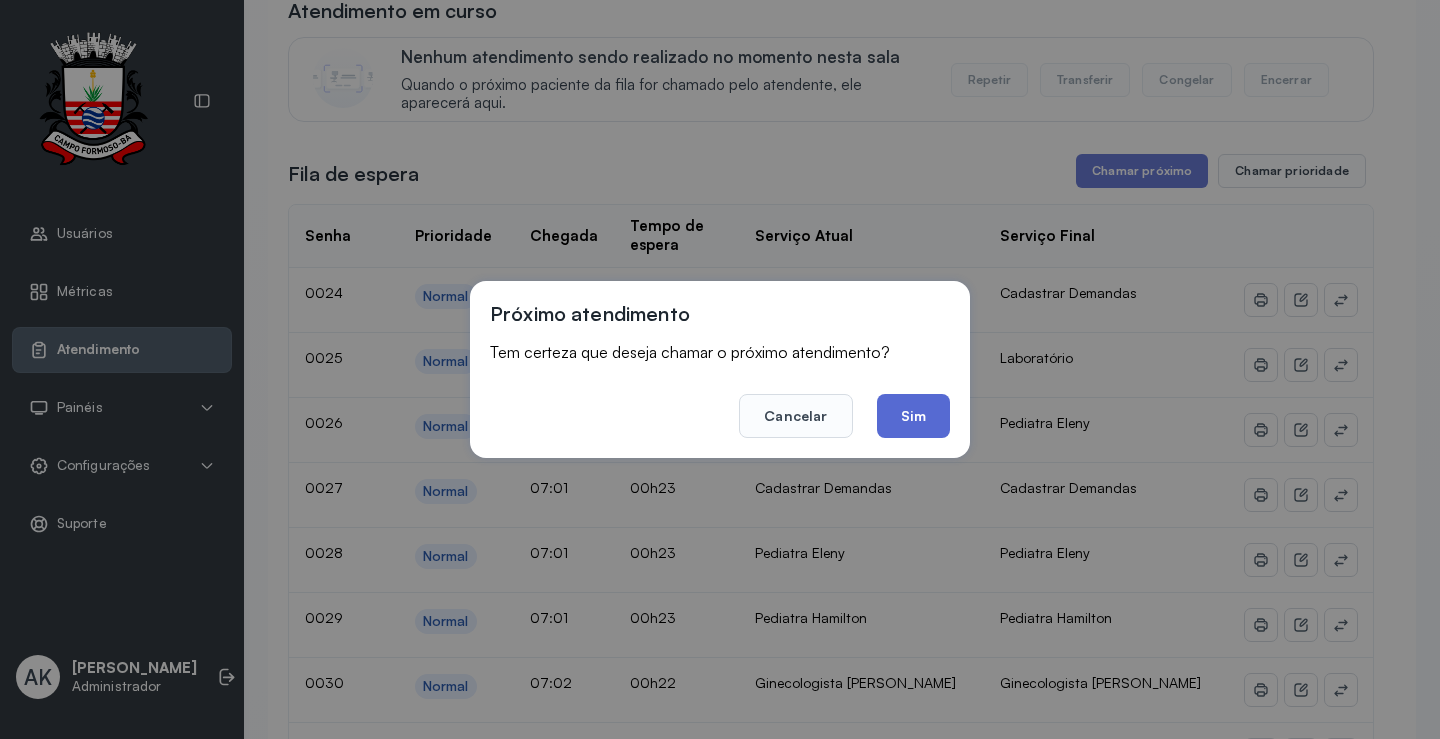 click on "Sim" 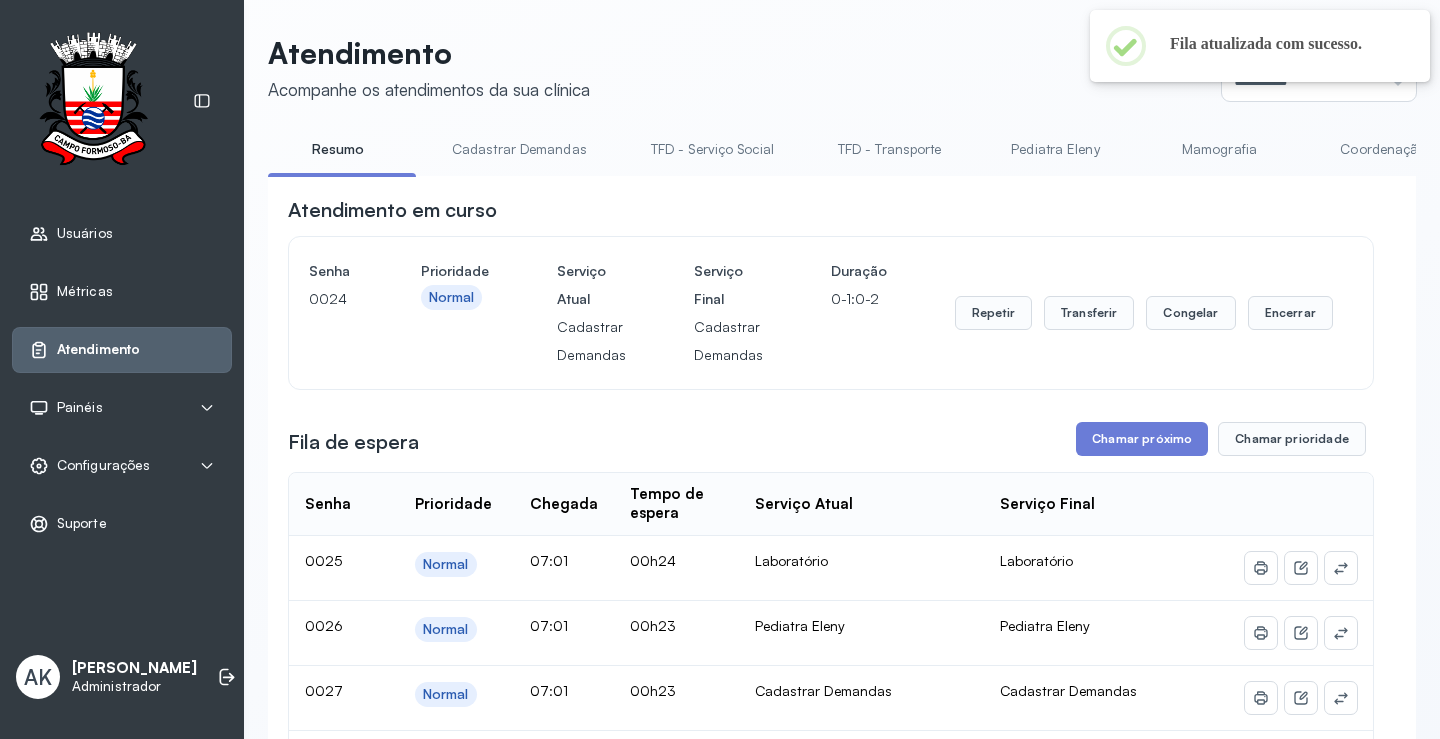 scroll, scrollTop: 200, scrollLeft: 0, axis: vertical 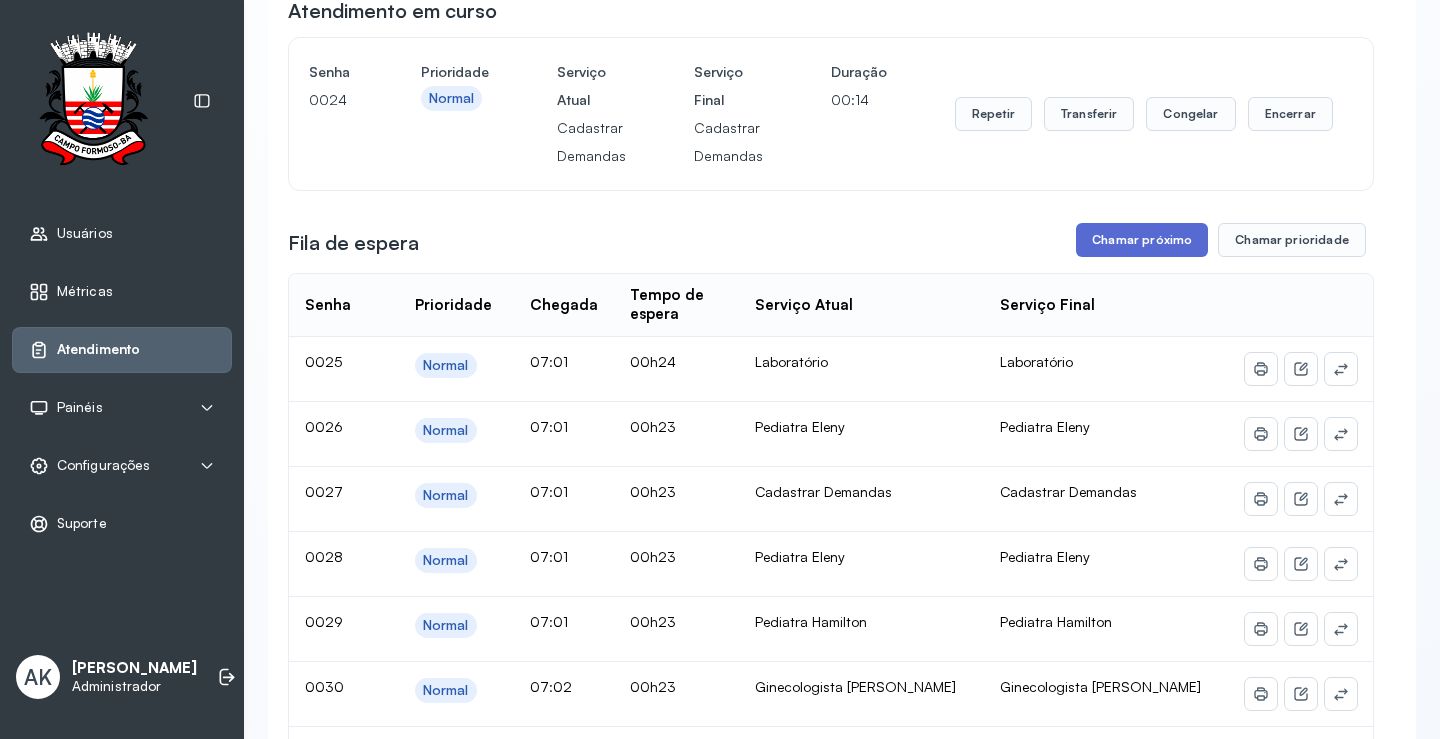 click on "Chamar próximo" at bounding box center [1142, 240] 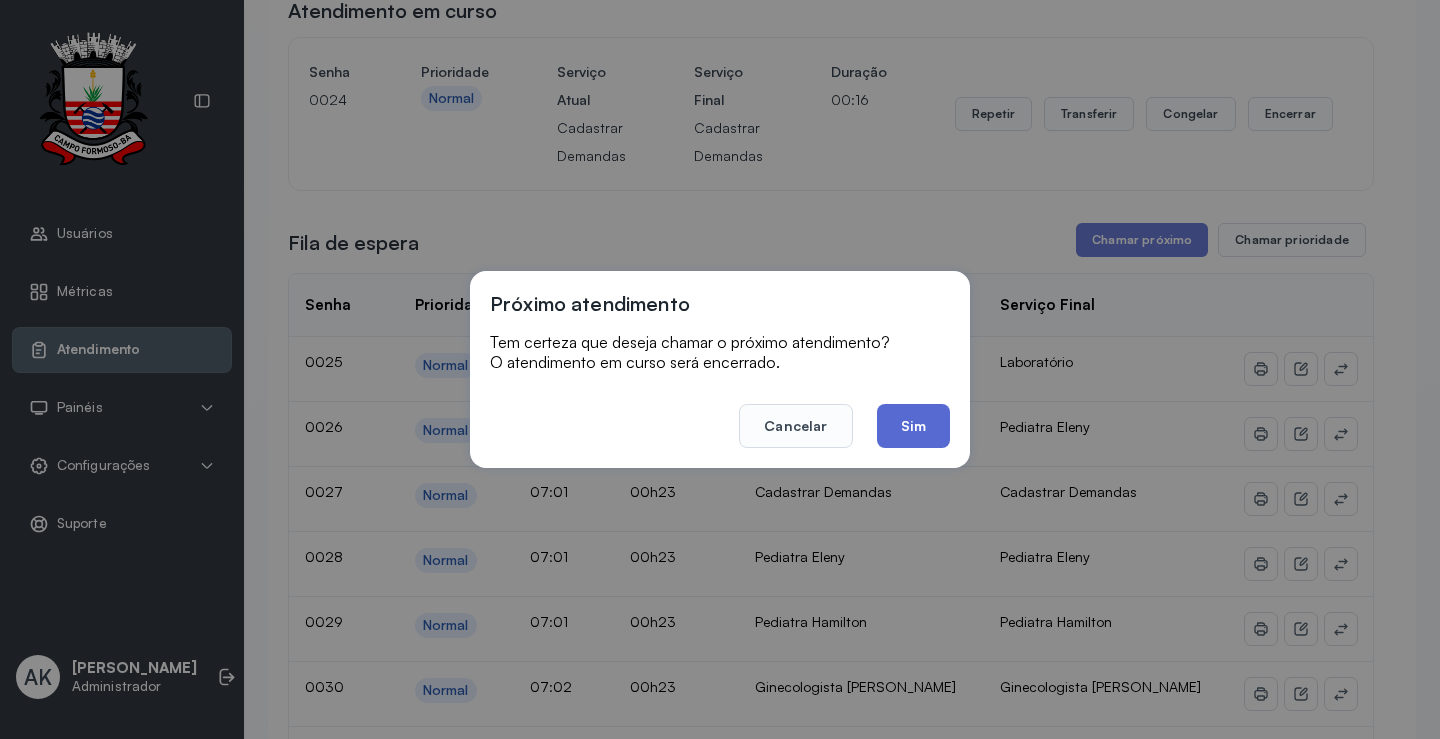 click on "Sim" 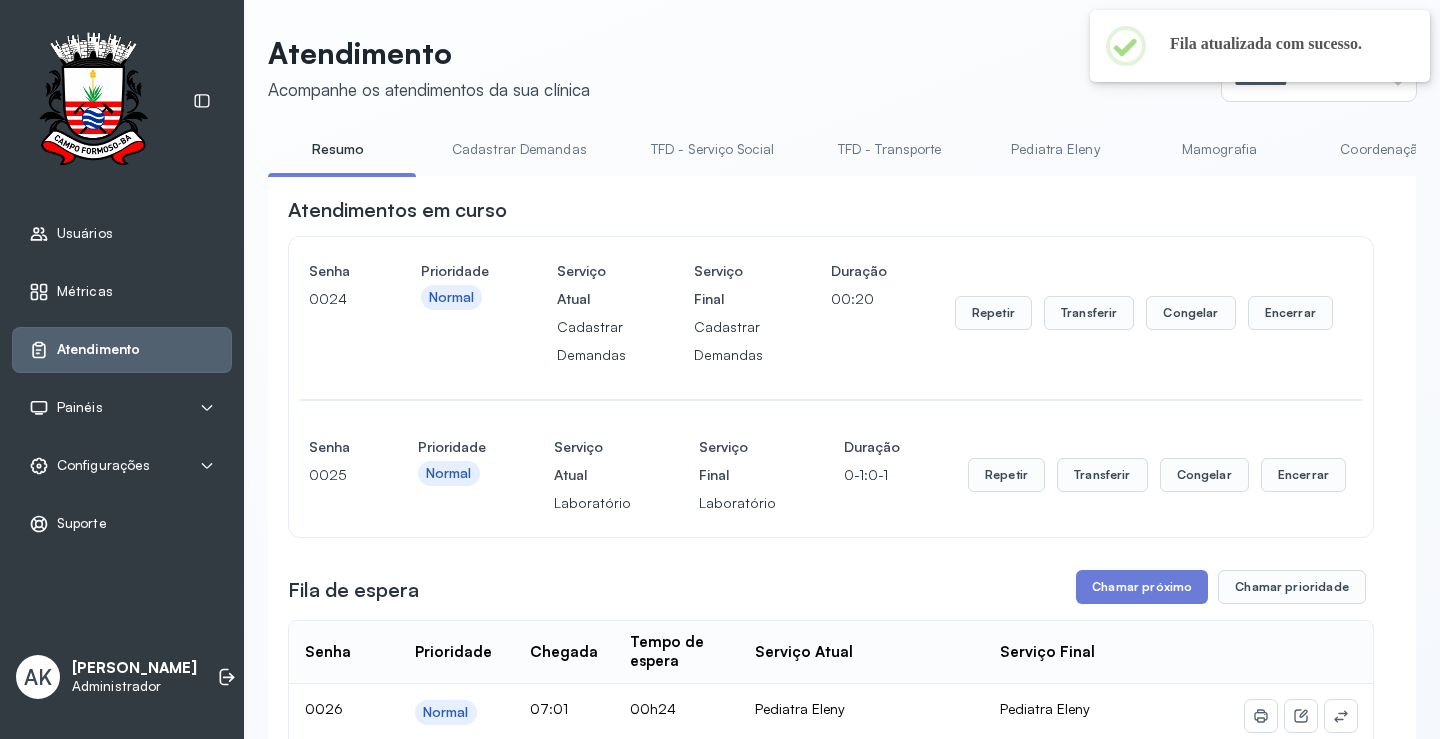 scroll, scrollTop: 200, scrollLeft: 0, axis: vertical 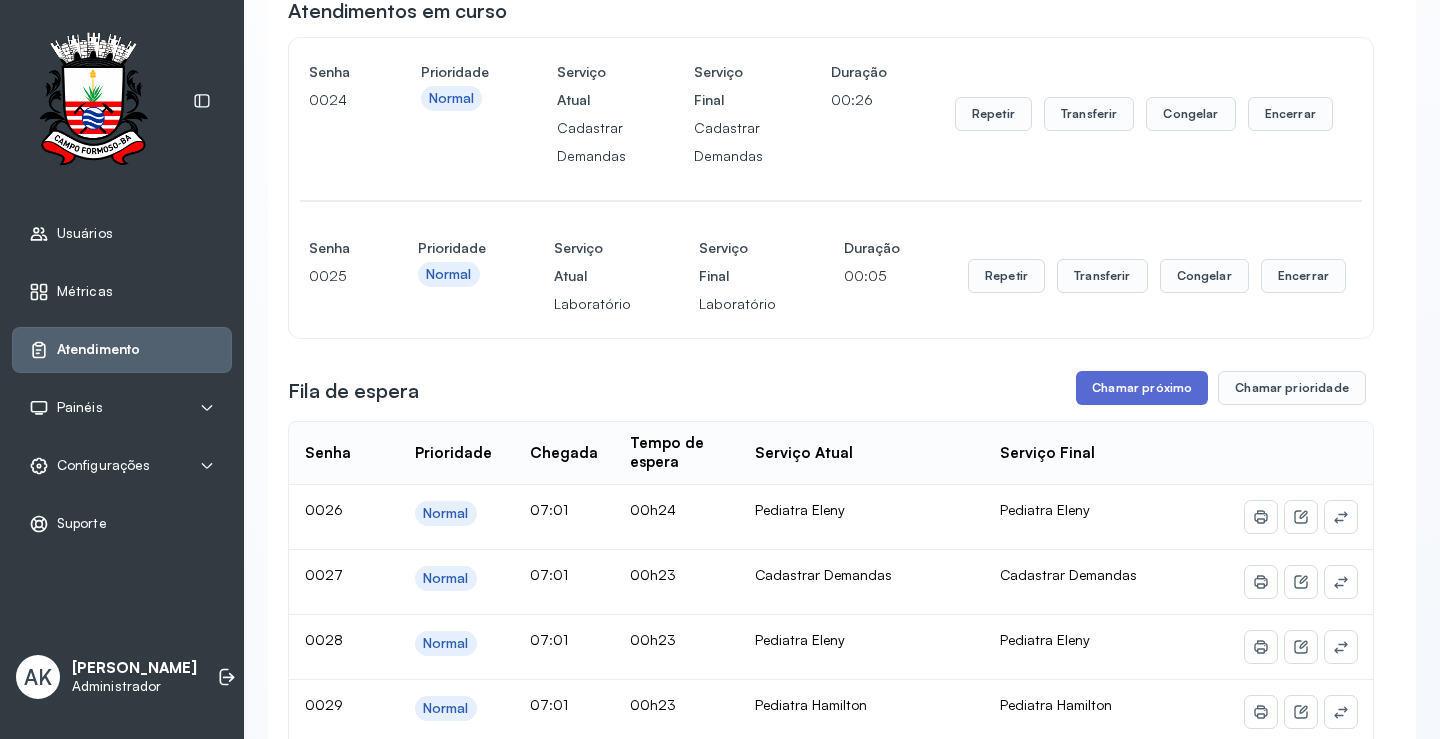 click on "Chamar próximo" at bounding box center (1142, 388) 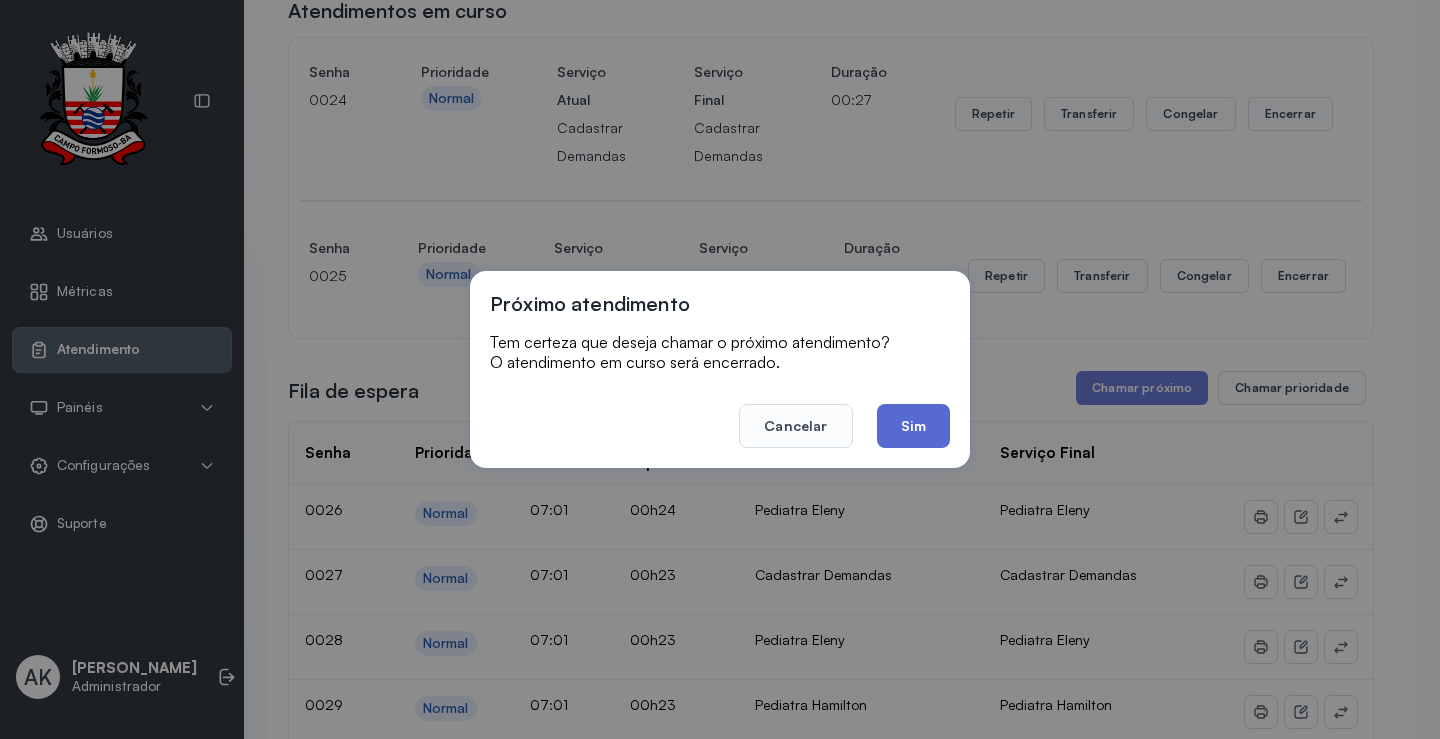 click on "Sim" 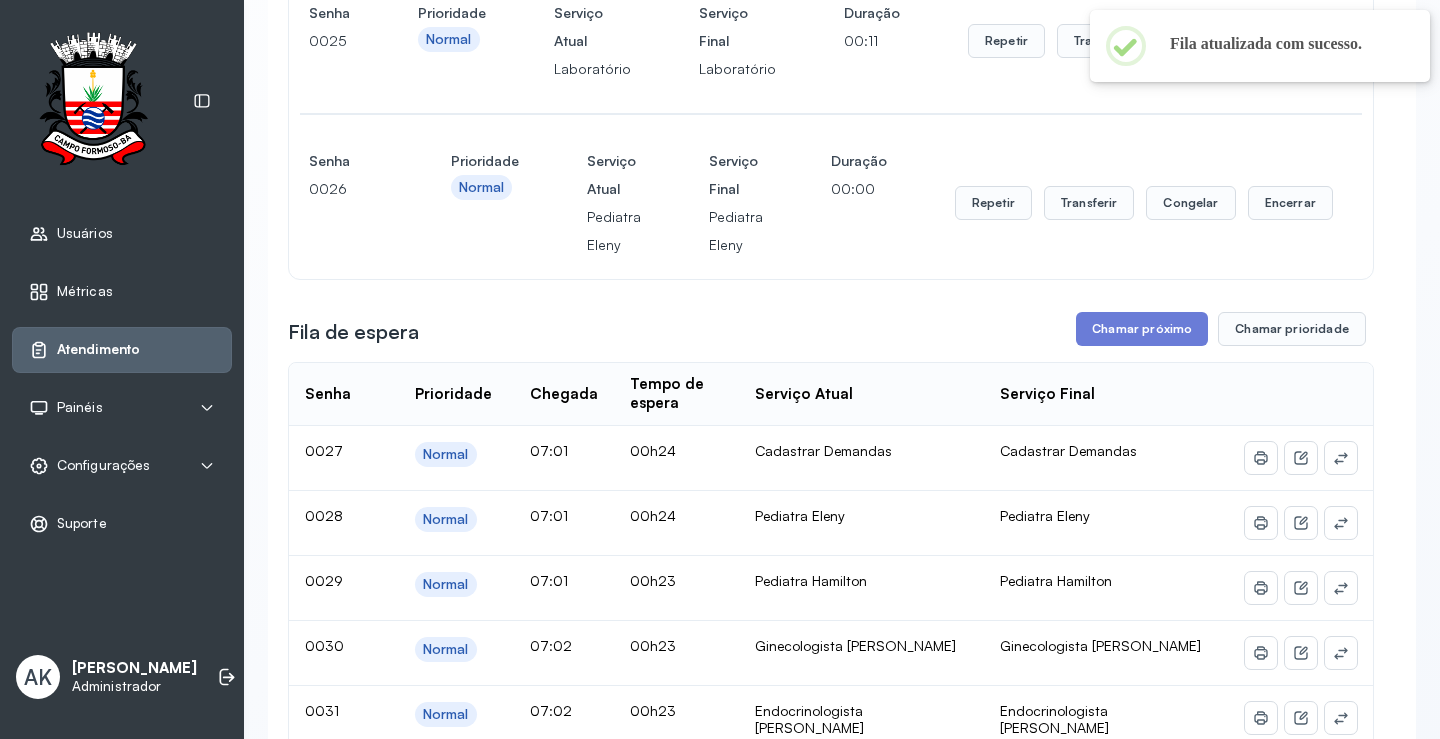 scroll, scrollTop: 500, scrollLeft: 0, axis: vertical 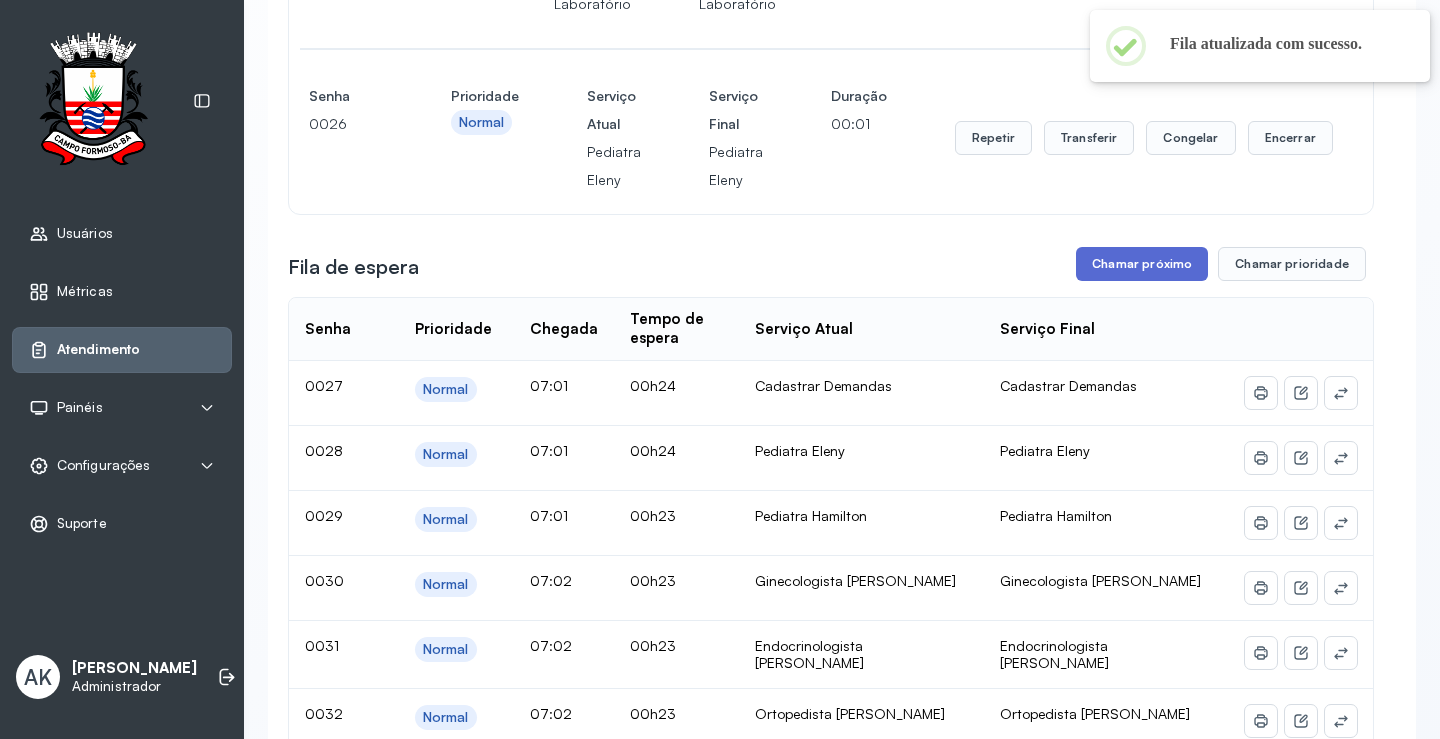 click on "Chamar próximo" at bounding box center [1142, 264] 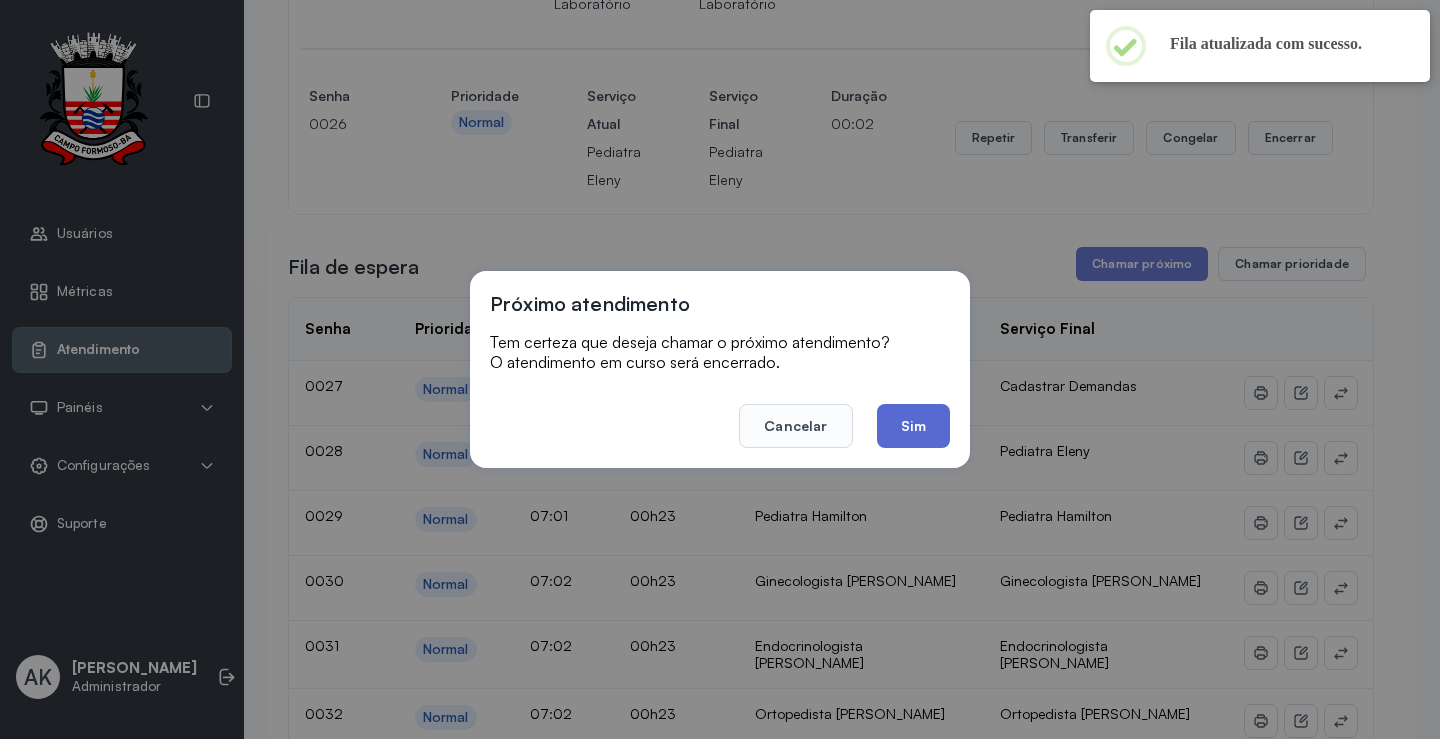 click on "Sim" 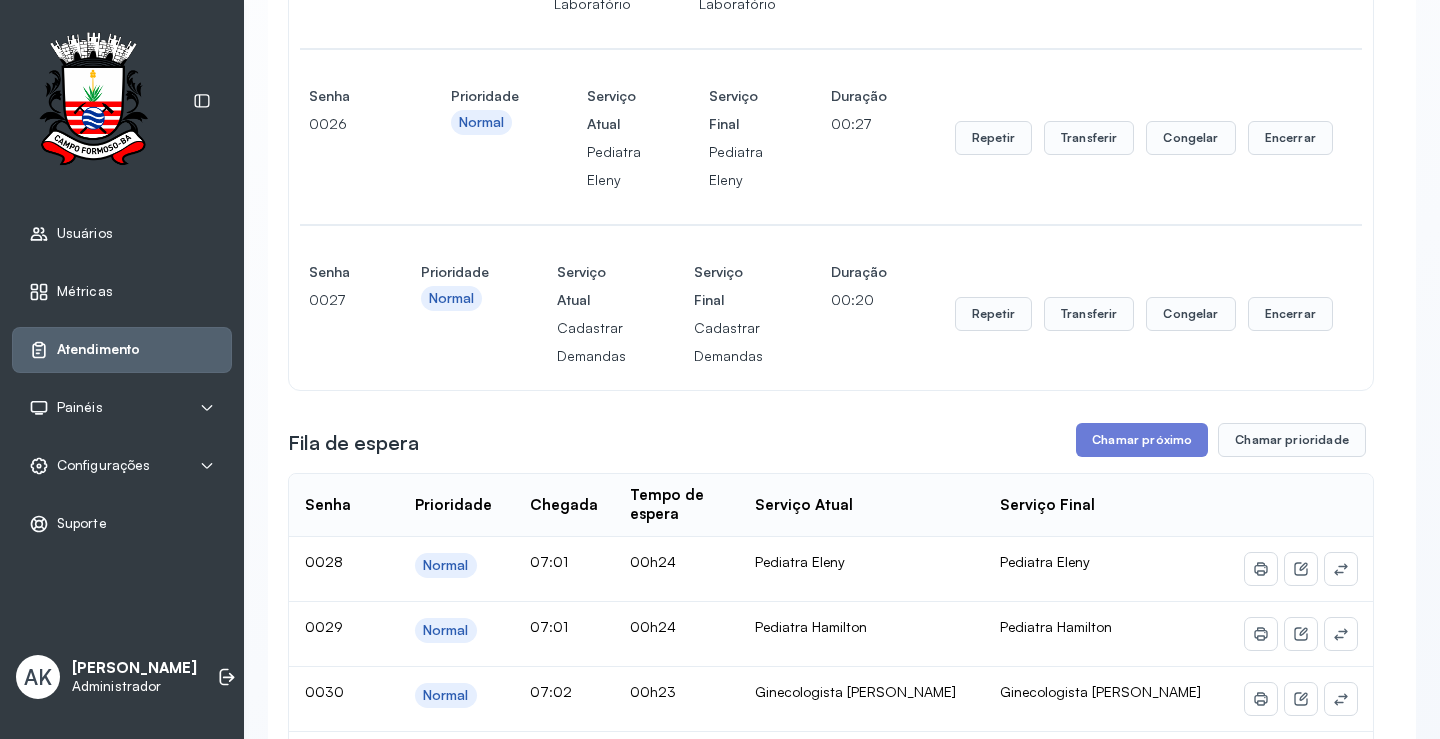 scroll, scrollTop: 0, scrollLeft: 0, axis: both 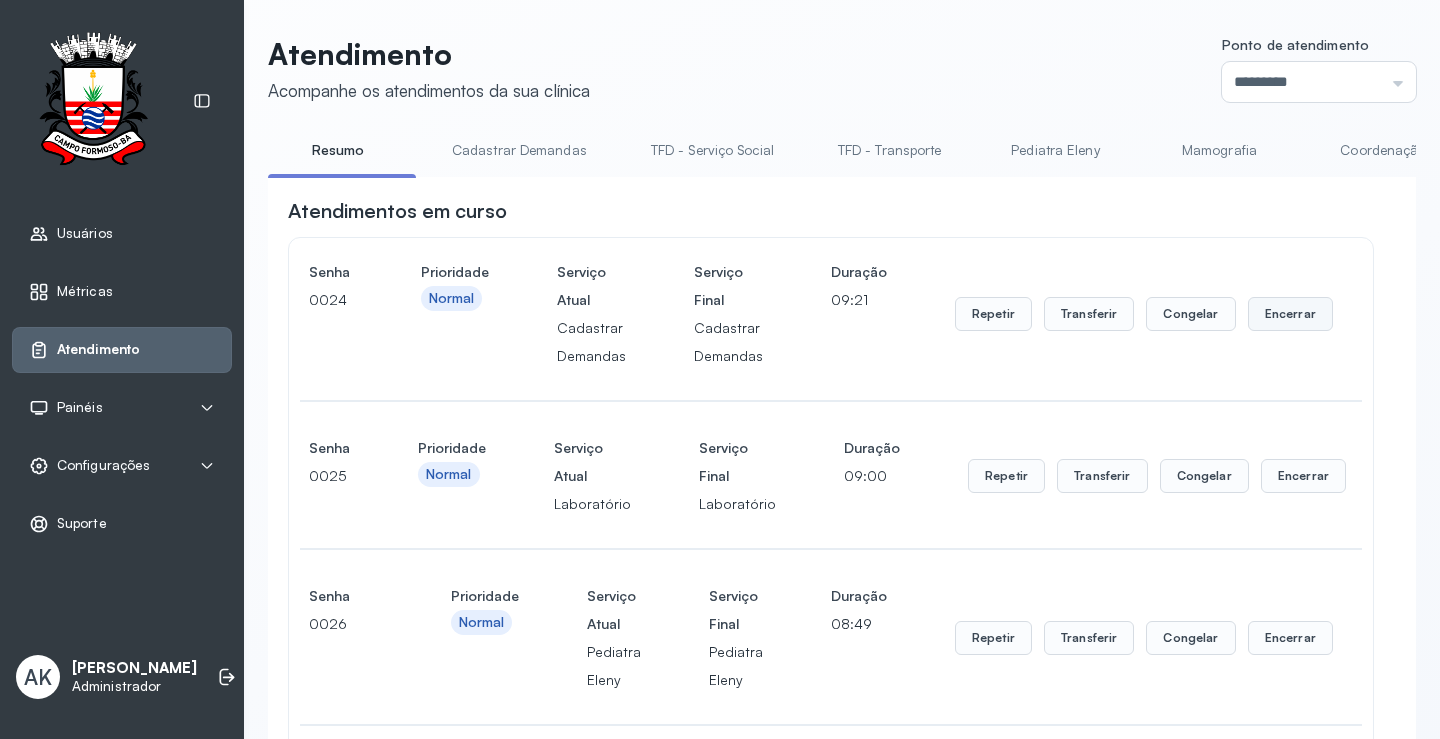 click on "Encerrar" at bounding box center (1290, 314) 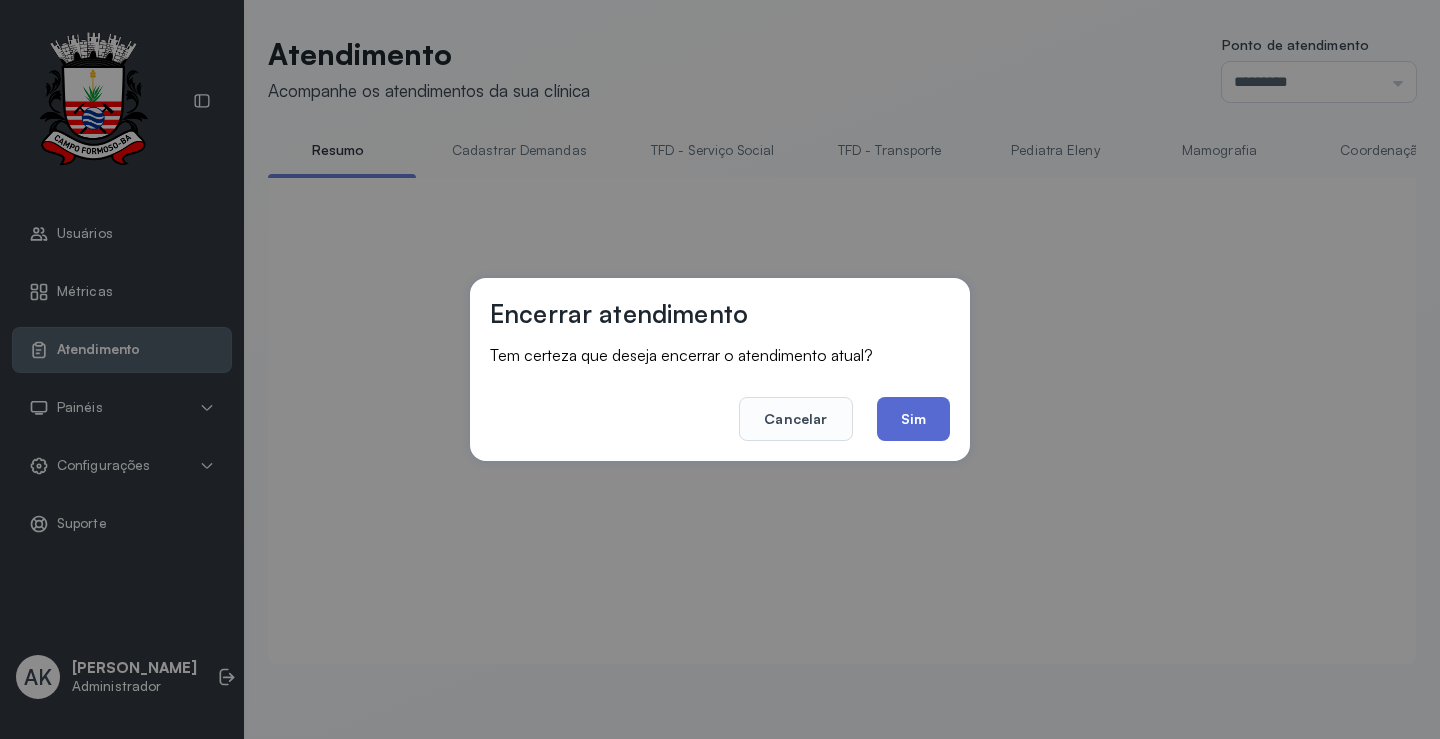 click on "Sim" 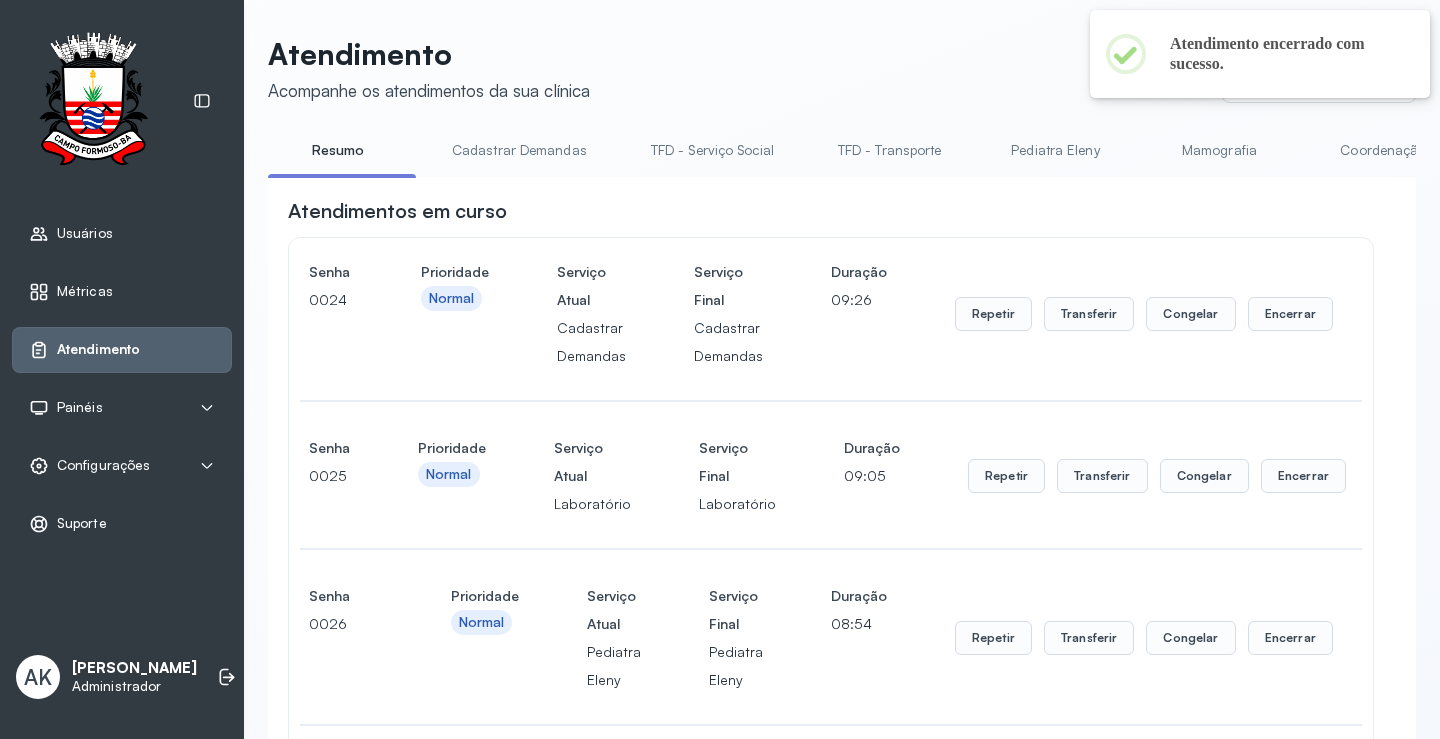 scroll, scrollTop: 100, scrollLeft: 0, axis: vertical 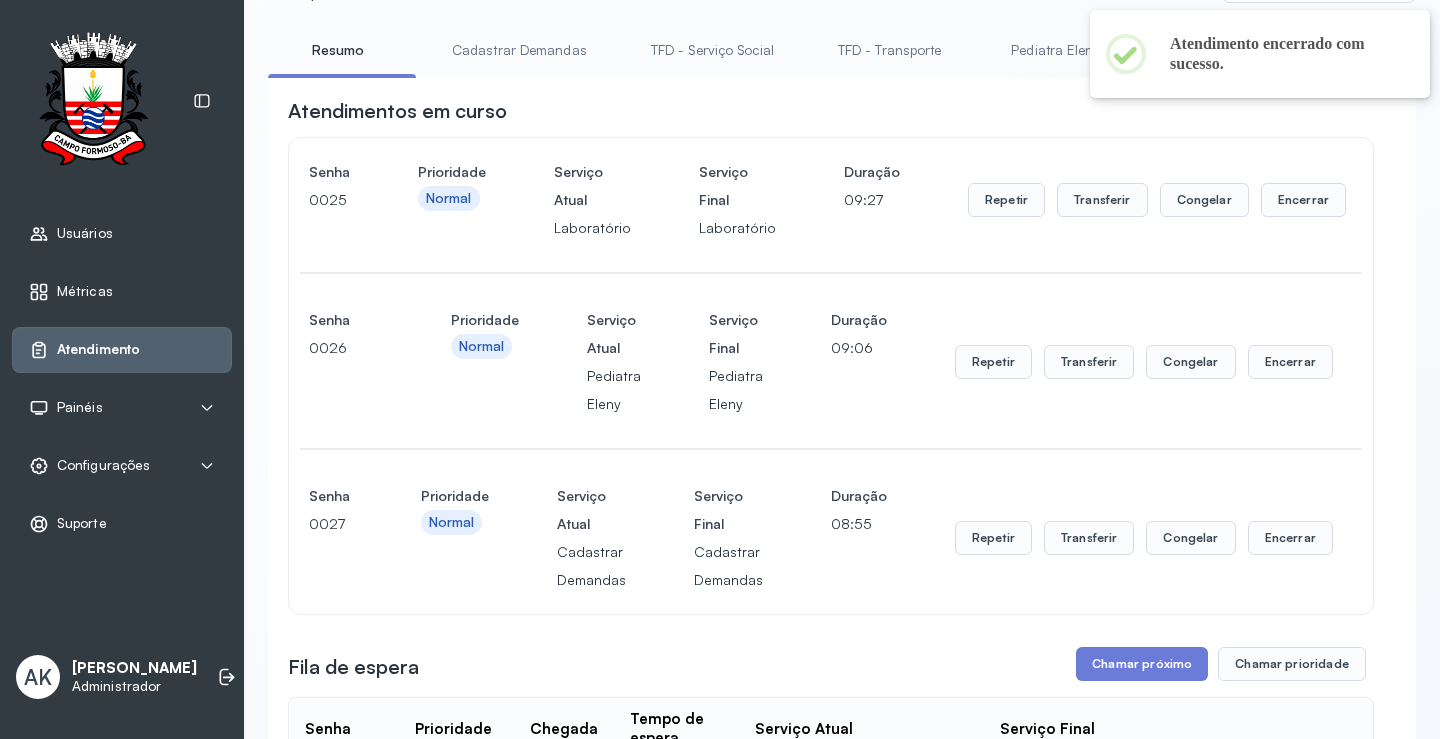 click on "Repetir Transferir Congelar Encerrar" at bounding box center [1157, 200] 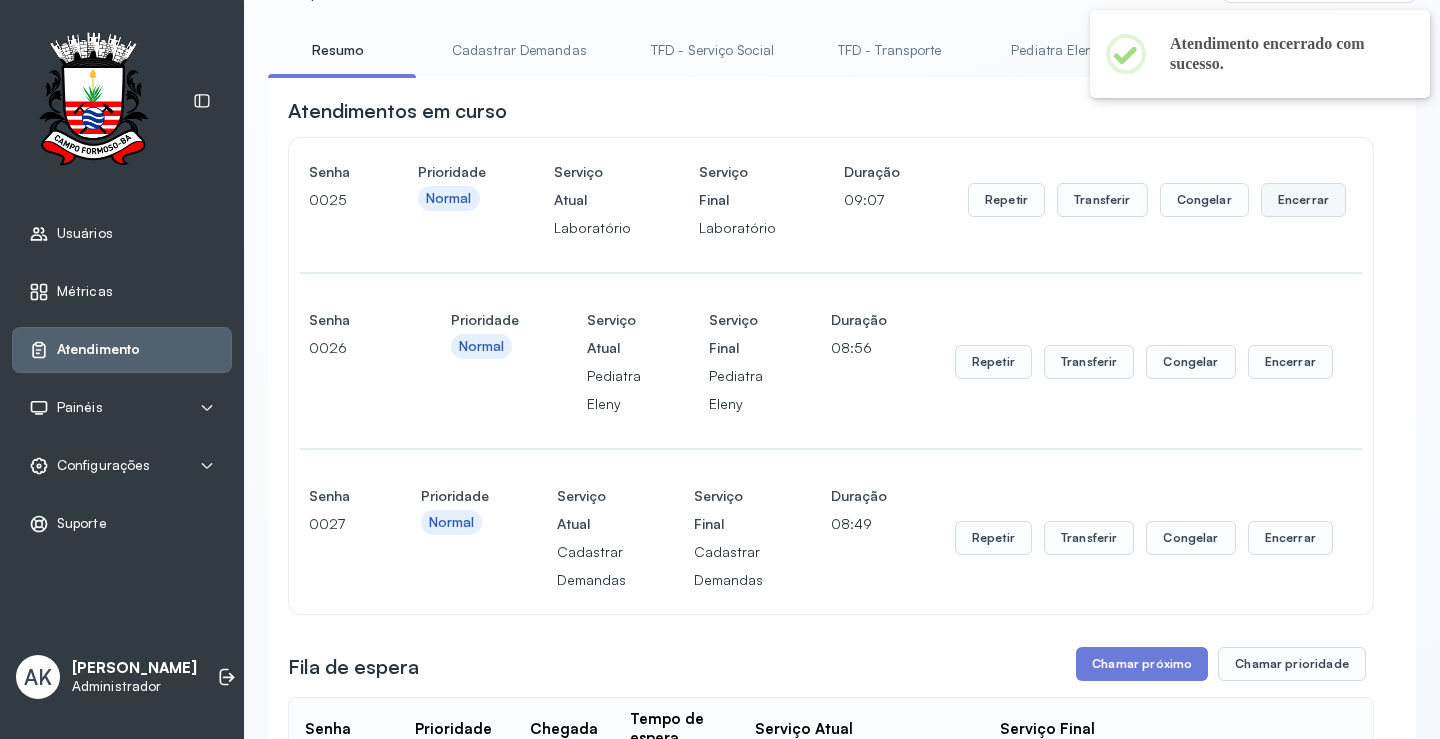 click on "Encerrar" at bounding box center [1303, 200] 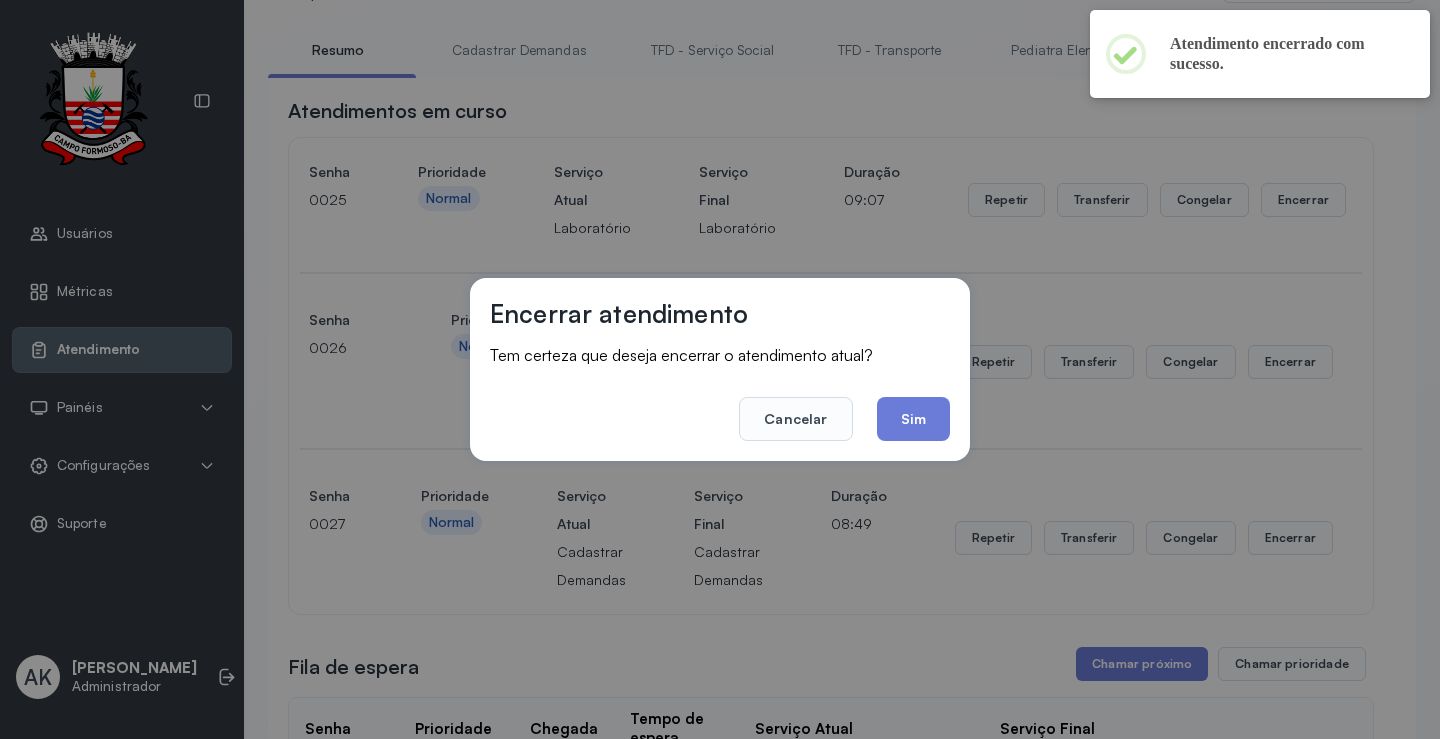 click on "Encerrar atendimento  Tem certeza que deseja encerrar o atendimento atual?  Cancelar Sim" at bounding box center (720, 369) 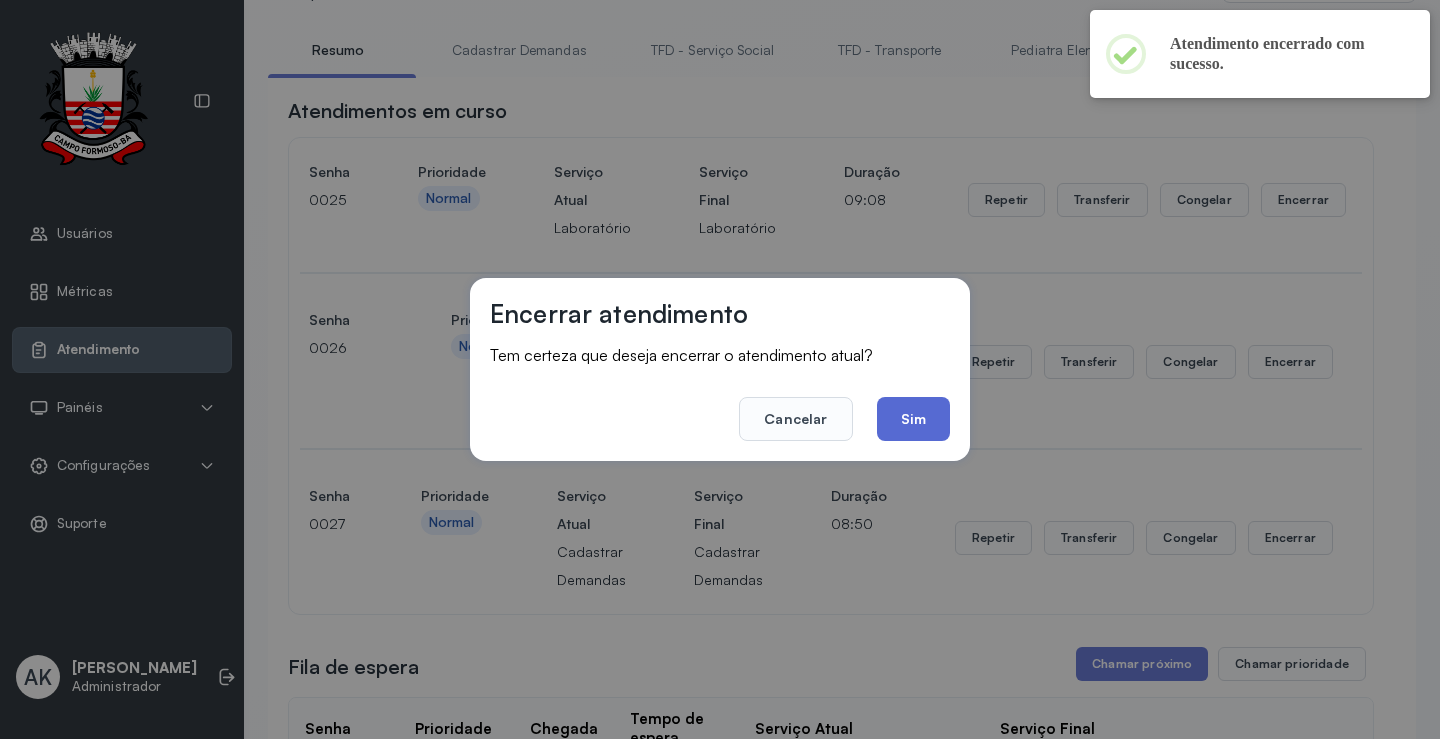 click on "Sim" 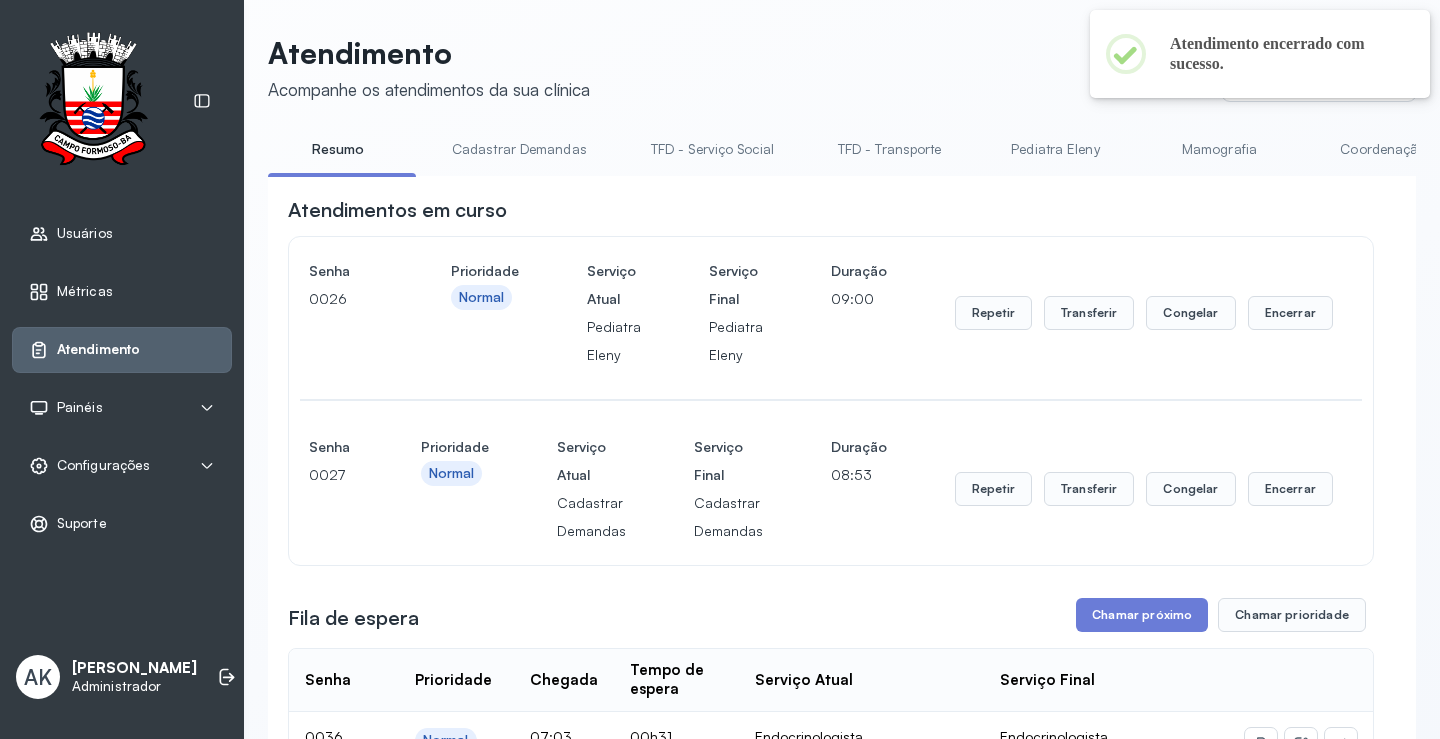scroll, scrollTop: 100, scrollLeft: 0, axis: vertical 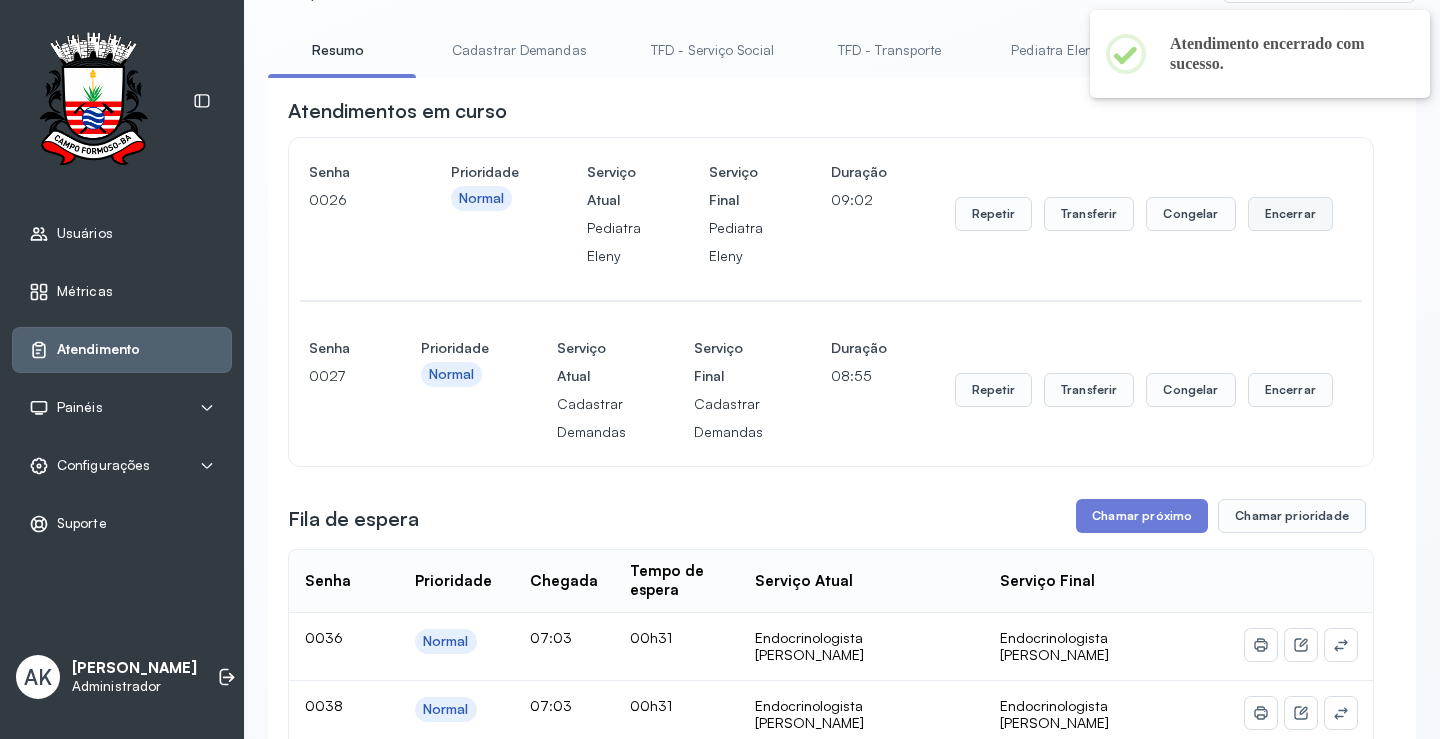 click on "Encerrar" at bounding box center (1290, 214) 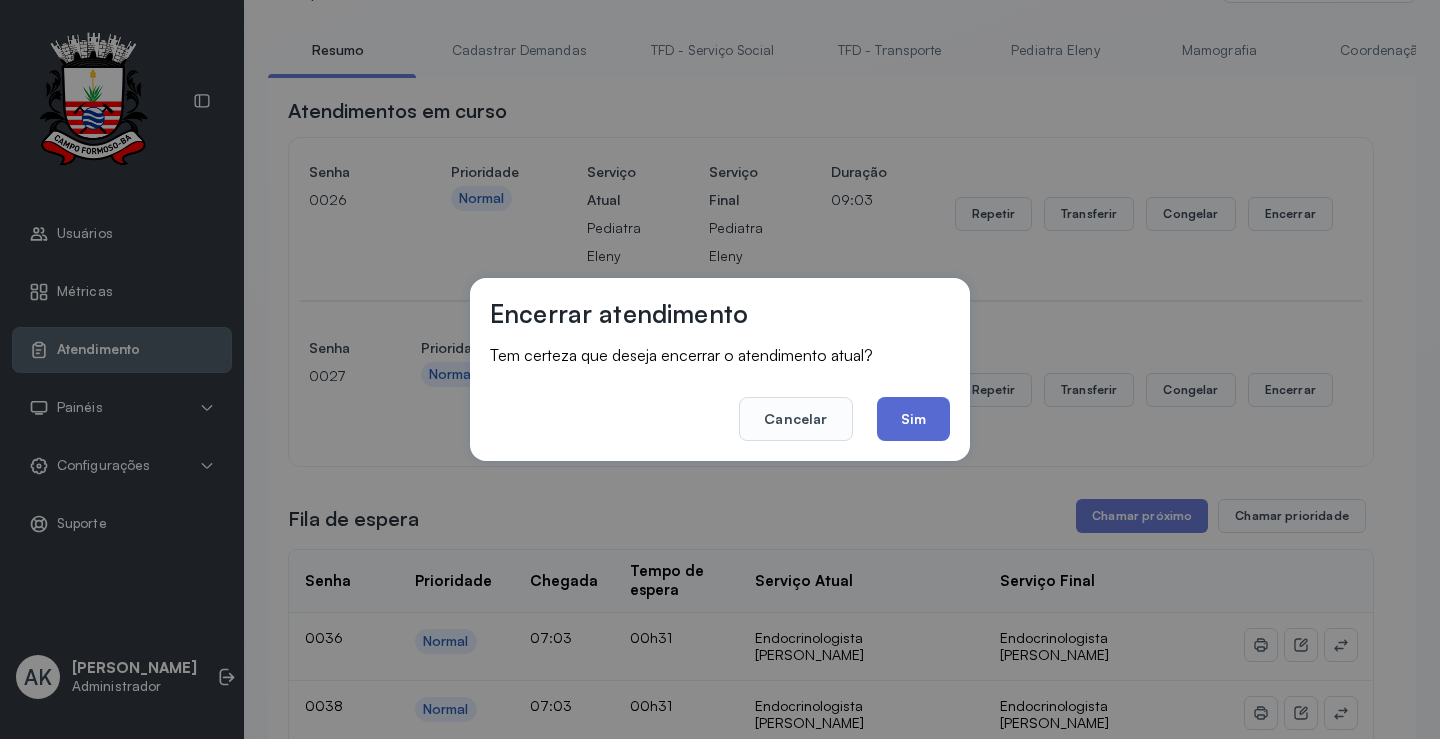 click on "Sim" 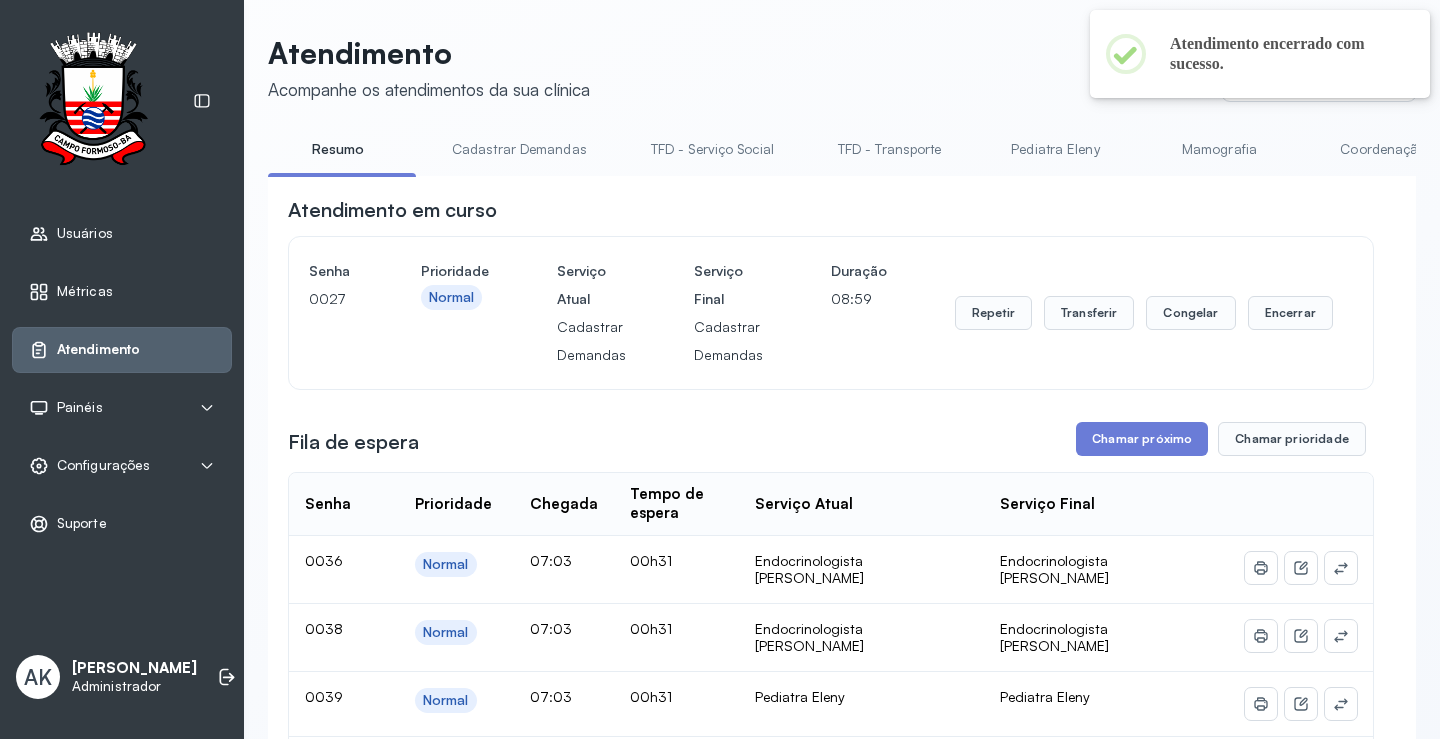 scroll, scrollTop: 100, scrollLeft: 0, axis: vertical 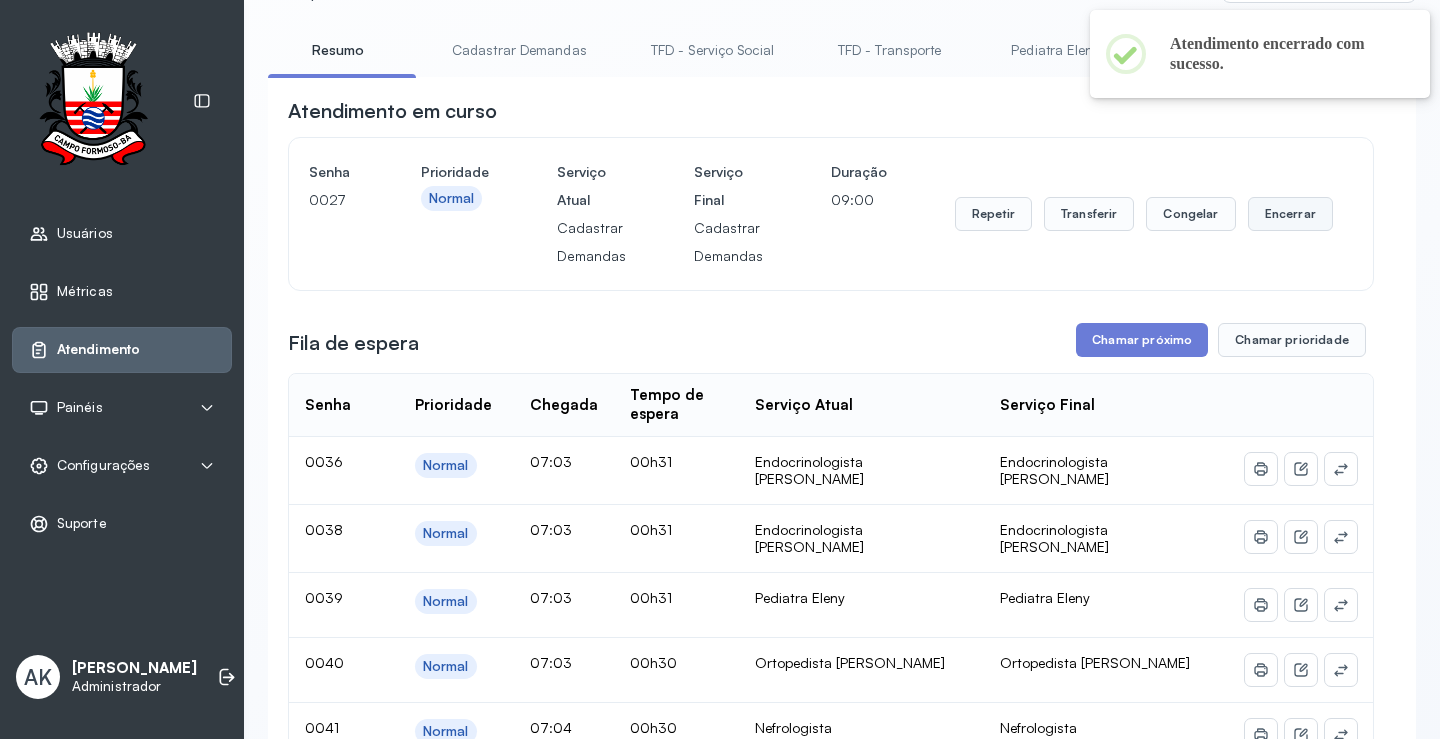 click on "Encerrar" at bounding box center (1290, 214) 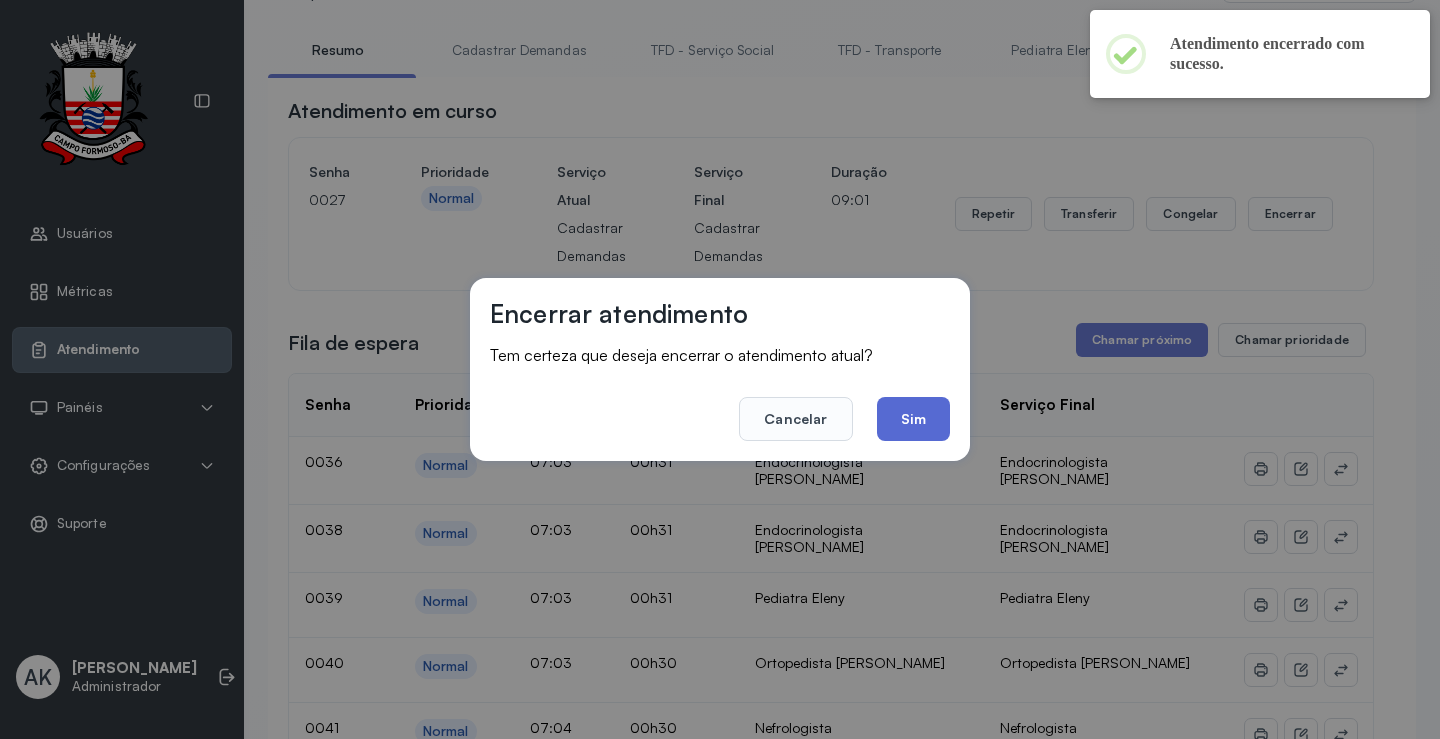 click on "Sim" 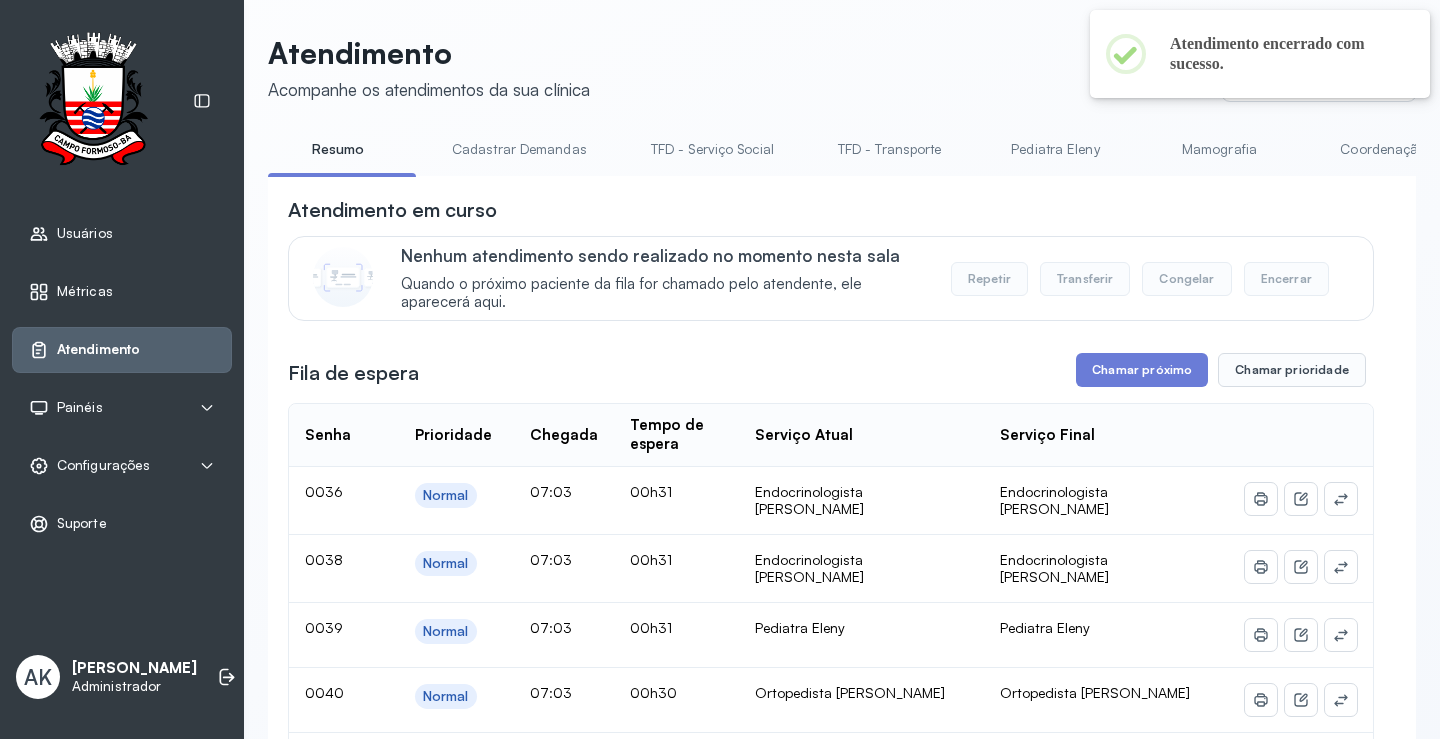 scroll, scrollTop: 100, scrollLeft: 0, axis: vertical 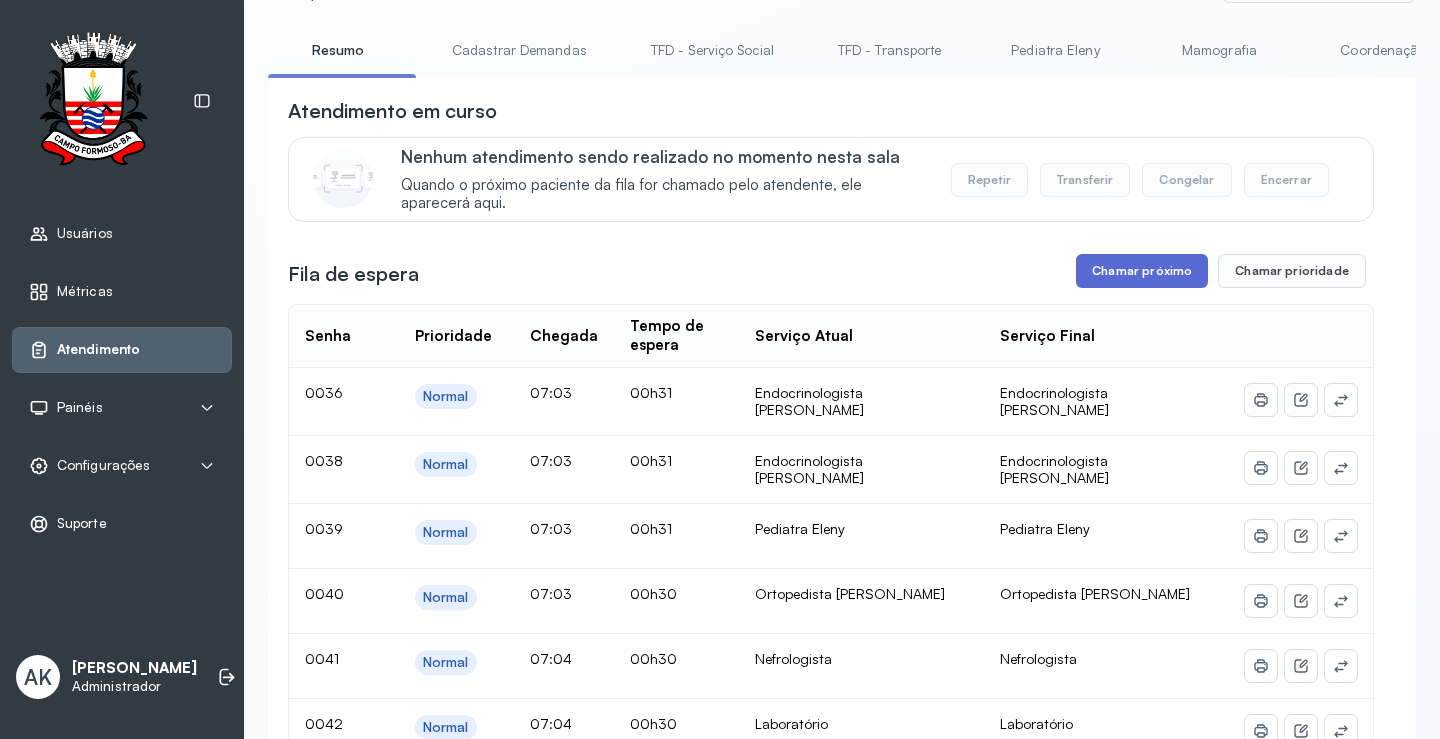 click on "Chamar próximo" at bounding box center (1142, 271) 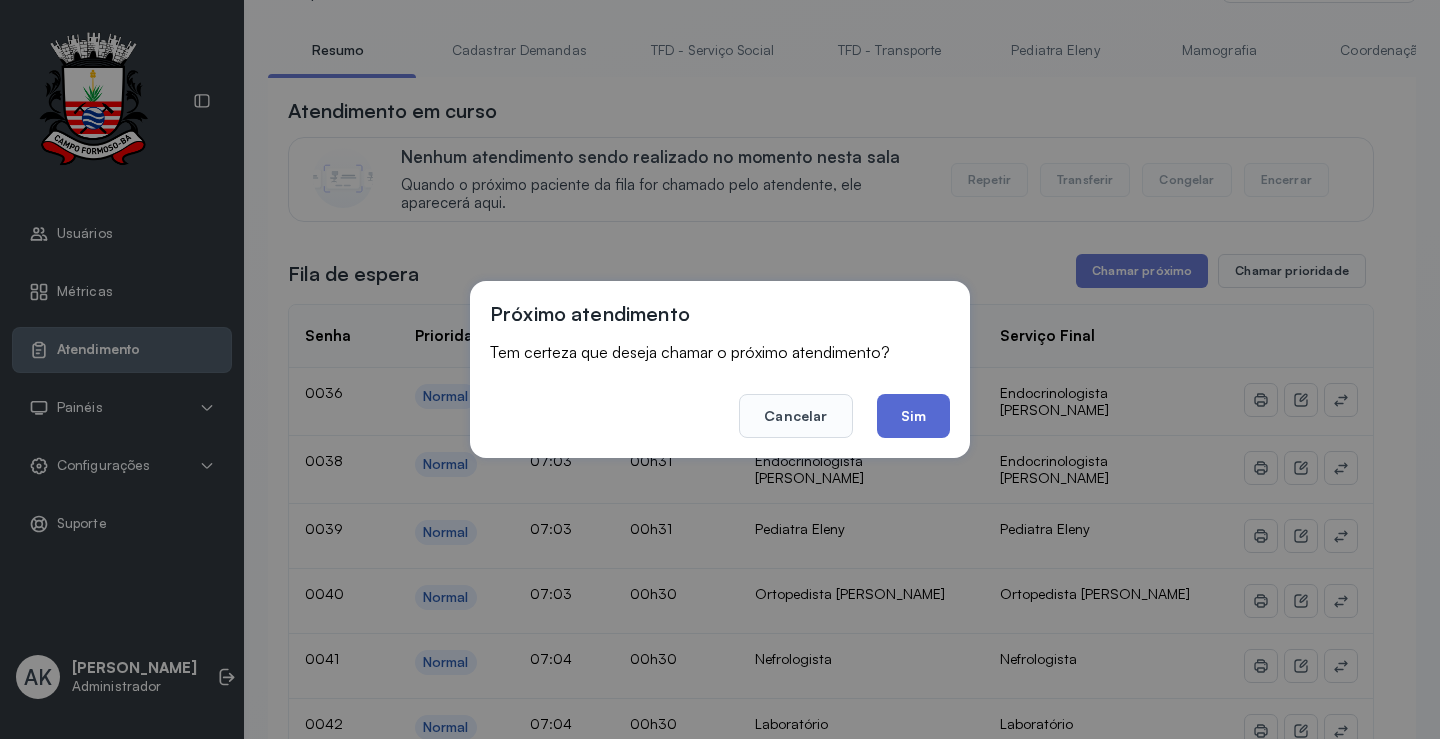 click on "Sim" 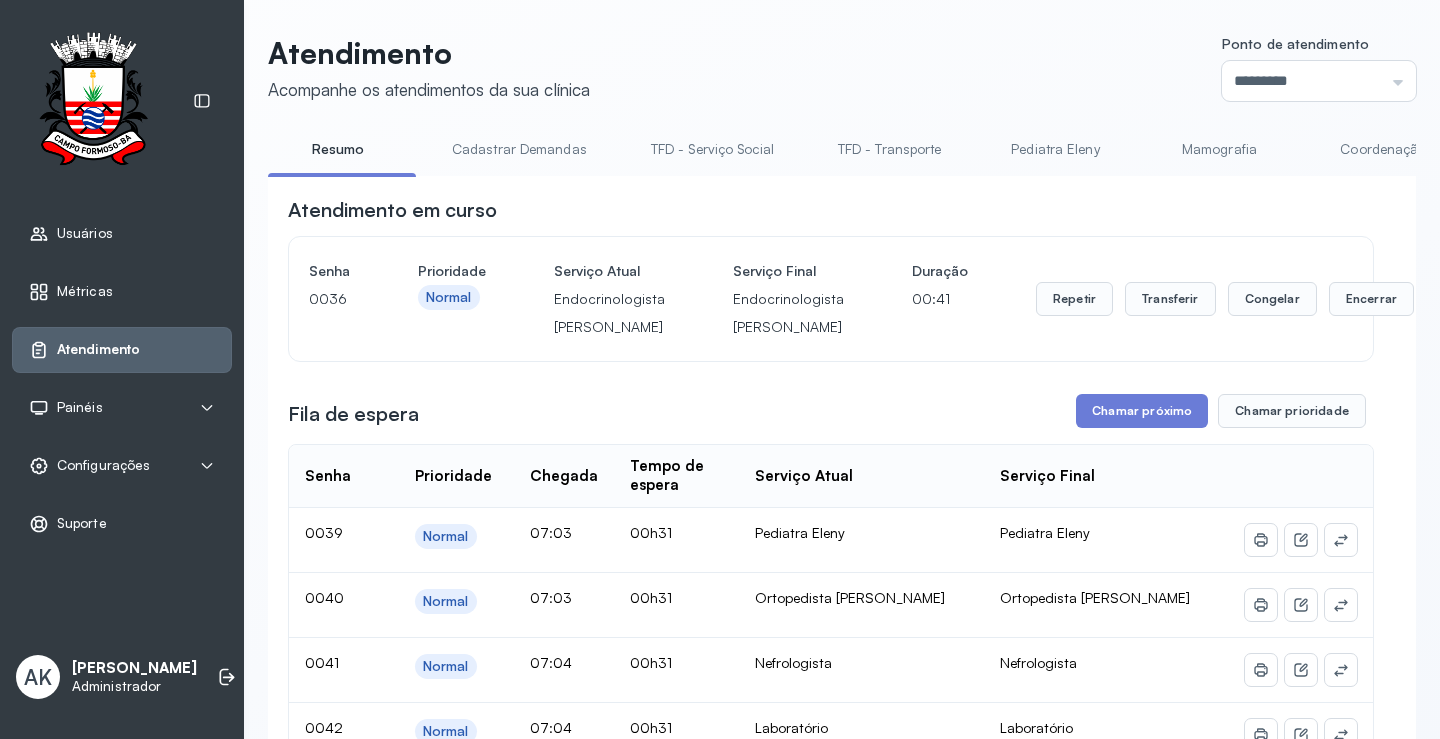 scroll, scrollTop: 100, scrollLeft: 0, axis: vertical 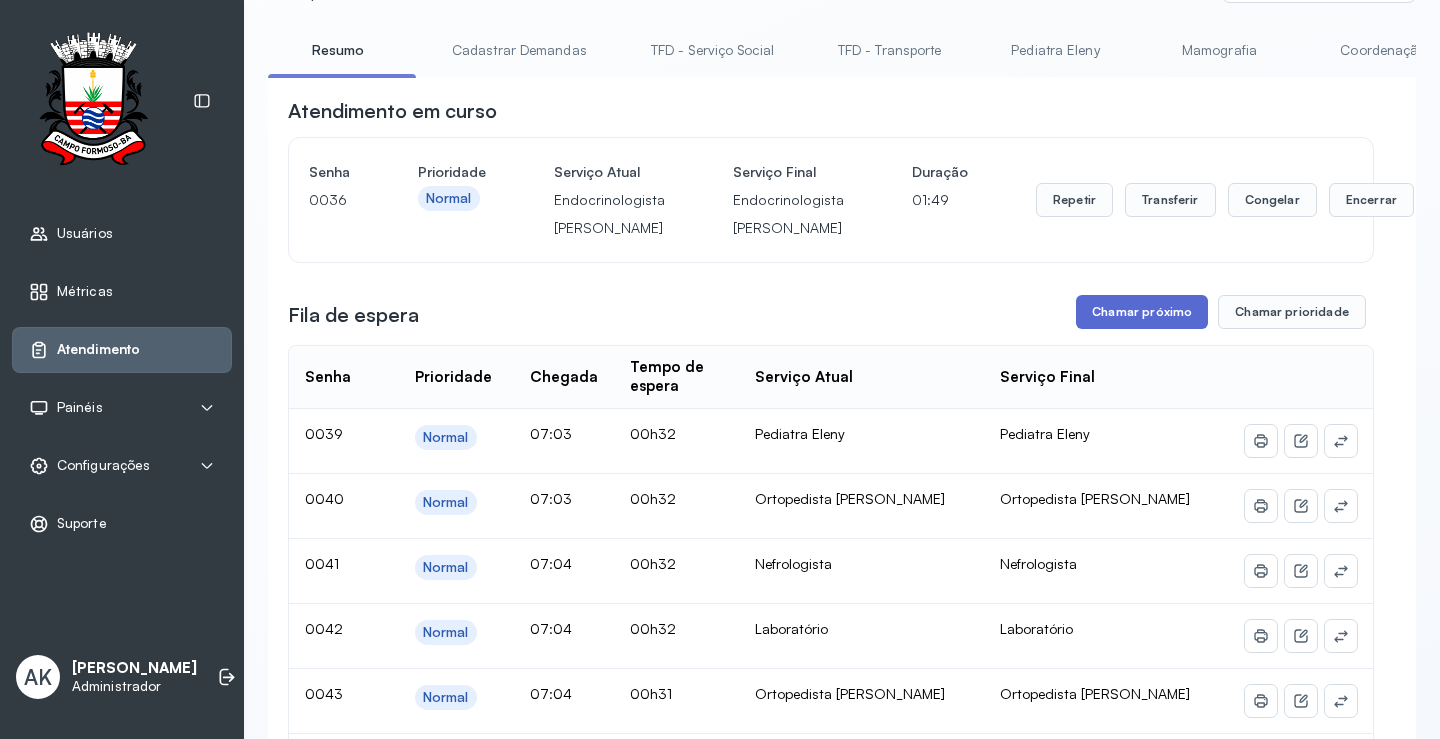 click on "Chamar próximo" at bounding box center (1142, 312) 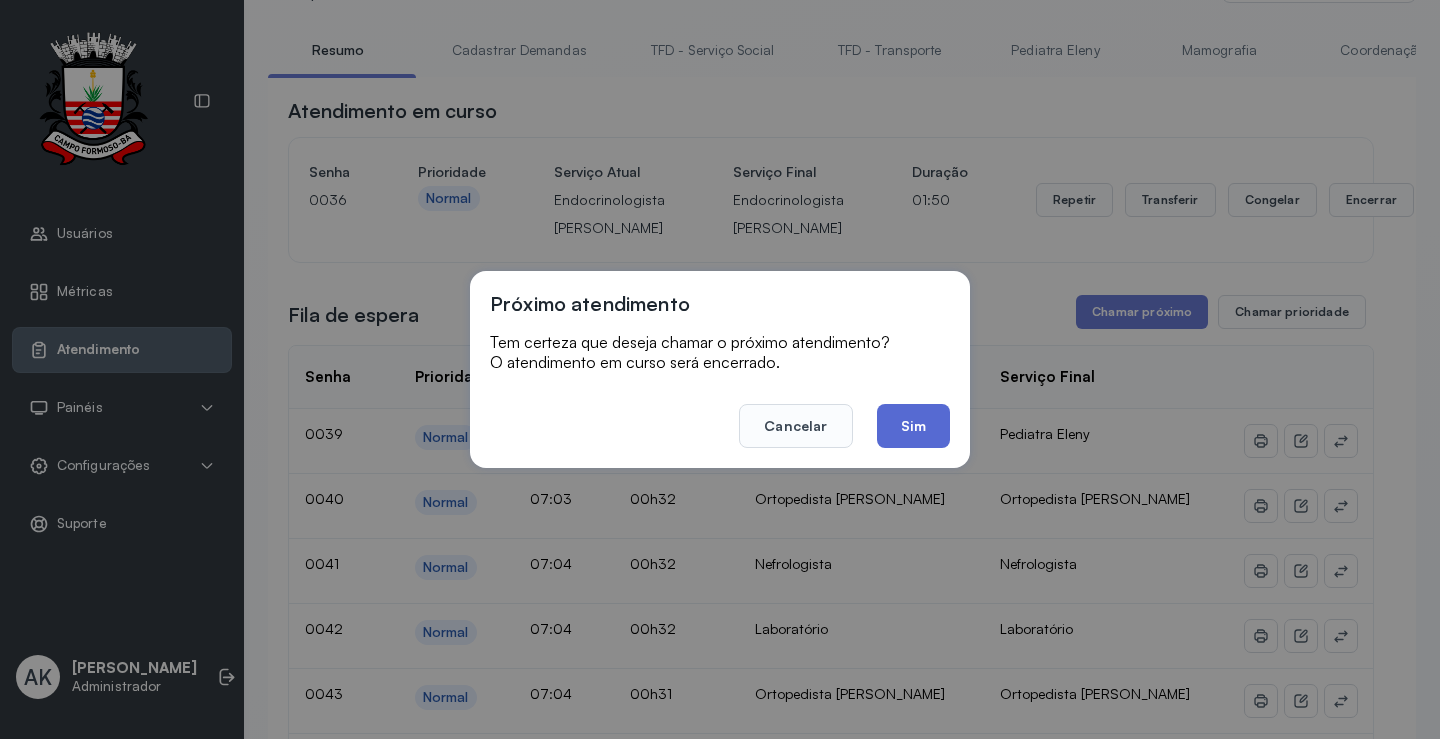click on "Sim" 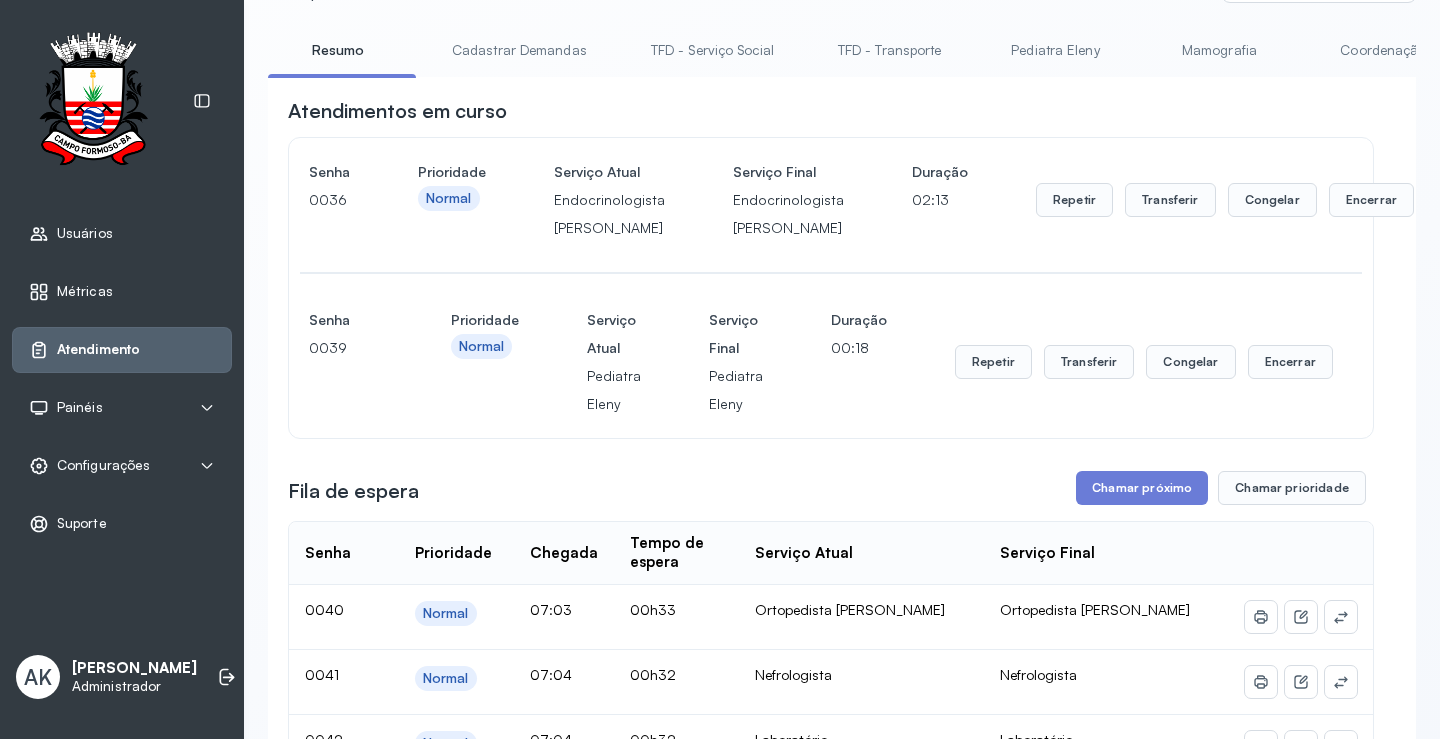 scroll, scrollTop: 200, scrollLeft: 0, axis: vertical 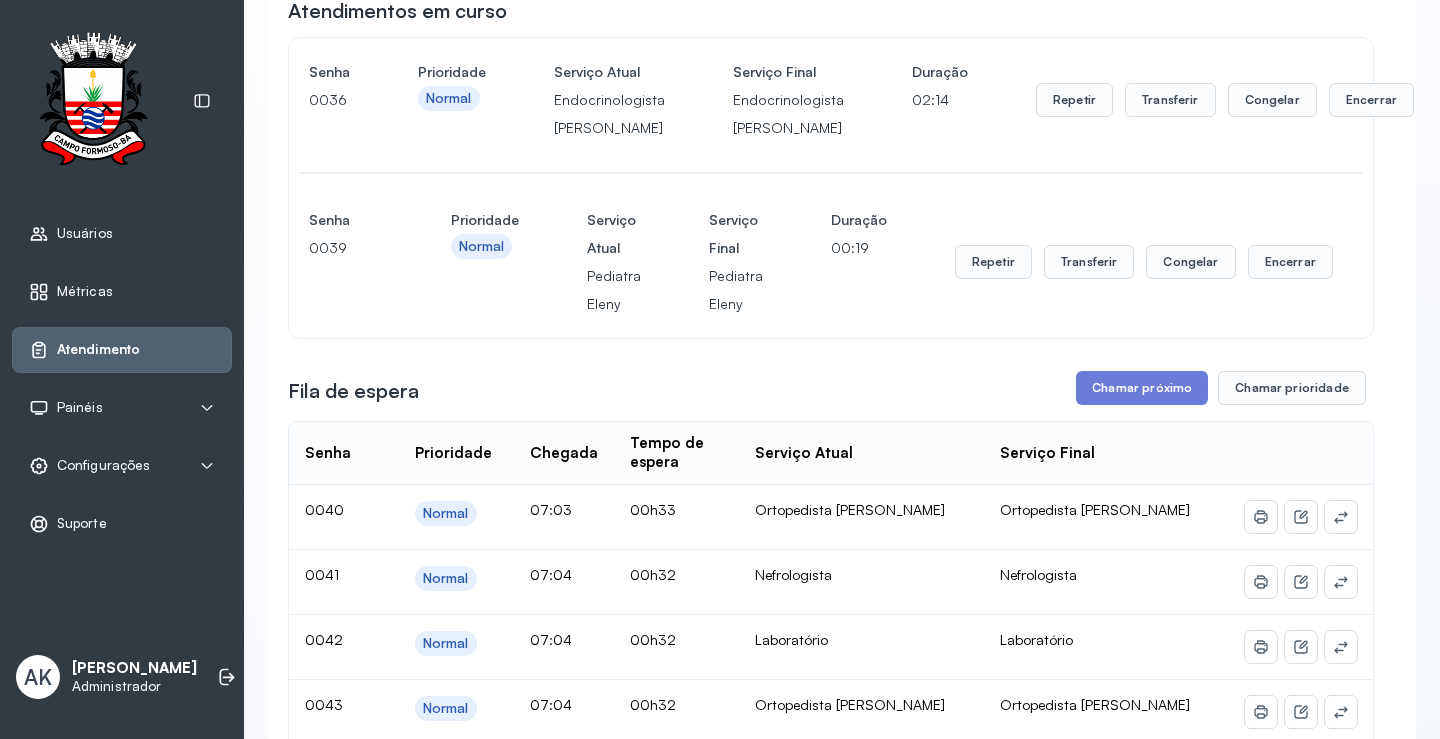 click on "Atendimentos em curso Senha 0036 Prioridade Normal Serviço Atual Endocrinologista Poliercio Serviço Final Endocrinologista Poliercio Duração 02:14 Repetir Transferir Congelar Encerrar Senha 0039 Prioridade Normal Serviço Atual Pediatra Eleny Serviço Final Pediatra Eleny Duração 00:19 Repetir Transferir Congelar Encerrar Fila de espera Chamar próximo Chamar prioridade Senha    Prioridade  Chegada  Tempo de espera  Serviço Atual  Serviço Final    0040 Normal 07:03 00h33 Ortopedista Ramon Ortopedista Ramon 0041 Normal 07:04 00h32 Nefrologista Nefrologista 0042 Normal 07:04 00h32 Laboratório Laboratório 0043 Normal 07:04 00h32 Ortopedista Ramon Ortopedista Ramon 0044 Normal 07:05 00h31 Laboratório Laboratório 0045 Normal 07:05 00h31 Ginecologista Amilton Ginecologista Amilton 0046 Normal 07:05 00h31 Laboratório Laboratório 0047 Normal 07:05 00h31 Ortopedista Ramon Ortopedista Ramon 0048 Normal 07:06 00h30 Ortopedista Mauricio Ortopedista Mauricio 0049 Normal 07:06 00h30 Pediatra Hamilton 0050 | |" at bounding box center [831, 5244] 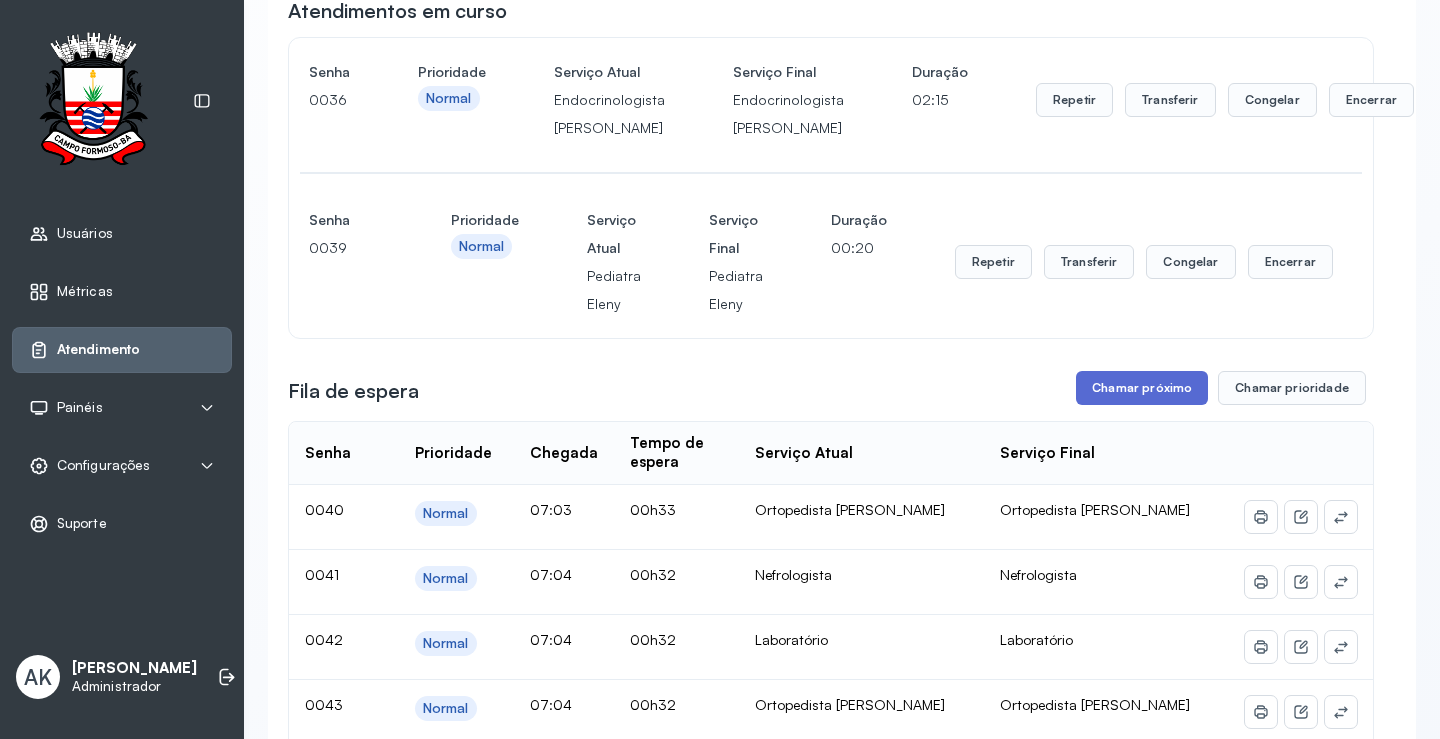 click on "Chamar próximo" at bounding box center (1142, 388) 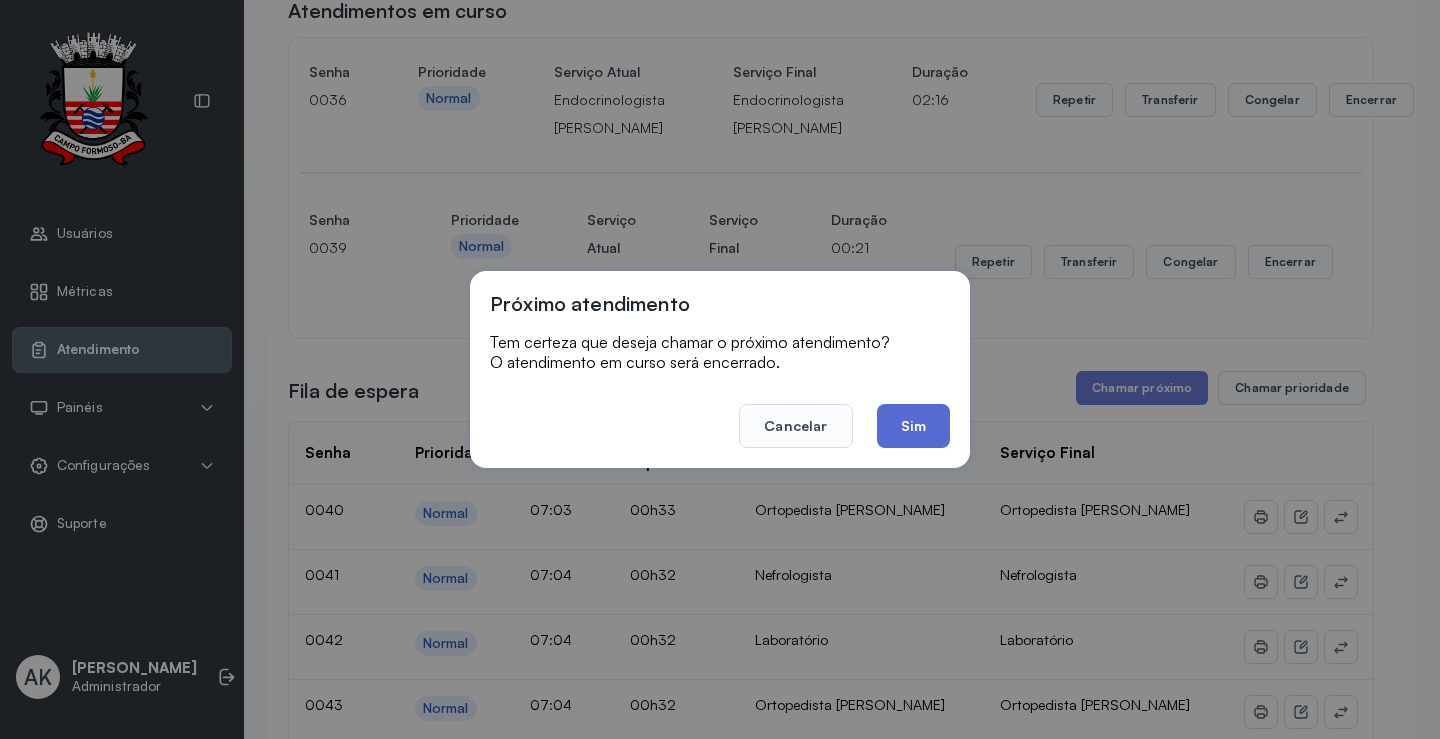 click on "Sim" 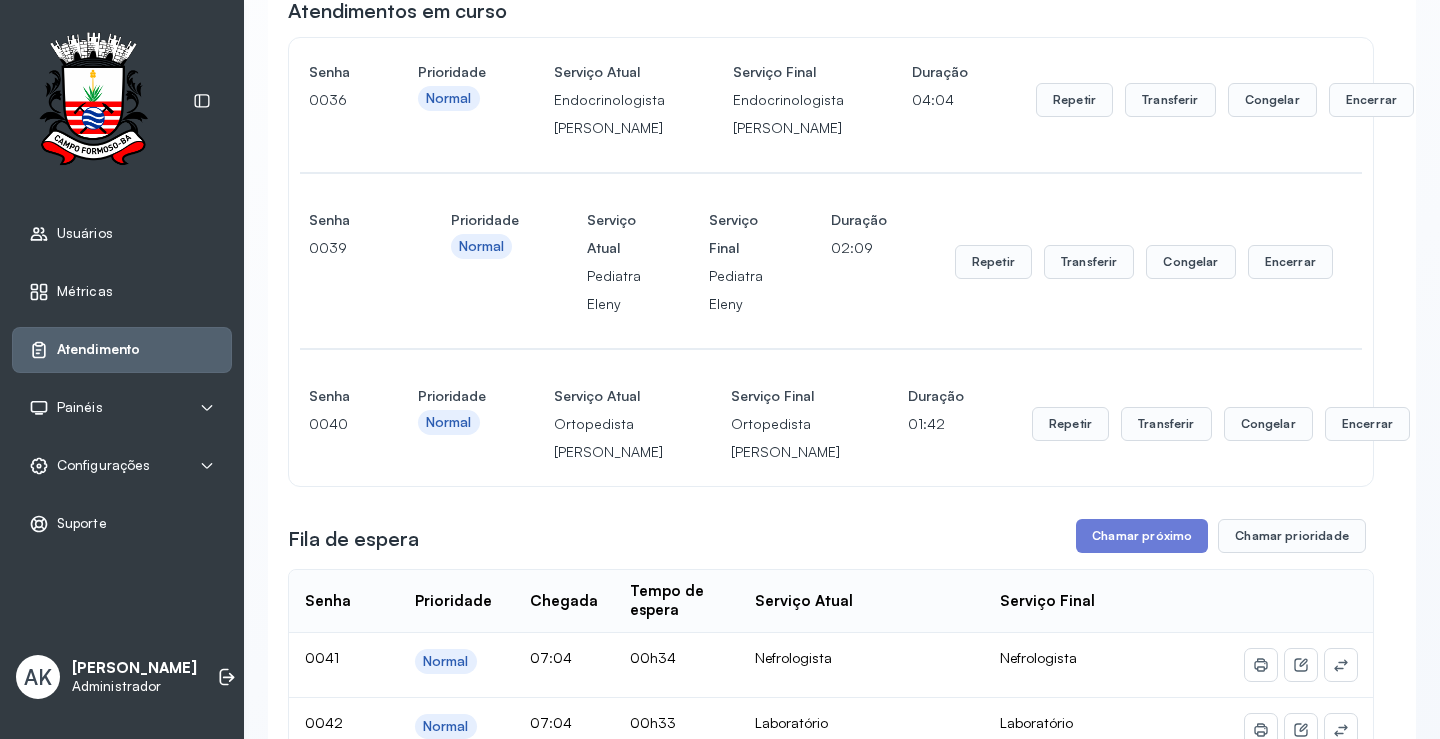scroll, scrollTop: 400, scrollLeft: 0, axis: vertical 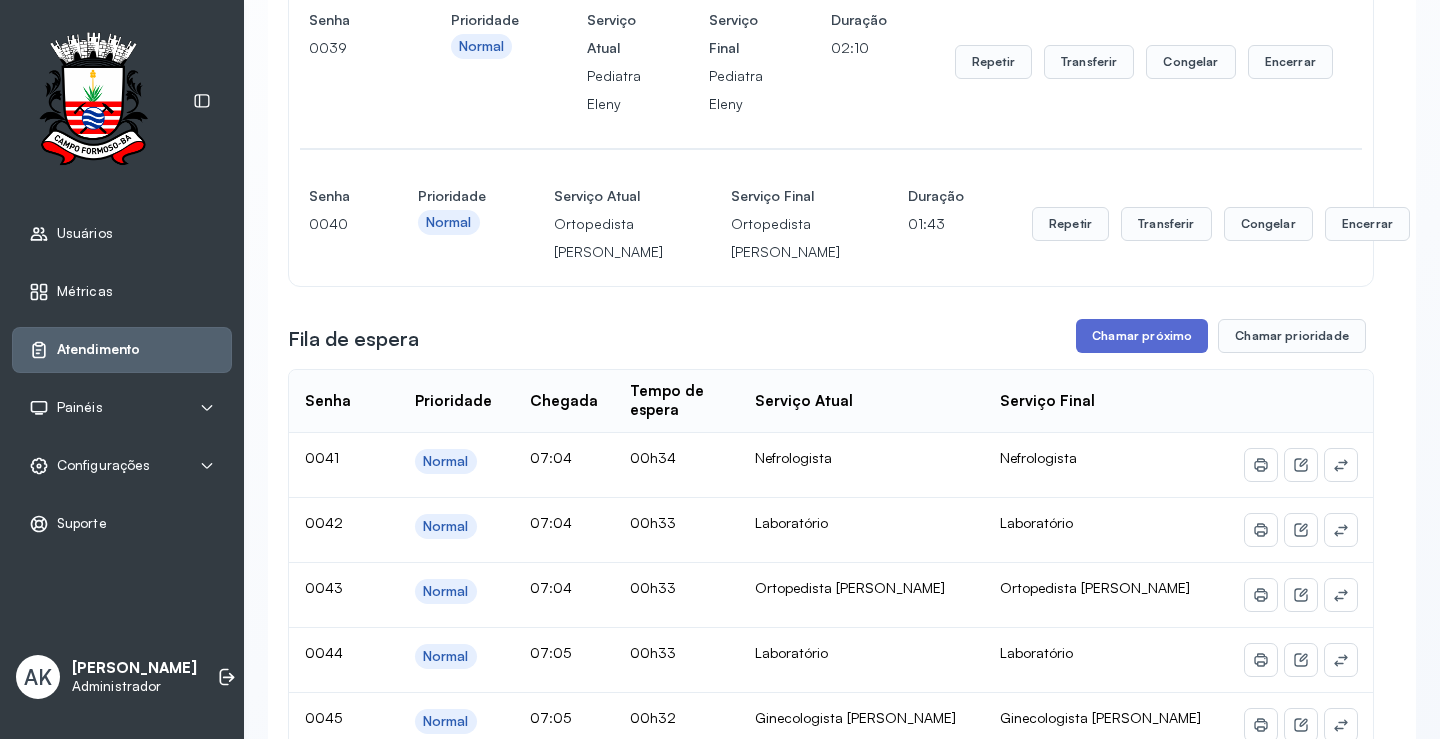 click on "Chamar próximo" at bounding box center (1142, 336) 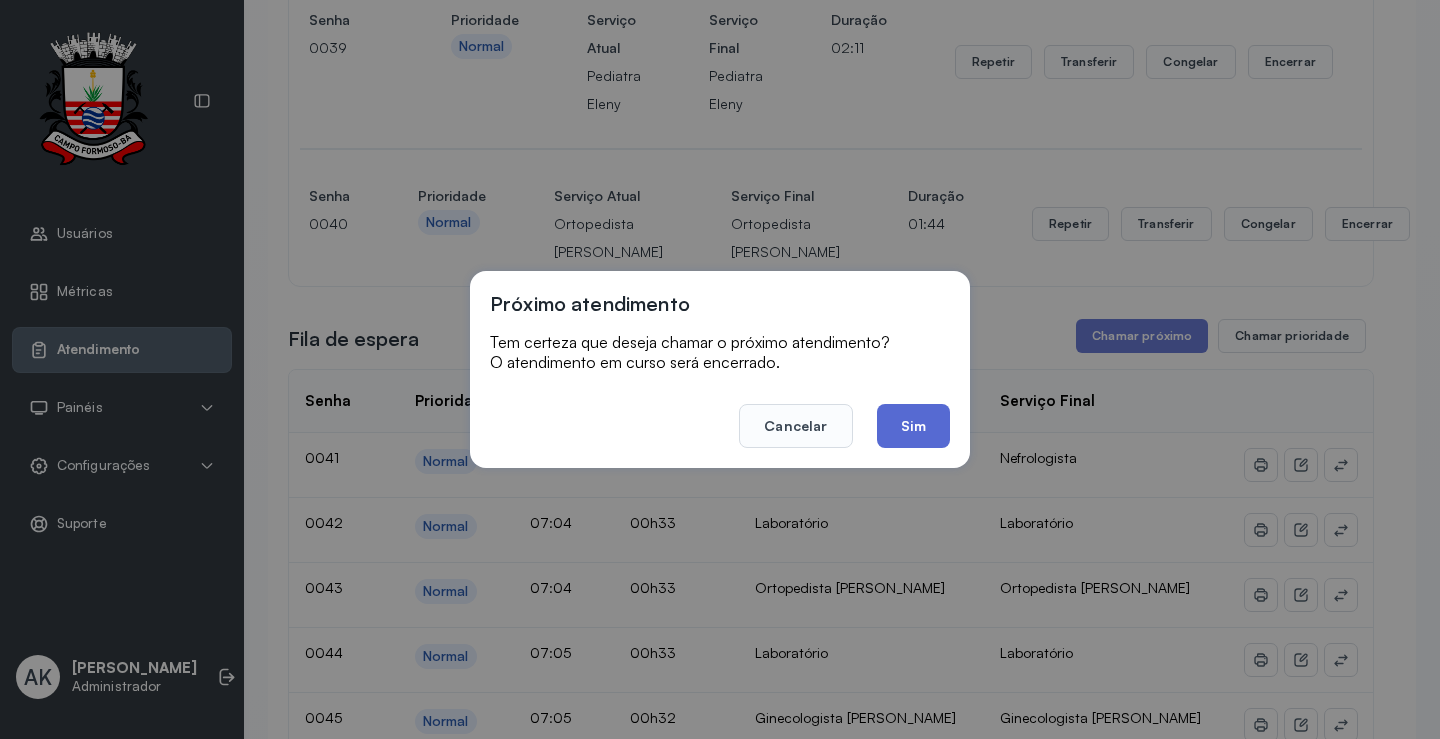 click on "Sim" 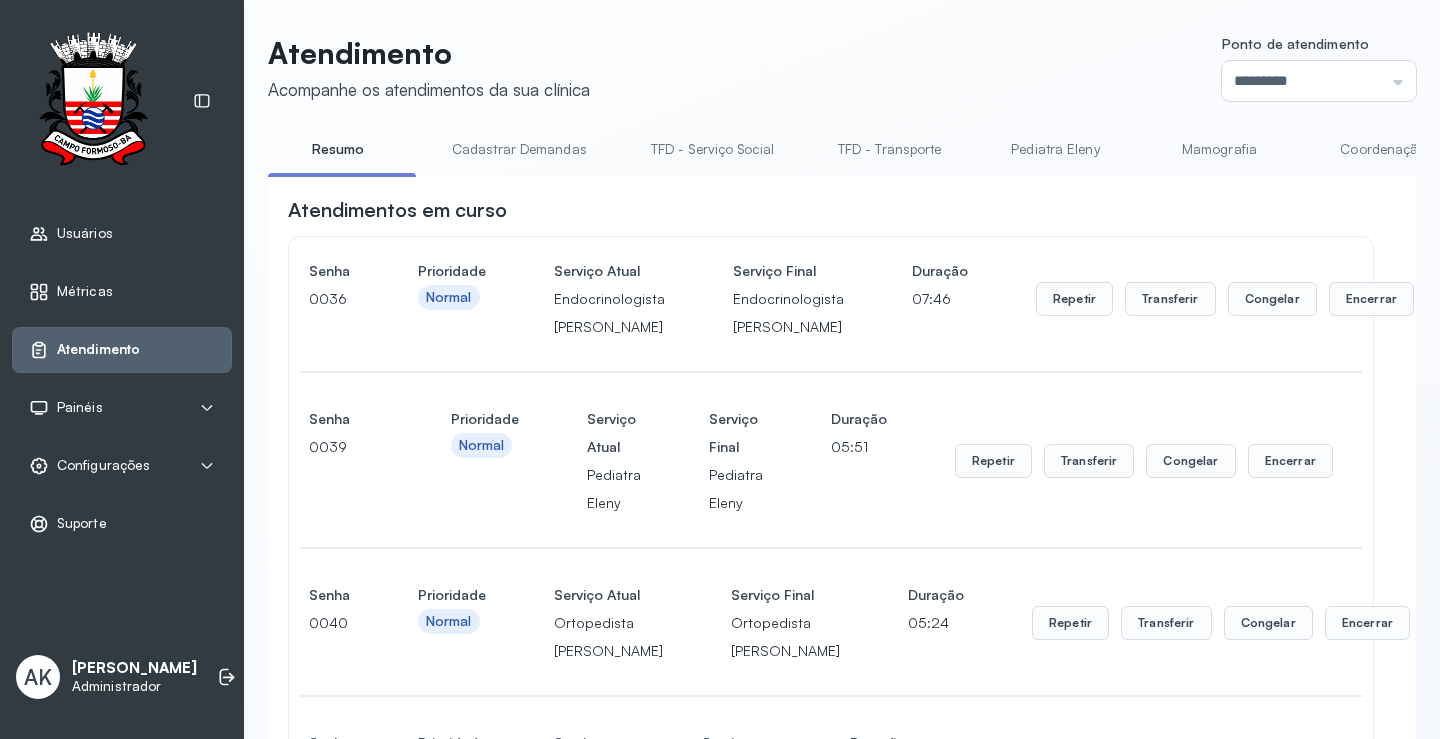 scroll, scrollTop: 400, scrollLeft: 0, axis: vertical 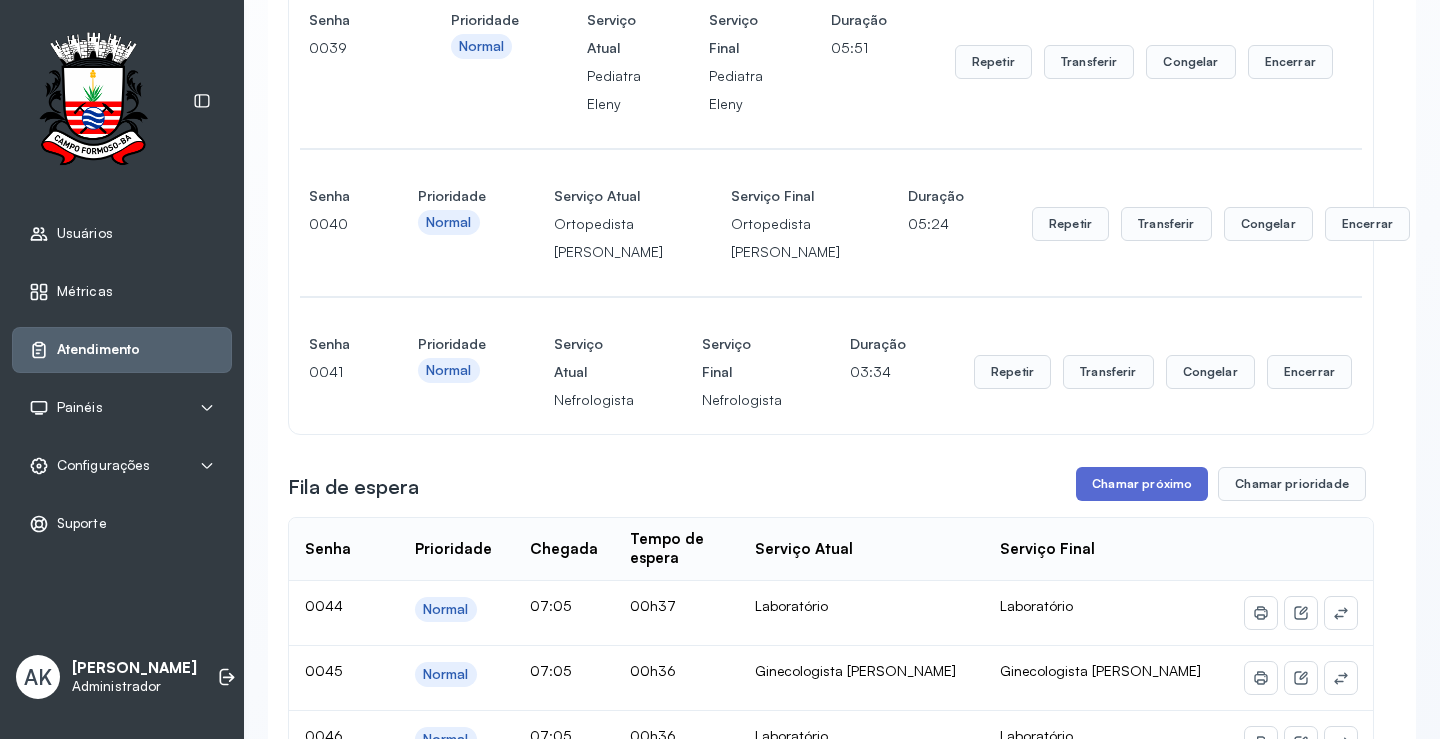 click on "Chamar próximo" at bounding box center [1142, 484] 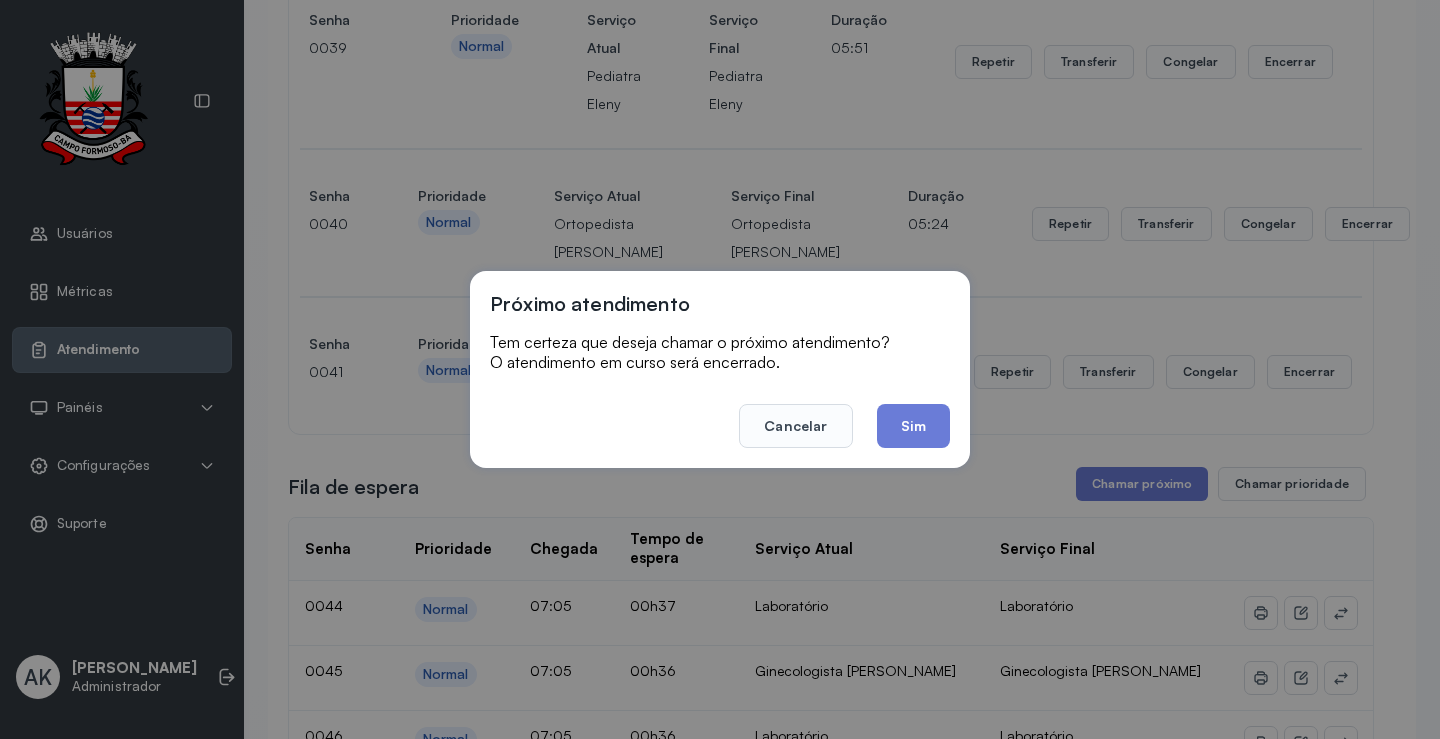 click on "Sim" 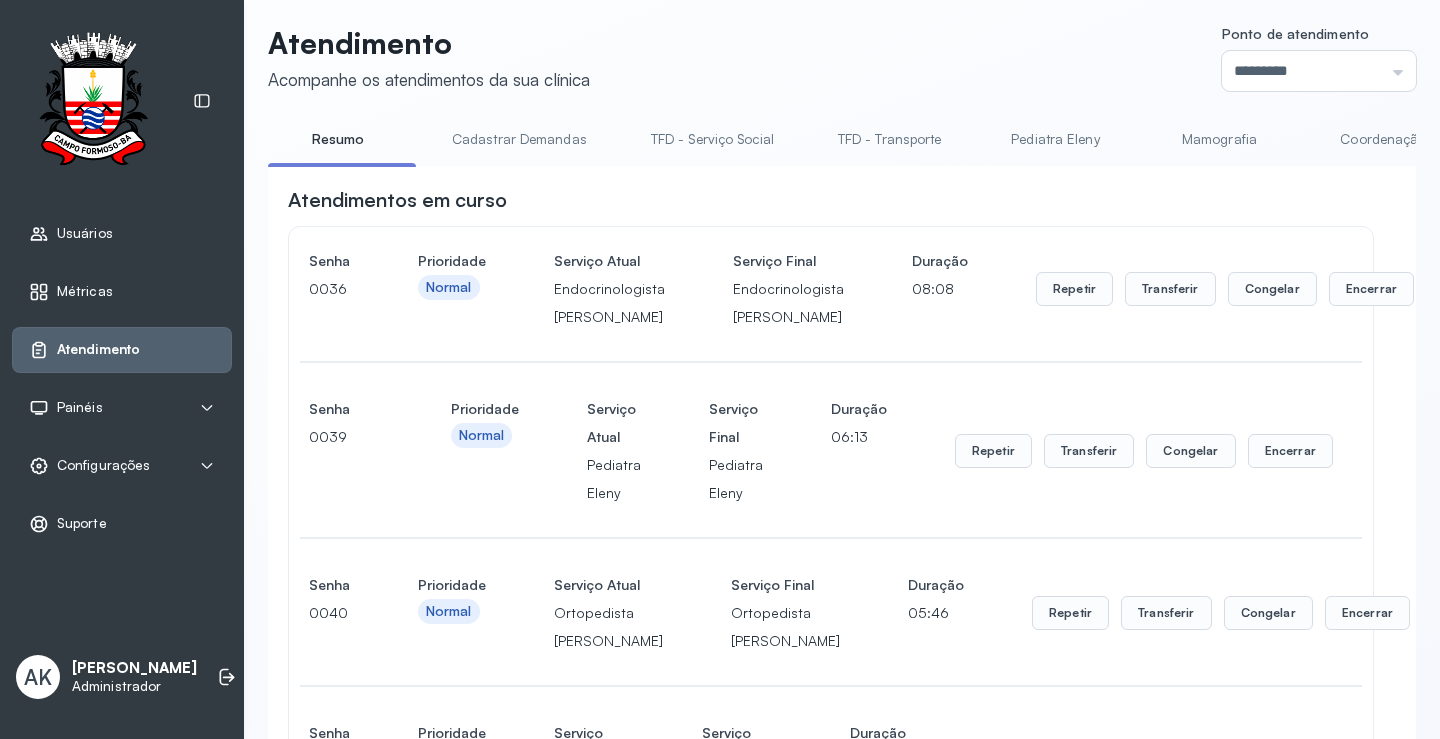scroll, scrollTop: 0, scrollLeft: 0, axis: both 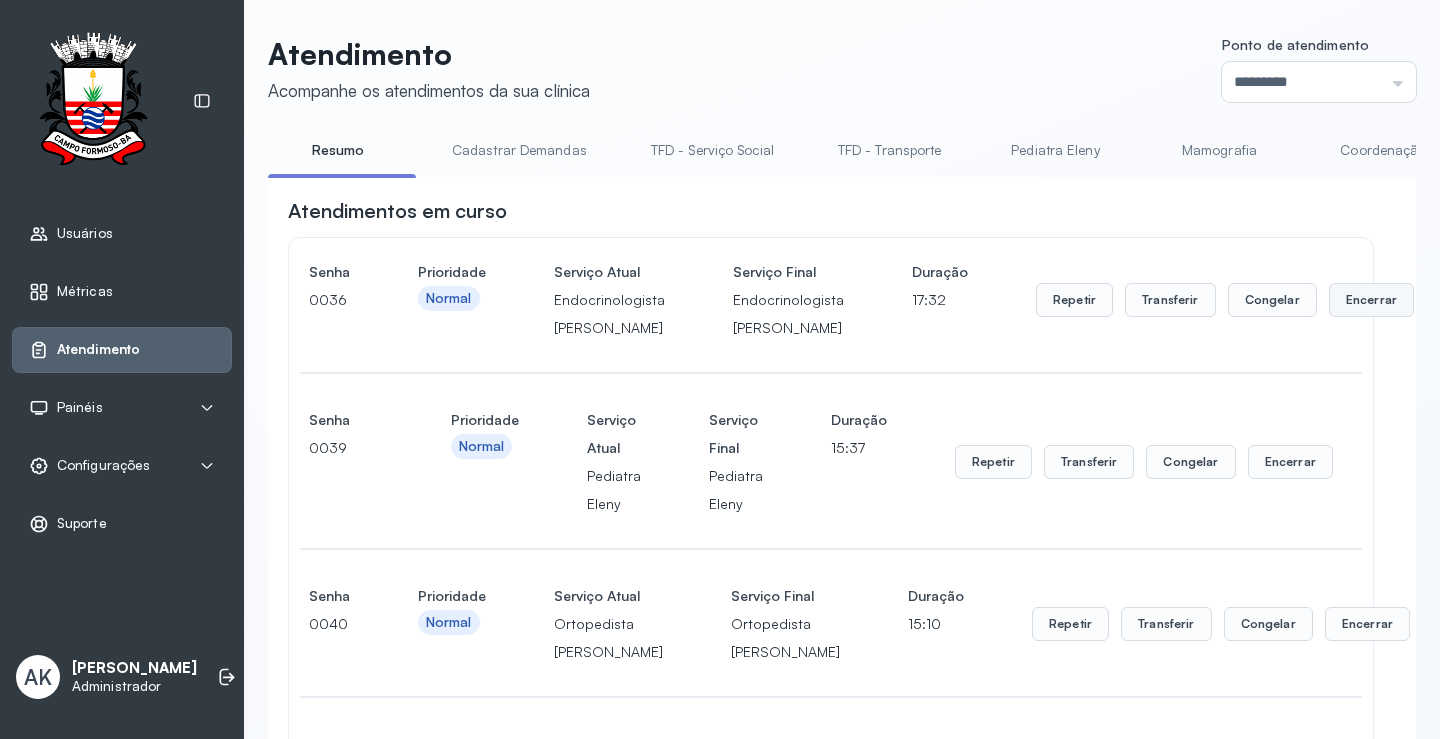 click on "Encerrar" at bounding box center (1371, 300) 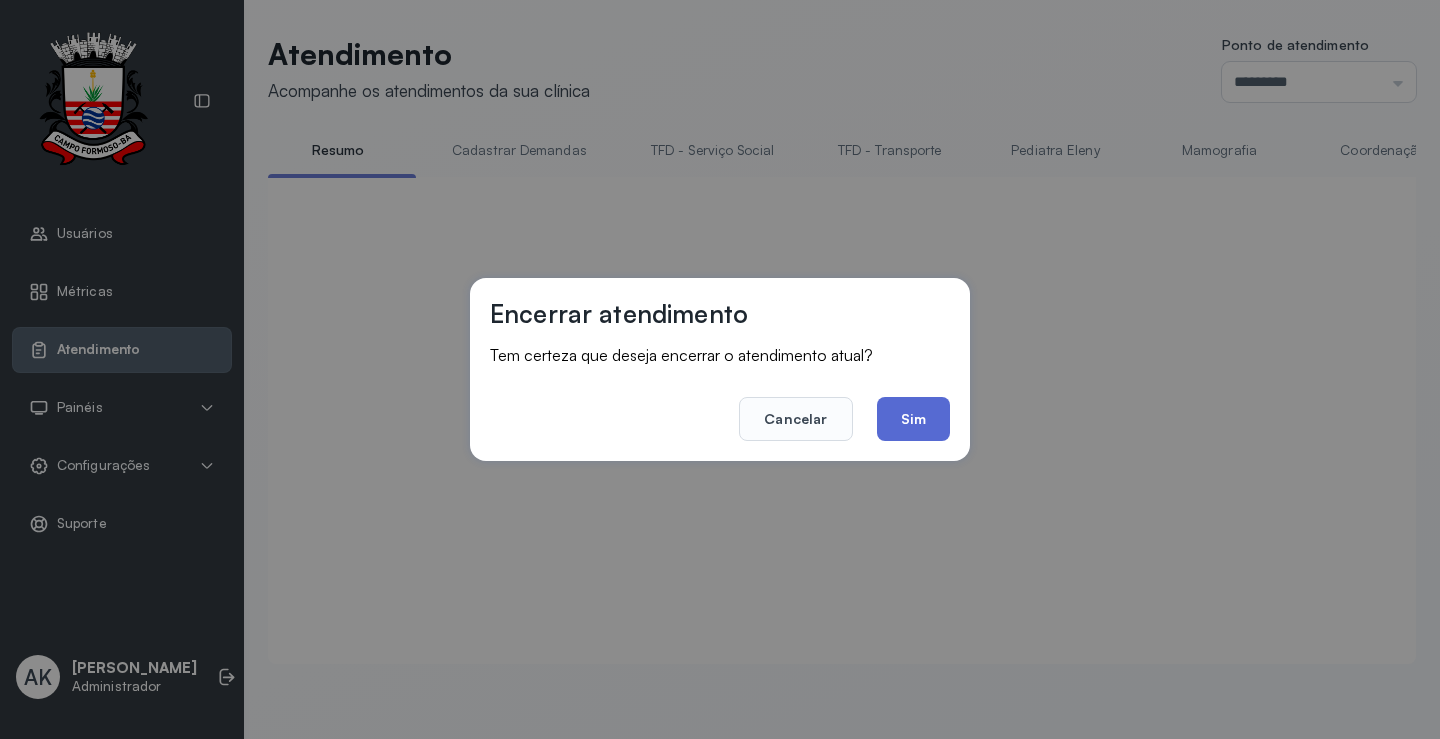 click on "Sim" 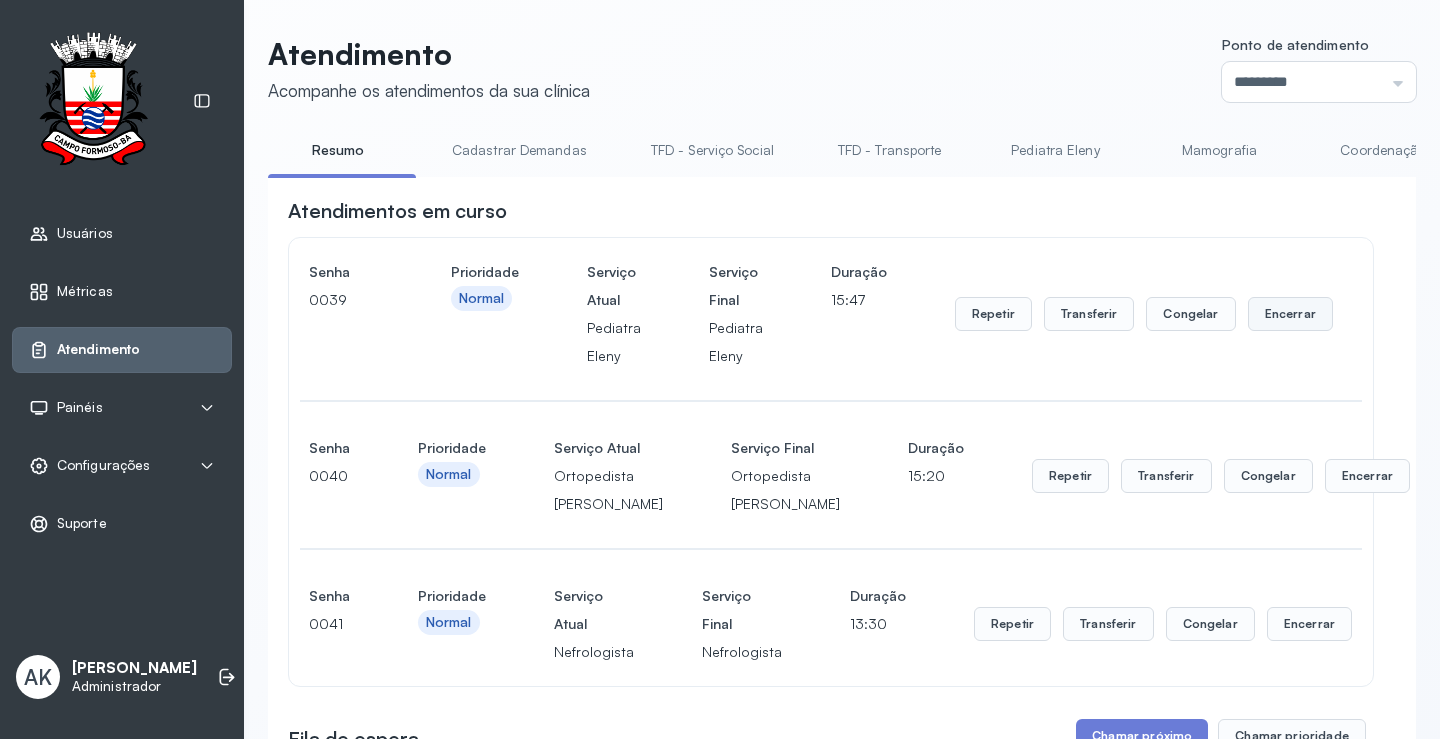 click on "Encerrar" at bounding box center (1290, 314) 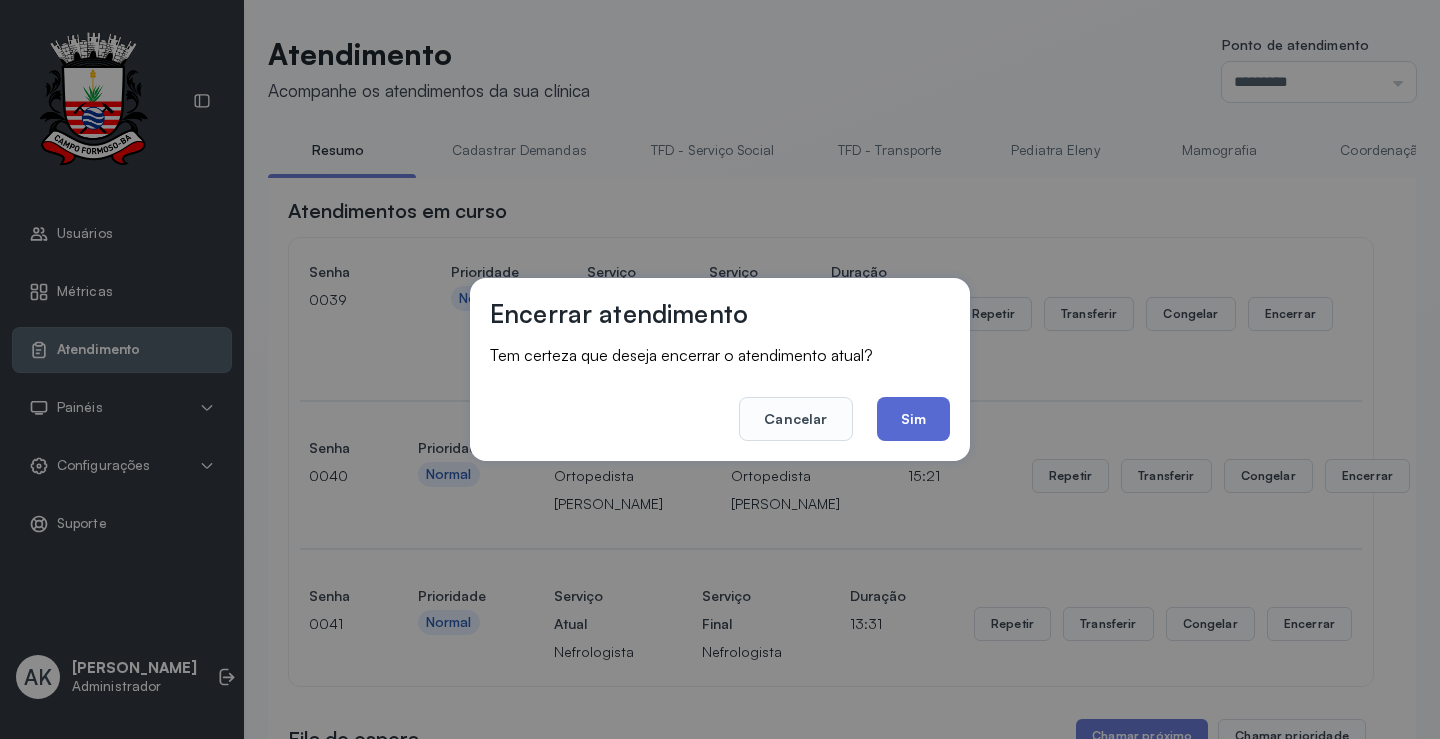 click on "Sim" 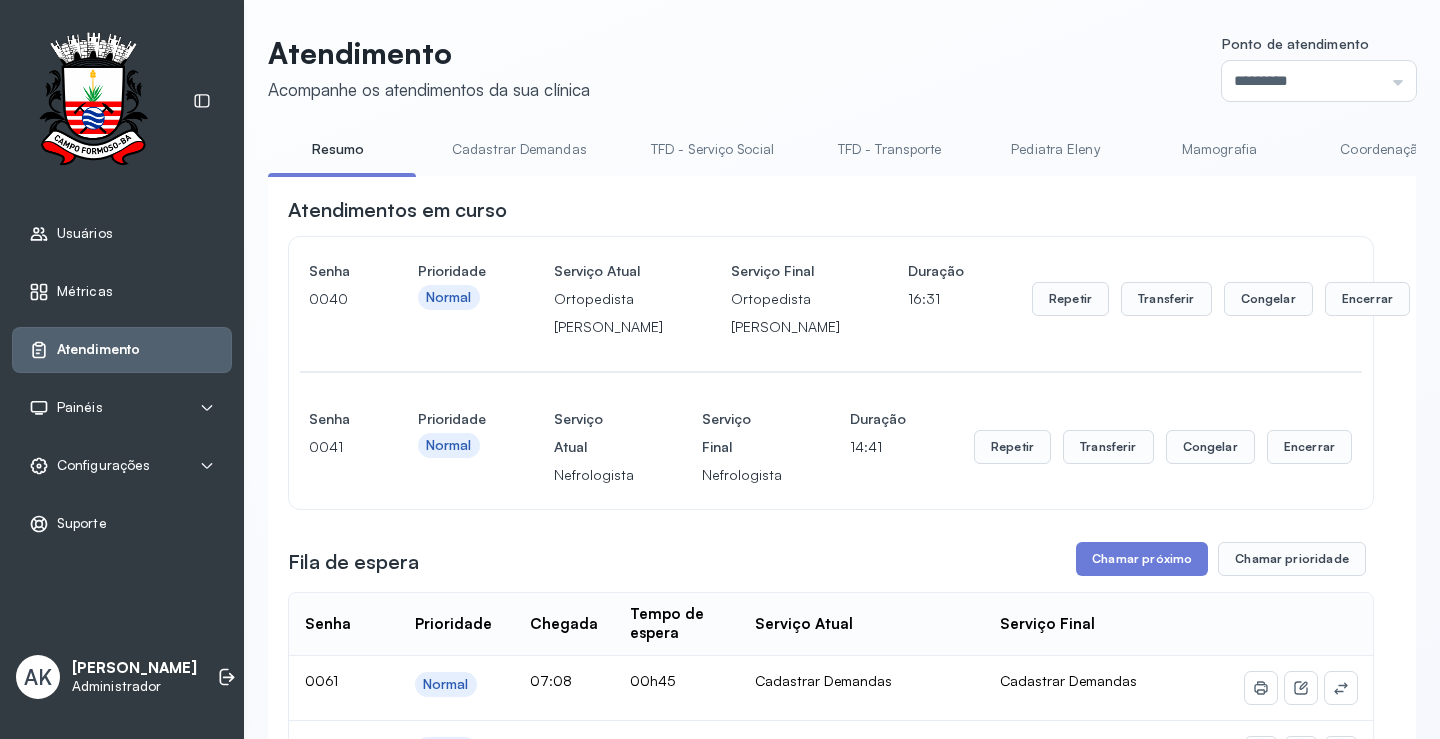 scroll, scrollTop: 200, scrollLeft: 0, axis: vertical 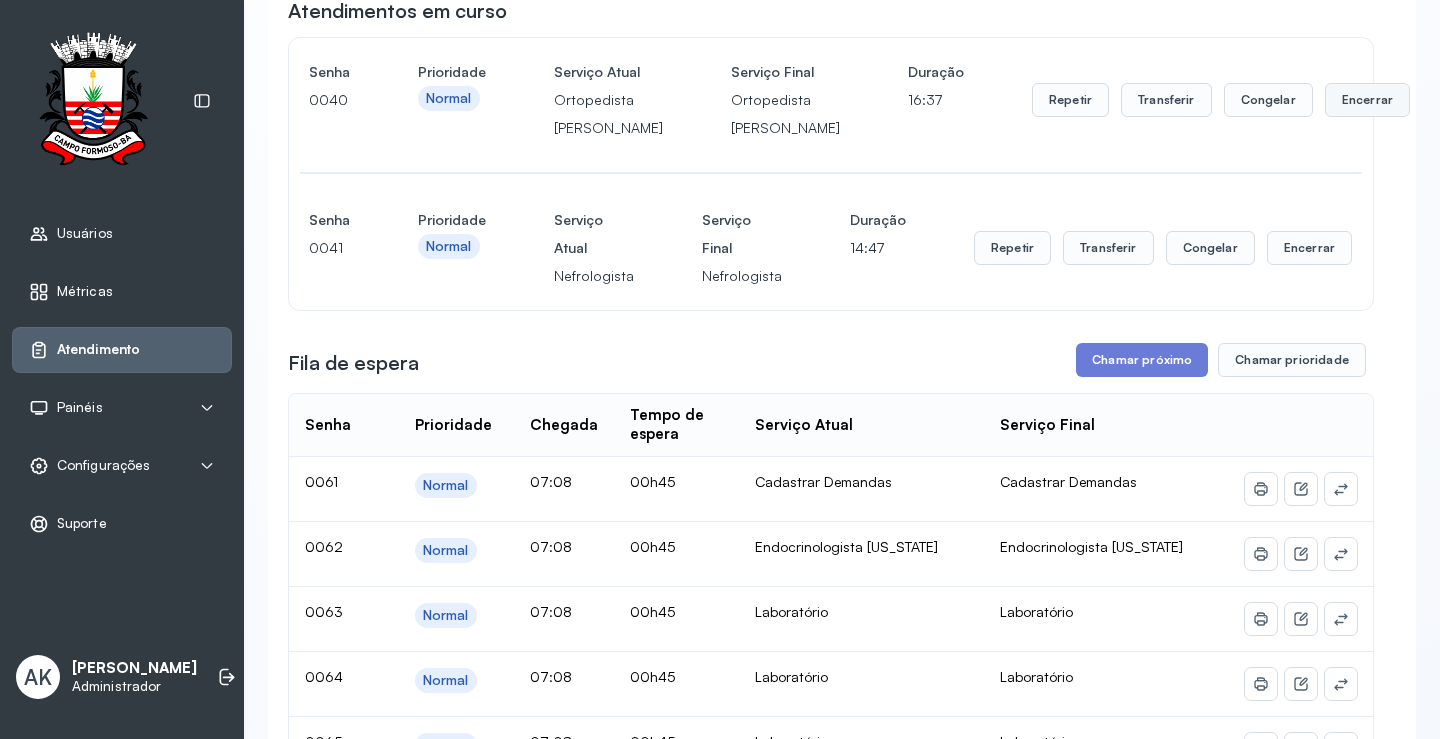 click on "Encerrar" at bounding box center [1367, 100] 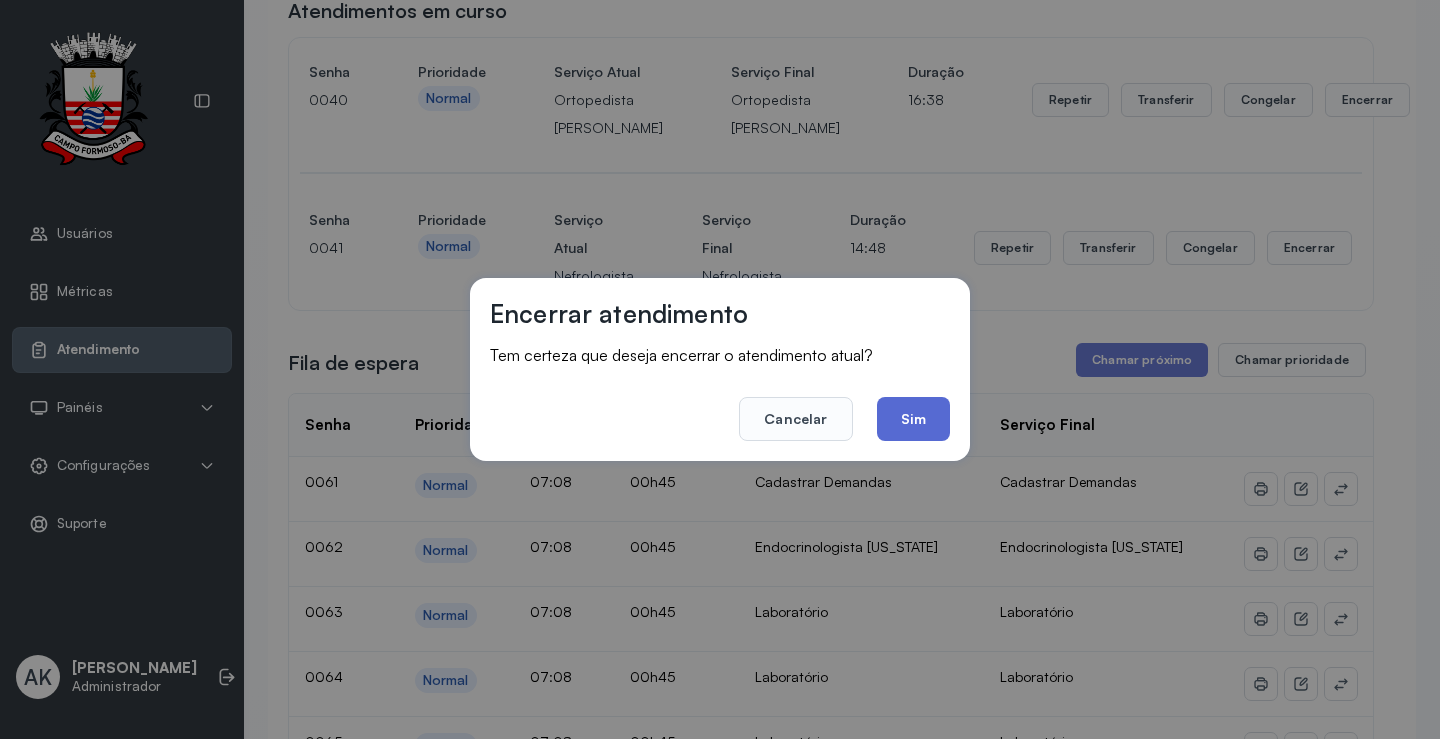 click on "Sim" 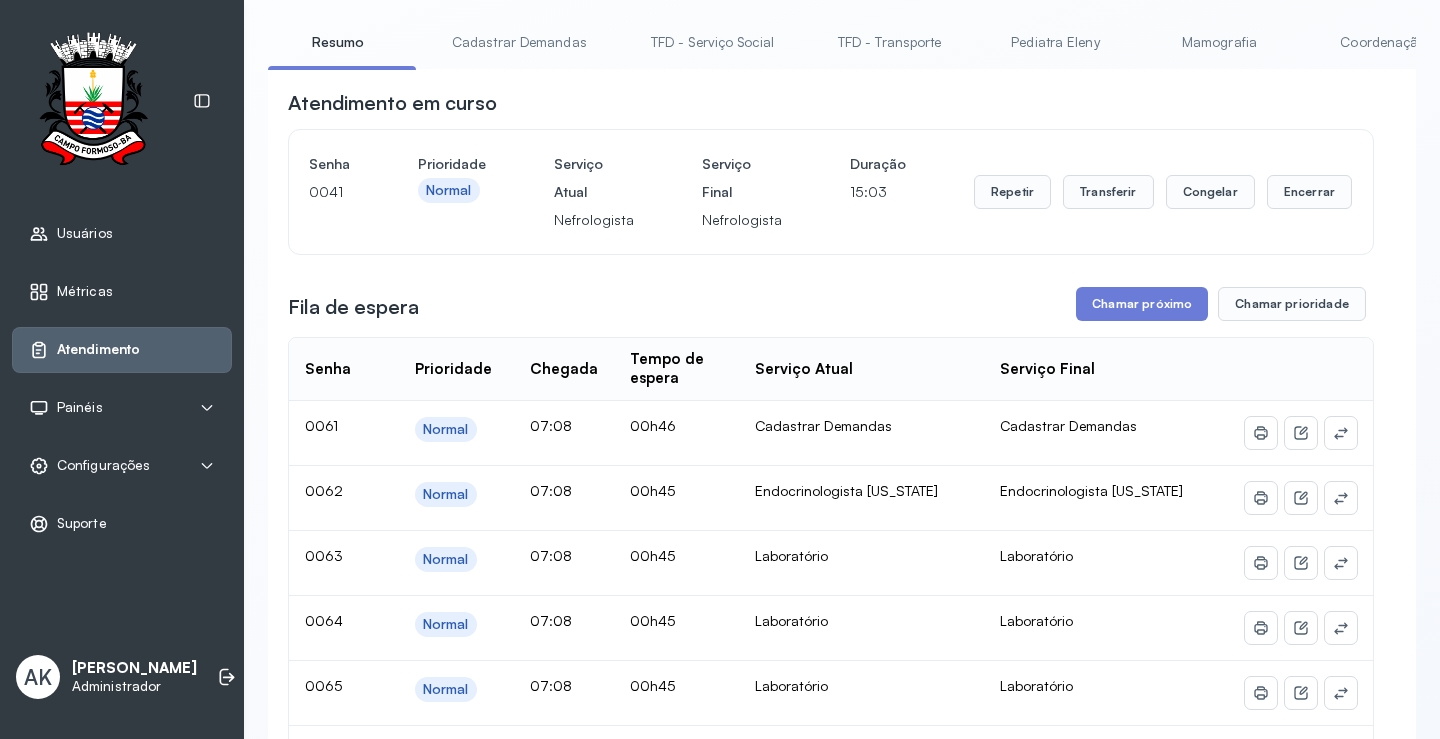 scroll, scrollTop: 0, scrollLeft: 0, axis: both 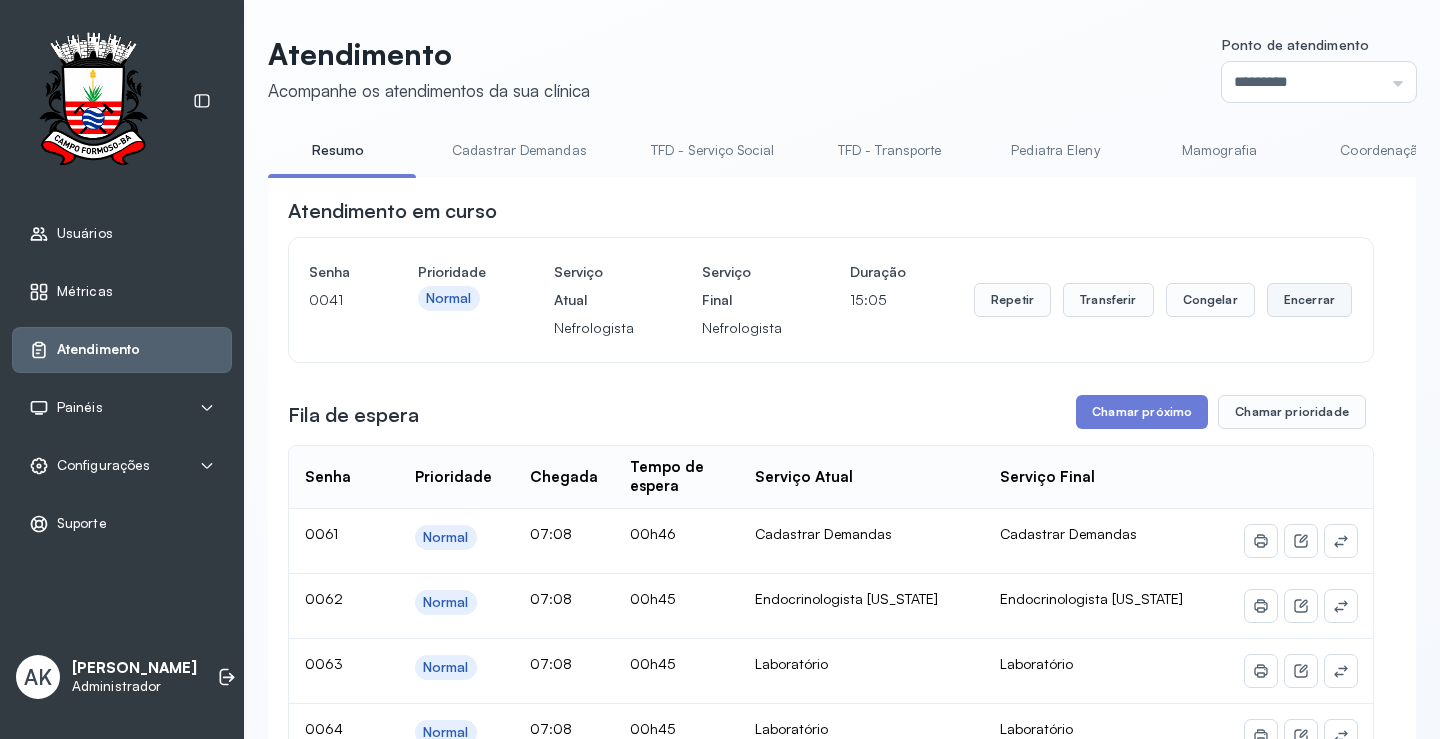 click on "Encerrar" at bounding box center (1309, 300) 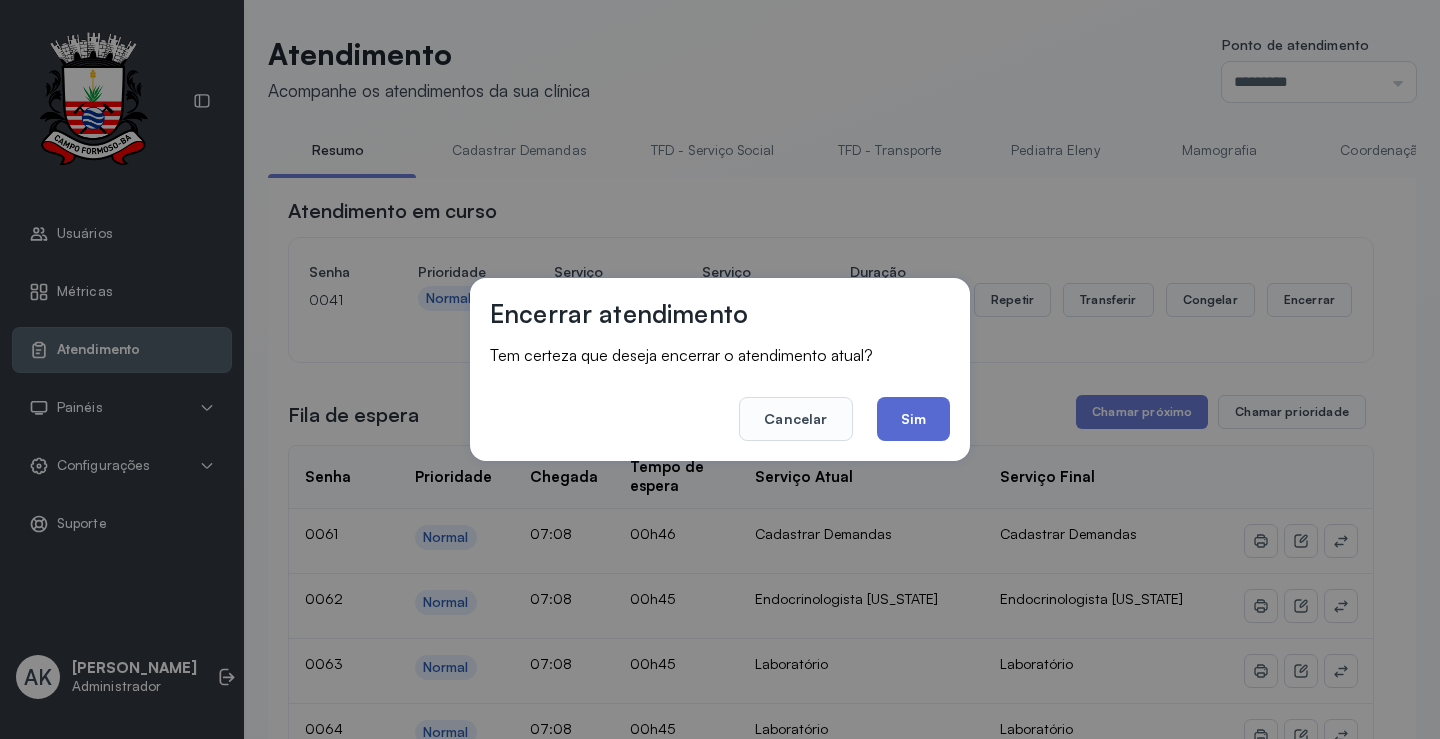 click on "Sim" 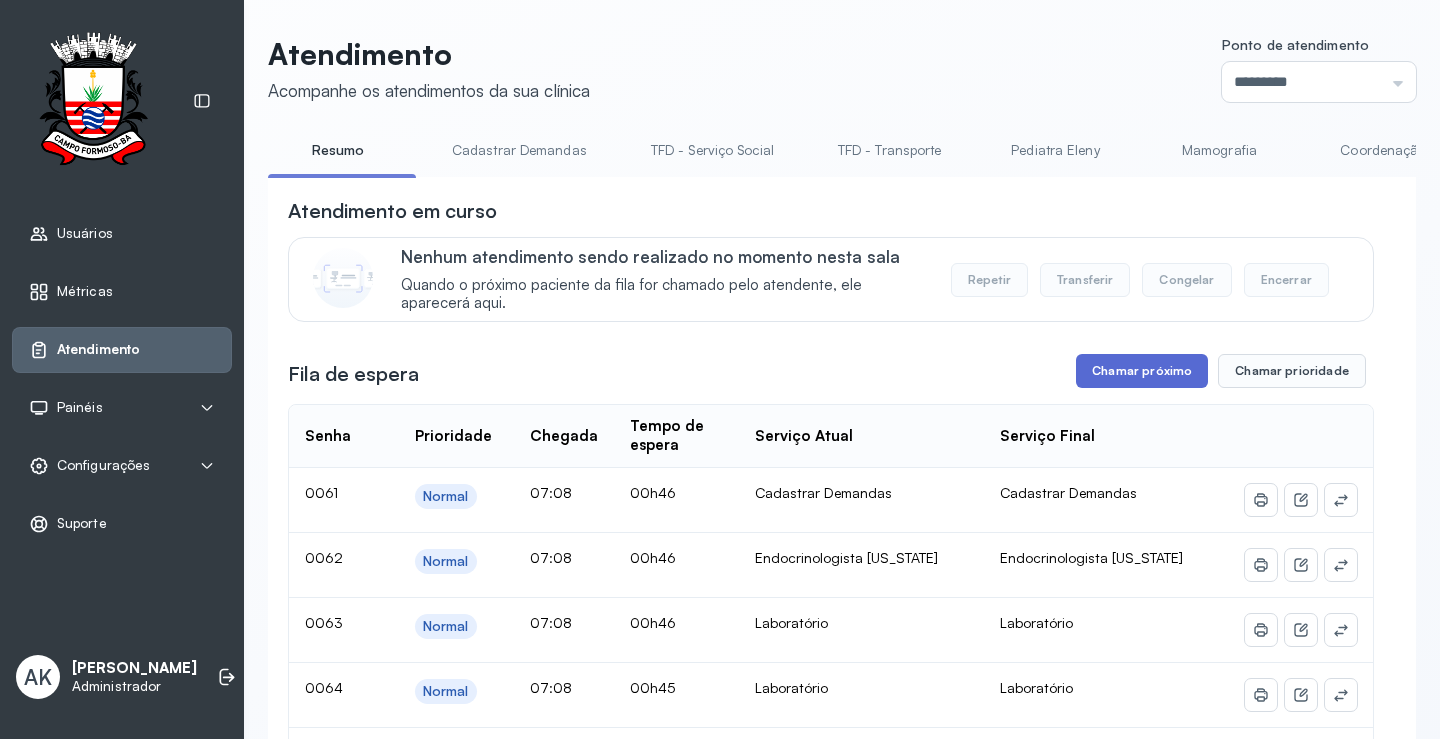 click on "Chamar próximo" at bounding box center [1142, 371] 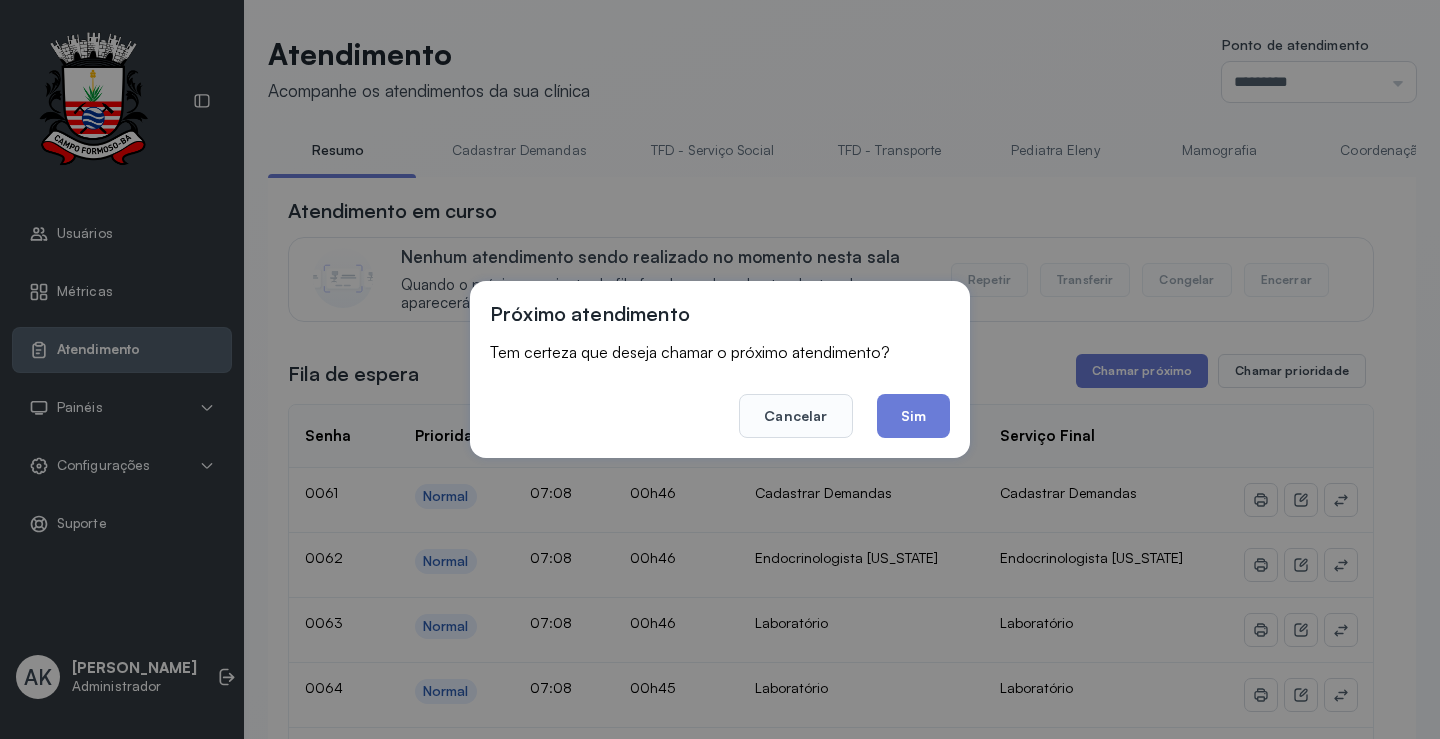 drag, startPoint x: 926, startPoint y: 416, endPoint x: 949, endPoint y: 404, distance: 25.942244 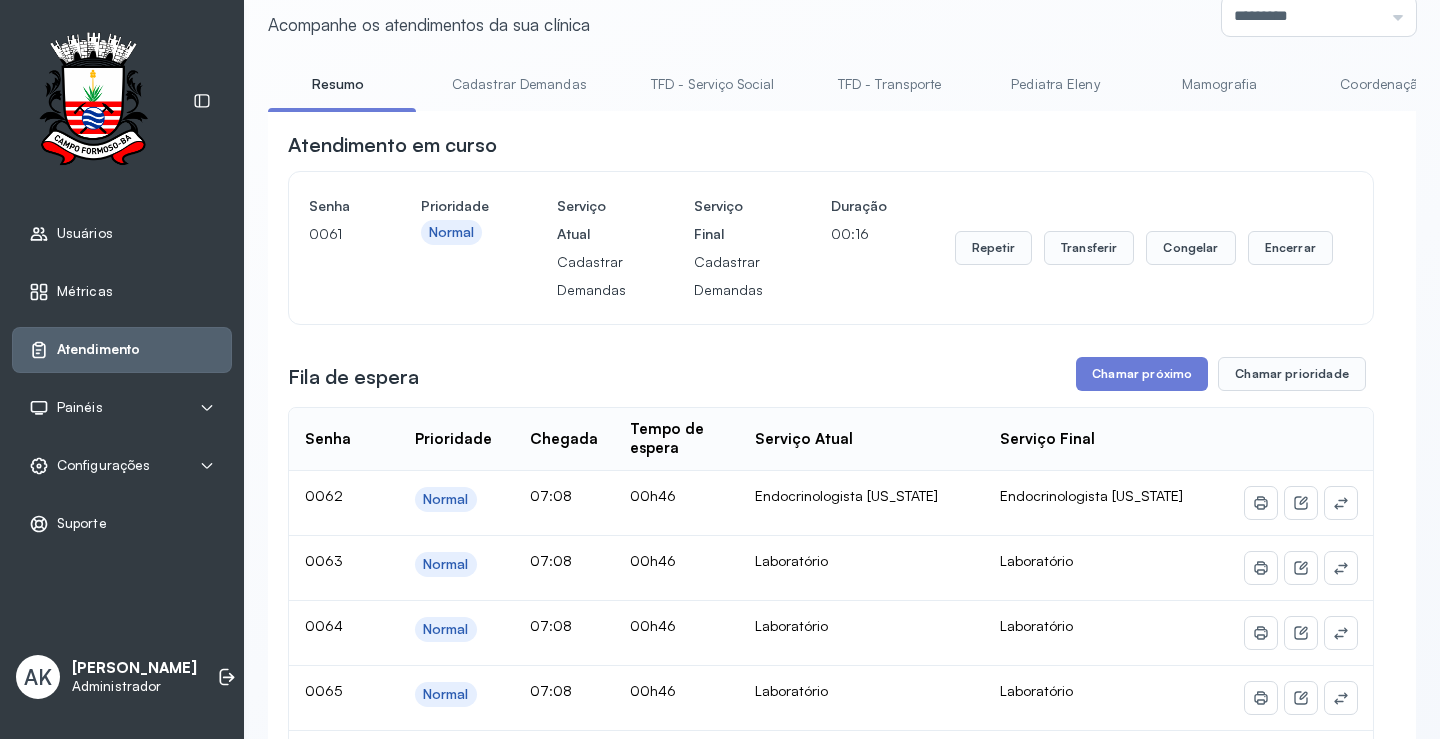 scroll, scrollTop: 100, scrollLeft: 0, axis: vertical 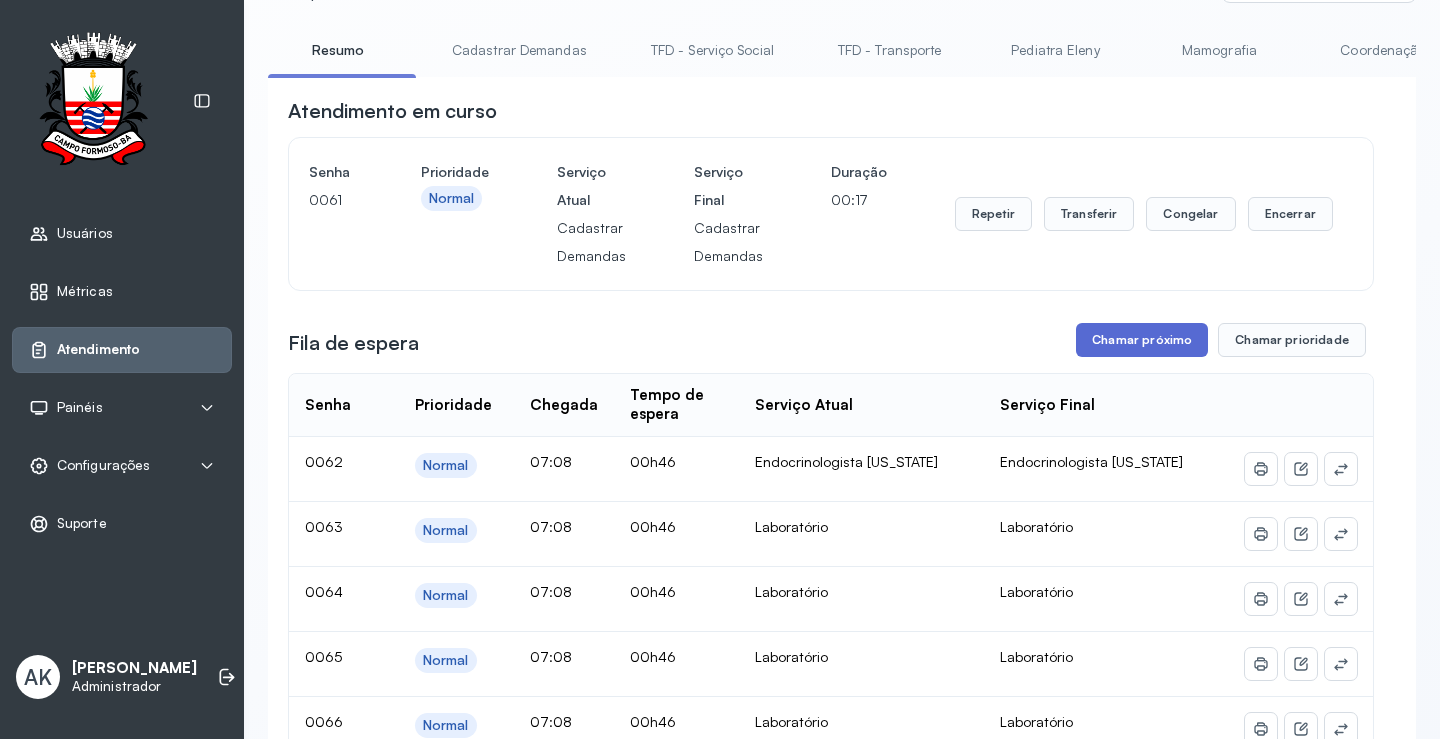 click on "Chamar próximo" at bounding box center [1142, 340] 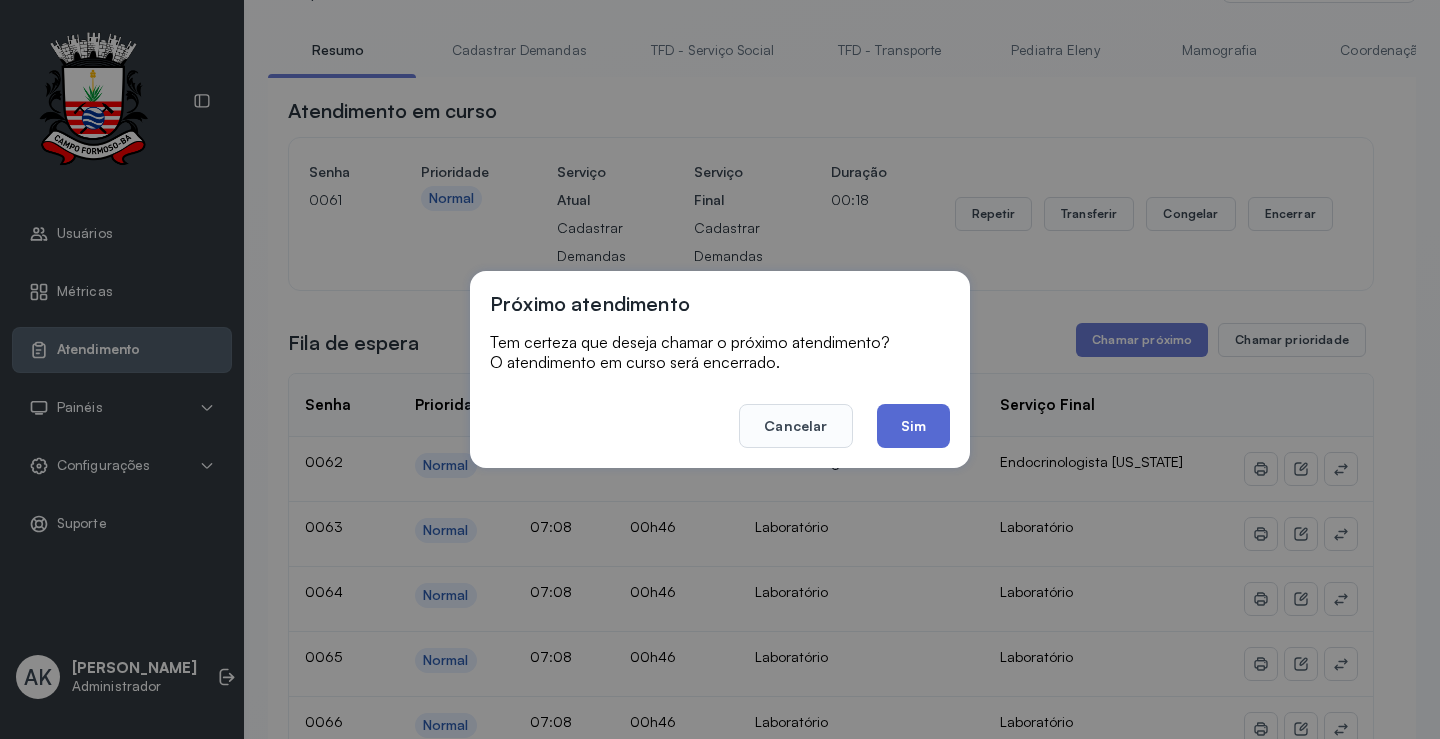click on "Sim" 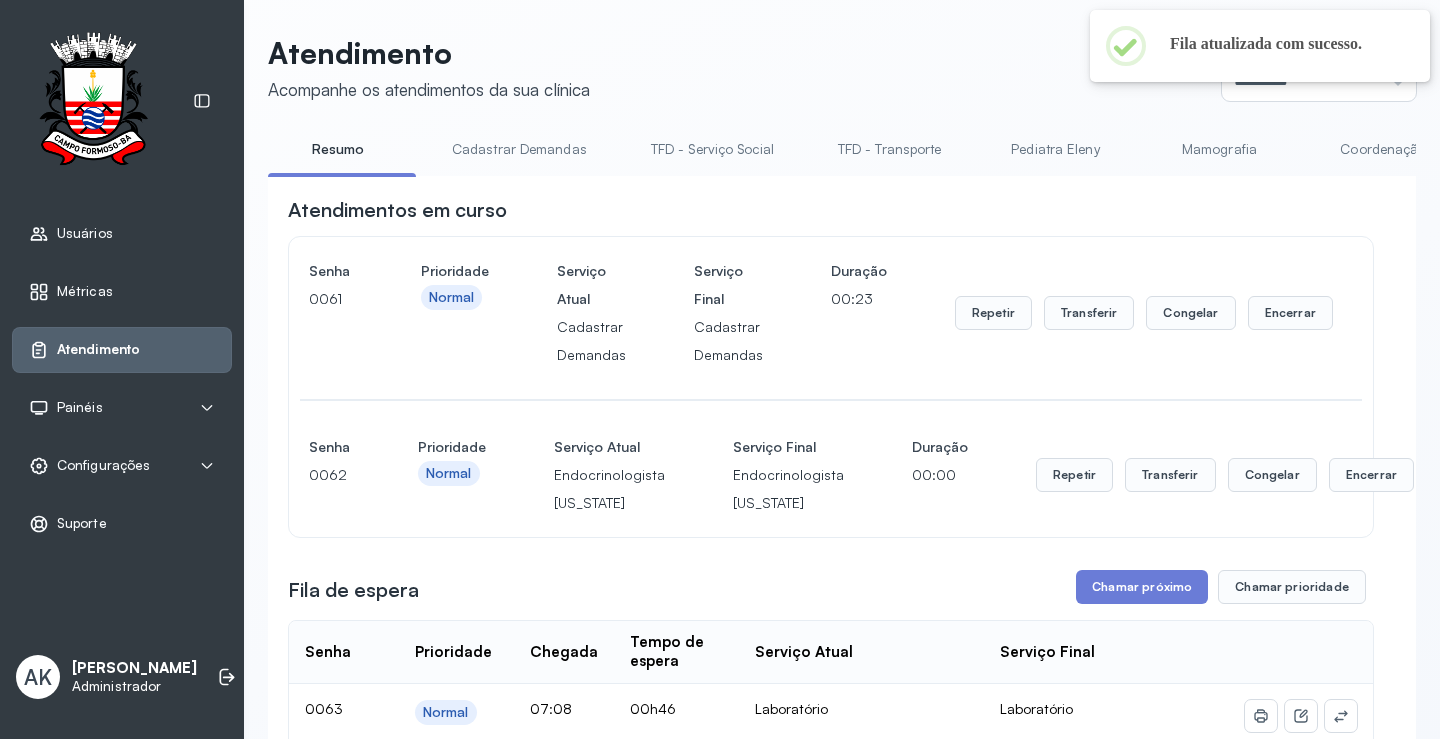 scroll, scrollTop: 100, scrollLeft: 0, axis: vertical 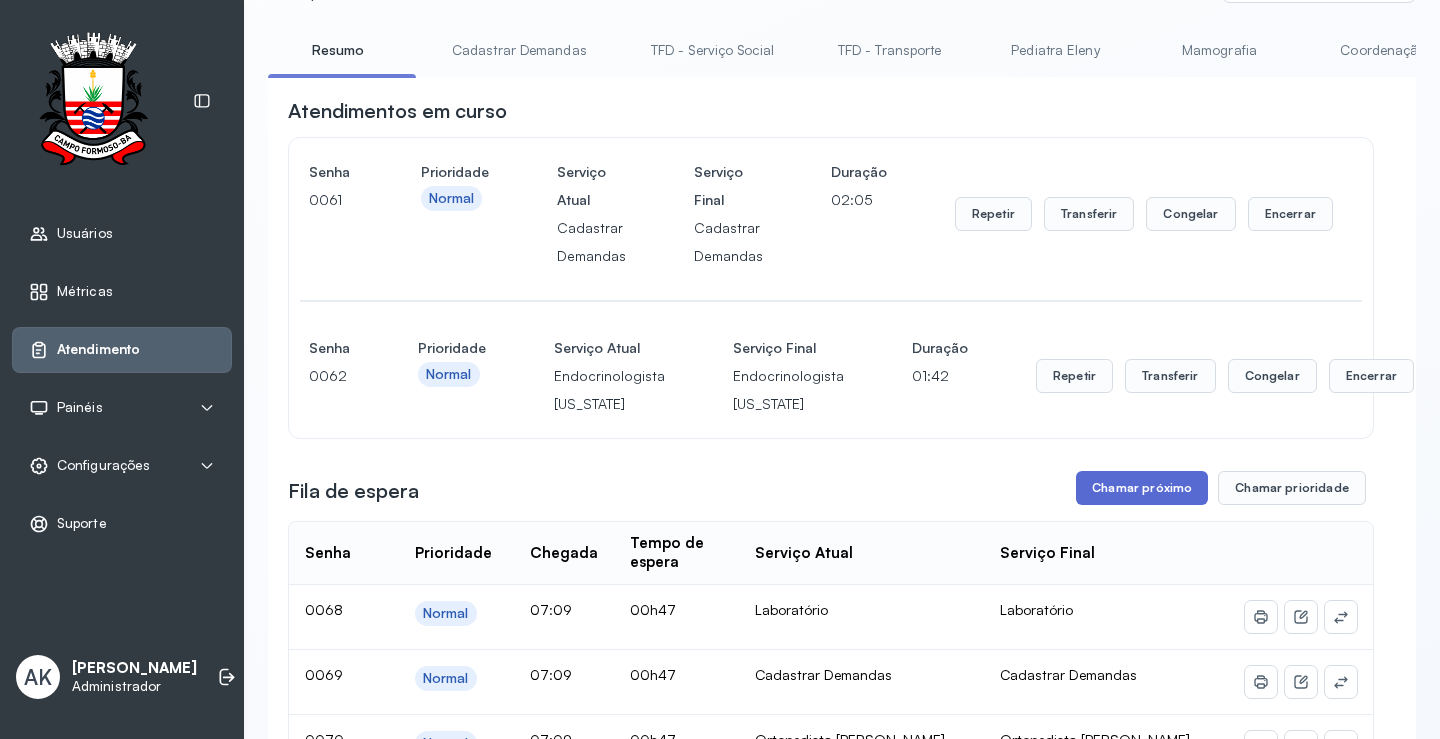 click on "Chamar próximo" at bounding box center (1142, 488) 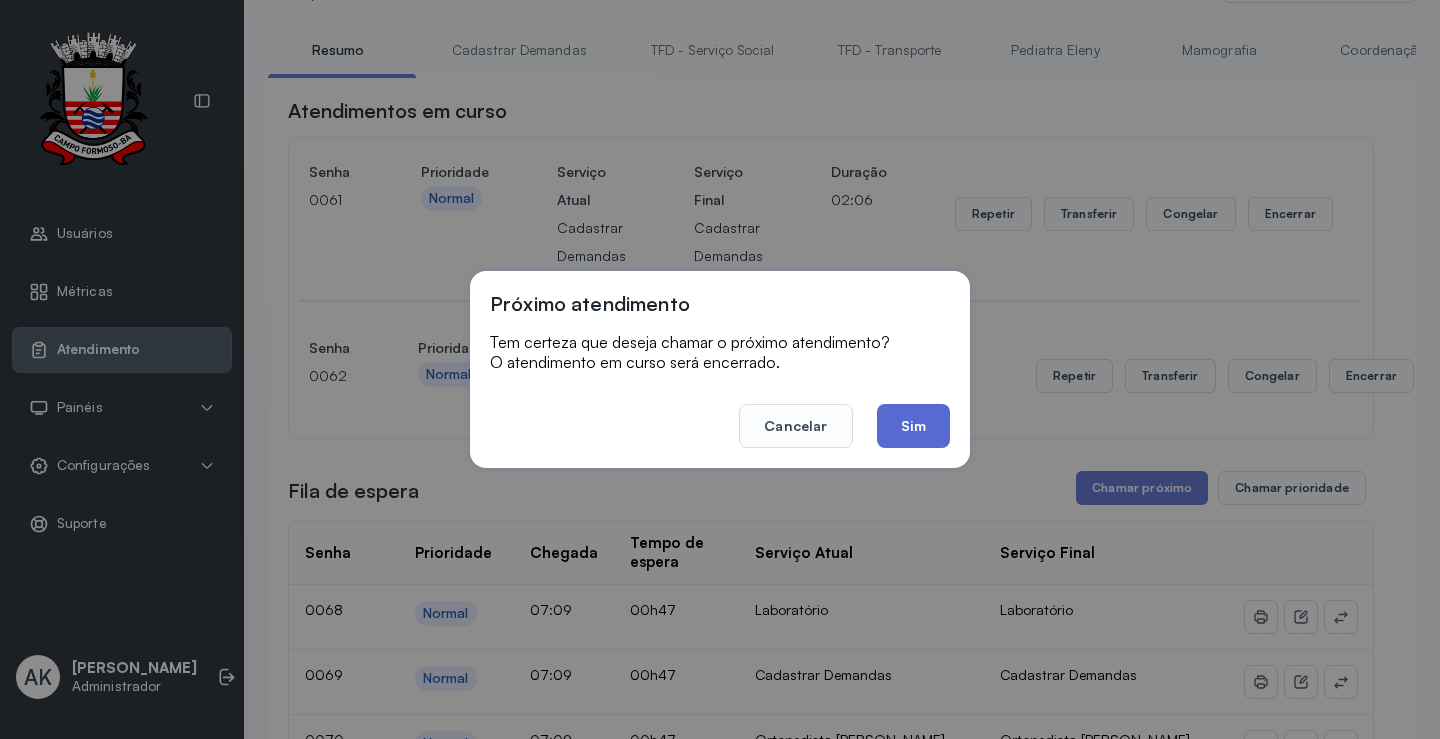 click on "Sim" 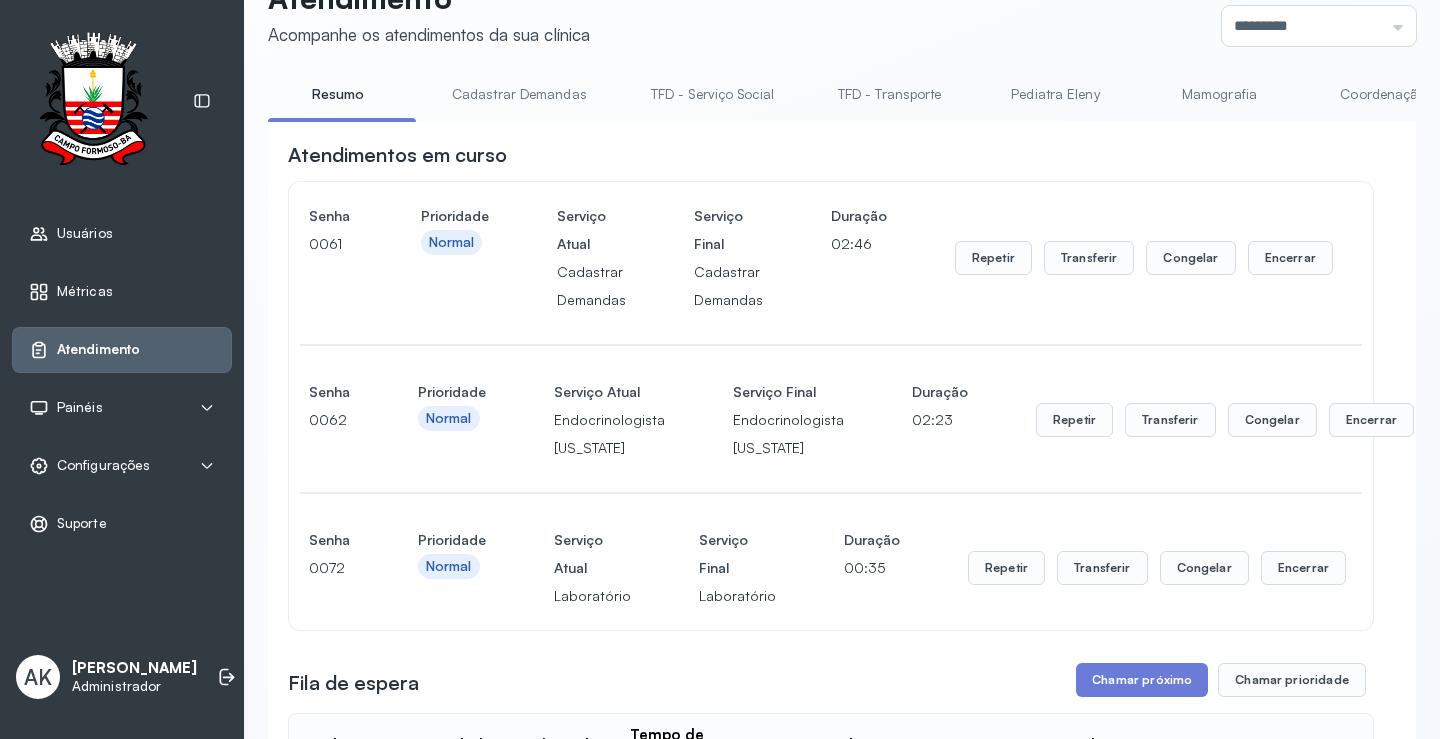 scroll, scrollTop: 100, scrollLeft: 0, axis: vertical 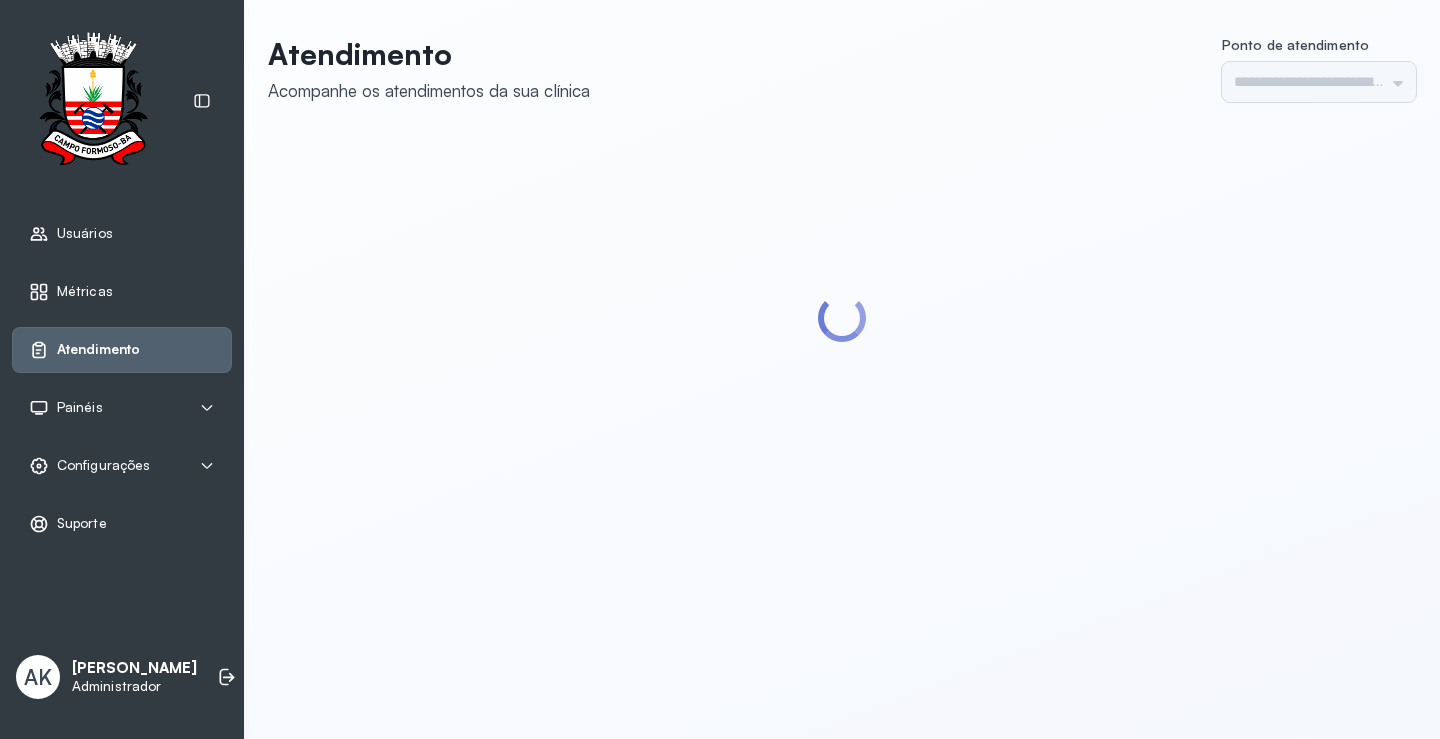 type on "*********" 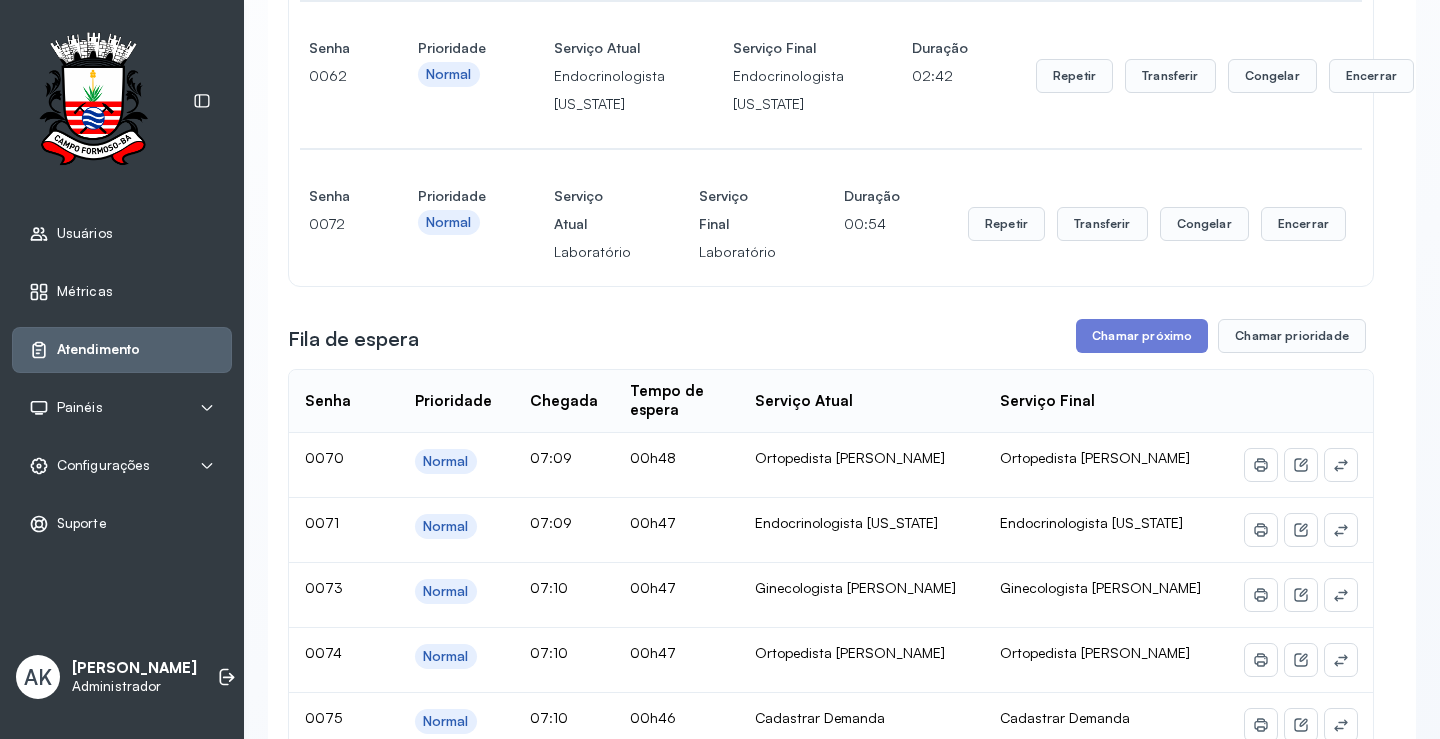 scroll, scrollTop: 0, scrollLeft: 0, axis: both 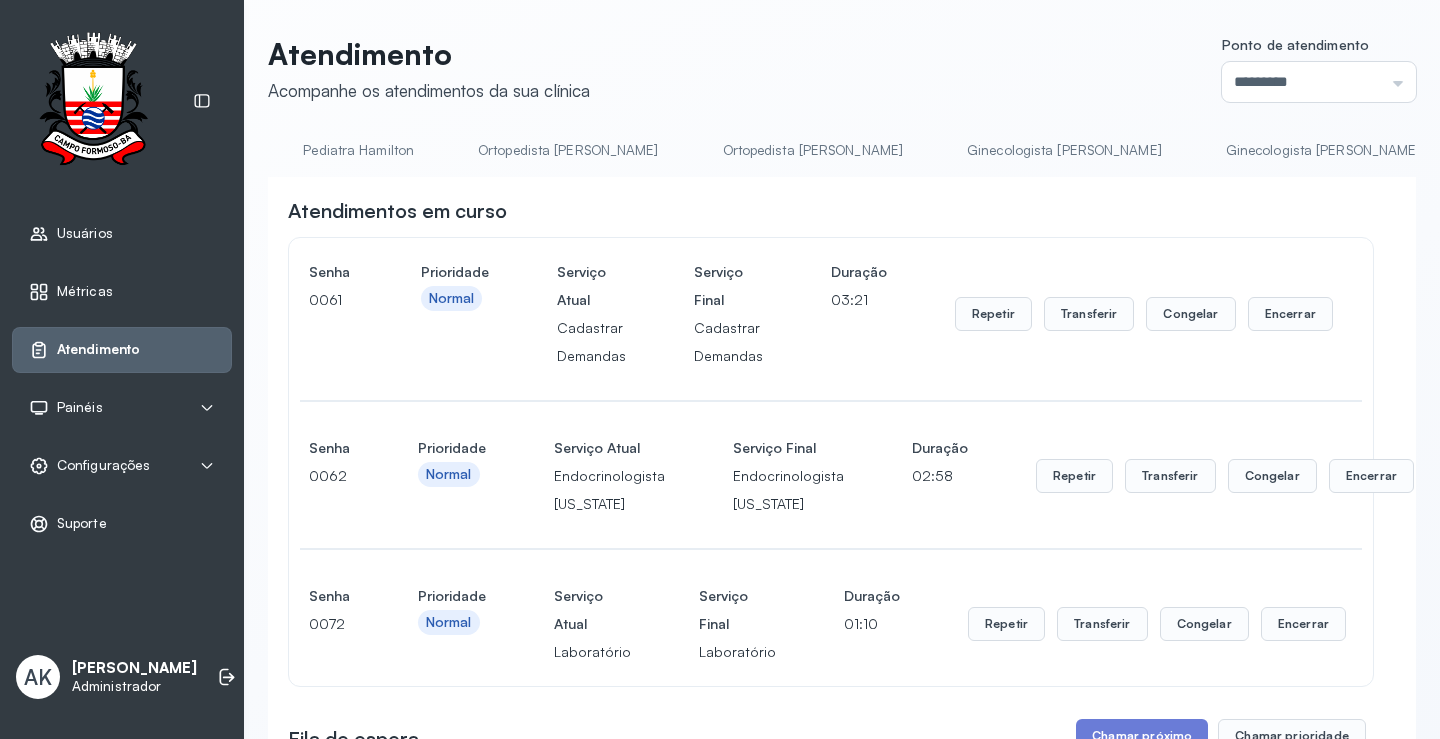 click on "Atendimento Acompanhe os atendimentos da sua clínica Ponto de atendimento ********* Nenhum Guichê 01 Guichê 02 Guichê 03 Guichê 04 Guichê 05 Guichê 06 Guichê 07 Guichê 08 Resumo Cadastrar Demandas TFD - Serviço Social TFD - Transporte Pediatra Eleny Mamografia Coordenação Regulação Cartão SUS Atendimento Policlínica Cadastrar Demanda Entrega de Resultados Exames / Agendamento Fila de Espera Pediatra Ubaldina Pediatra Hamilton Ortopedista Mauricio Ortopedista Ramon Ginecologista Luana Ginecologista Amilton Endocrinologista Poliercio Endocrinologista Washington Obstetra Nefrologista Laboratório INFECTOLOGISTA GERIATRA Atendimentos em curso Senha 0061 Prioridade Normal Serviço Atual Cadastrar Demandas Serviço Final Cadastrar Demandas Duração 03:21 Repetir Transferir Congelar Encerrar Senha 0062 Prioridade Normal Serviço Atual Endocrinologista Washington Serviço Final Endocrinologista Washington Duração 02:58 Repetir Transferir Congelar Encerrar Senha 0072 Prioridade Normal Serviço Atual" 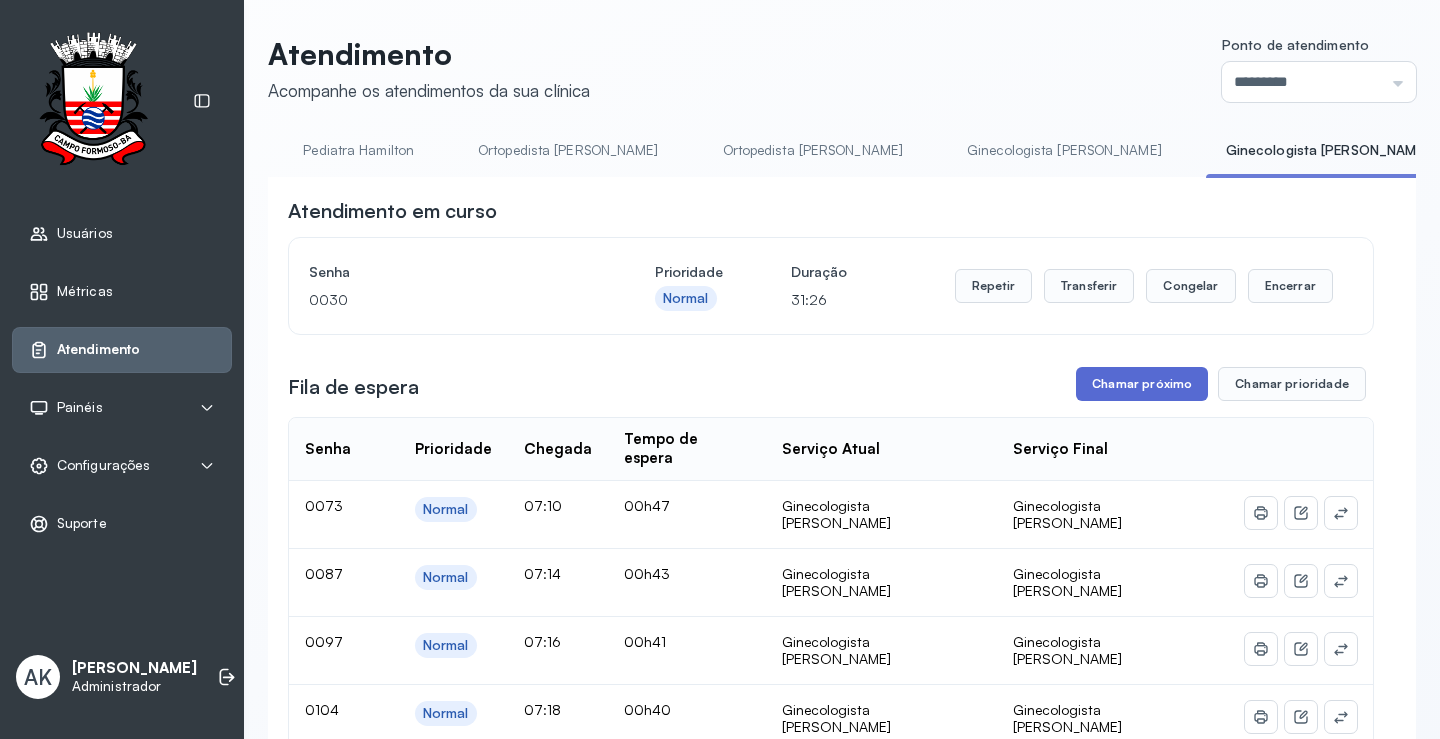 click on "Chamar próximo" at bounding box center (1142, 384) 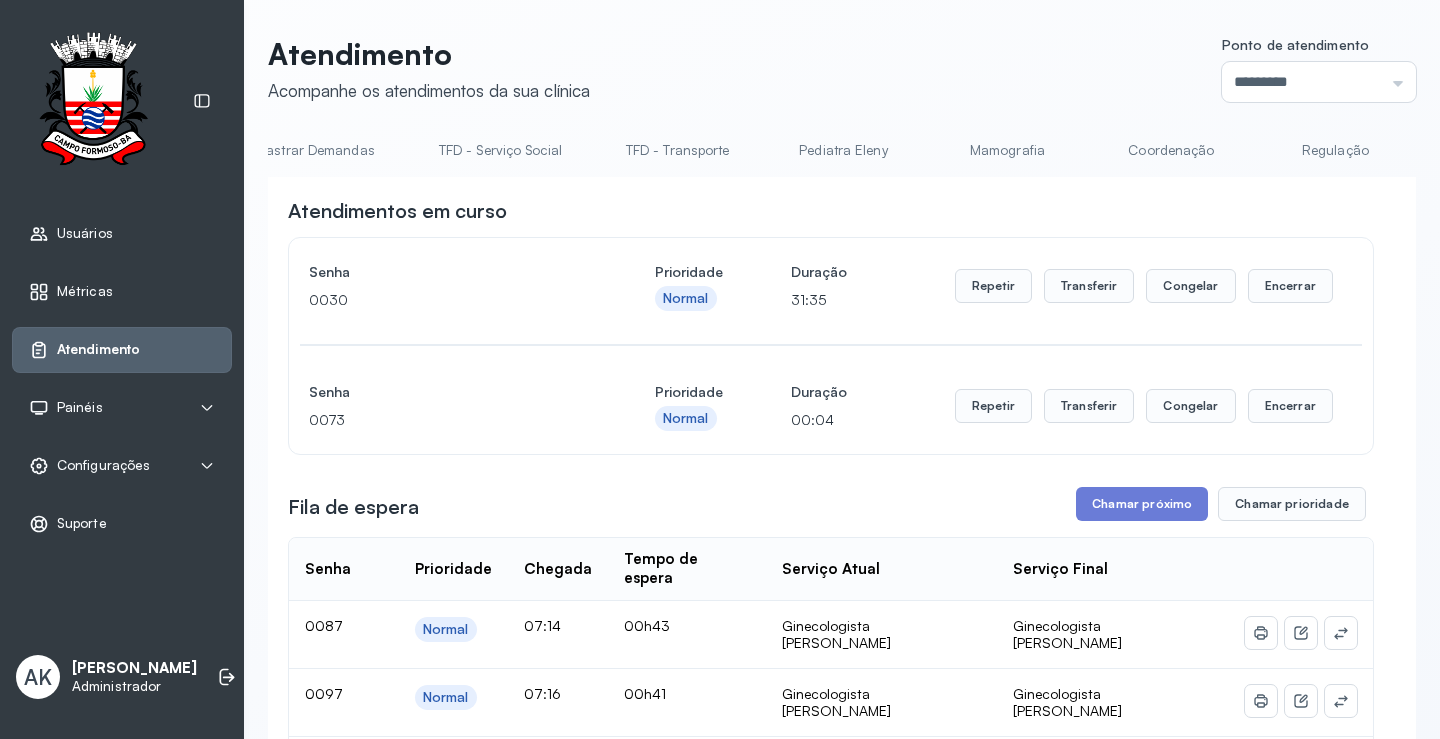scroll, scrollTop: 0, scrollLeft: 0, axis: both 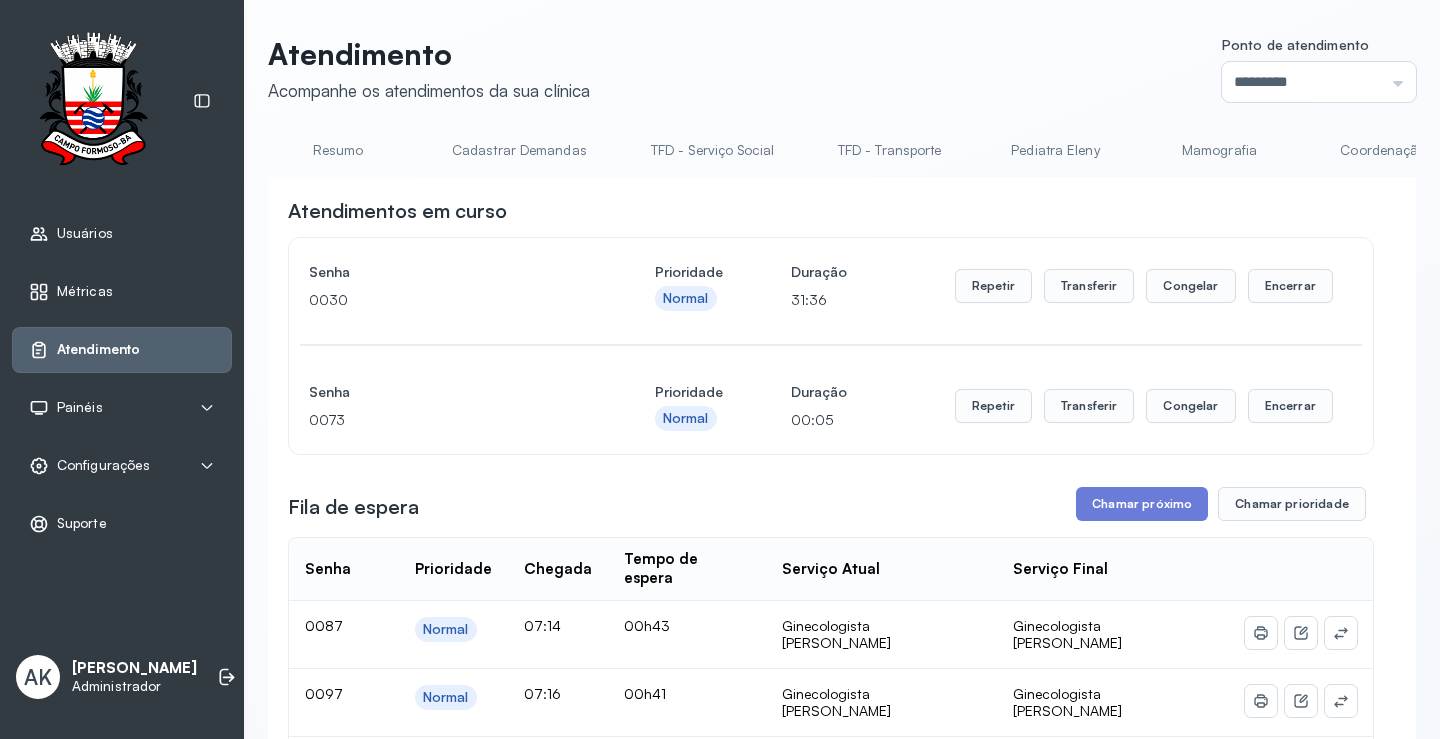 click on "Resumo" at bounding box center [338, 150] 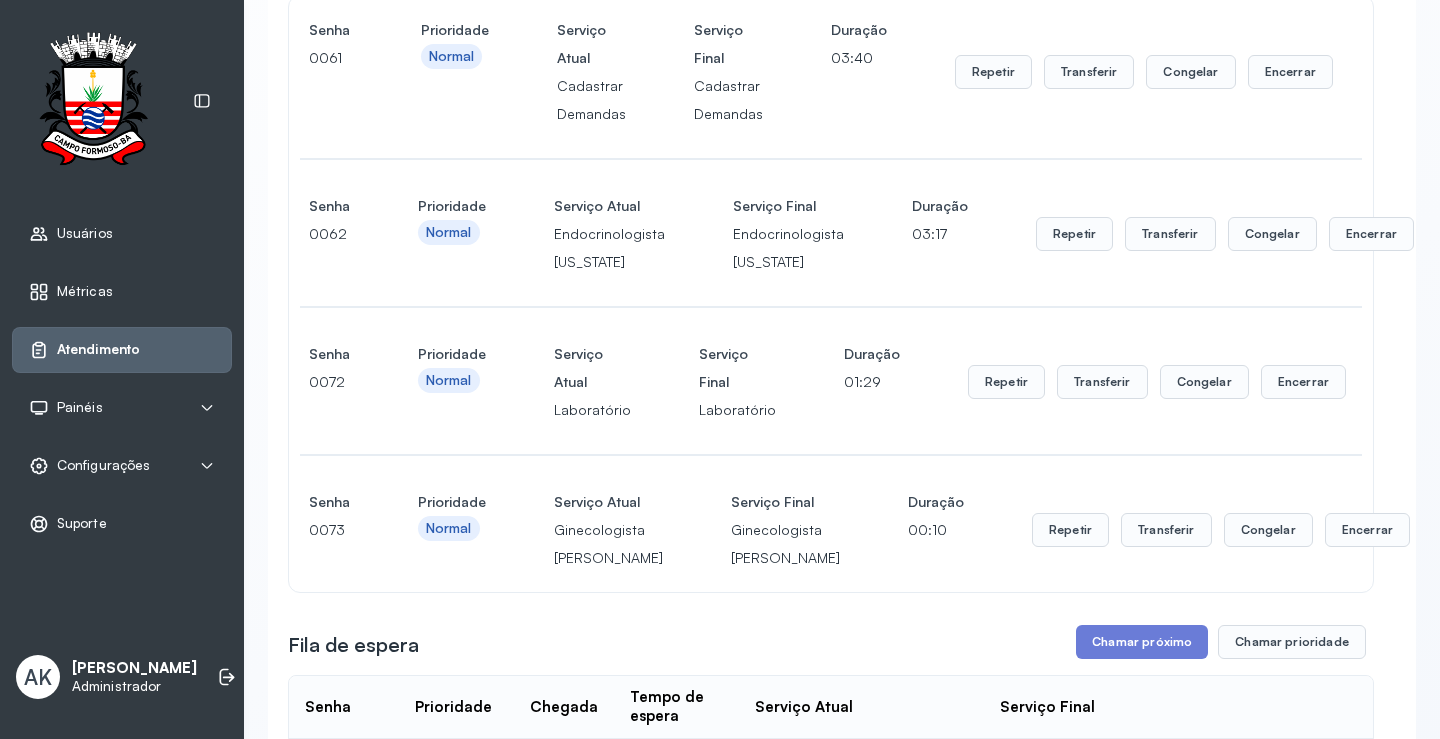 scroll, scrollTop: 0, scrollLeft: 0, axis: both 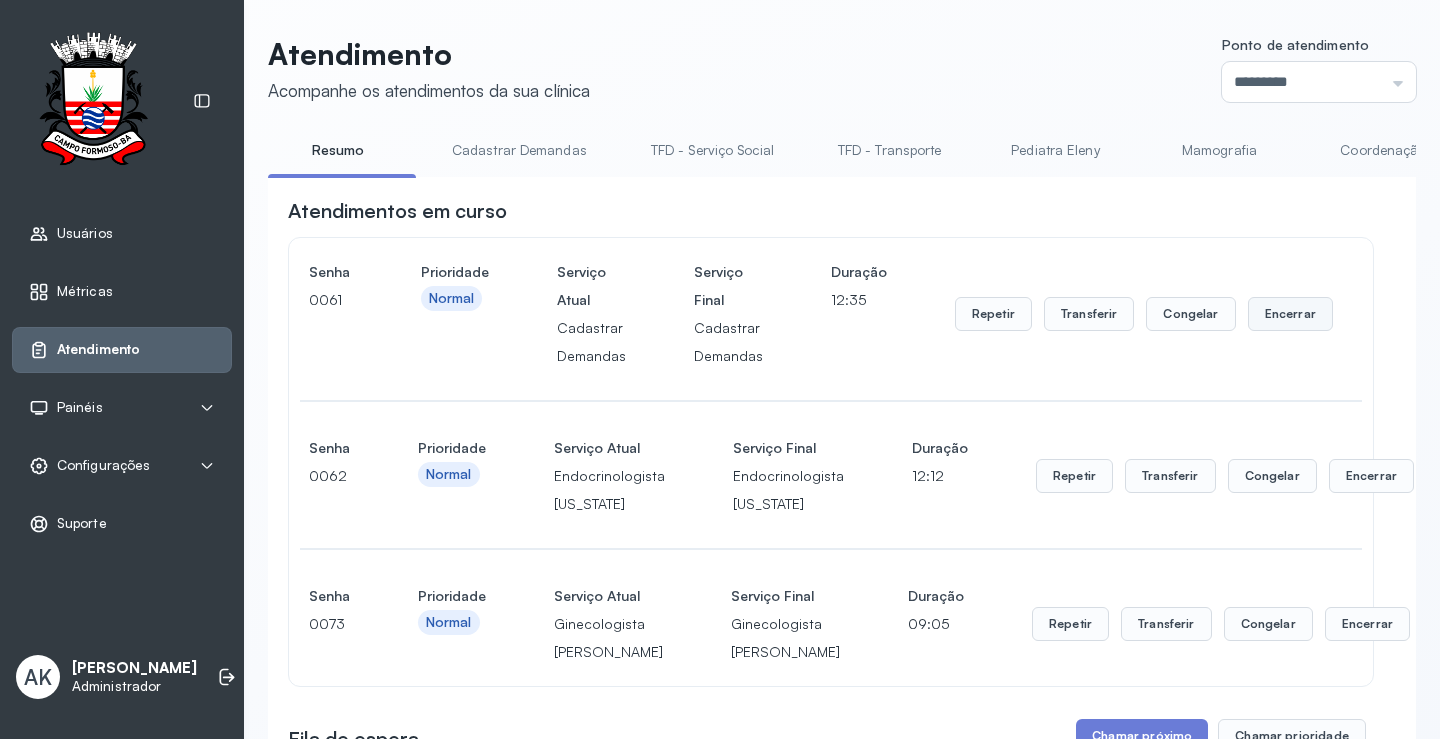 click on "Encerrar" at bounding box center [1290, 314] 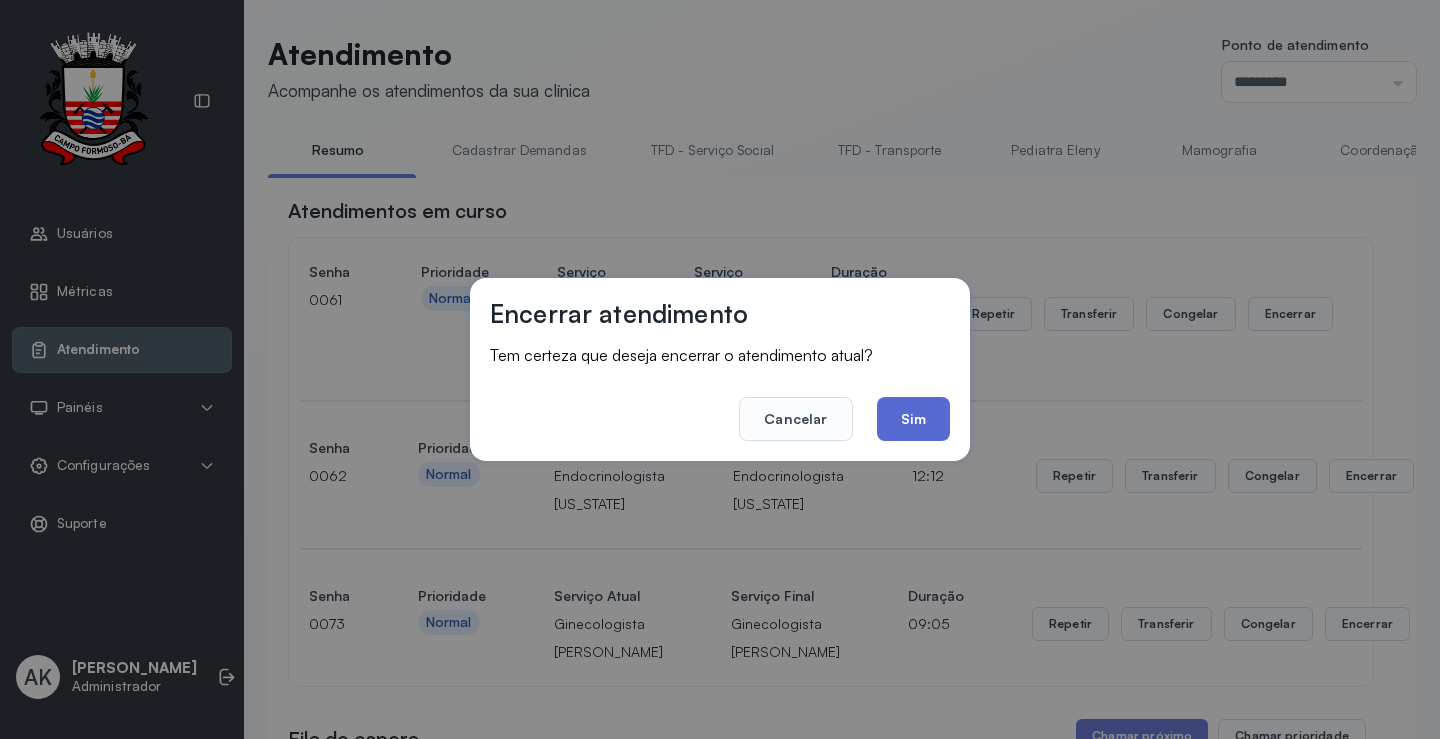 click on "Sim" 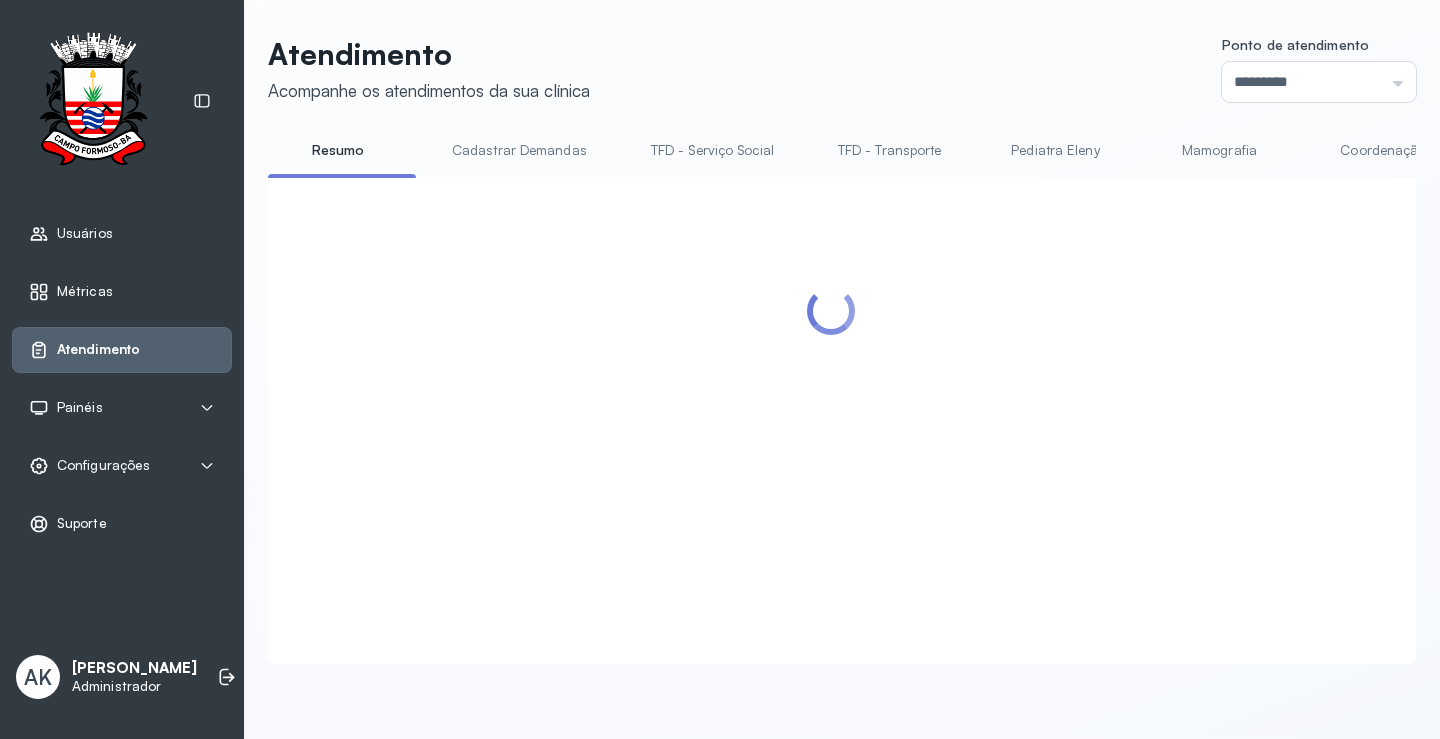 scroll, scrollTop: 1, scrollLeft: 0, axis: vertical 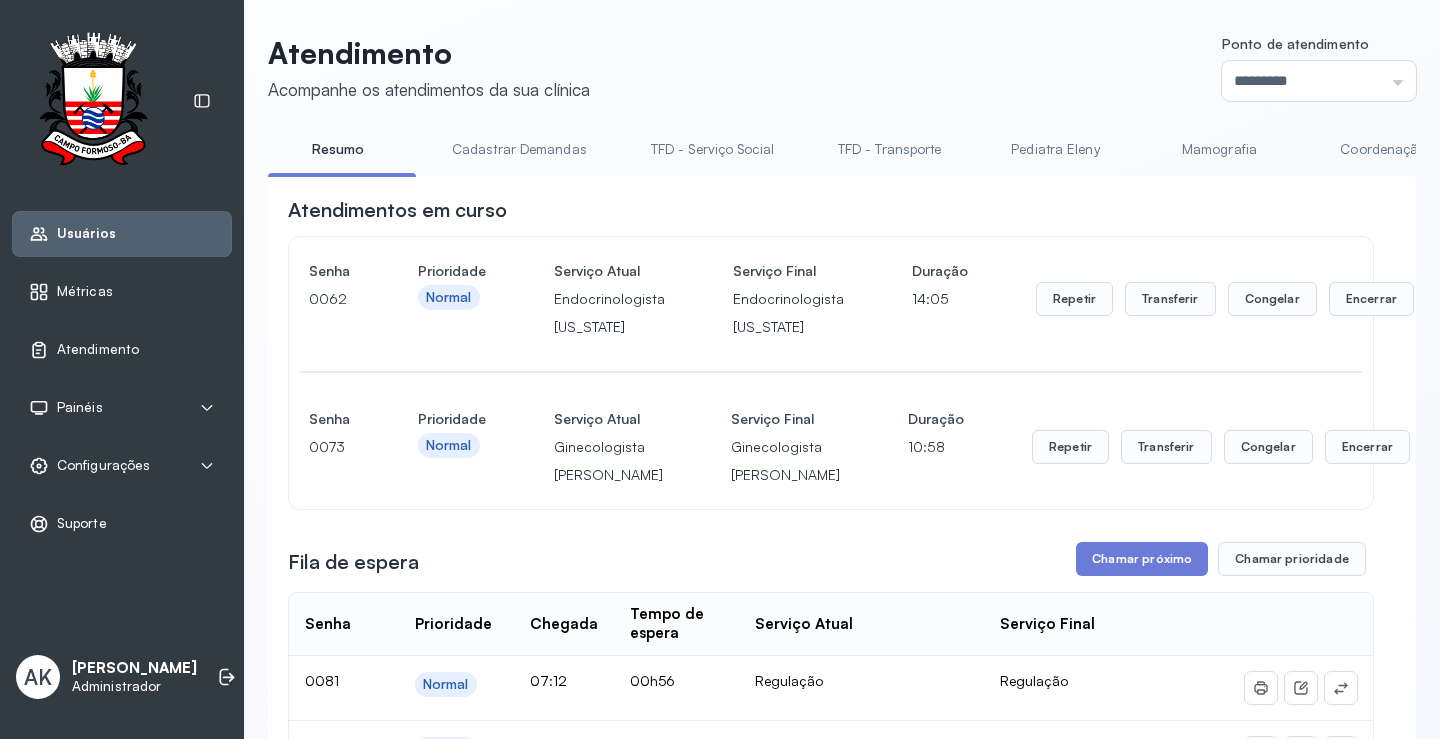 click on "Usuários" at bounding box center (122, 234) 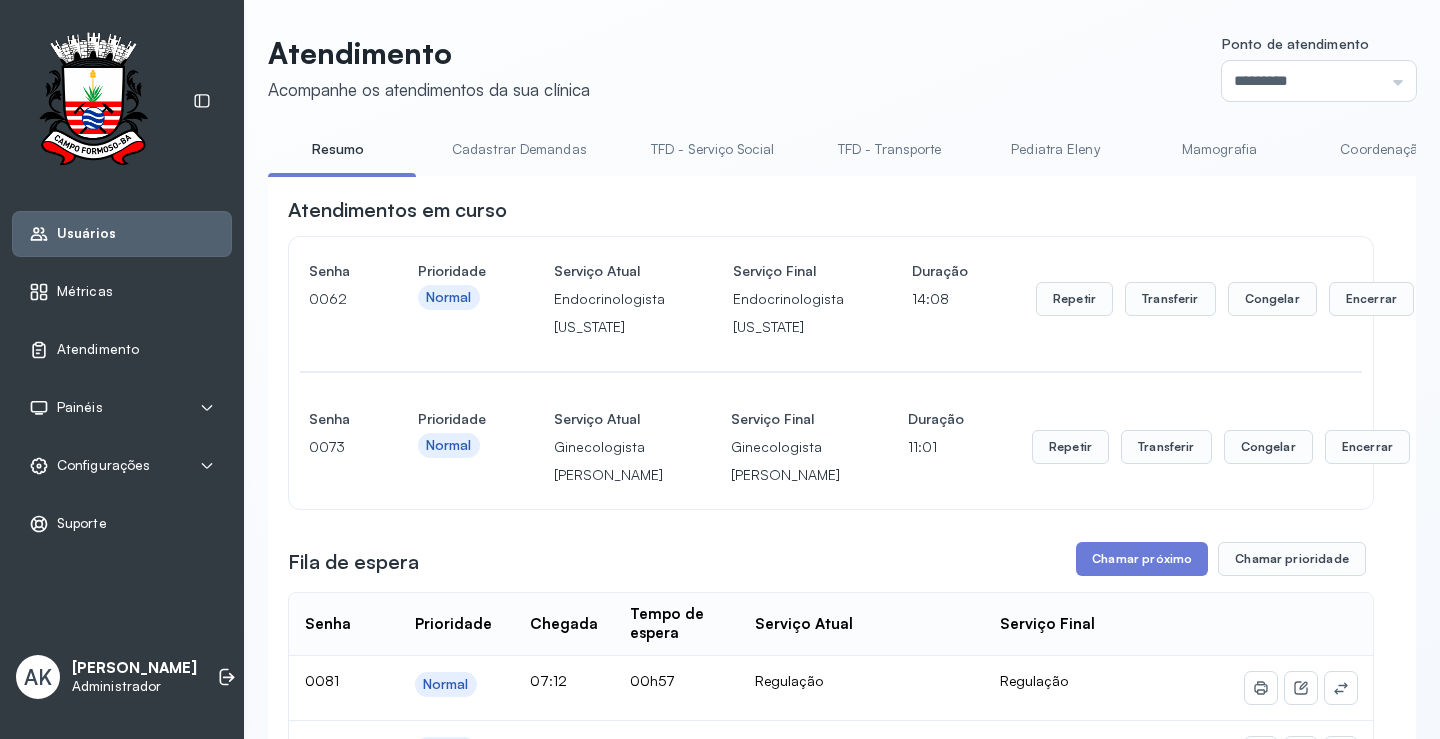 click on "Usuários" at bounding box center [86, 233] 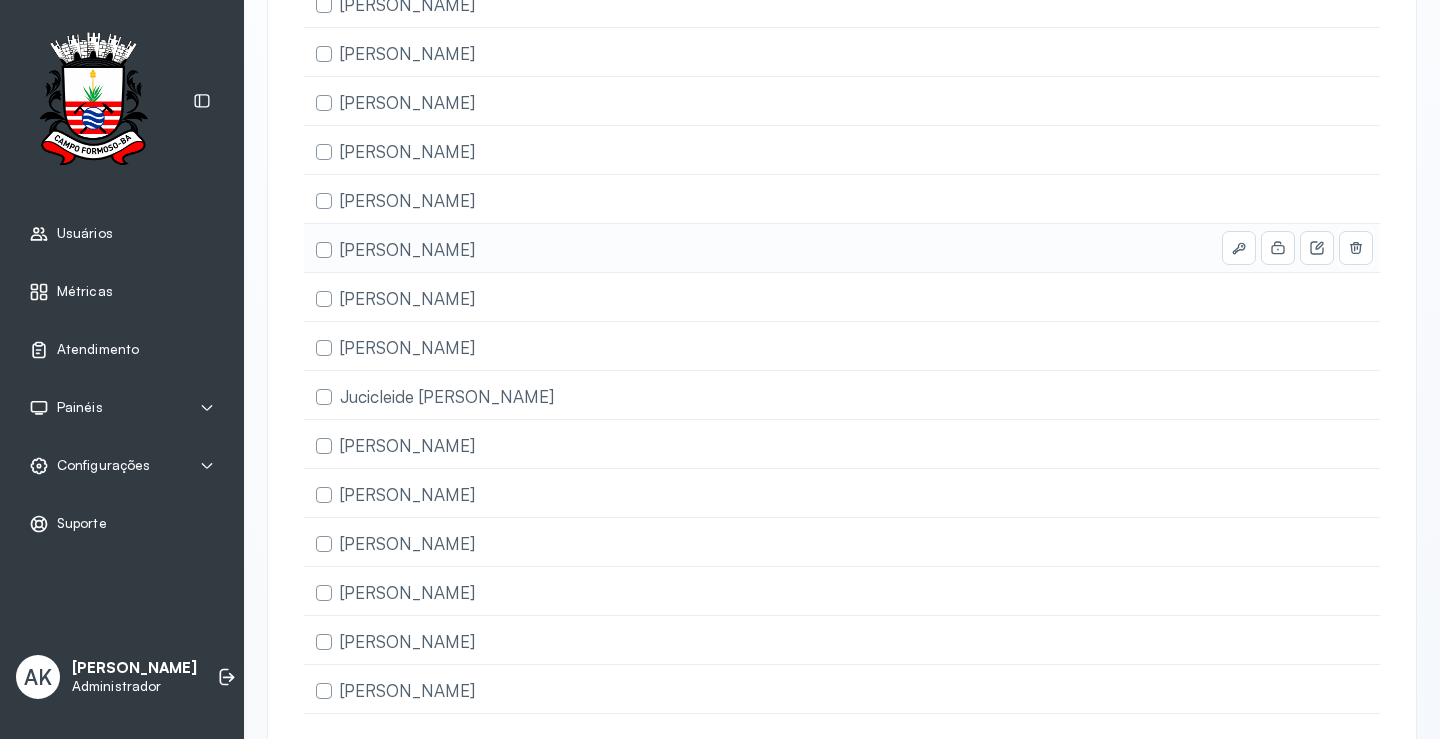 scroll, scrollTop: 1131, scrollLeft: 0, axis: vertical 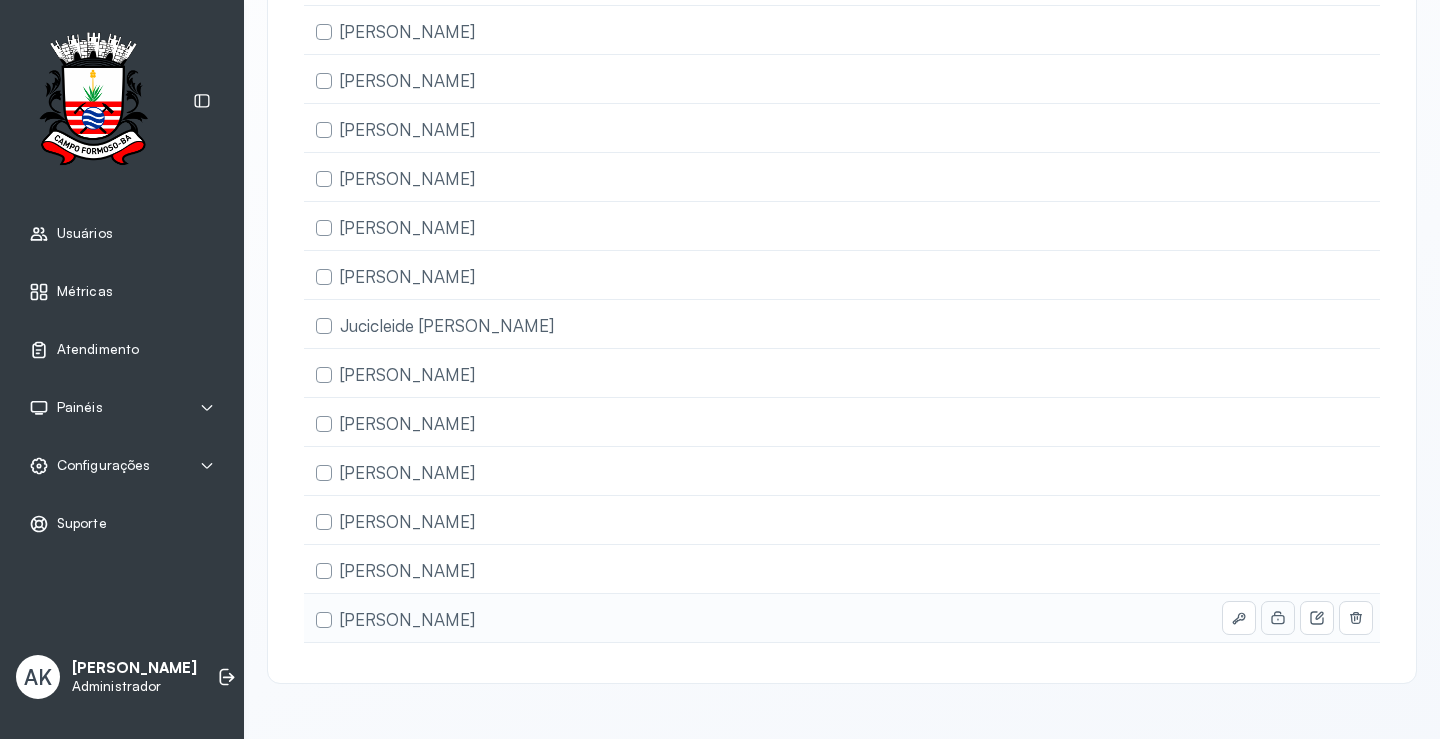 click 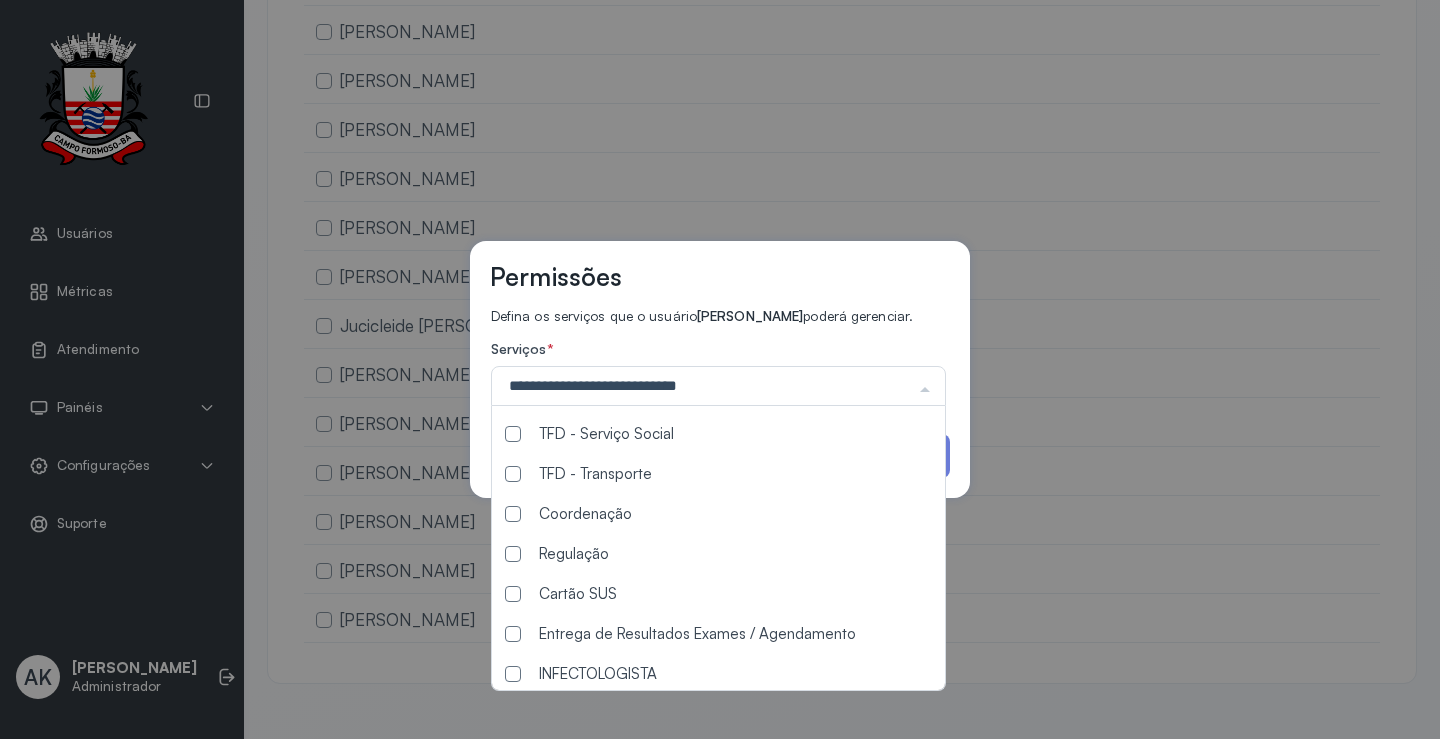 scroll, scrollTop: 896, scrollLeft: 0, axis: vertical 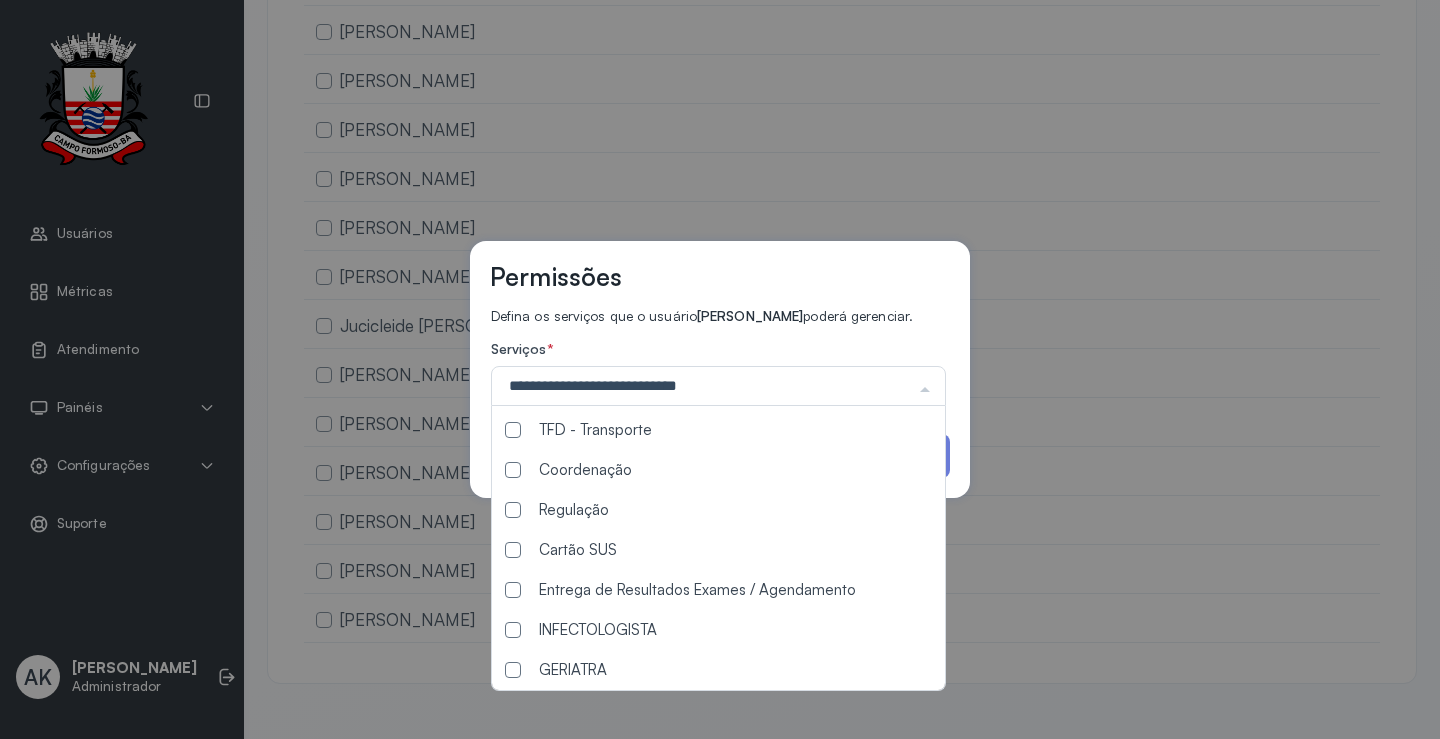 click on "INFECTOLOGISTA" 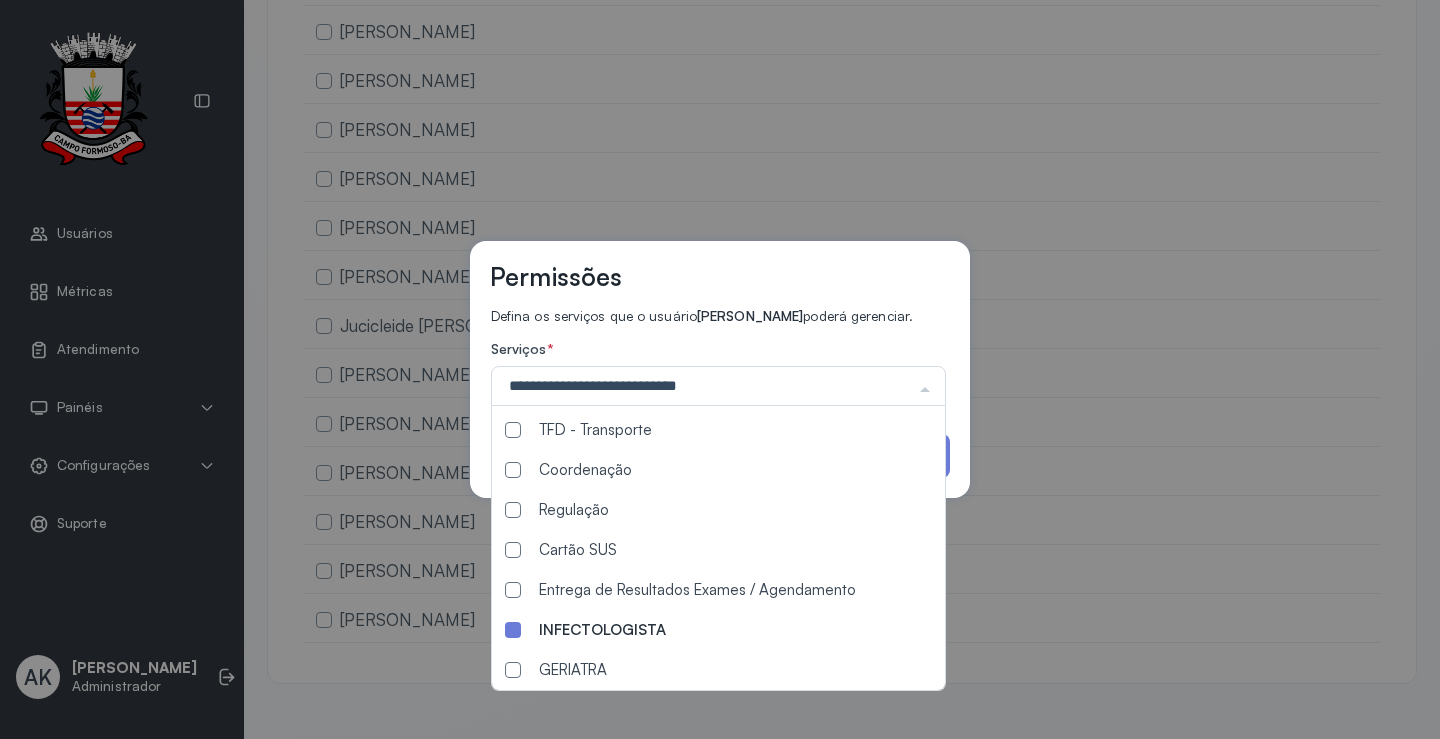 click on "GERIATRA" 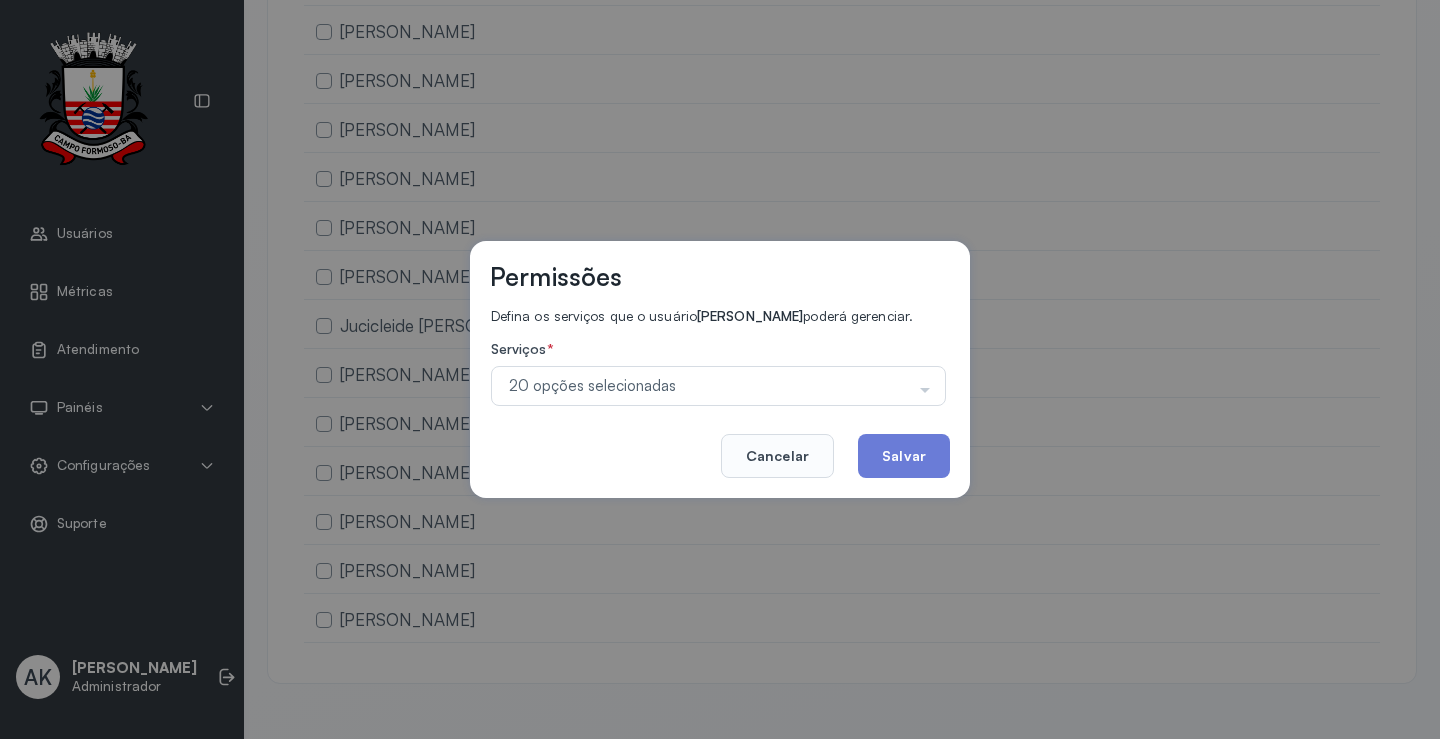 click on "Defina os serviços que o usuário  Valeria De Almeida Jatoba  poderá gerenciar.  Serviços  *  20 opções selecionadas Desfazer seleção Selecionados  Cadastrar Demandas  Pediatra Eleny  Mamografia  Atendimento Policlínica  Cadastrar Demanda  Resumo  Fila de Espera  Pediatra Ubaldina  Pediatra Hamilton  Ortopedista Mauricio  Ortopedista Ramon  Ginecologista Luana  Ginecologista Amilton  Endocrinologista Poliercio  Endocrinologista Washington  Obstetra  Nefrologista  Laboratório  INFECTOLOGISTA  GERIATRA Não selecionados  TFD - Serviço Social  TFD - Transporte  Coordenação  Regulação  Cartão SUS  Entrega de Resultados Exames / Agendamento  Nenhum resultado encontrado para: " "   Não há nenhuma opção para ser exibida." at bounding box center [720, 357] 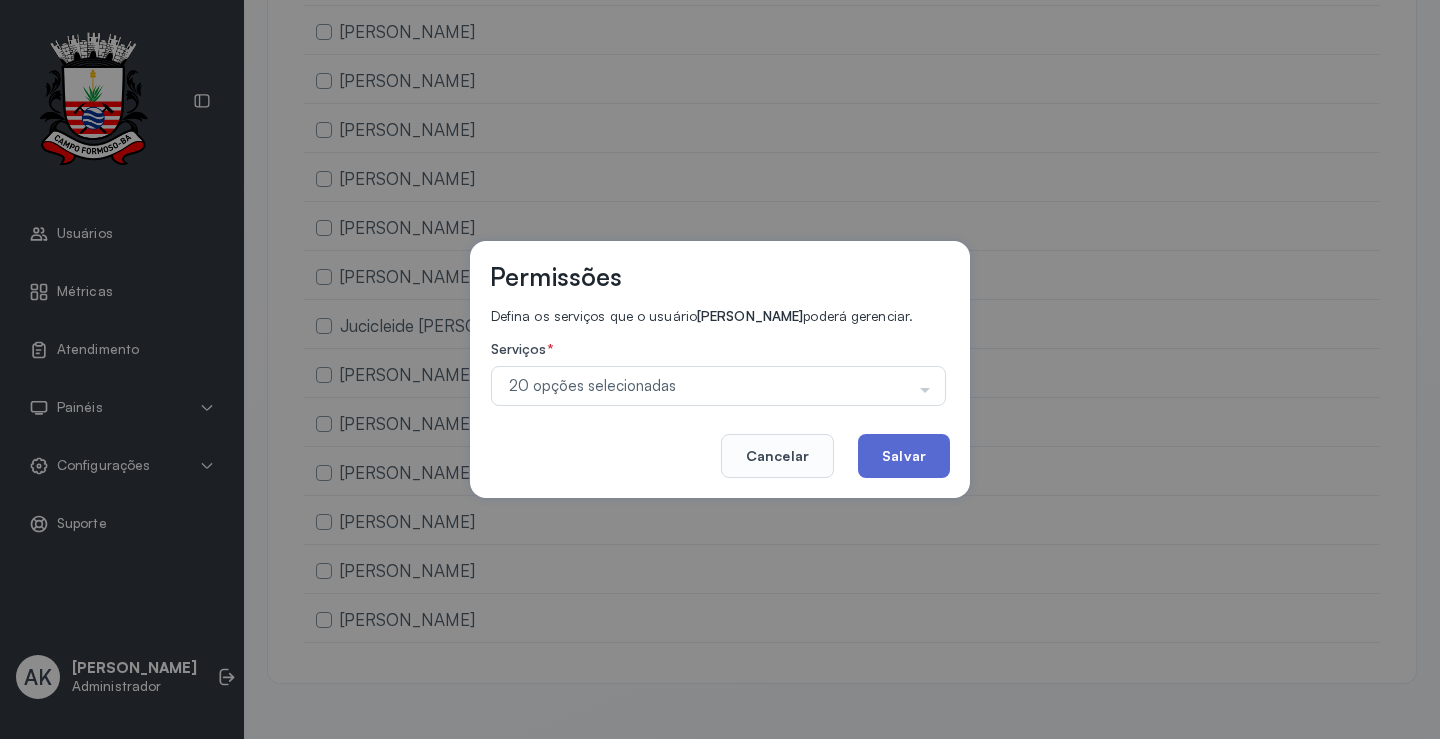 click on "Salvar" 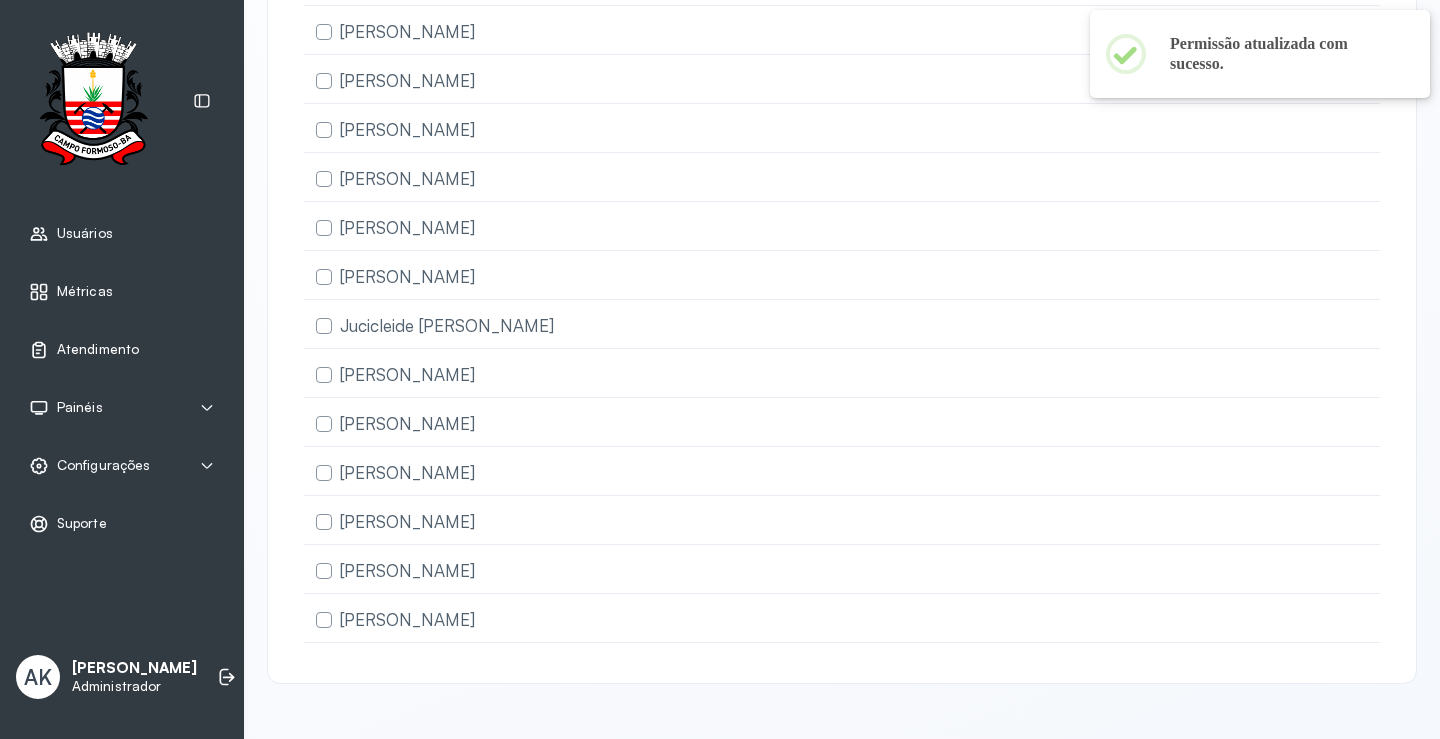 click on "Atendimento" at bounding box center [98, 349] 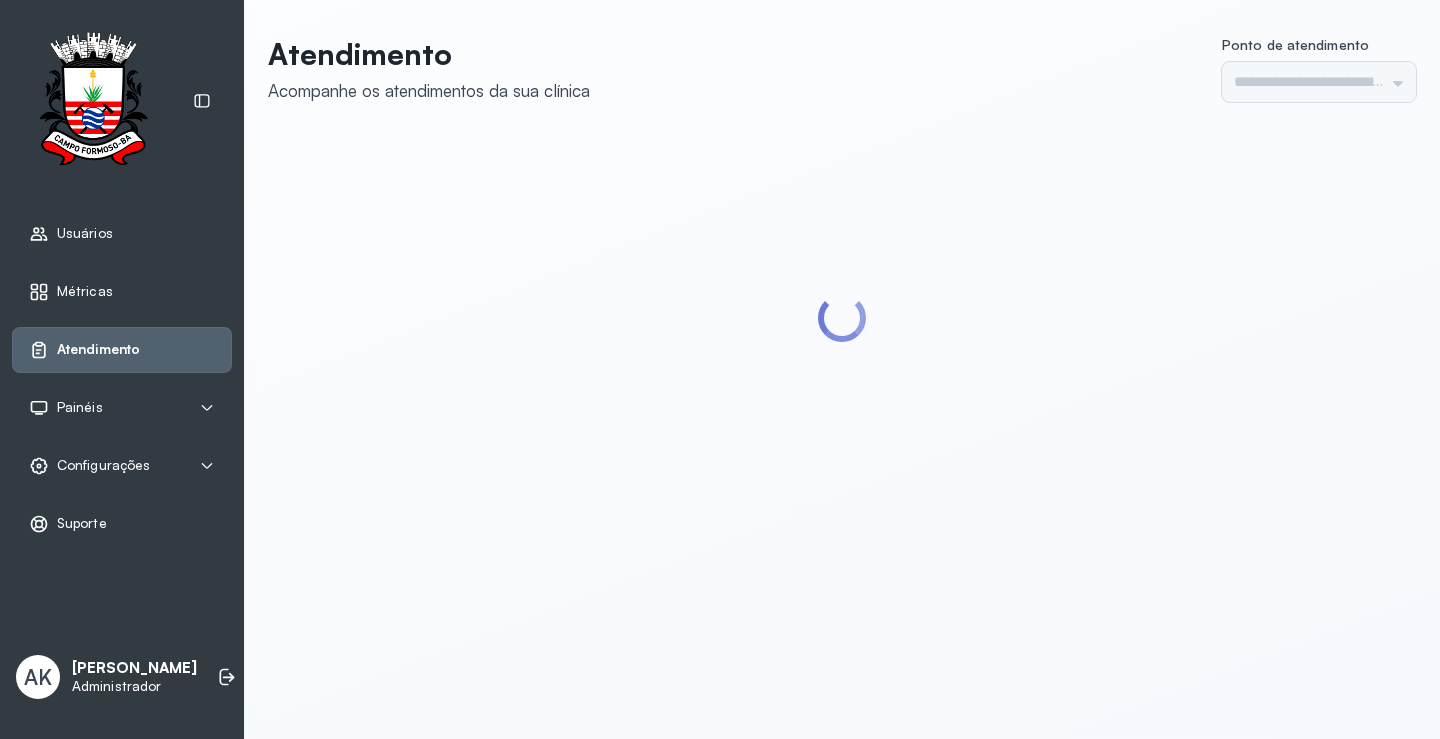 type on "*********" 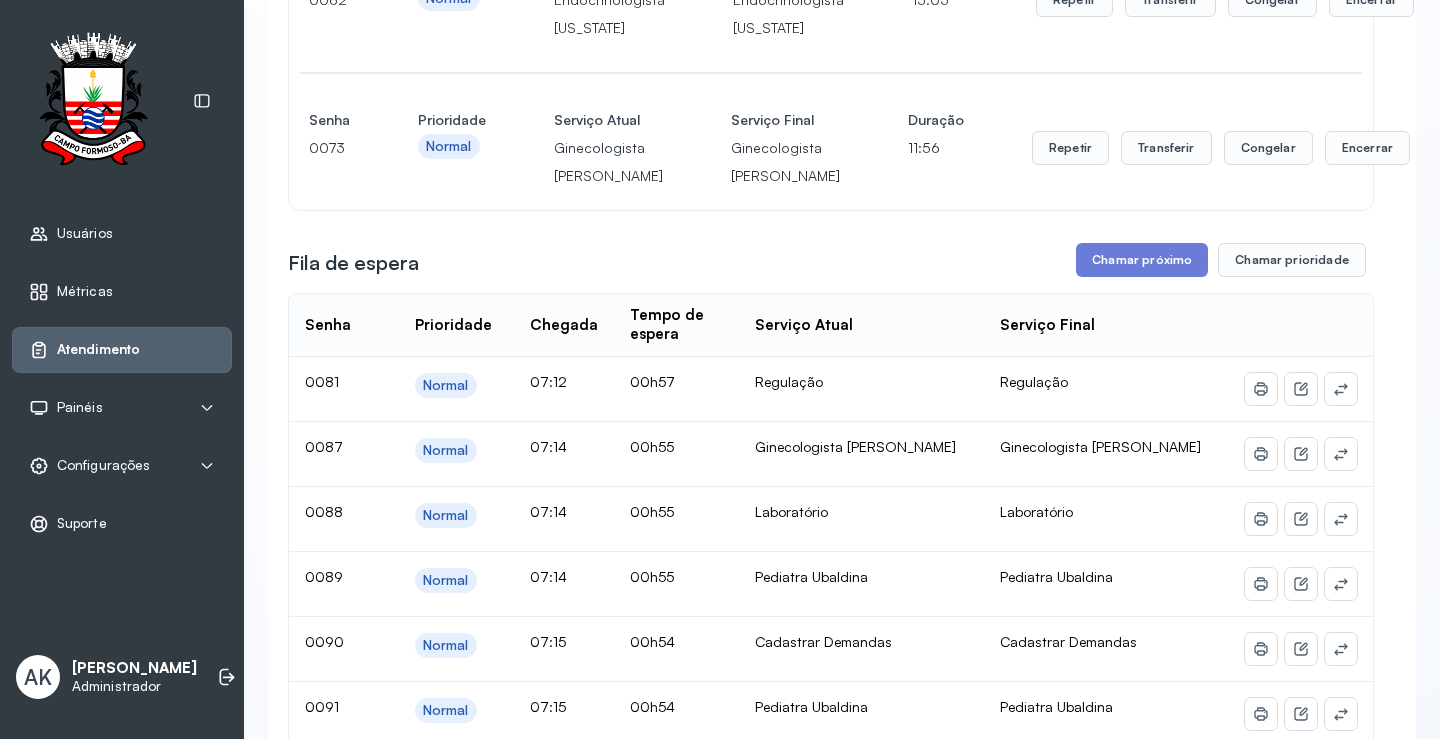 scroll, scrollTop: 0, scrollLeft: 0, axis: both 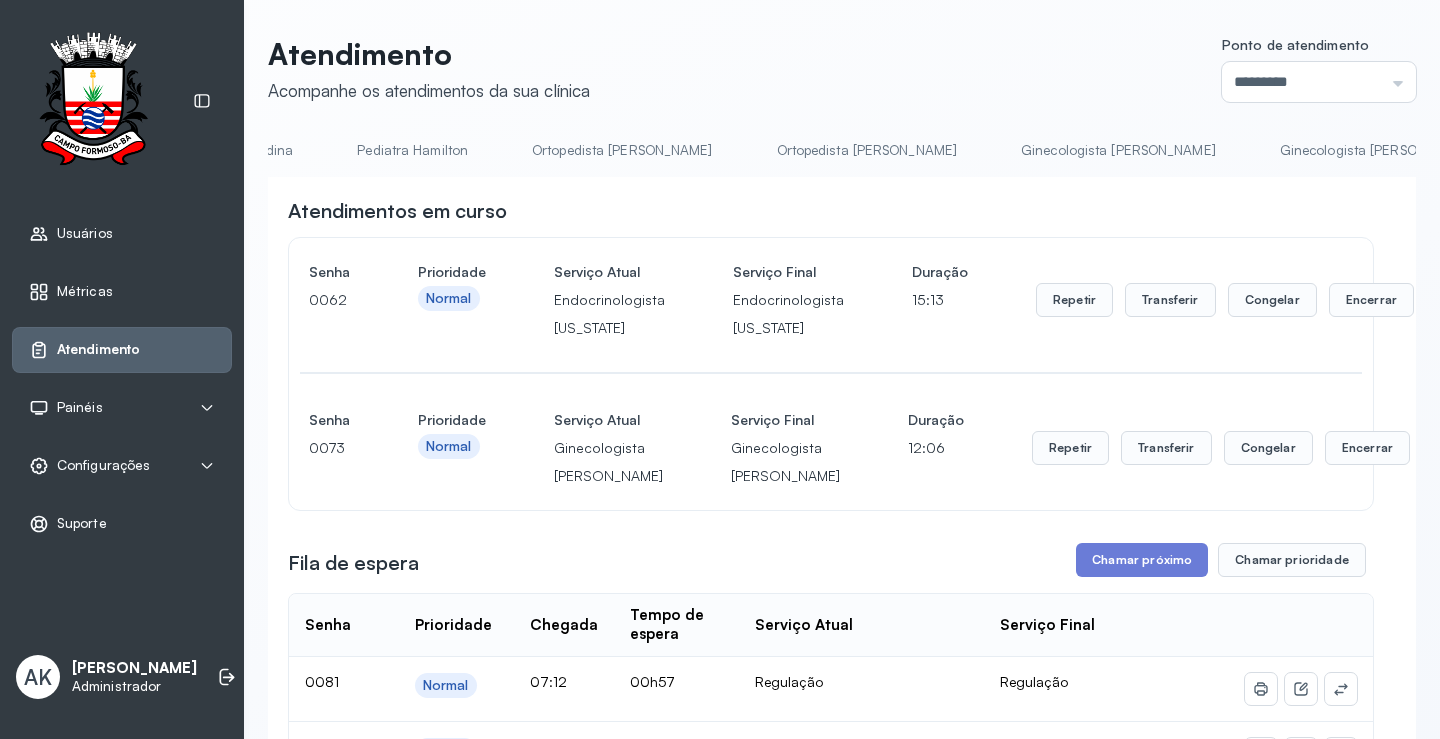 click on "Ginecologista [PERSON_NAME]" at bounding box center [1377, 150] 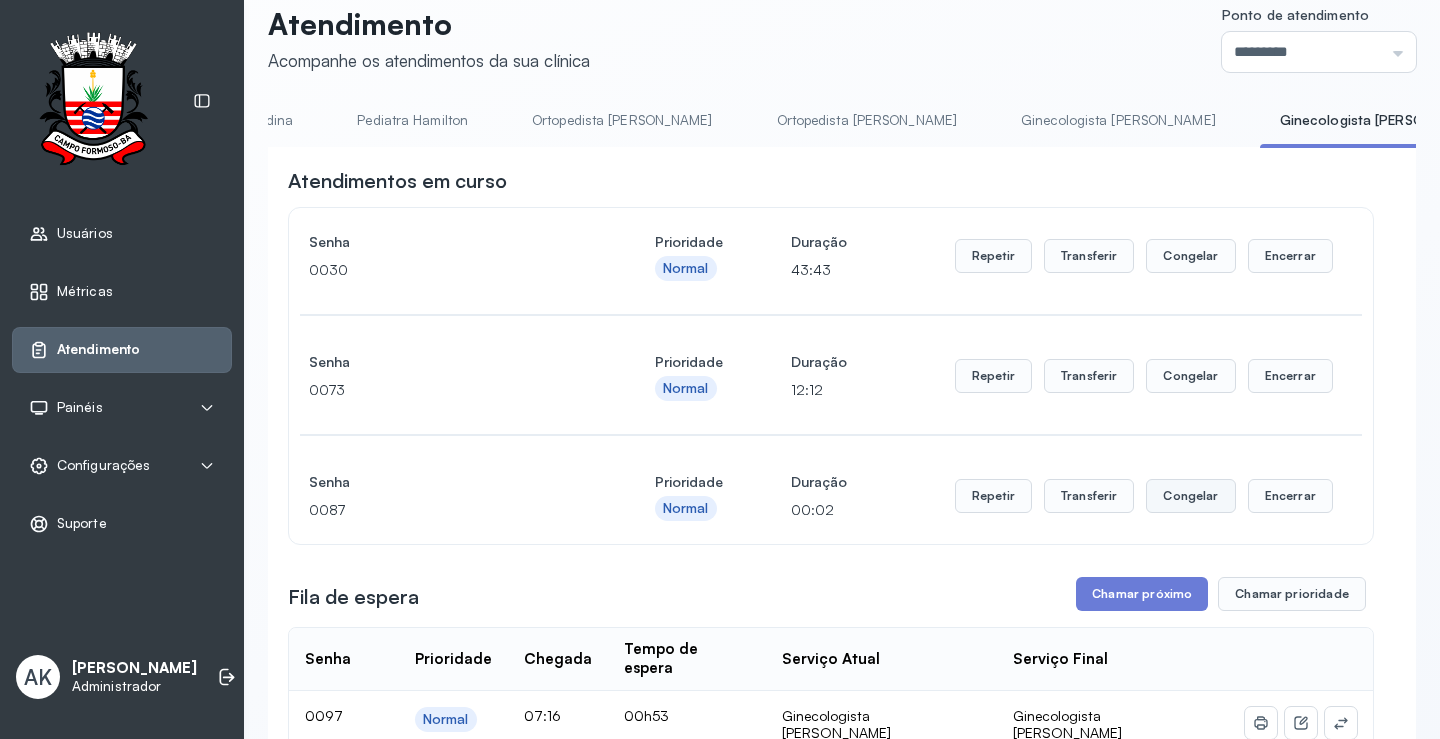 scroll, scrollTop: 0, scrollLeft: 0, axis: both 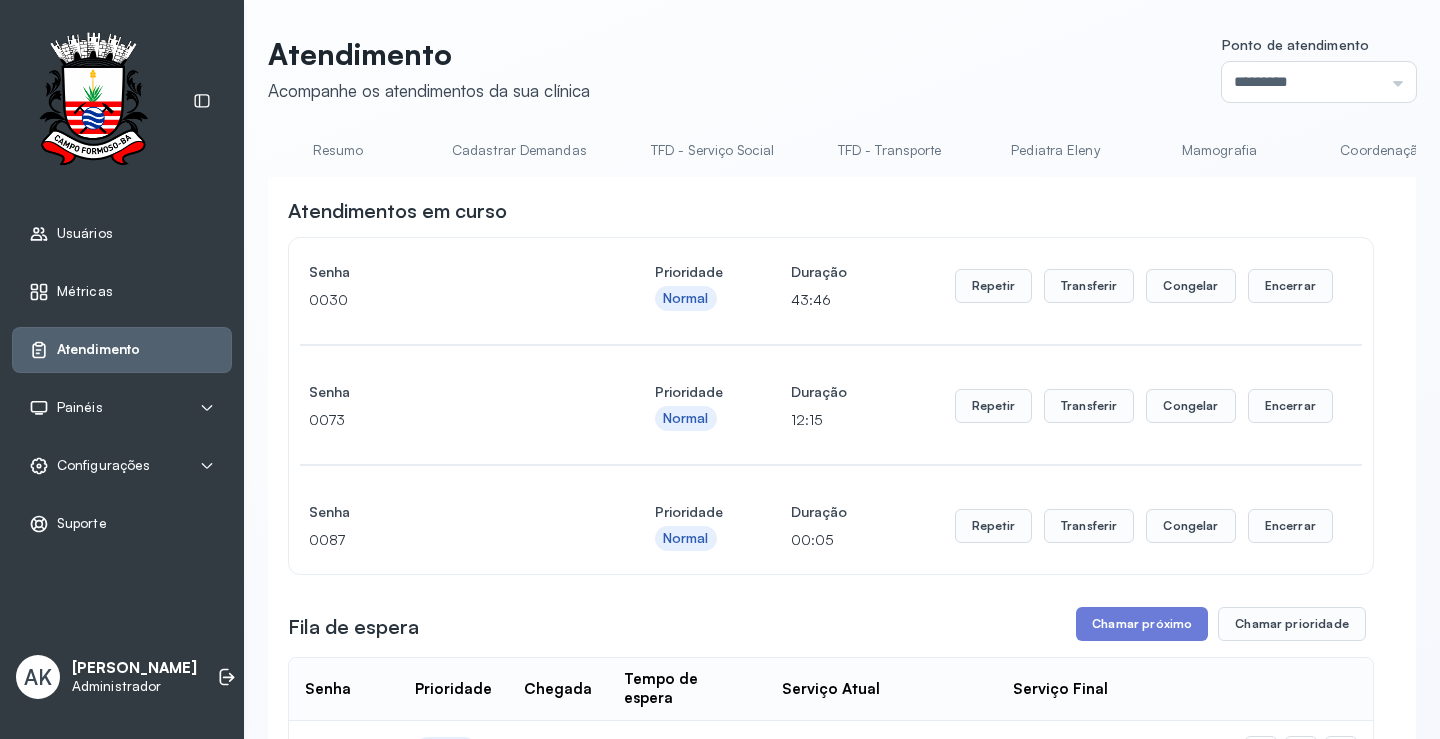 click on "Resumo" at bounding box center (338, 150) 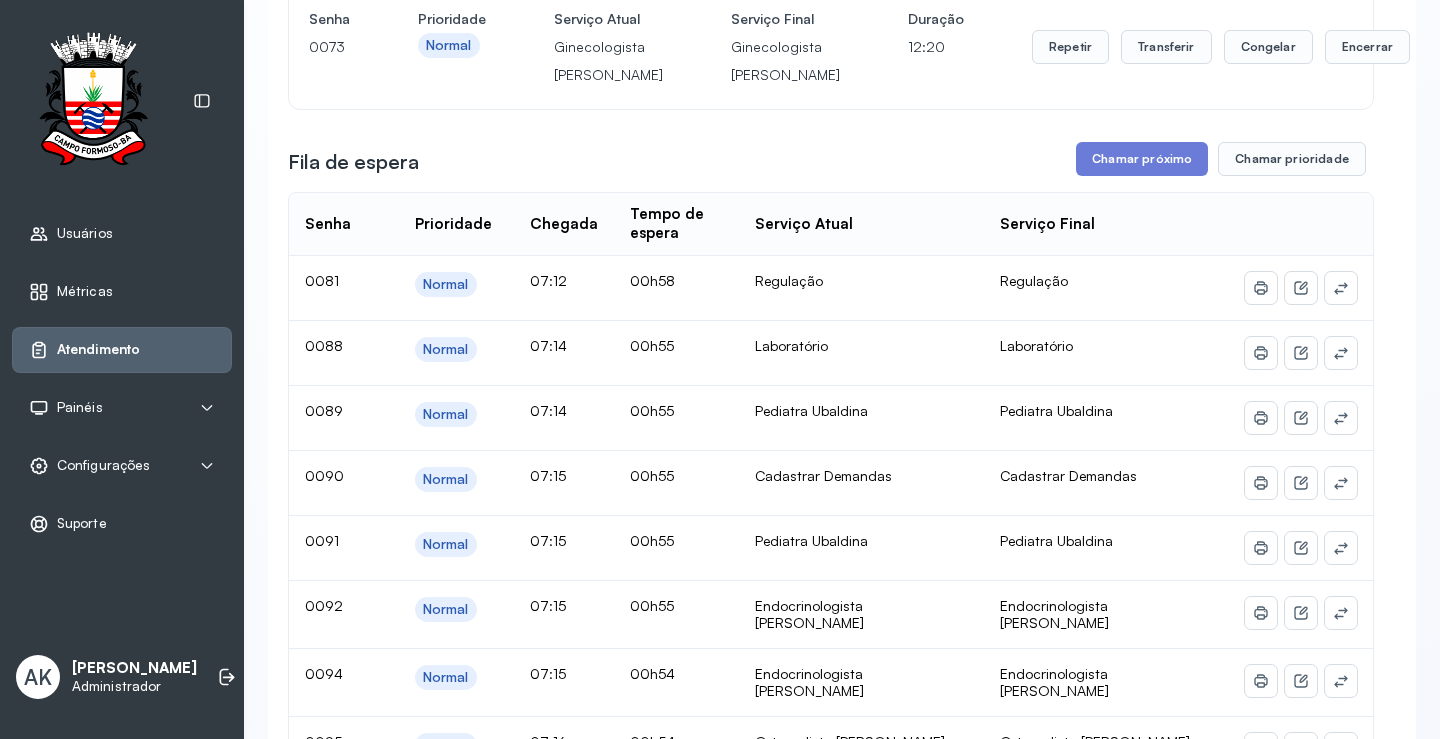 scroll, scrollTop: 0, scrollLeft: 0, axis: both 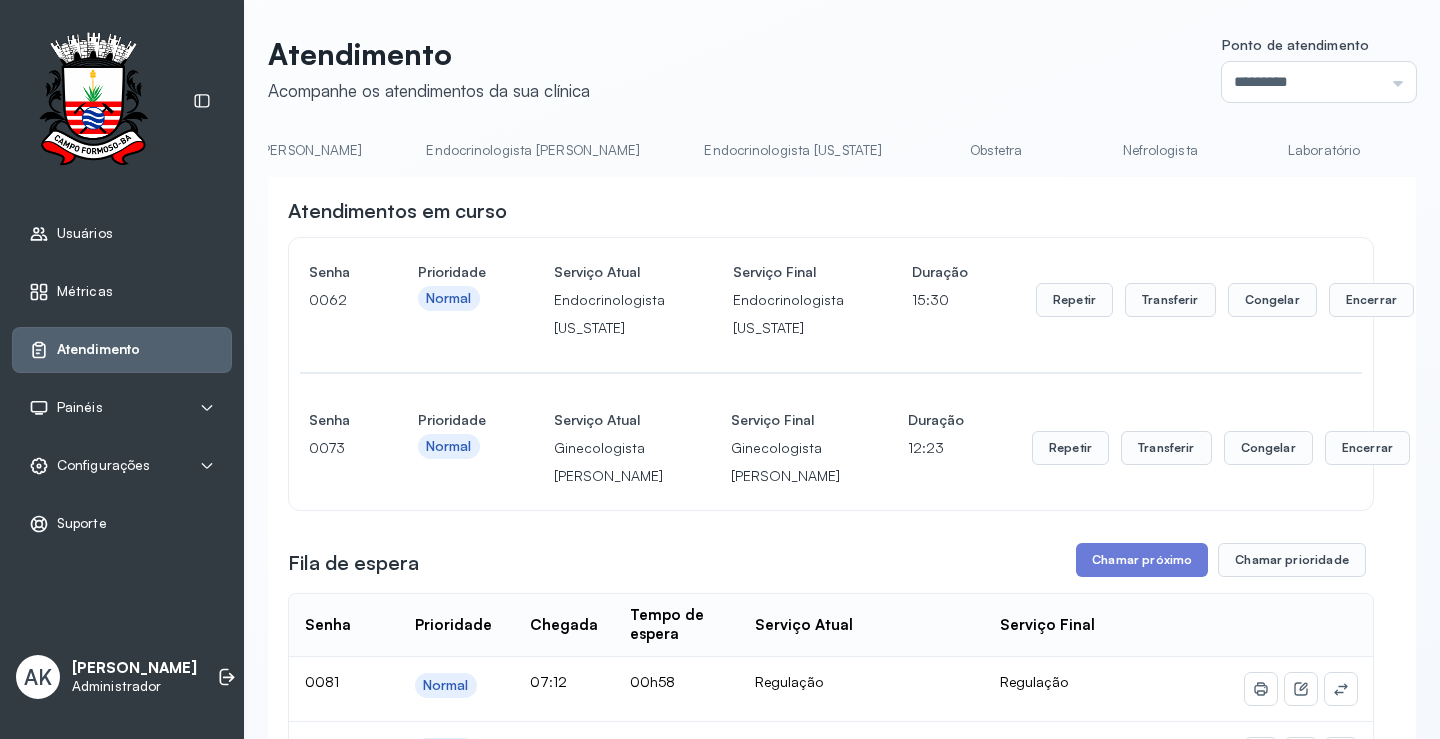 click on "Laboratório" at bounding box center (1324, 150) 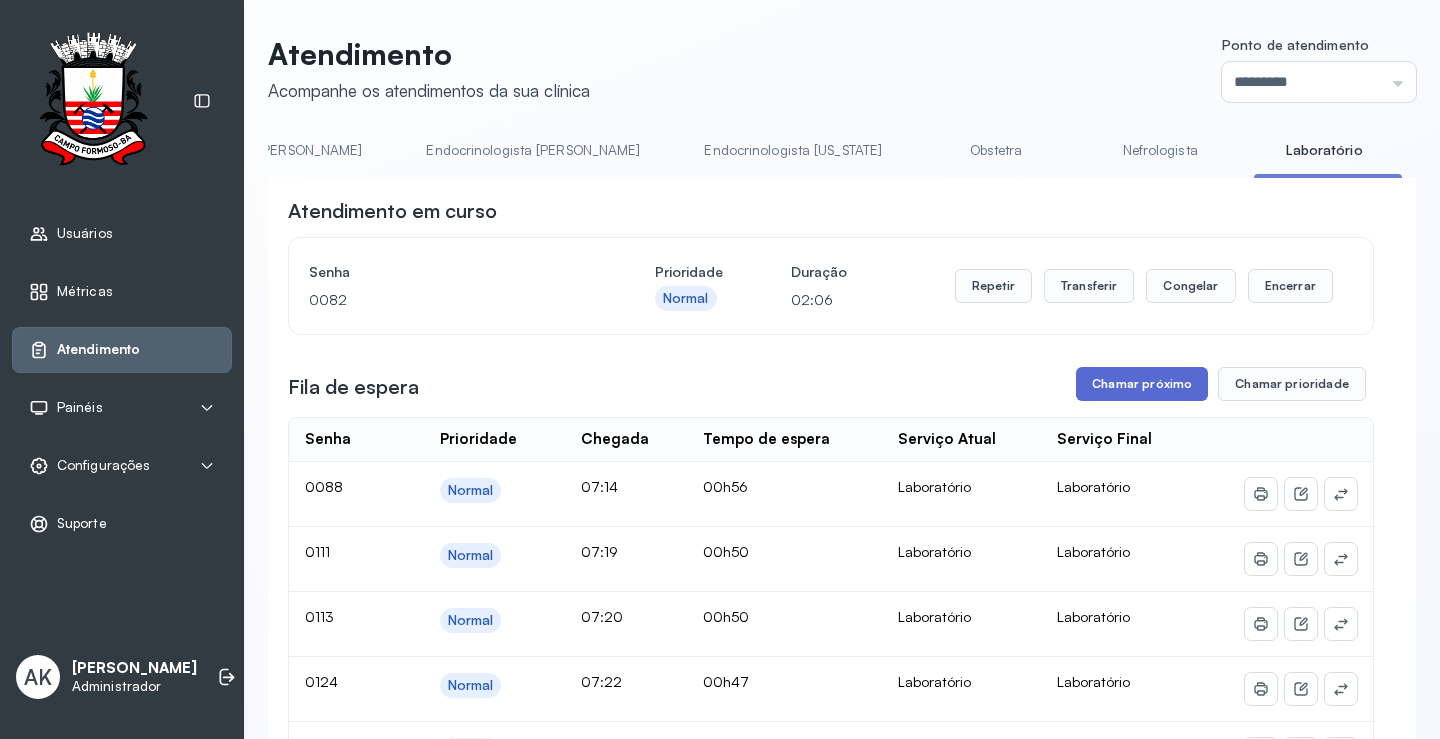 click on "Chamar próximo" at bounding box center [1142, 384] 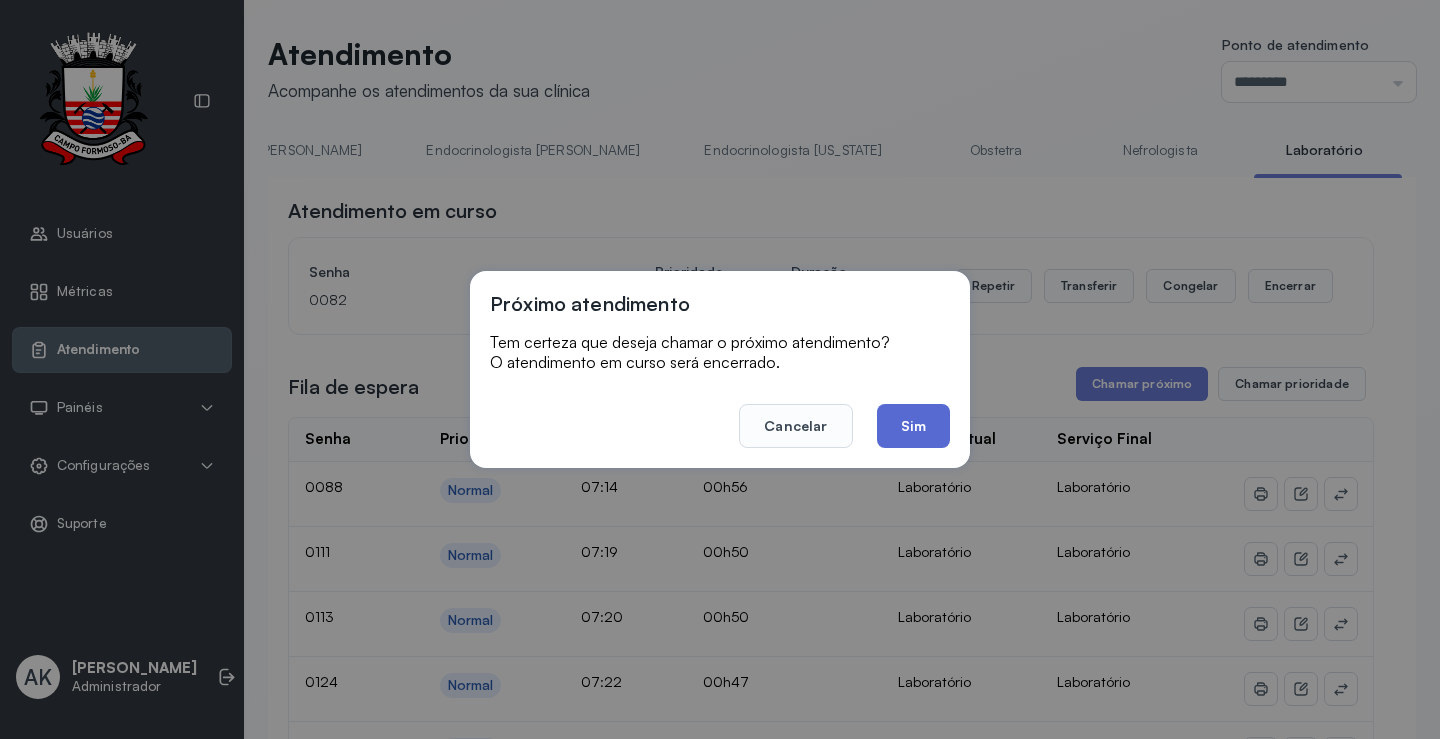 click on "Sim" 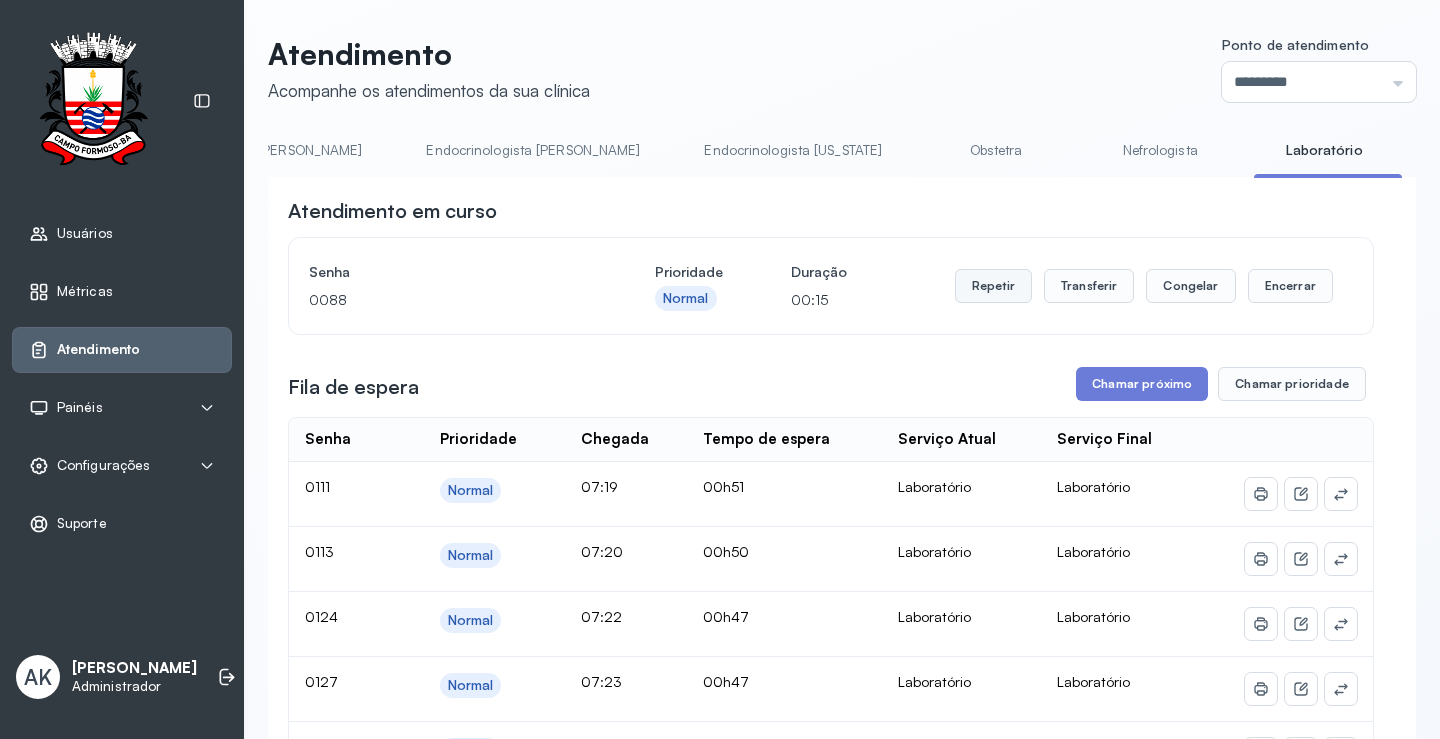 click on "Repetir" at bounding box center (993, 286) 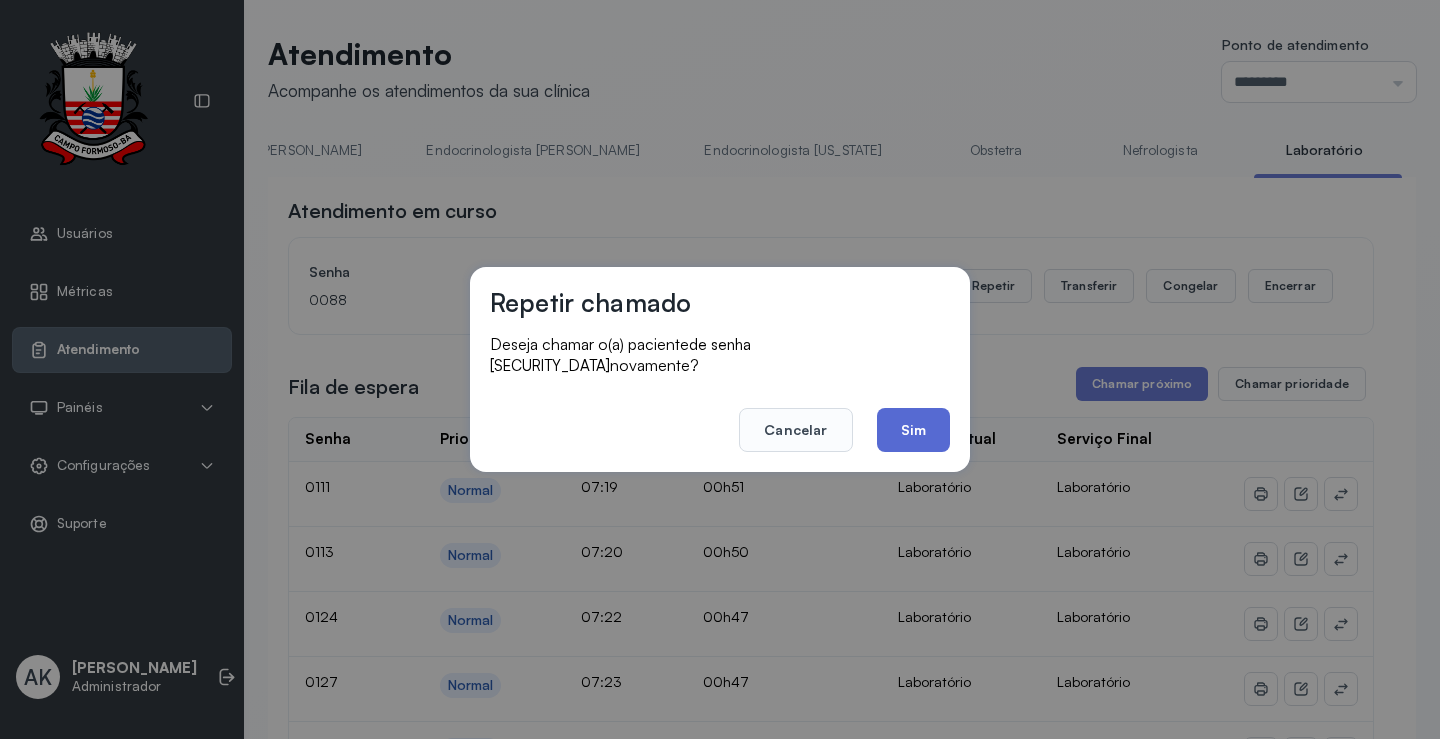 click on "Sim" 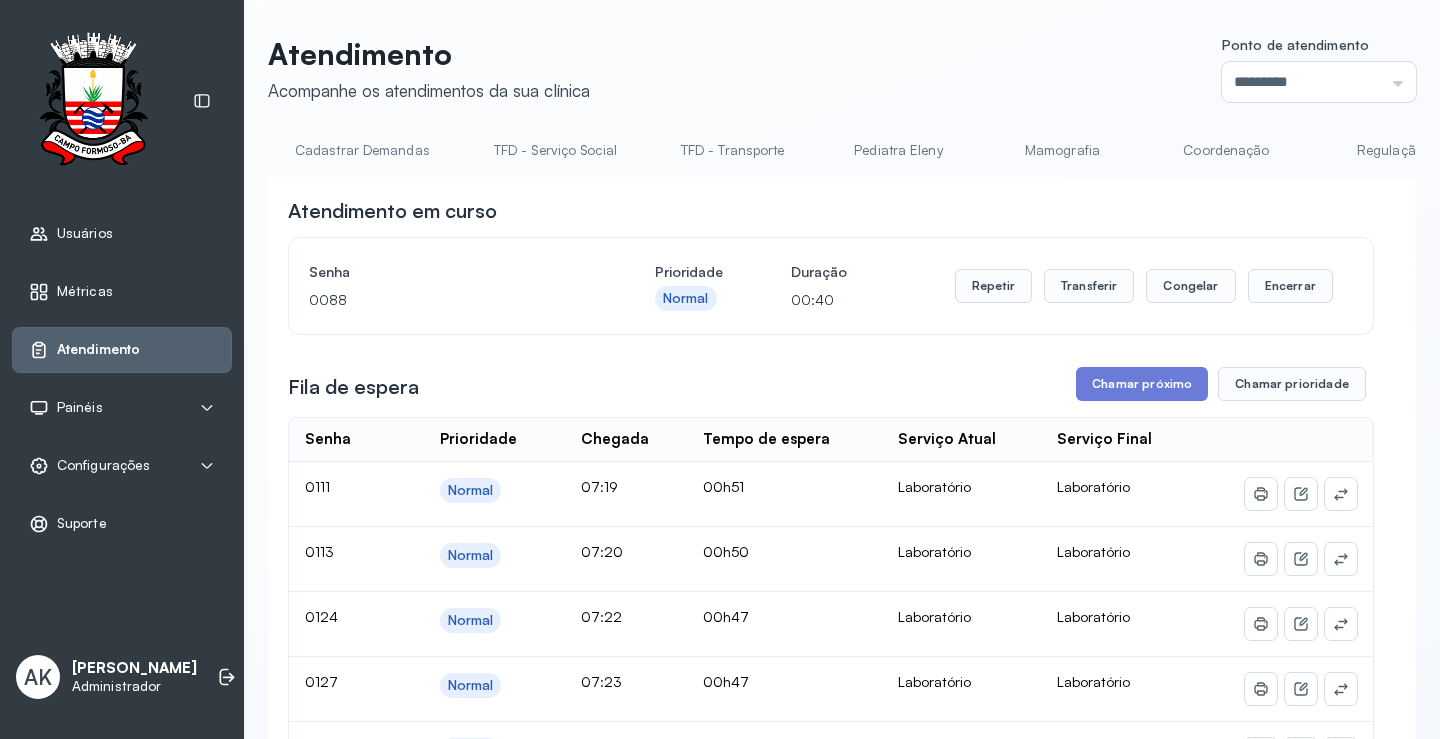 scroll, scrollTop: 0, scrollLeft: 0, axis: both 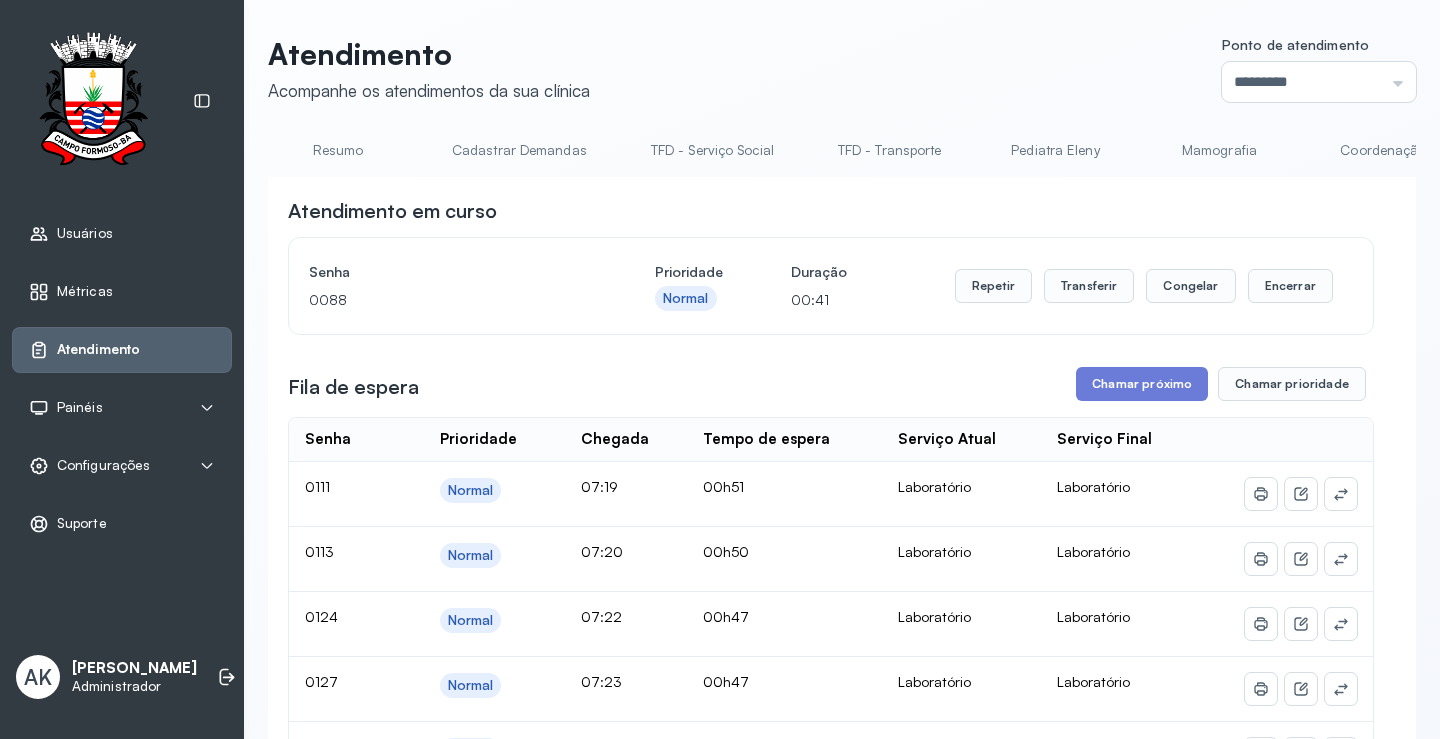 click on "Resumo" at bounding box center (338, 150) 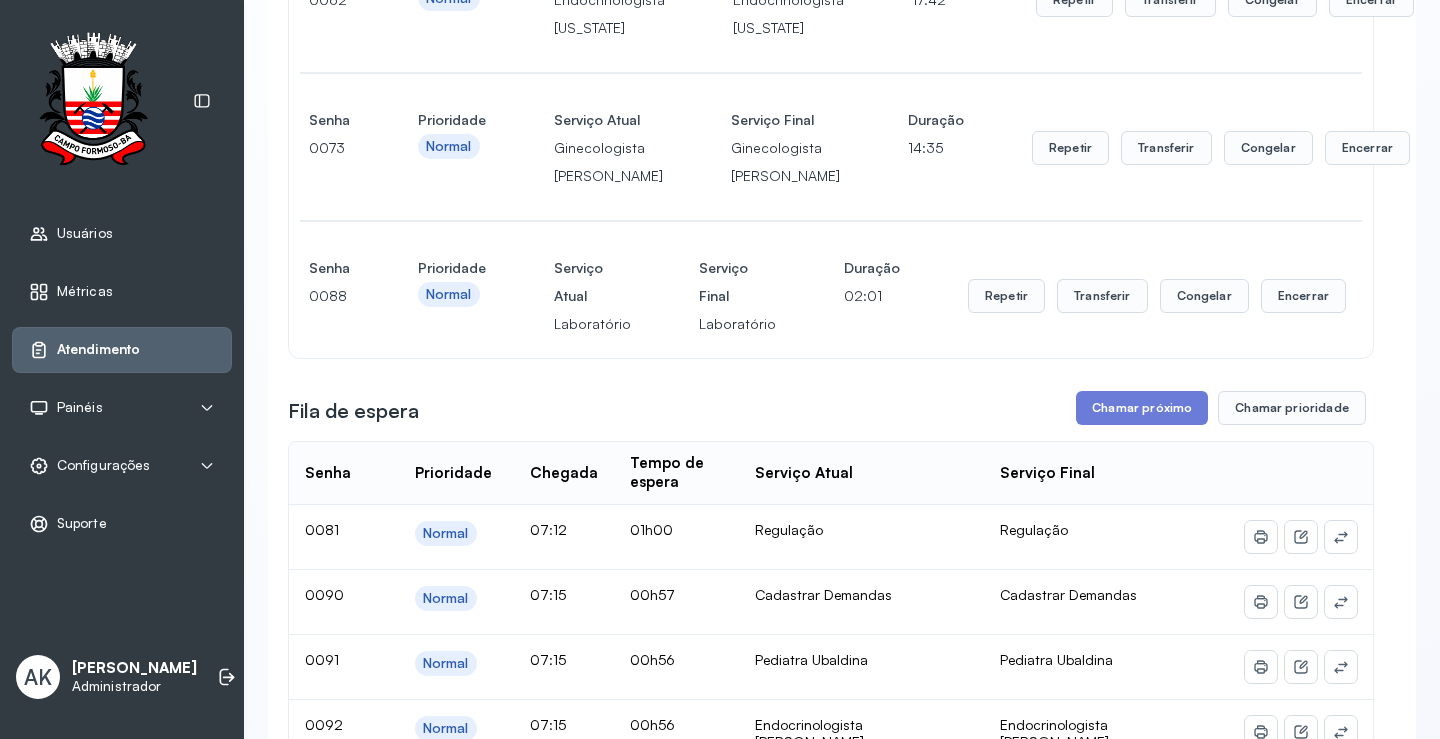 scroll, scrollTop: 0, scrollLeft: 0, axis: both 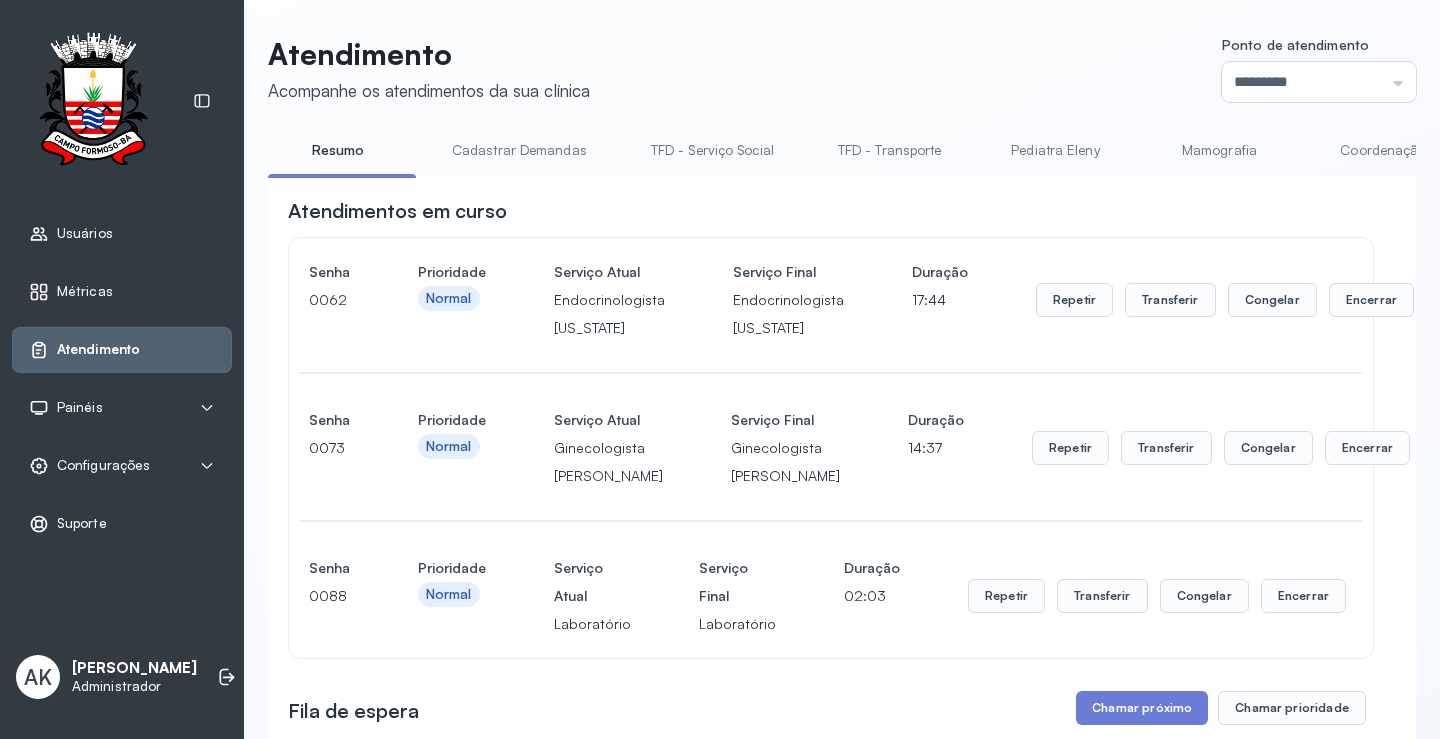 click on "Cadastrar Demandas" at bounding box center (519, 150) 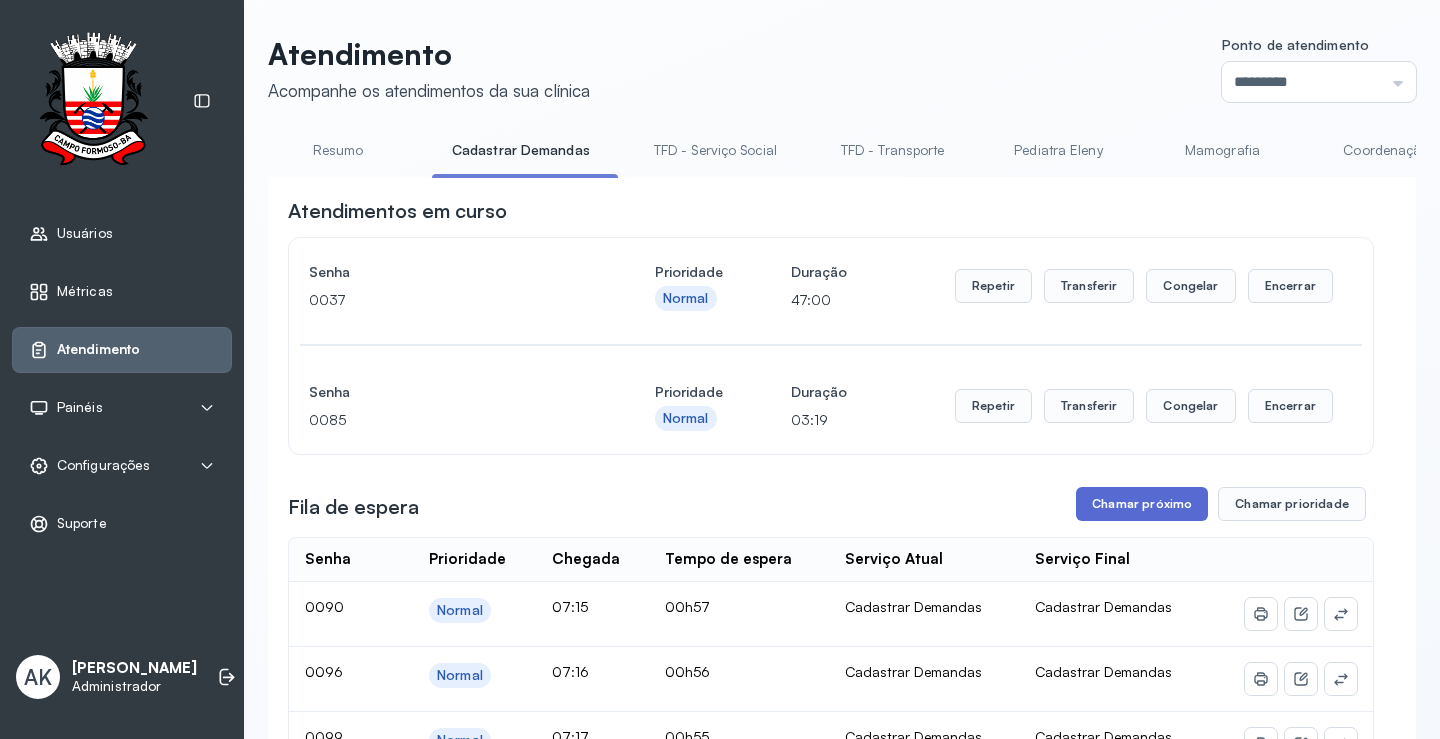 click on "Chamar próximo" at bounding box center (1142, 504) 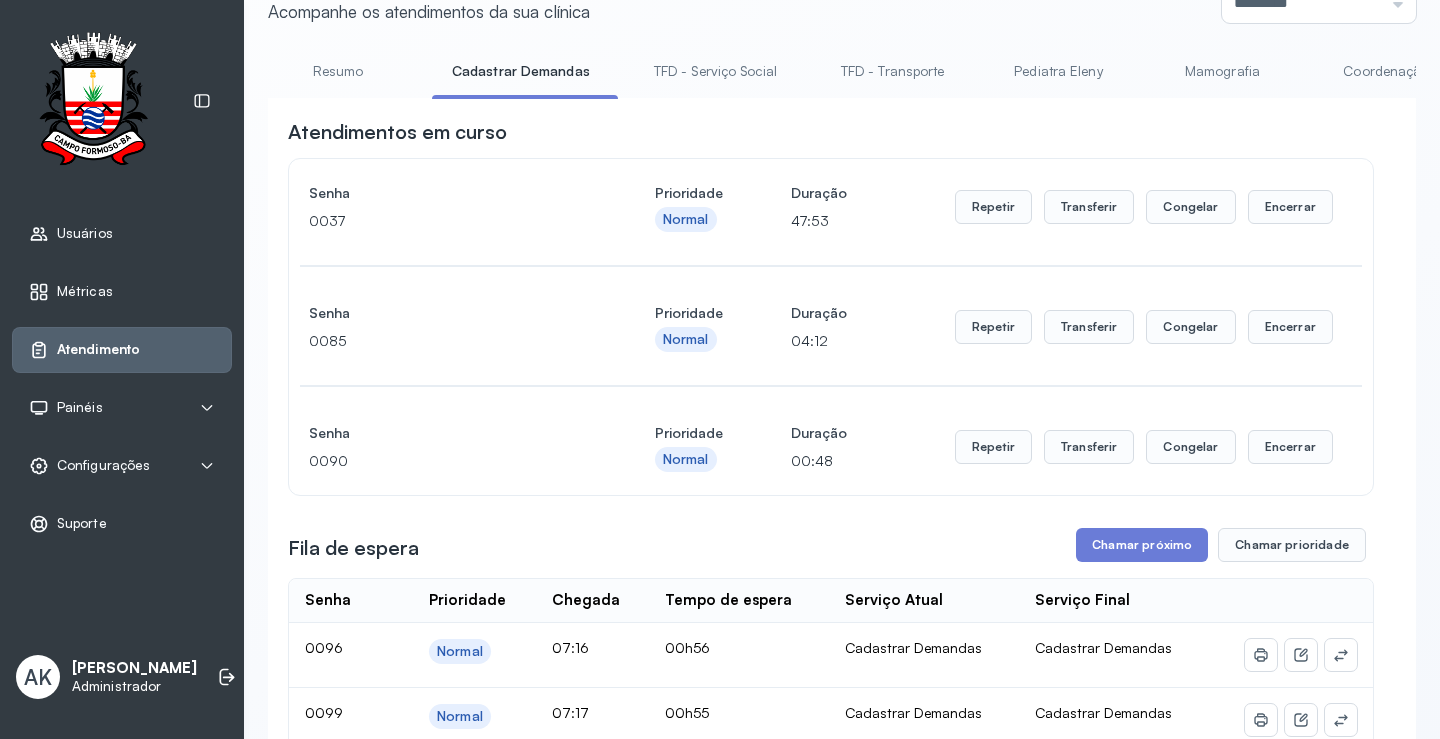 scroll, scrollTop: 0, scrollLeft: 0, axis: both 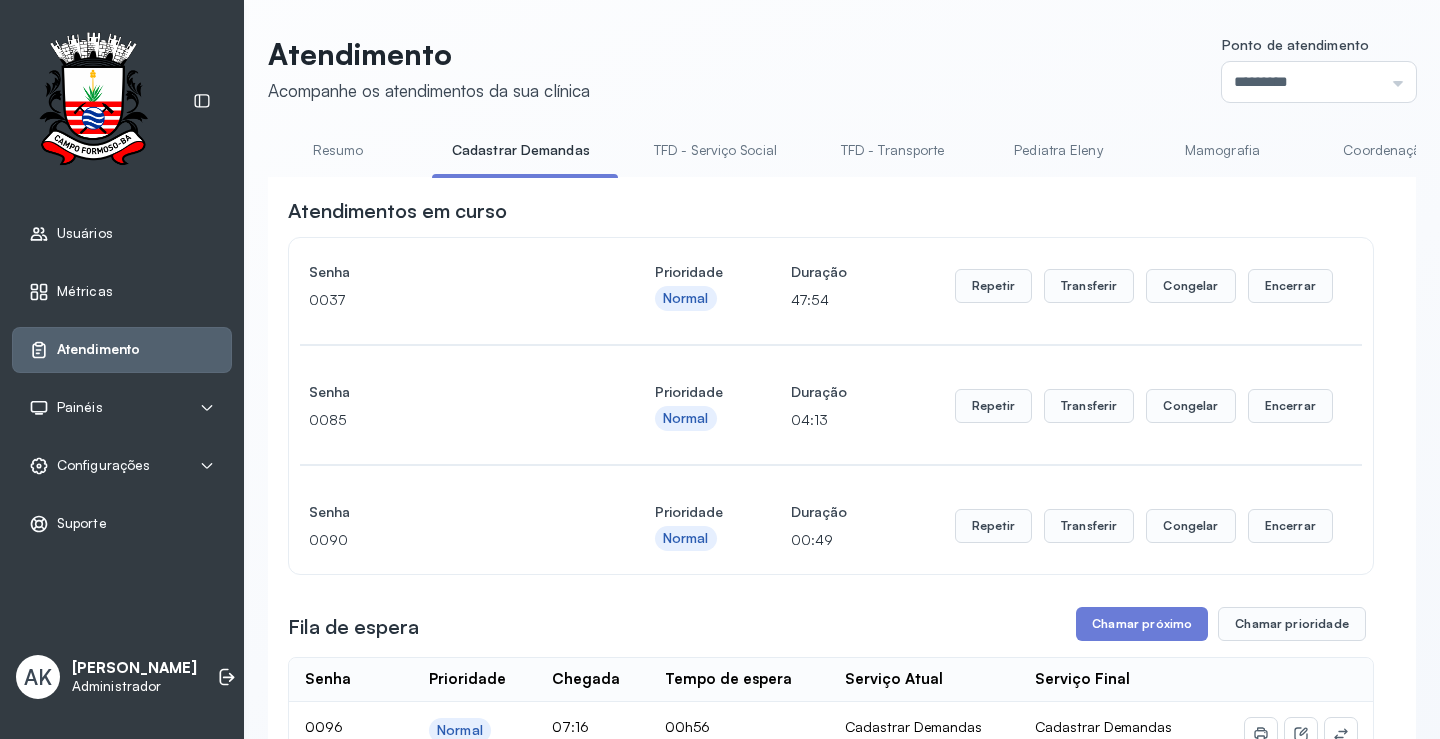 click on "Resumo" at bounding box center [338, 150] 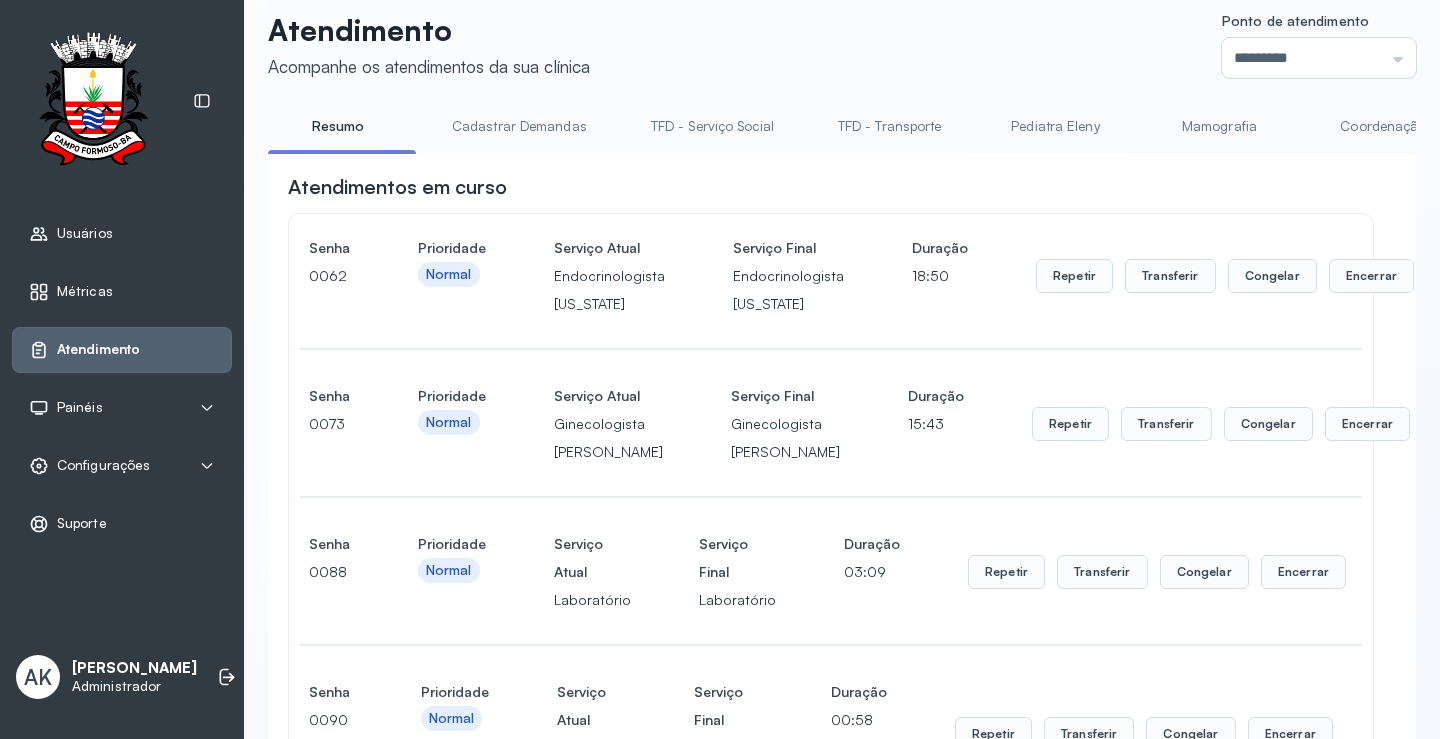 scroll, scrollTop: 0, scrollLeft: 0, axis: both 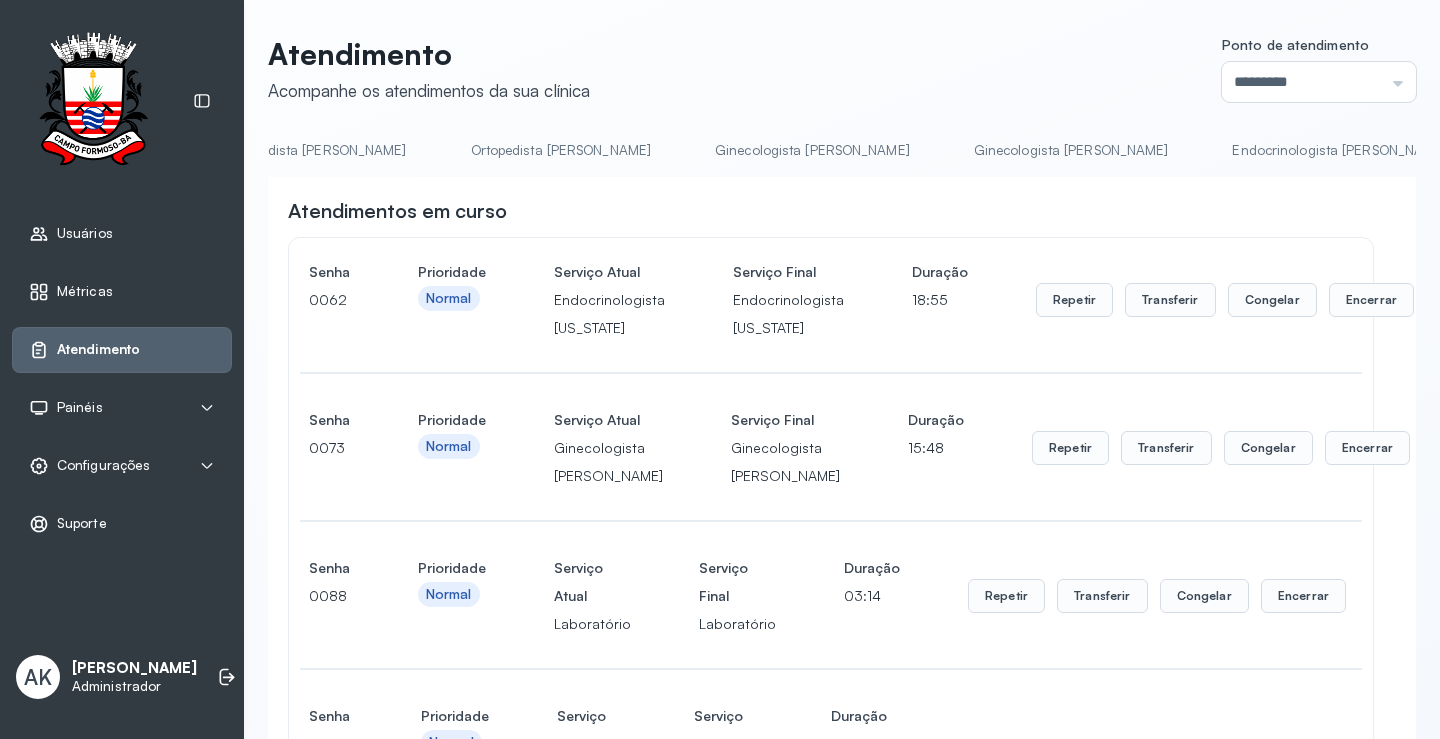 click on "Endocrinologista [PERSON_NAME]" at bounding box center [1339, 150] 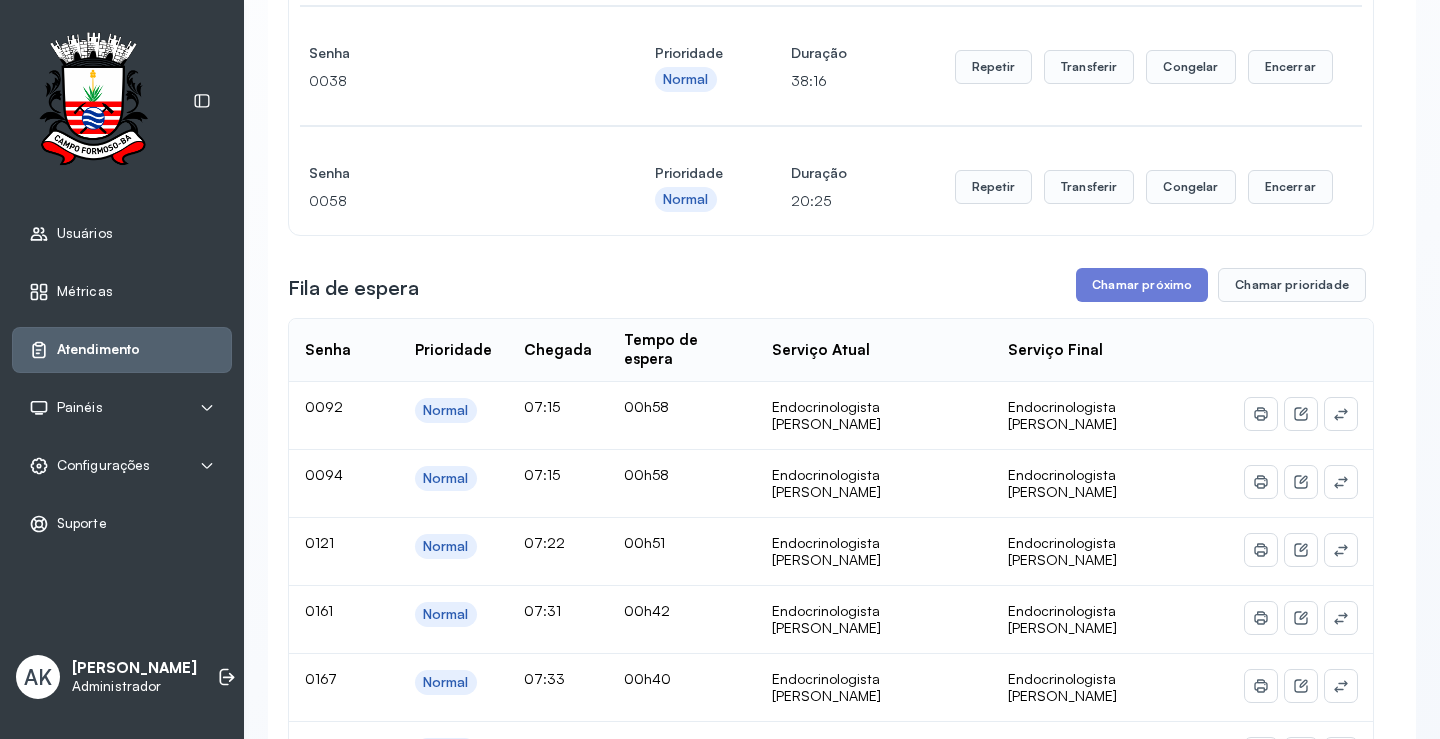 scroll, scrollTop: 601, scrollLeft: 0, axis: vertical 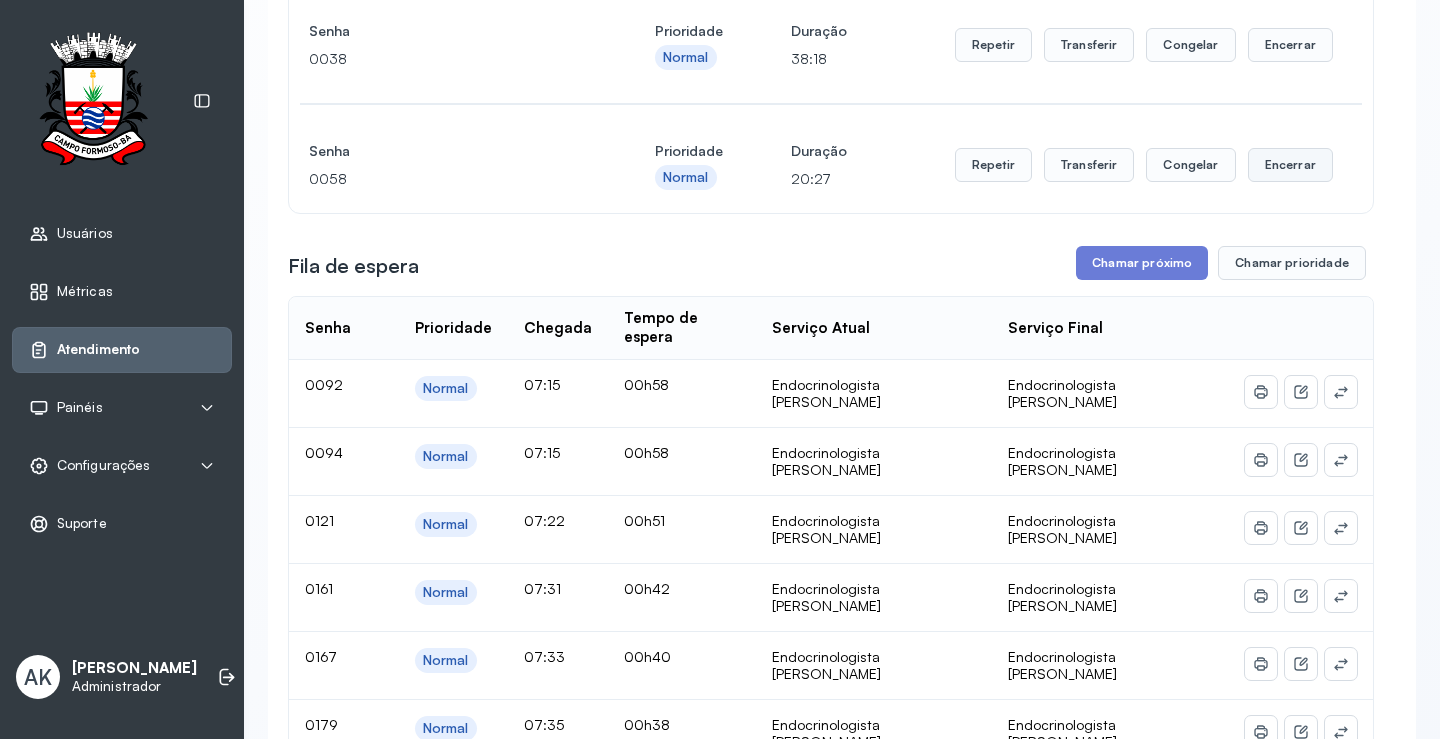 click on "Encerrar" at bounding box center (1290, -315) 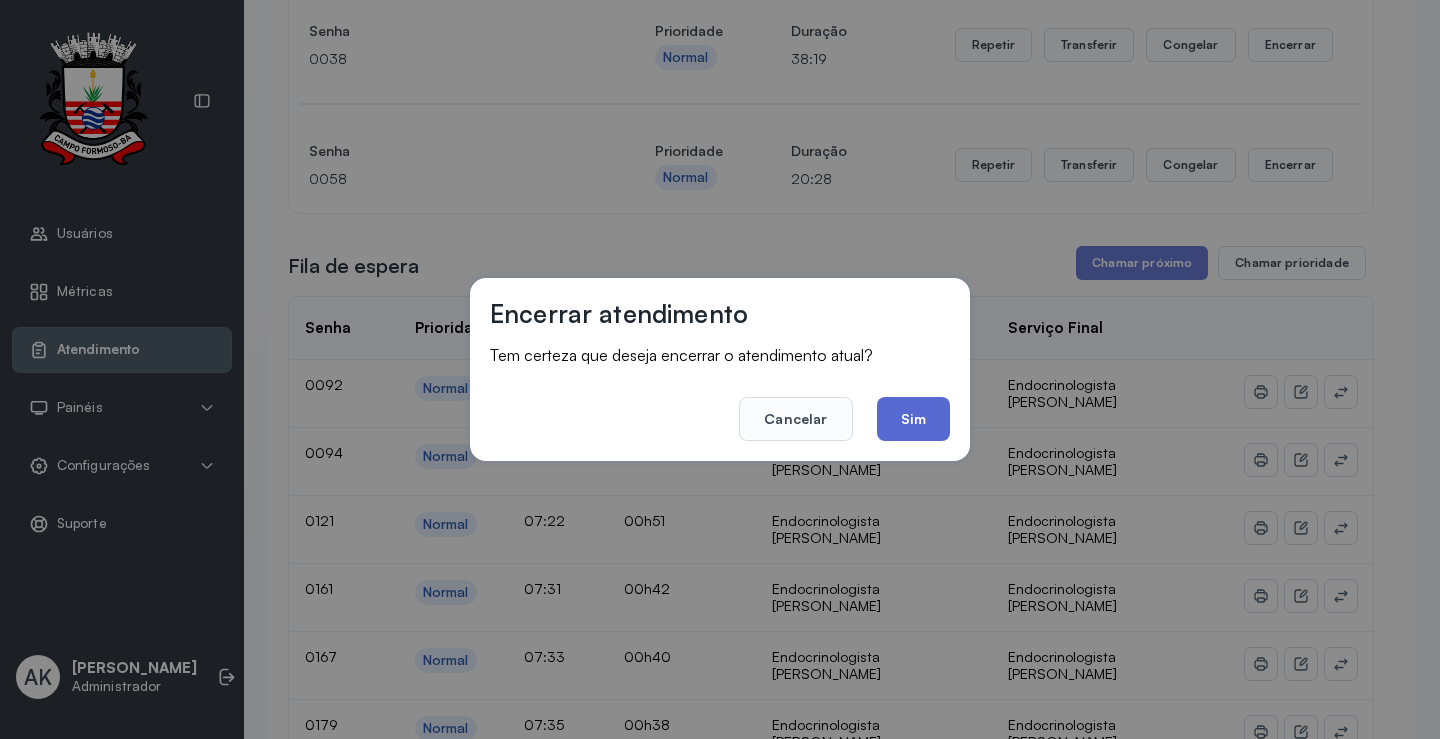 click on "Sim" 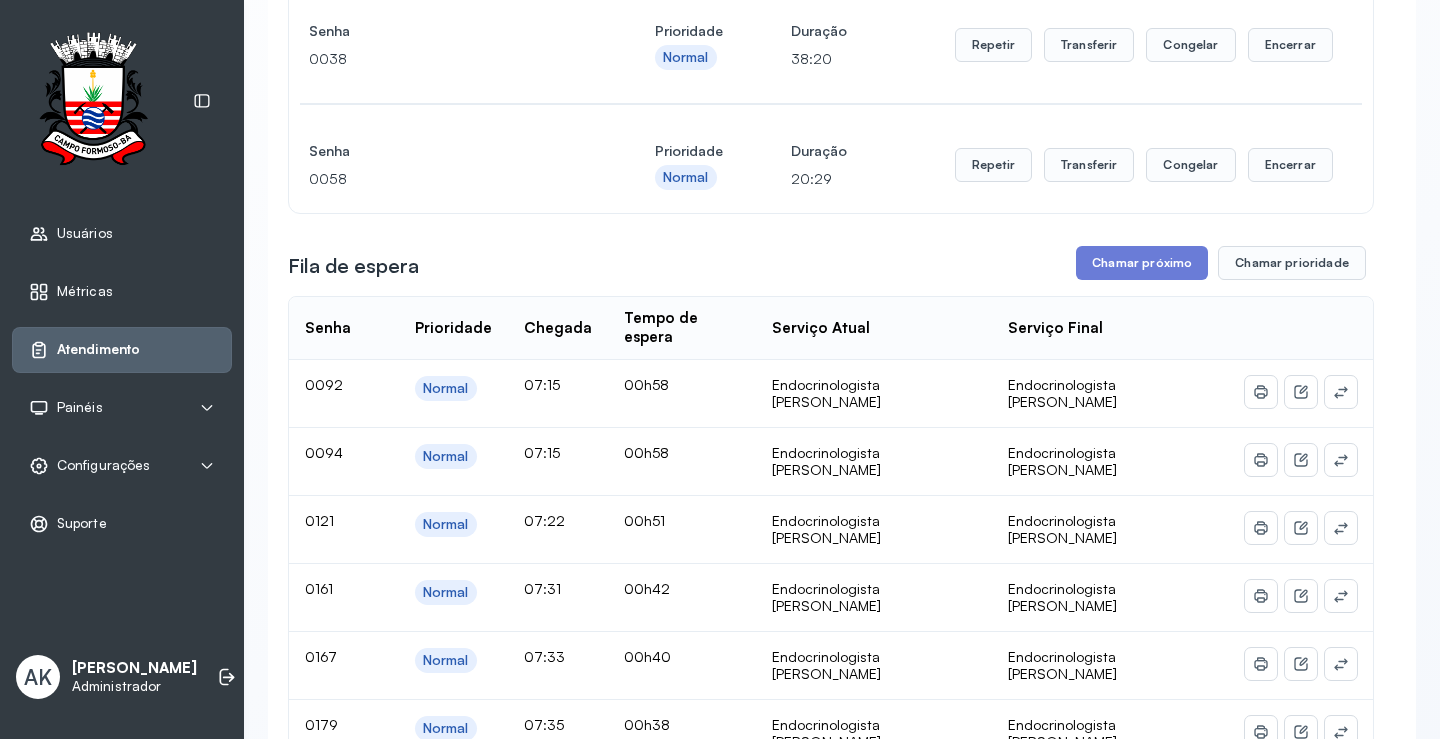 scroll, scrollTop: 1, scrollLeft: 0, axis: vertical 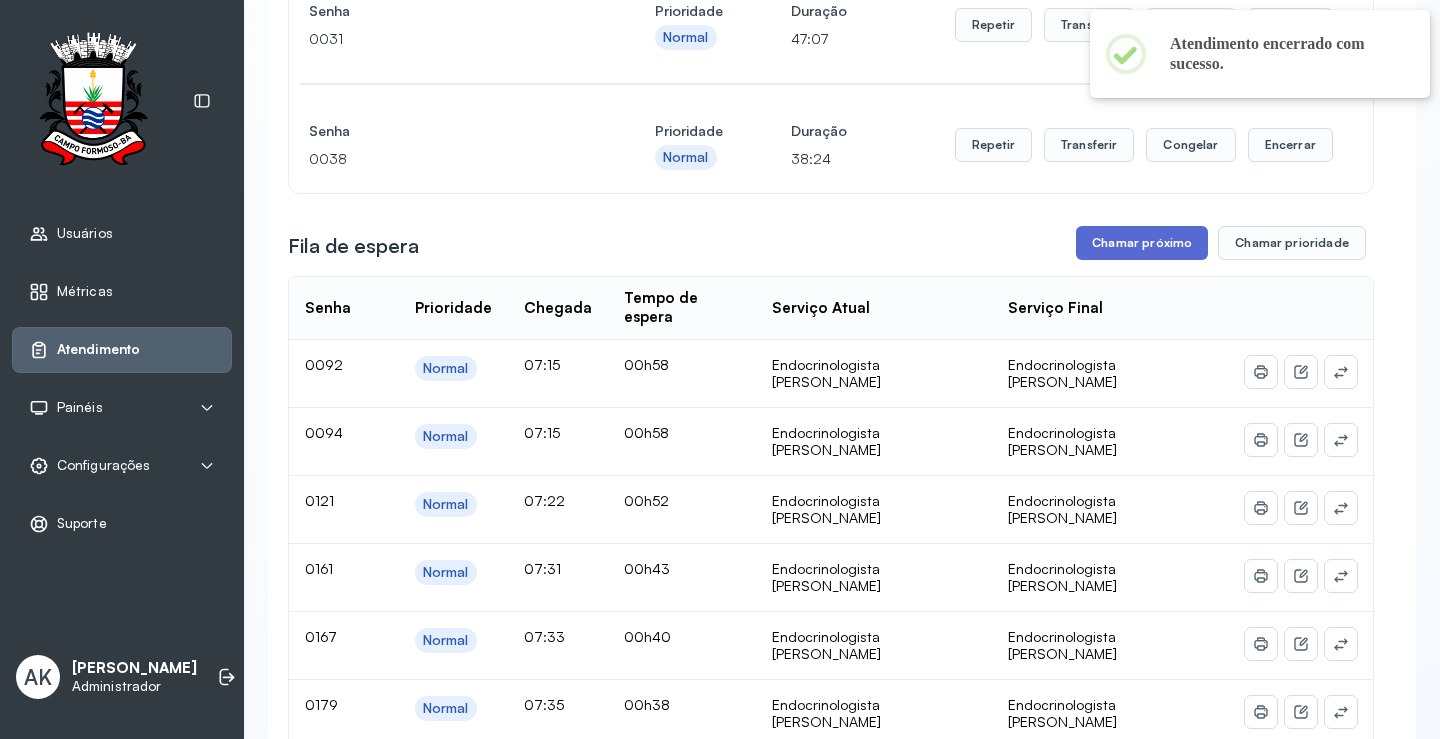 click on "Chamar próximo" at bounding box center (1142, 243) 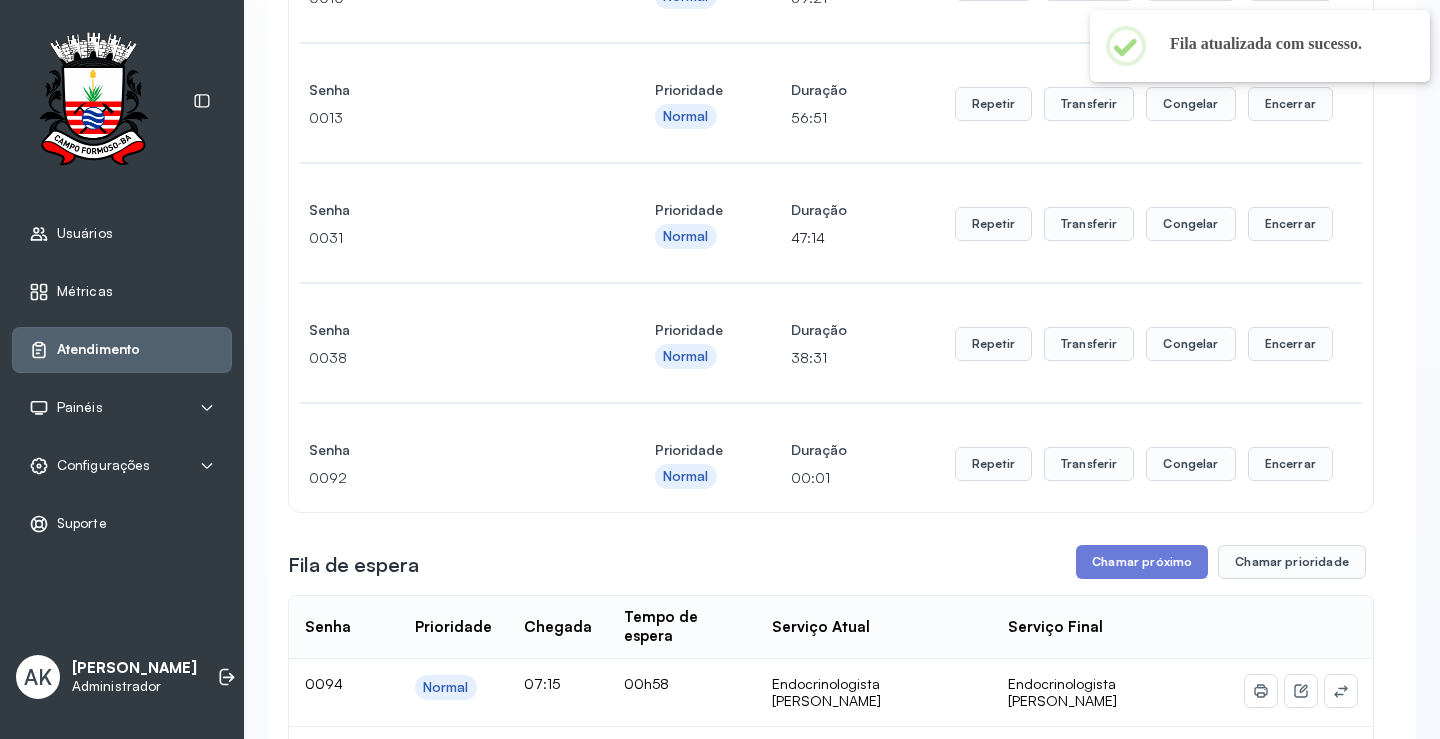 scroll, scrollTop: 301, scrollLeft: 0, axis: vertical 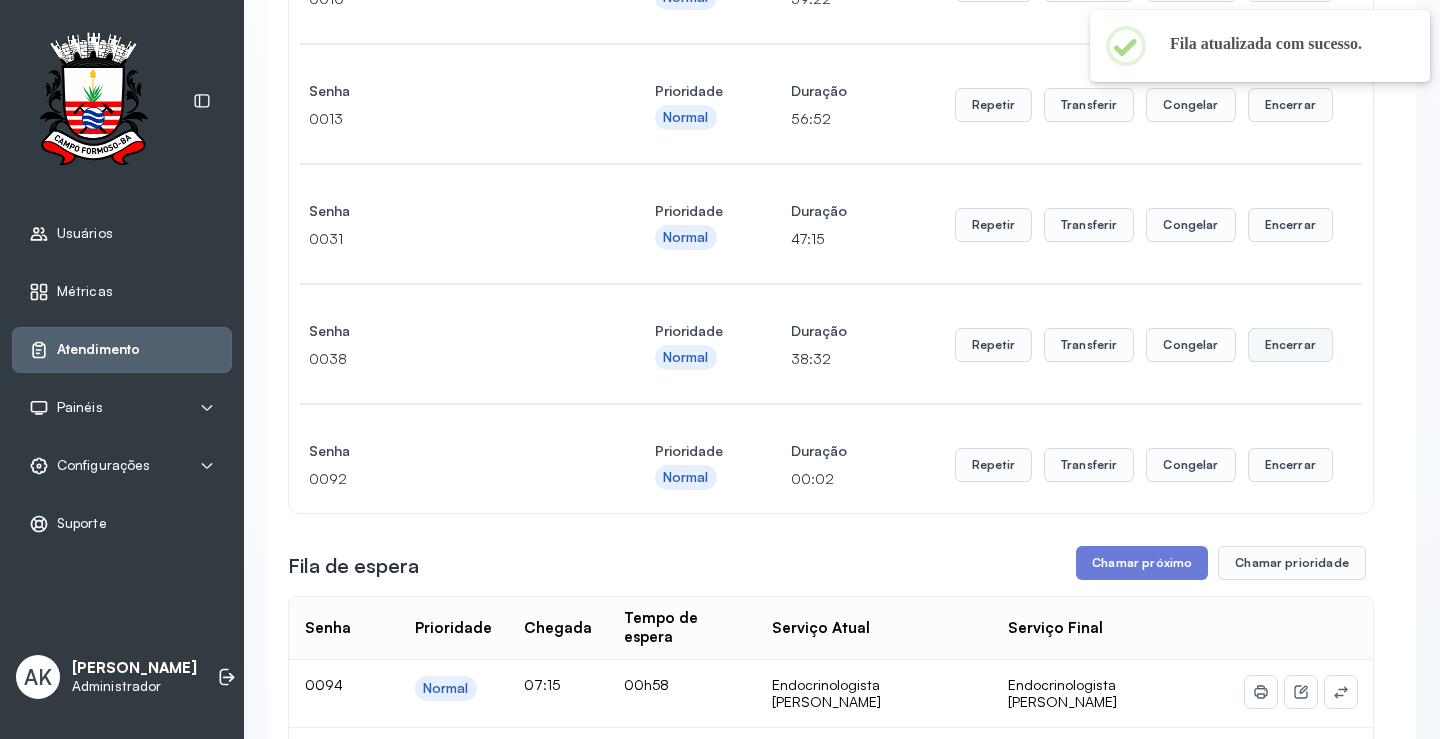 click on "Encerrar" at bounding box center (1290, -15) 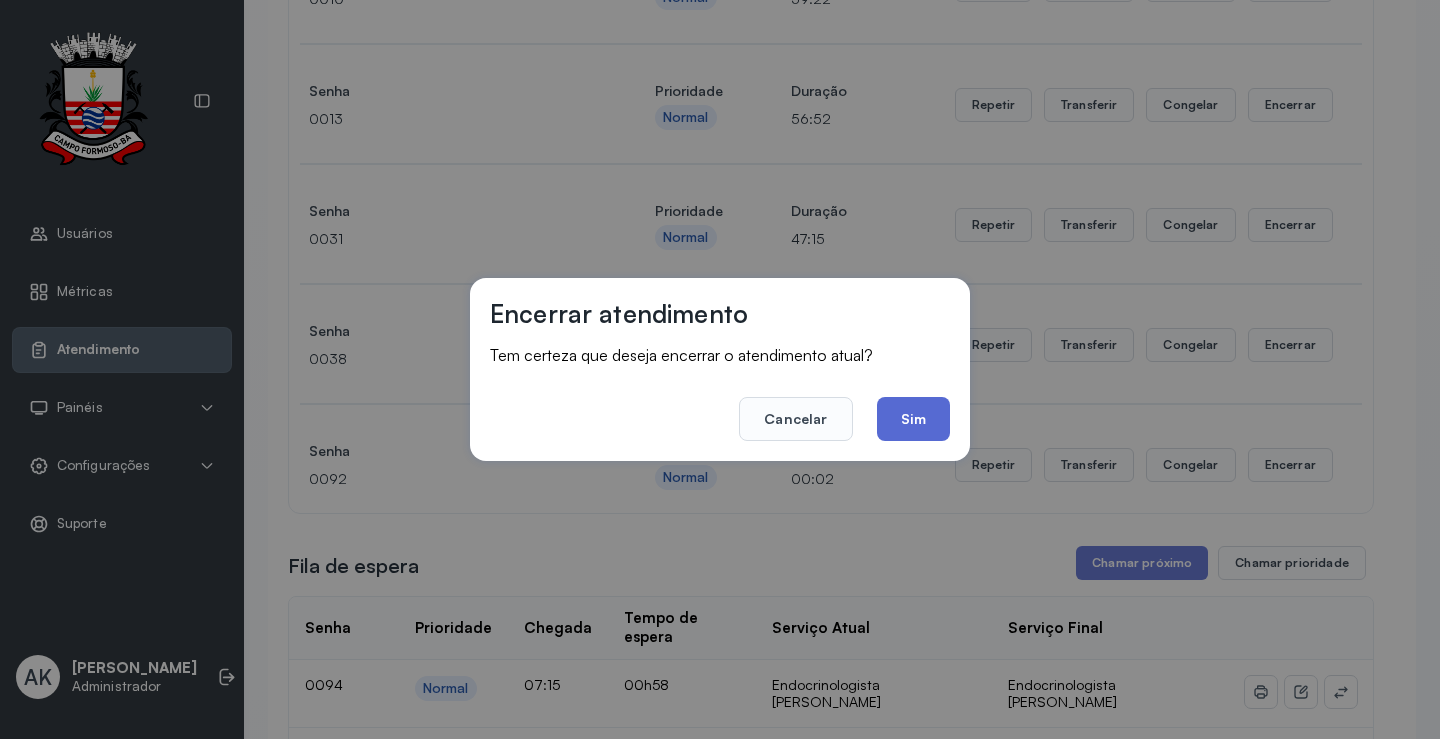 click on "Sim" 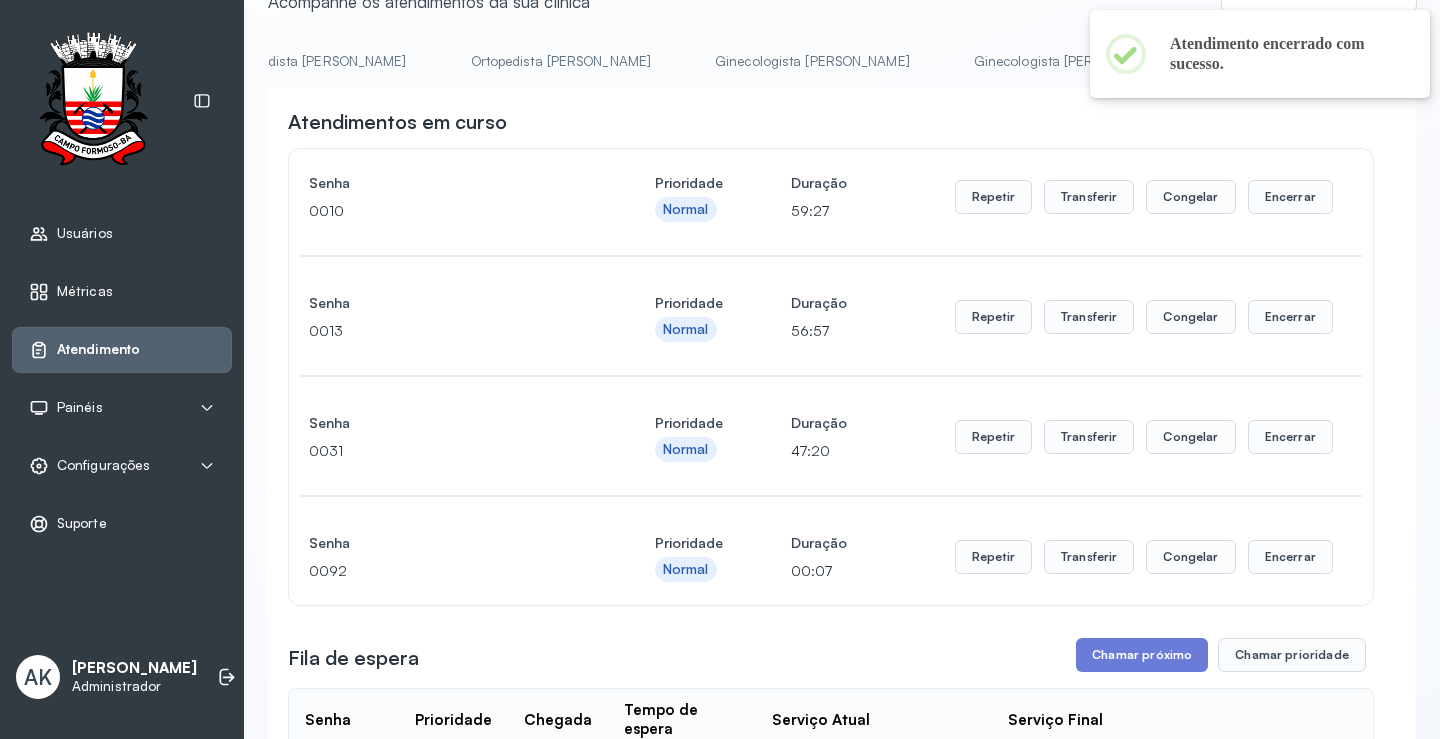 scroll, scrollTop: 1, scrollLeft: 0, axis: vertical 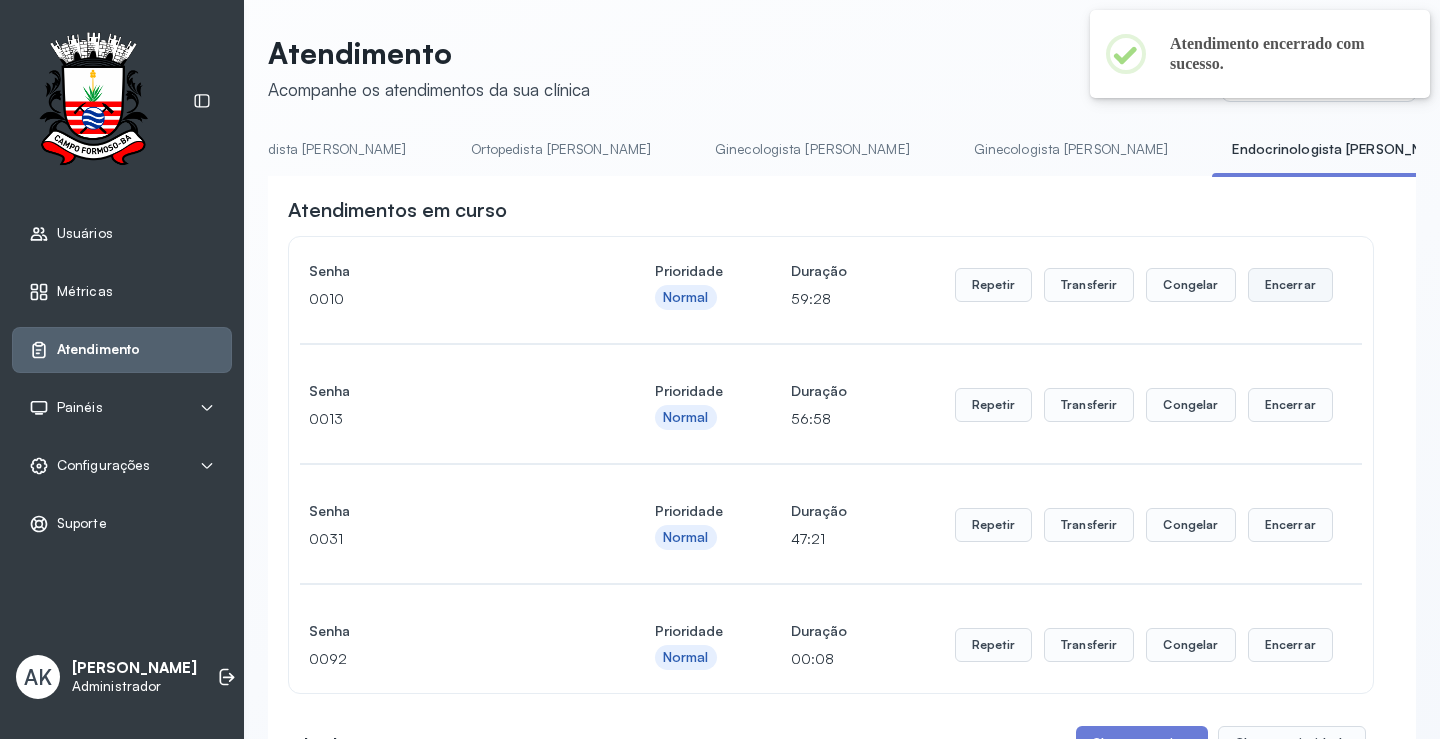 click on "Encerrar" at bounding box center (1290, 285) 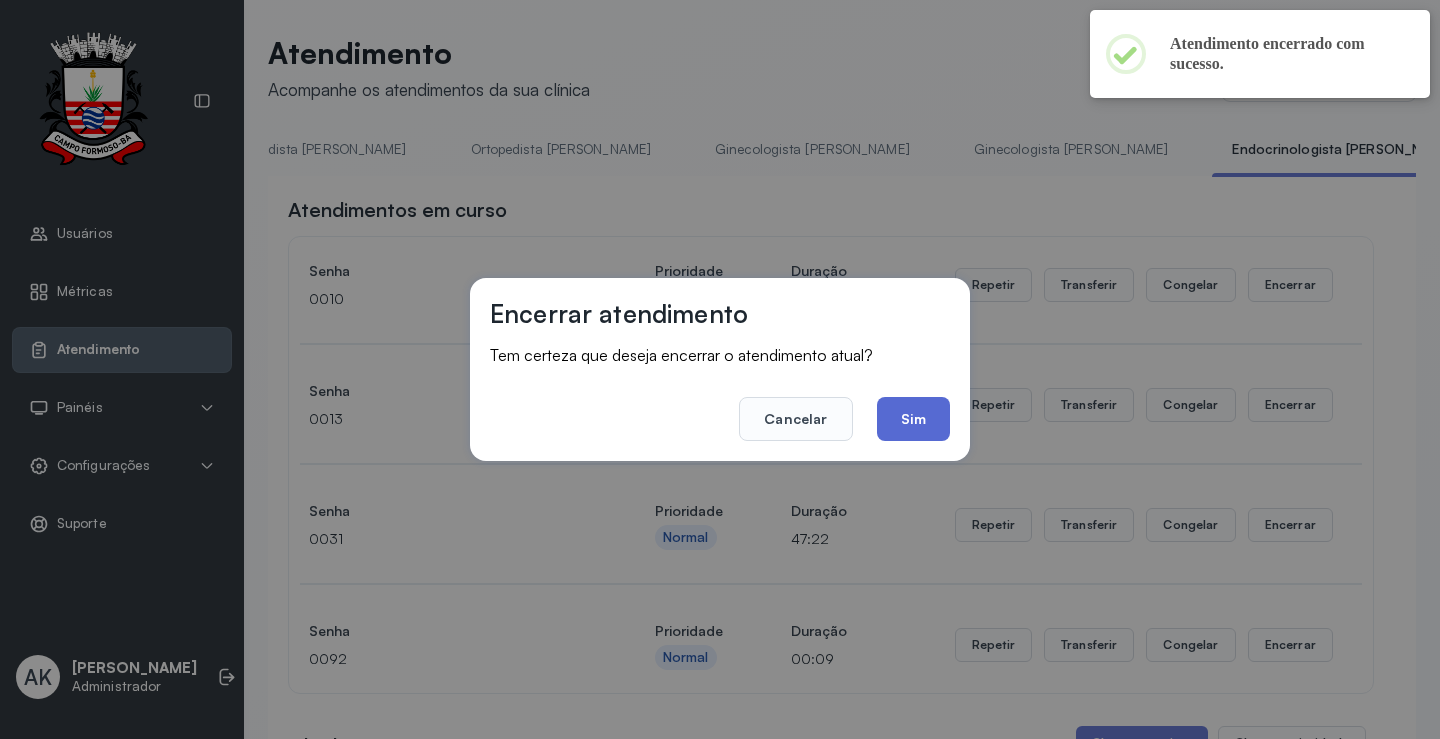 click on "Sim" 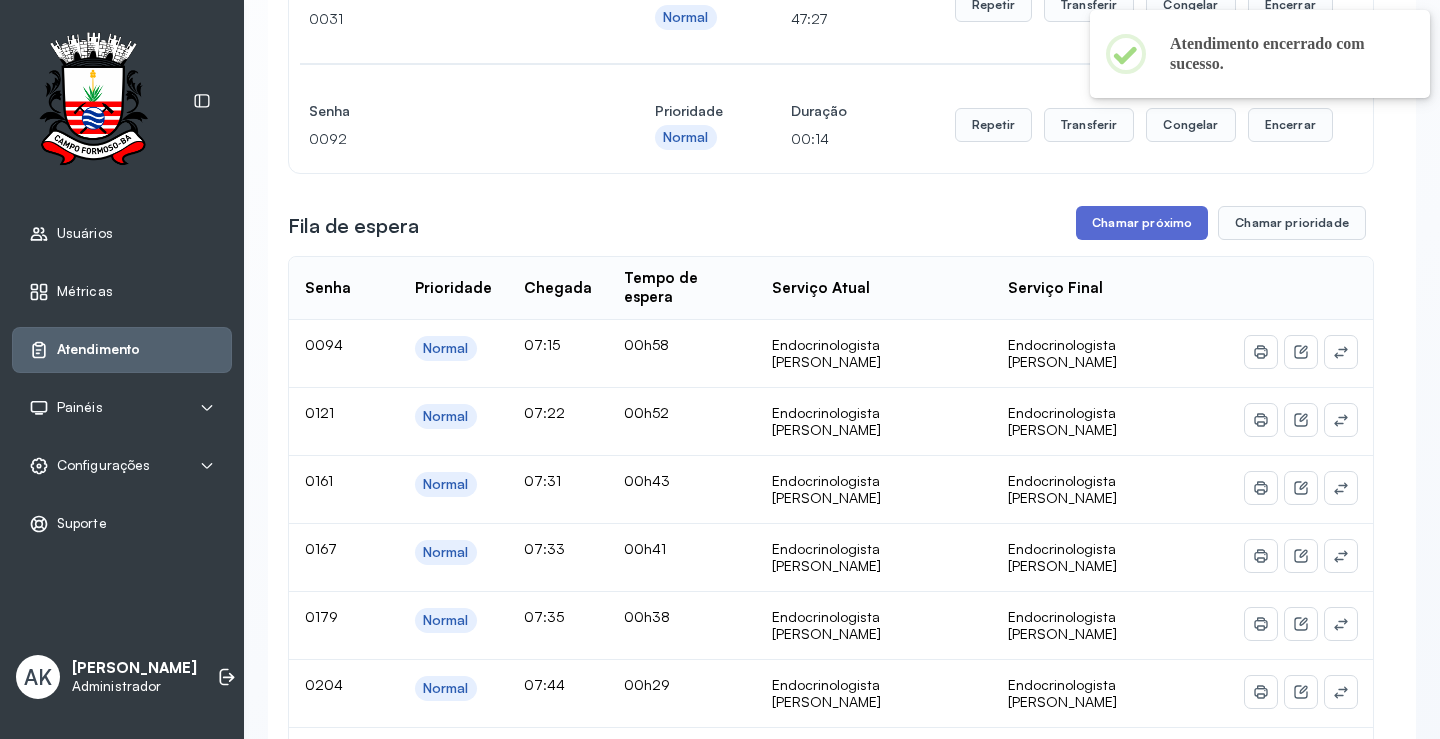 click on "Chamar próximo" at bounding box center (1142, 223) 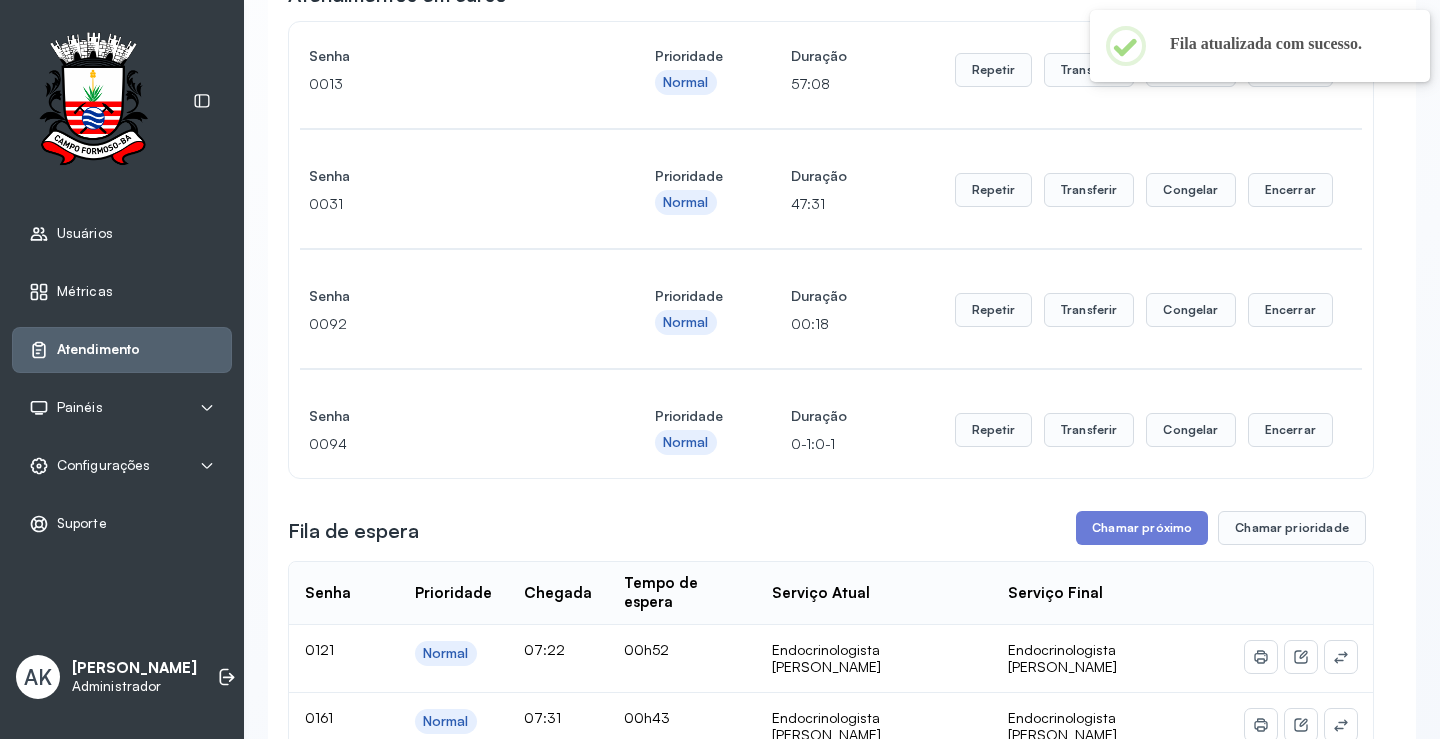 scroll, scrollTop: 101, scrollLeft: 0, axis: vertical 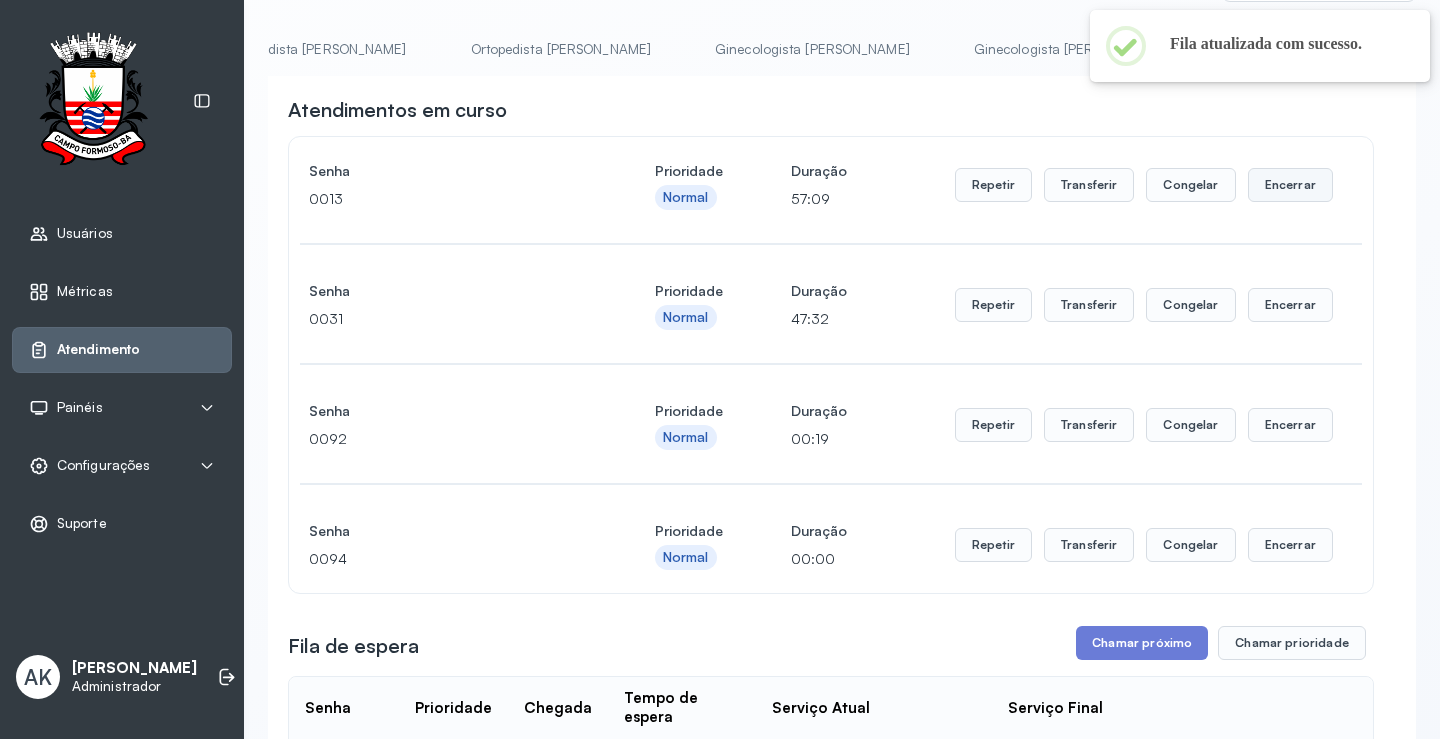 click on "Encerrar" at bounding box center (1290, 185) 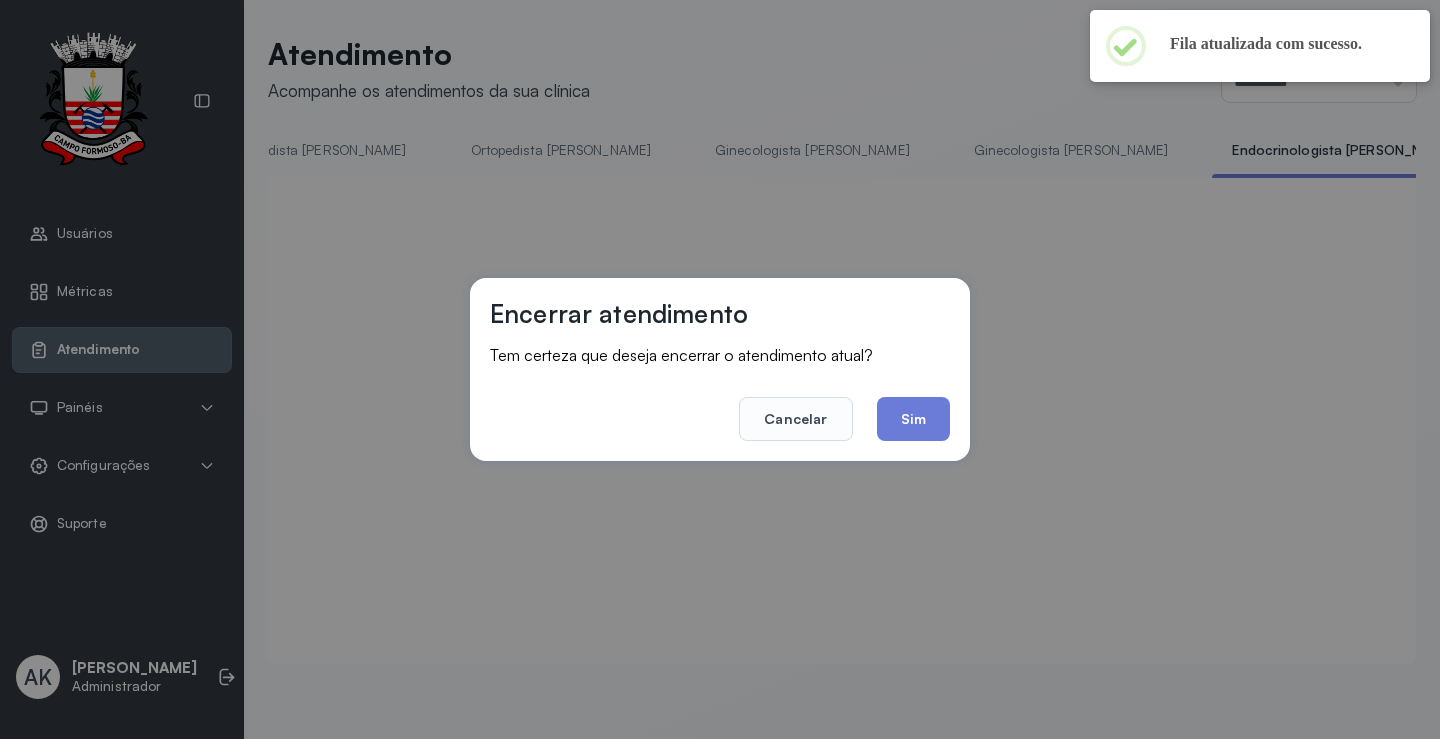 scroll, scrollTop: 1, scrollLeft: 0, axis: vertical 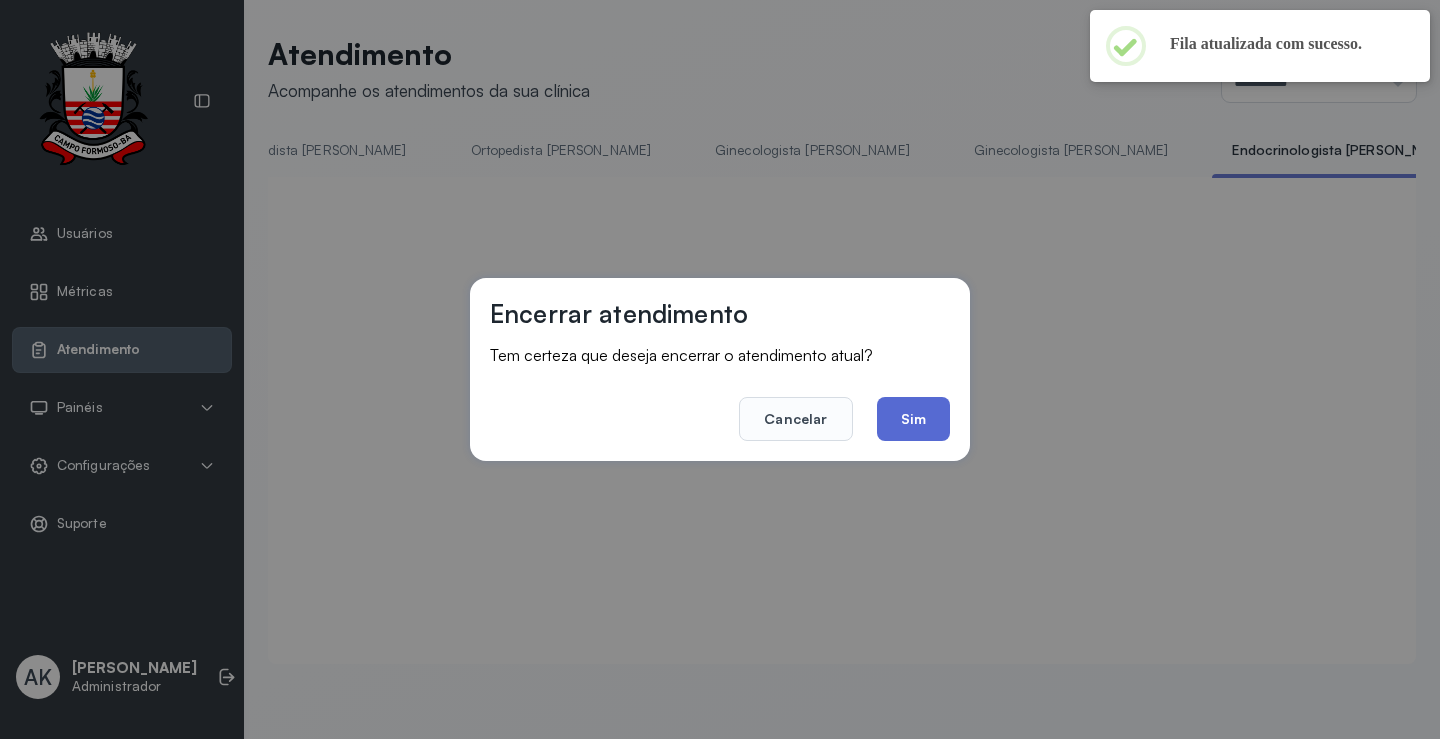 click on "Sim" 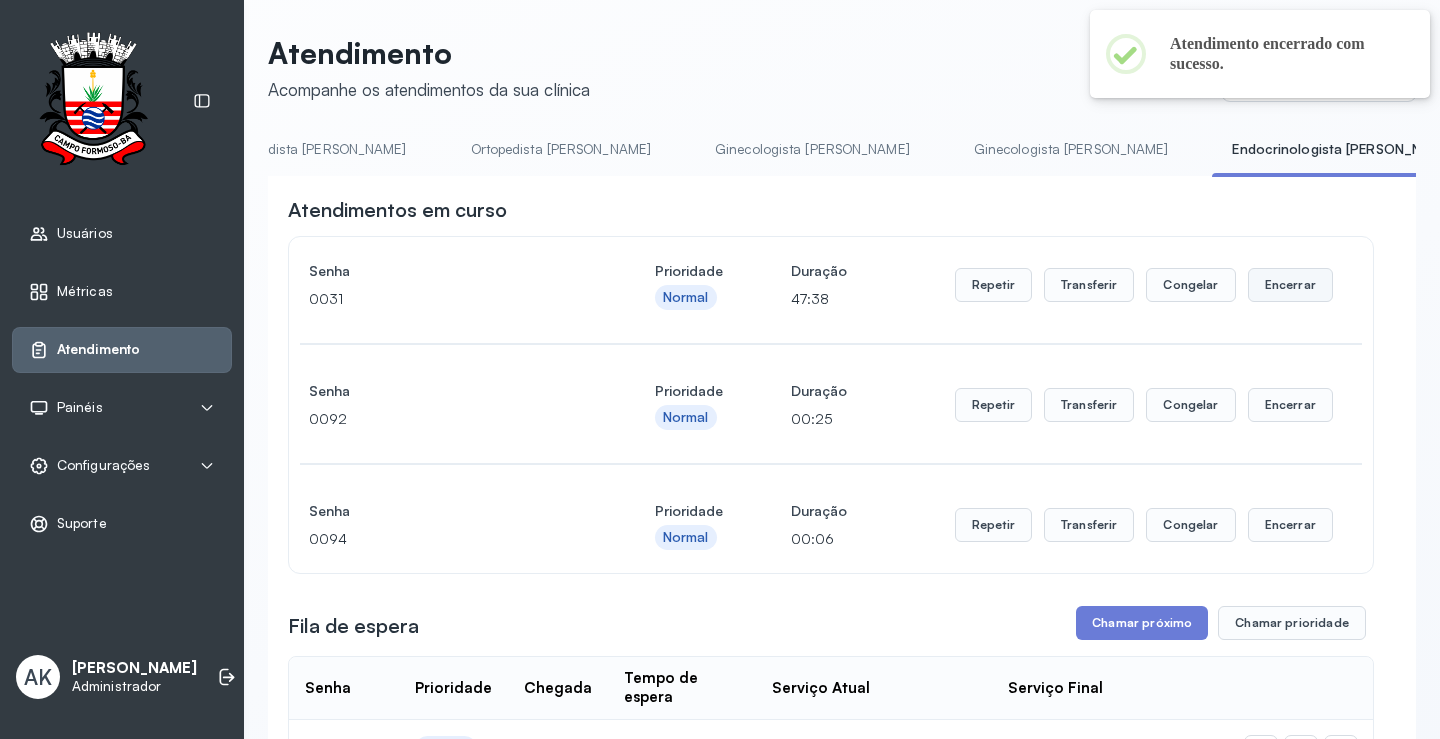 click on "Encerrar" at bounding box center [1290, 285] 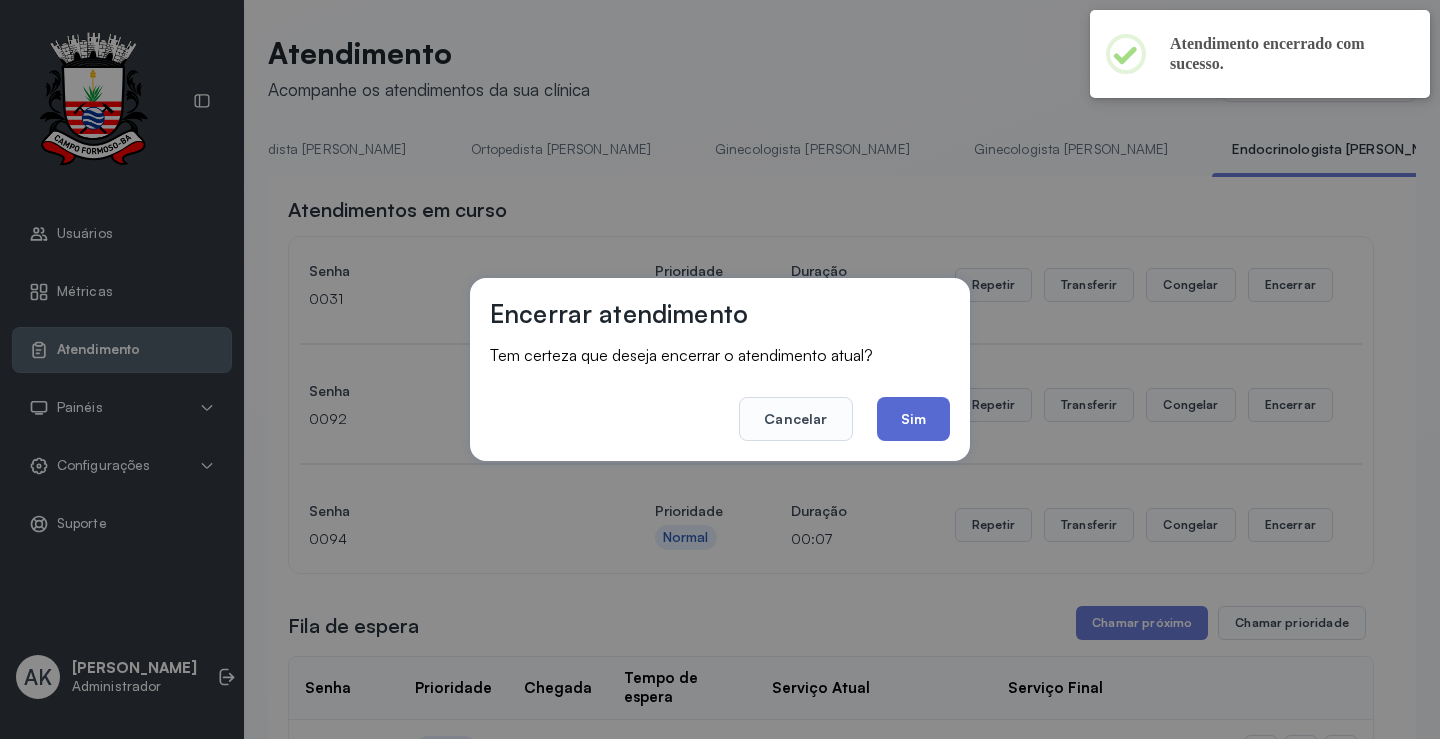 click on "Sim" 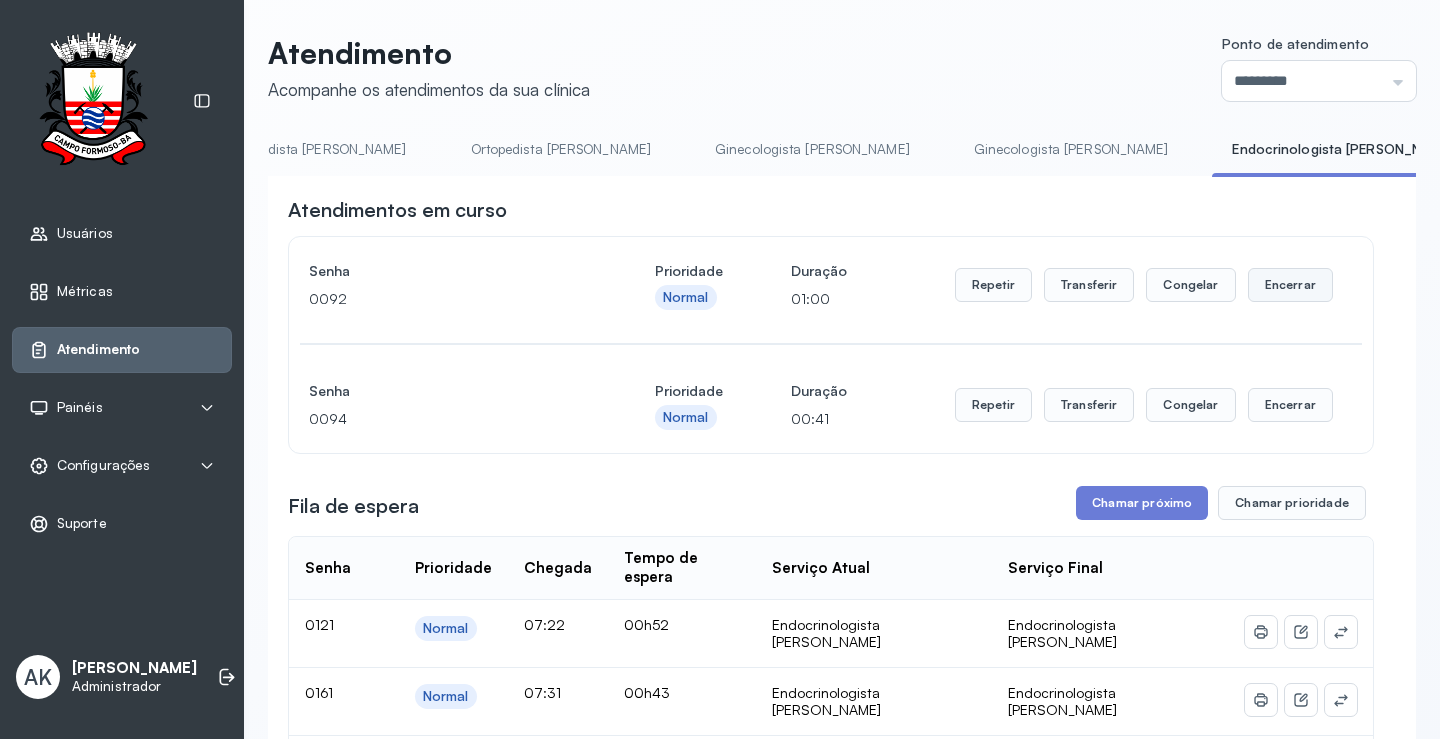 click on "Encerrar" at bounding box center (1290, 285) 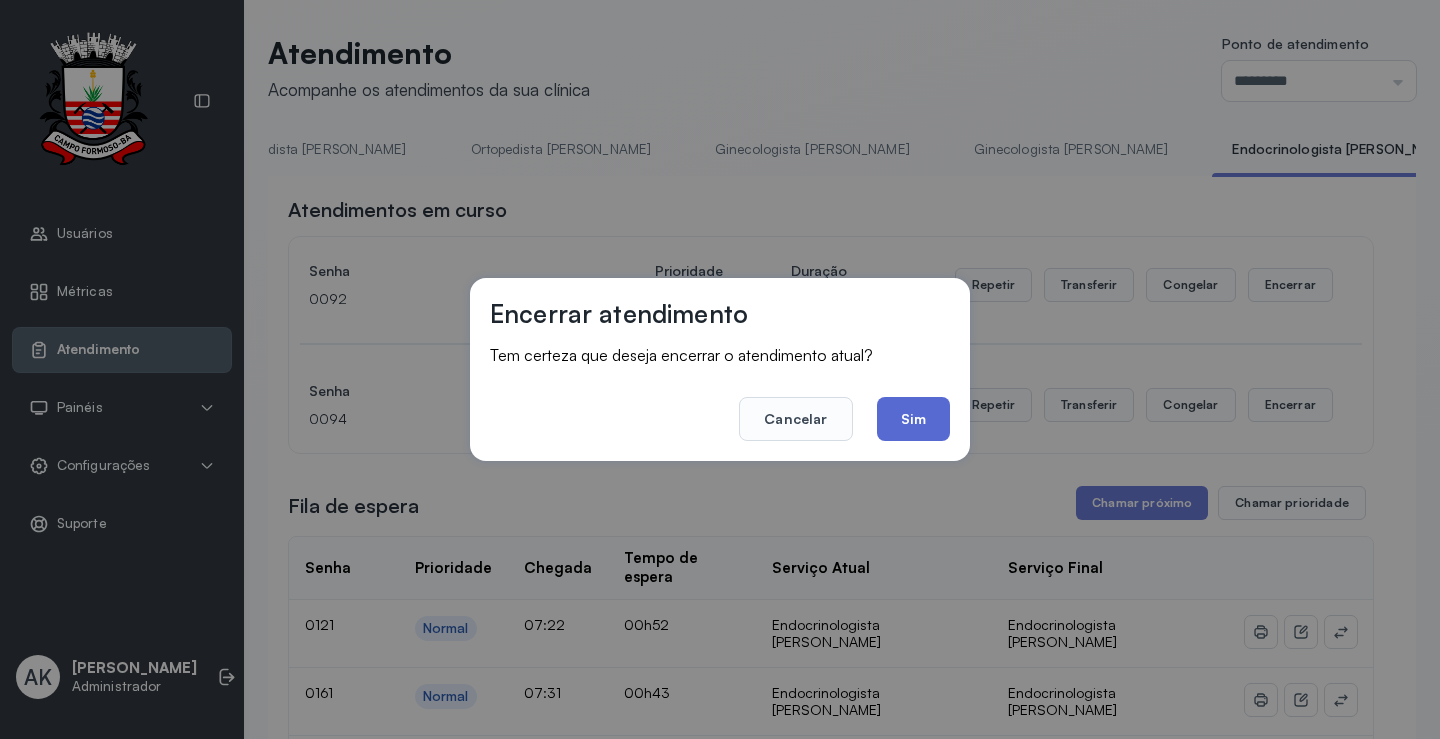 click on "Sim" 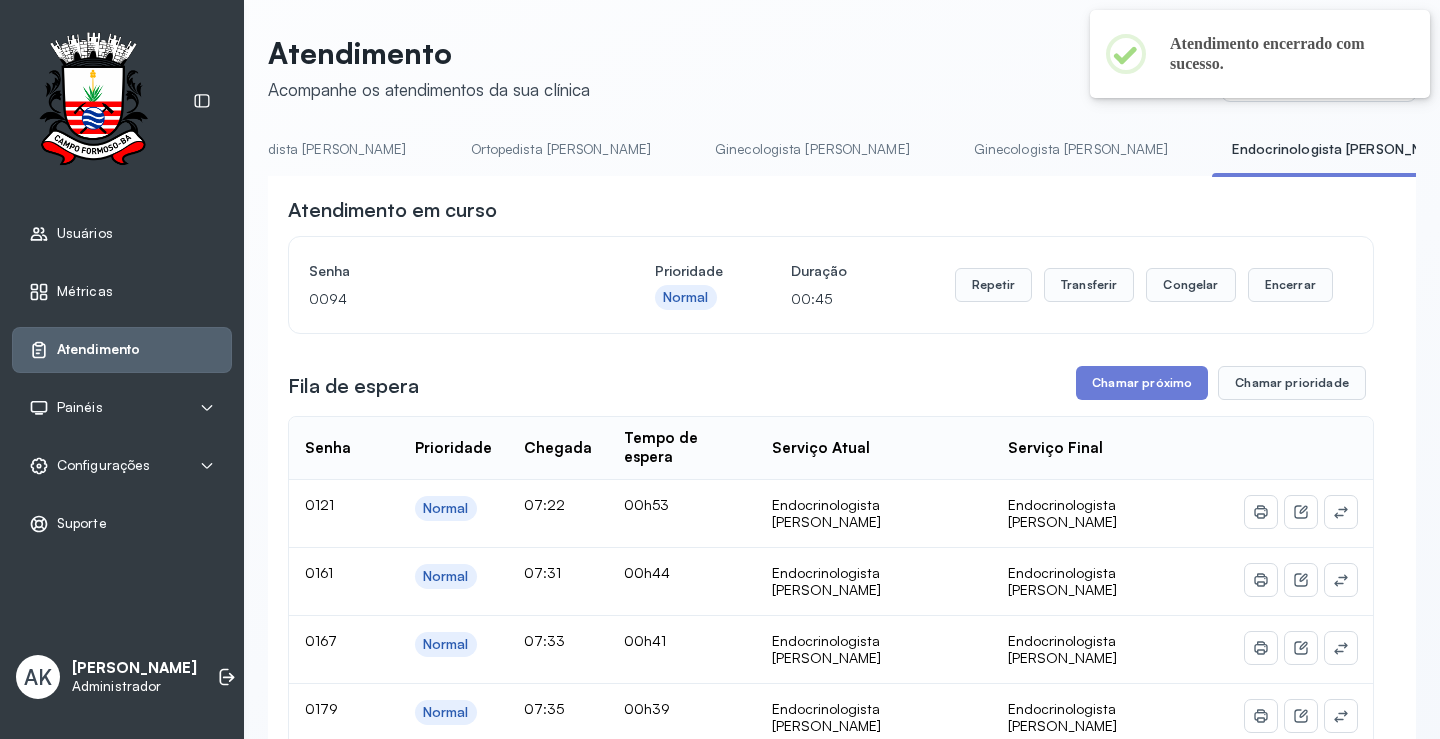 scroll, scrollTop: 0, scrollLeft: 0, axis: both 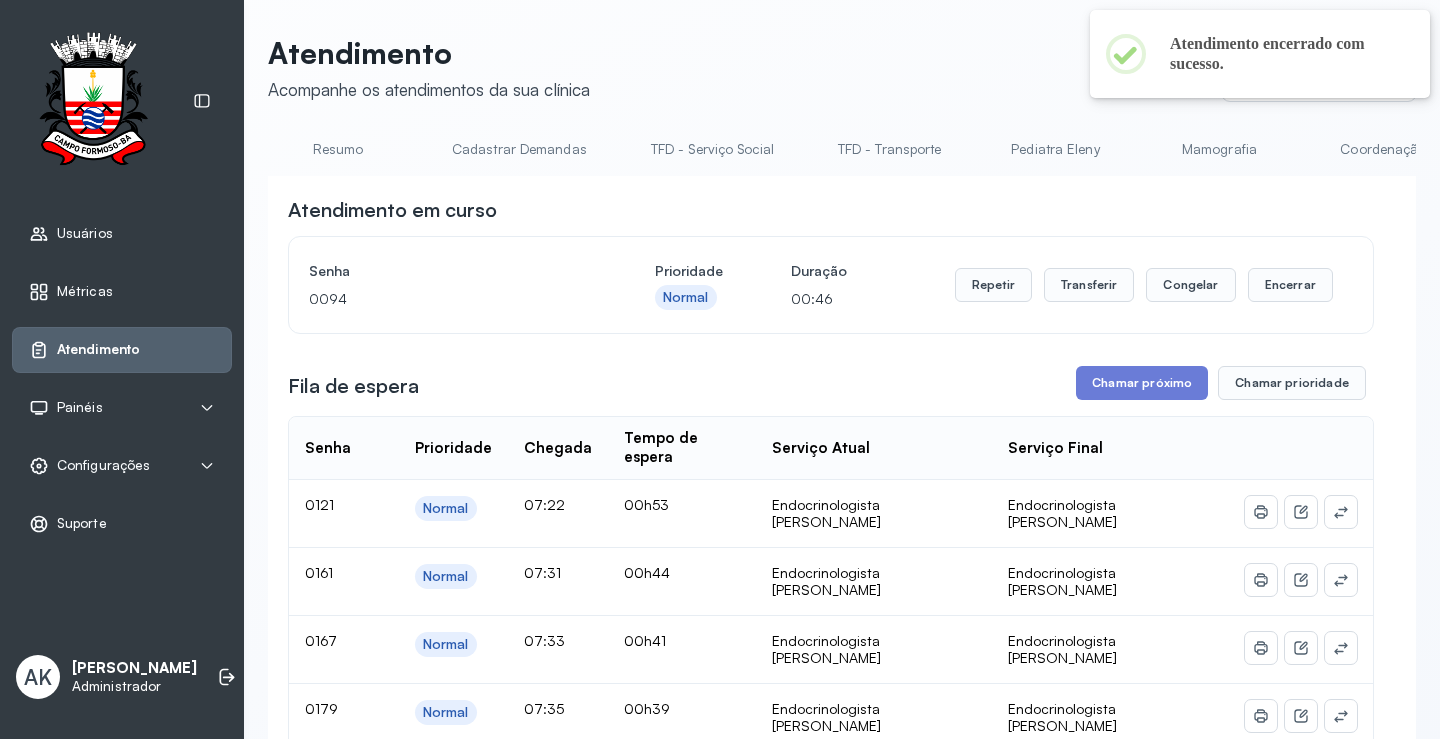 click on "Resumo" at bounding box center [338, 149] 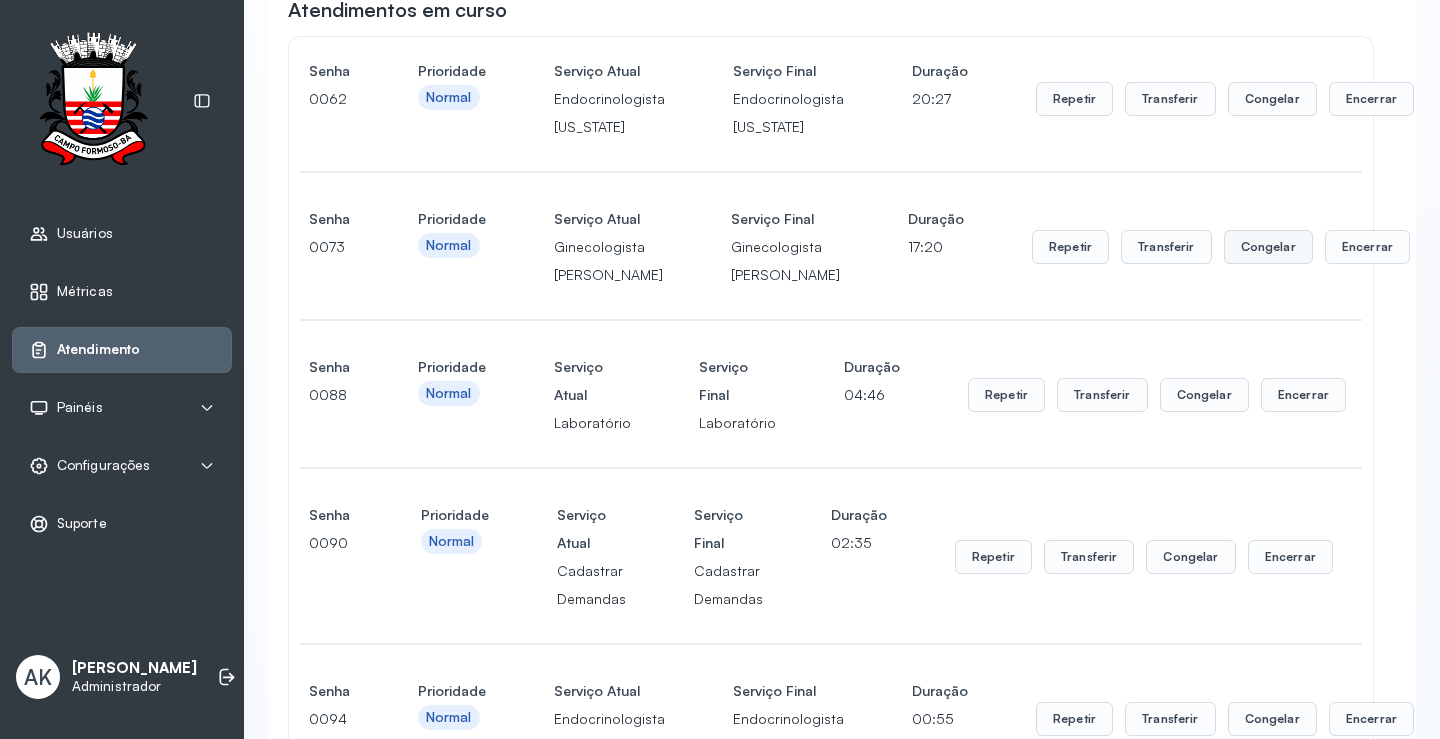 scroll, scrollTop: 0, scrollLeft: 0, axis: both 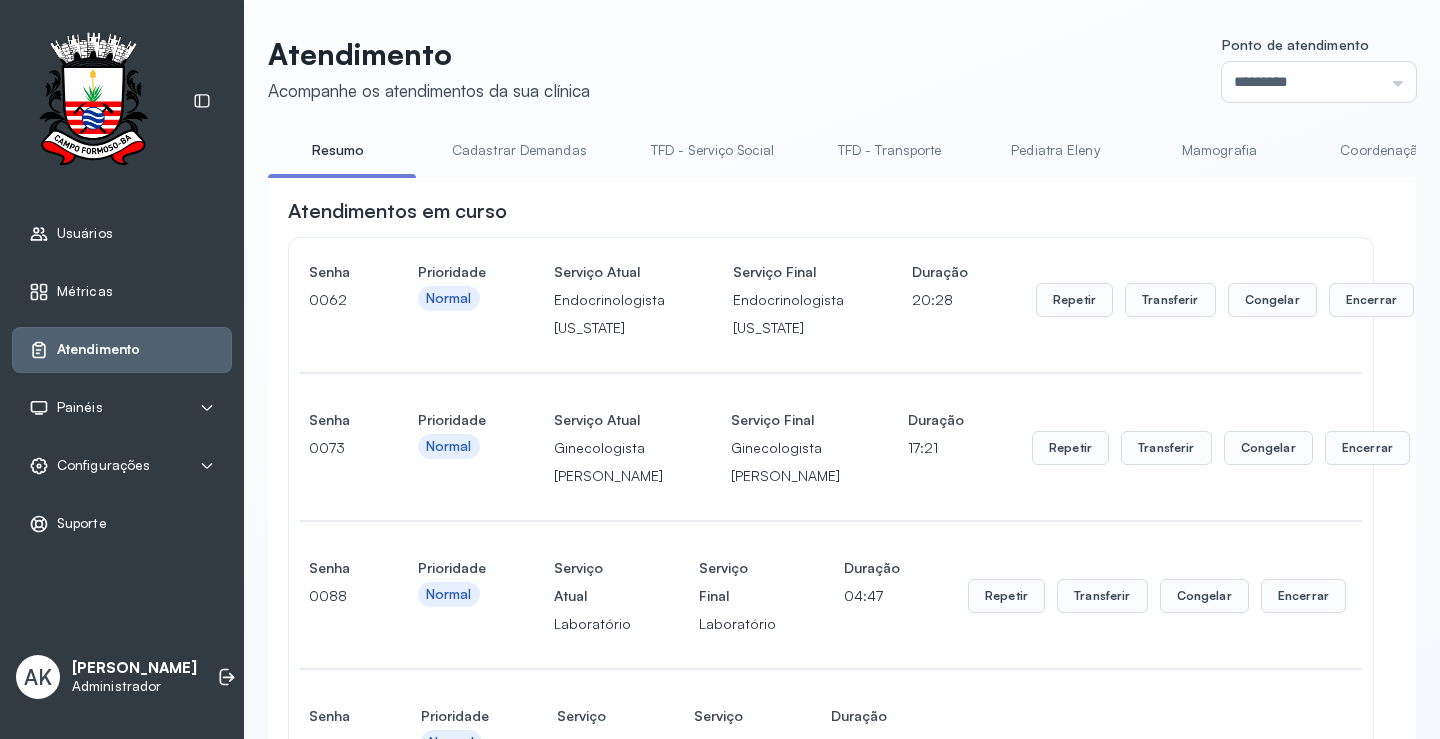 click on "Cadastrar Demandas" at bounding box center [519, 150] 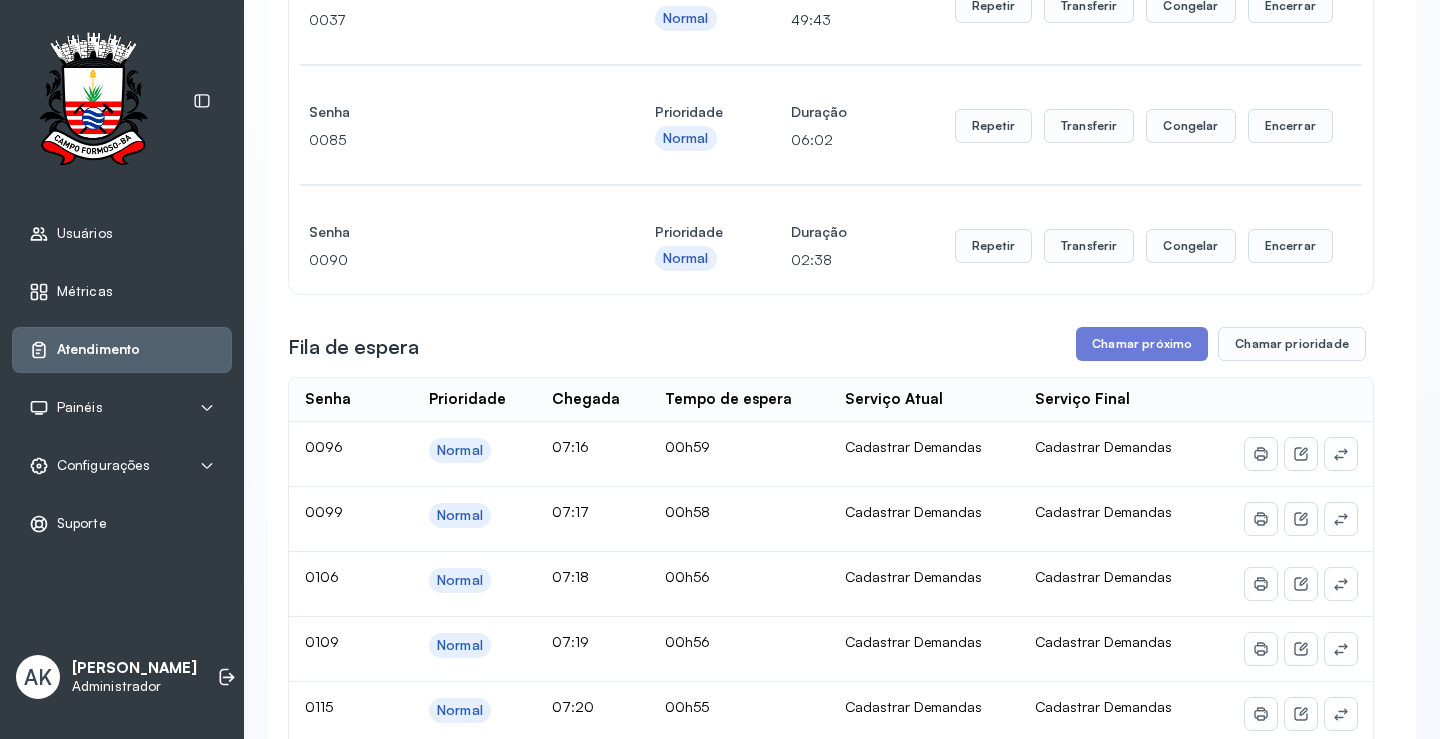 scroll, scrollTop: 300, scrollLeft: 0, axis: vertical 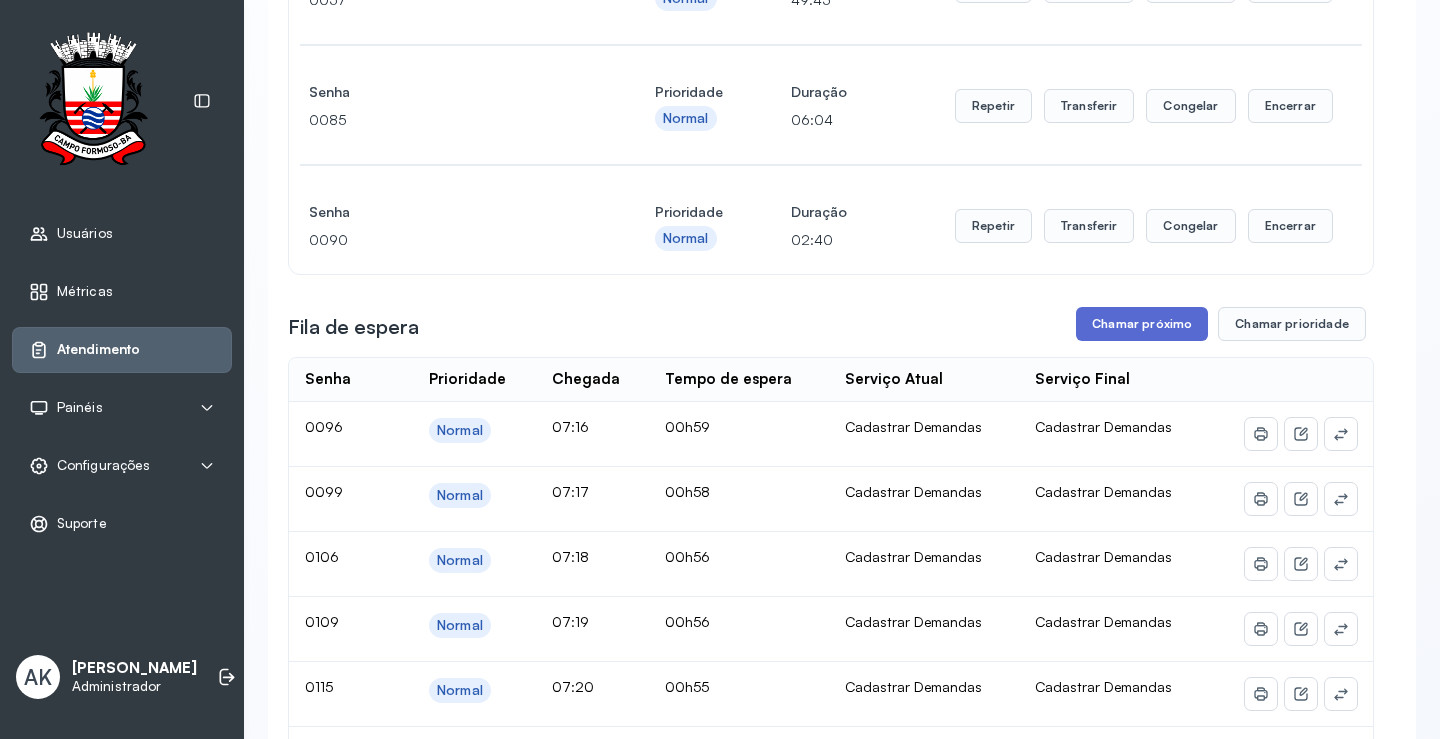 click on "Chamar próximo" at bounding box center (1142, 324) 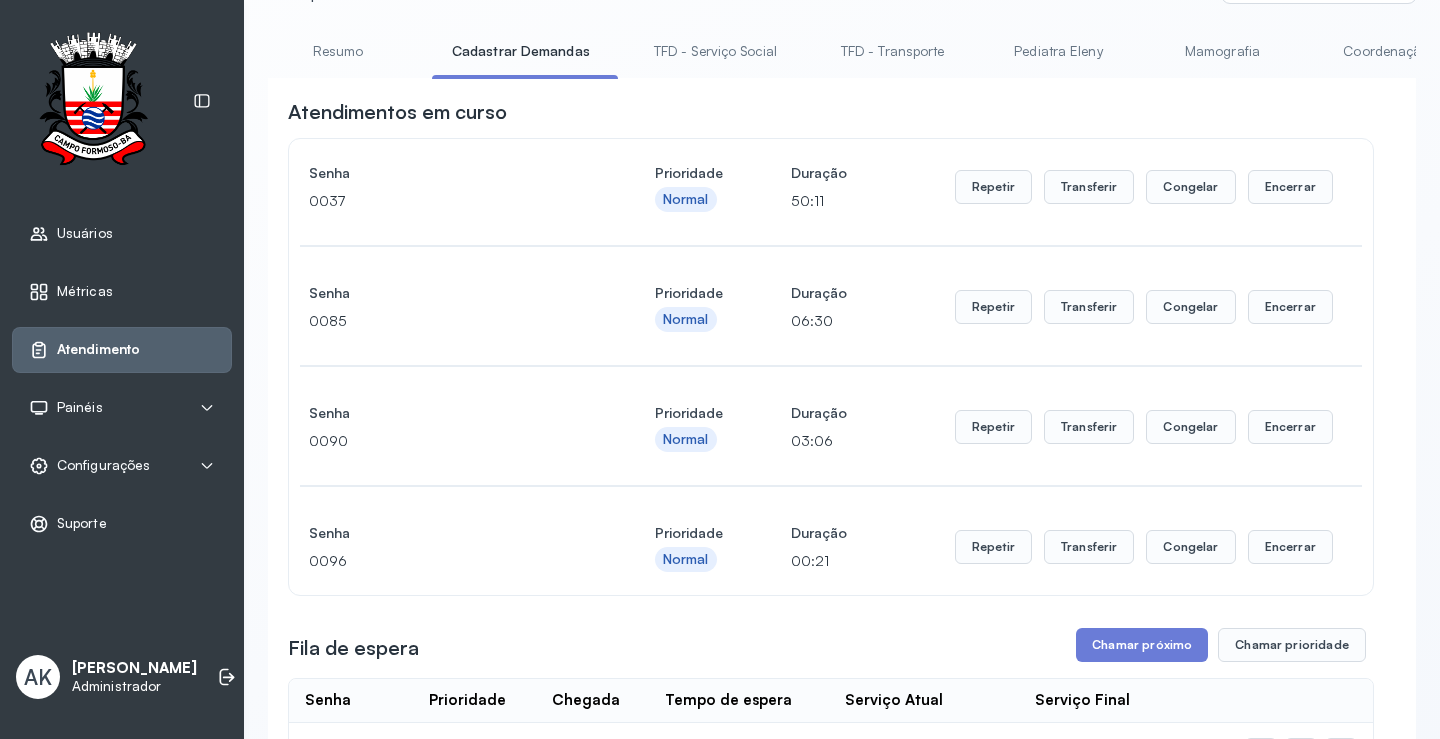 scroll, scrollTop: 0, scrollLeft: 0, axis: both 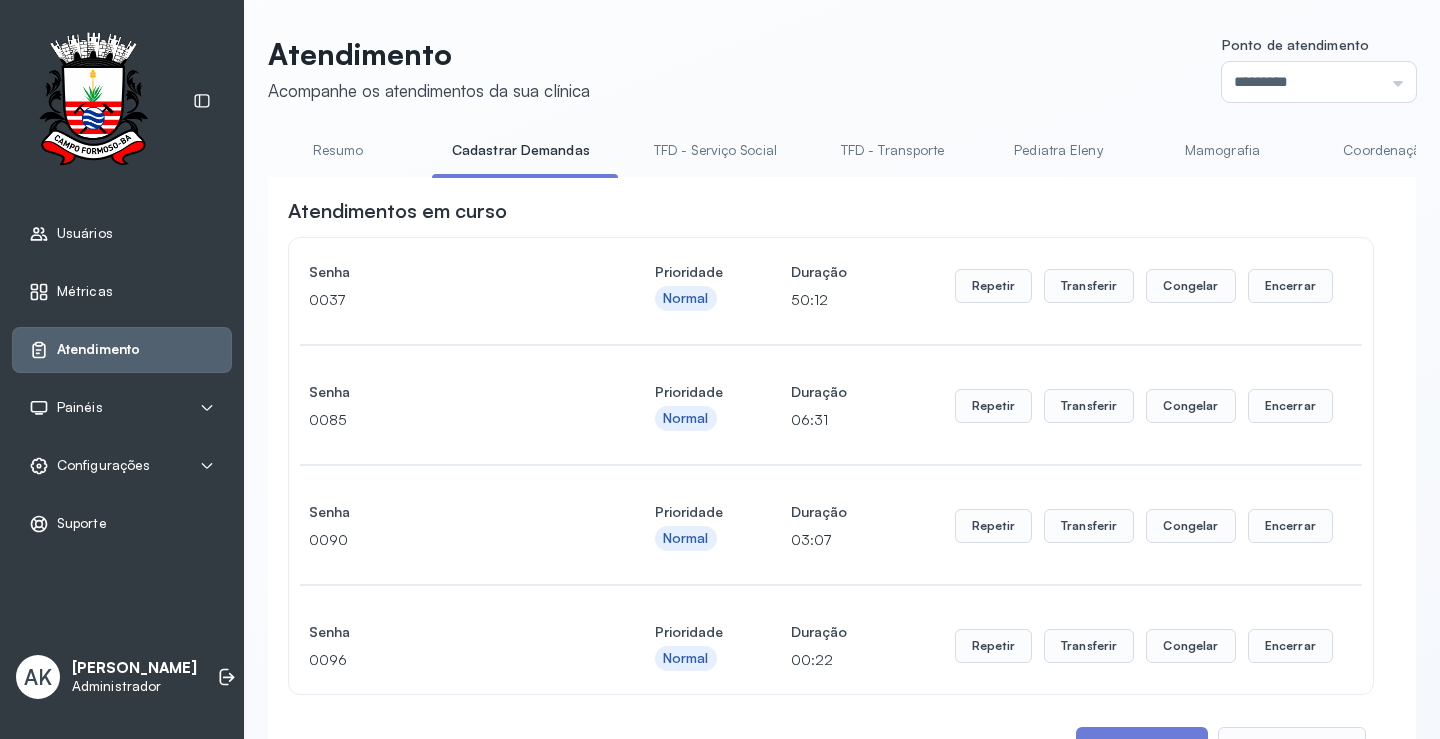 click on "Resumo" at bounding box center (338, 150) 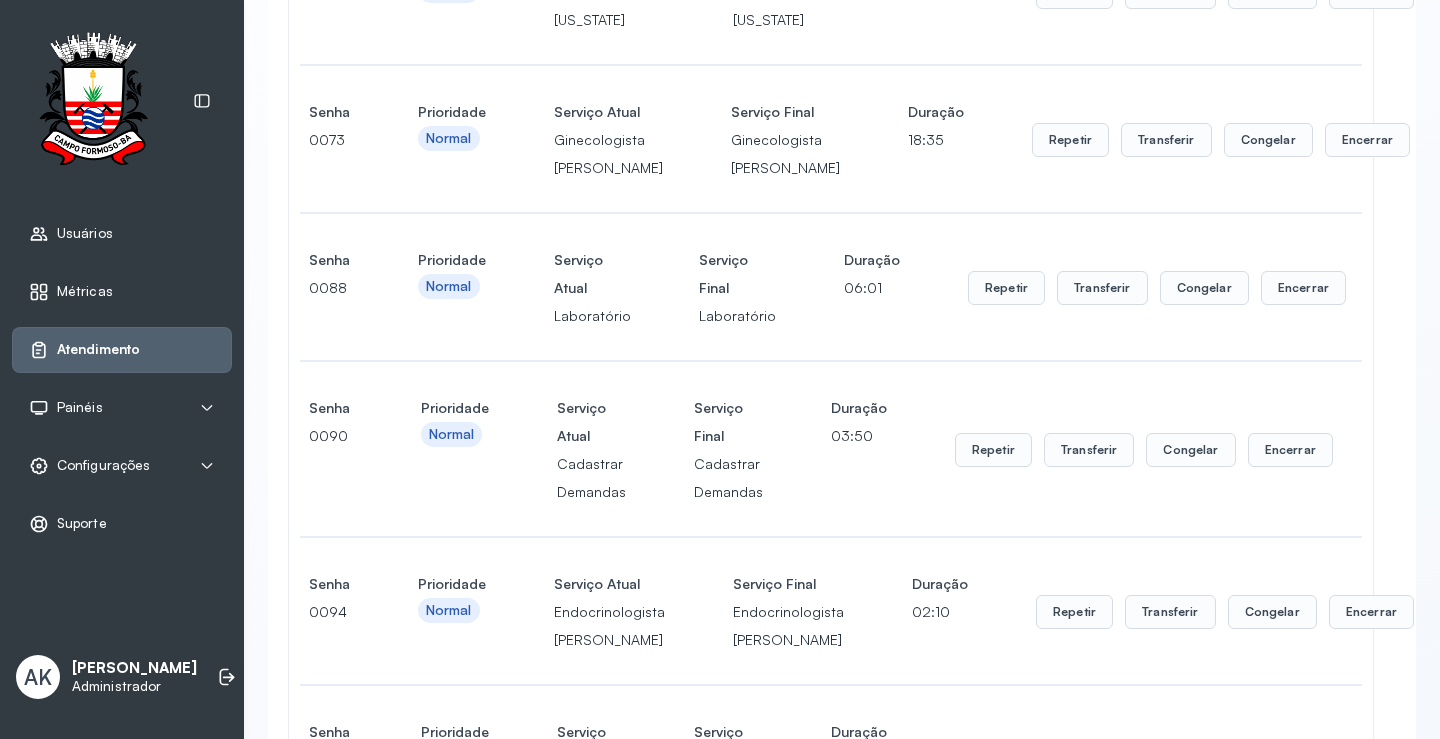 scroll, scrollTop: 0, scrollLeft: 0, axis: both 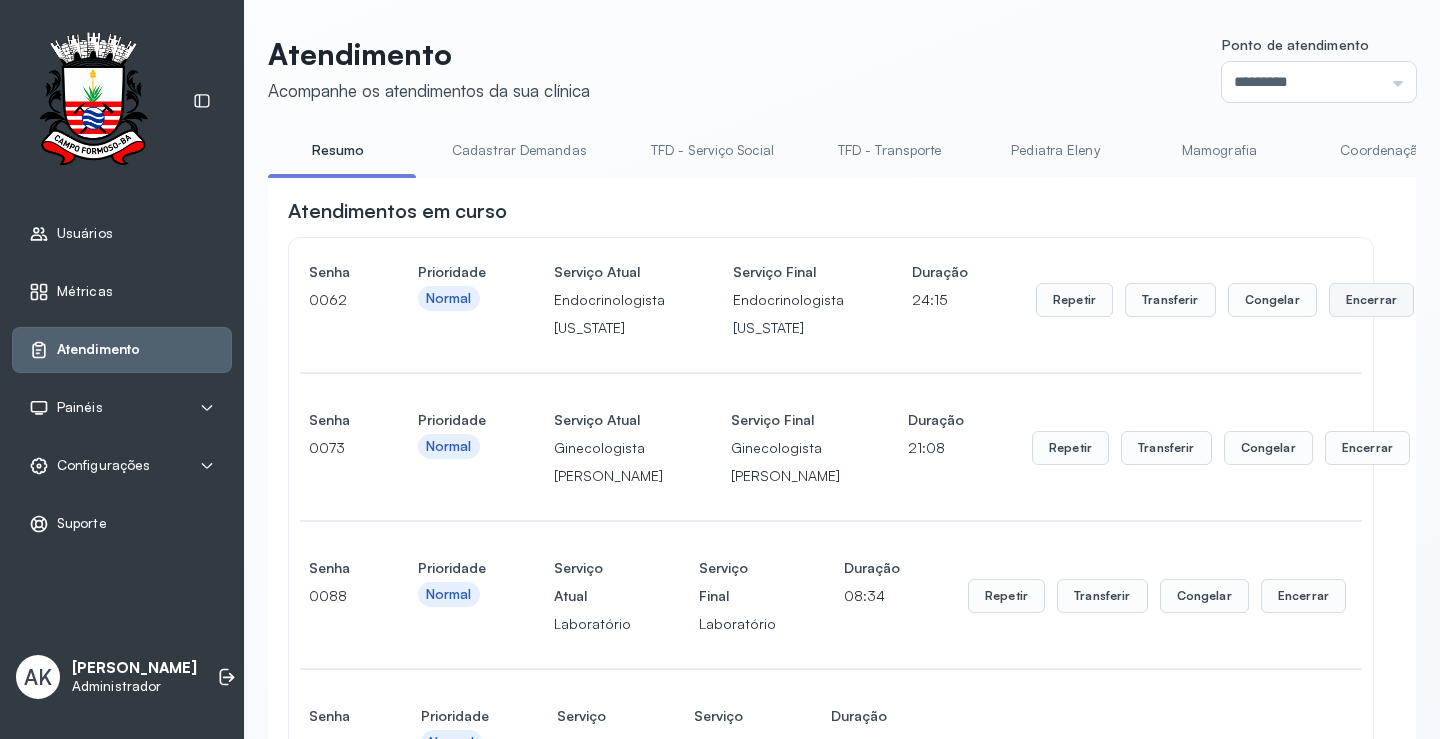 click on "Encerrar" at bounding box center [1371, 300] 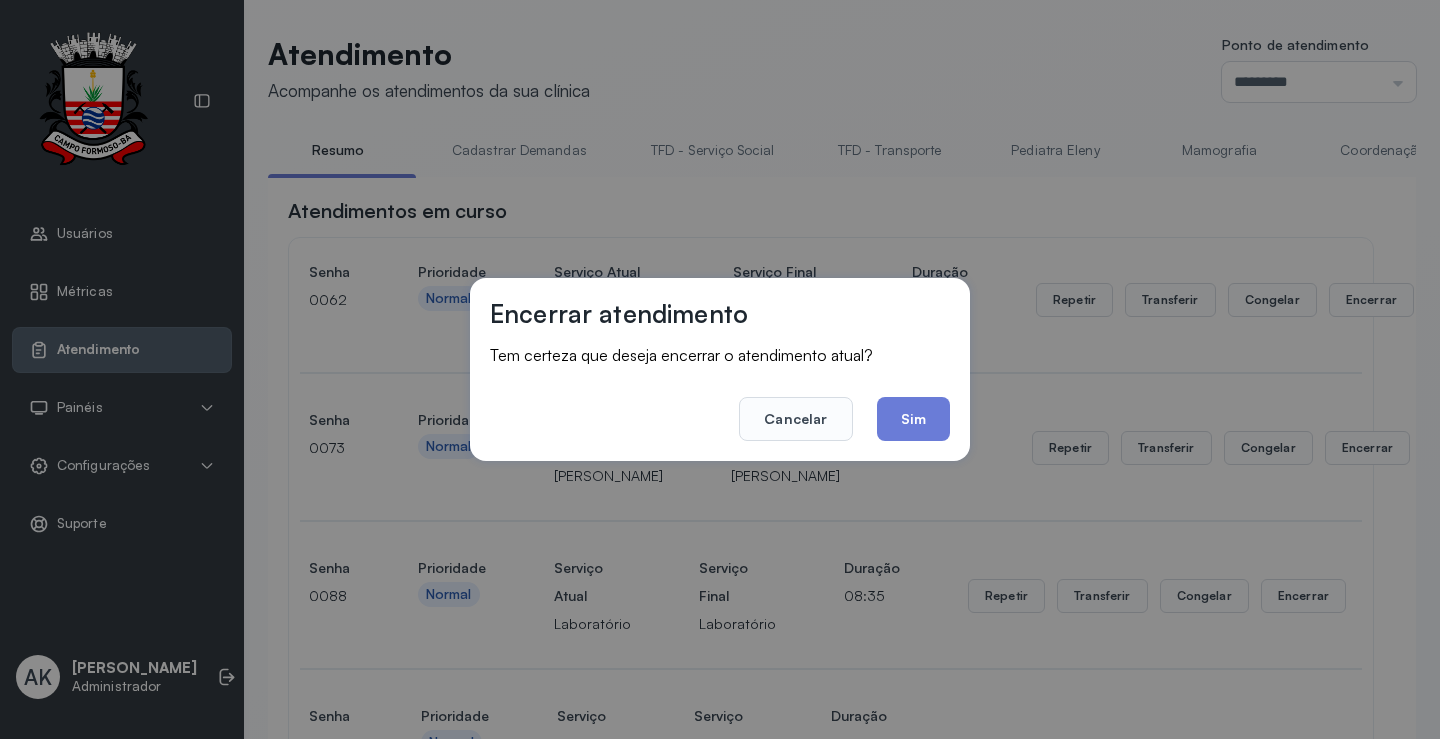click on "Cancelar Sim" at bounding box center (720, 405) 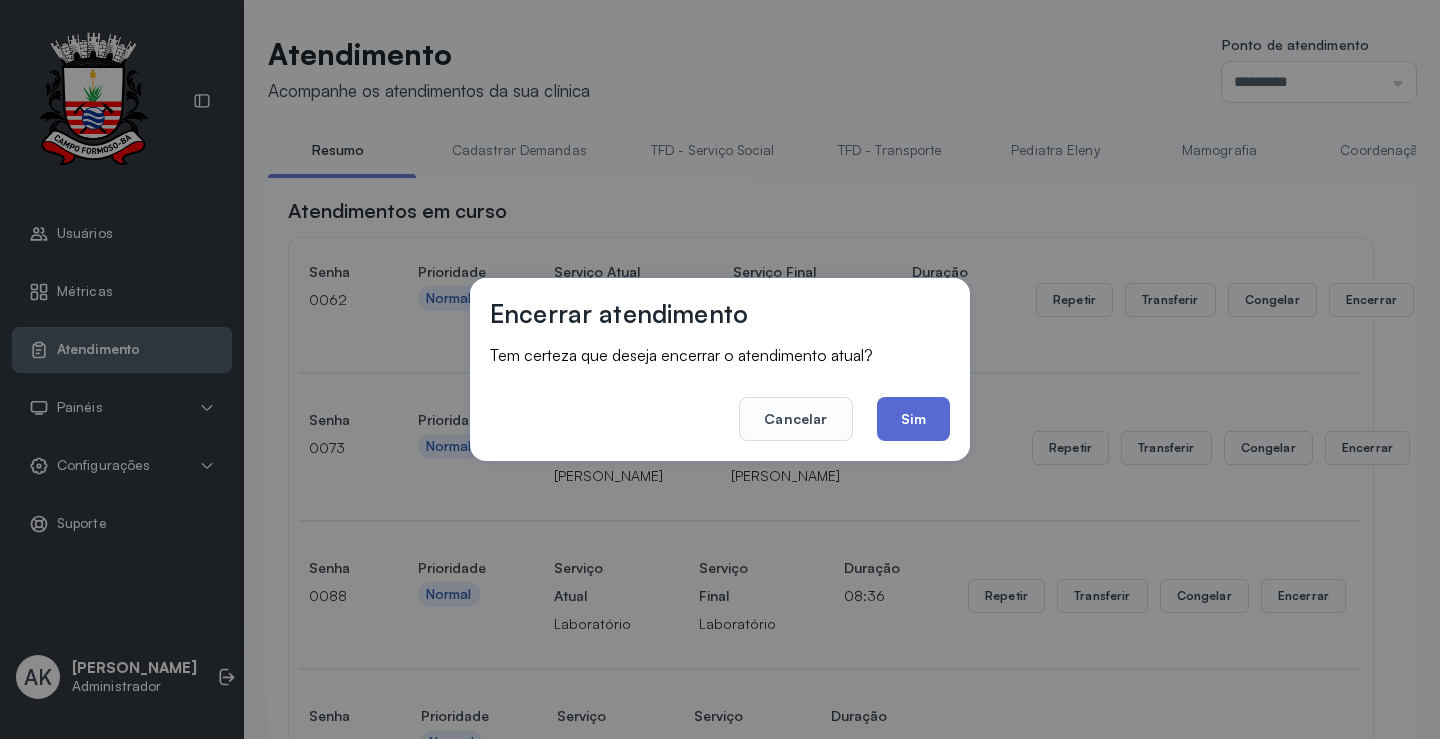 click on "Sim" 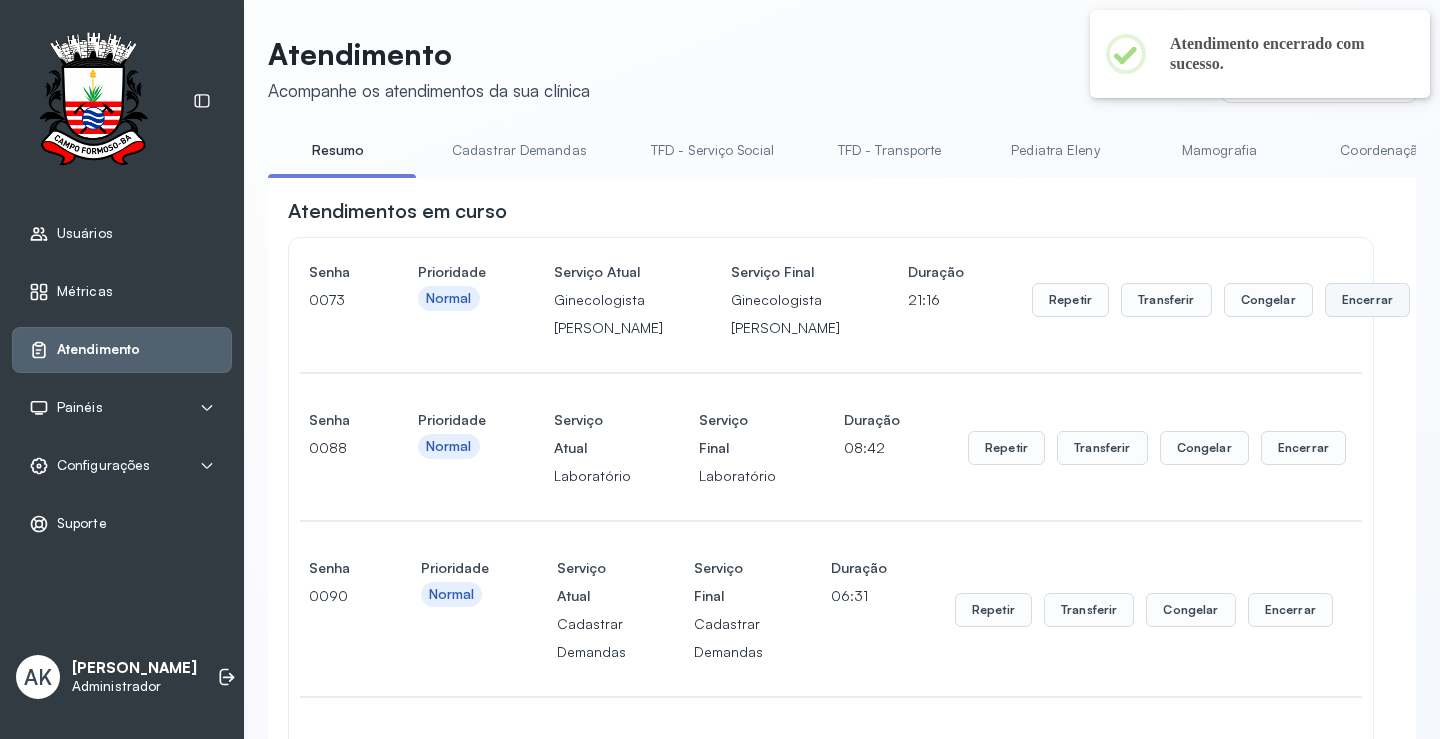 click on "Encerrar" at bounding box center (1367, 300) 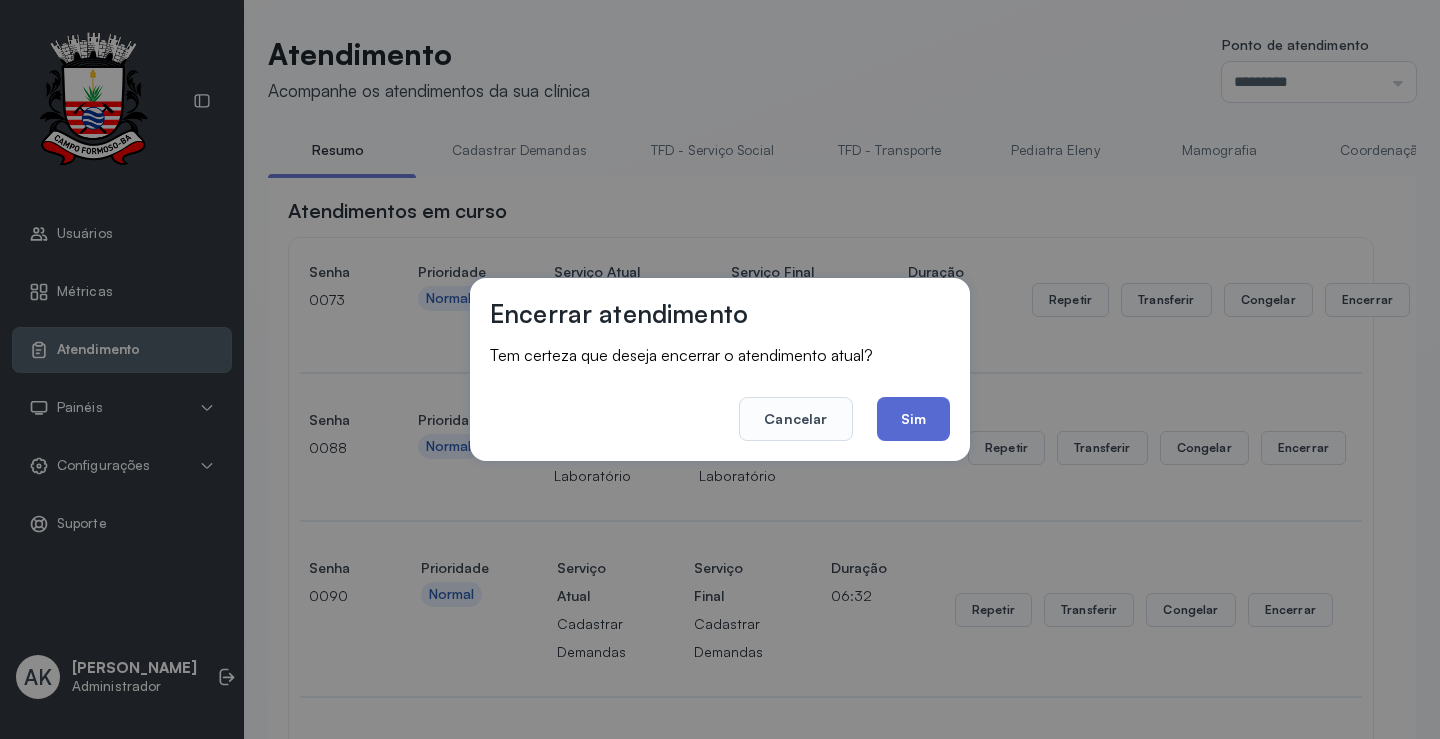 click on "Sim" 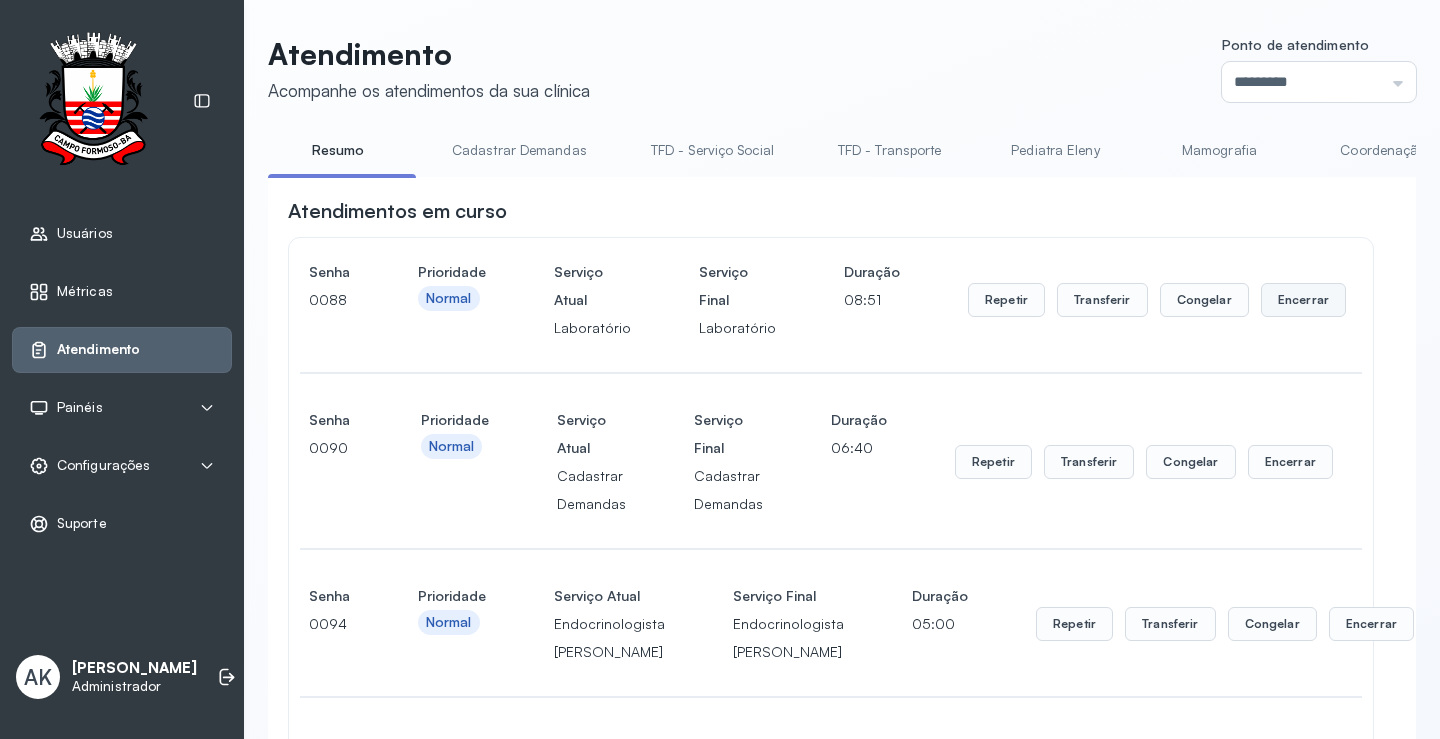 click on "Encerrar" at bounding box center (1303, 300) 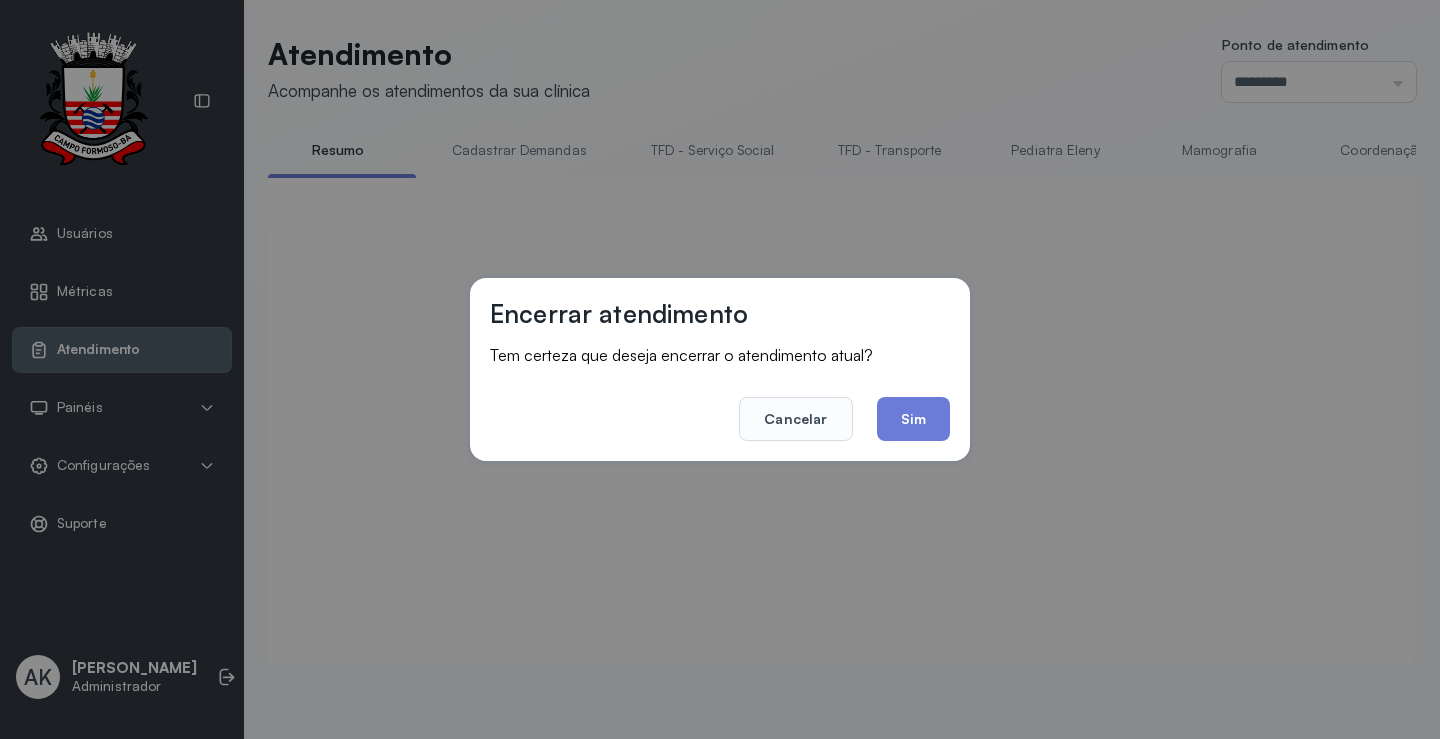 click on "Encerrar atendimento  Tem certeza que deseja encerrar o atendimento atual?  Cancelar Sim" at bounding box center (720, 369) 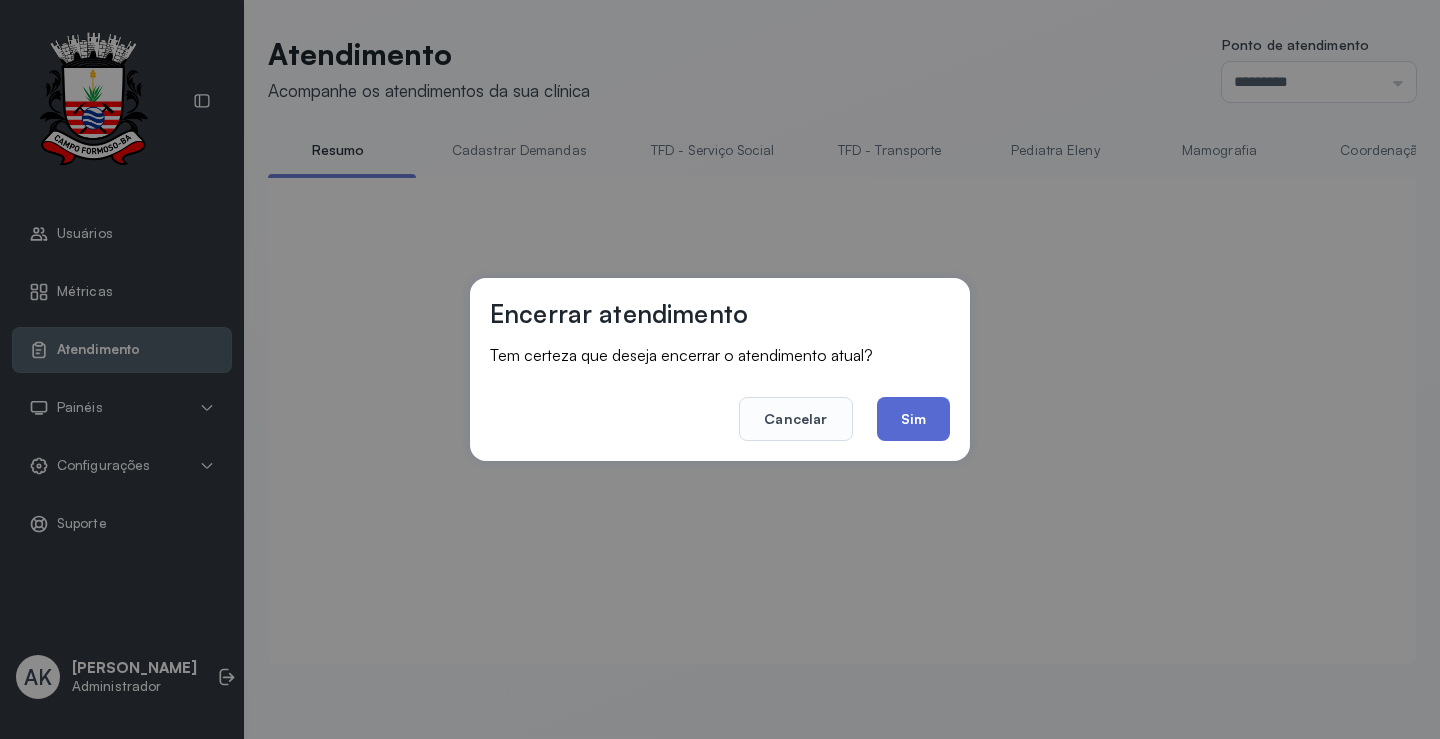 click on "Sim" 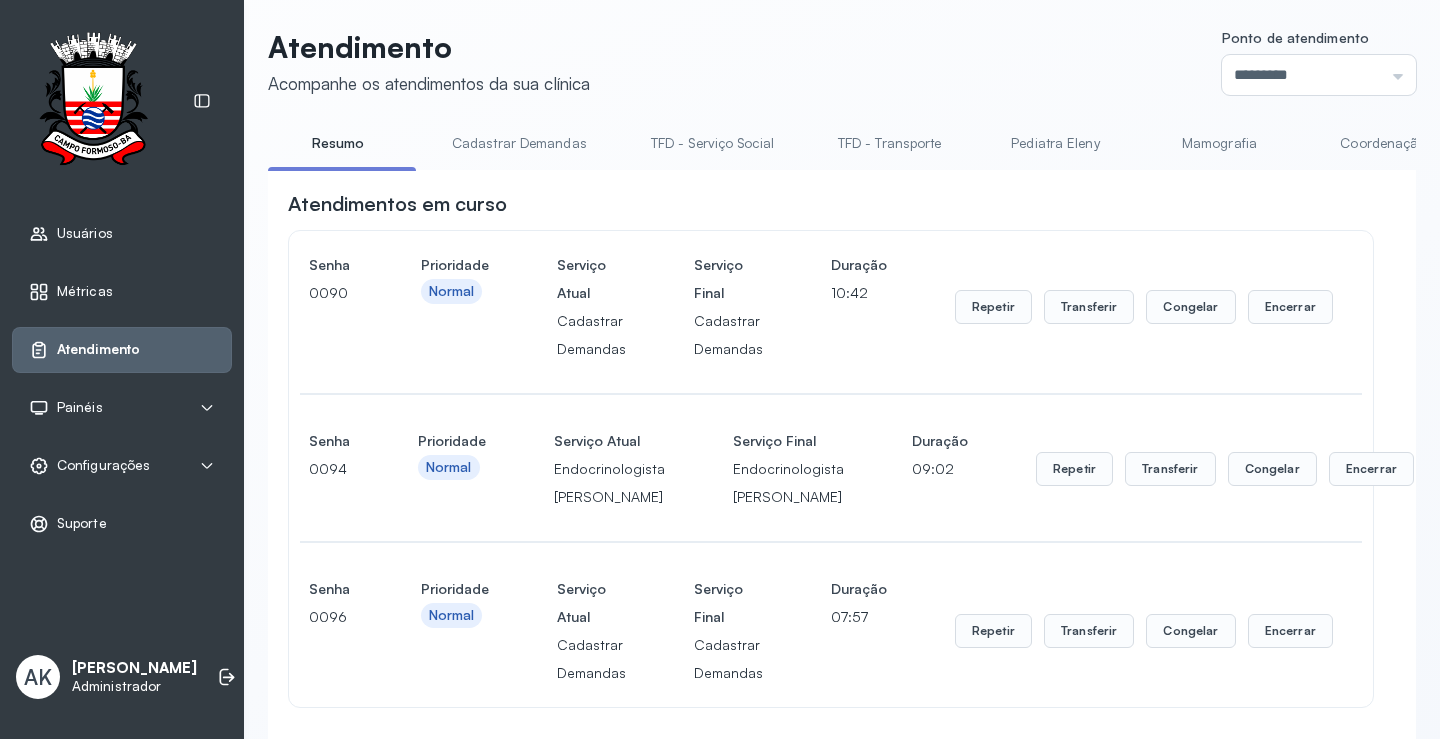 scroll, scrollTop: 1, scrollLeft: 0, axis: vertical 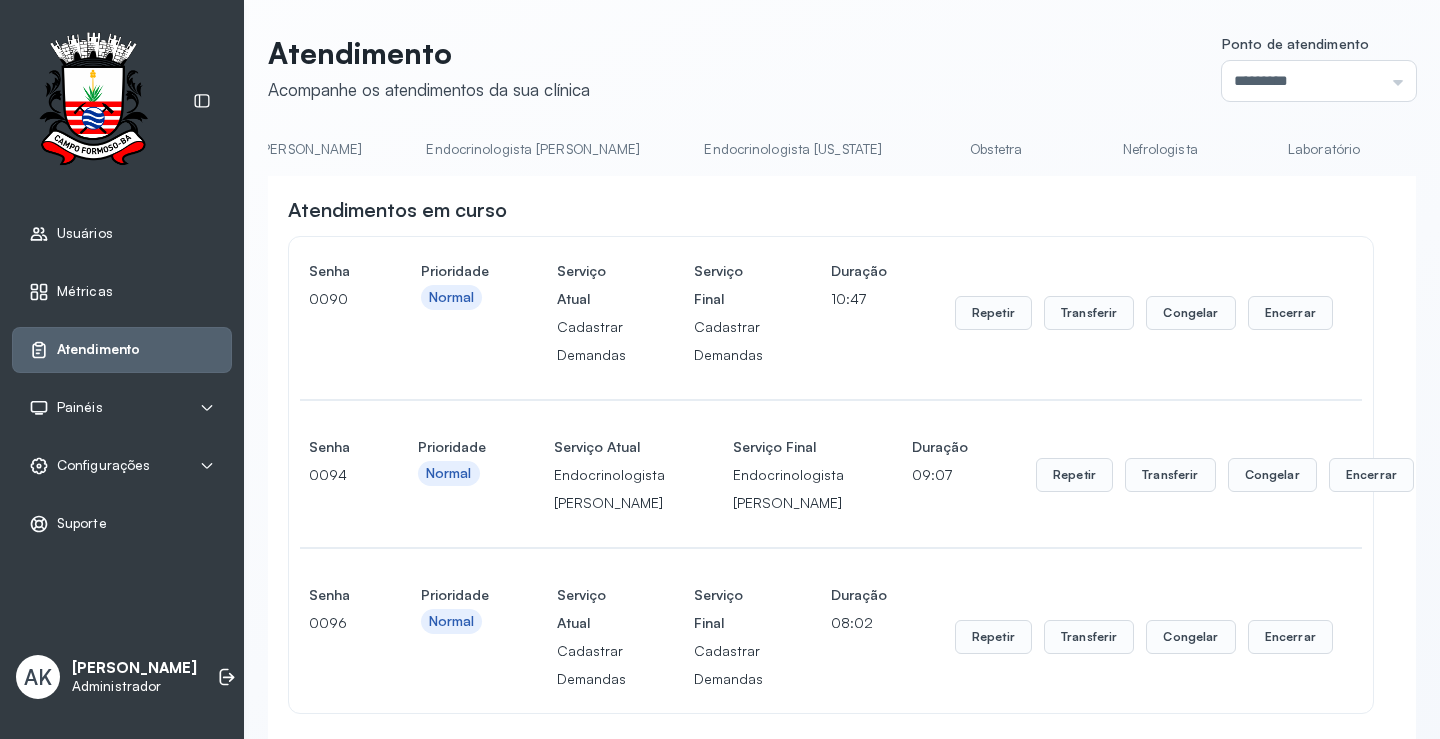 click on "Nefrologista" at bounding box center (1160, 149) 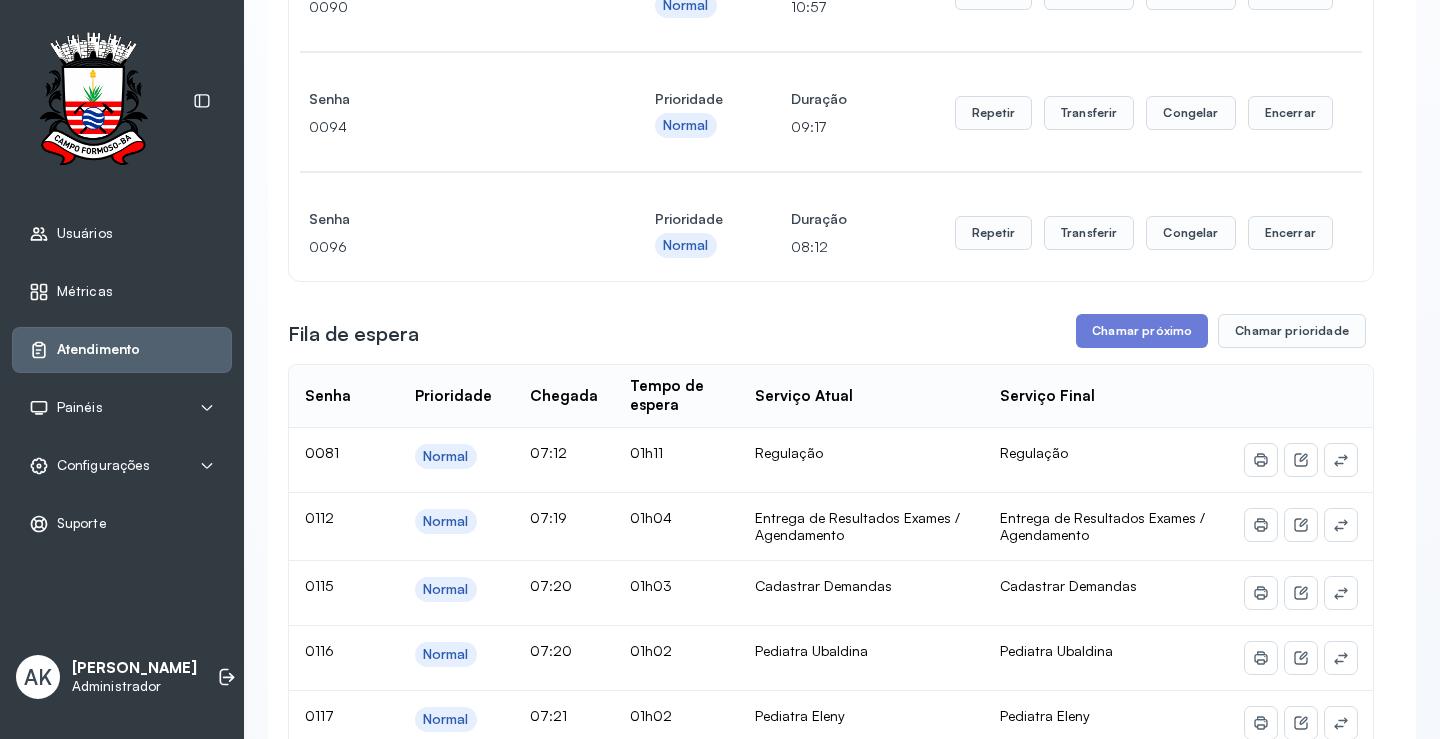 scroll, scrollTop: 0, scrollLeft: 0, axis: both 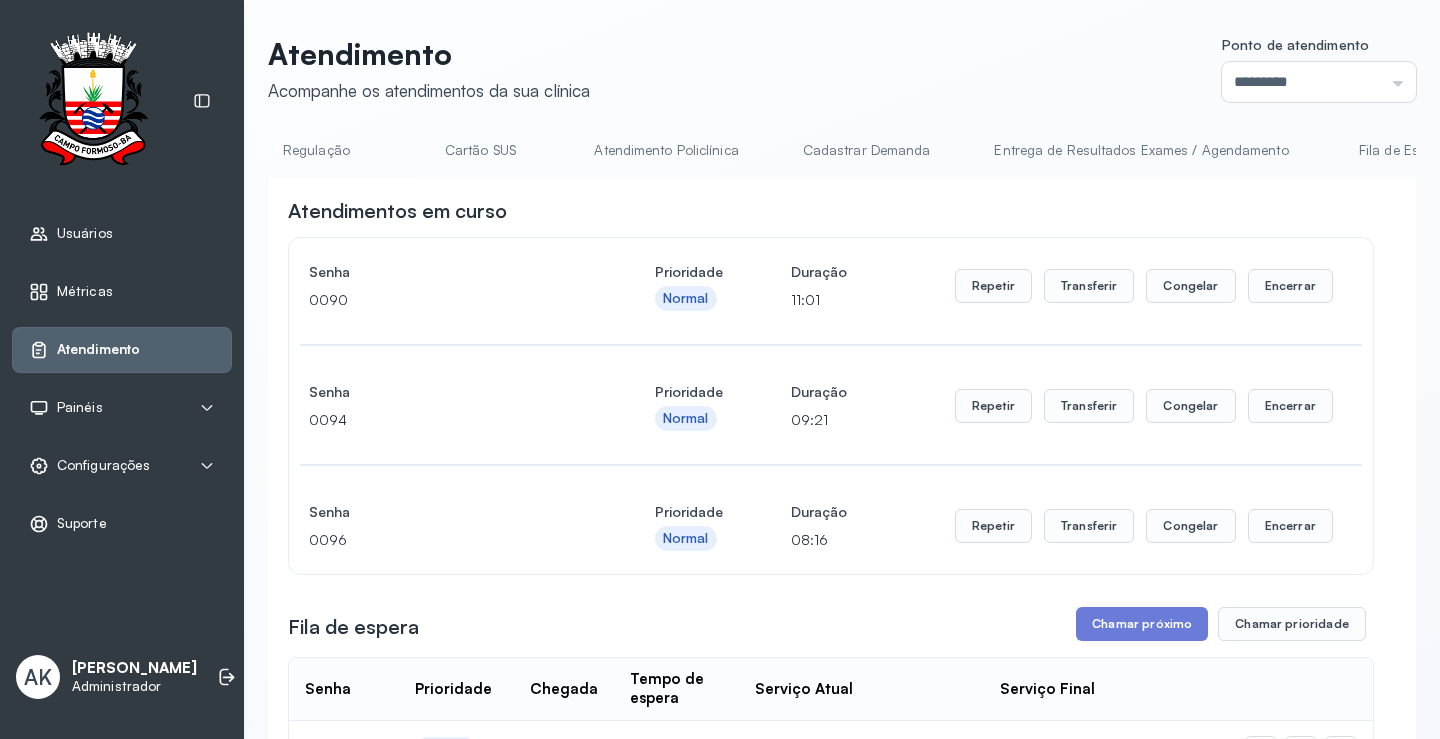 click on "Cartão SUS" at bounding box center [480, 150] 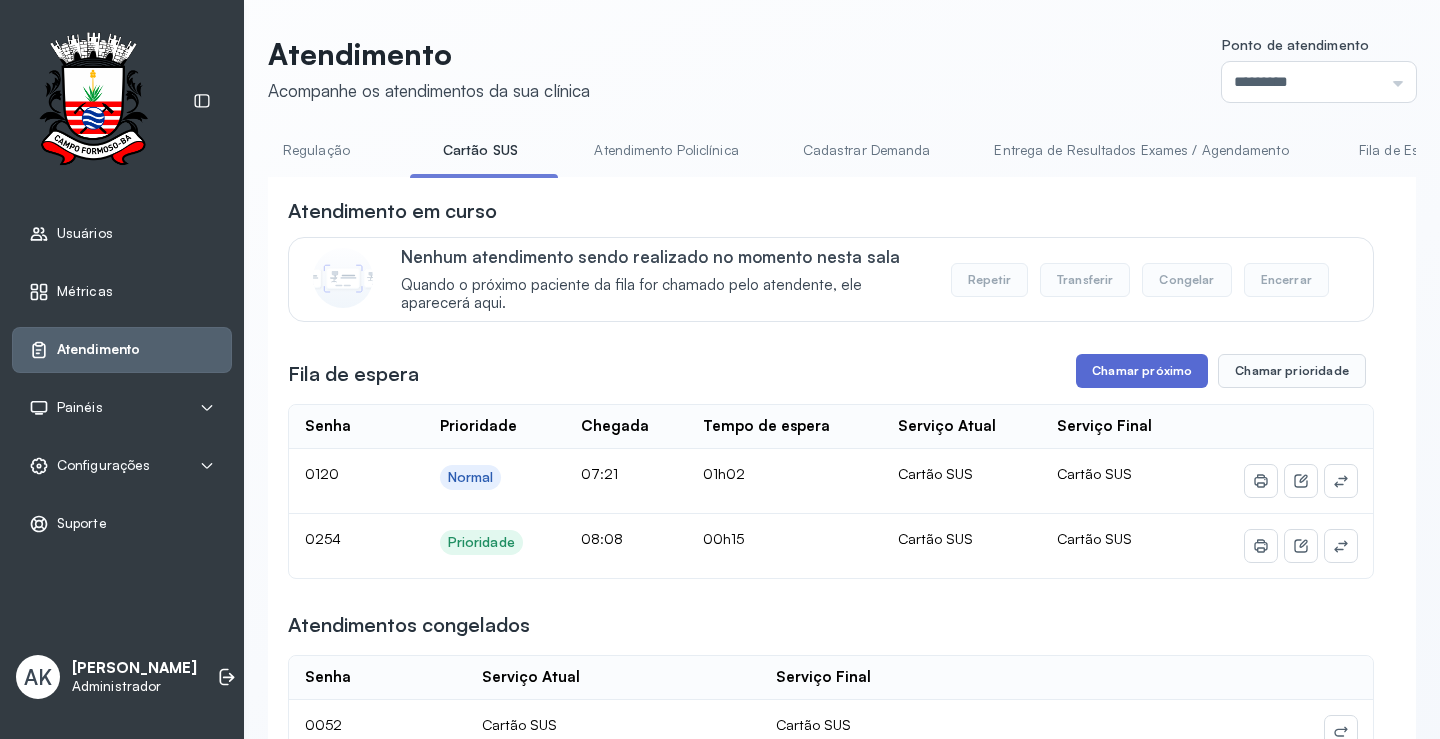 click on "Chamar próximo" at bounding box center [1142, 371] 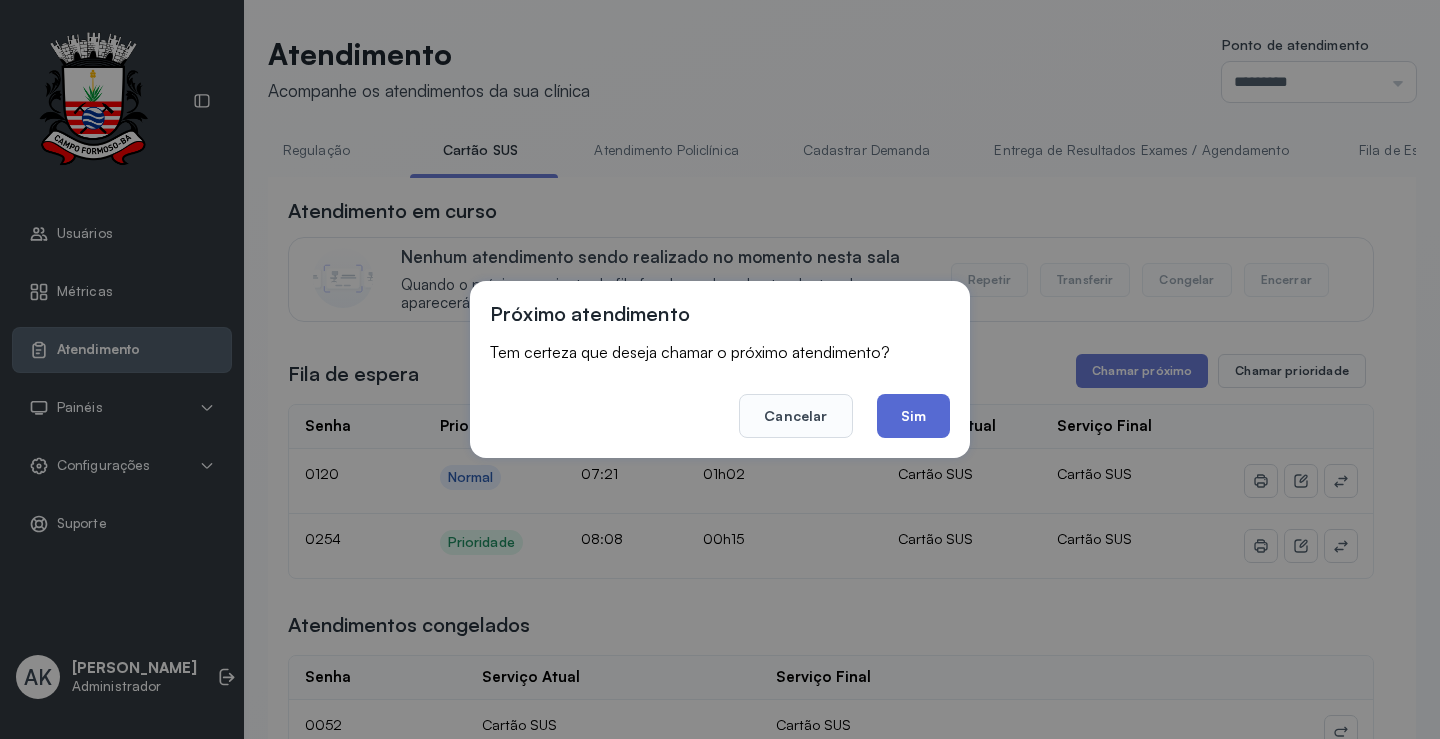 click on "Sim" 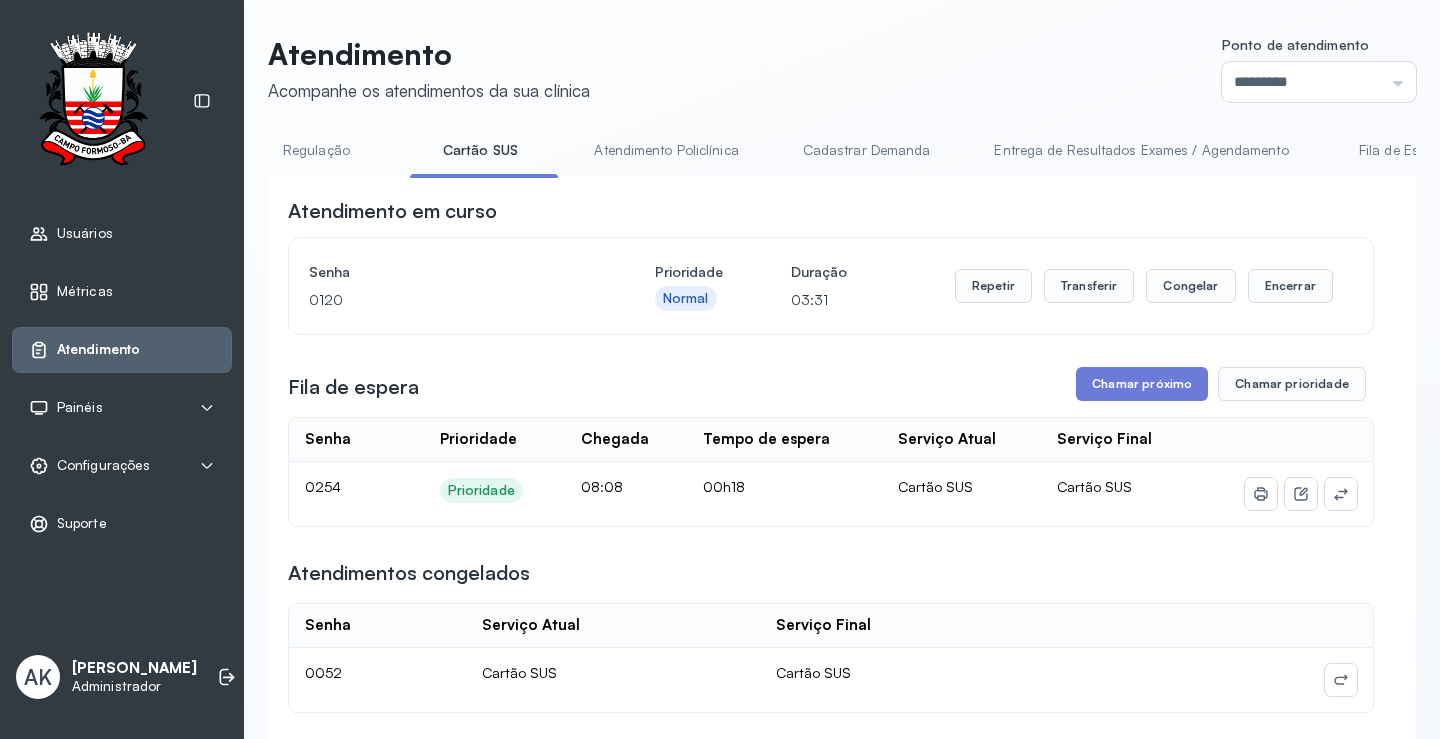 click on "Ana Karolainy Santos Serafim" at bounding box center [134, 668] 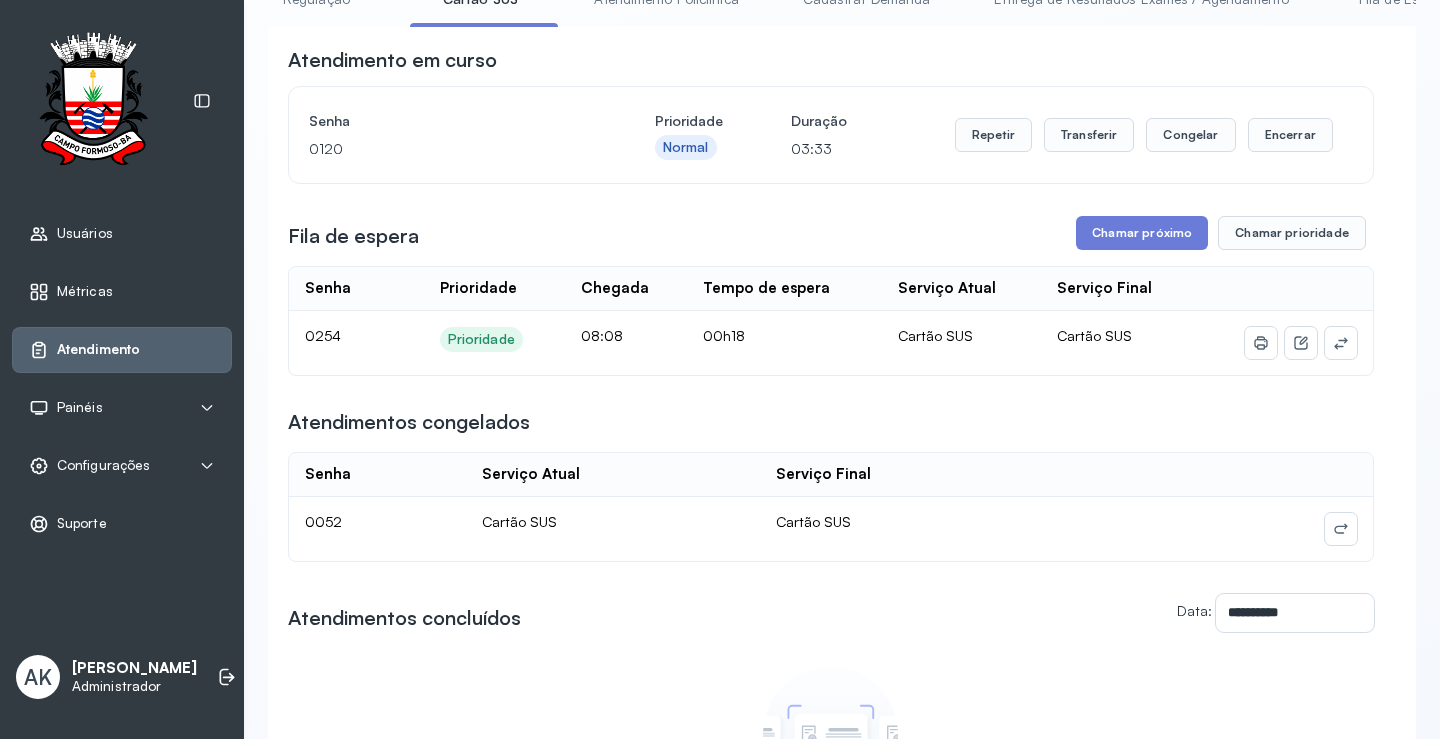 scroll, scrollTop: 0, scrollLeft: 0, axis: both 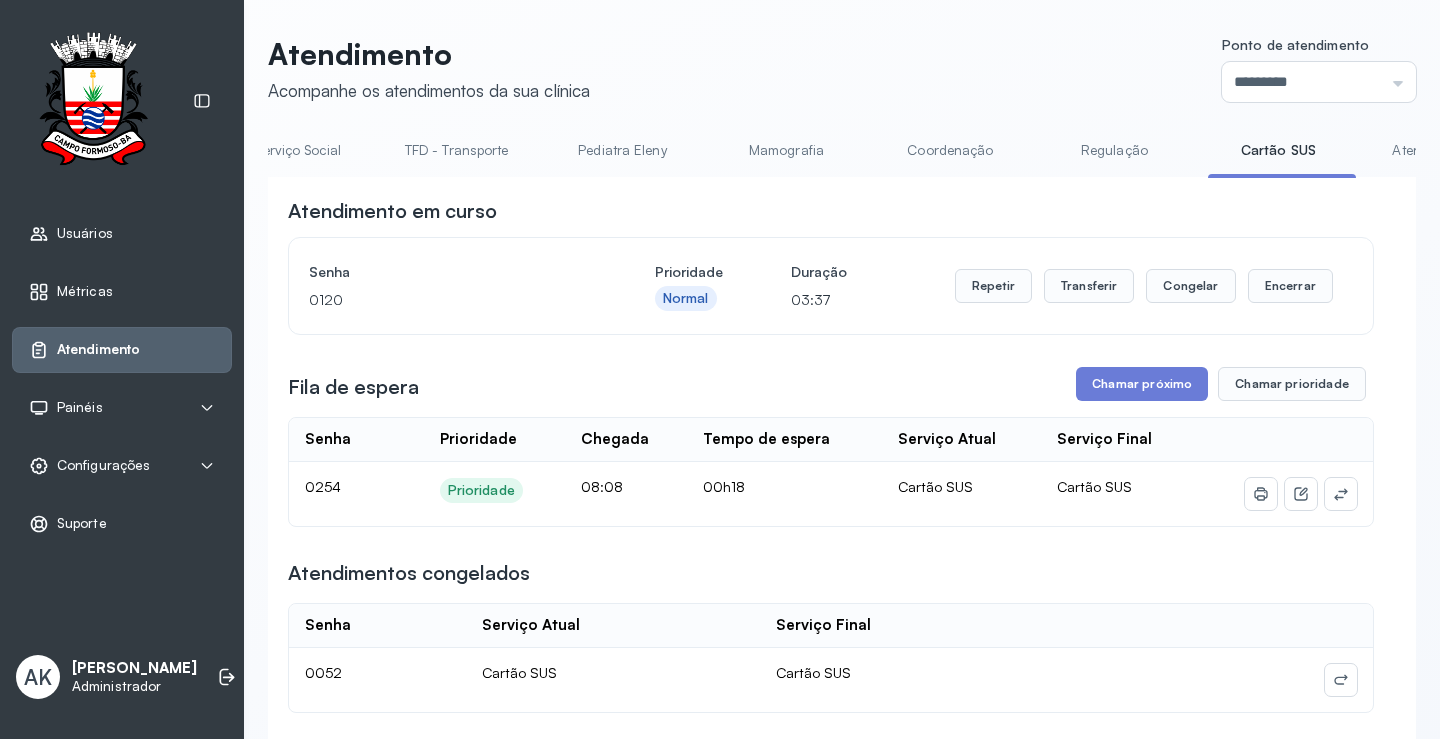 click on "Pediatra Eleny" at bounding box center [622, 150] 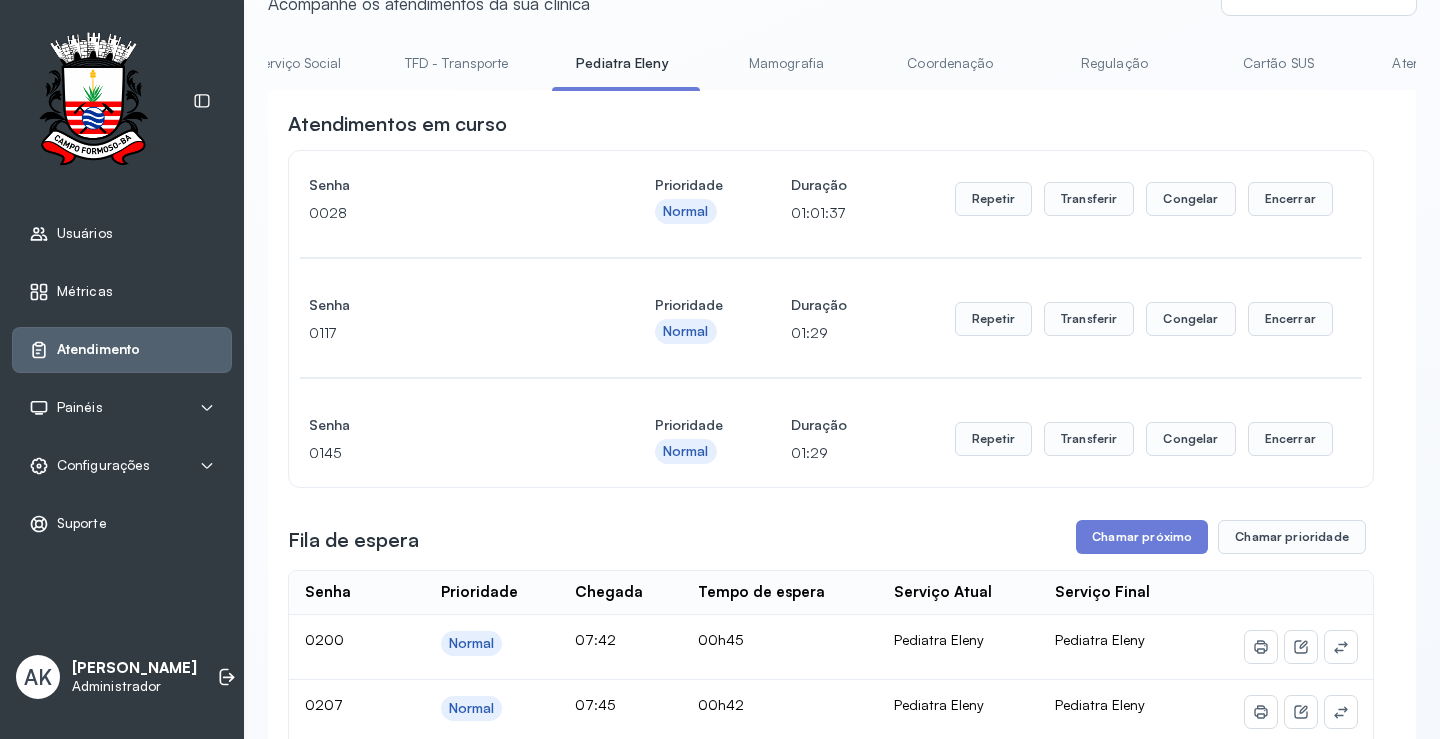 scroll, scrollTop: 0, scrollLeft: 0, axis: both 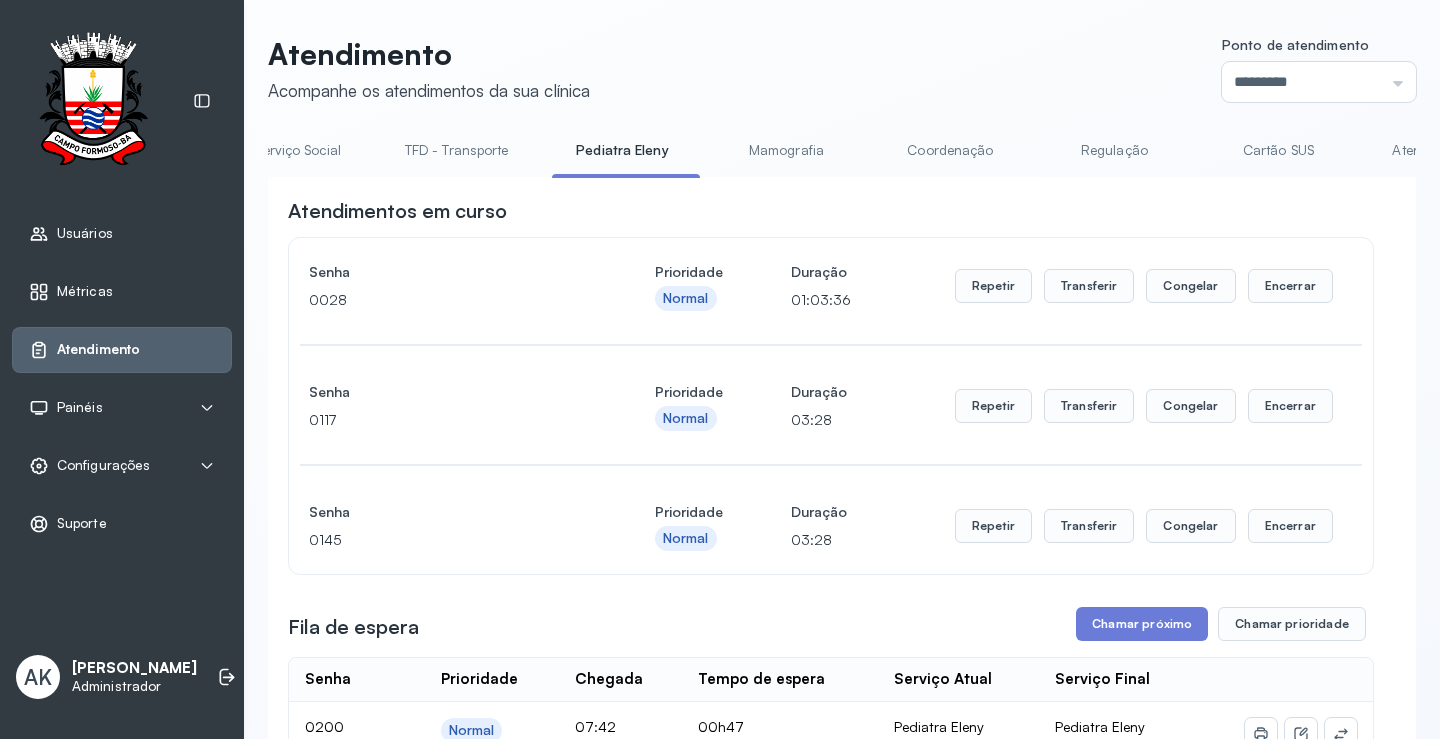 click on "Cartão SUS" at bounding box center (1278, 150) 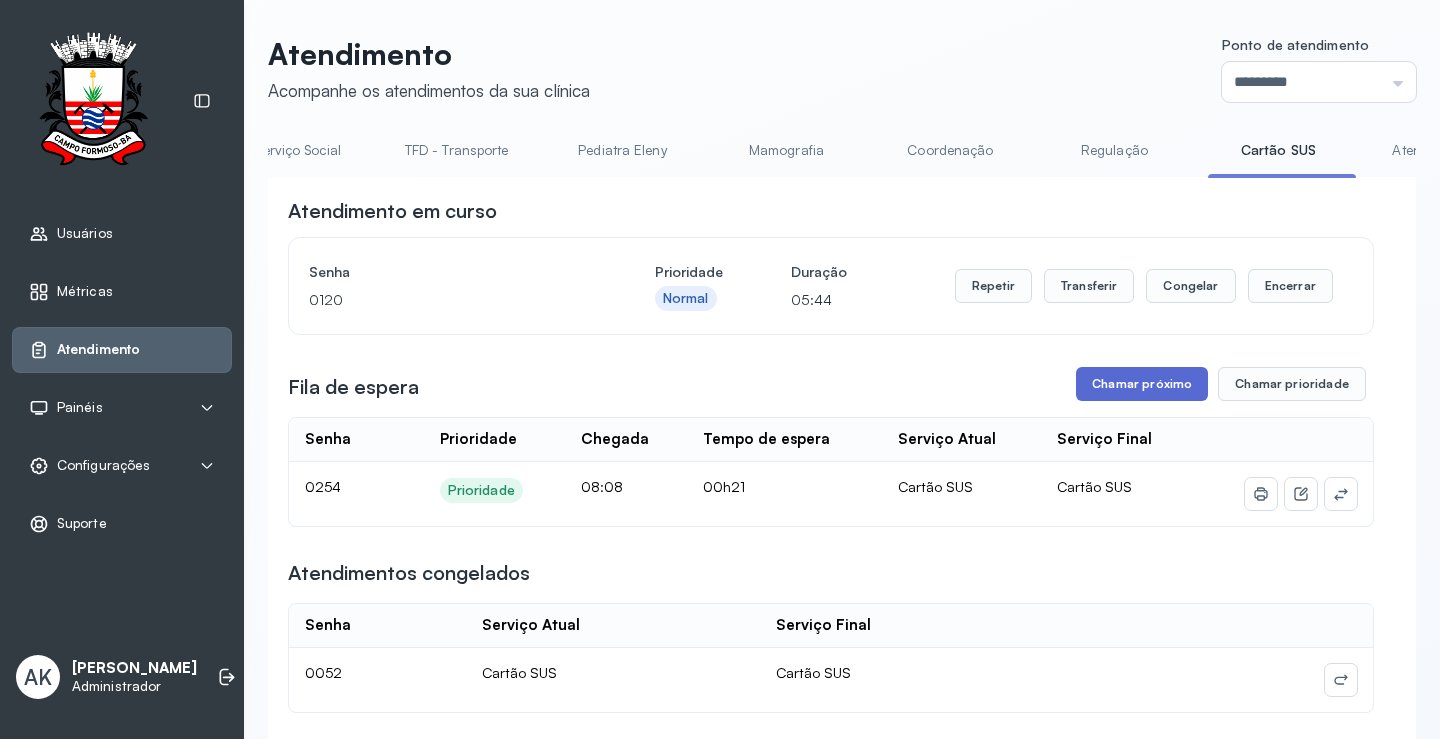 click on "Chamar próximo" at bounding box center [1142, 384] 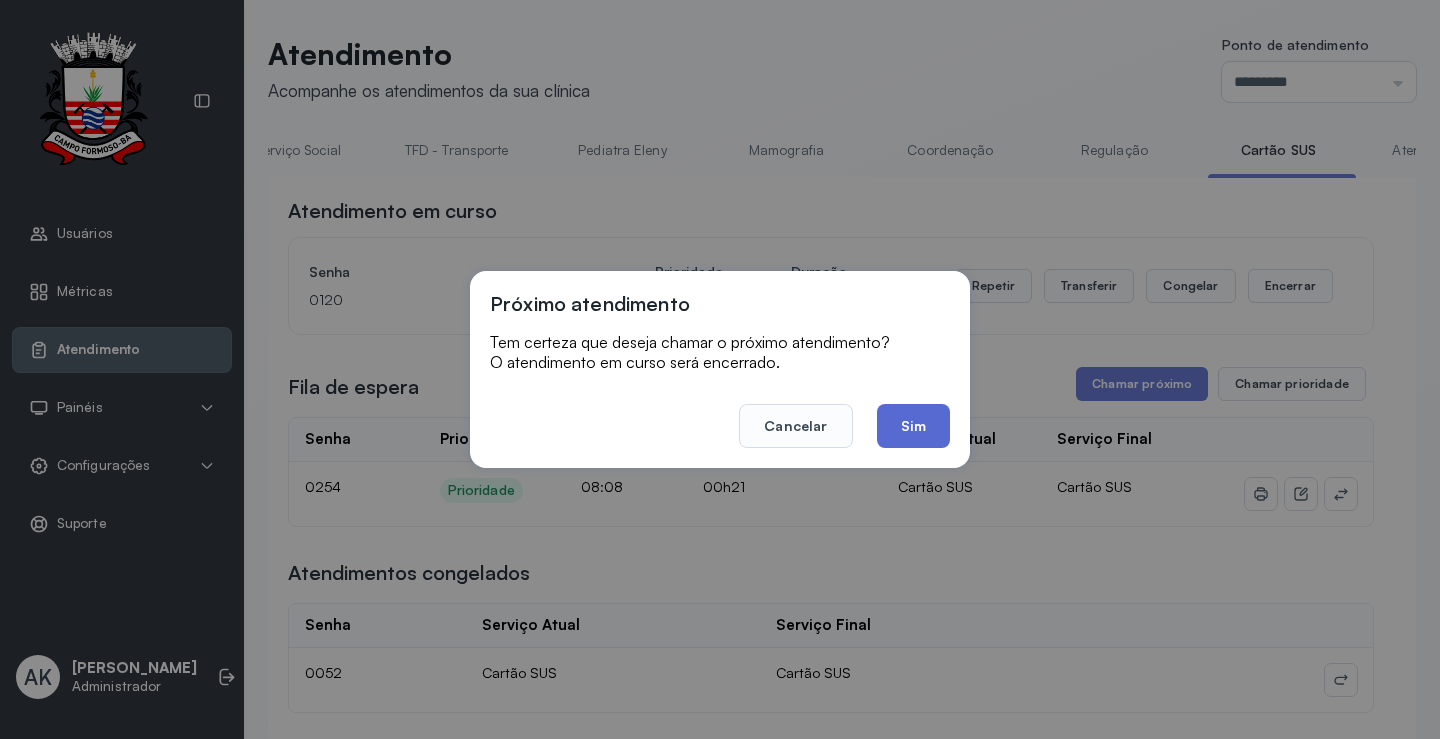 click on "Sim" 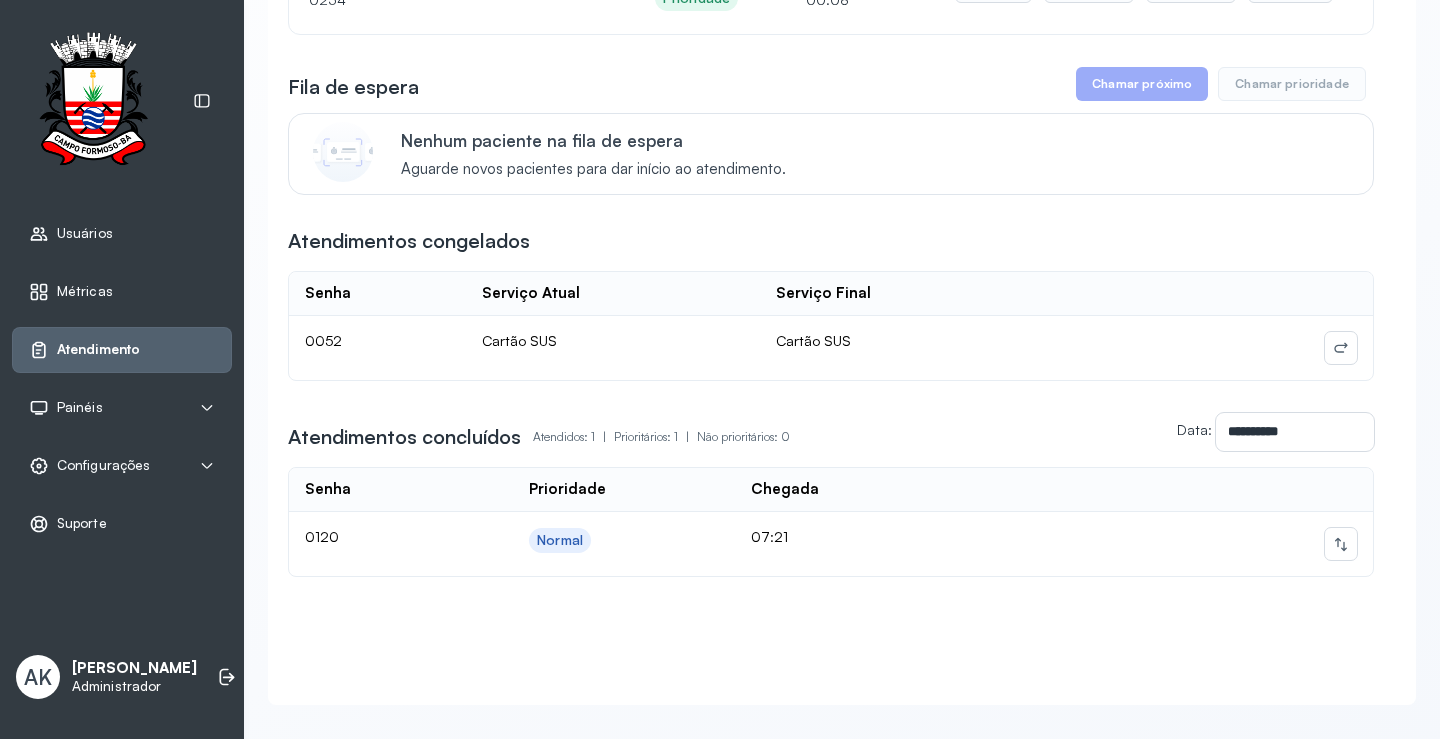 scroll, scrollTop: 0, scrollLeft: 0, axis: both 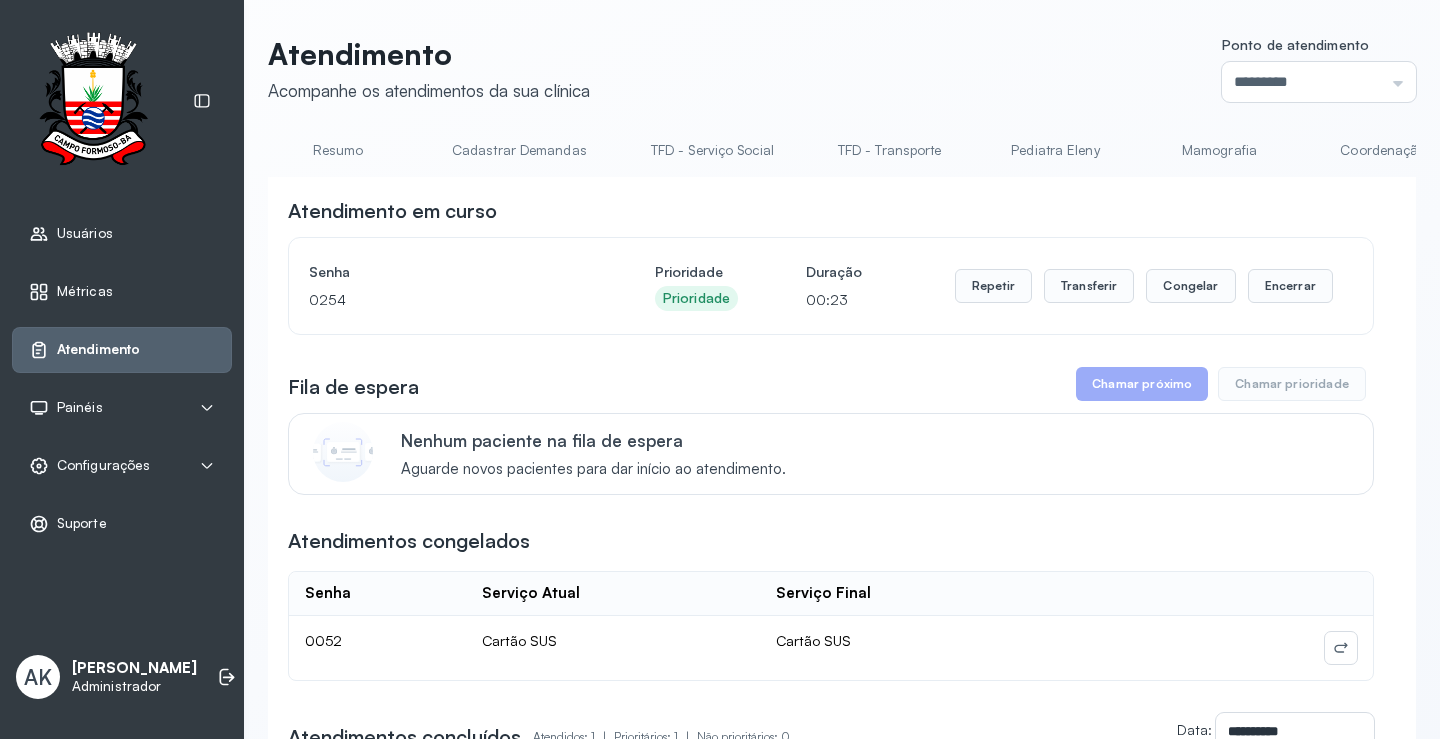 click on "Resumo" at bounding box center [338, 150] 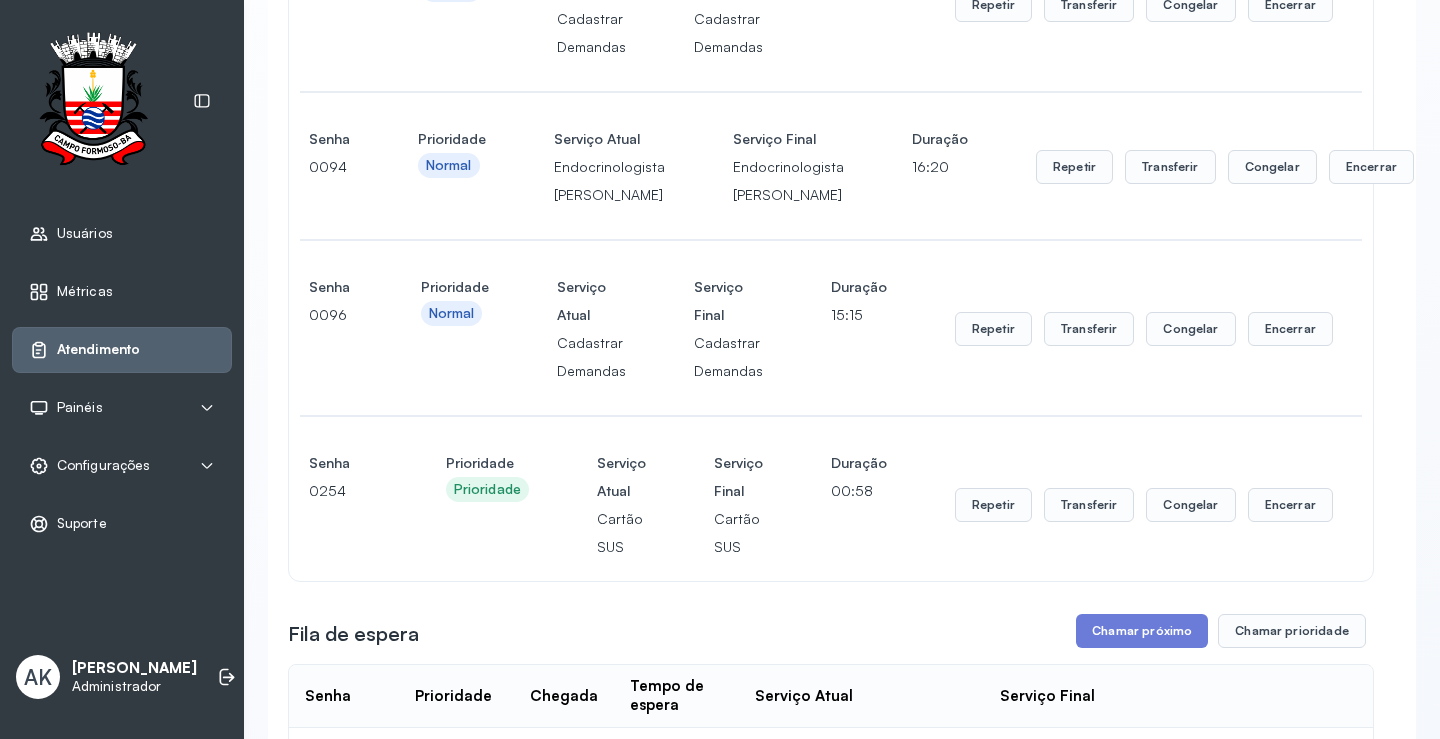 scroll, scrollTop: 200, scrollLeft: 0, axis: vertical 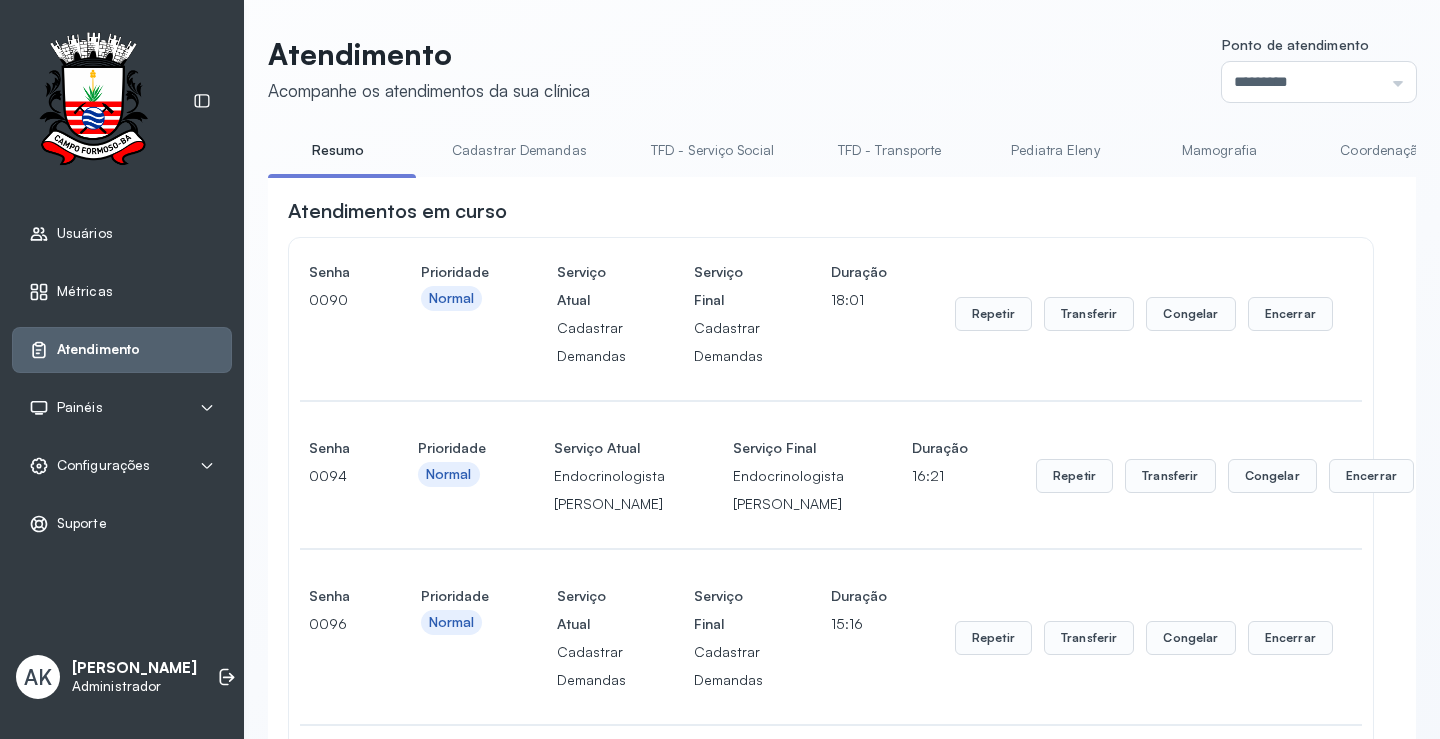 click on "Atendimento" at bounding box center [429, 54] 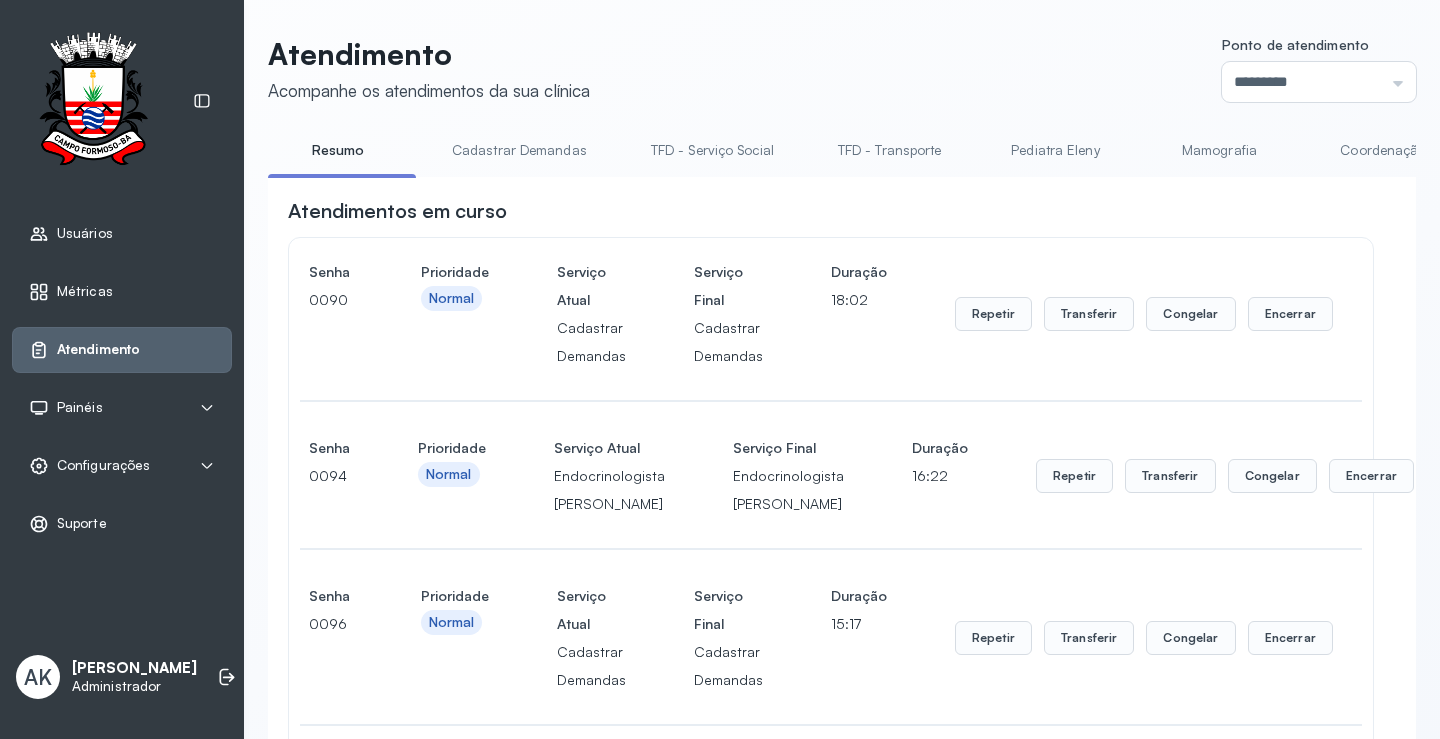 click on "Cadastrar Demandas" at bounding box center (519, 150) 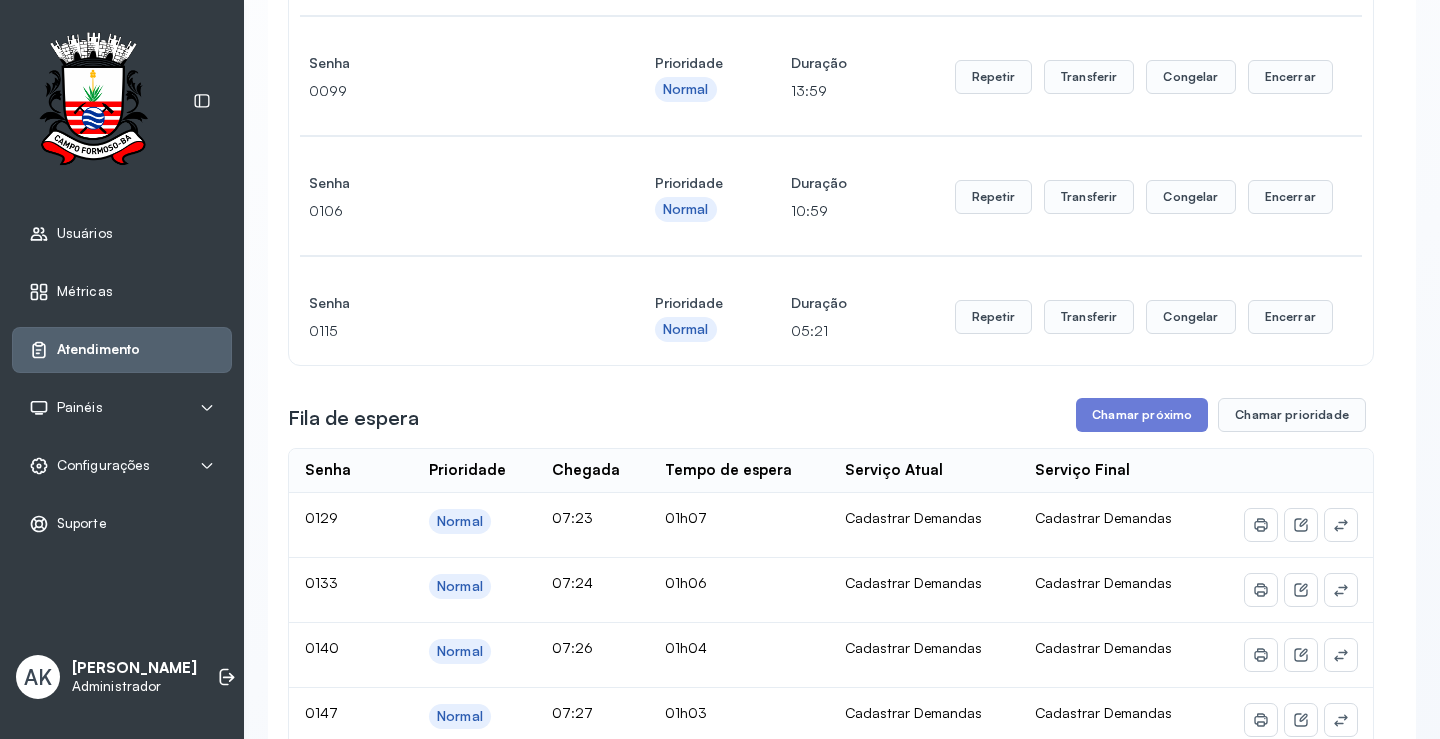 scroll, scrollTop: 600, scrollLeft: 0, axis: vertical 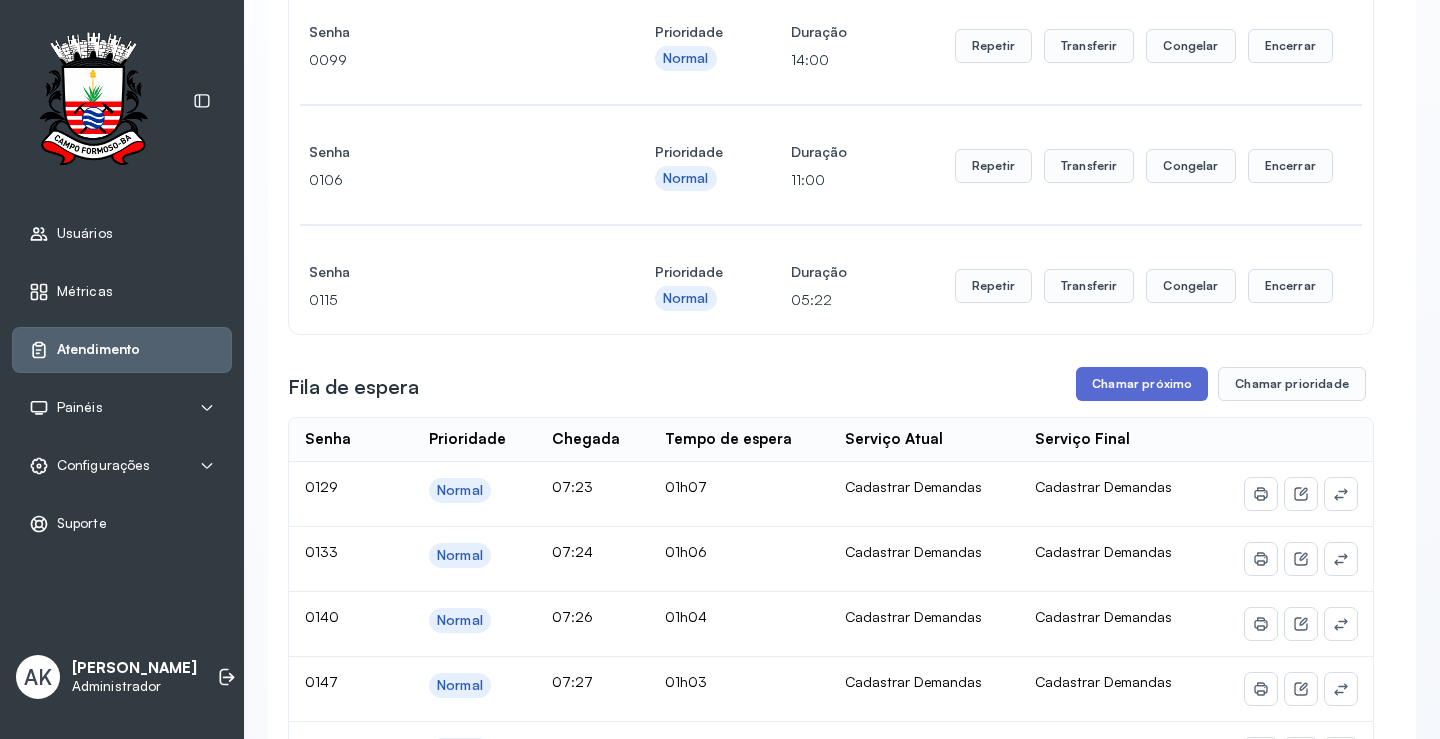 click on "Chamar próximo" at bounding box center (1142, 384) 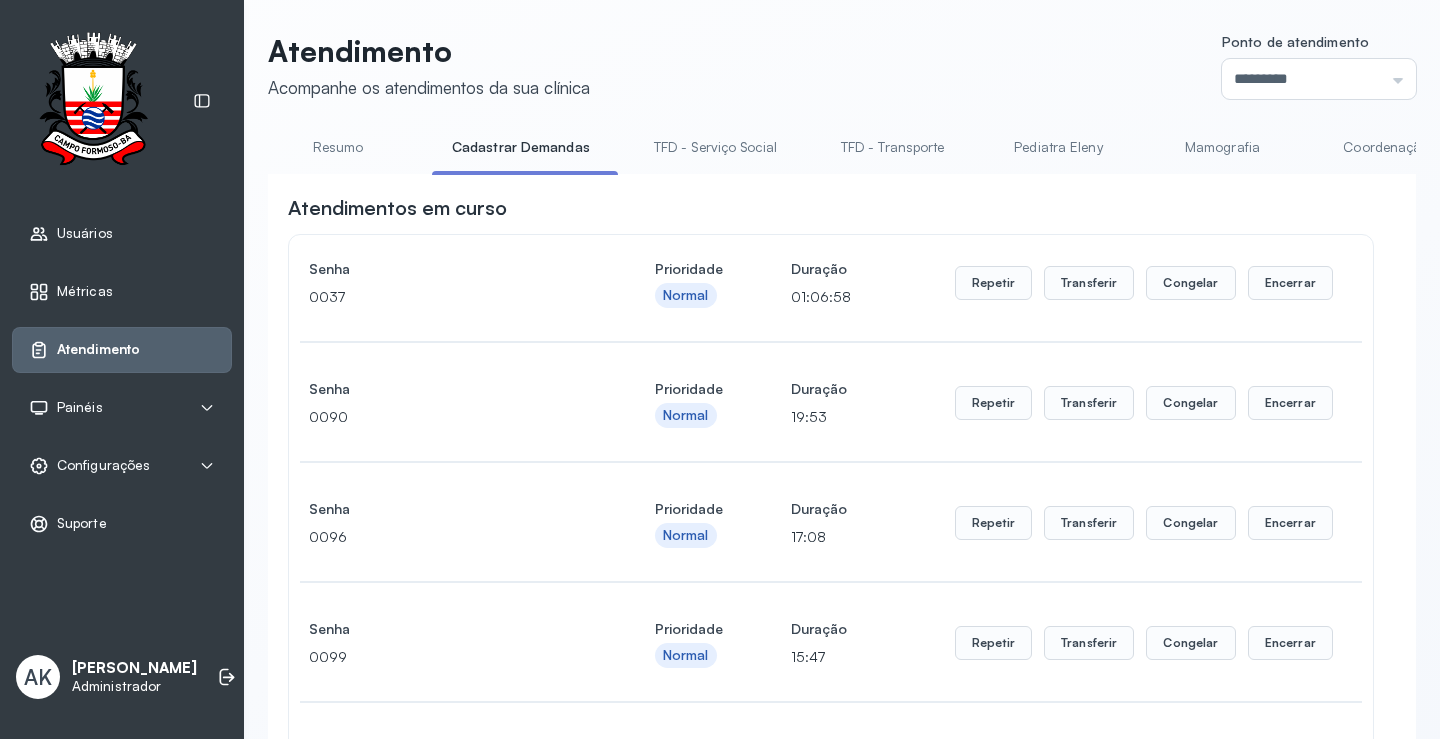scroll, scrollTop: 0, scrollLeft: 0, axis: both 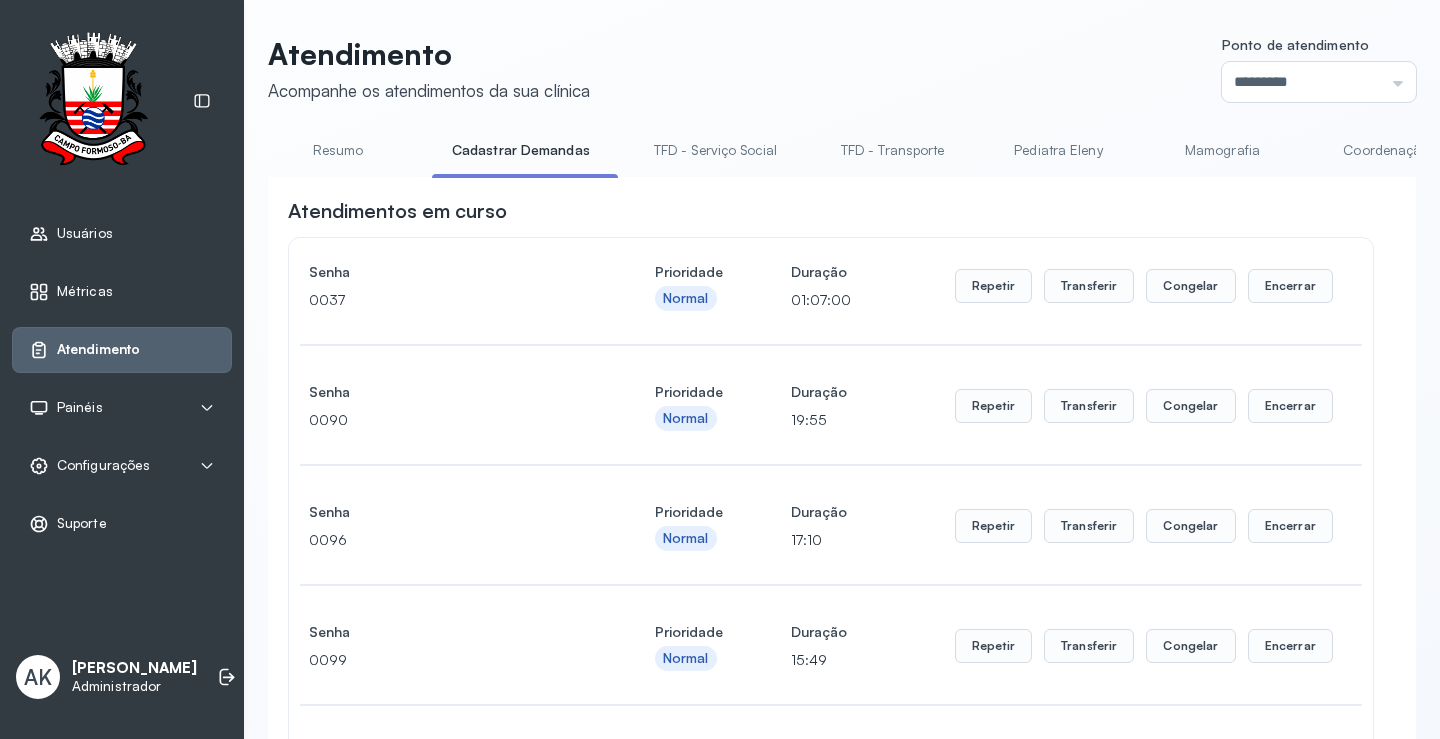 click on "Resumo" at bounding box center (338, 150) 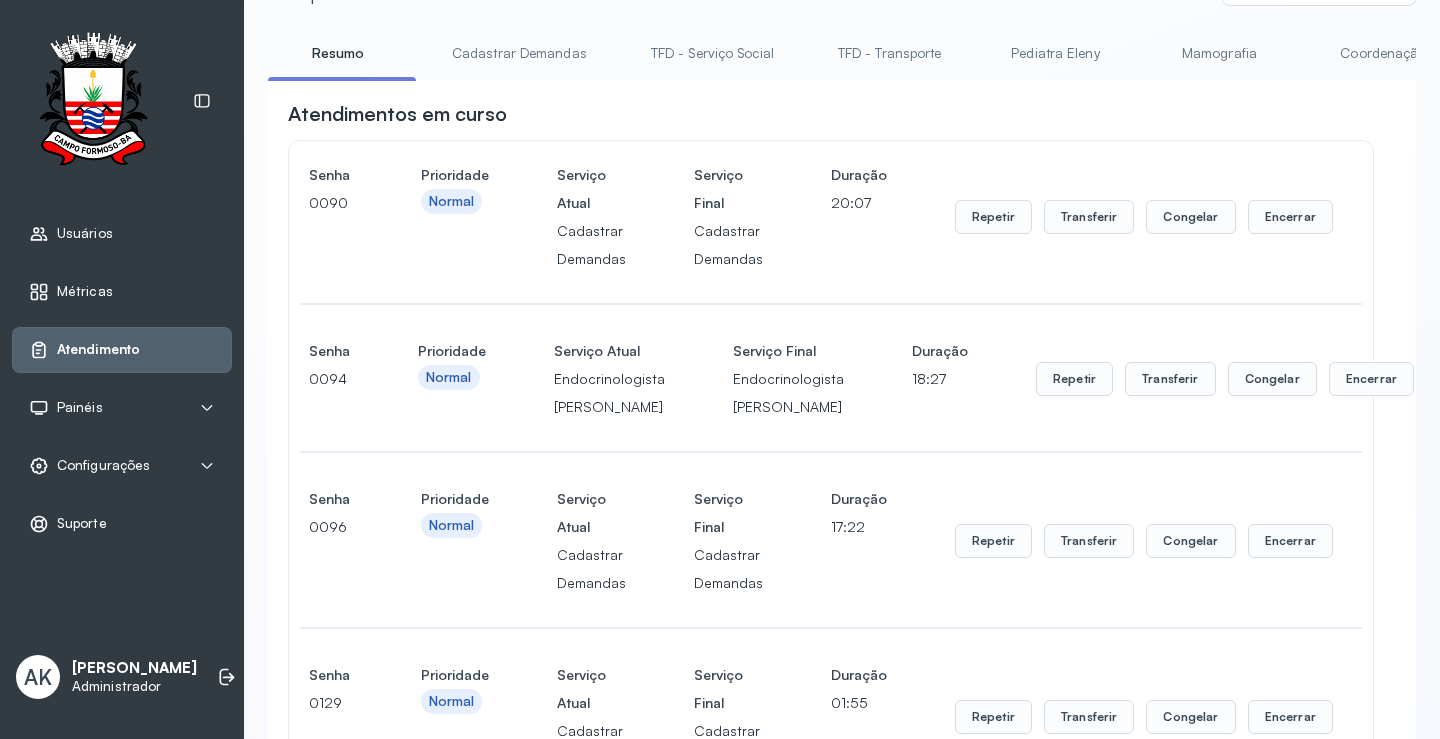 scroll, scrollTop: 0, scrollLeft: 0, axis: both 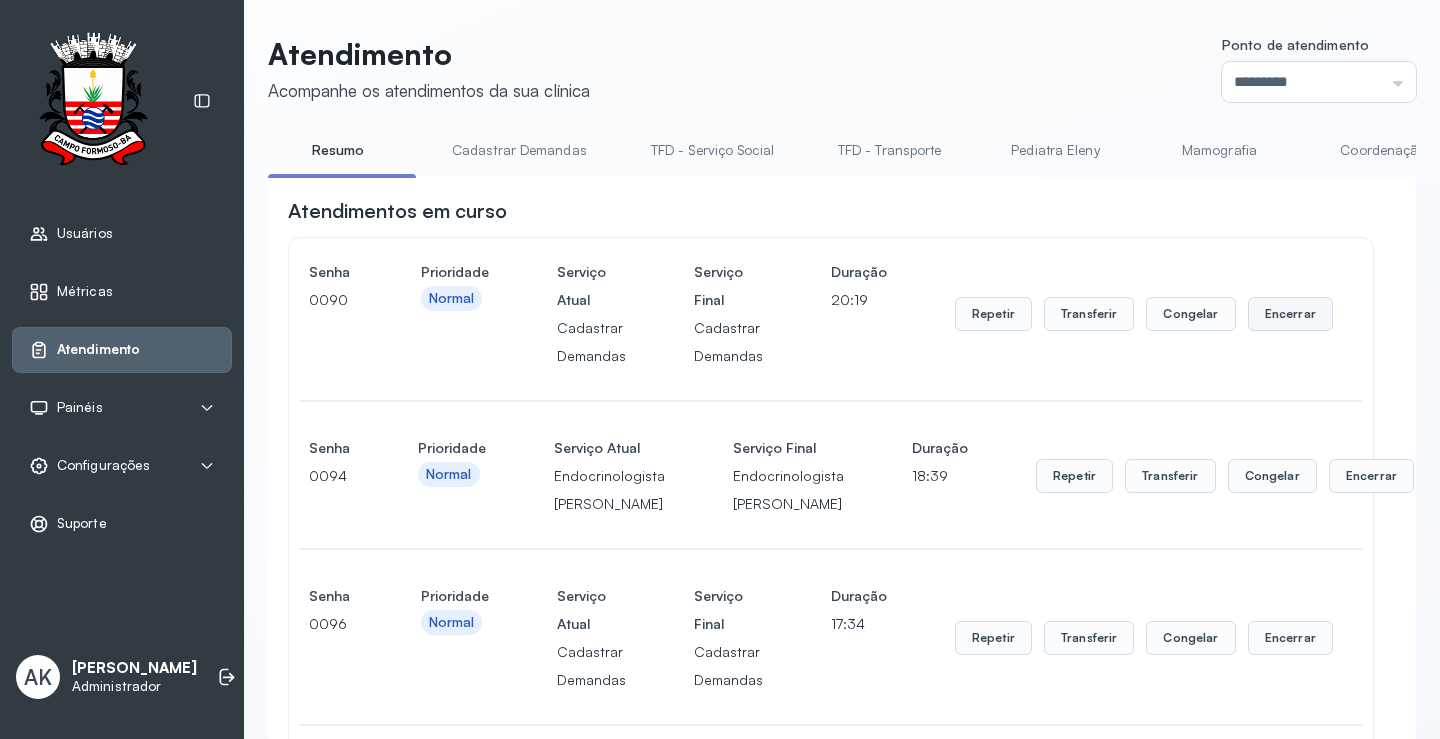 click on "Encerrar" at bounding box center (1290, 314) 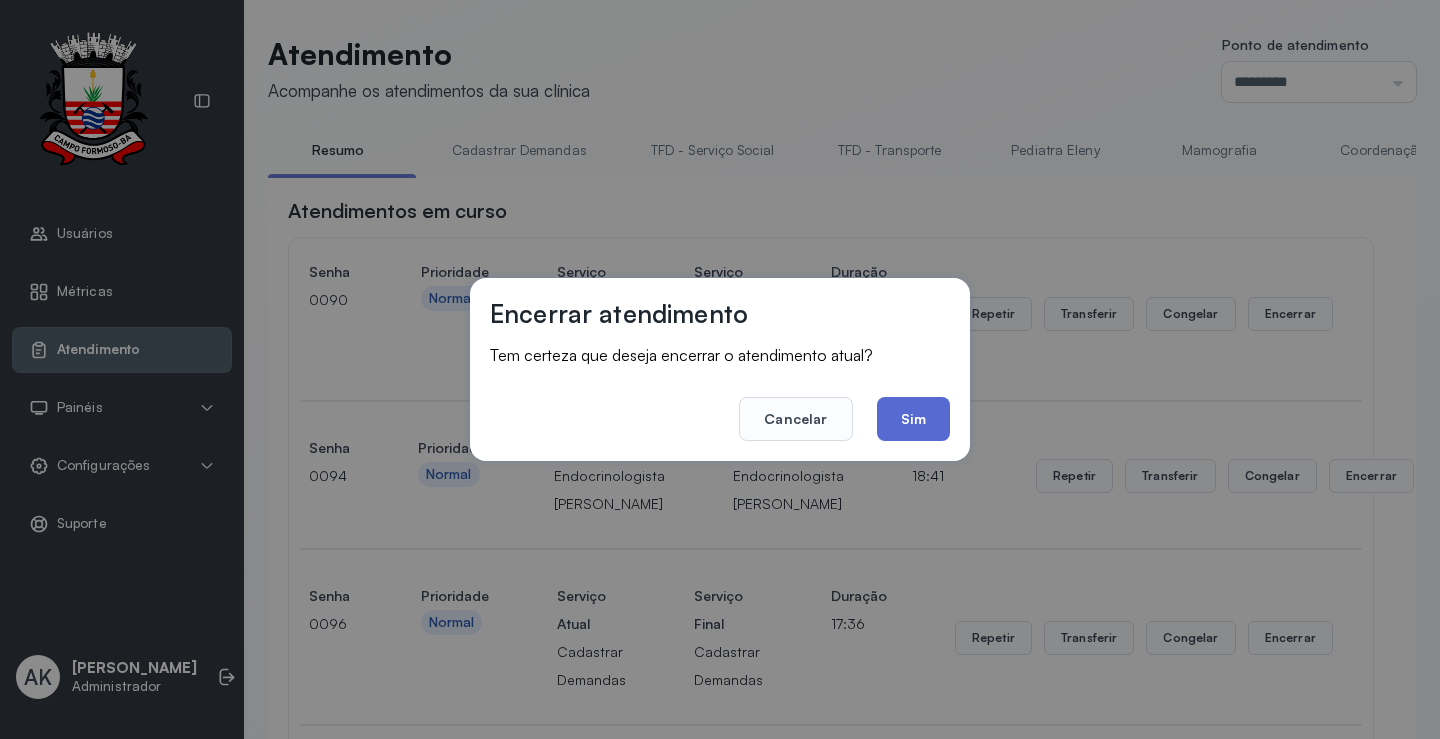 click on "Sim" 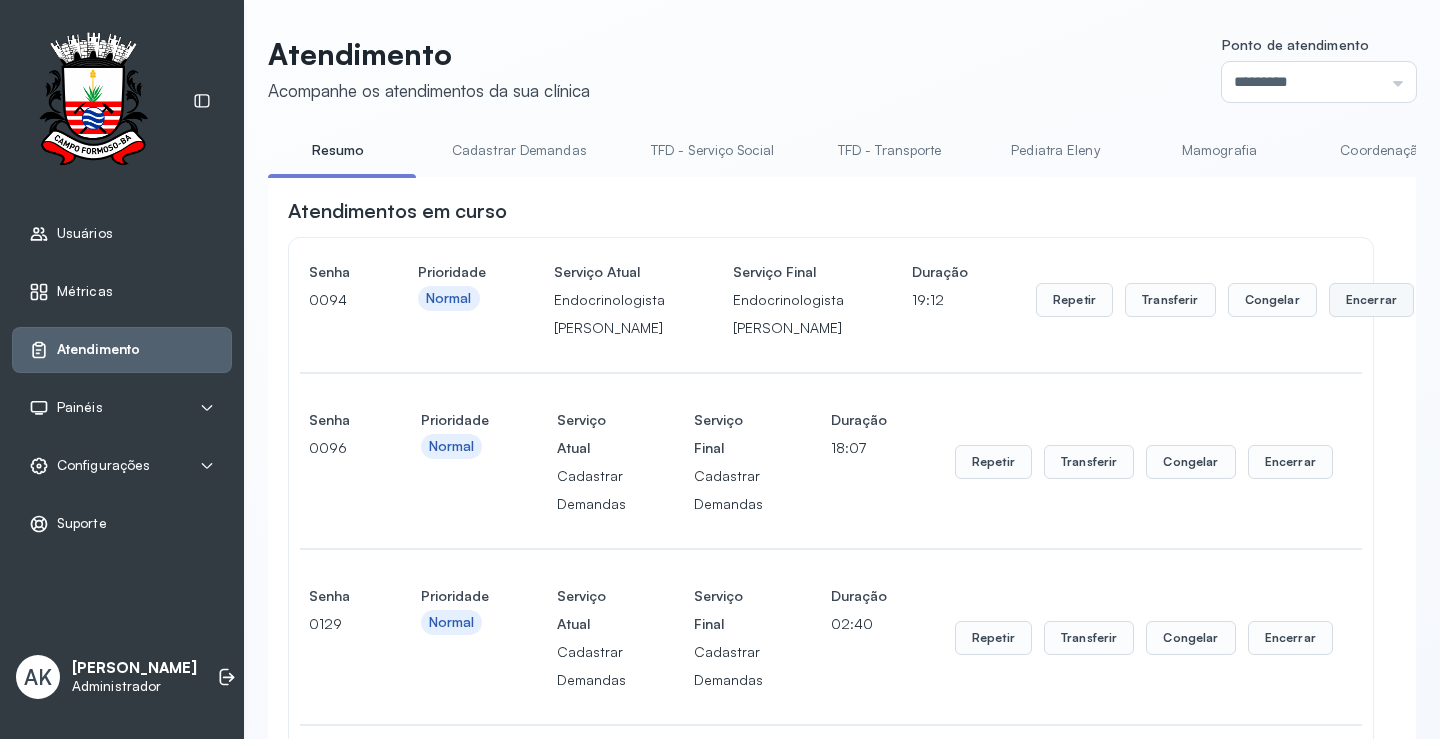 click on "Encerrar" at bounding box center [1371, 300] 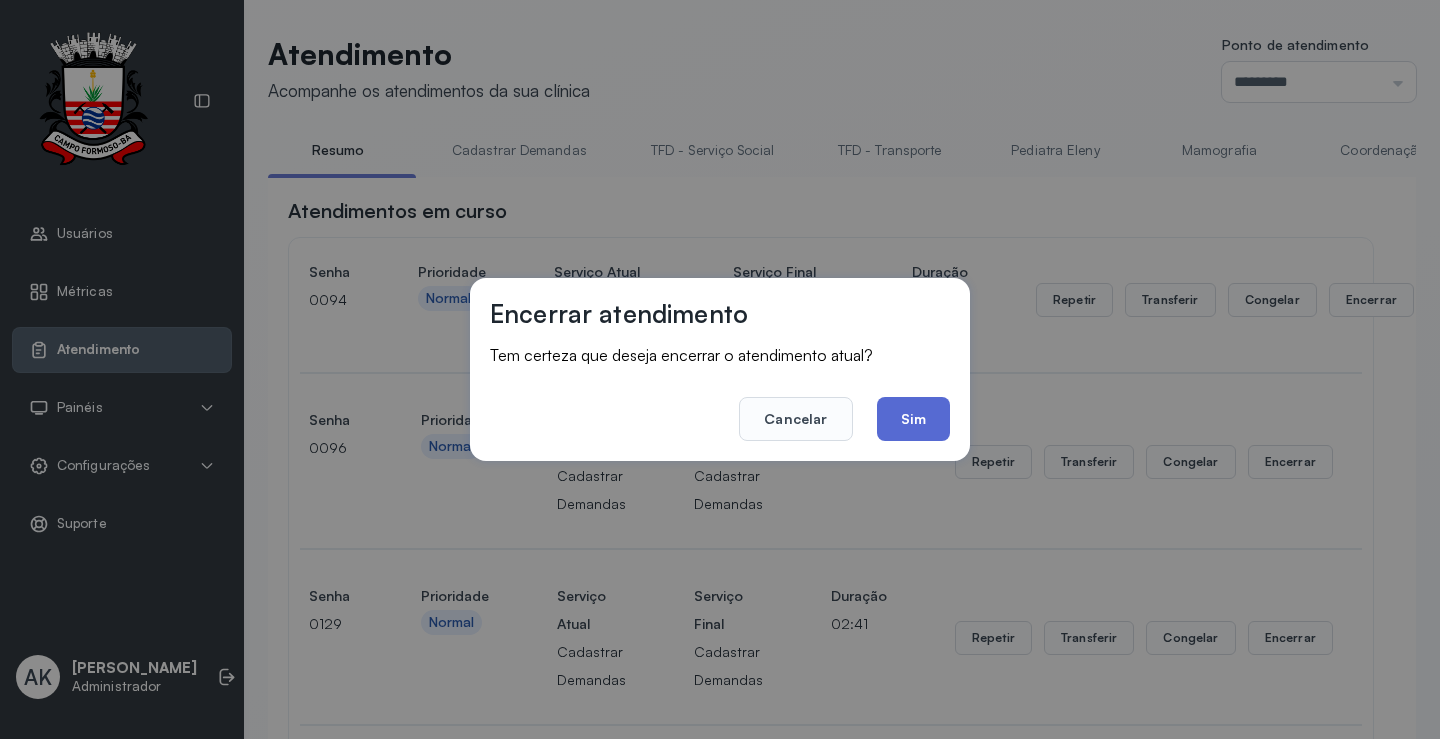 click on "Sim" 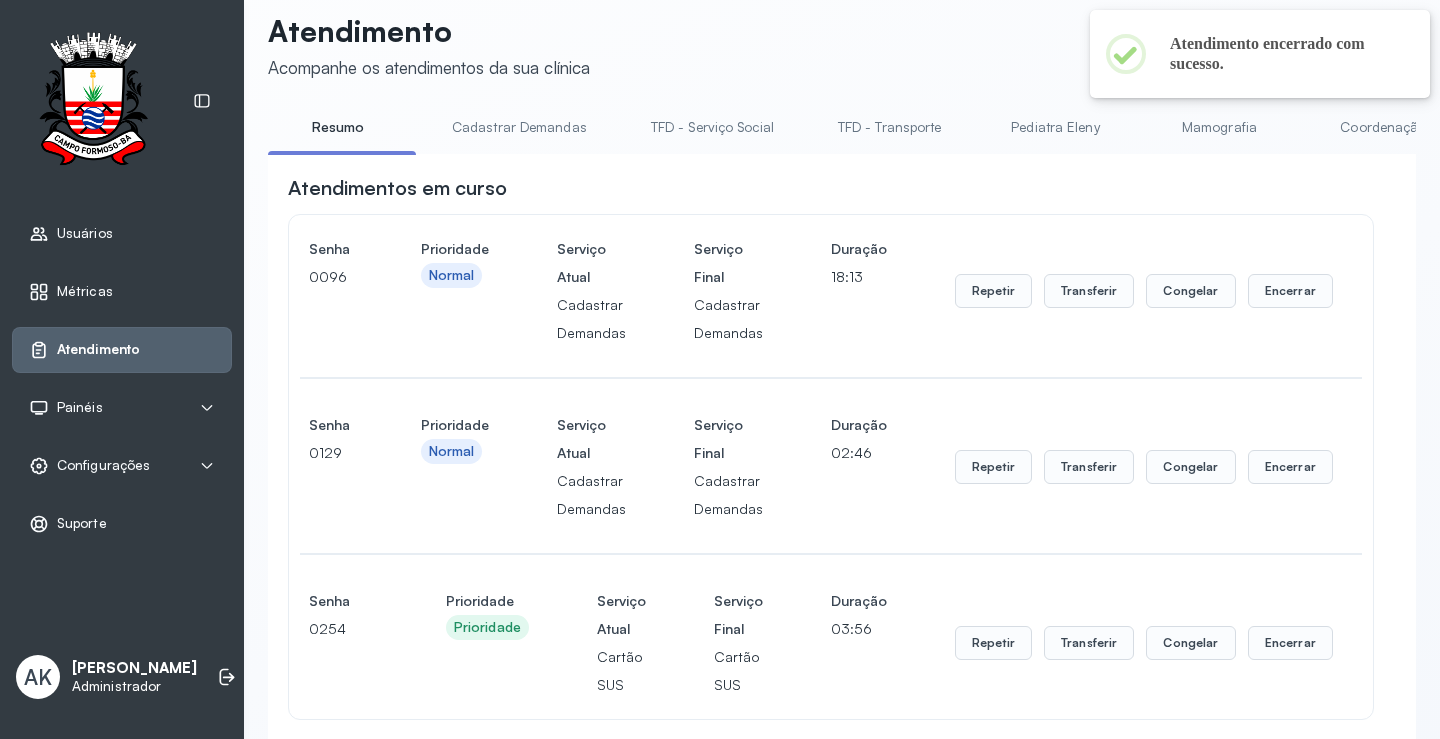 scroll, scrollTop: 0, scrollLeft: 0, axis: both 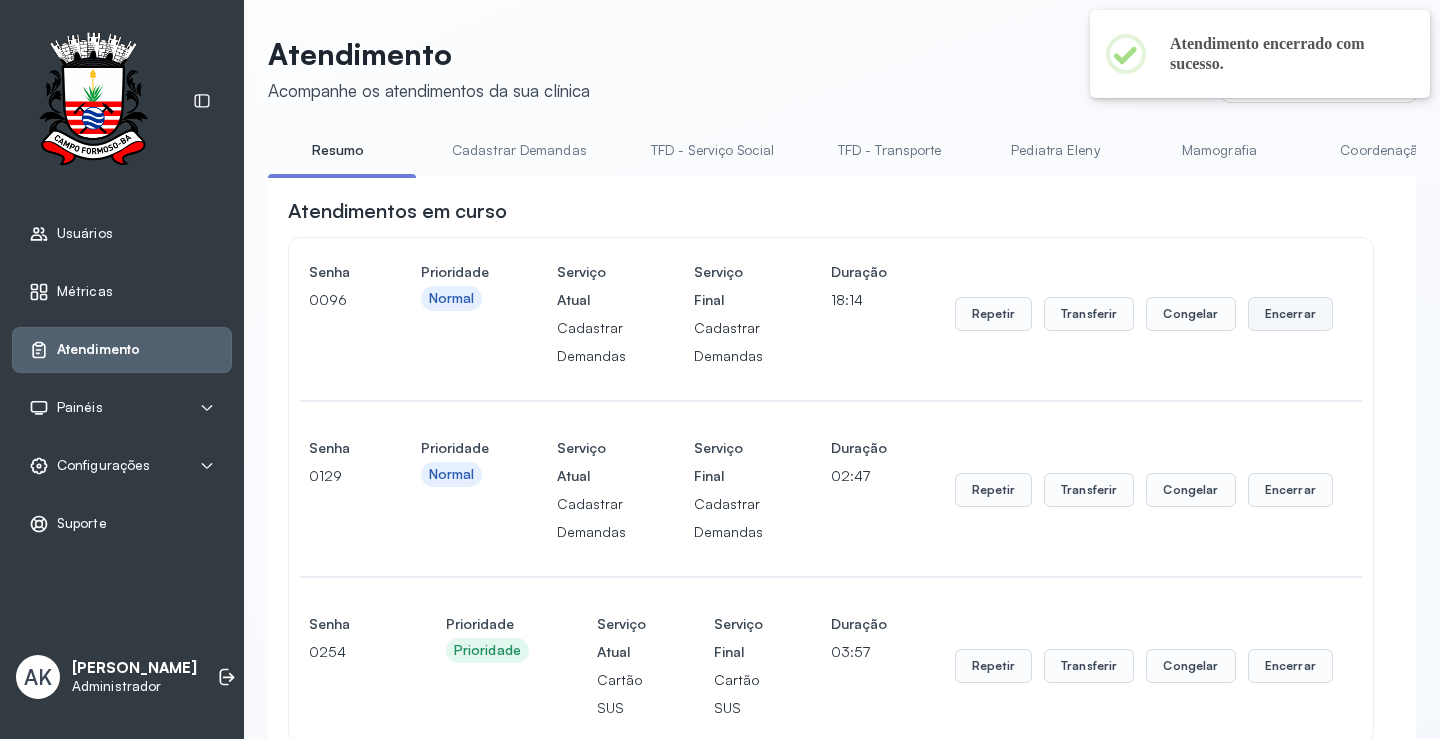 click on "Encerrar" at bounding box center [1290, 314] 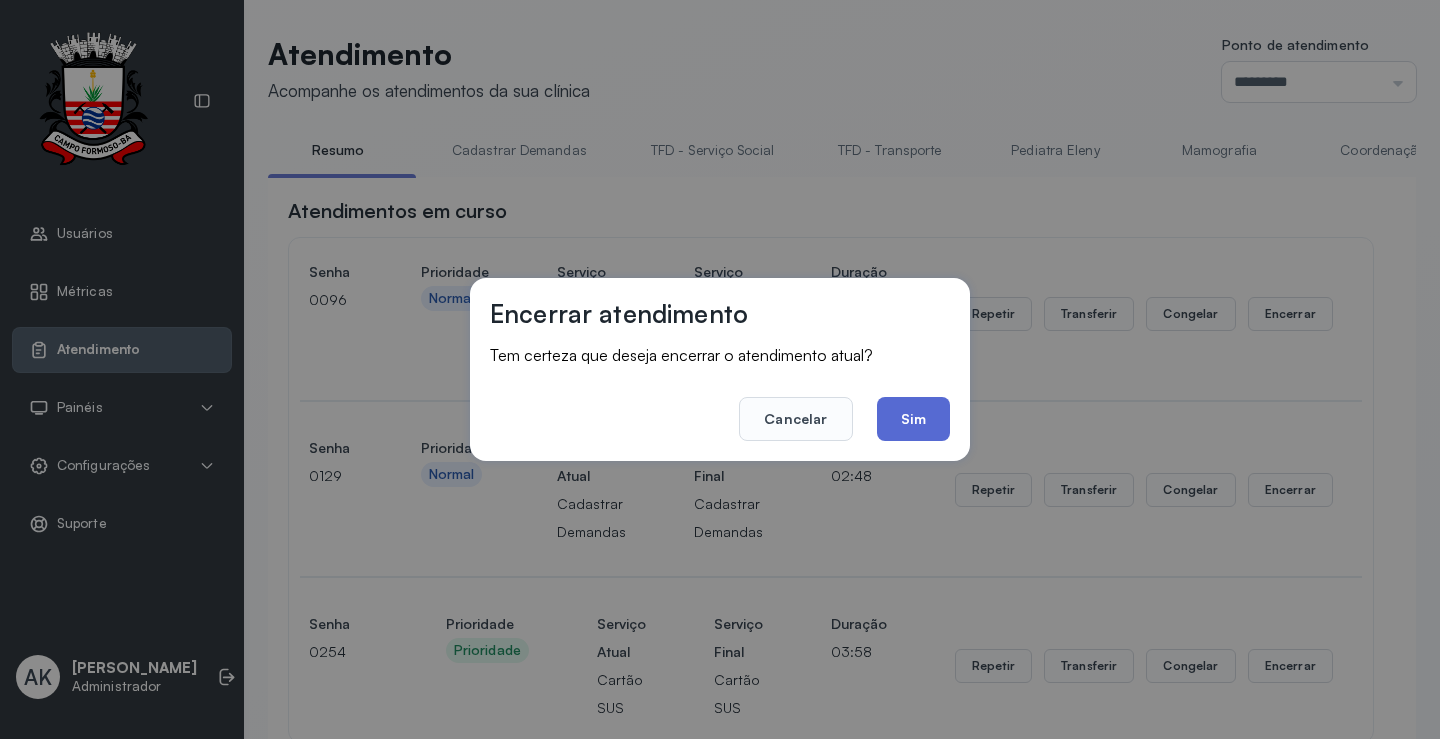 click on "Sim" 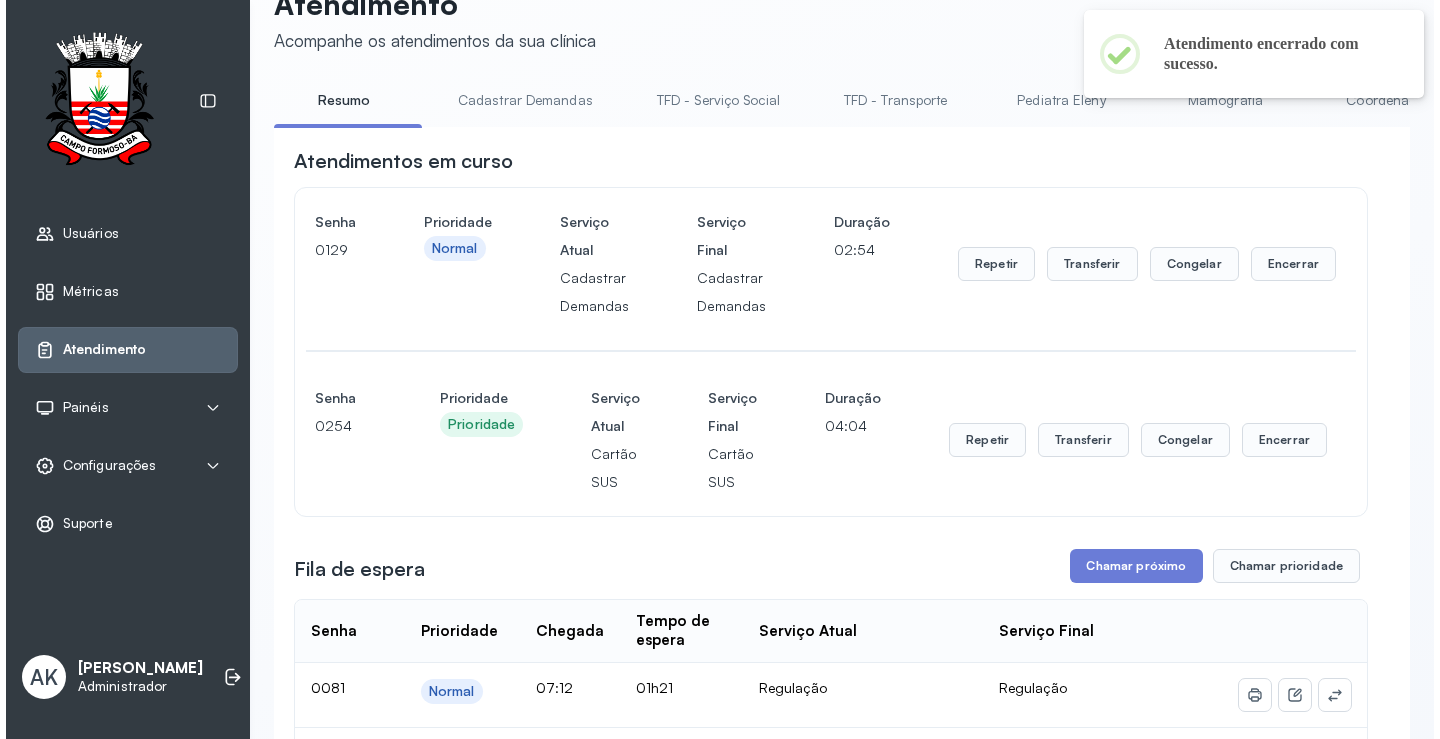 scroll, scrollTop: 0, scrollLeft: 0, axis: both 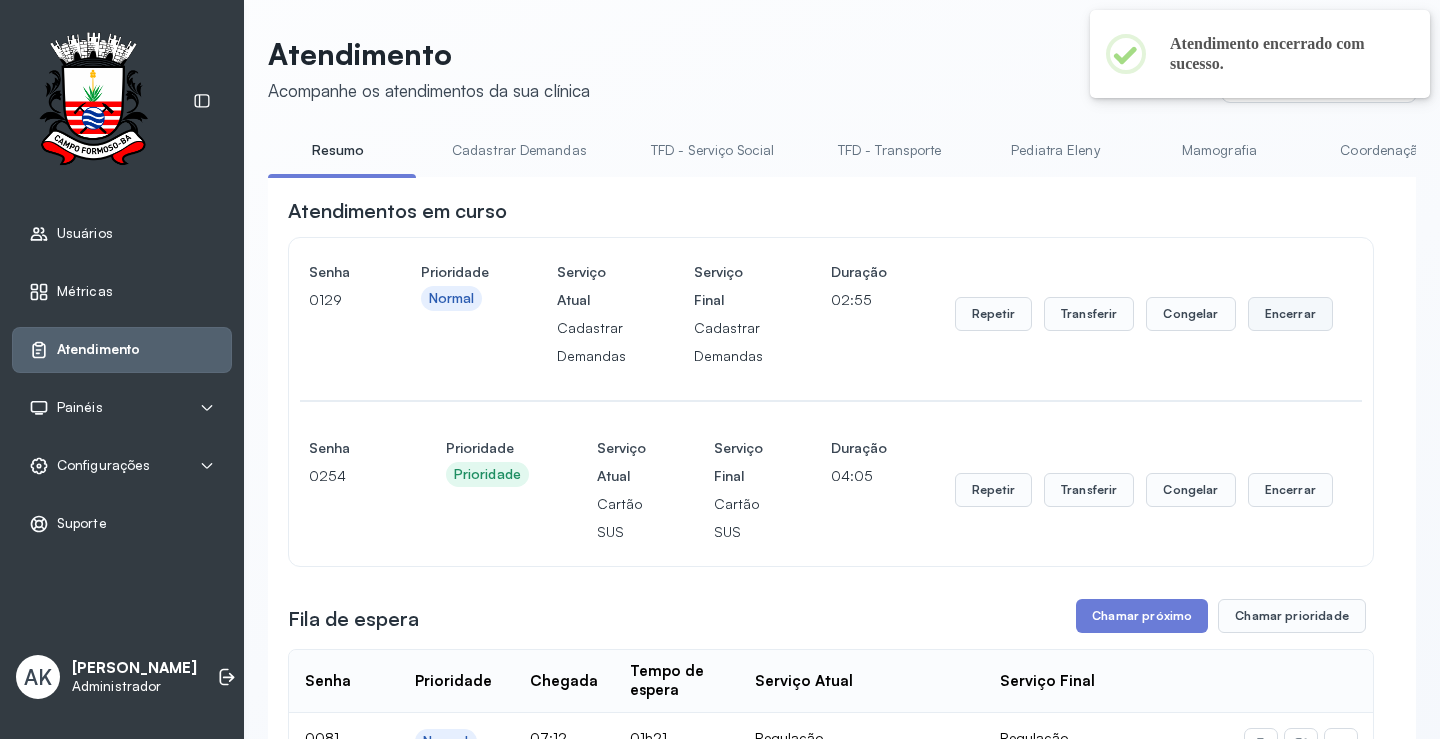 click on "Encerrar" at bounding box center (1290, 314) 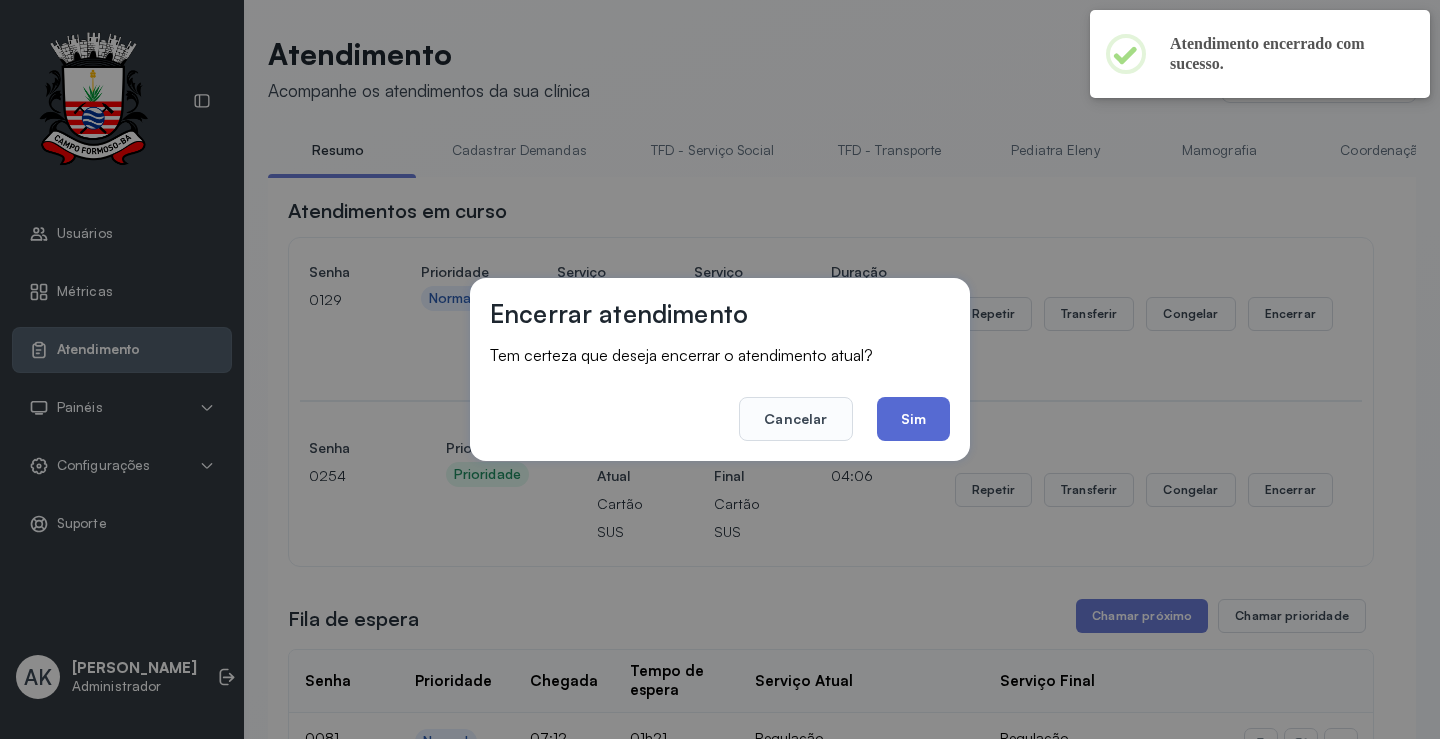 click on "Sim" 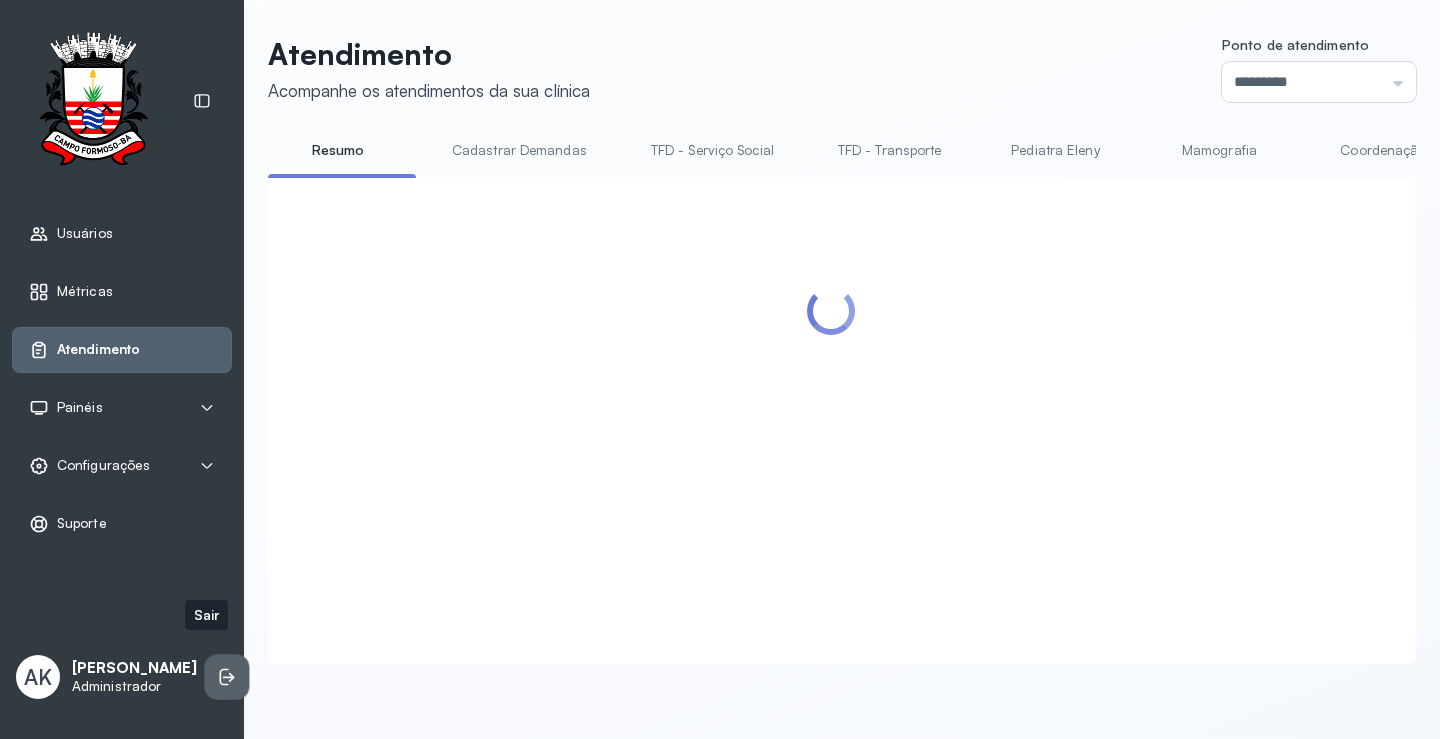 click 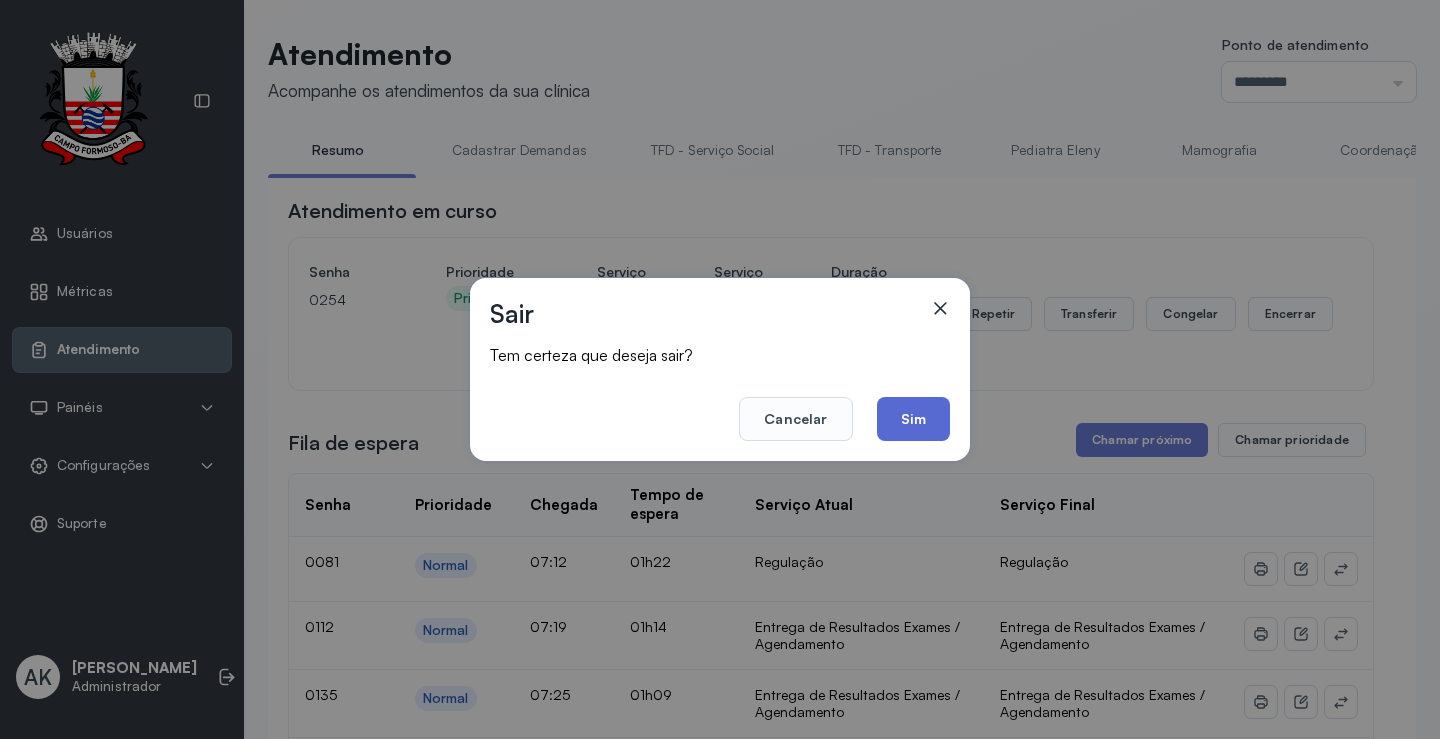 click on "Sim" 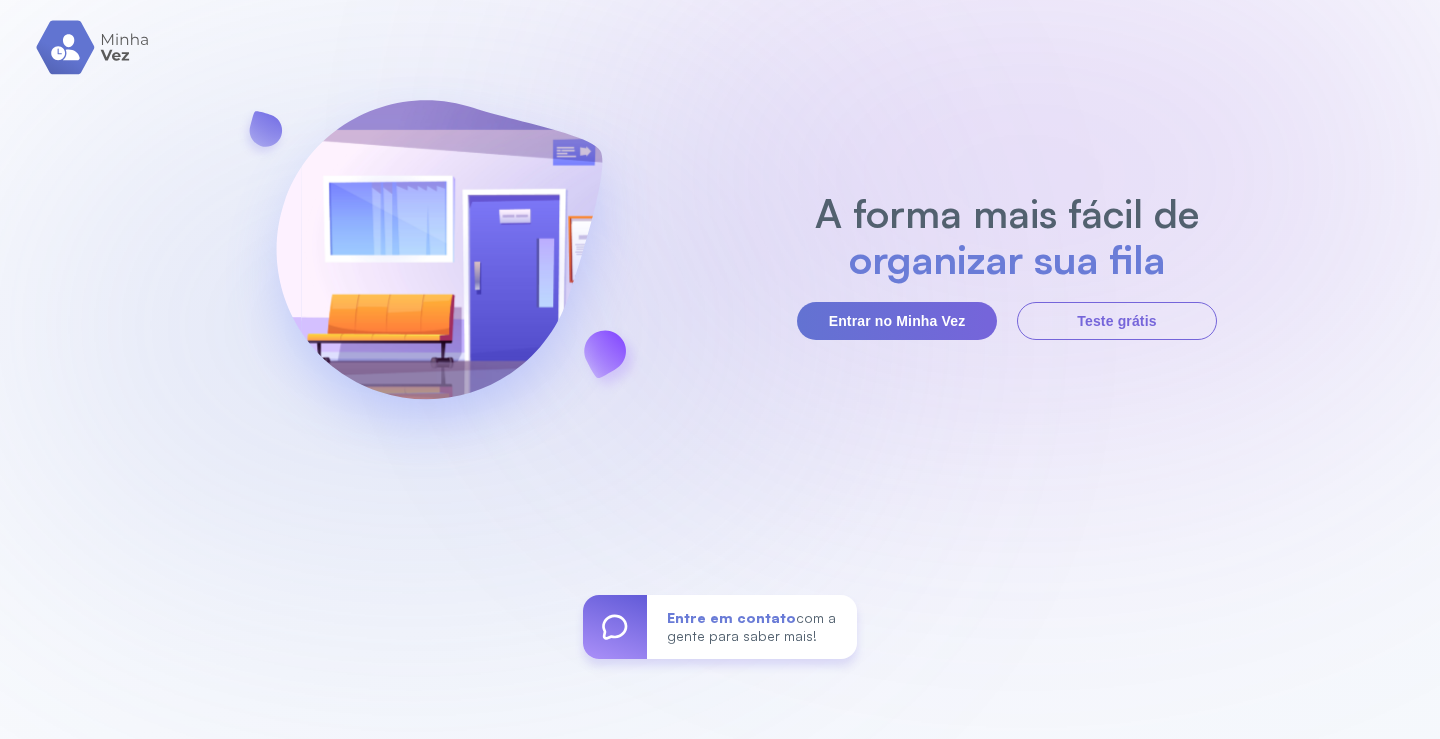scroll, scrollTop: 0, scrollLeft: 0, axis: both 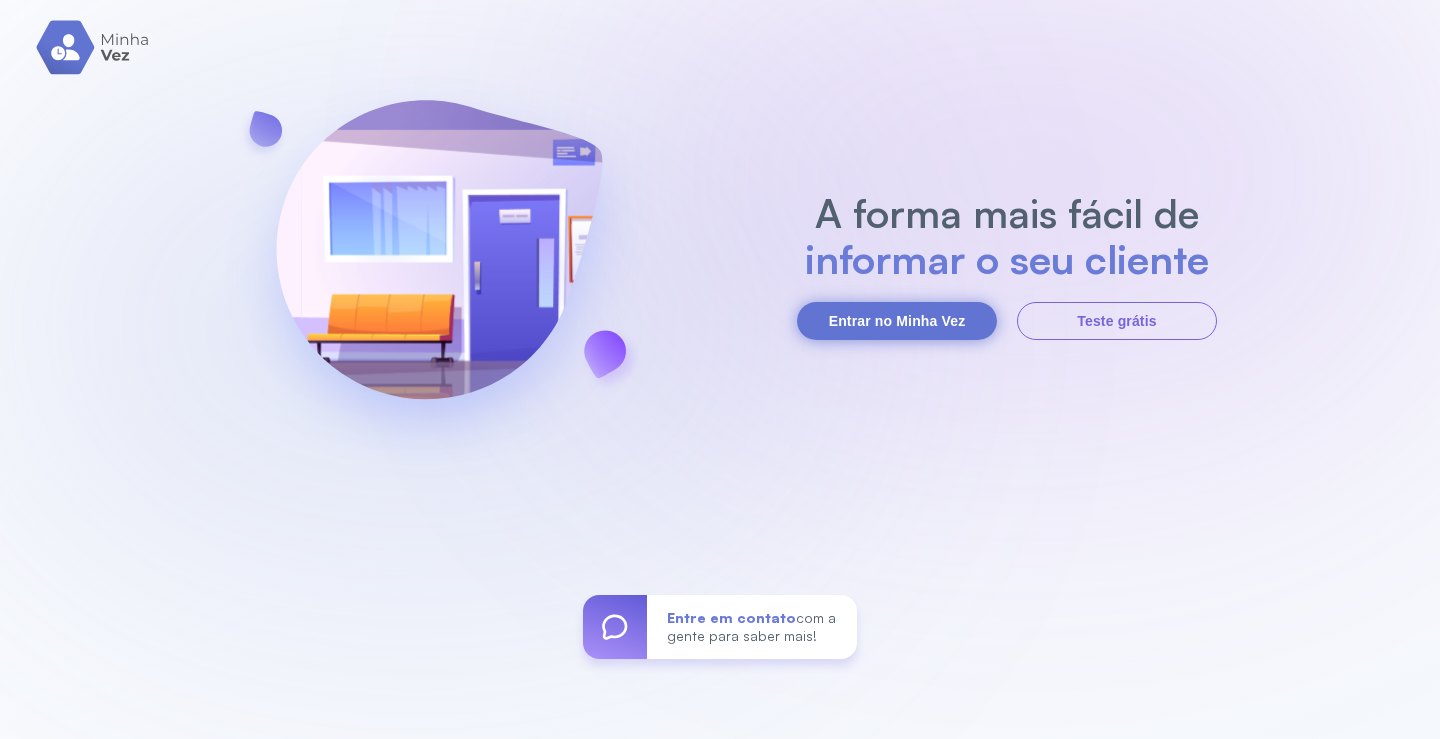 click on "Entrar no Minha Vez" at bounding box center [897, 321] 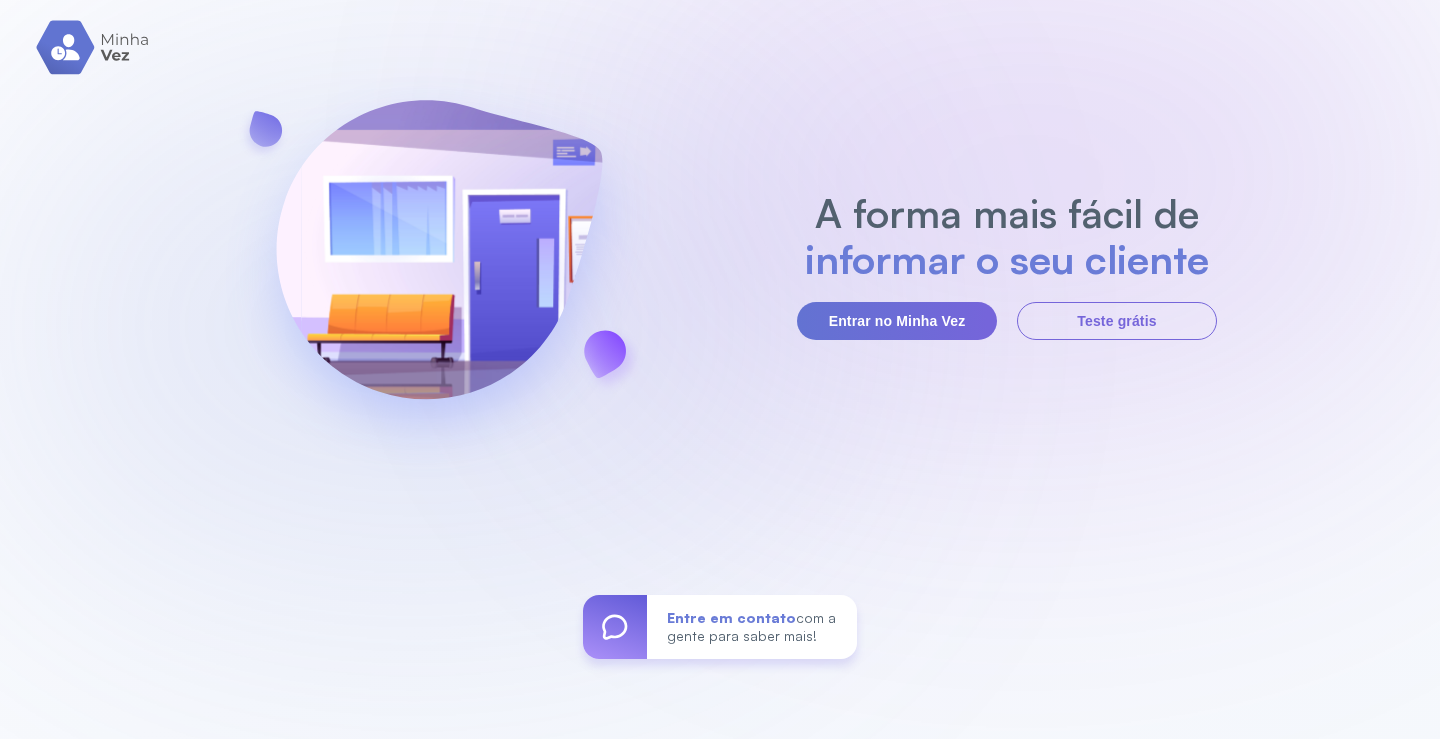 drag, startPoint x: 929, startPoint y: 322, endPoint x: 952, endPoint y: 380, distance: 62.39391 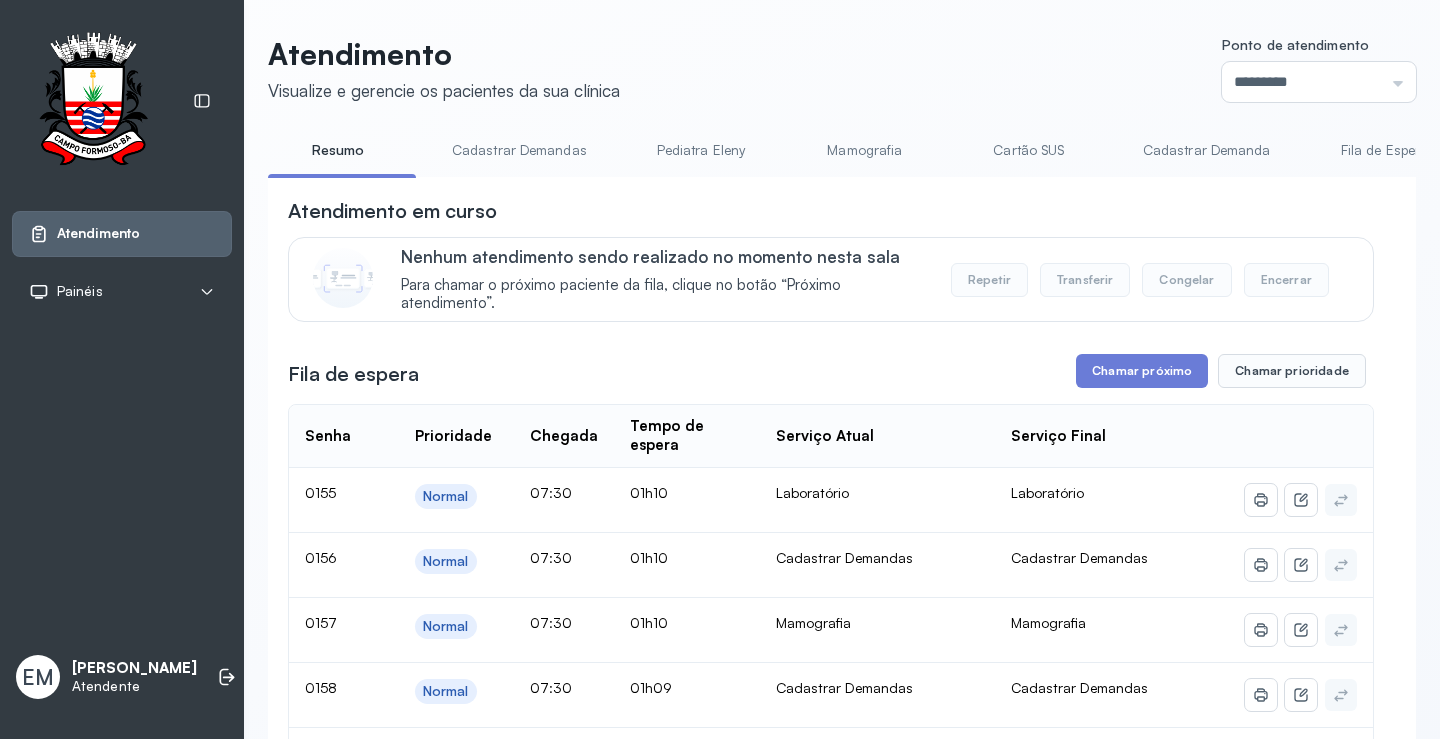 scroll, scrollTop: 0, scrollLeft: 0, axis: both 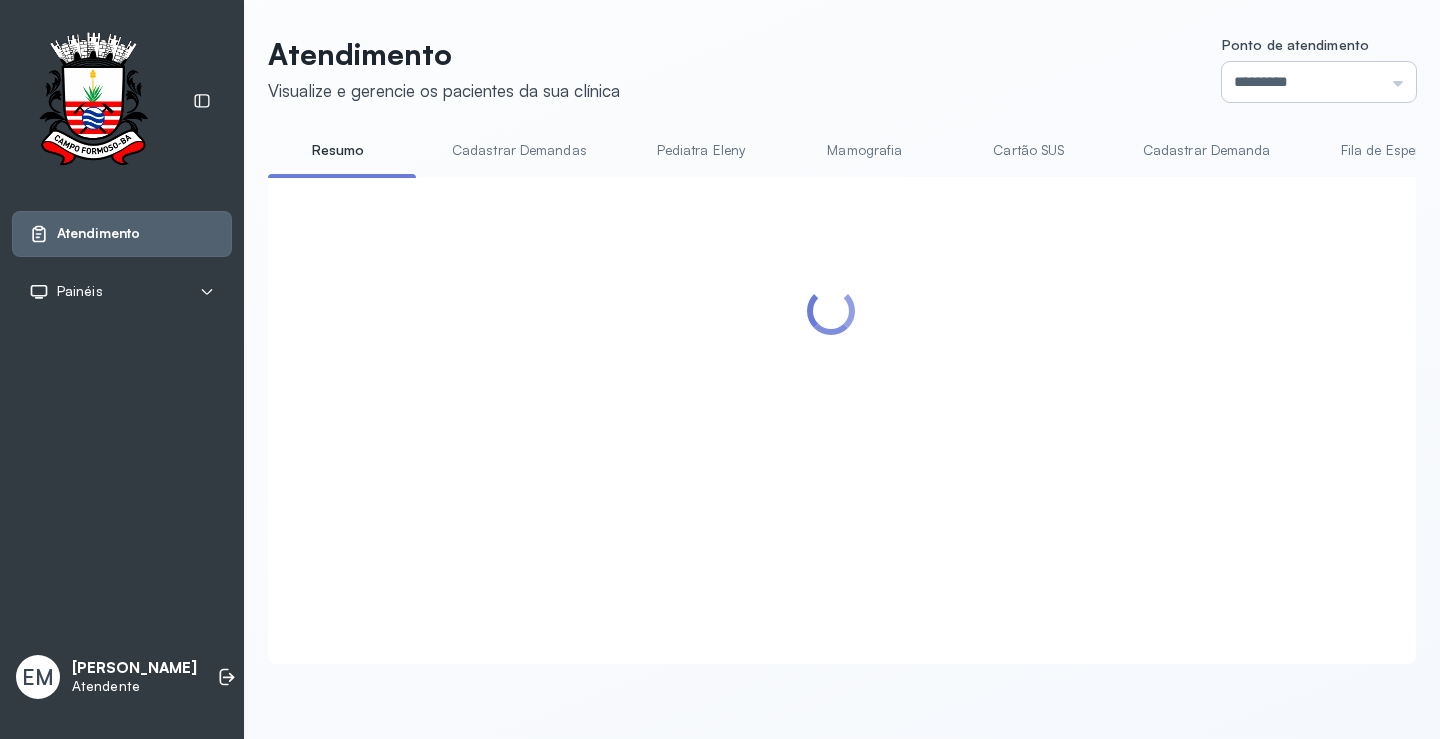 click on "*********" at bounding box center (1319, 82) 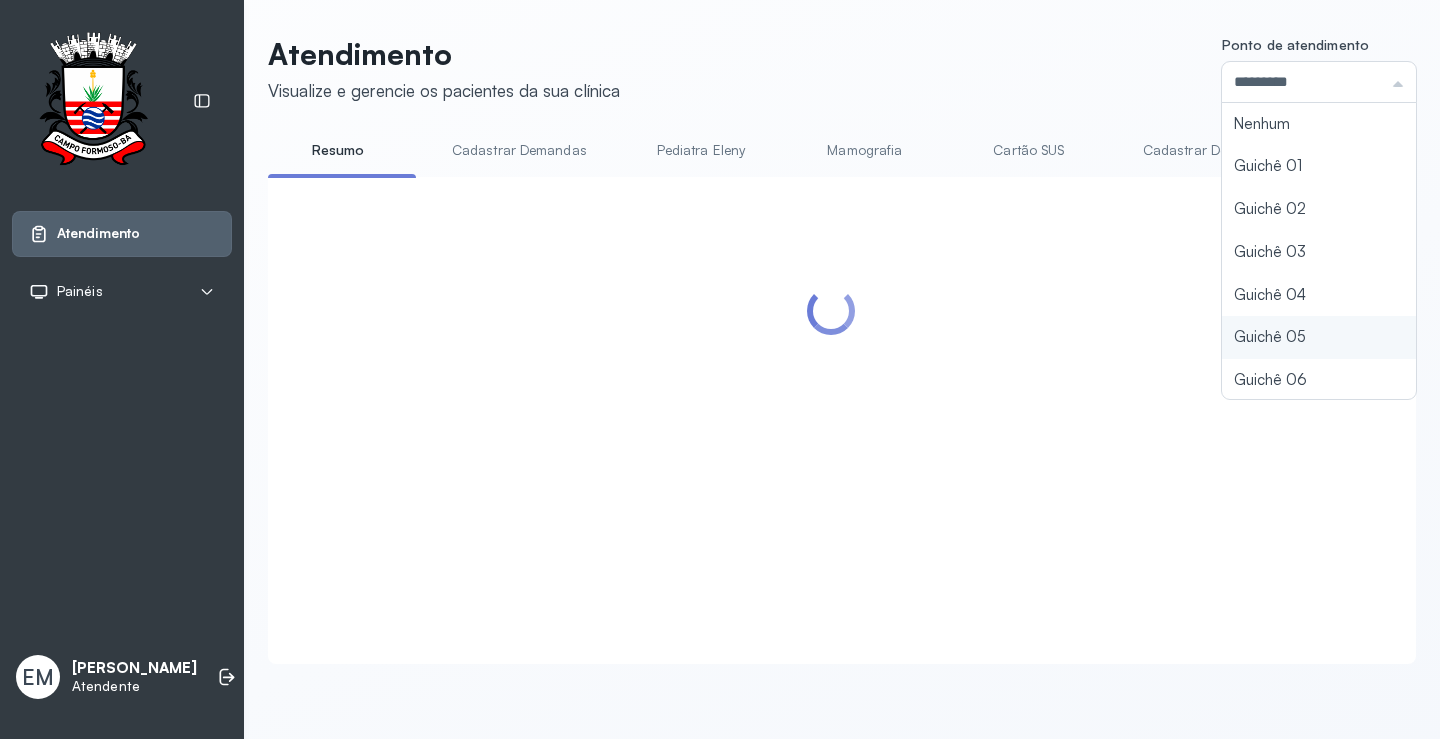 scroll, scrollTop: 88, scrollLeft: 0, axis: vertical 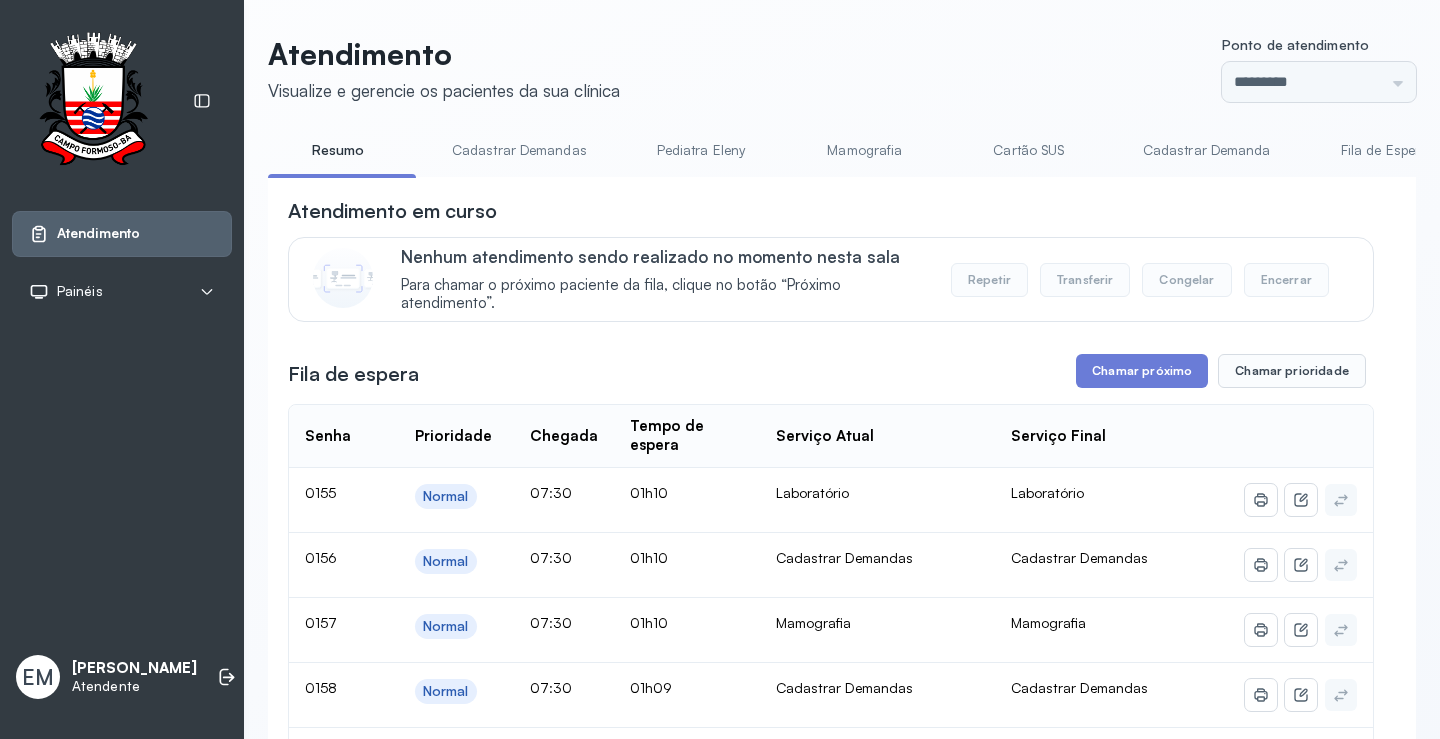 click on "Atendimento Visualize e gerencie os pacientes da sua clínica Ponto de atendimento ********* Nenhum Guichê 01 Guichê 02 Guichê 03 Guichê 04 Guichê 05 Guichê 06 Guichê 07 Guichê 08 Resumo Cadastrar Demandas Pediatra Eleny Mamografia Cartão SUS Cadastrar Demanda Fila de Espera Pediatra [PERSON_NAME] Ortopedista [PERSON_NAME] [PERSON_NAME] [PERSON_NAME] Amilton Endocrinologista Poliercio Endocrinologista [US_STATE] Obstetra Nefrologista Laboratório INFECTOLOGISTA GERIATRA Atendimento em curso Nenhum atendimento sendo realizado no momento nesta sala Para chamar o próximo paciente da fila, clique no botão “Próximo atendimento”. Repetir Transferir Congelar Encerrar Fila de espera Chamar próximo Chamar prioridade Senha    Prioridade  Chegada  Tempo de espera  Serviço Atual  Serviço Final    0155 Normal 07:30 01h10 Laboratório Laboratório 0156 Normal 07:30 01h10 Cadastrar Demandas Cadastrar Demandas 0157 Normal 07:30 01h10 Mamografia Mamografia 0158 Normal 07:30 |" 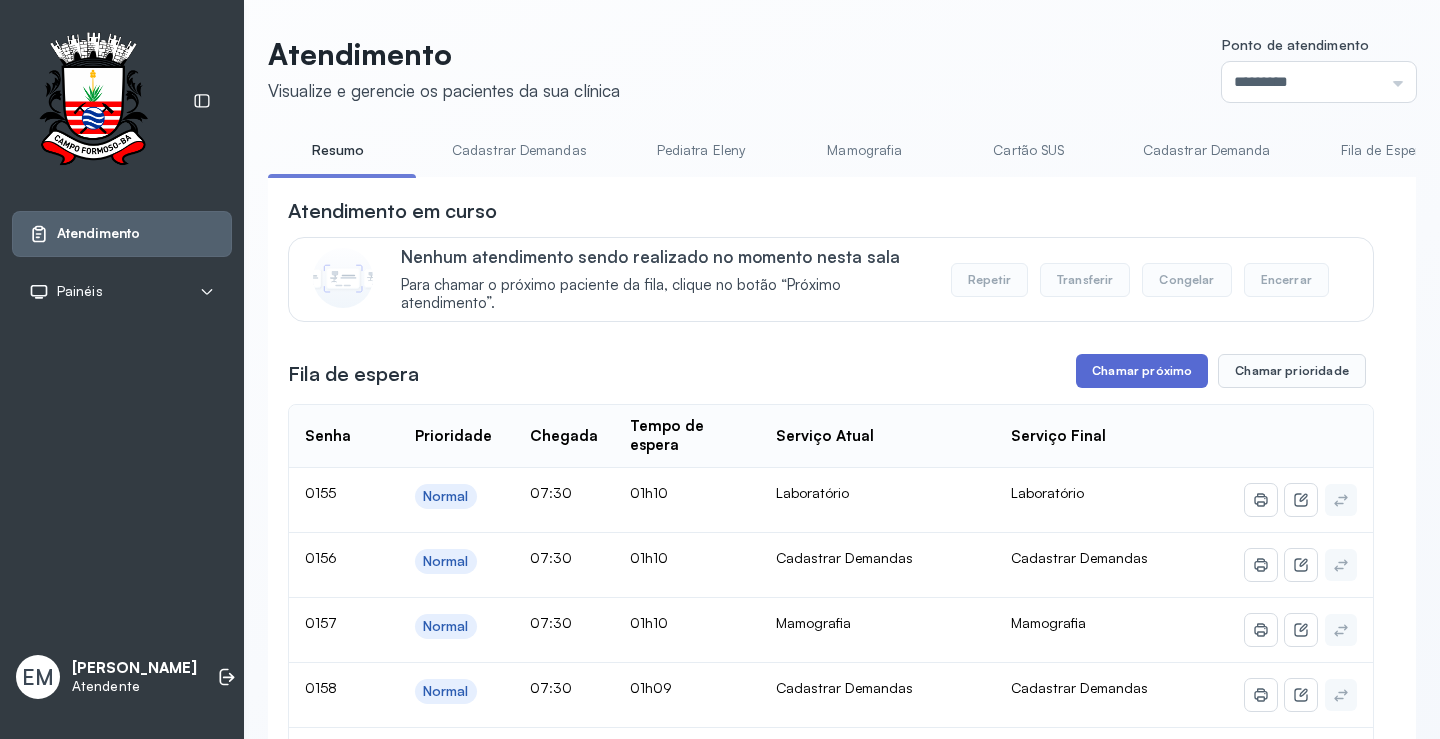 click on "Chamar próximo" at bounding box center (1142, 371) 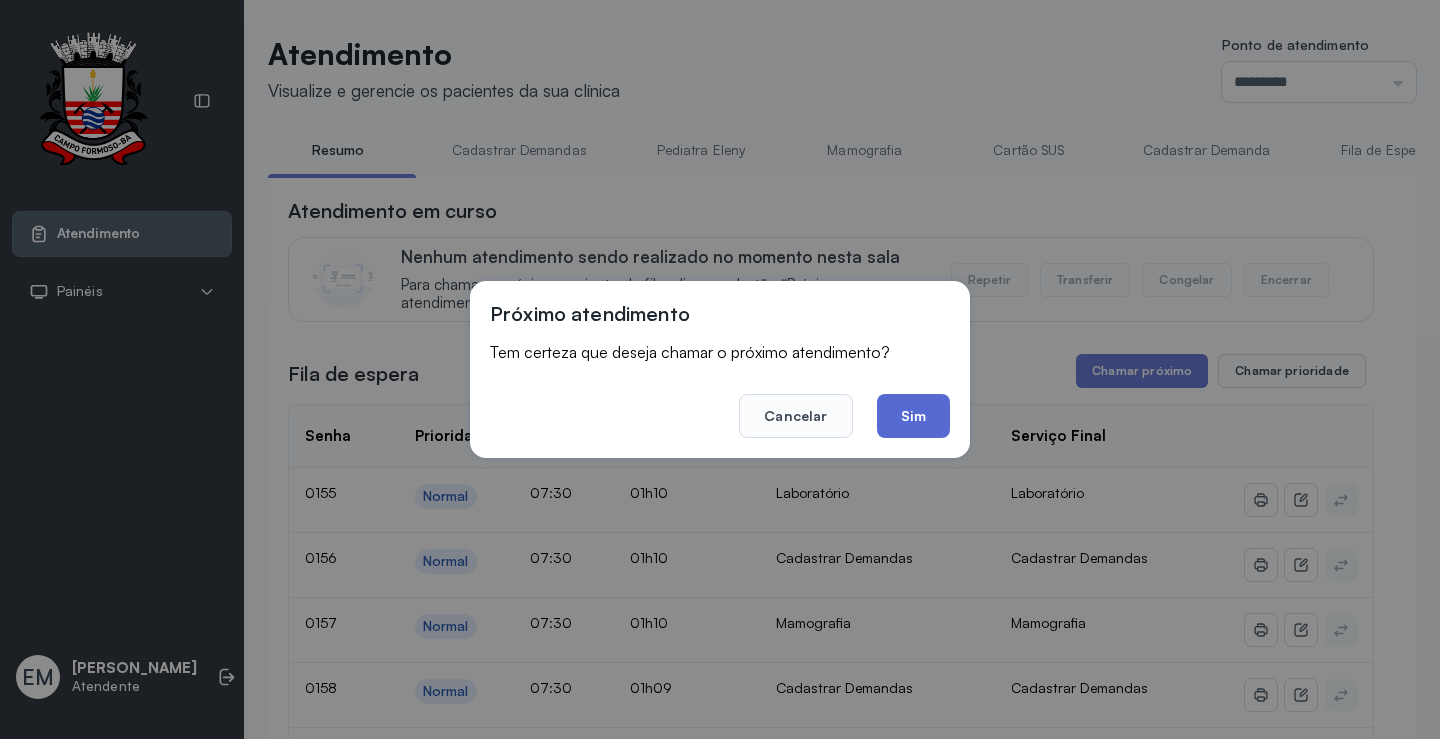 click on "Sim" 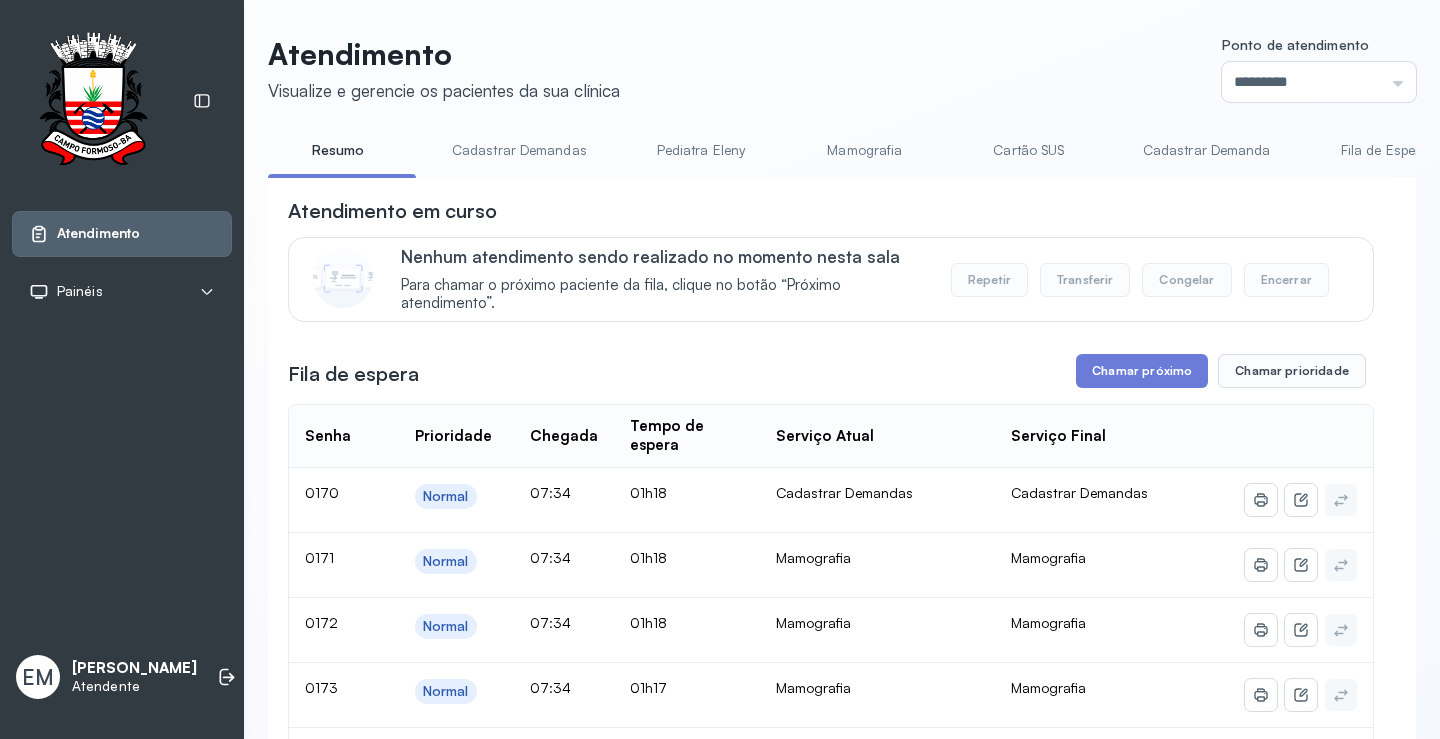 click on "Cartão SUS" at bounding box center [1029, 150] 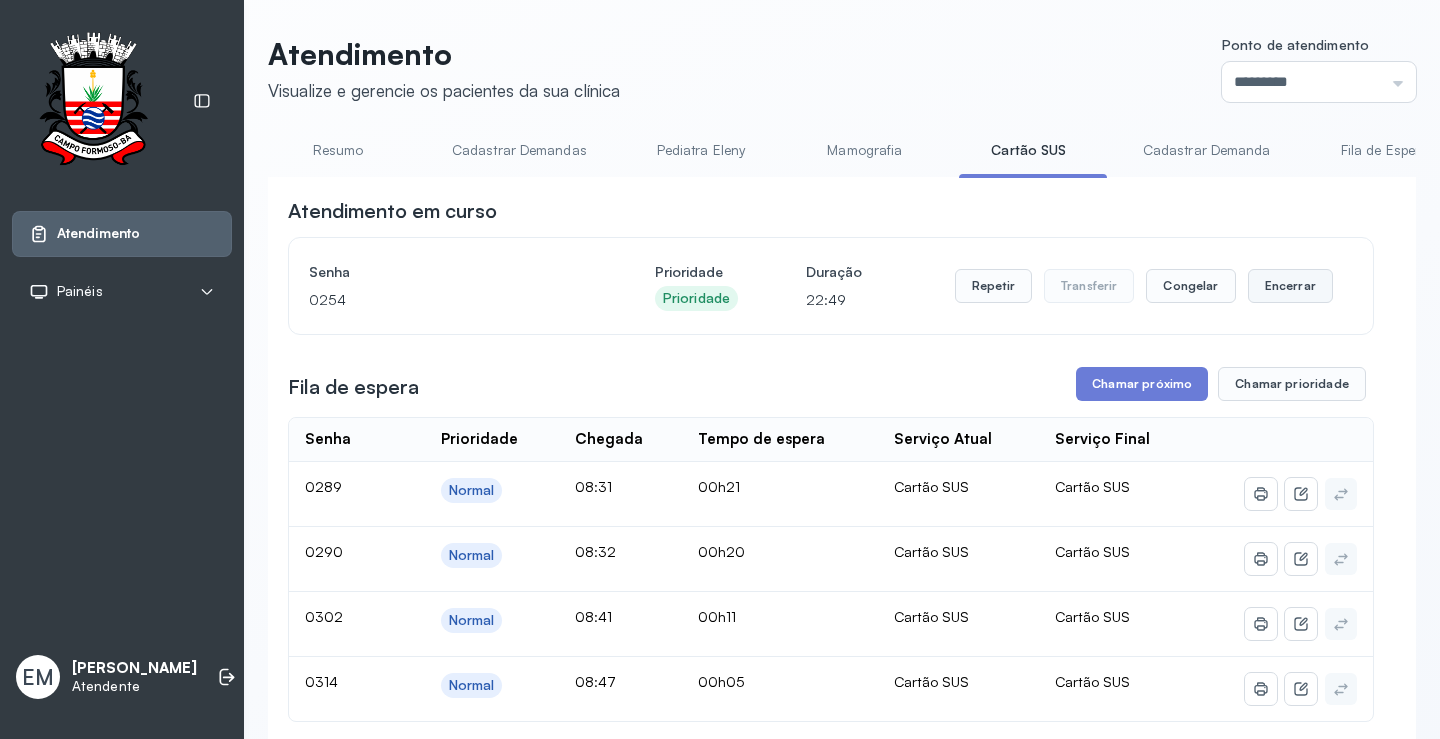 click on "Encerrar" at bounding box center (1290, 286) 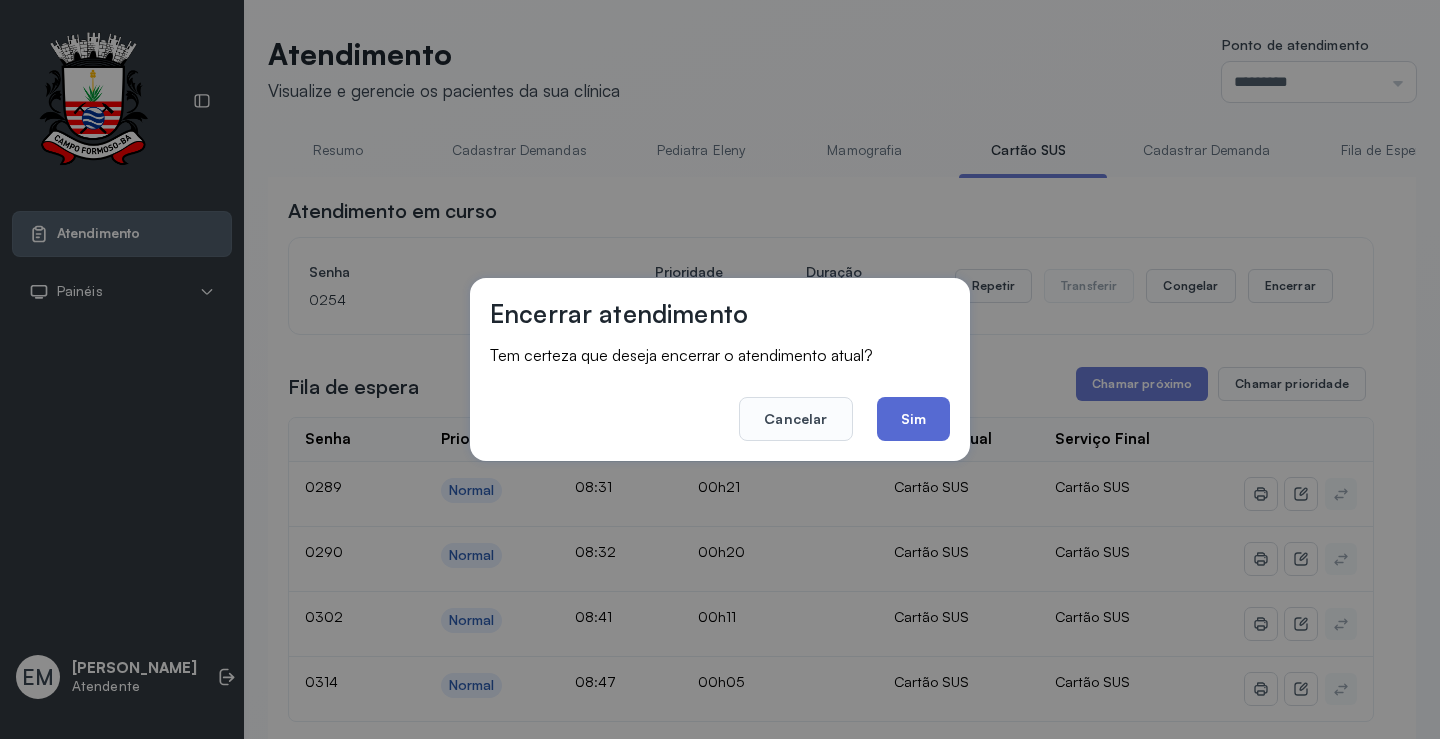 click on "Sim" 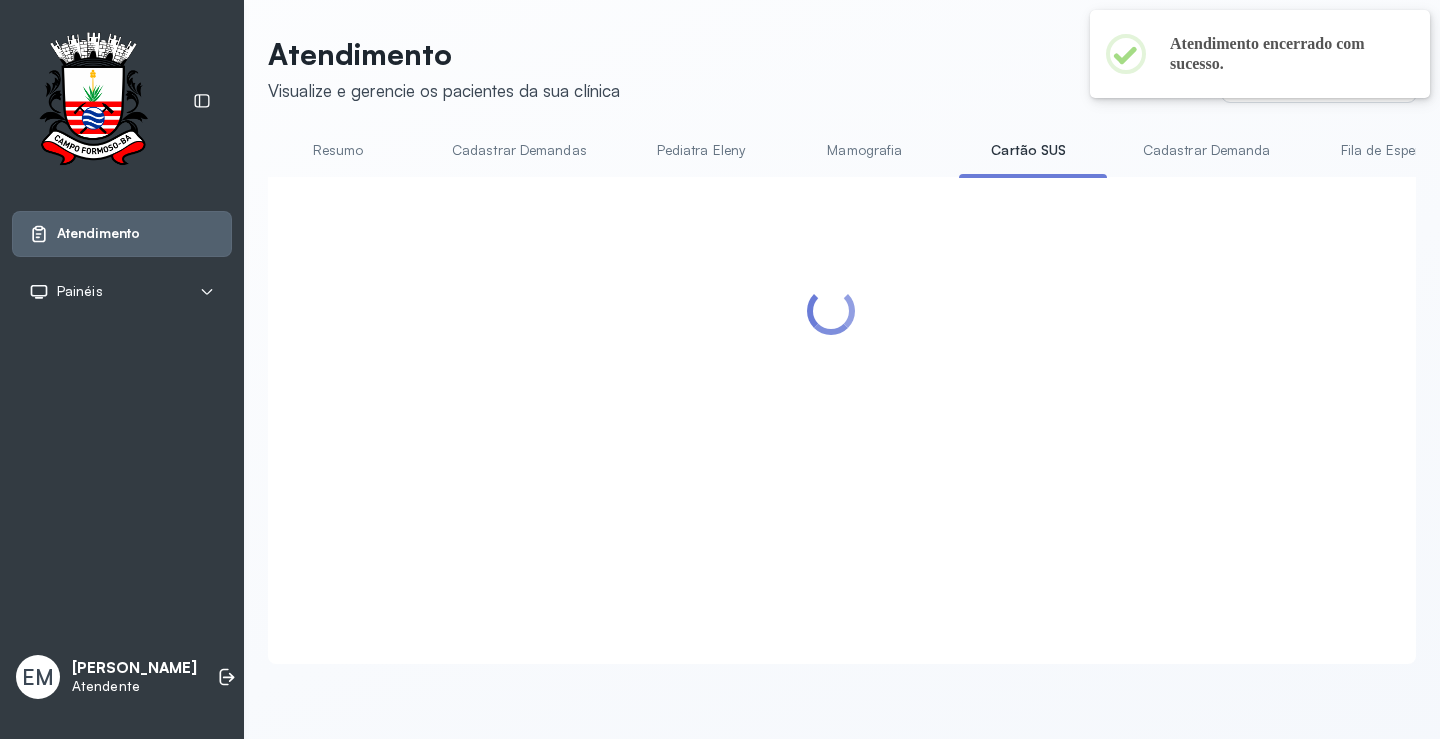 scroll, scrollTop: 1, scrollLeft: 0, axis: vertical 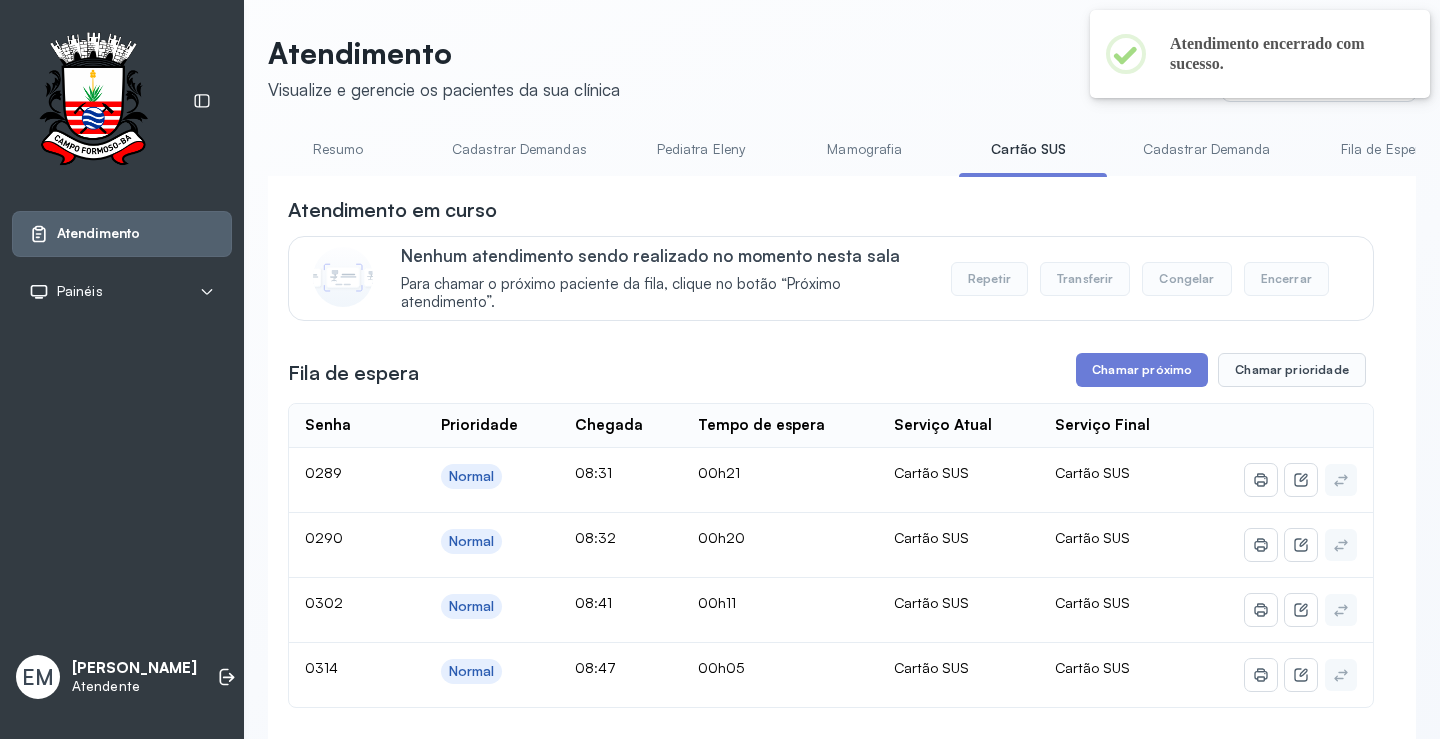 click on "**********" at bounding box center (831, 668) 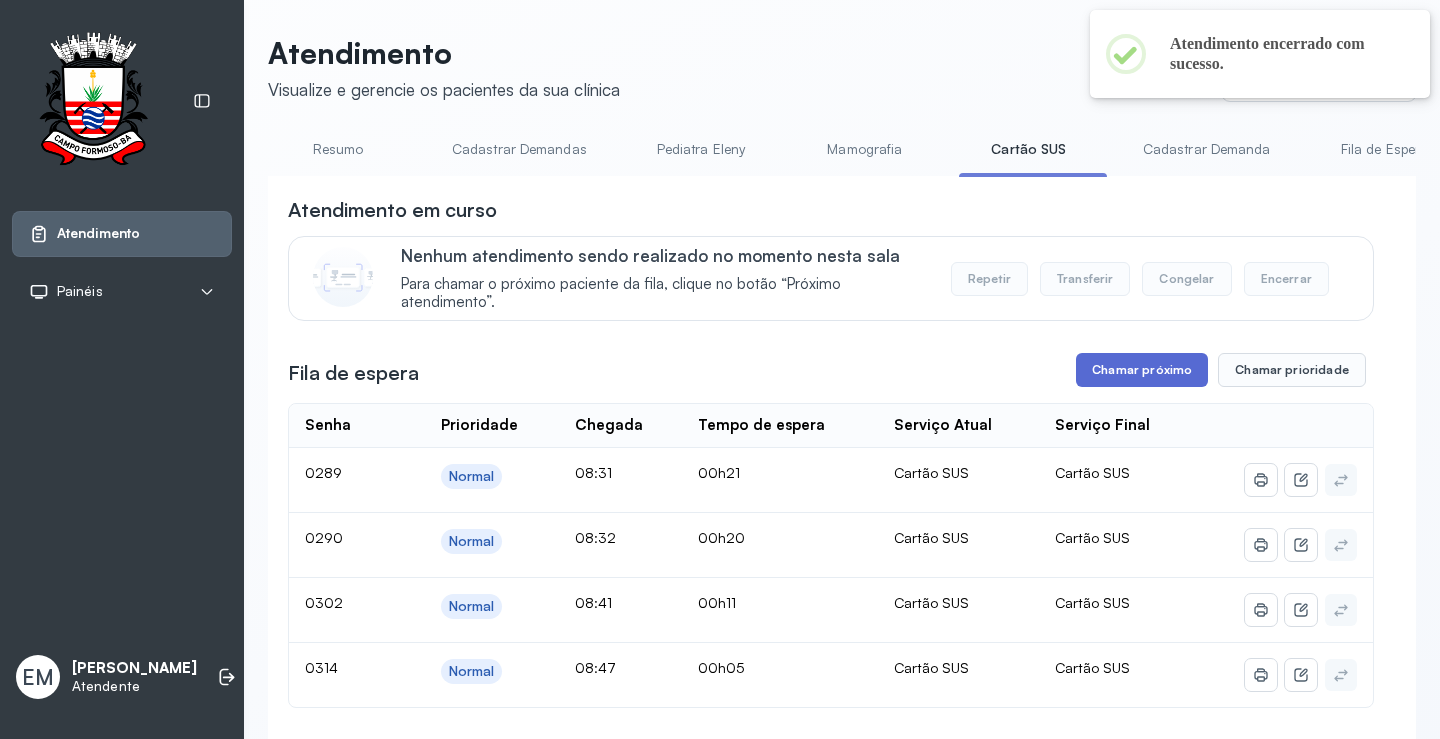 click on "Chamar próximo" at bounding box center (1142, 370) 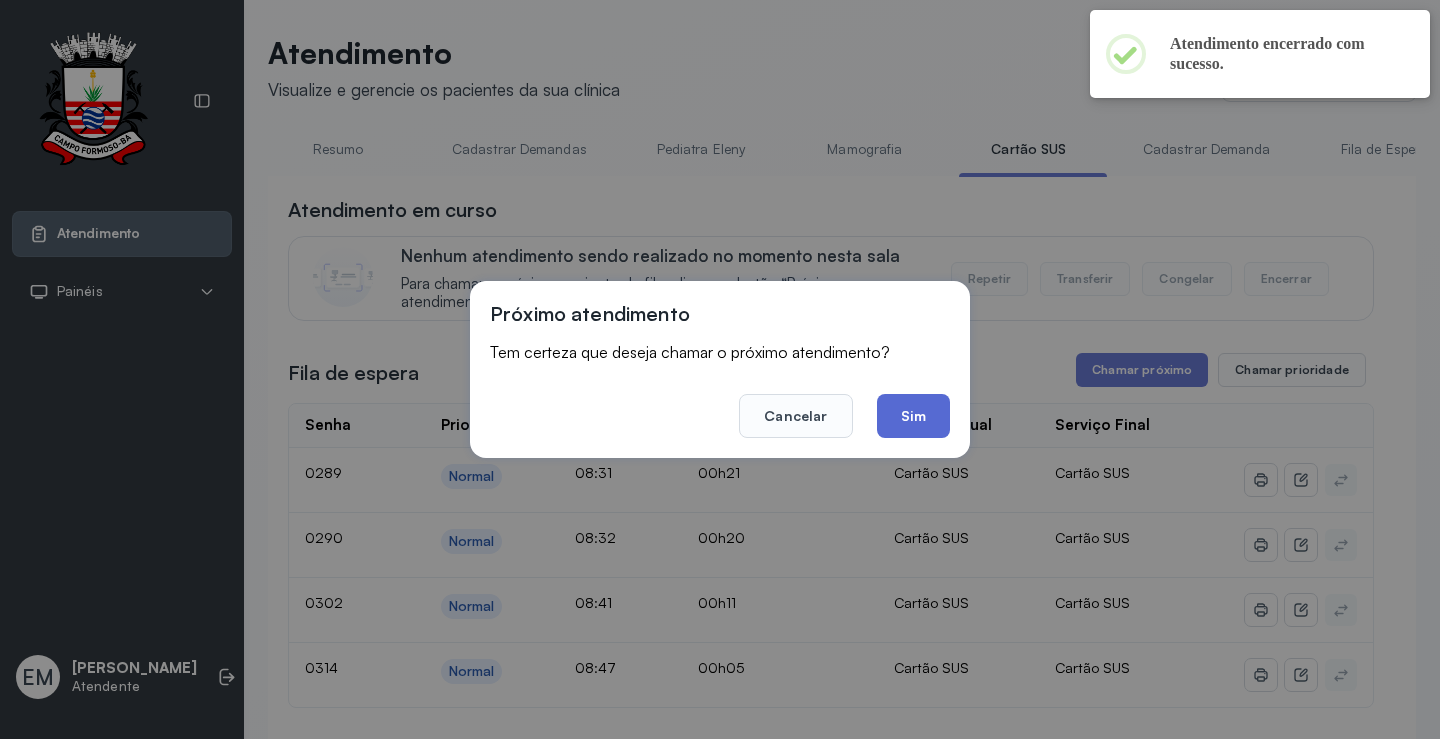click on "Sim" 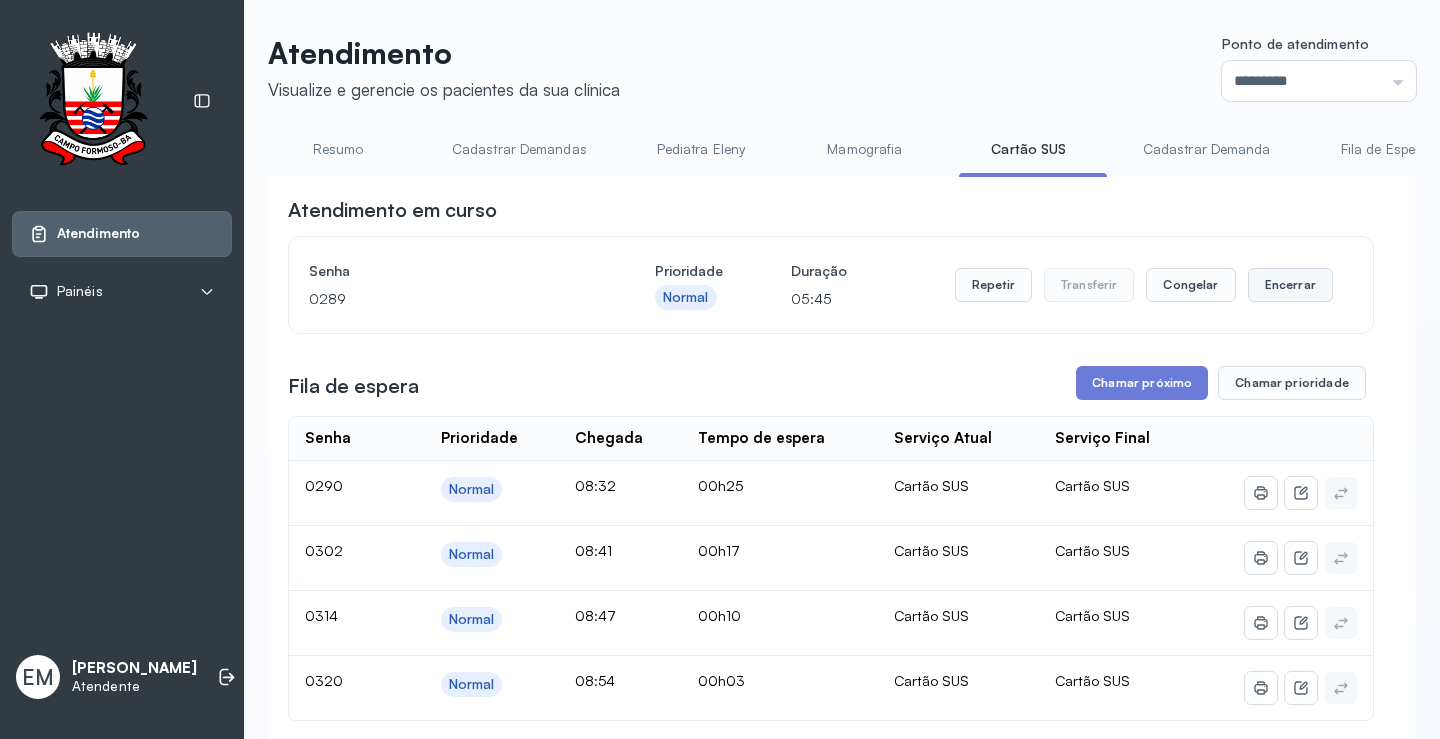 click on "Encerrar" at bounding box center (1290, 285) 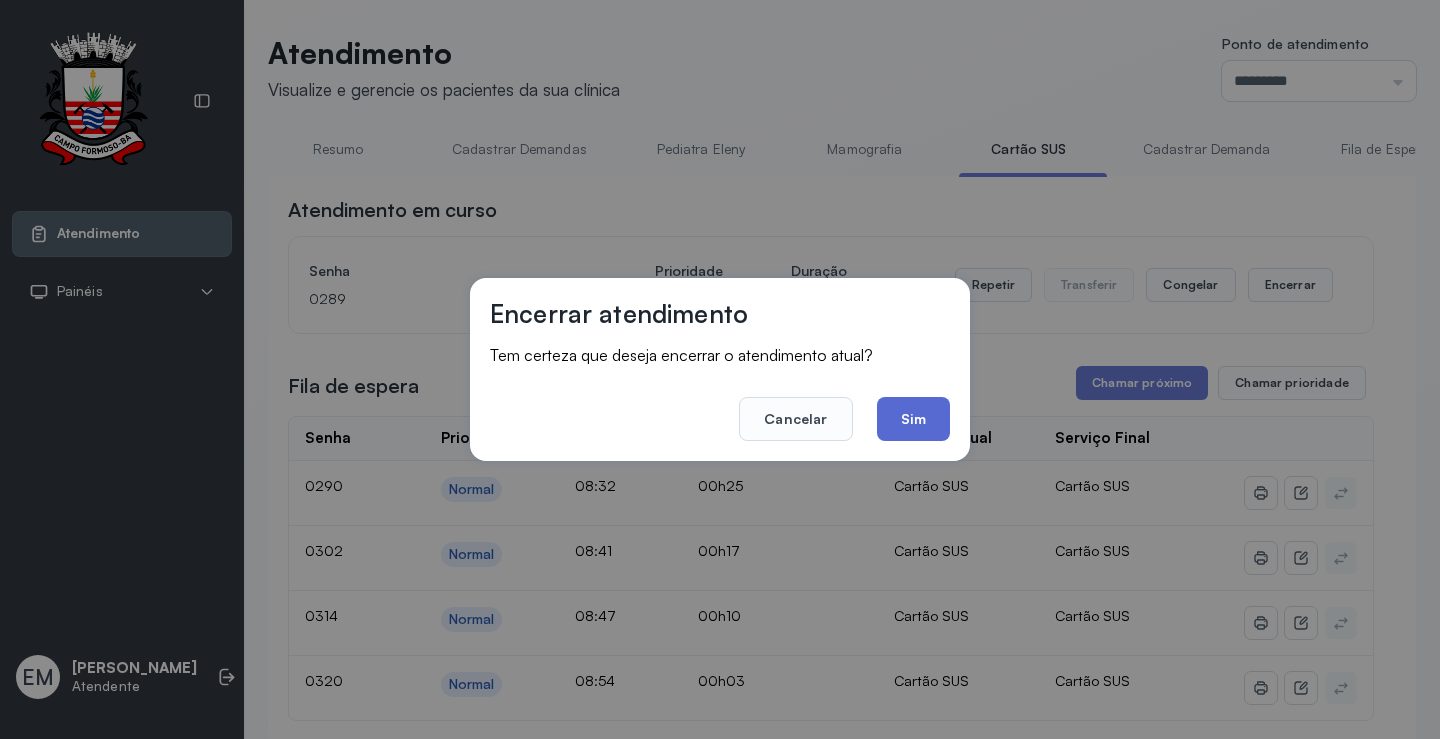 click on "Sim" 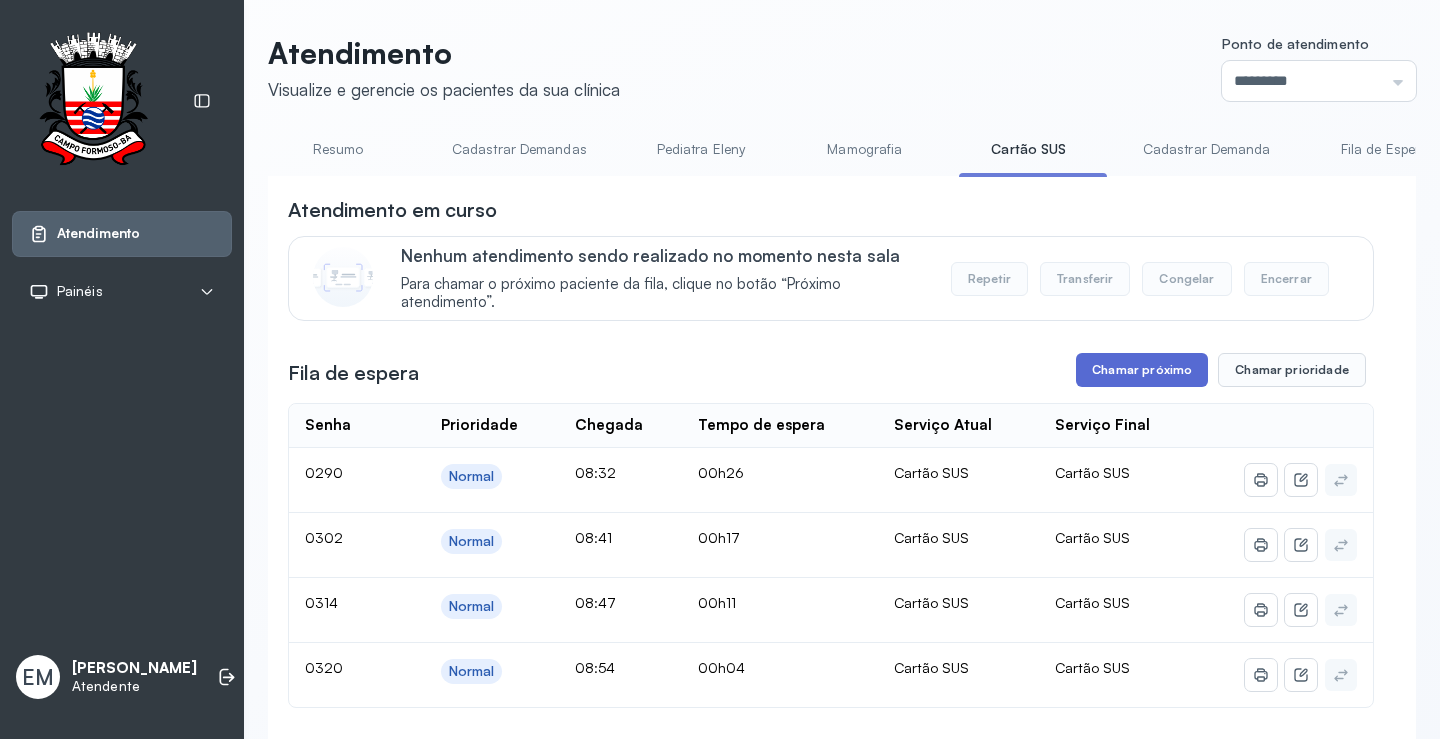 click on "Chamar próximo" at bounding box center [1142, 370] 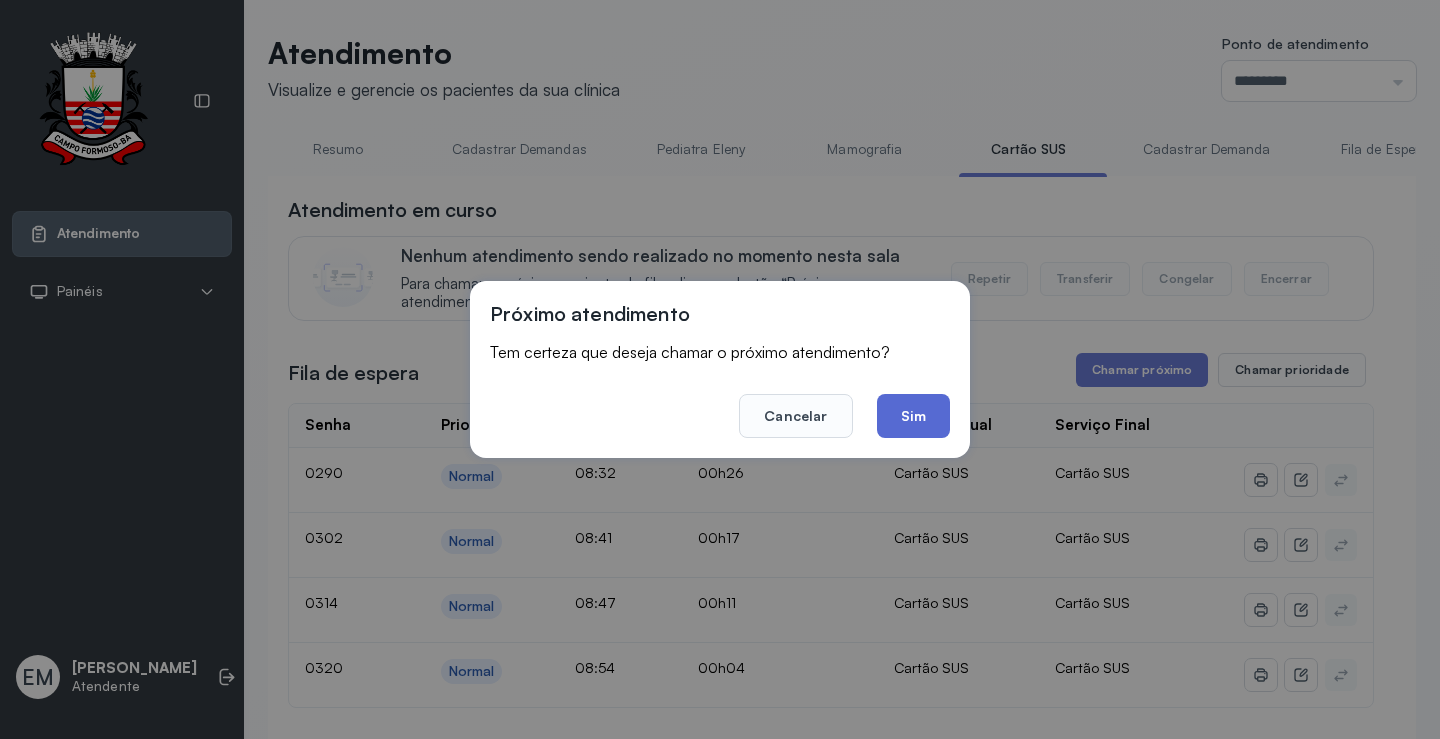 click on "Sim" 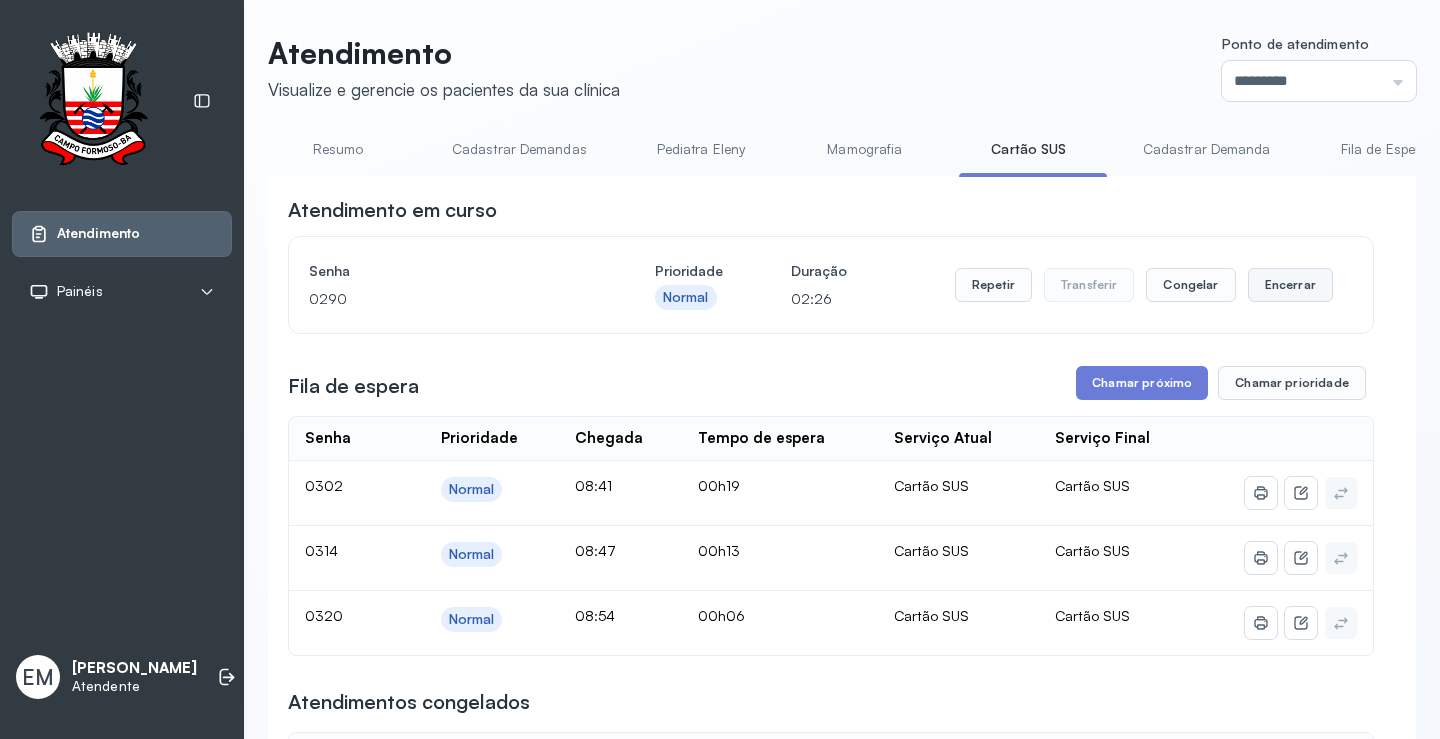 click on "Encerrar" at bounding box center [1290, 285] 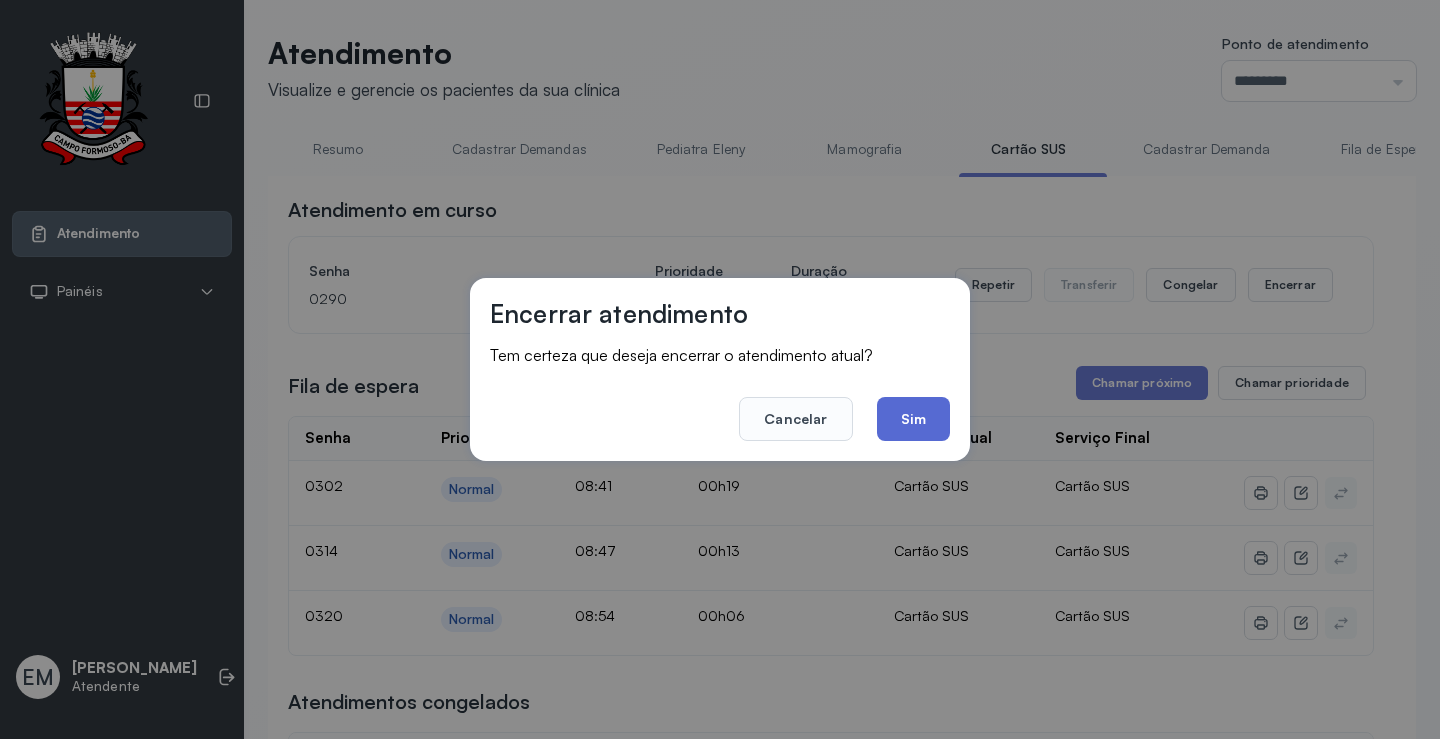 click on "Sim" 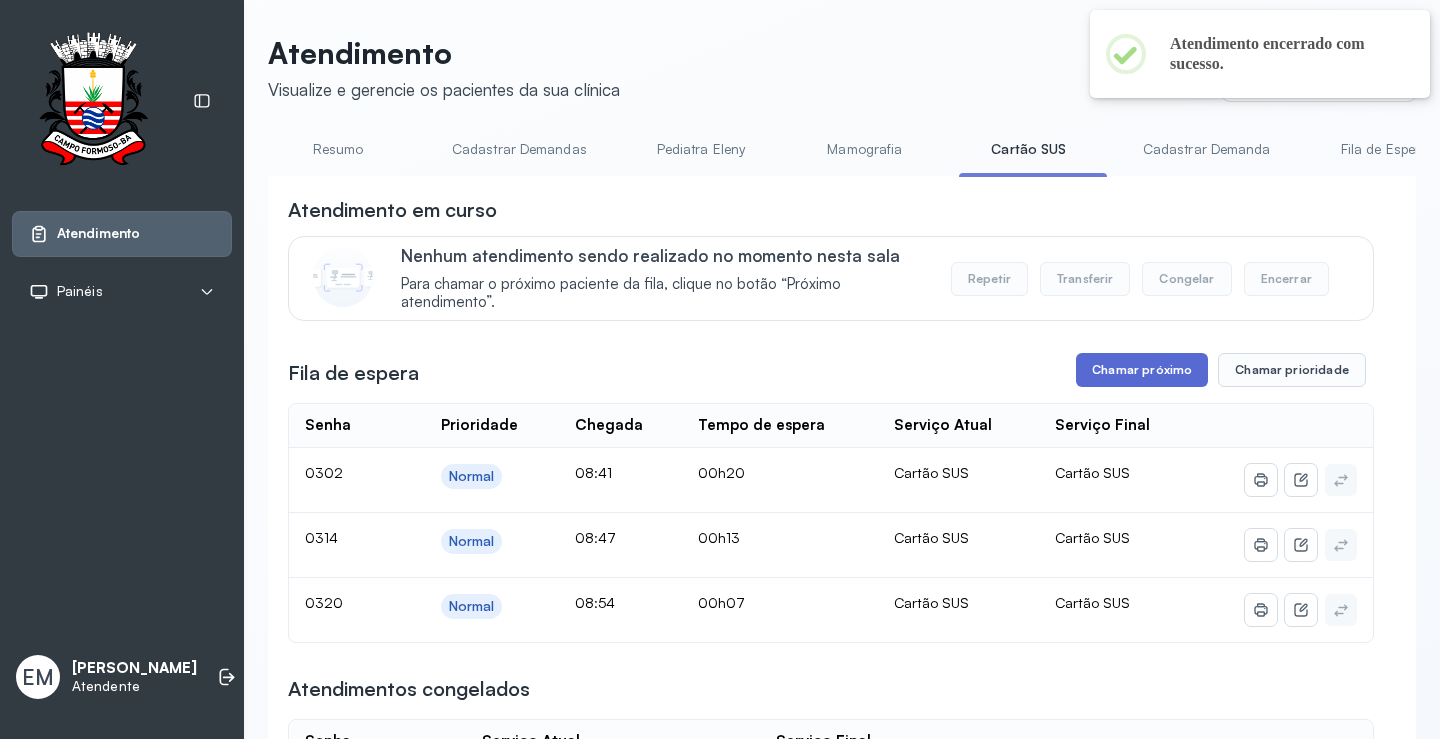 click on "Chamar próximo" at bounding box center [1142, 370] 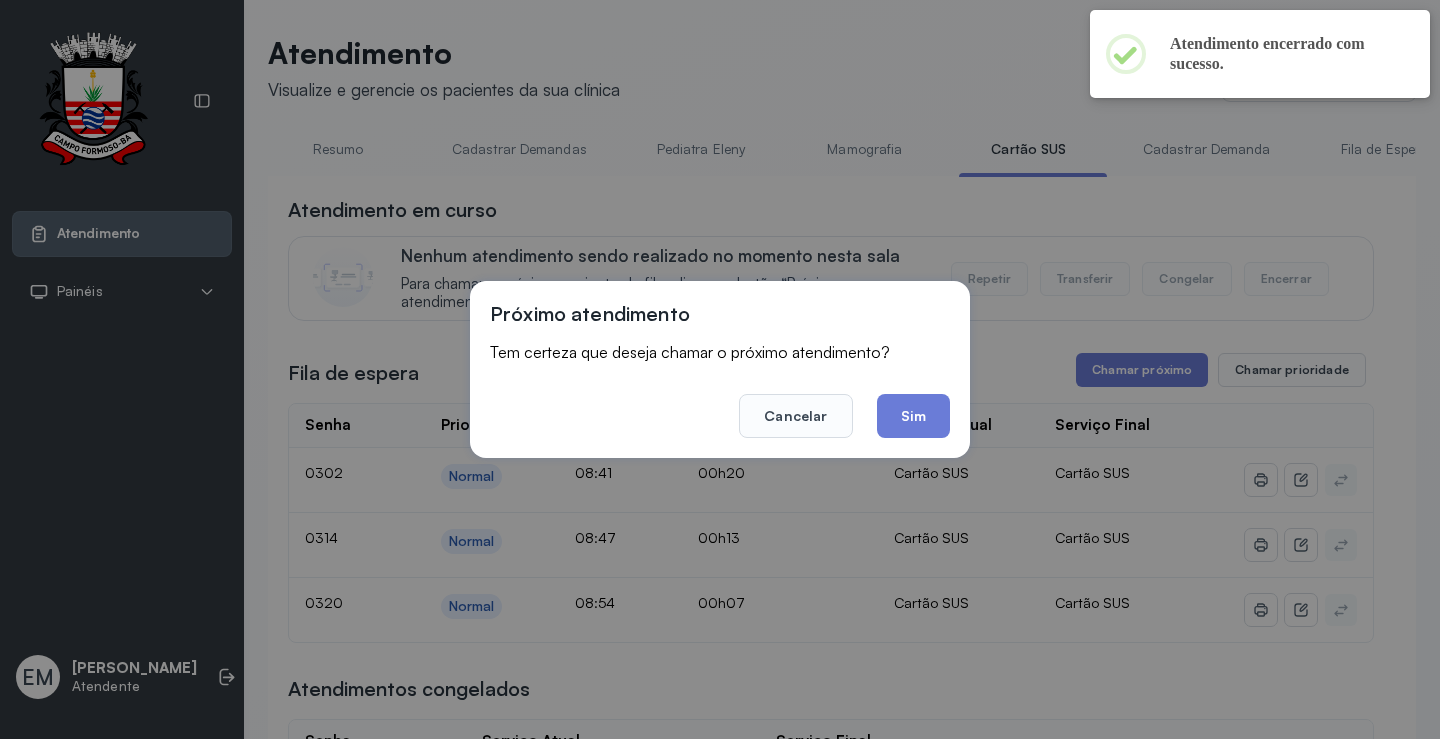 click on "Próximo atendimento Tem certeza que deseja chamar o próximo atendimento? Cancelar Sim" at bounding box center (720, 369) 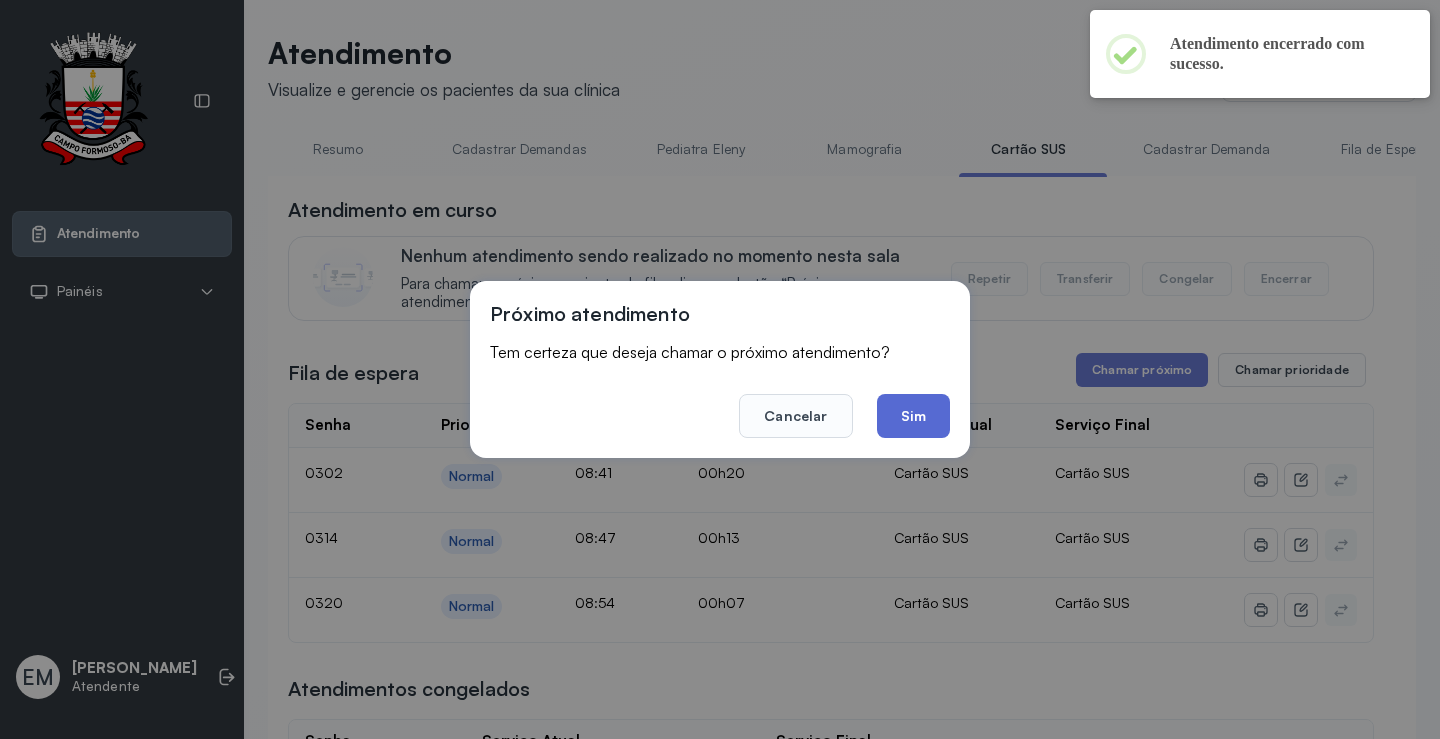 click on "Sim" 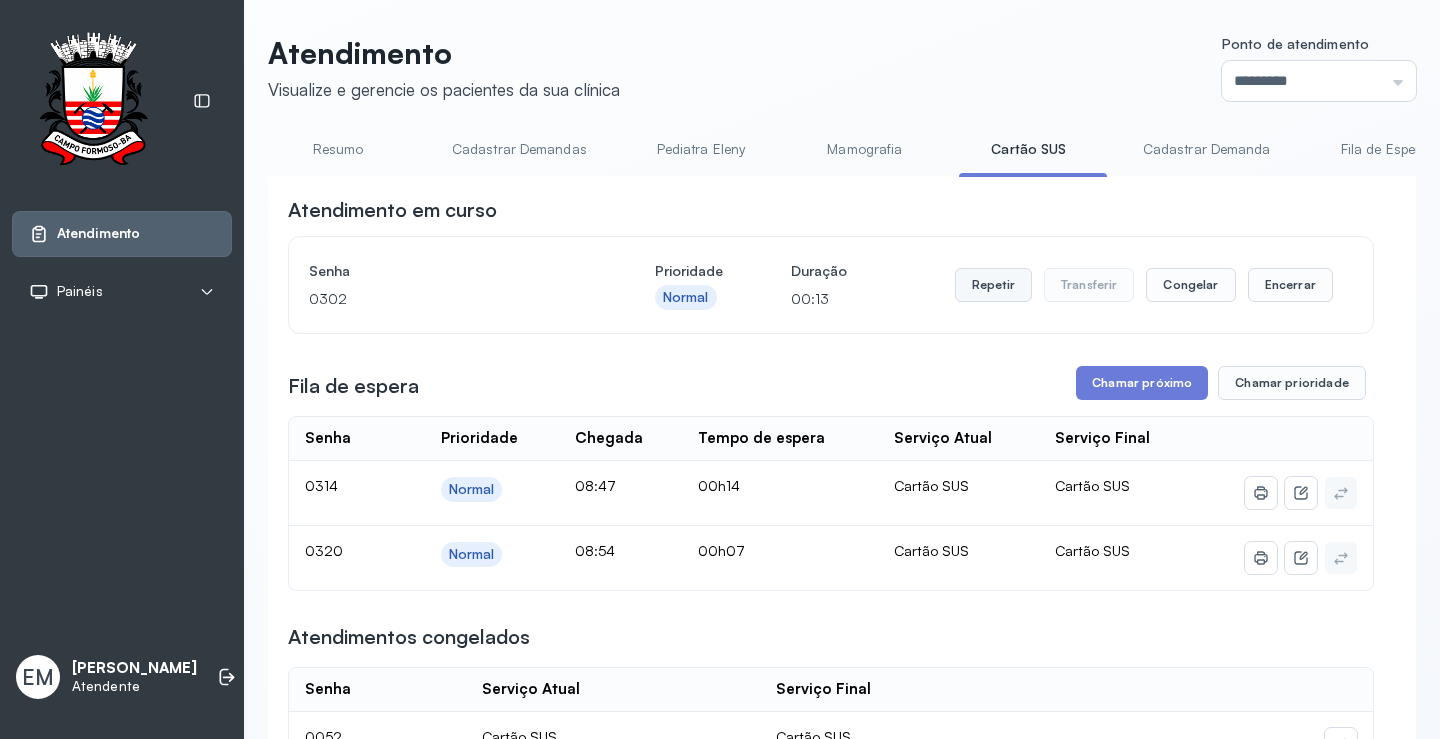 click on "Repetir" at bounding box center [993, 285] 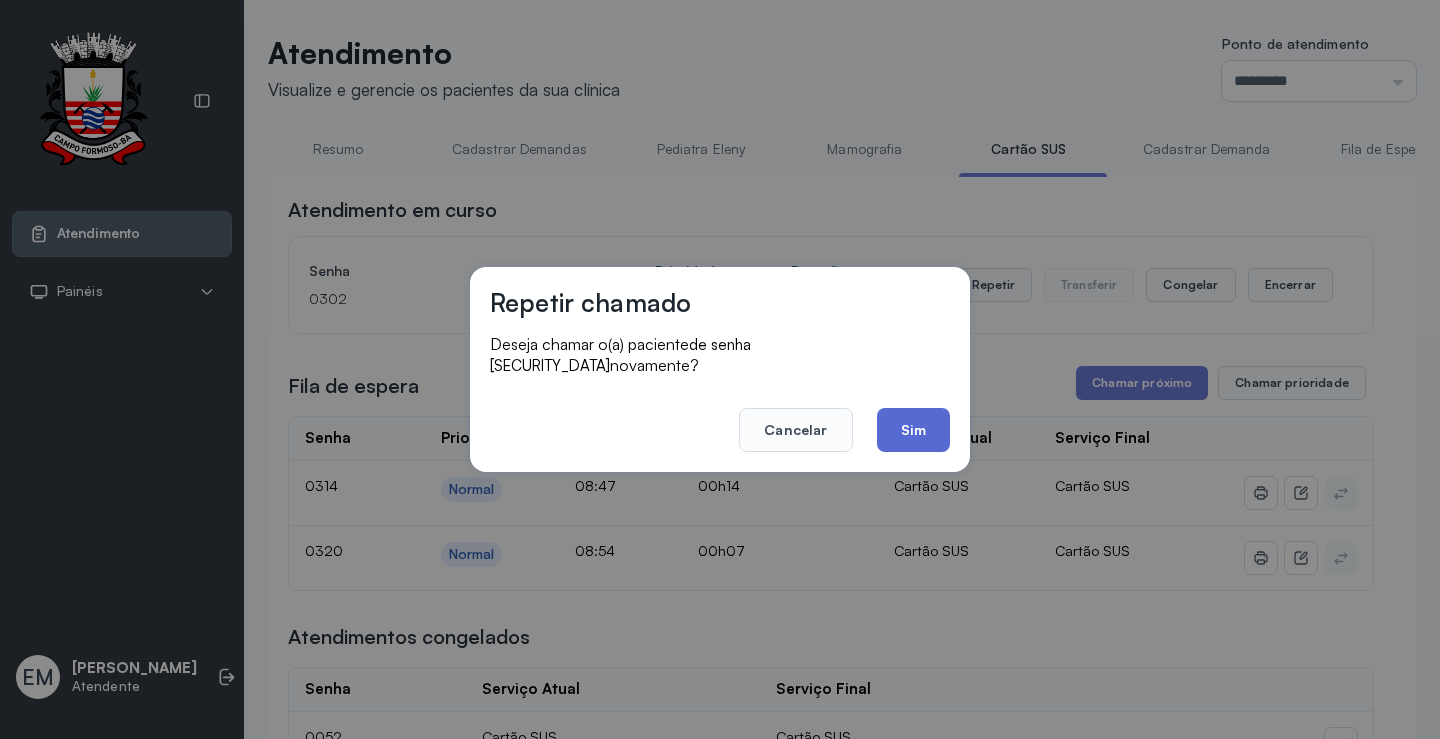 click on "Sim" 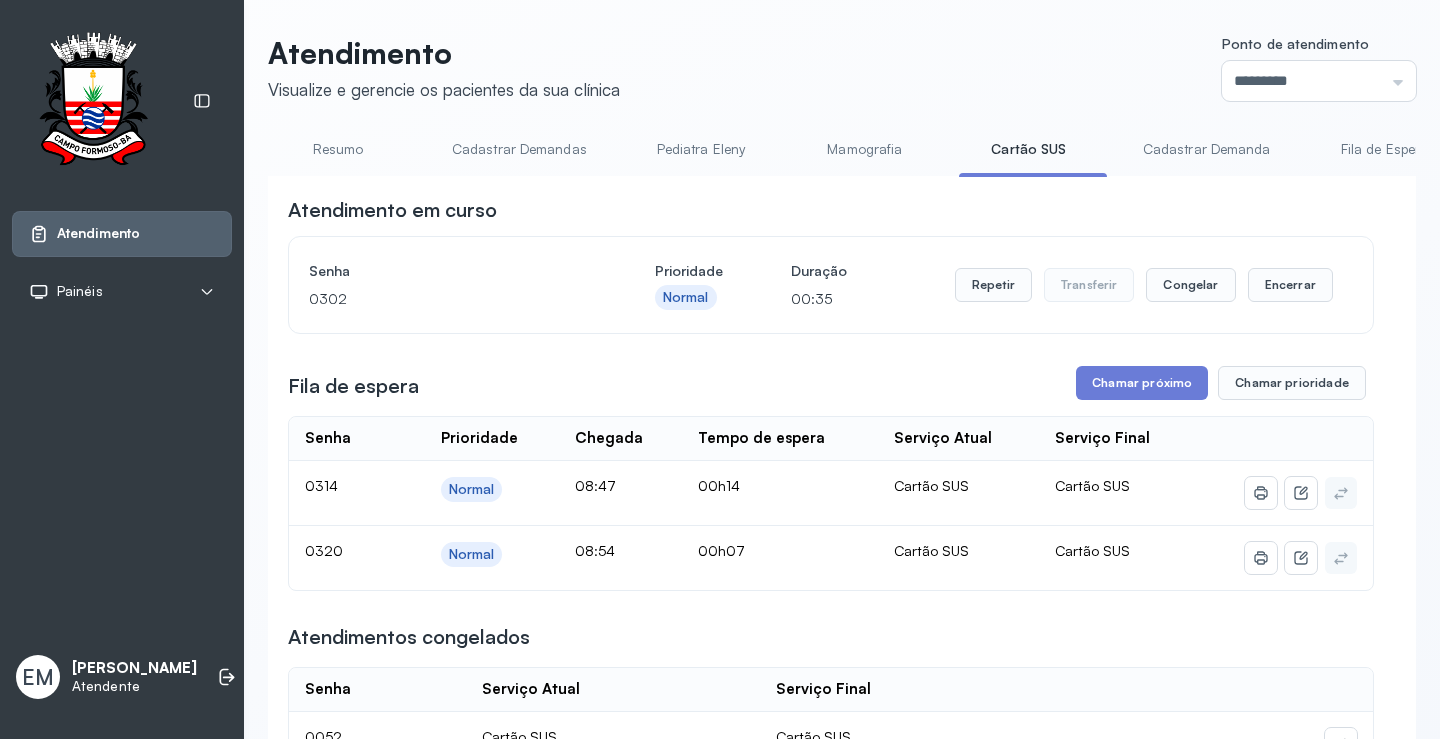 scroll, scrollTop: 0, scrollLeft: 0, axis: both 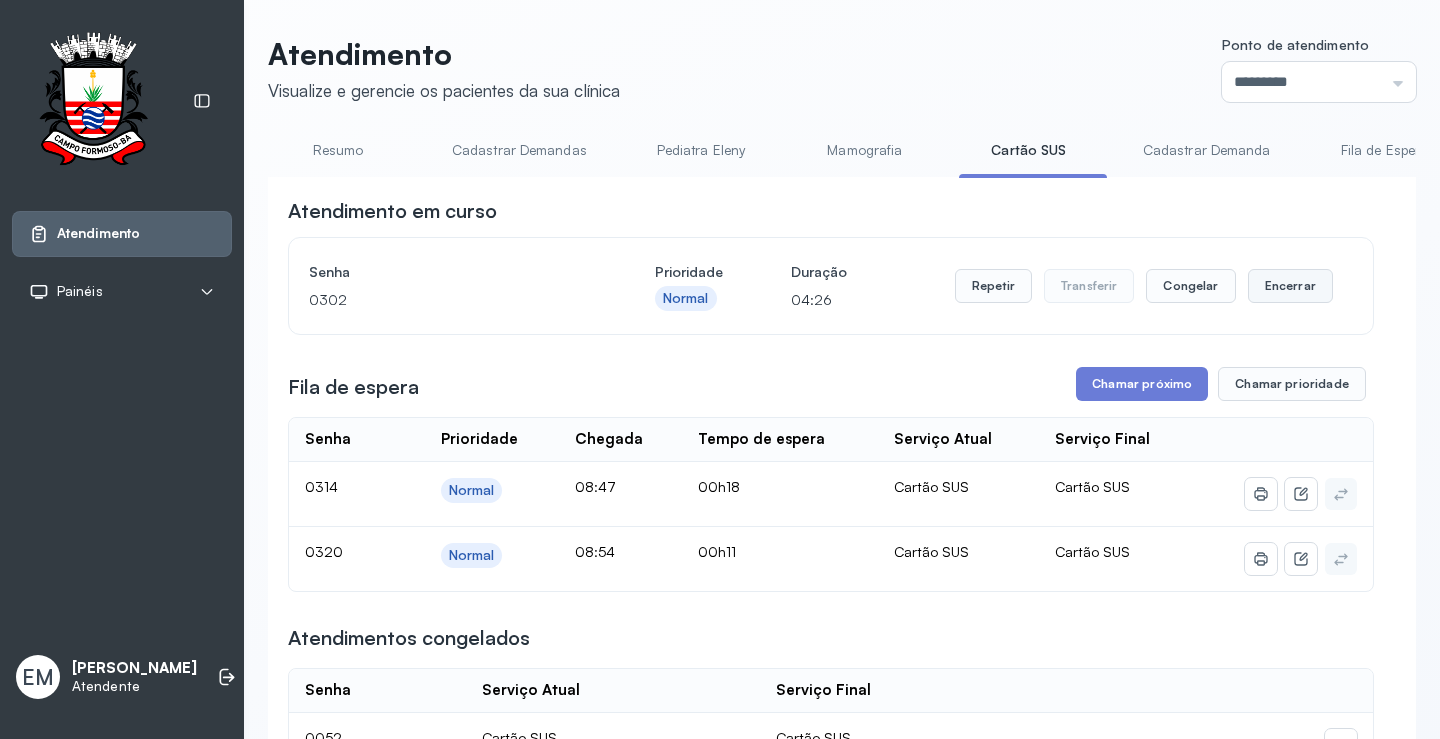 click on "Encerrar" at bounding box center (1290, 286) 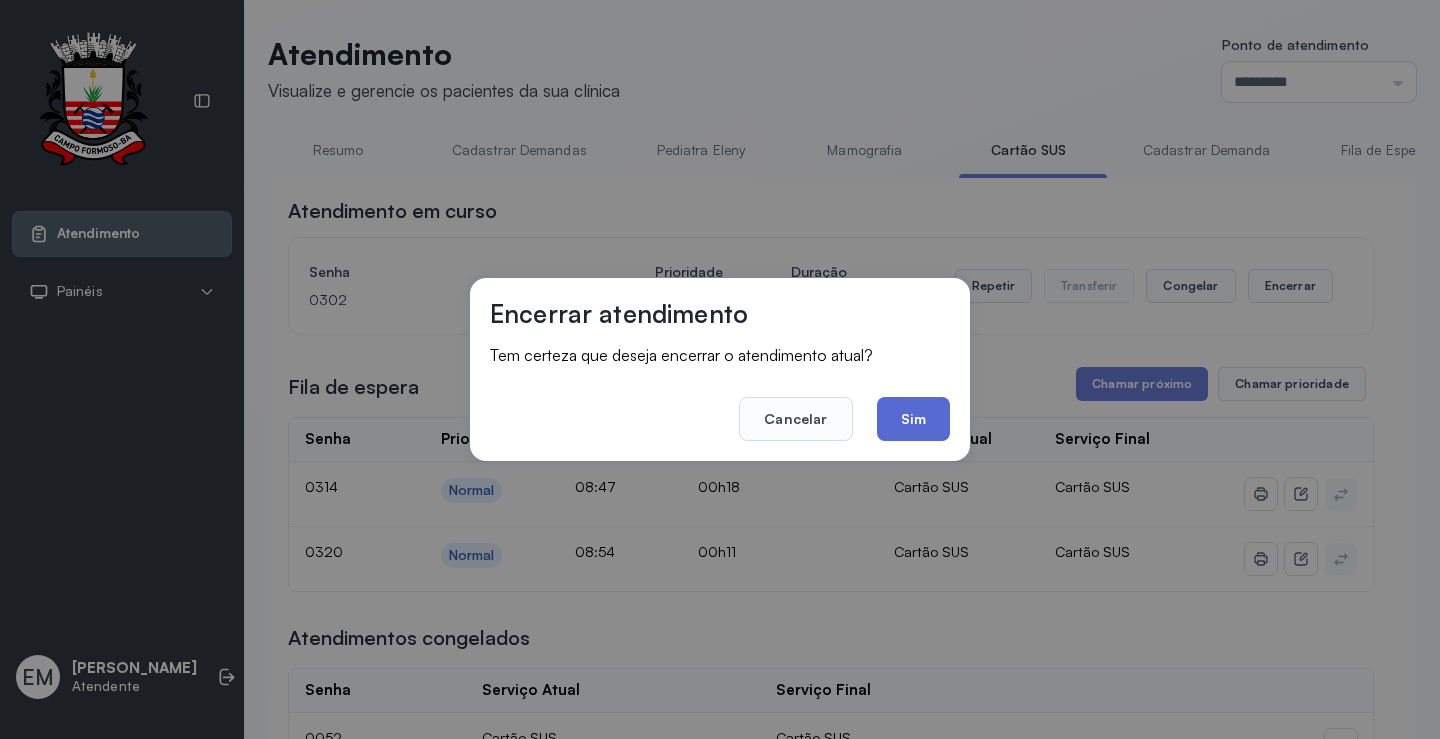 click on "Sim" 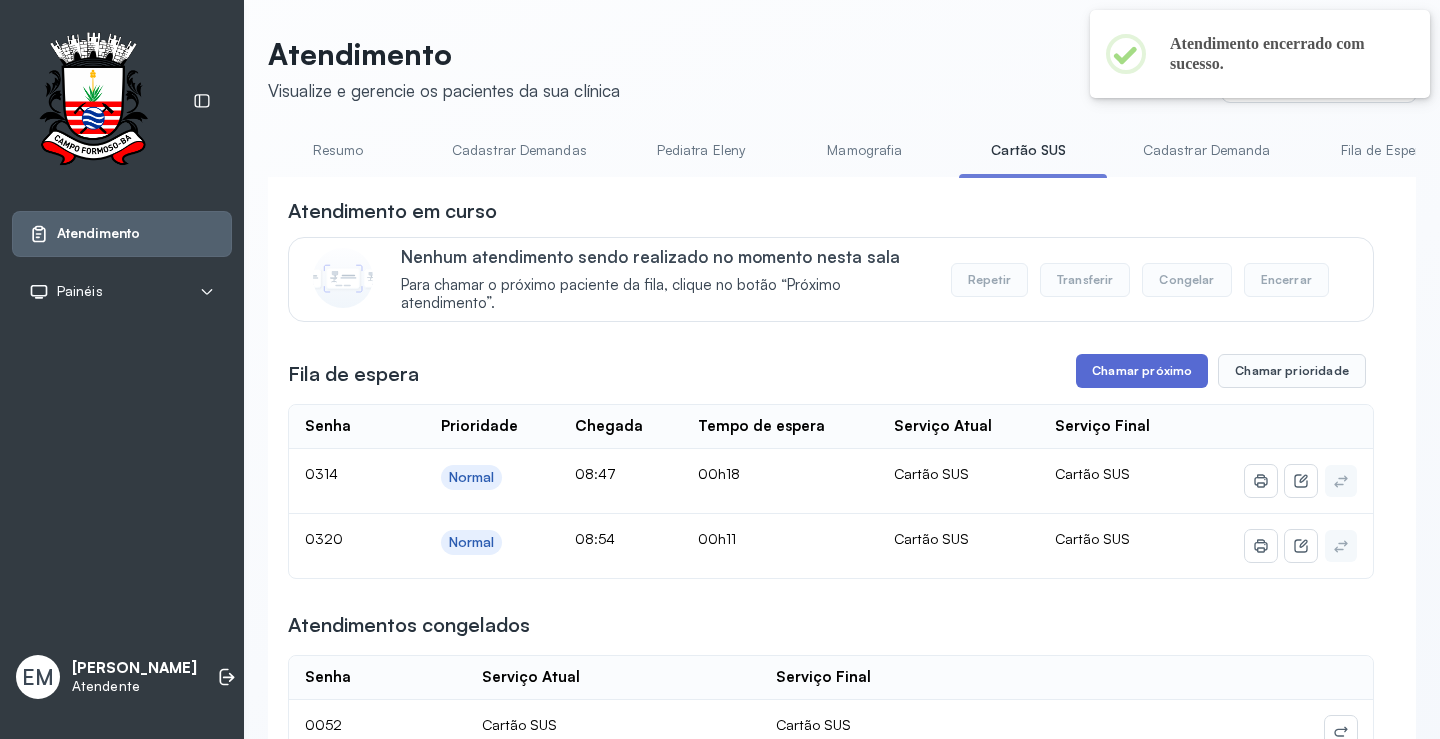 click on "Chamar próximo" at bounding box center [1142, 371] 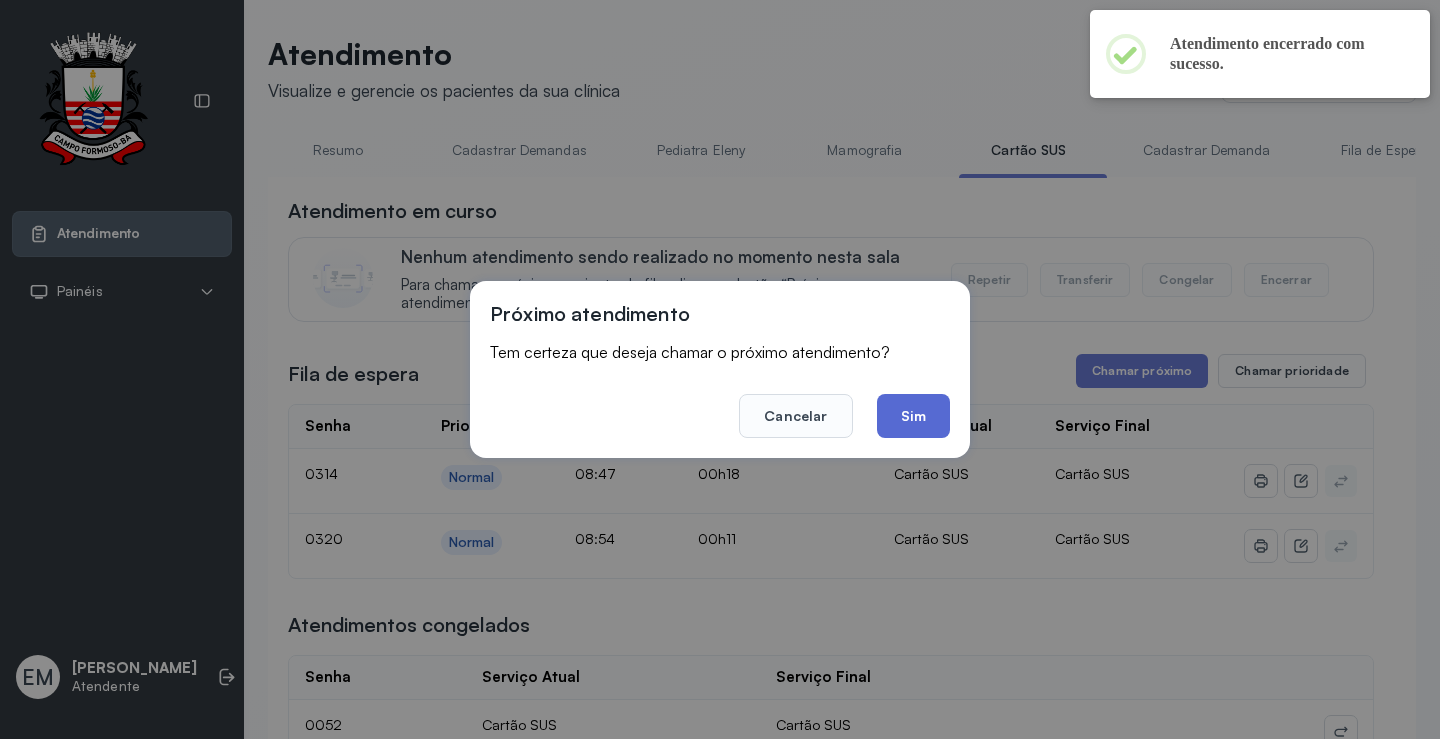 click on "Sim" 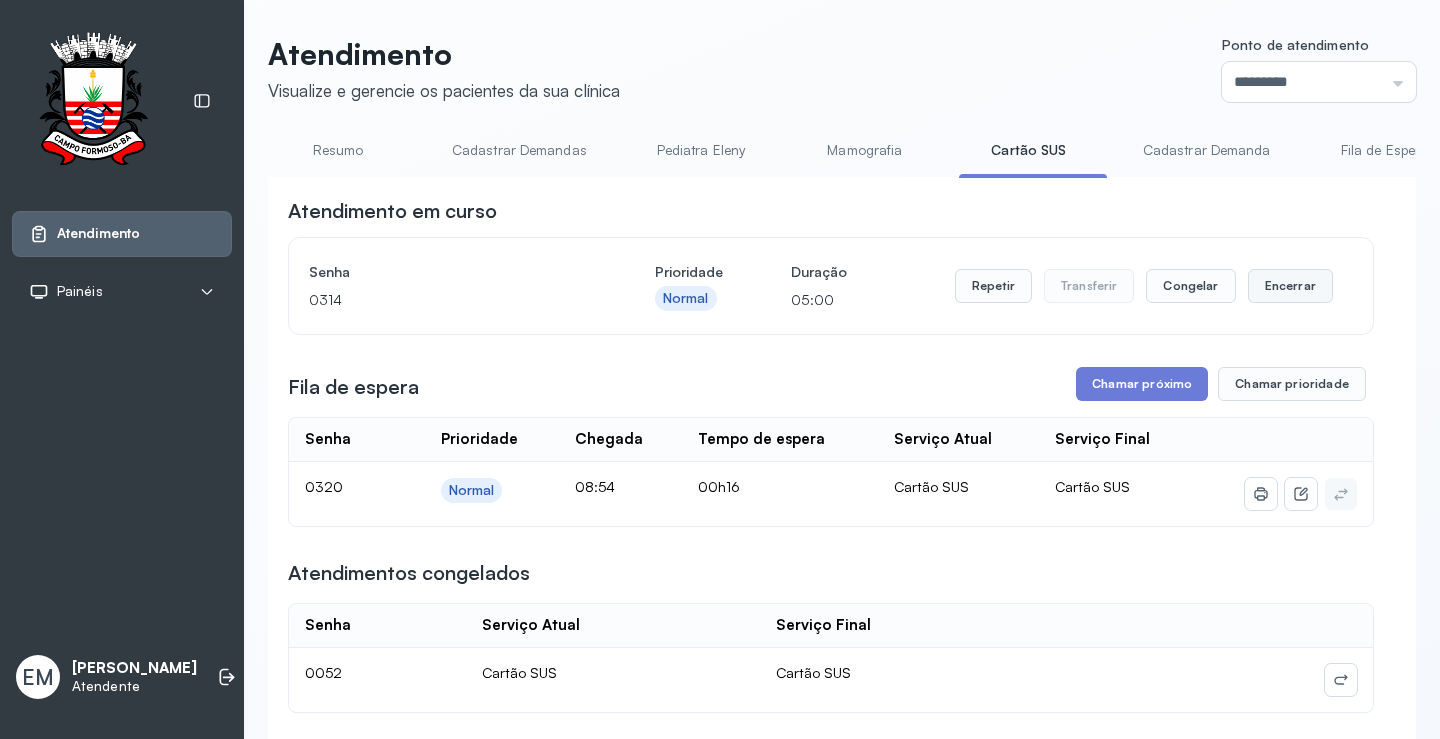click on "Encerrar" at bounding box center [1290, 286] 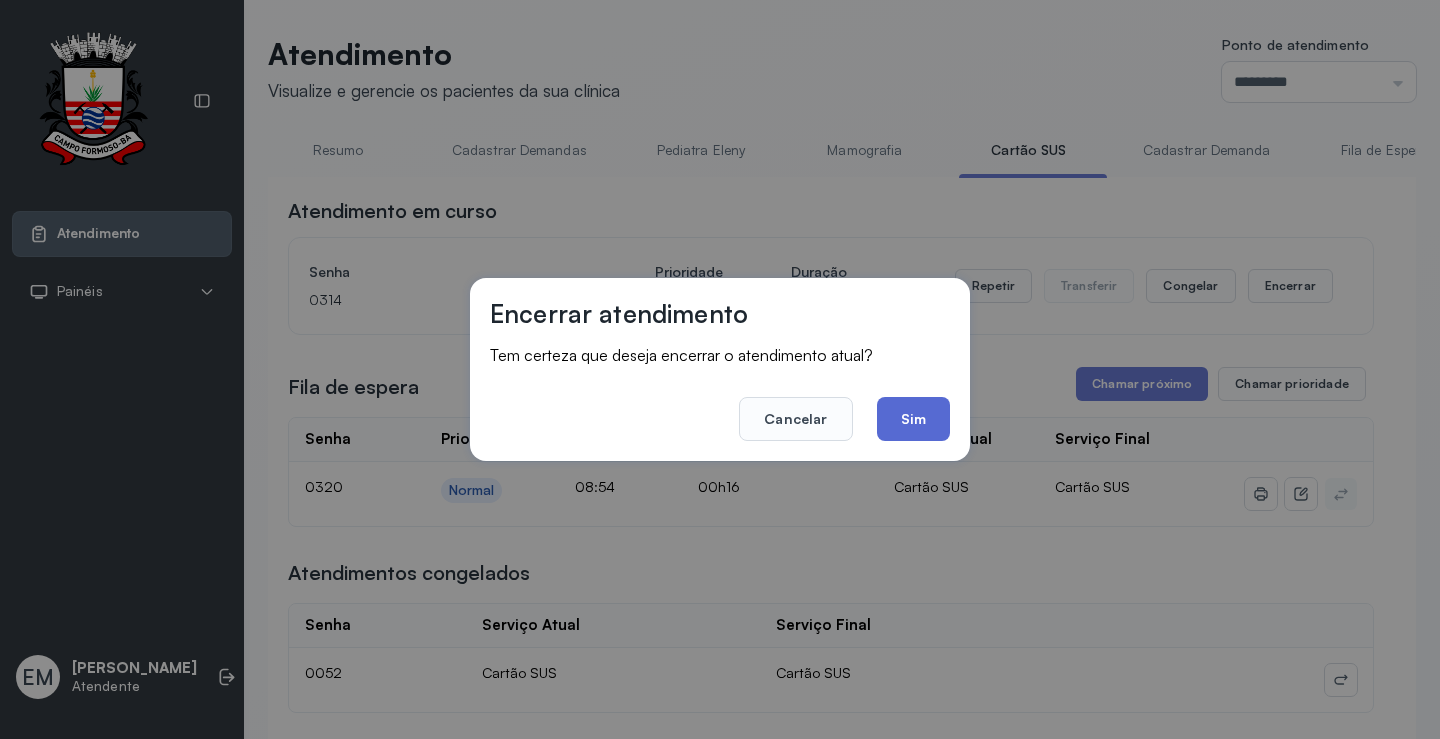 click on "Sim" 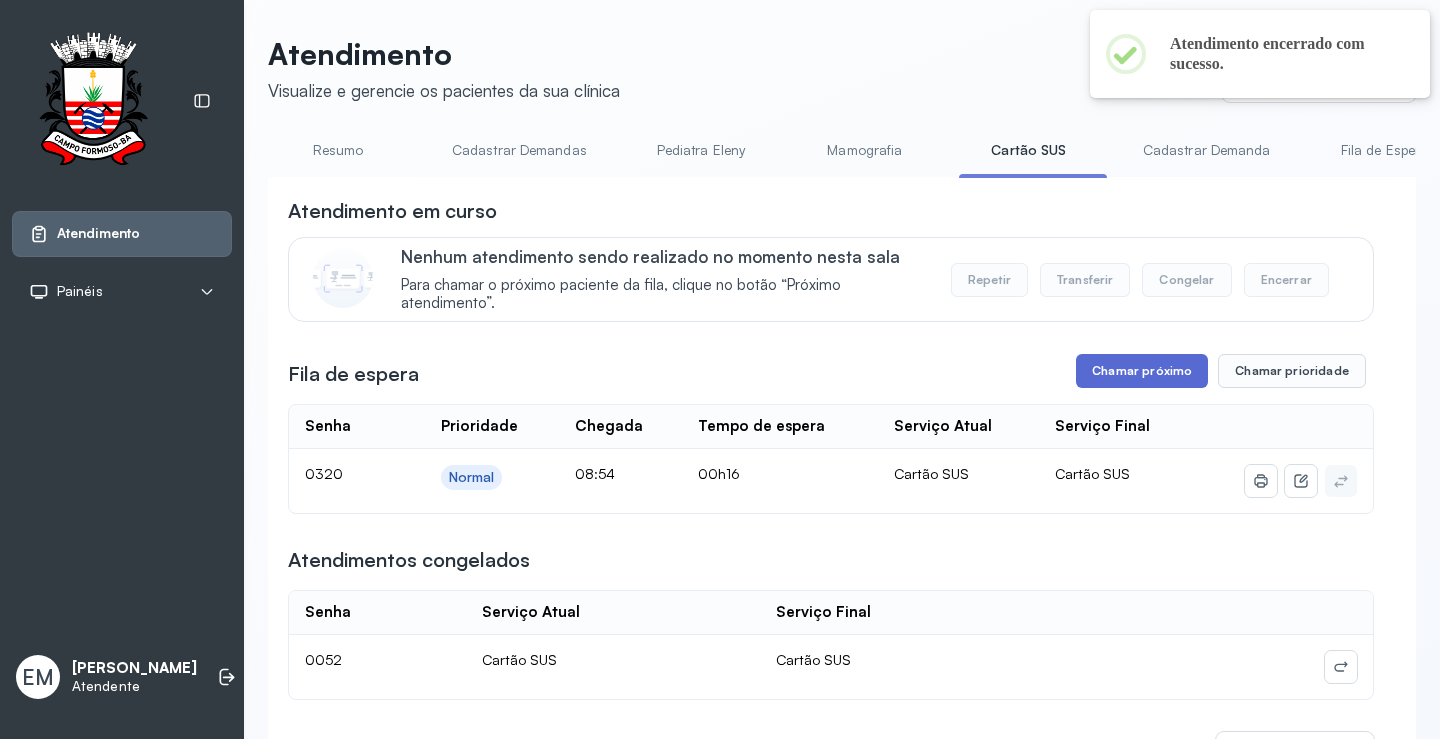 click on "Chamar próximo" at bounding box center [1142, 371] 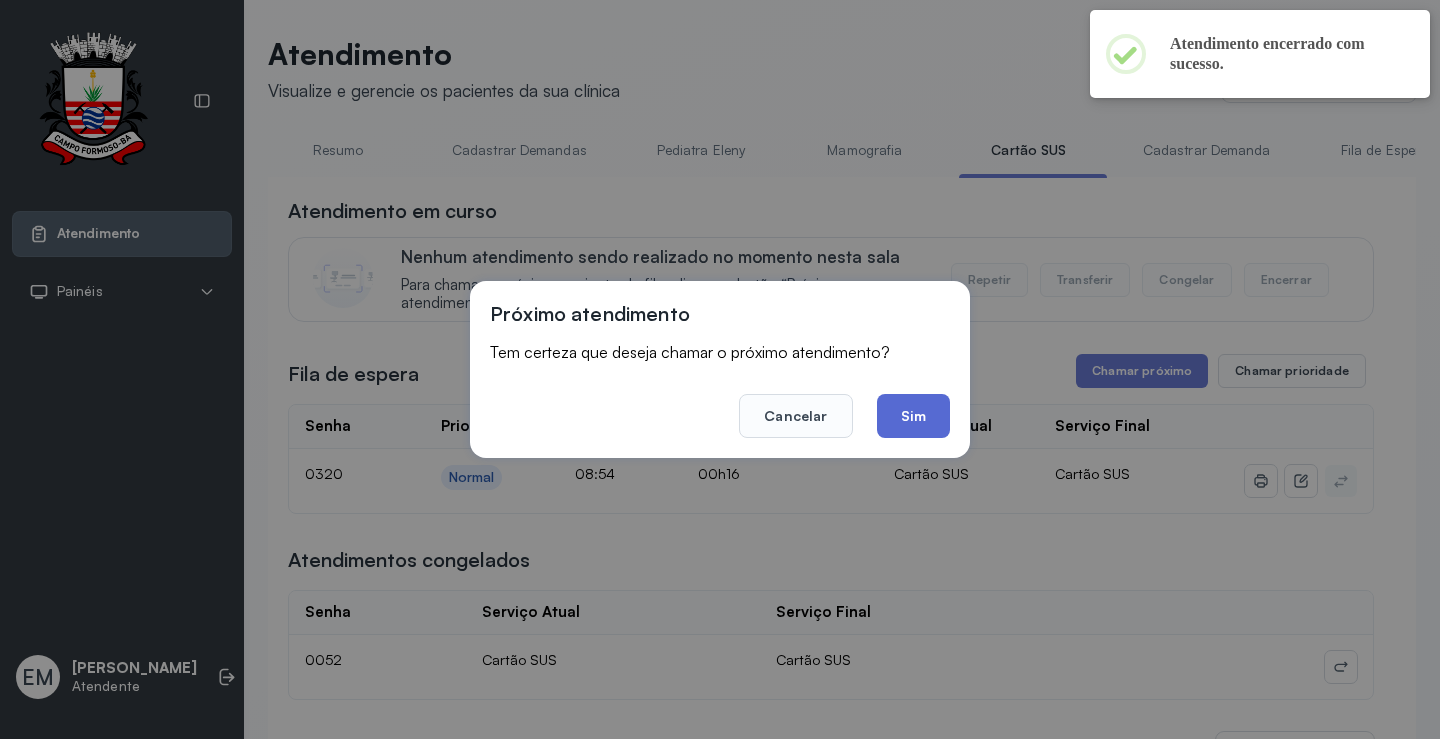 click on "Sim" 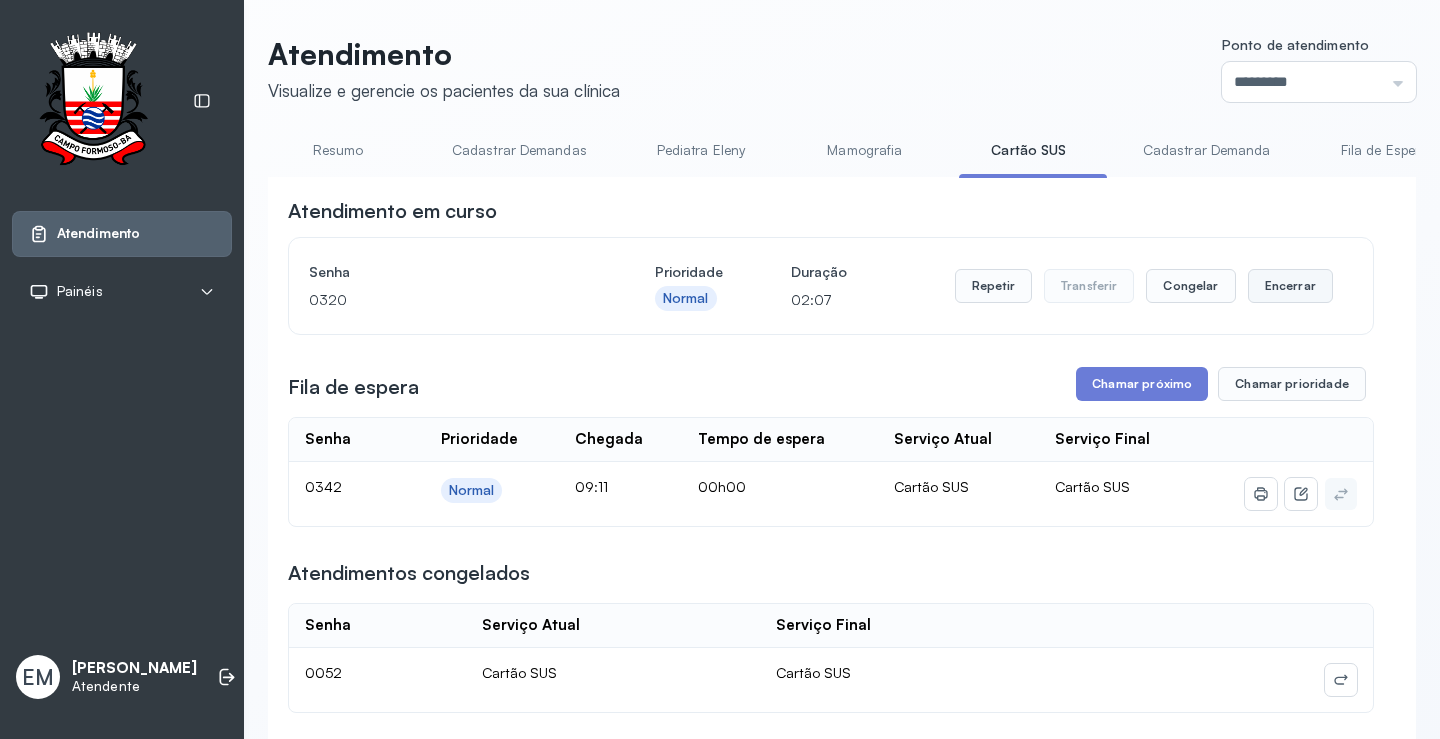 click on "Encerrar" at bounding box center [1290, 286] 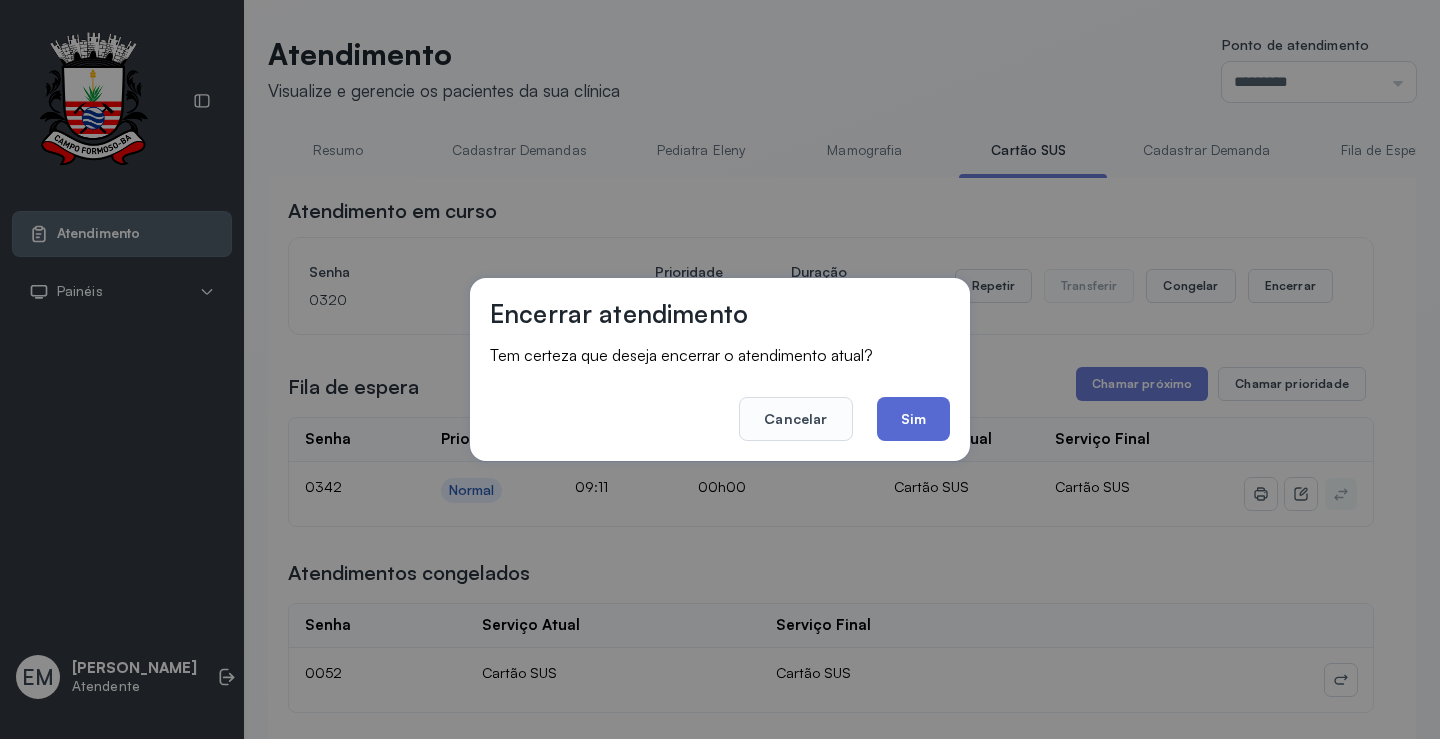 click on "Sim" 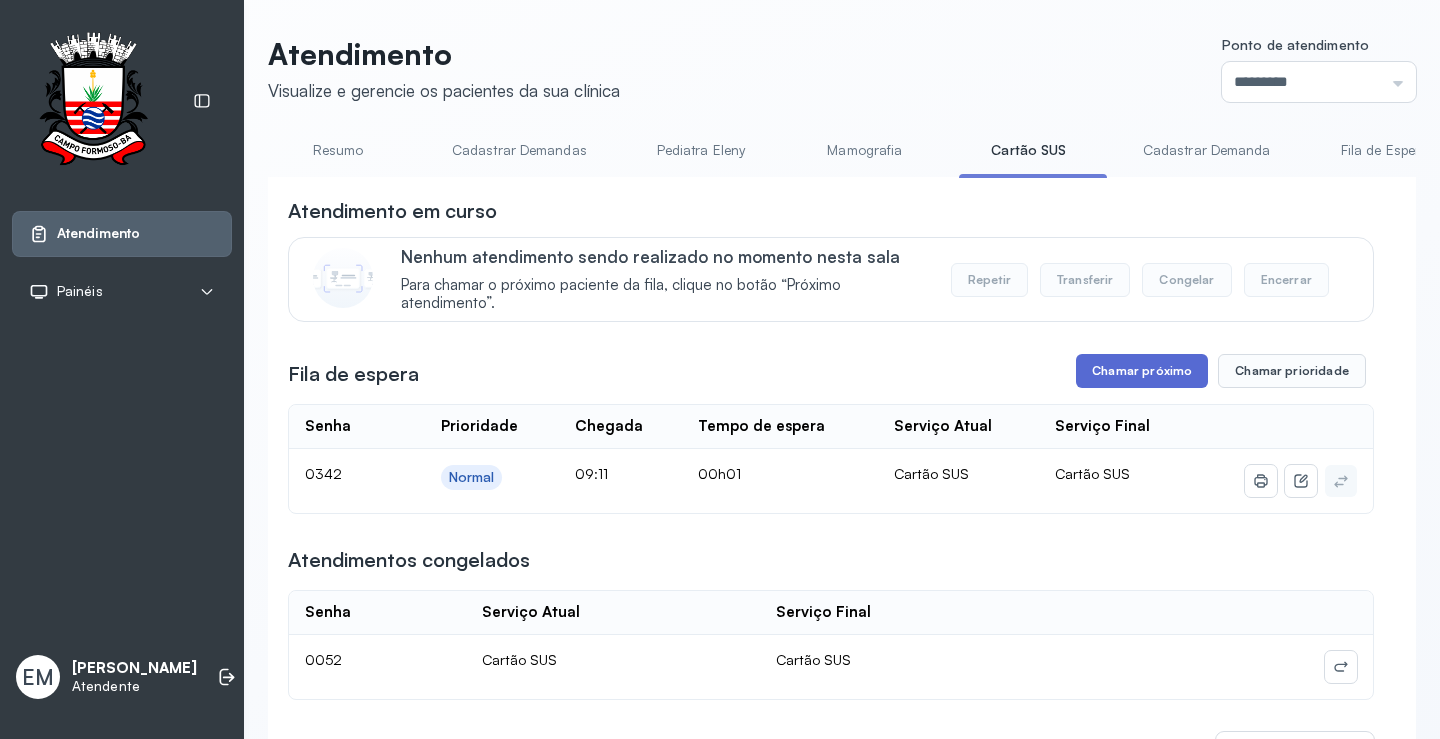 click on "Chamar próximo" at bounding box center [1142, 371] 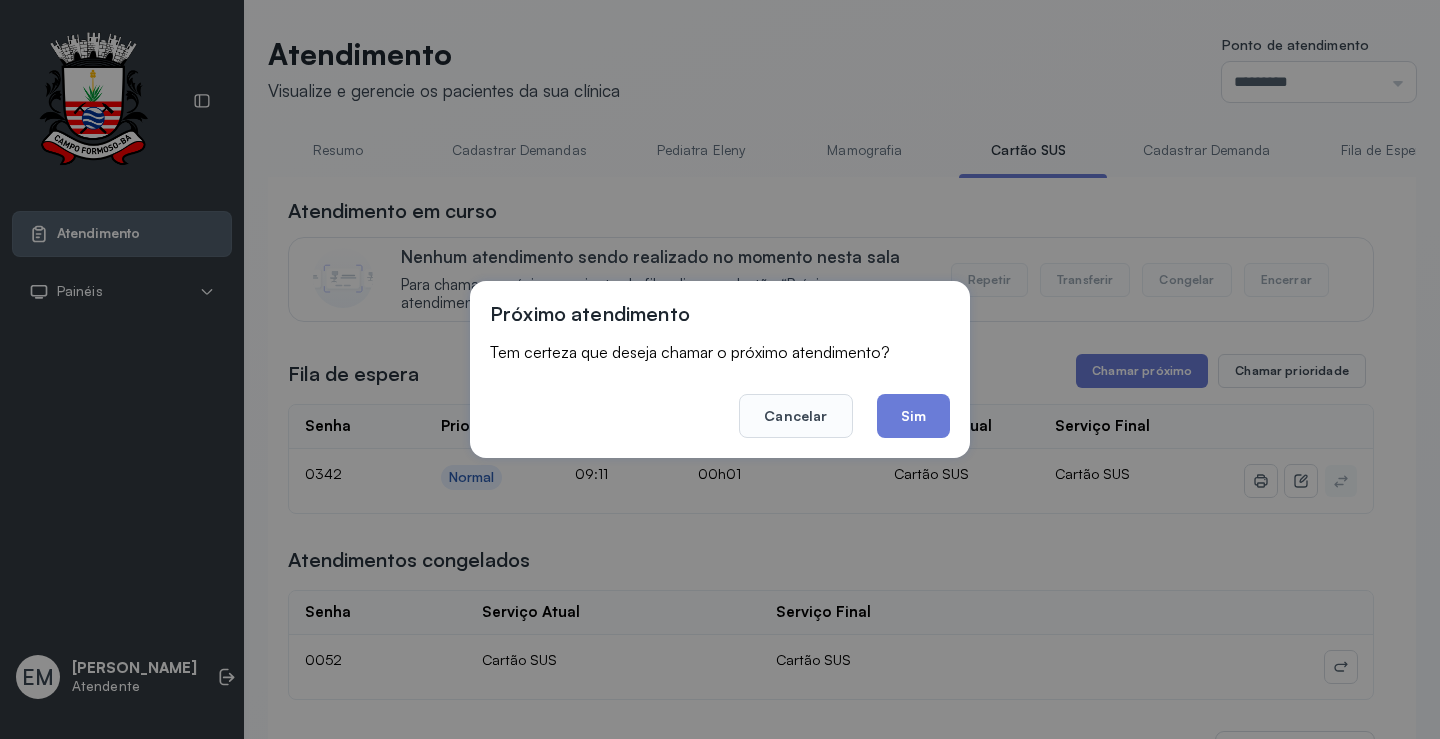 click on "Próximo atendimento Tem certeza que deseja chamar o próximo atendimento? Cancelar Sim" at bounding box center (720, 369) 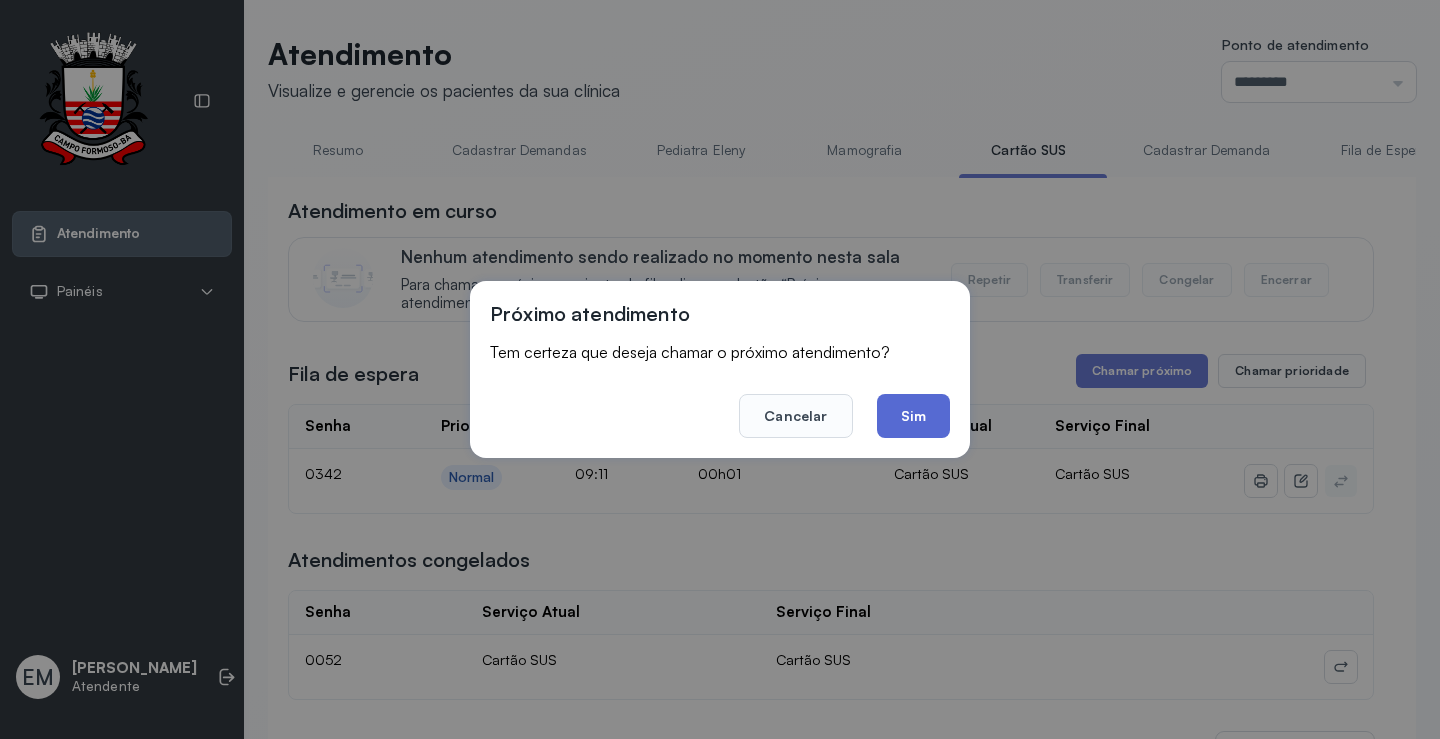 click on "Sim" 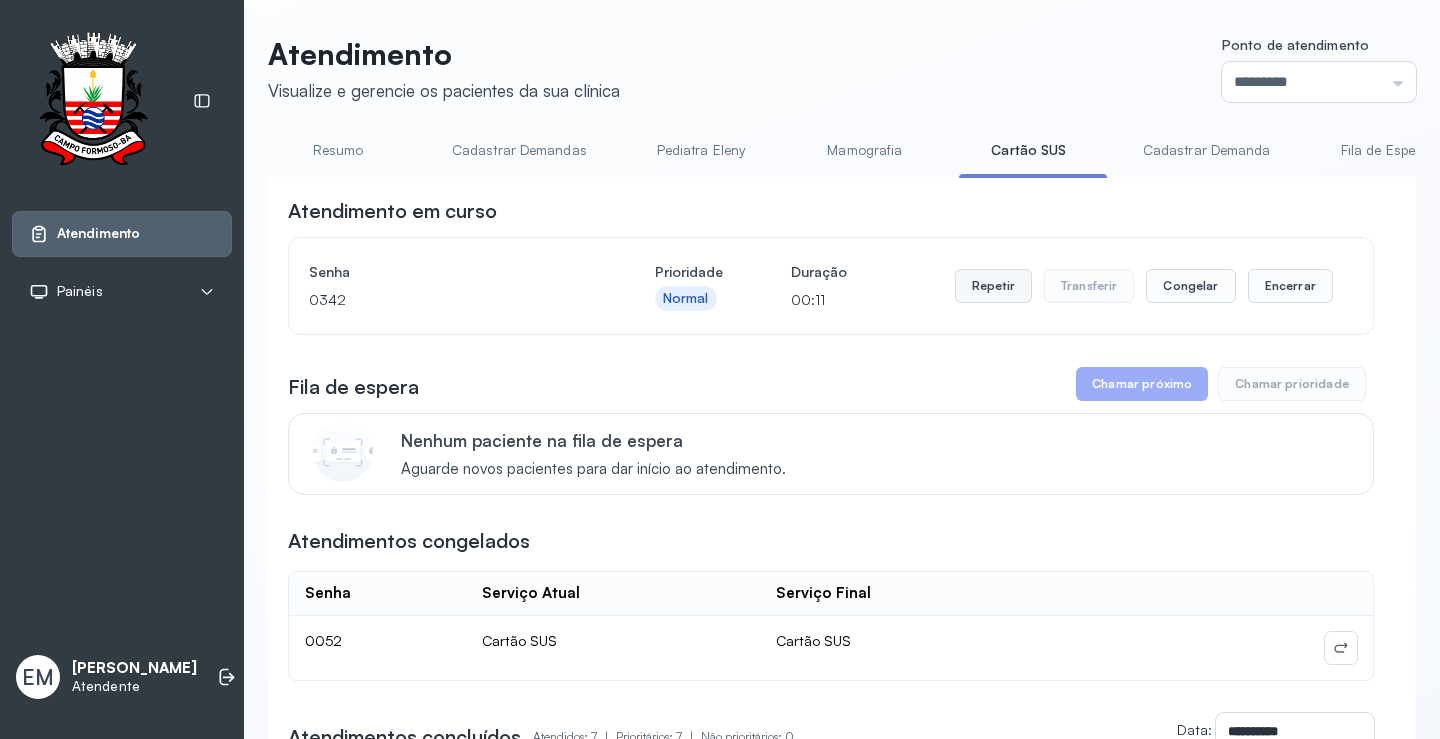 click on "Repetir" at bounding box center [993, 286] 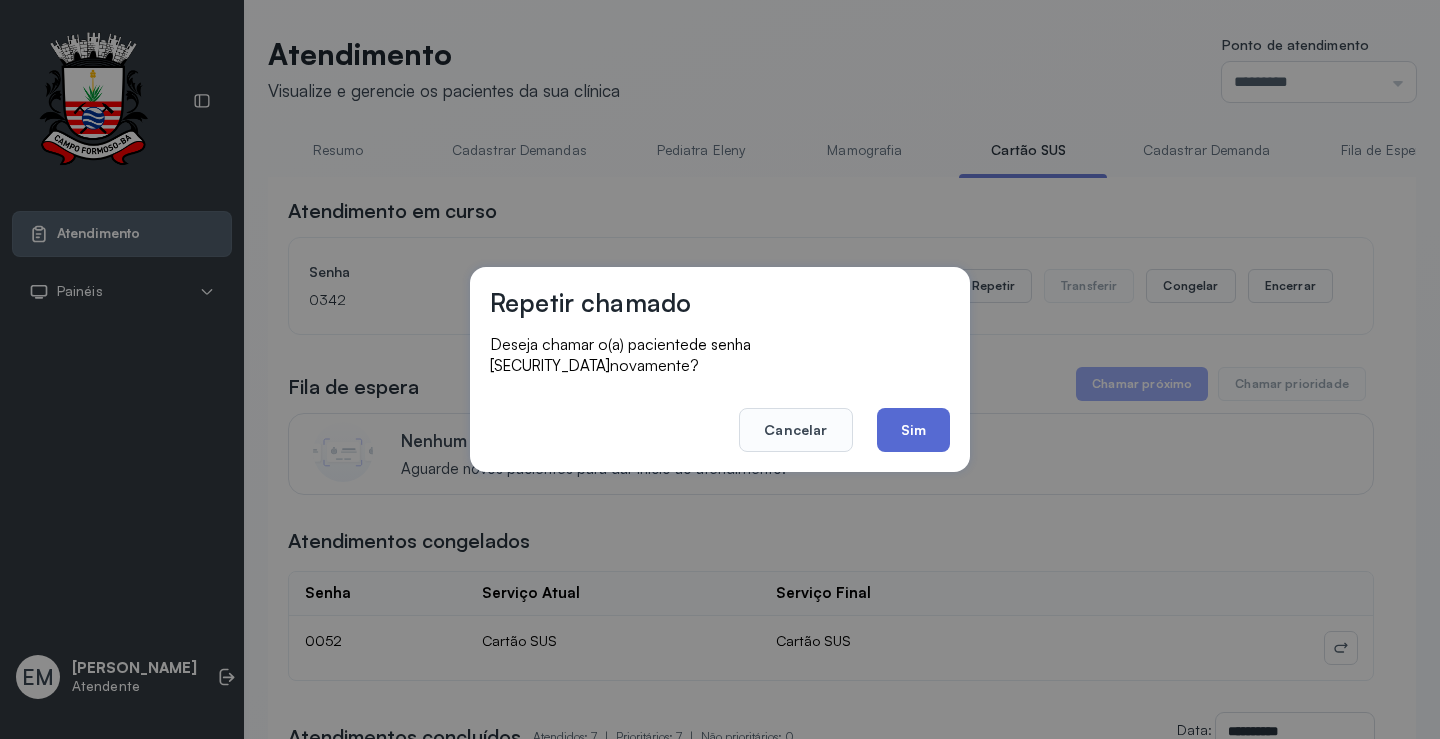 click on "Sim" 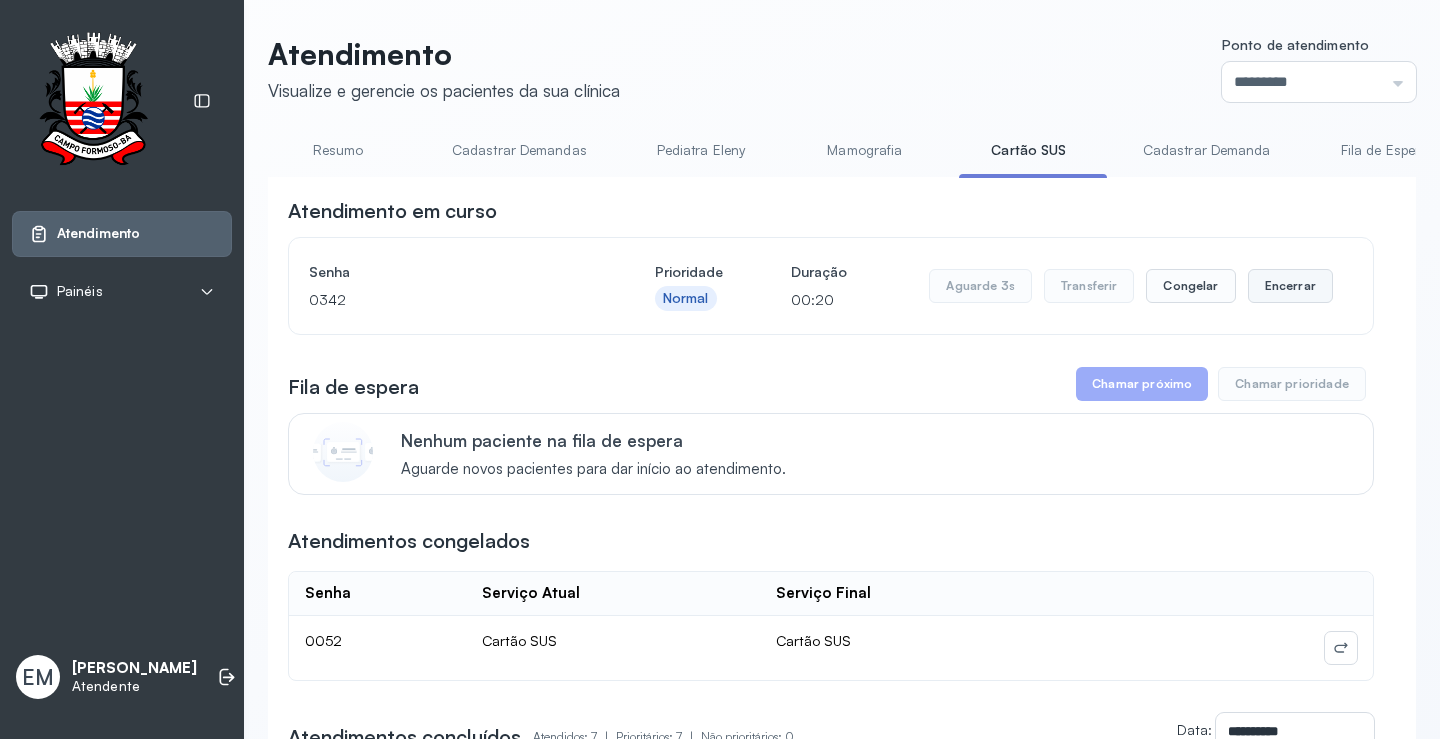 click on "Encerrar" at bounding box center [1290, 286] 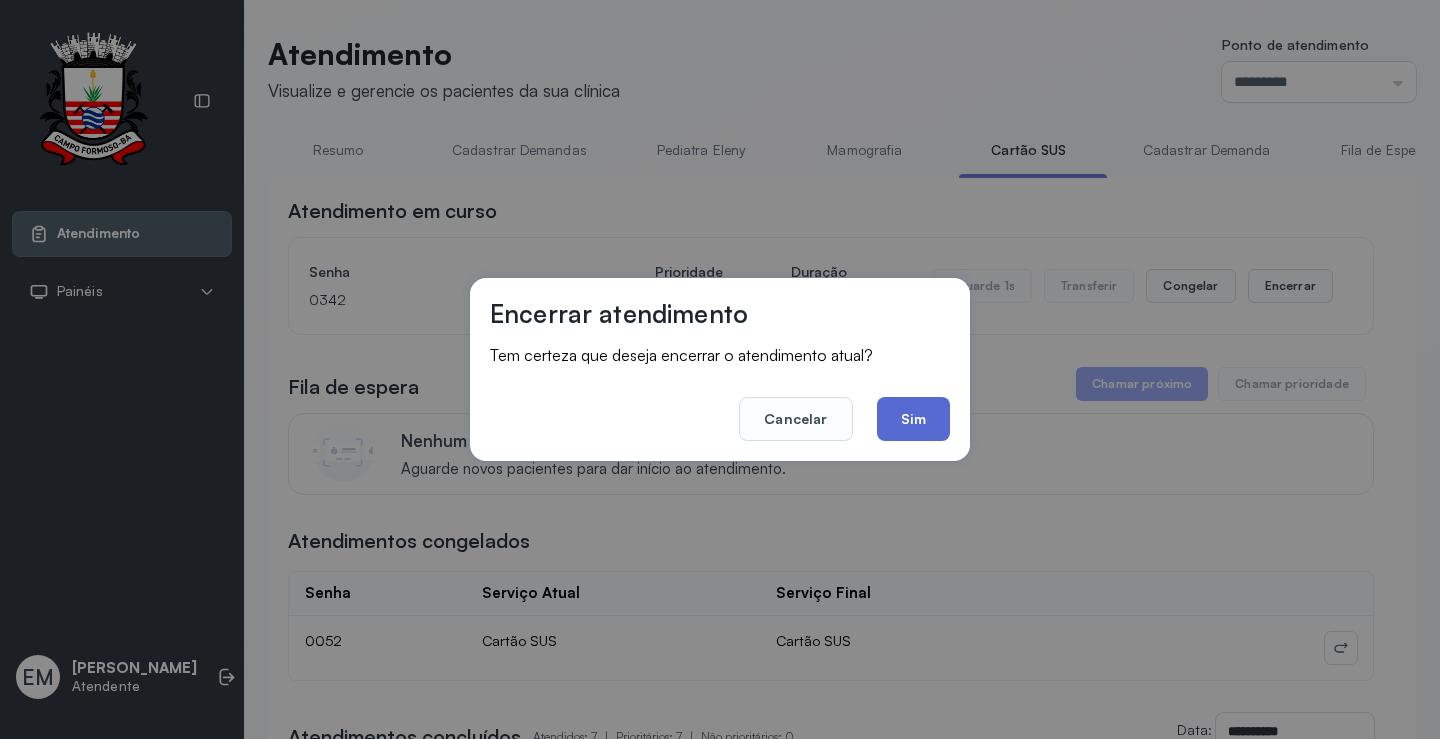 click on "Sim" 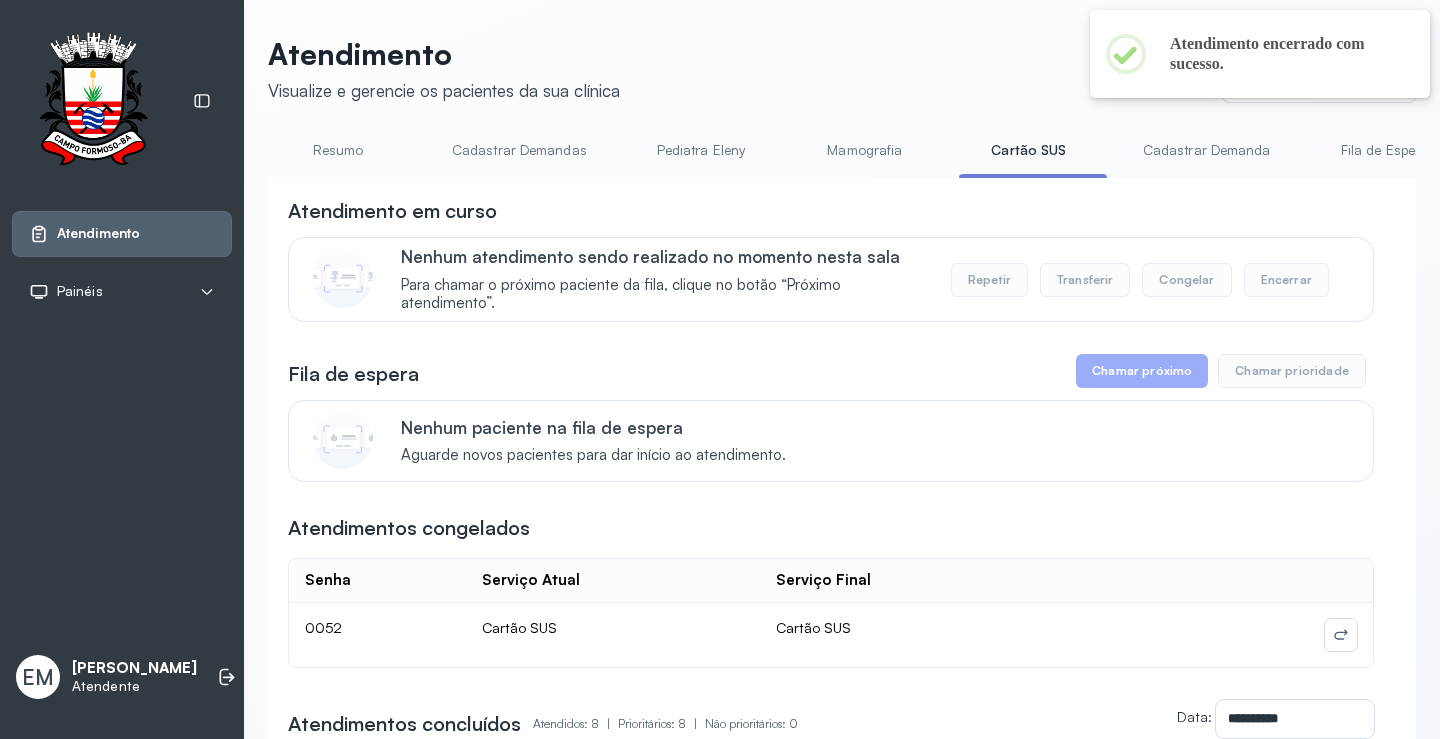 click on "Resumo" at bounding box center (338, 150) 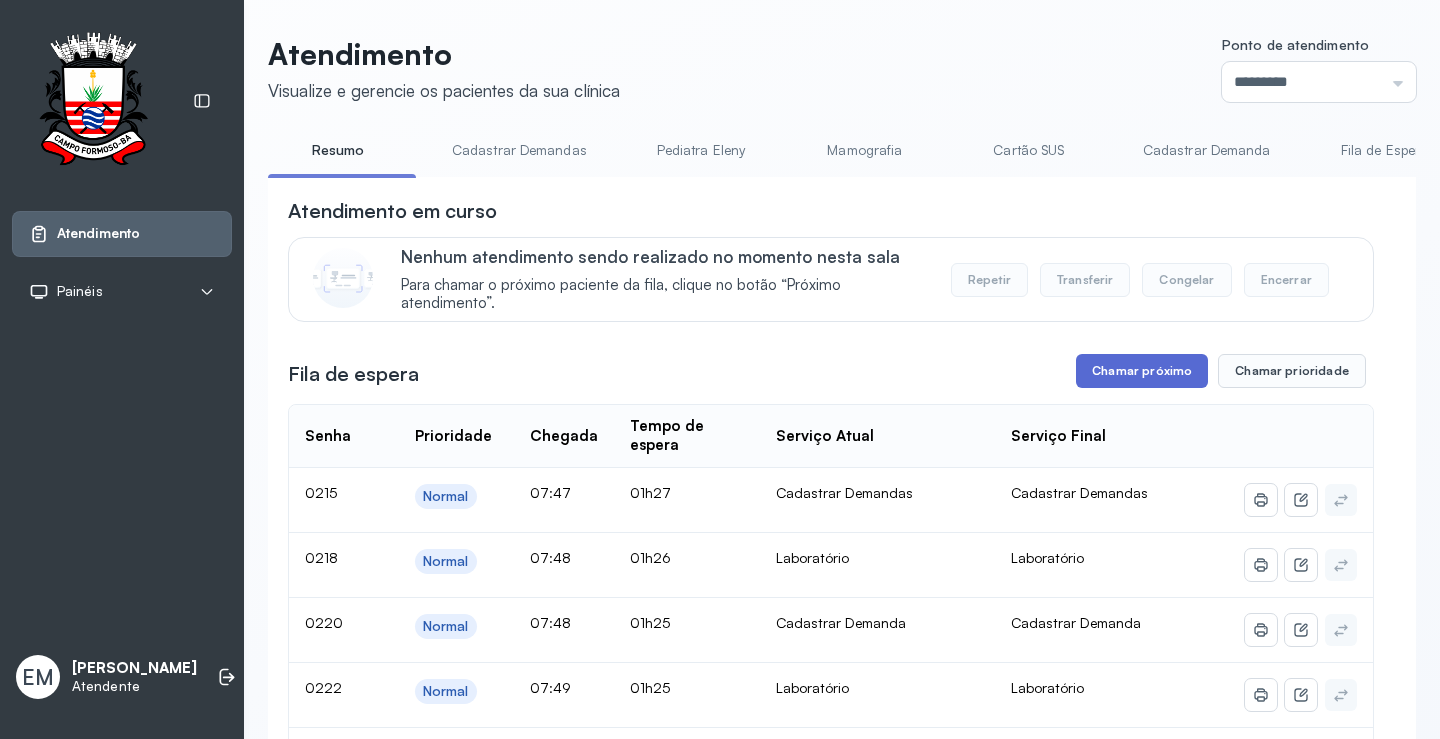 click on "Chamar próximo" at bounding box center (1142, 371) 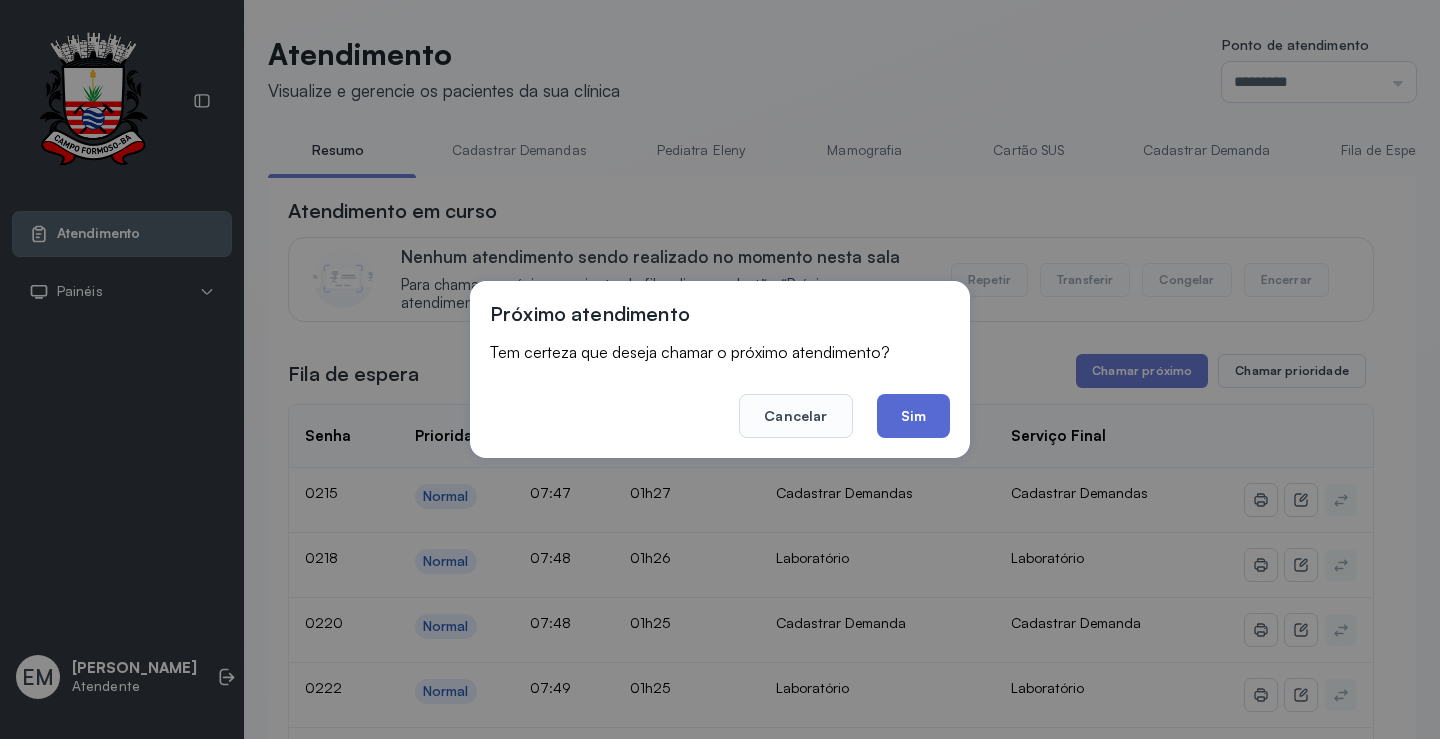 click on "Sim" 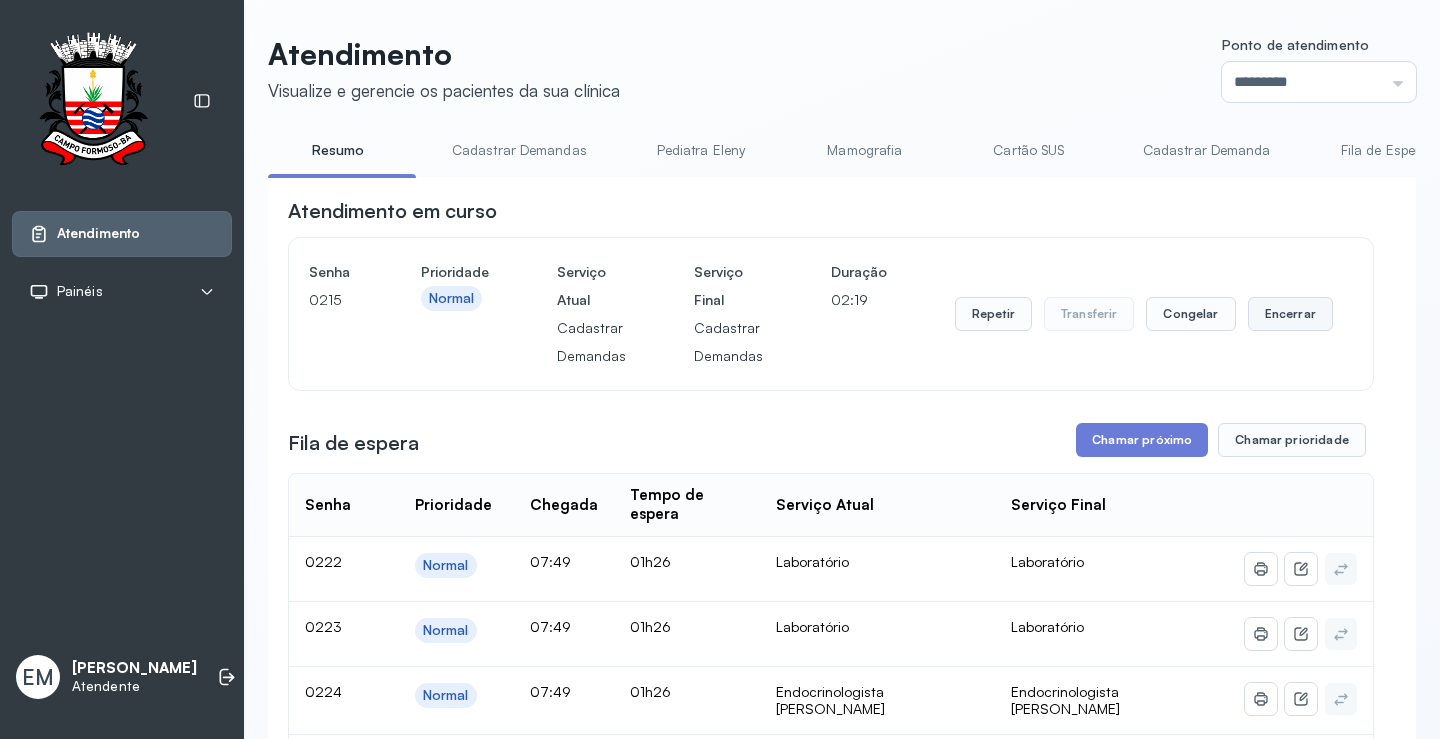 click on "Encerrar" at bounding box center (1290, 314) 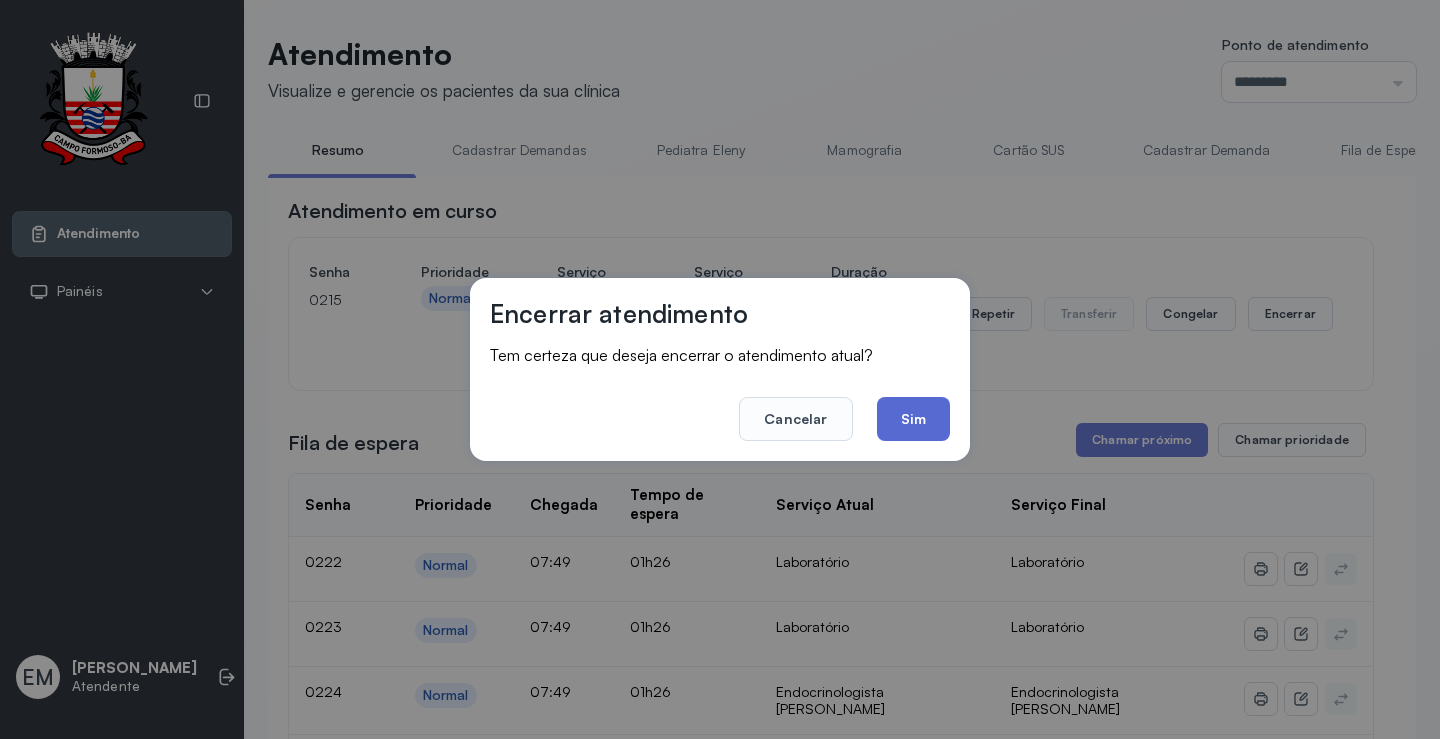 click on "Sim" 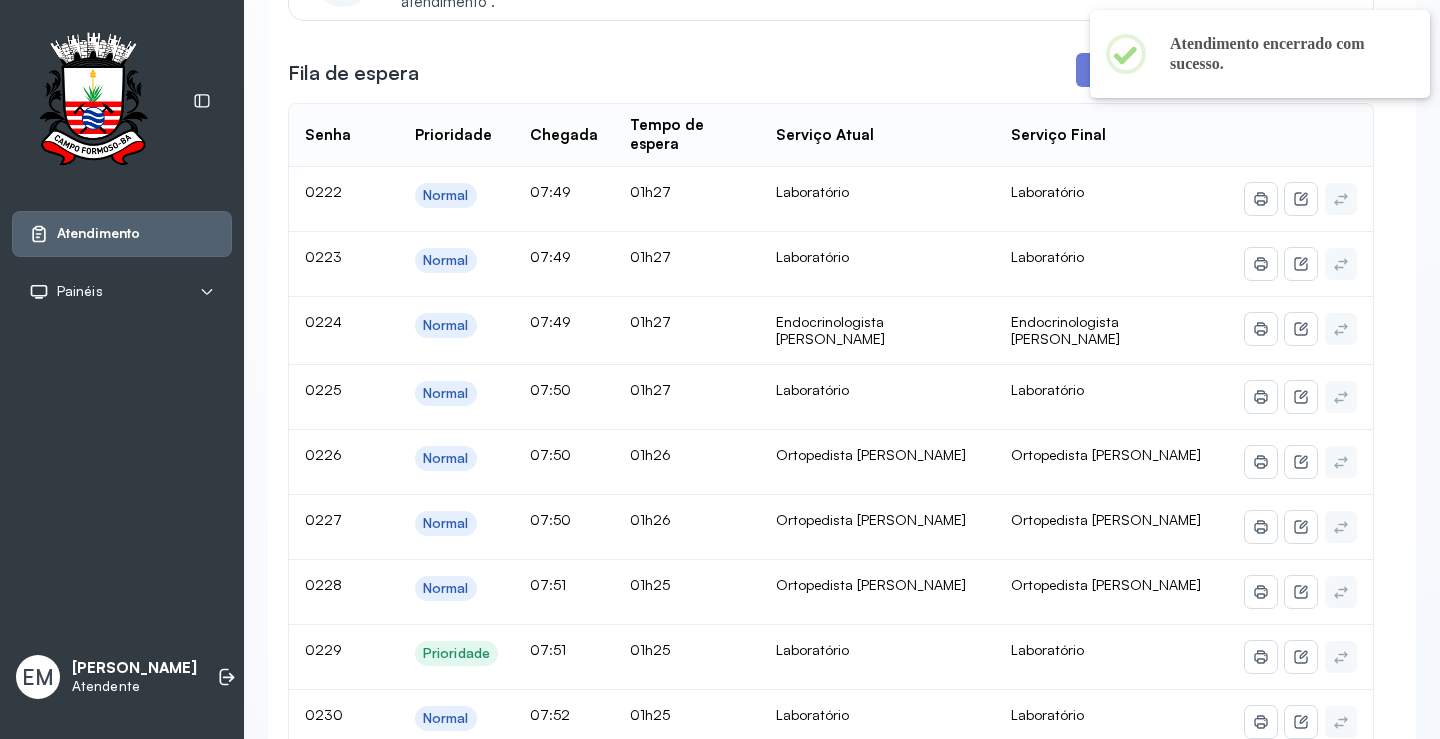 scroll, scrollTop: 0, scrollLeft: 0, axis: both 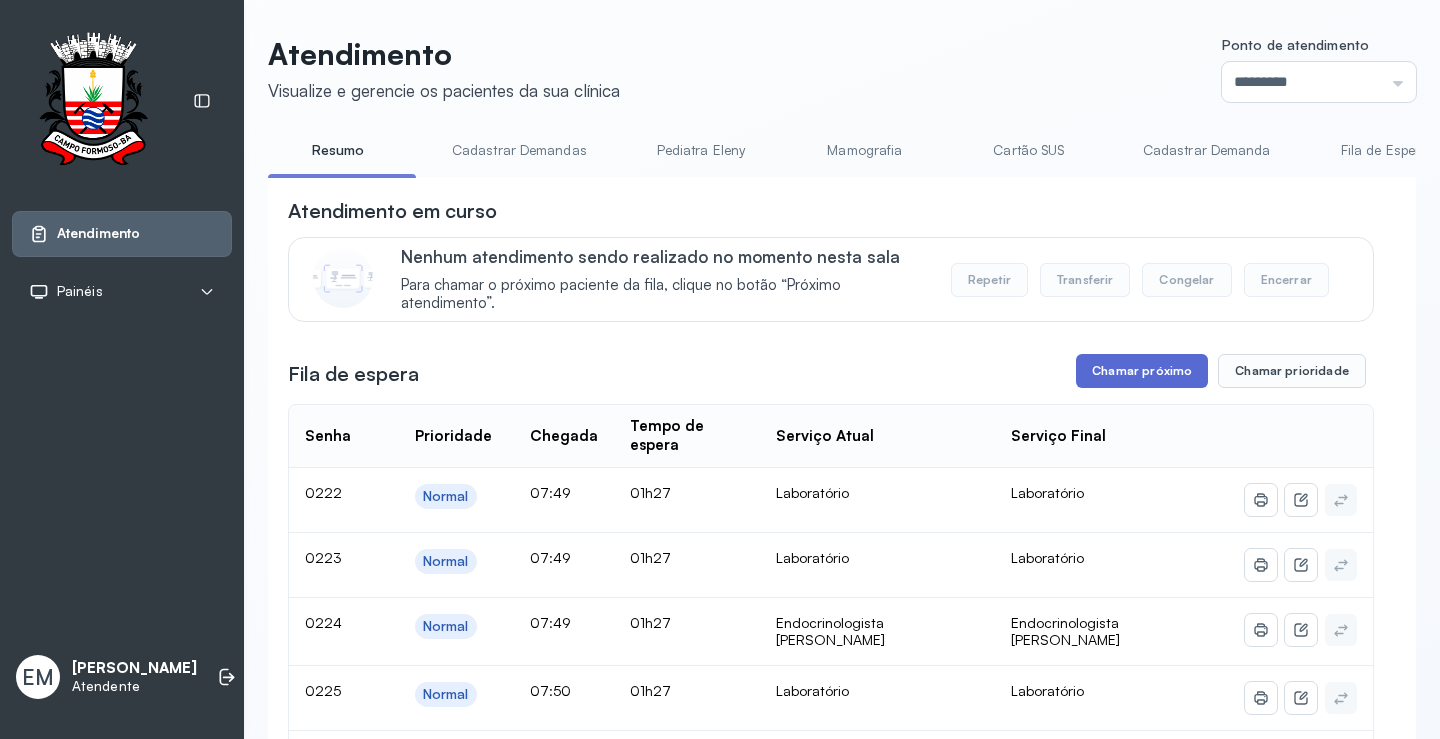 click on "Chamar próximo" at bounding box center [1142, 371] 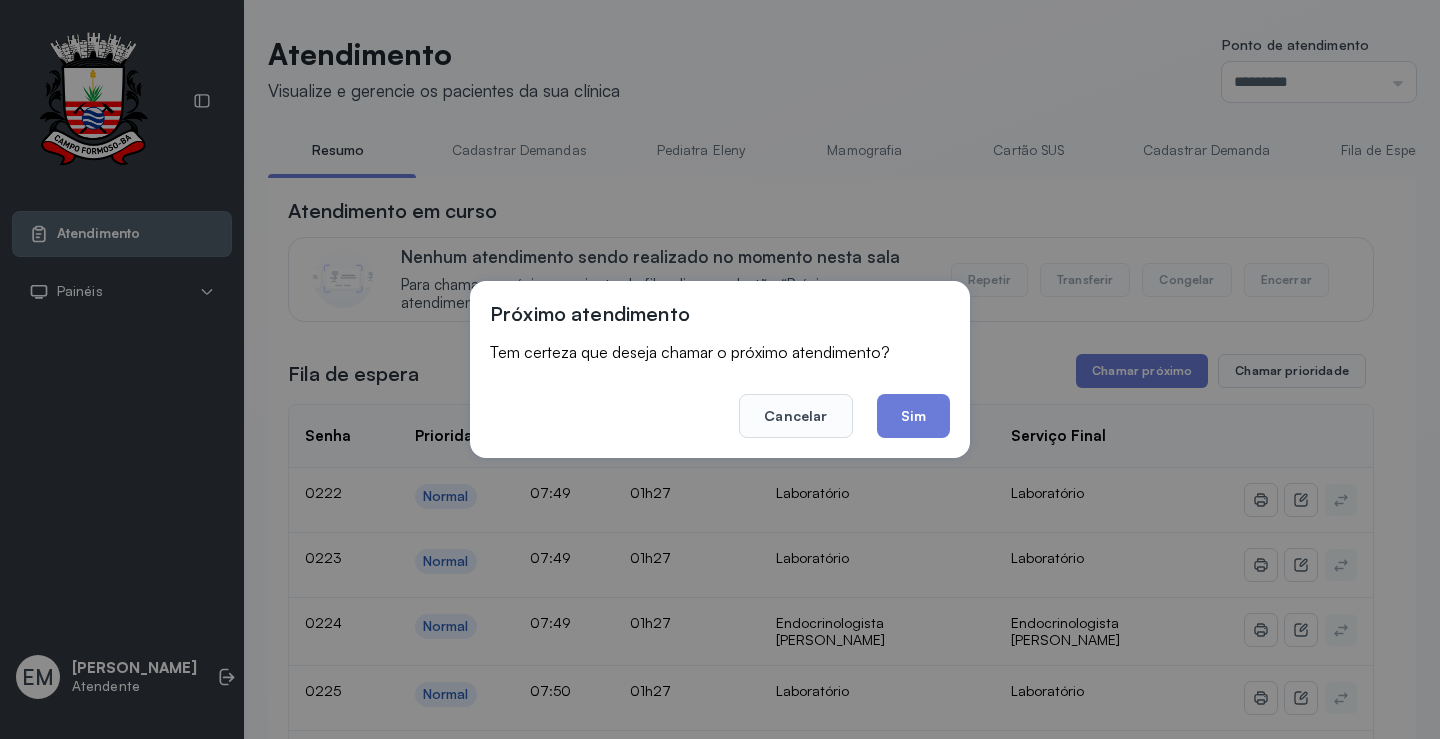click on "Sim" 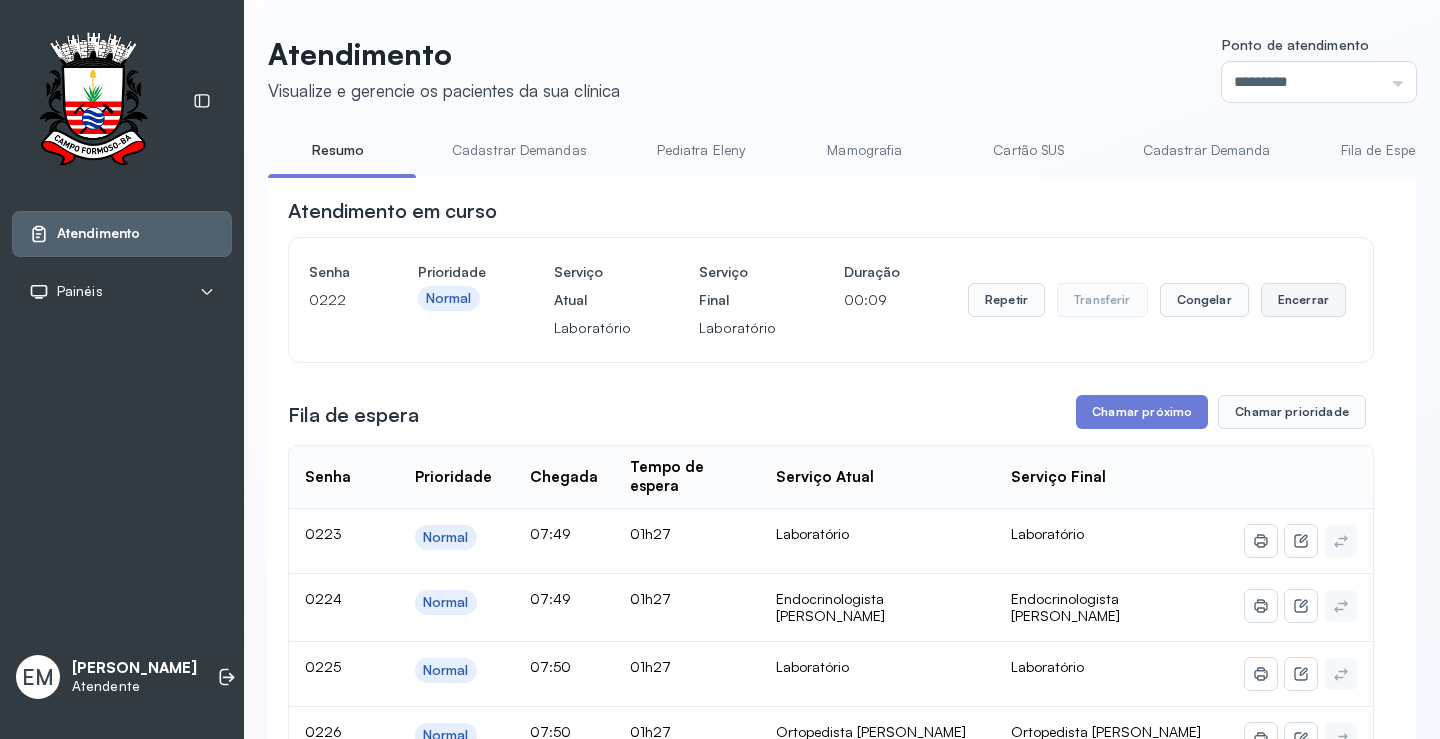 drag, startPoint x: 1292, startPoint y: 305, endPoint x: 1283, endPoint y: 313, distance: 12.0415945 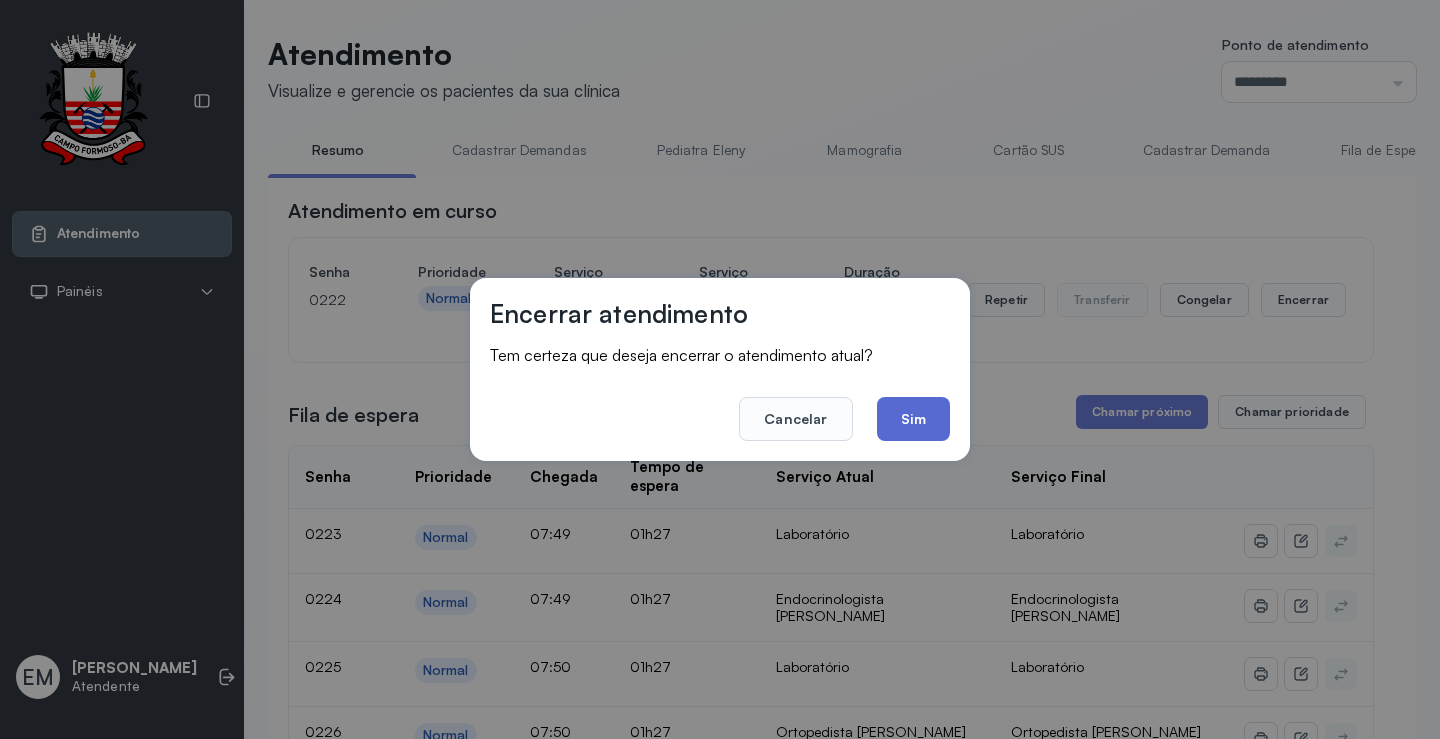 click on "Sim" 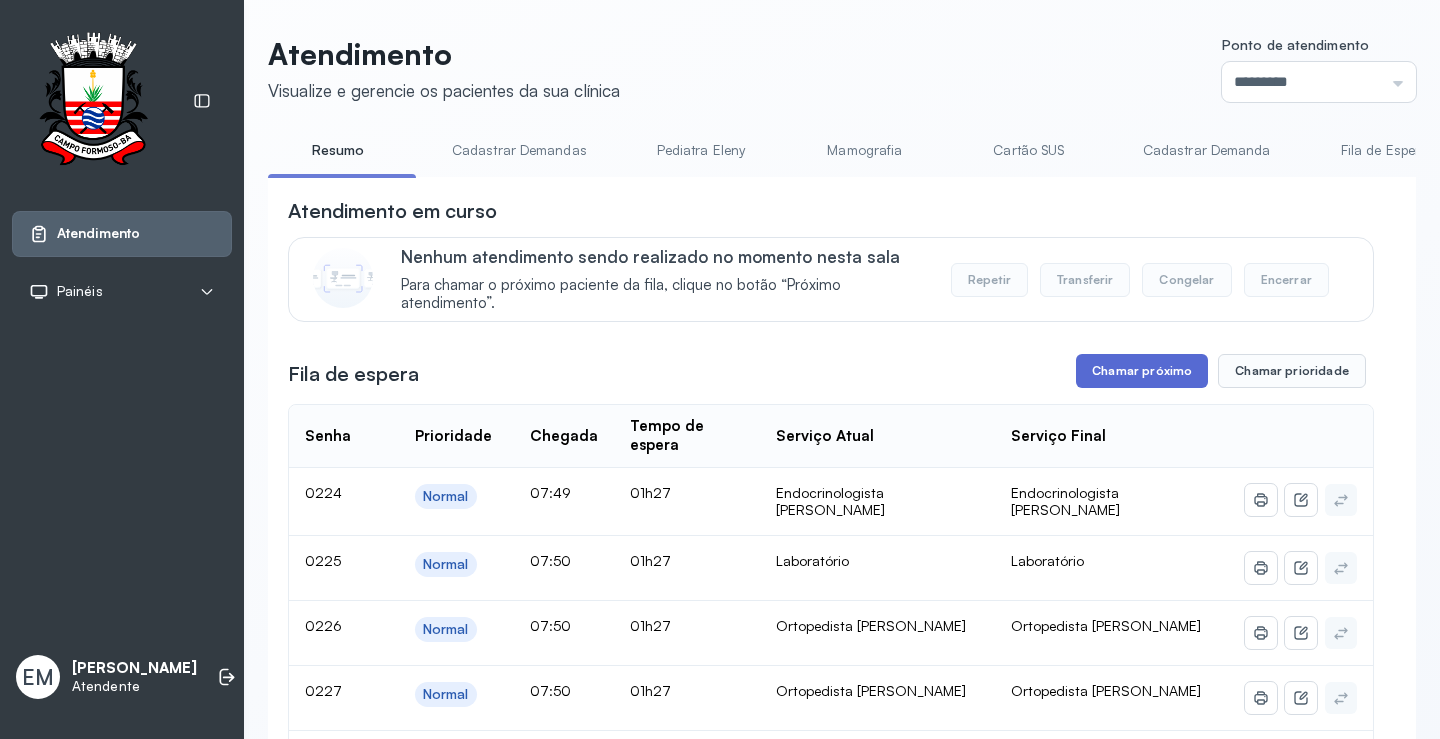click on "Chamar próximo" at bounding box center (1142, 371) 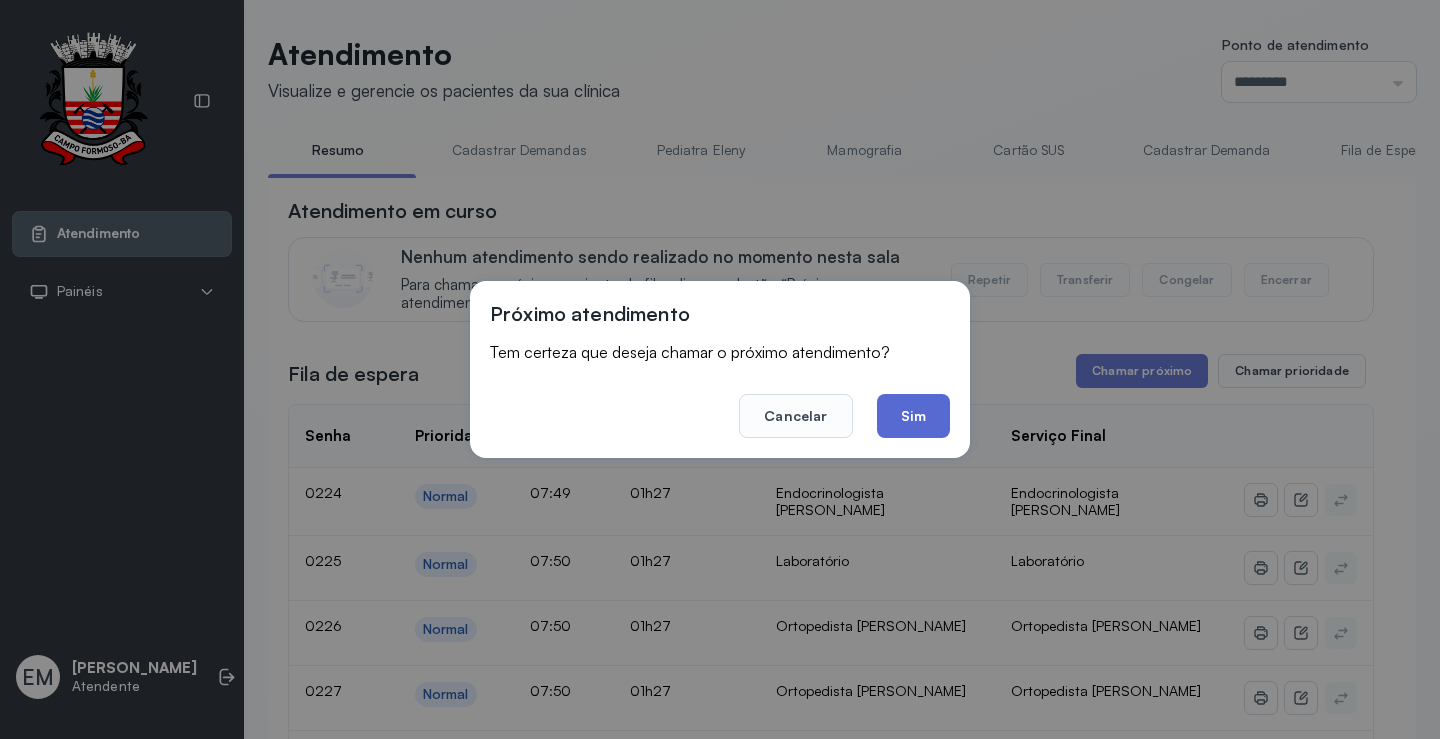 click on "Sim" 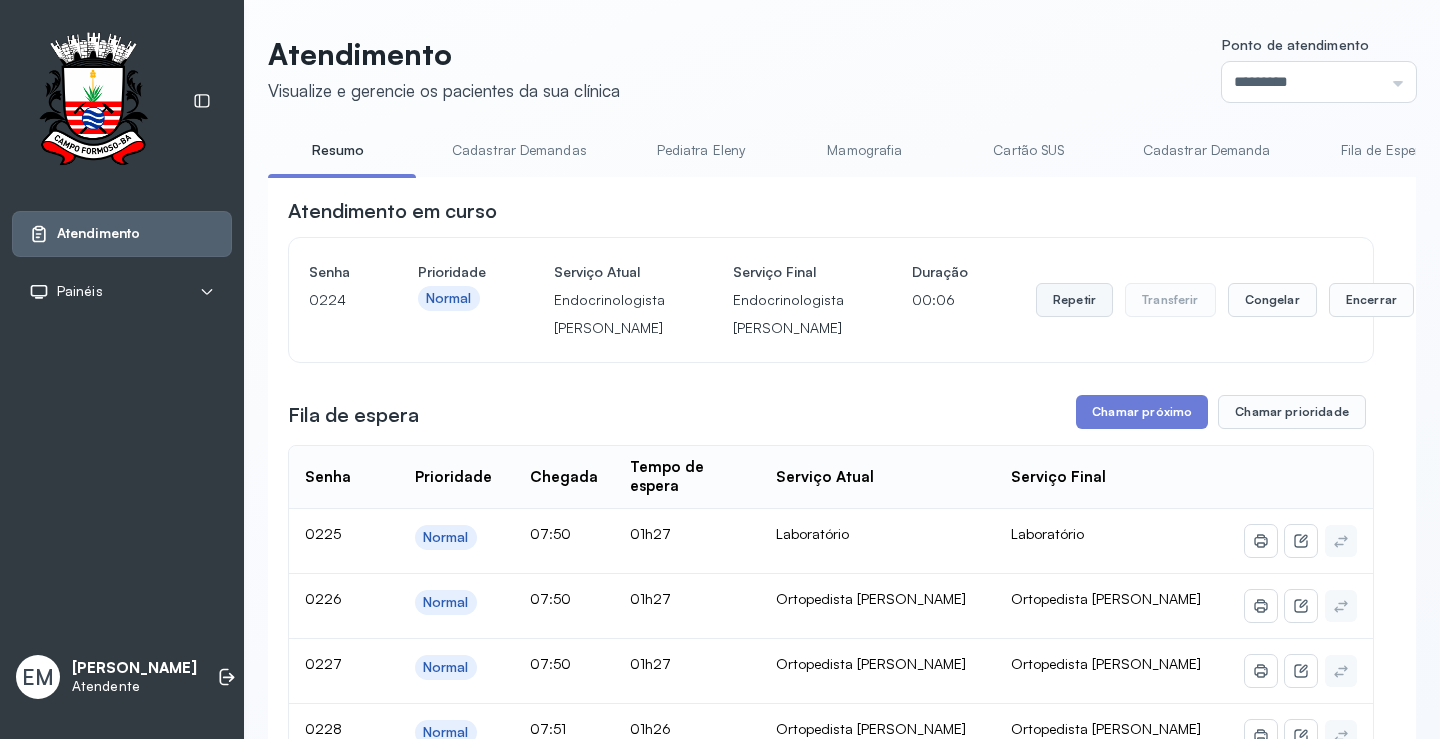 click on "Repetir" at bounding box center [1074, 300] 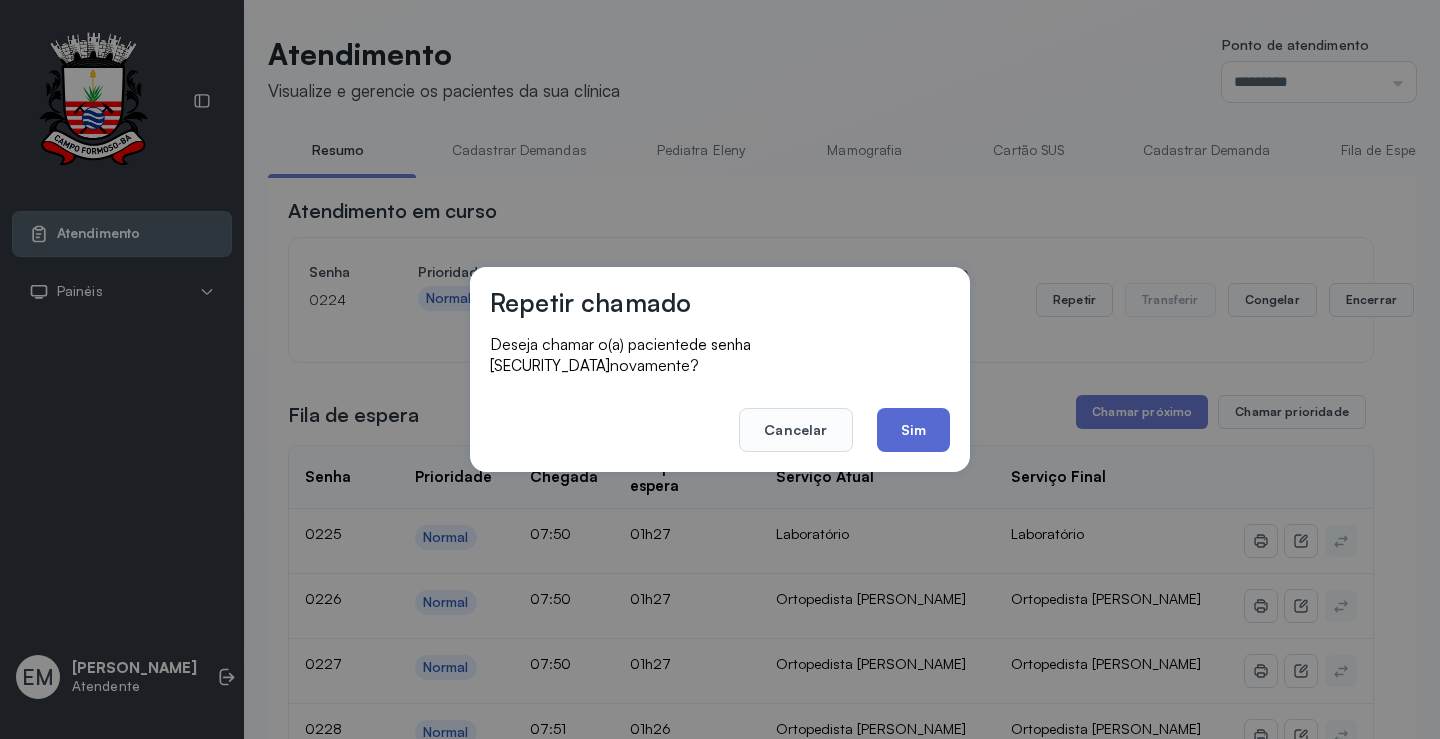 click on "Sim" 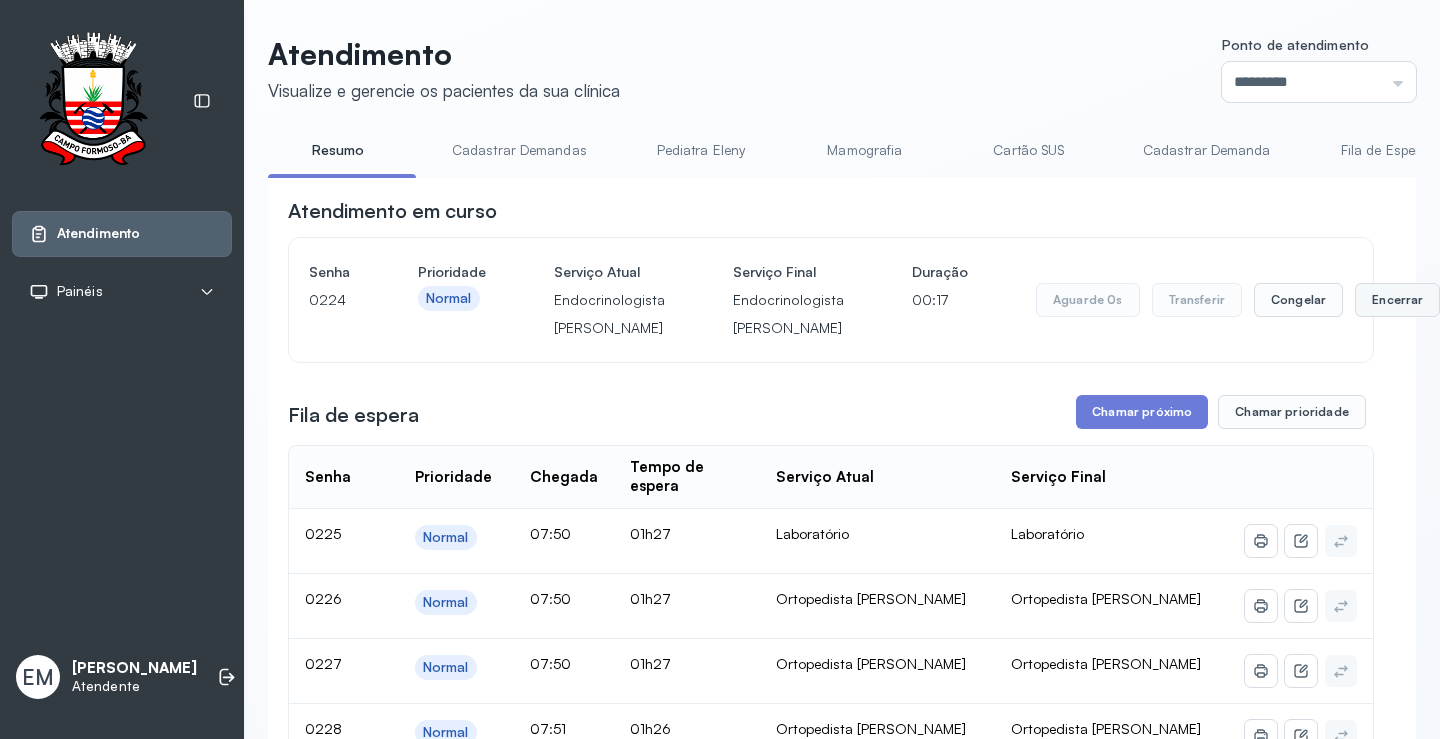 click on "Encerrar" at bounding box center (1397, 300) 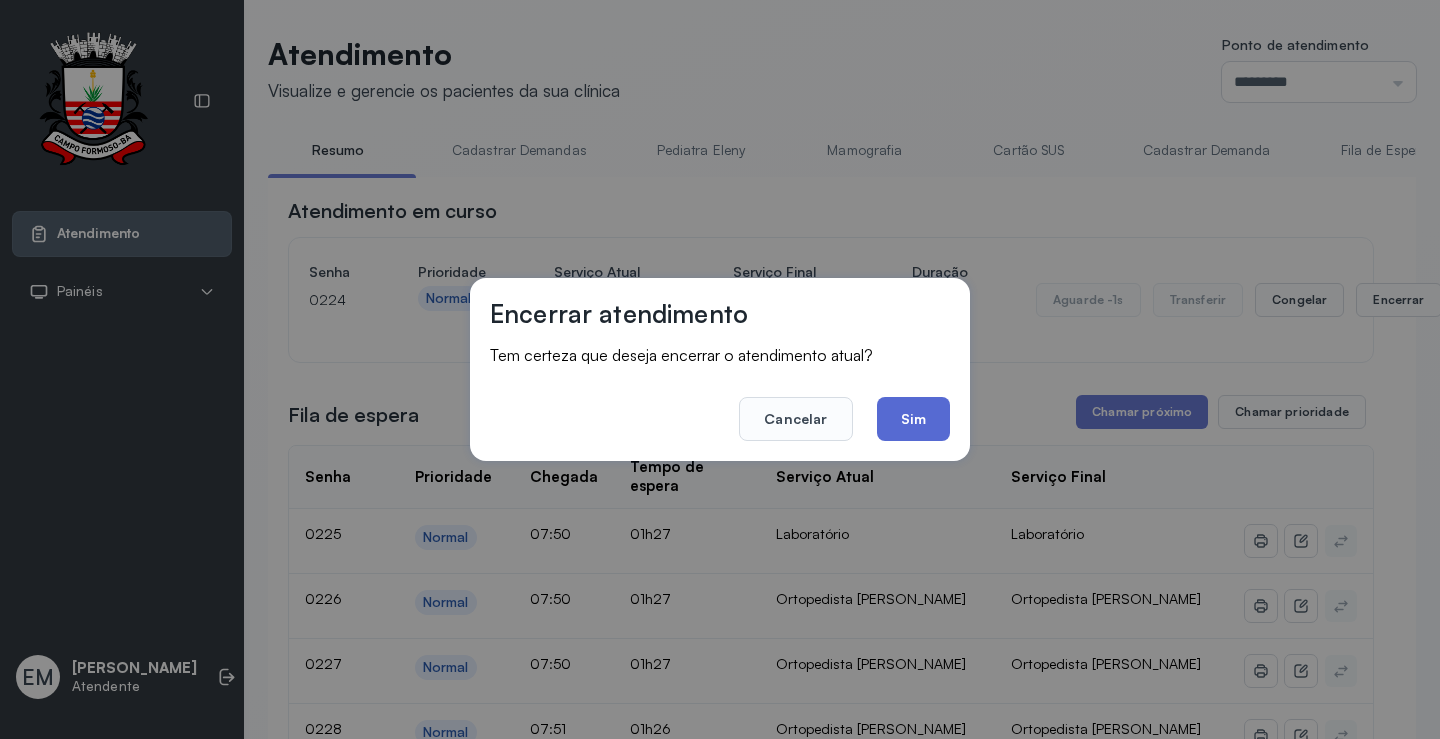 click on "Sim" 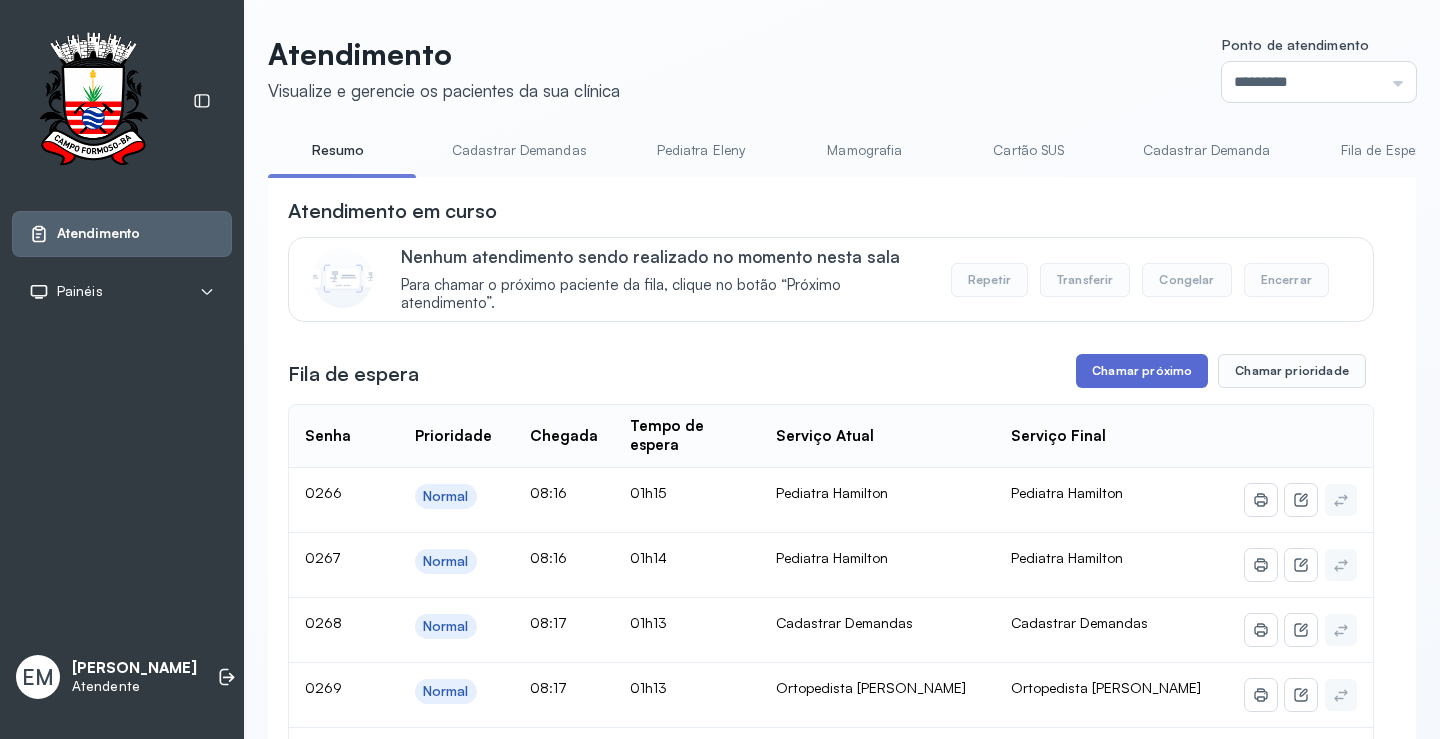 click on "Chamar próximo" at bounding box center [1142, 371] 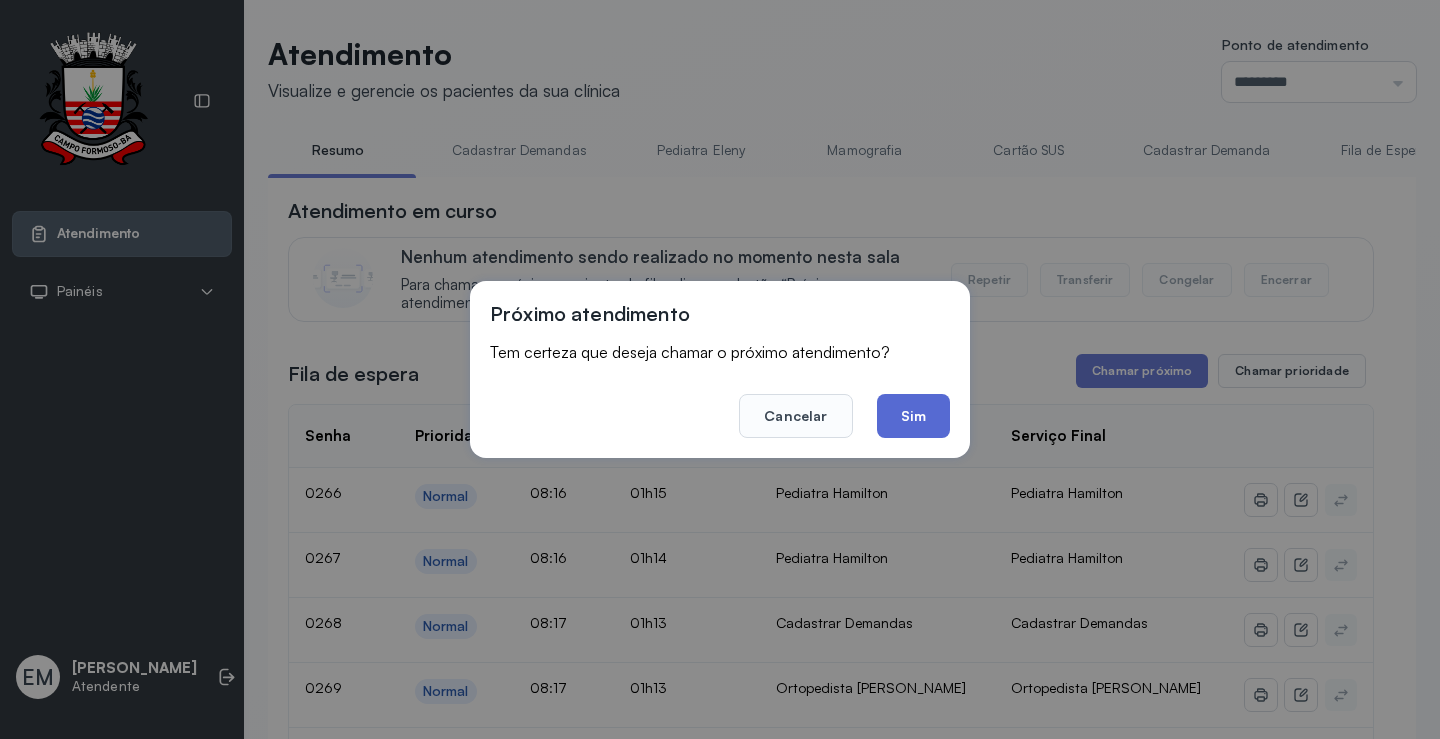 click on "Sim" 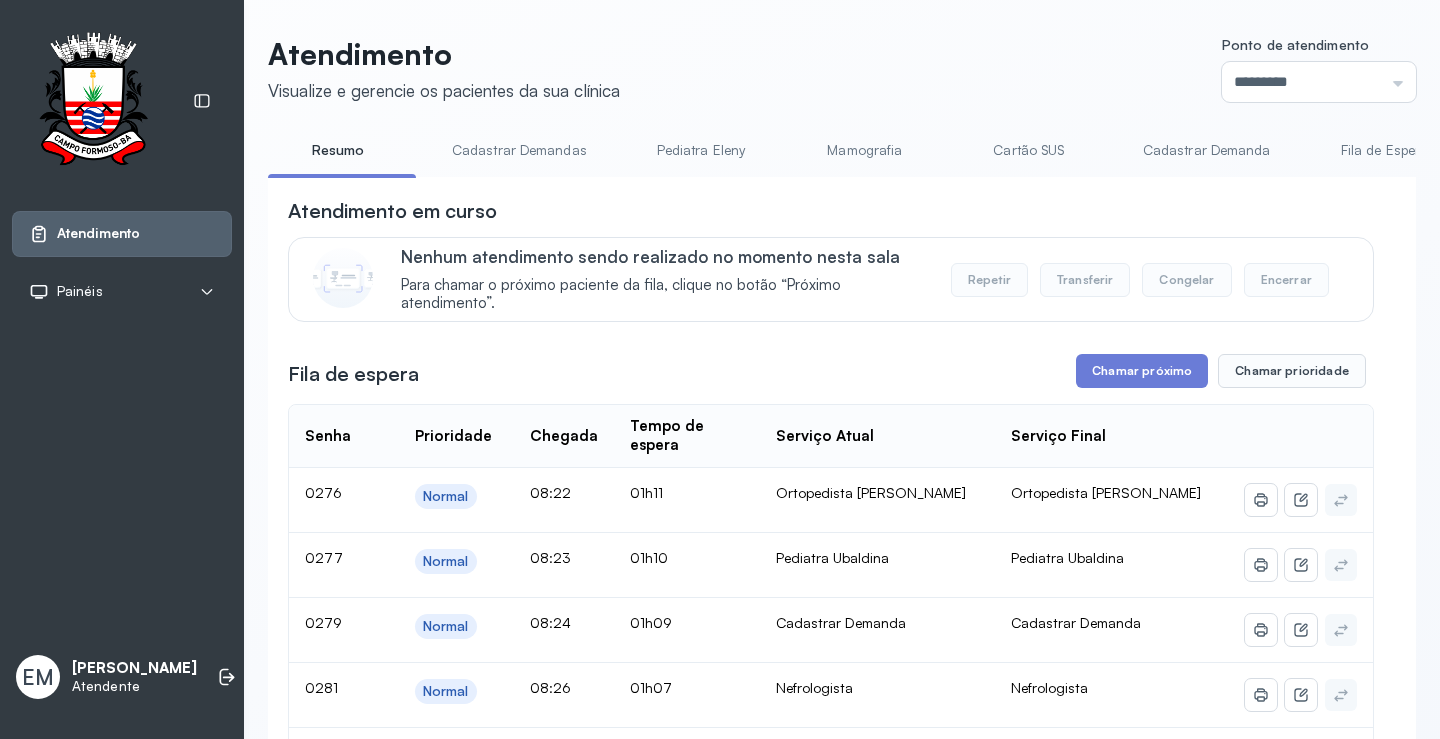 click on "Atendimento Visualize e gerencie os pacientes da sua clínica Ponto de atendimento ********* Nenhum Guichê 01 Guichê 02 Guichê 03 Guichê 04 Guichê 05 Guichê 06 Guichê 07 Guichê 08 Resumo Cadastrar Demandas Pediatra Eleny Mamografia Cartão SUS Cadastrar Demanda Fila de Espera Pediatra Ubaldina Pediatra Hamilton Ortopedista Mauricio Ortopedista Ramon Ginecologista Luana Ginecologista Amilton Endocrinologista Poliercio Endocrinologista Washington Obstetra Nefrologista Laboratório INFECTOLOGISTA GERIATRA Atendimento em curso Nenhum atendimento sendo realizado no momento nesta sala Para chamar o próximo paciente da fila, clique no botão “Próximo atendimento”. Repetir Transferir Congelar Encerrar Fila de espera Chamar próximo Chamar prioridade Senha    Prioridade  Chegada  Tempo de espera  Serviço Atual  Serviço Final    0276 Normal 08:22 01h11 Ortopedista Mauricio Ortopedista Mauricio 0277 Normal 08:23 01h10 Pediatra Ubaldina Pediatra Ubaldina 0279 Normal 08:24 01h09 Cadastrar Demanda 0281 0282" 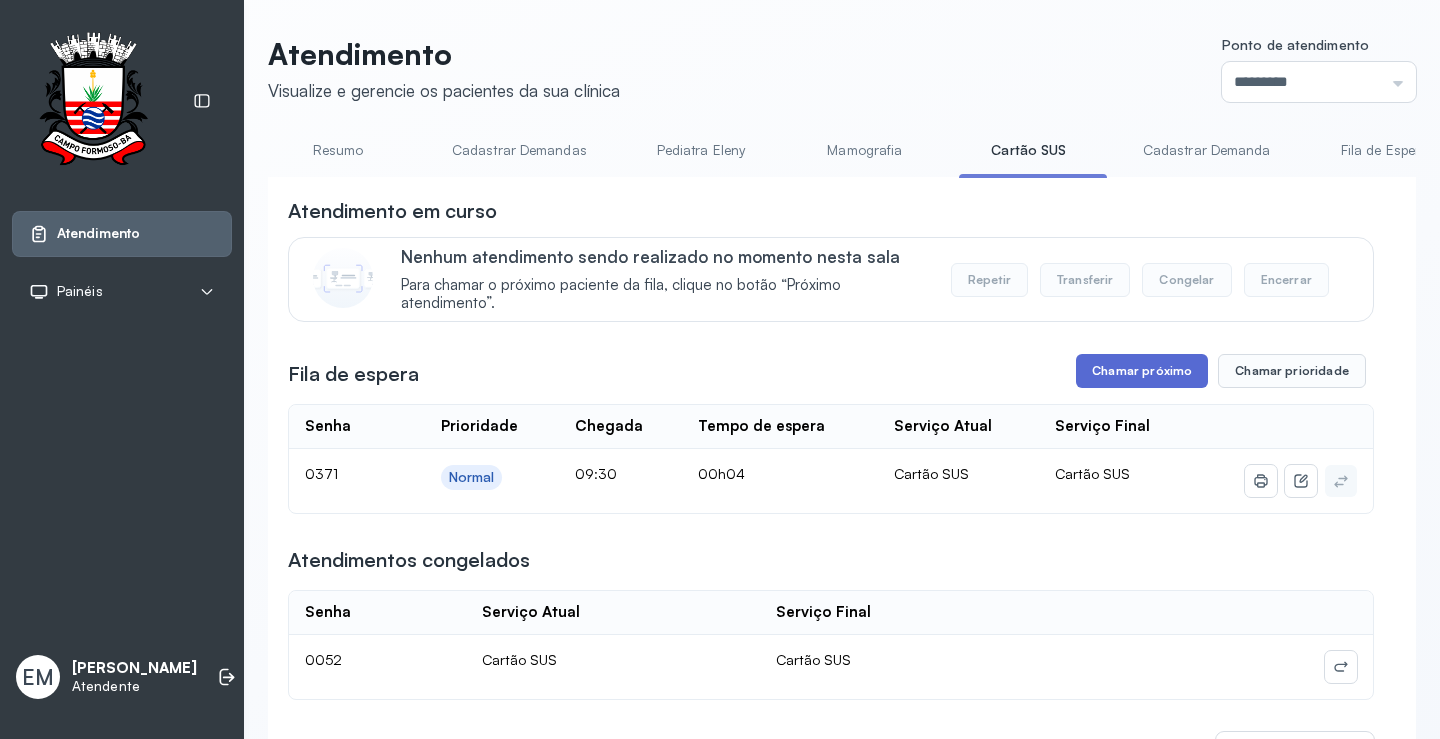 click on "Chamar próximo" at bounding box center [1142, 371] 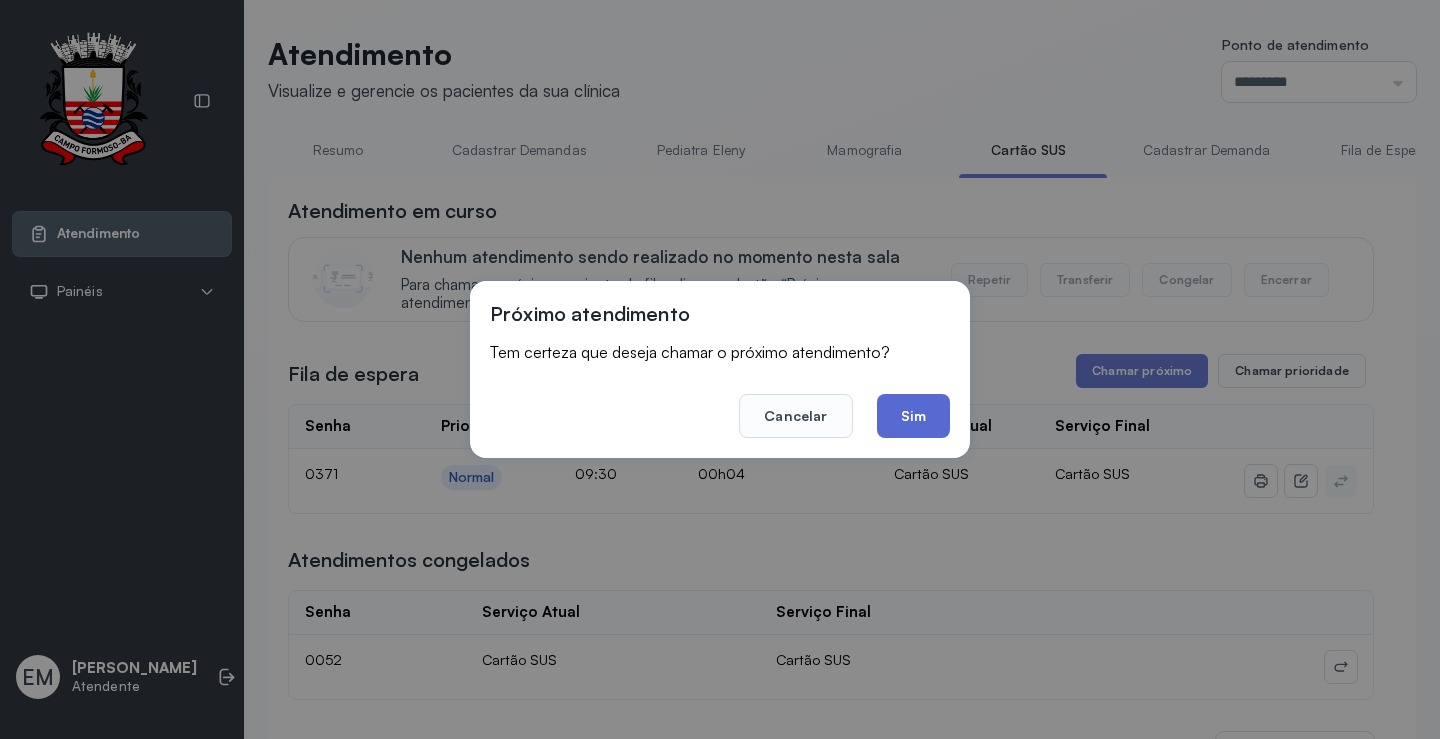 click on "Sim" 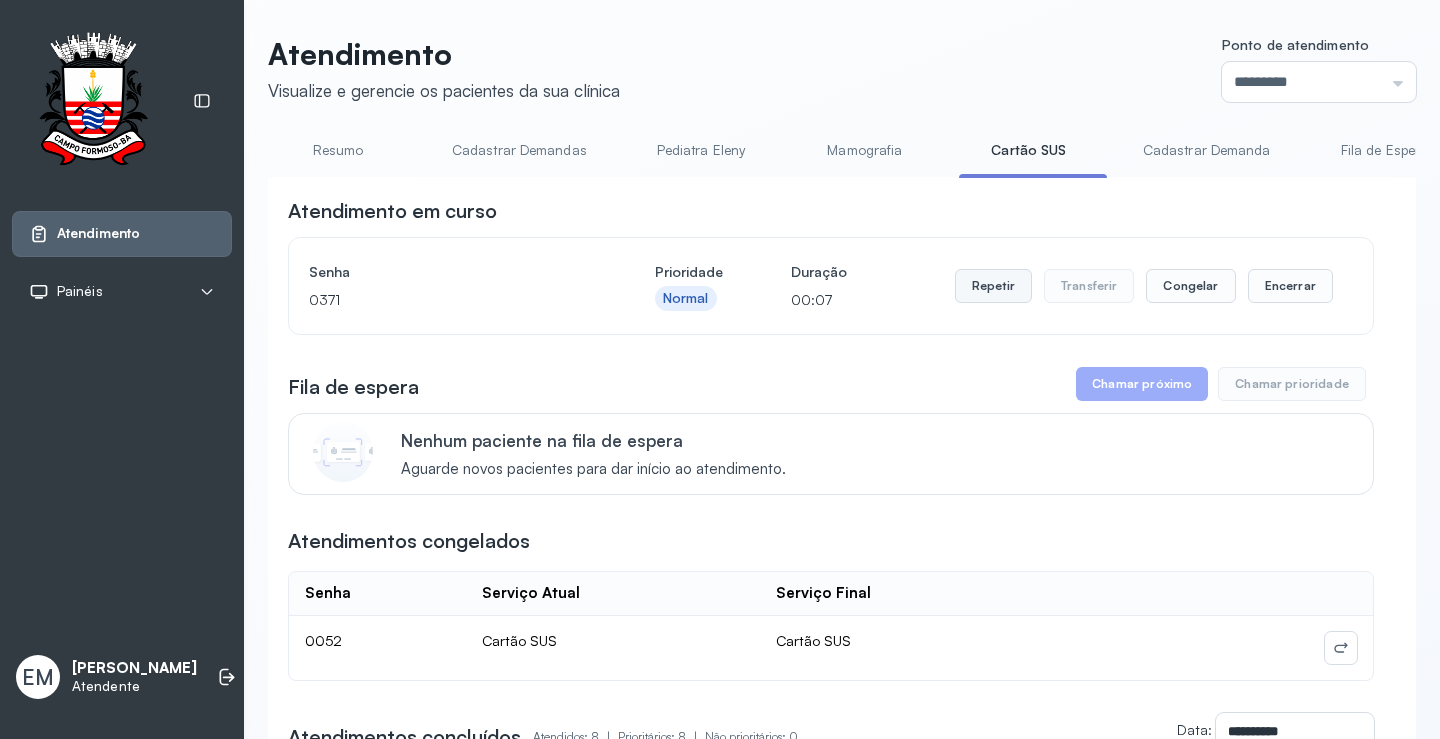 click on "Repetir" at bounding box center (993, 286) 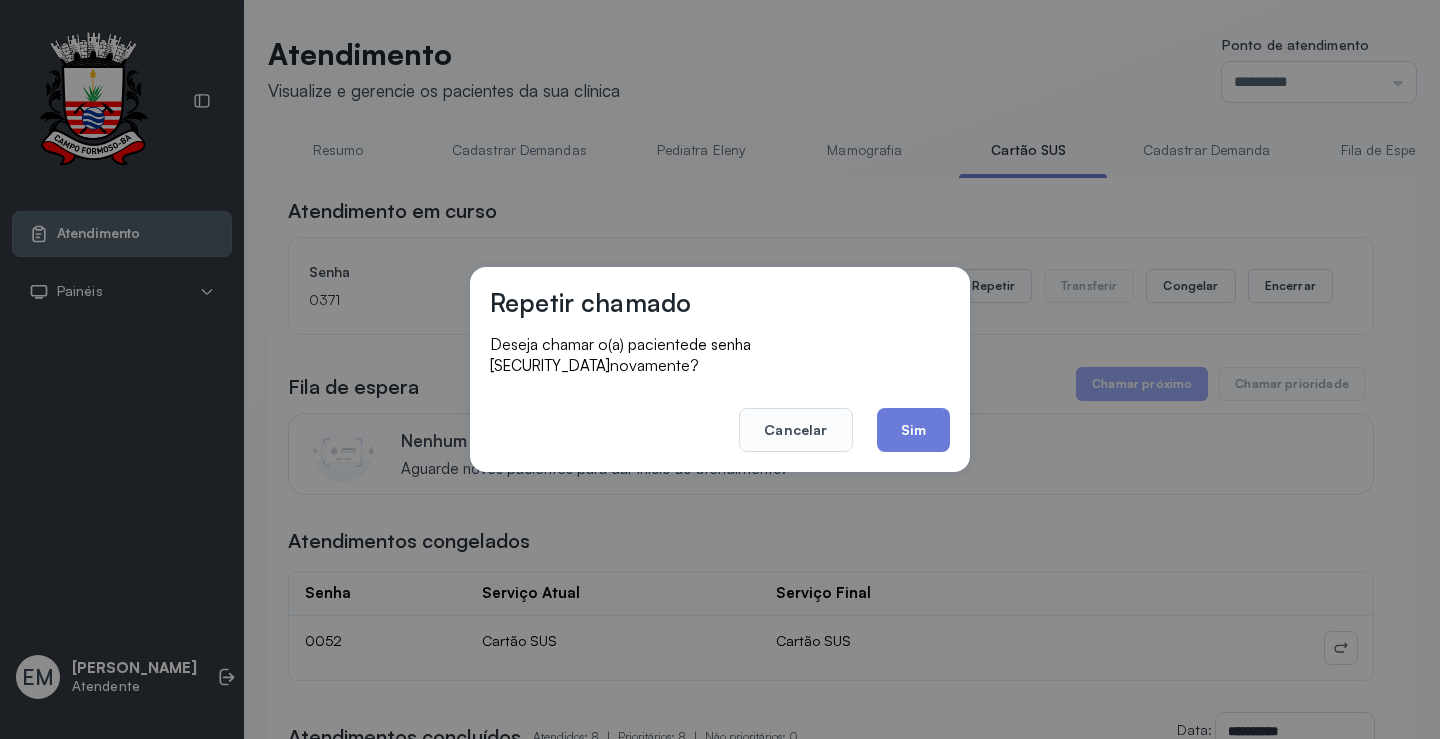 click on "Sim" 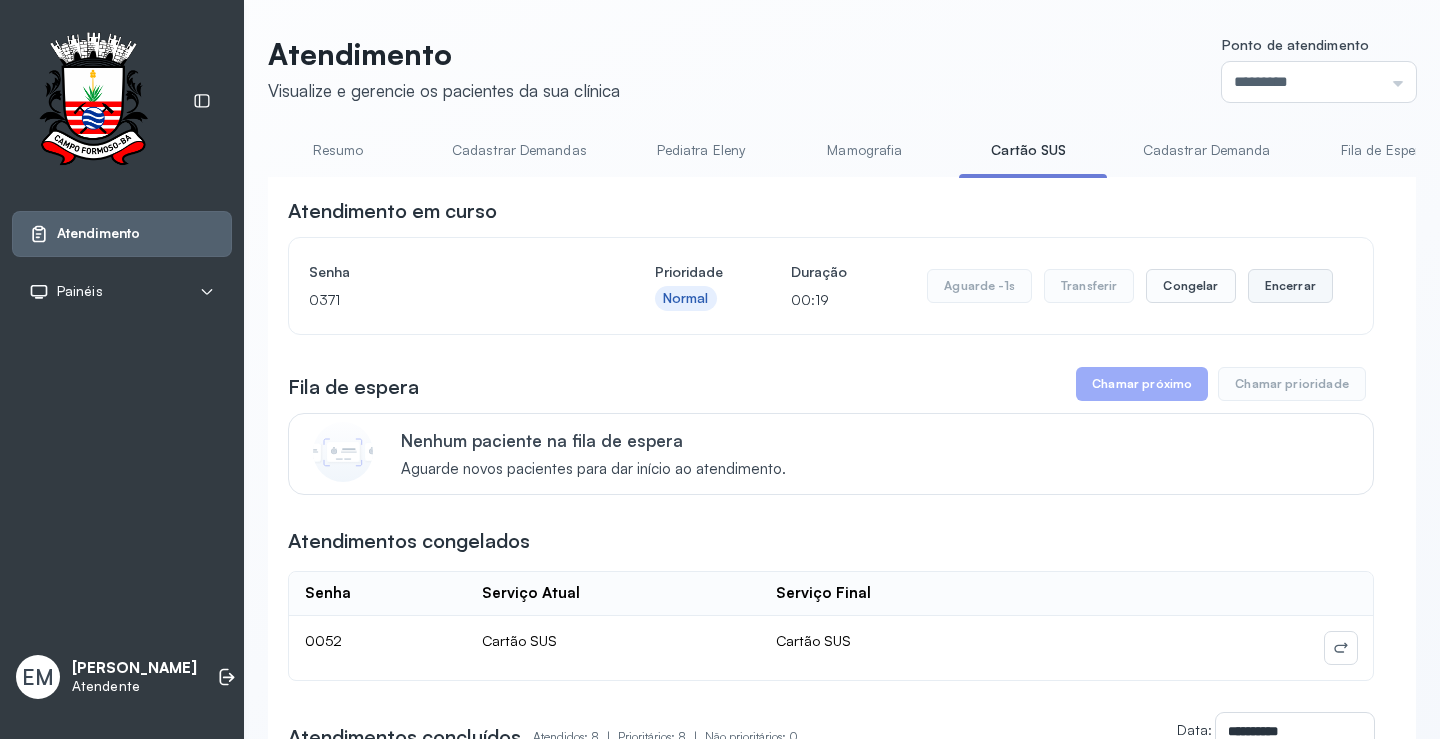 click on "Encerrar" at bounding box center [1290, 286] 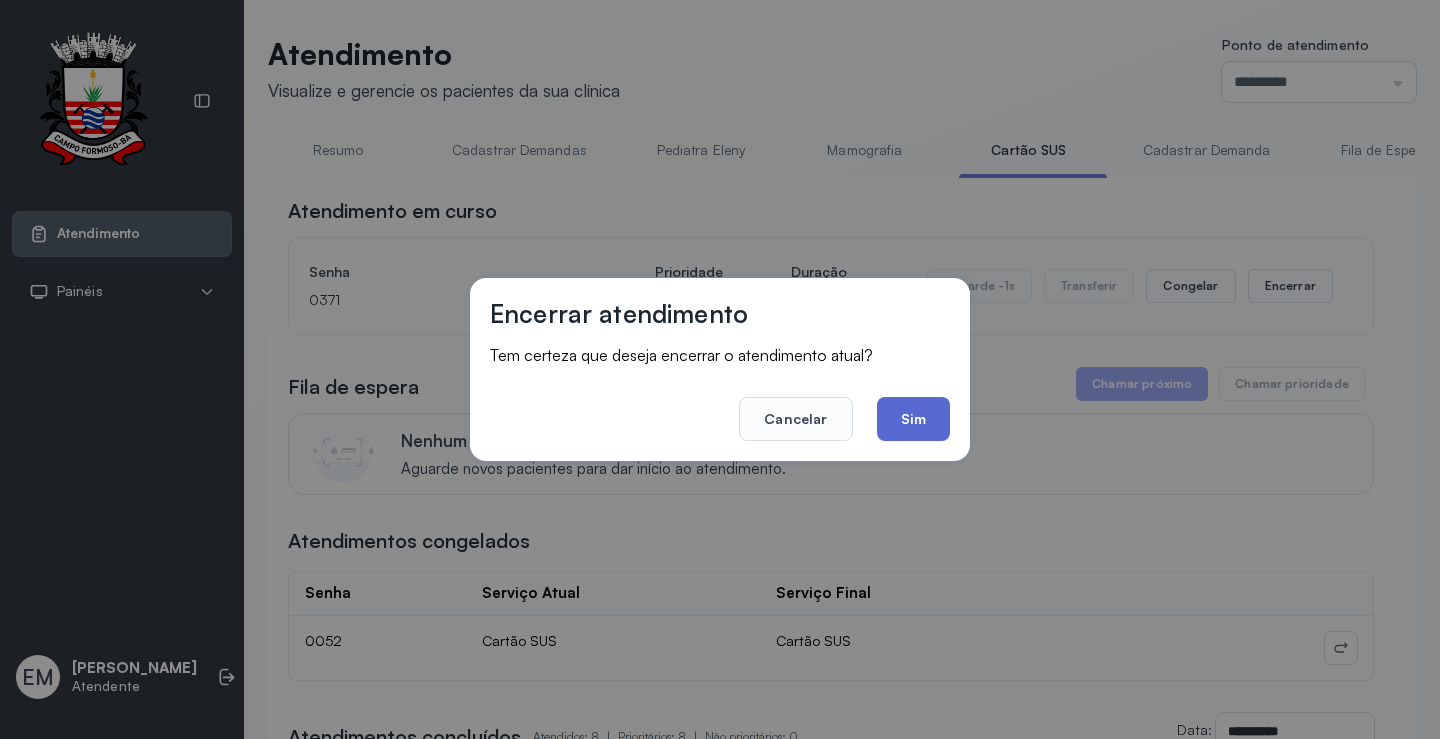 click on "Sim" 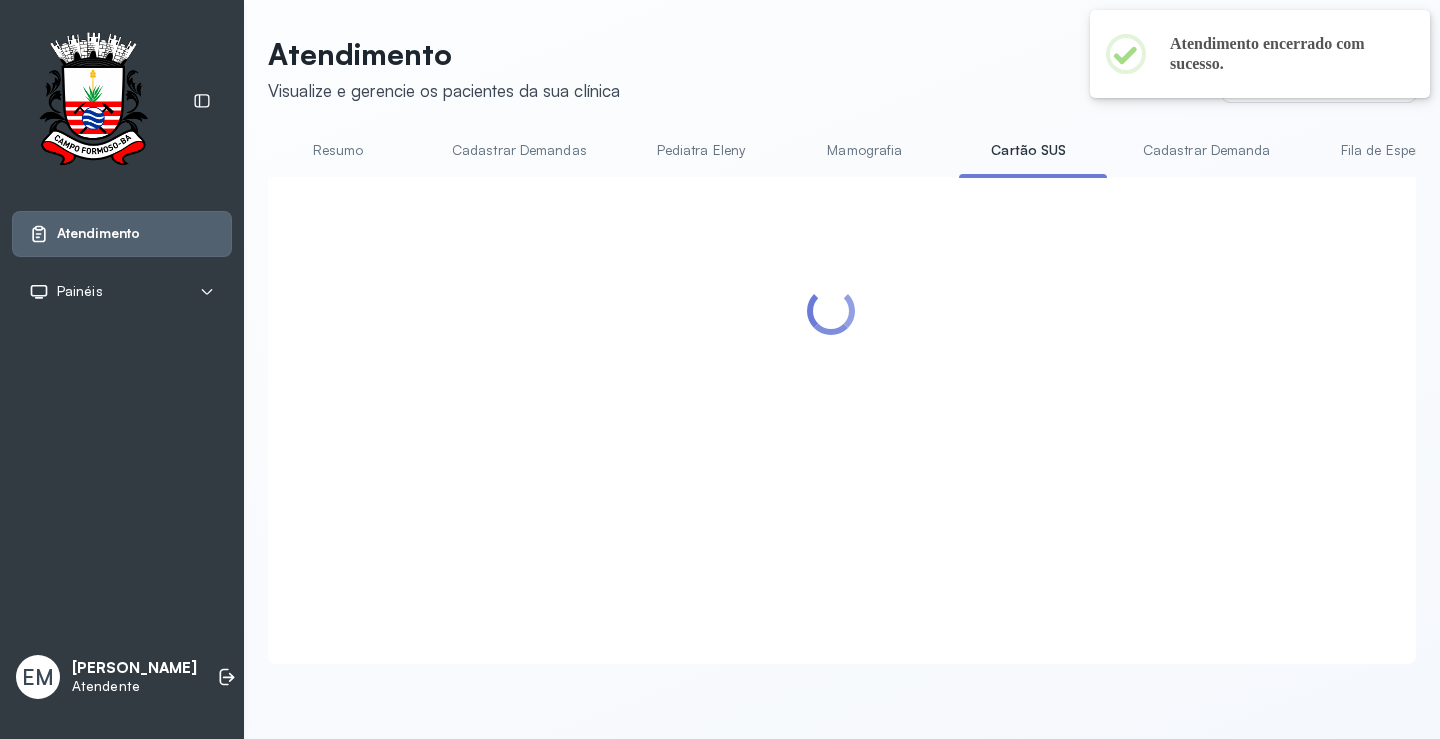 click on "Resumo" at bounding box center [338, 150] 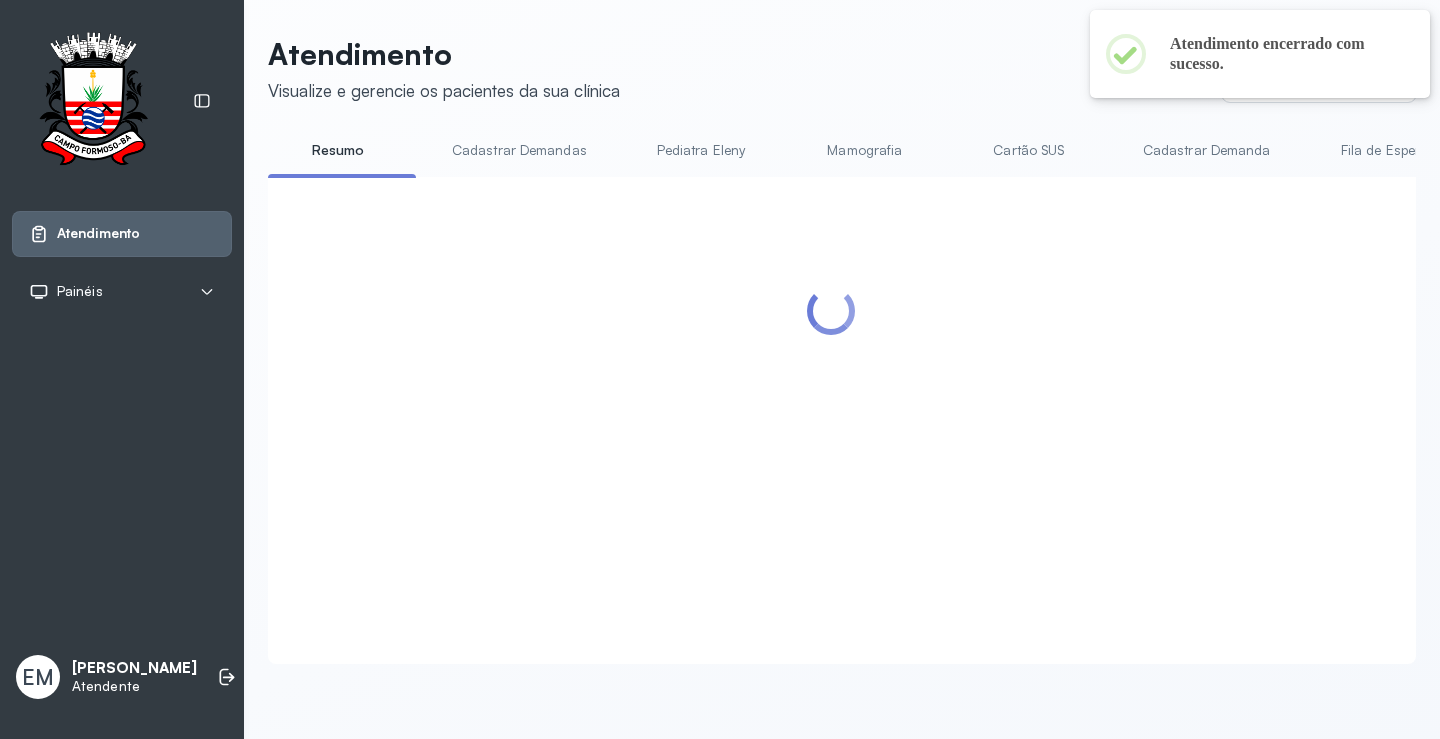 scroll, scrollTop: 0, scrollLeft: 0, axis: both 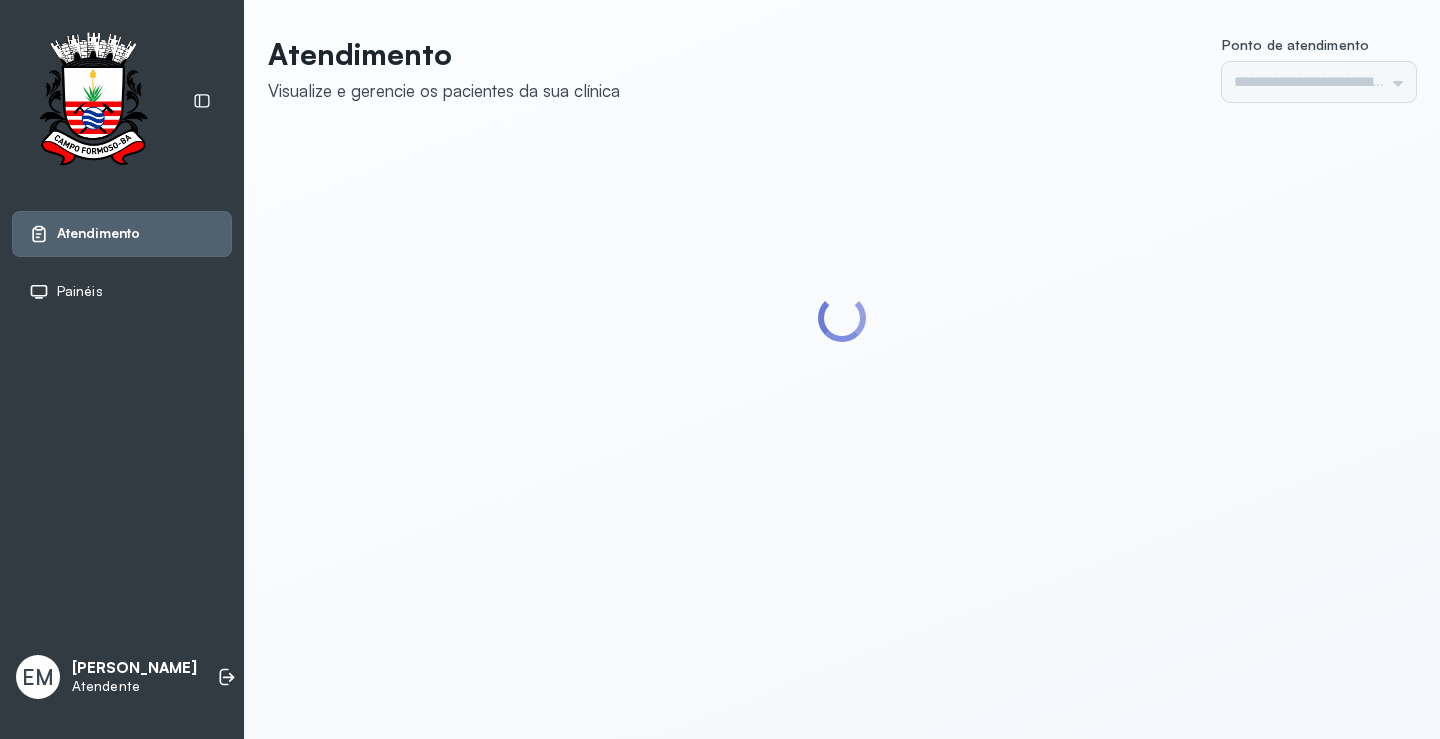 type on "*********" 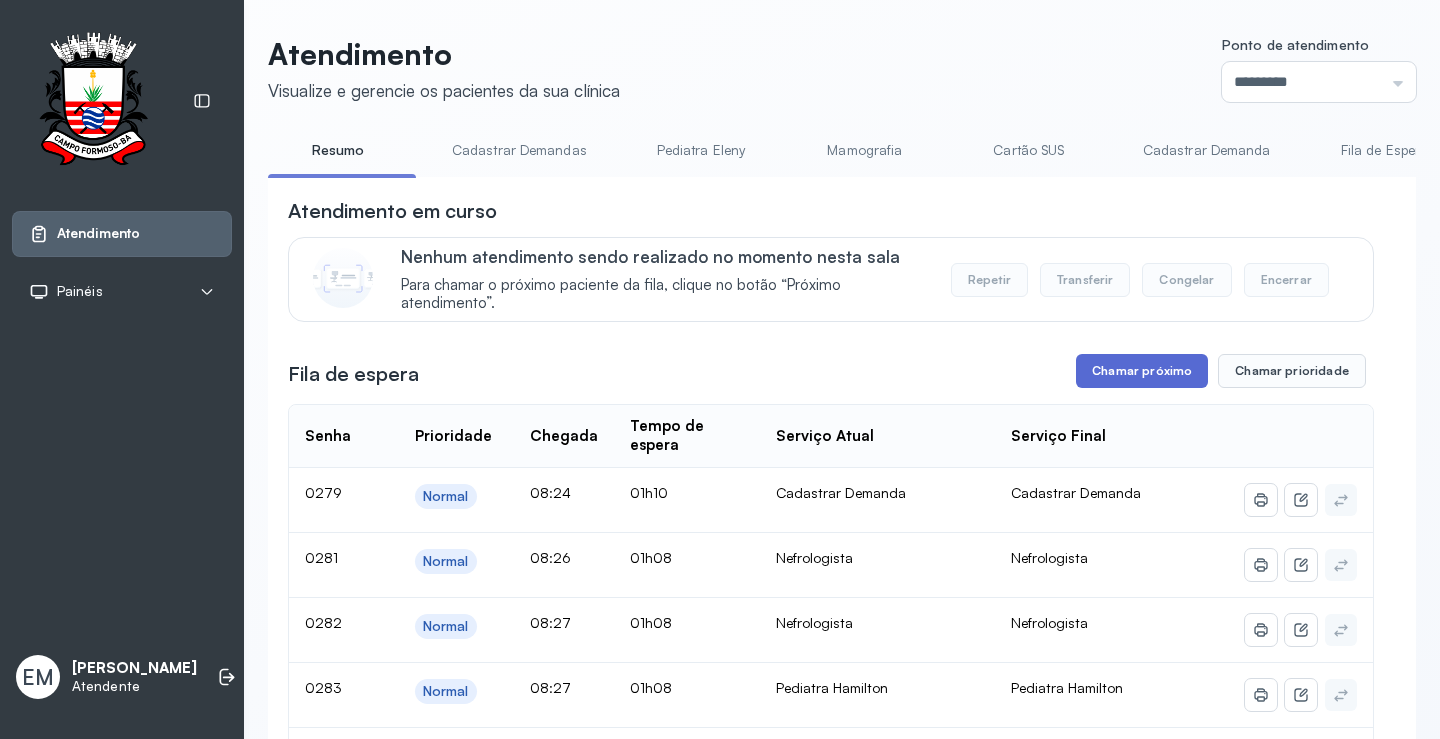 click on "Chamar próximo" at bounding box center (1142, 371) 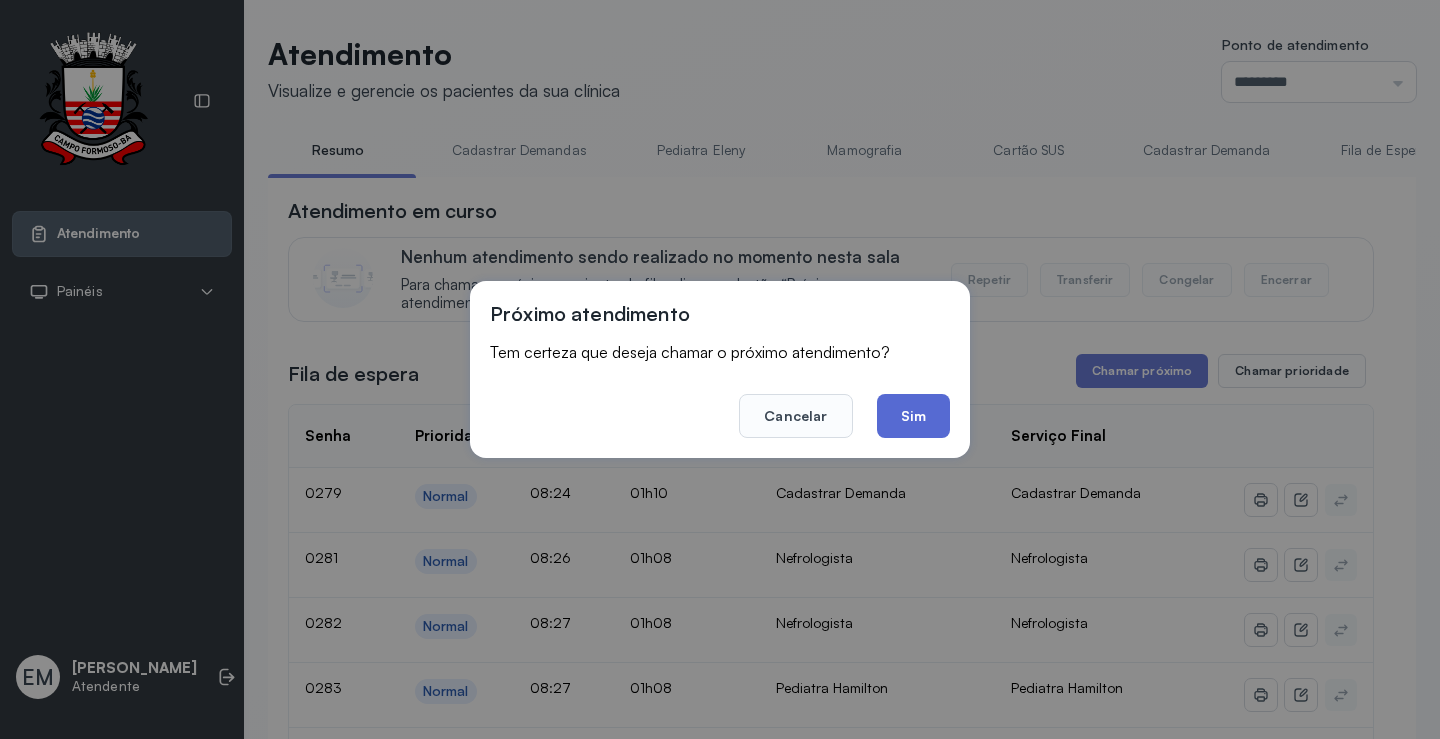 click on "Sim" 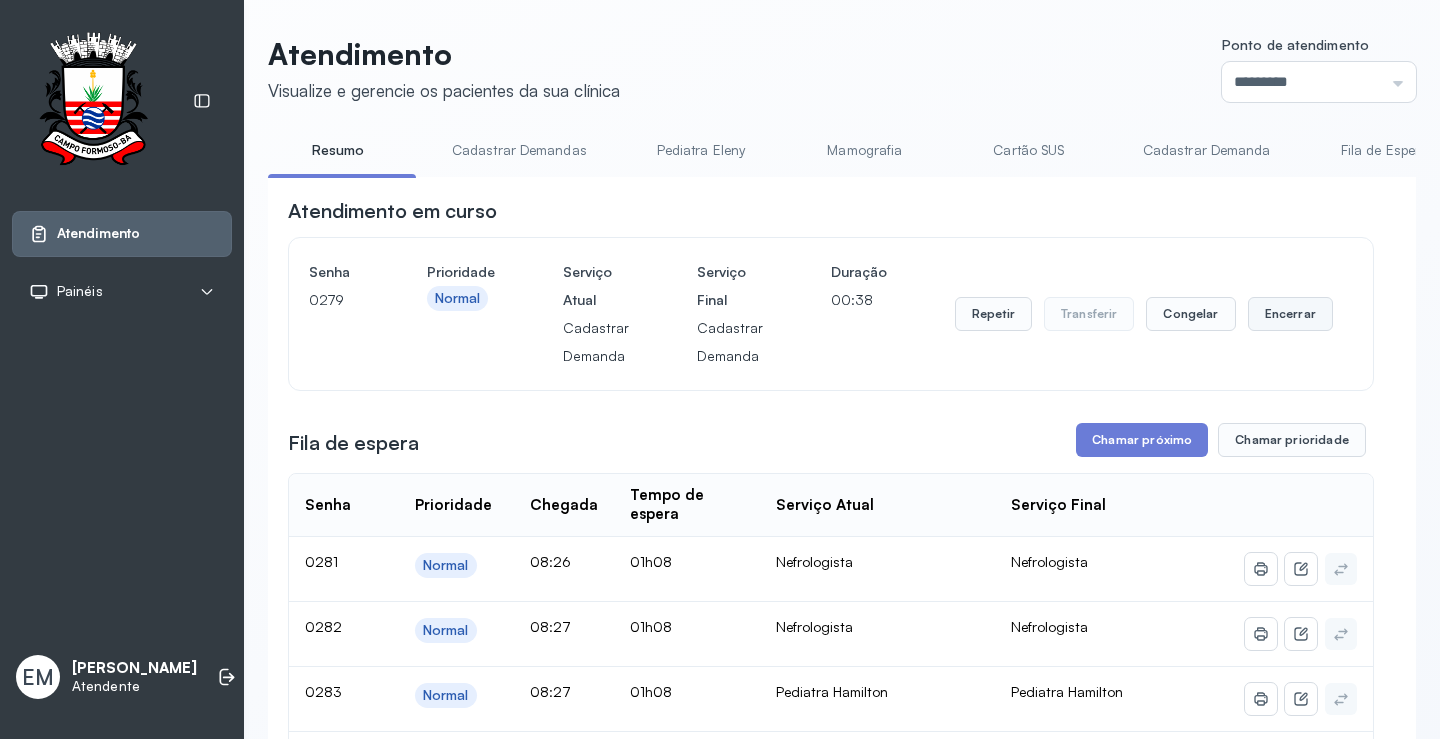 click on "Encerrar" at bounding box center (1290, 314) 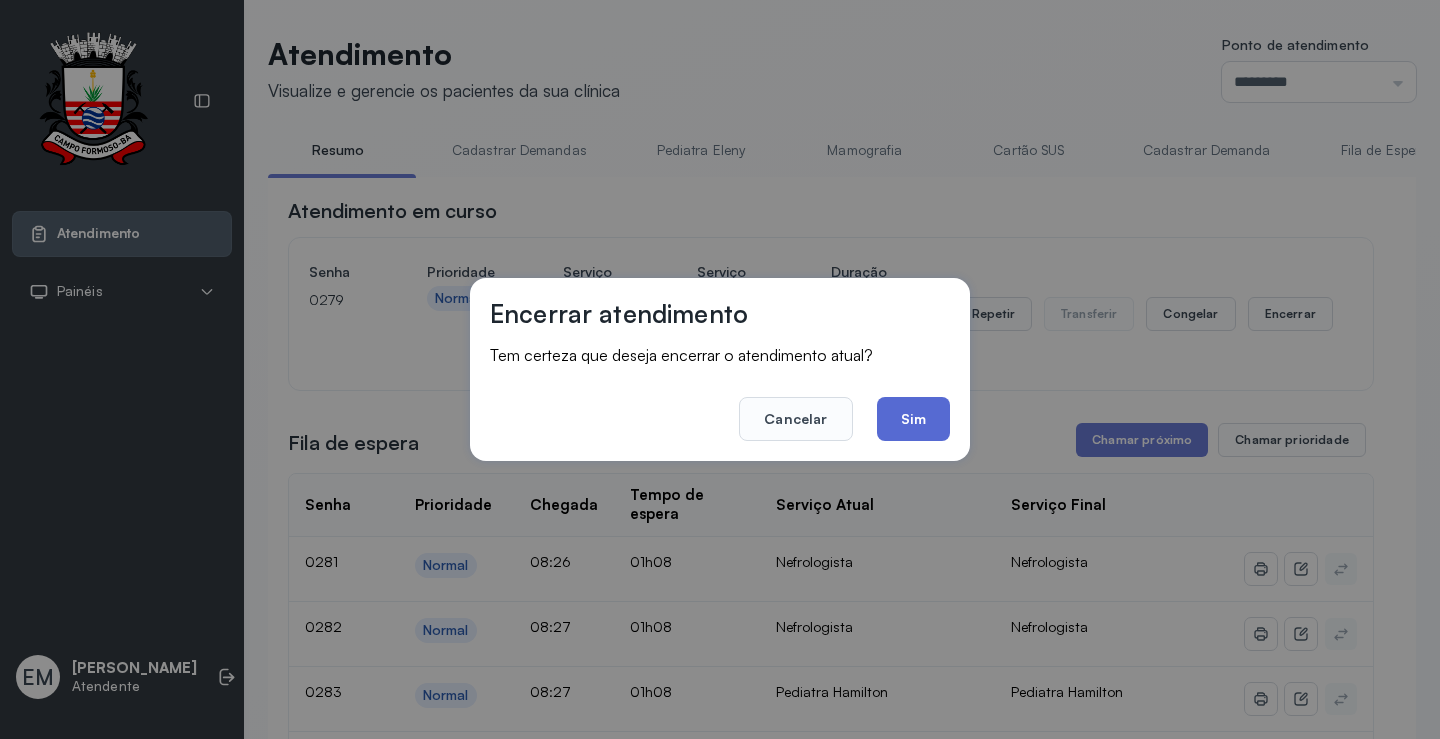 click on "Sim" 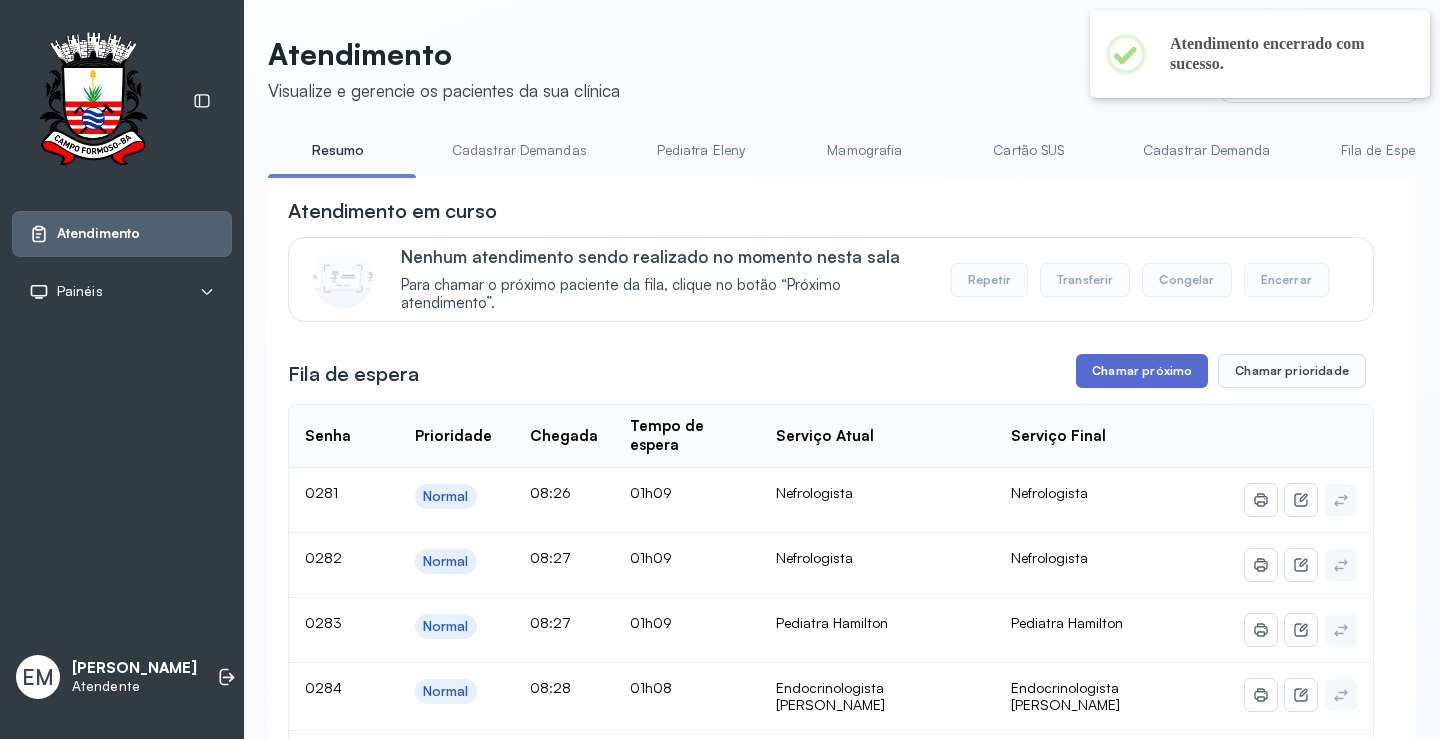 click on "Chamar próximo" at bounding box center (1142, 371) 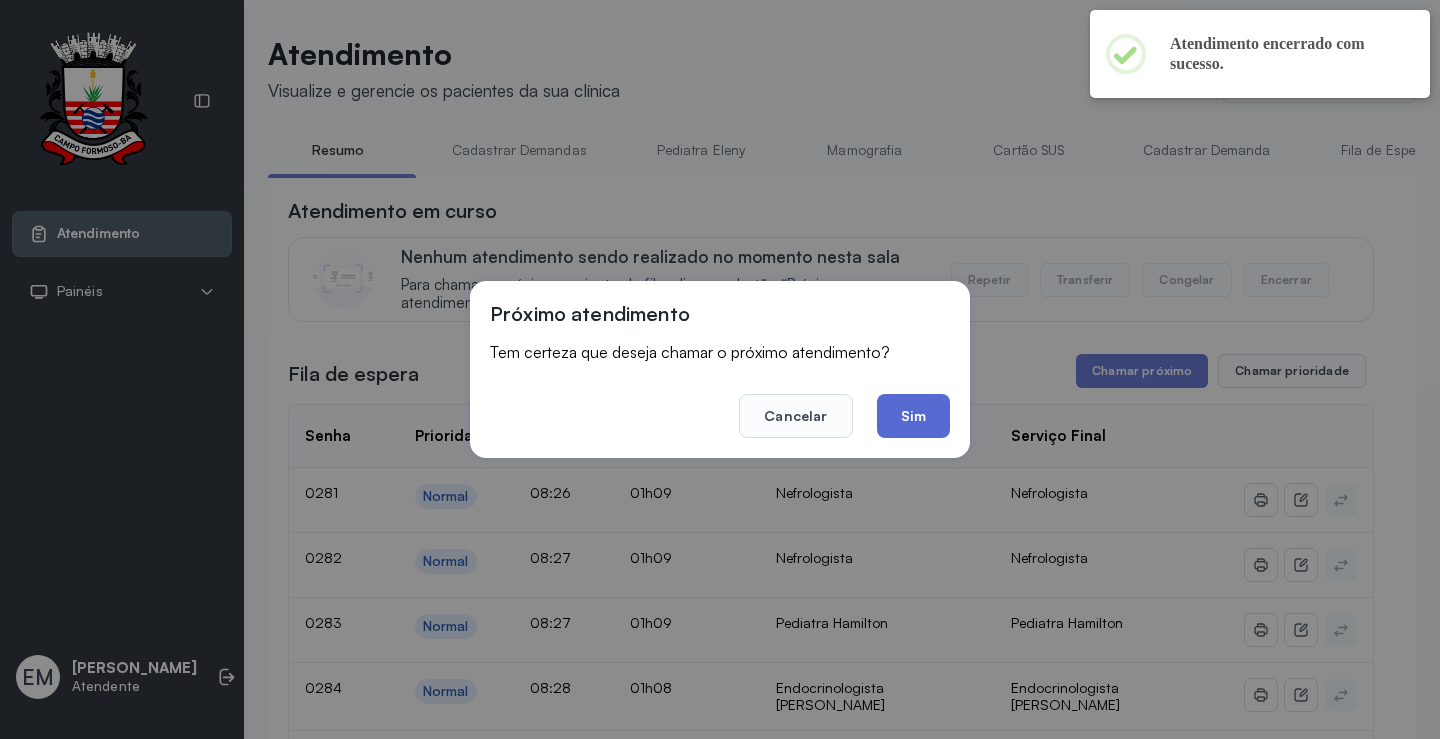 click on "Sim" 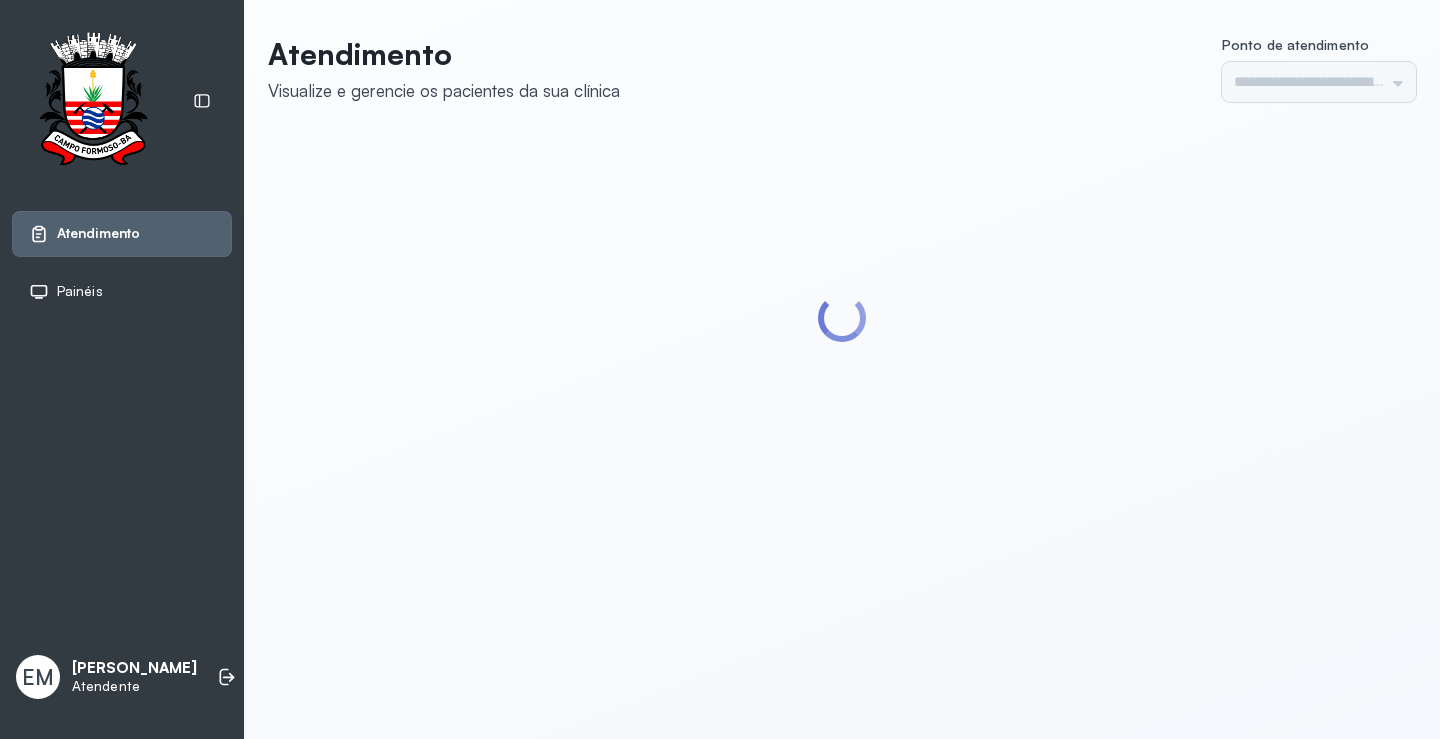 scroll, scrollTop: 0, scrollLeft: 0, axis: both 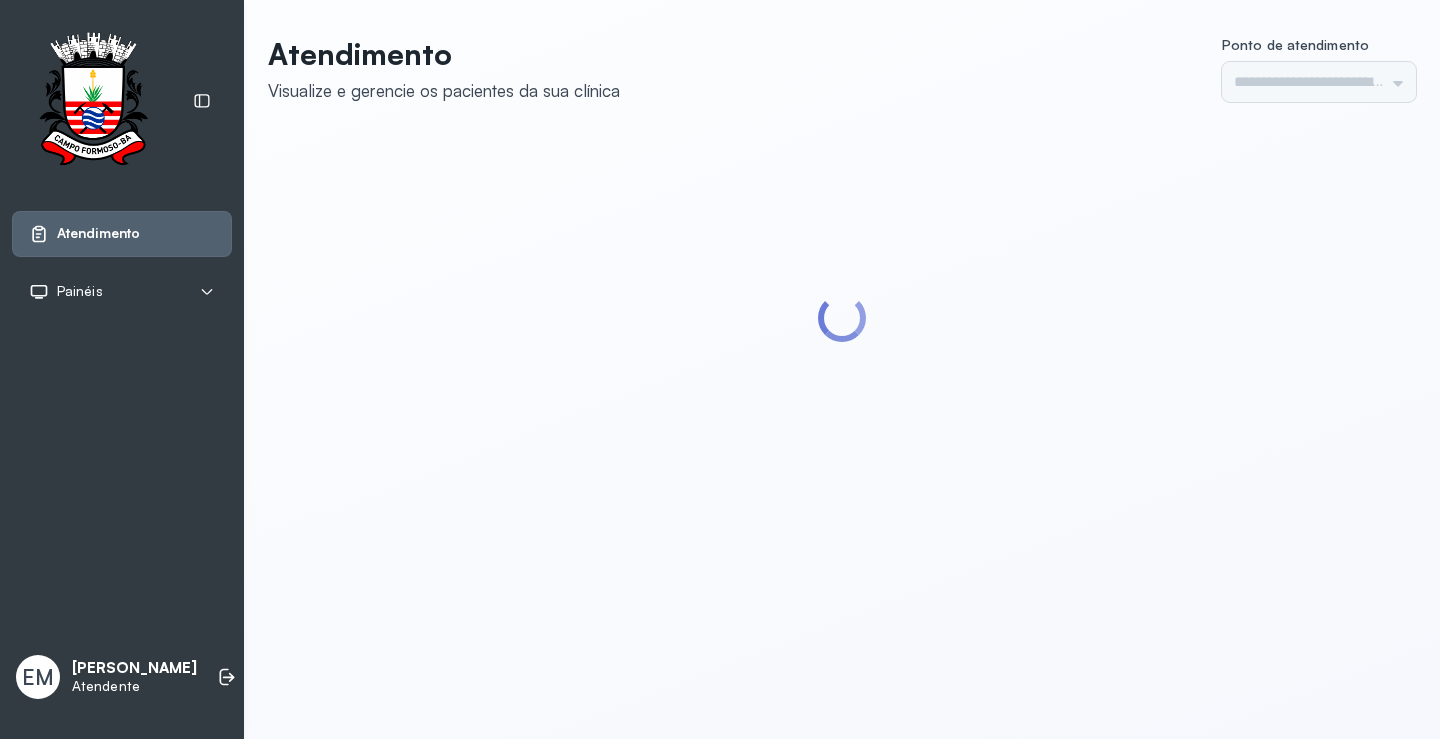 type on "*********" 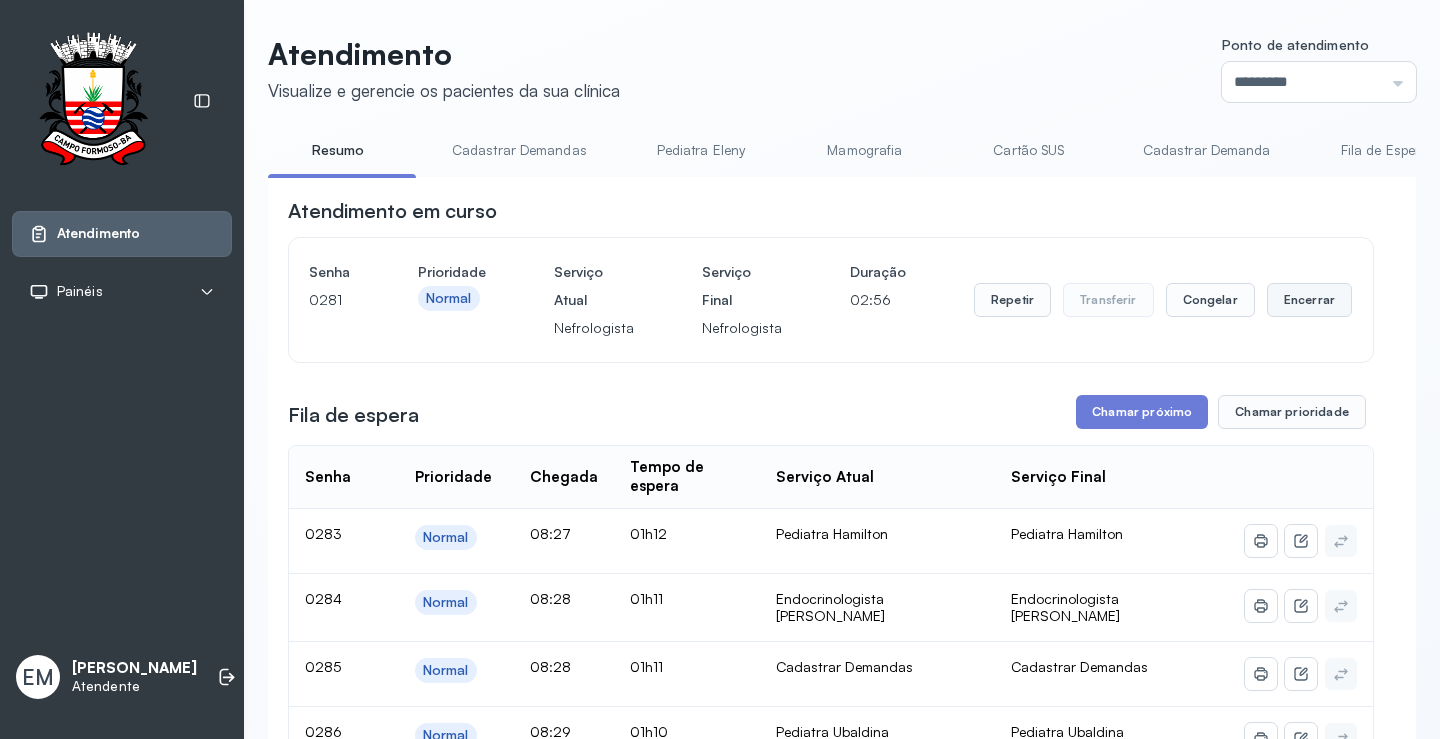 click on "Encerrar" at bounding box center (1309, 300) 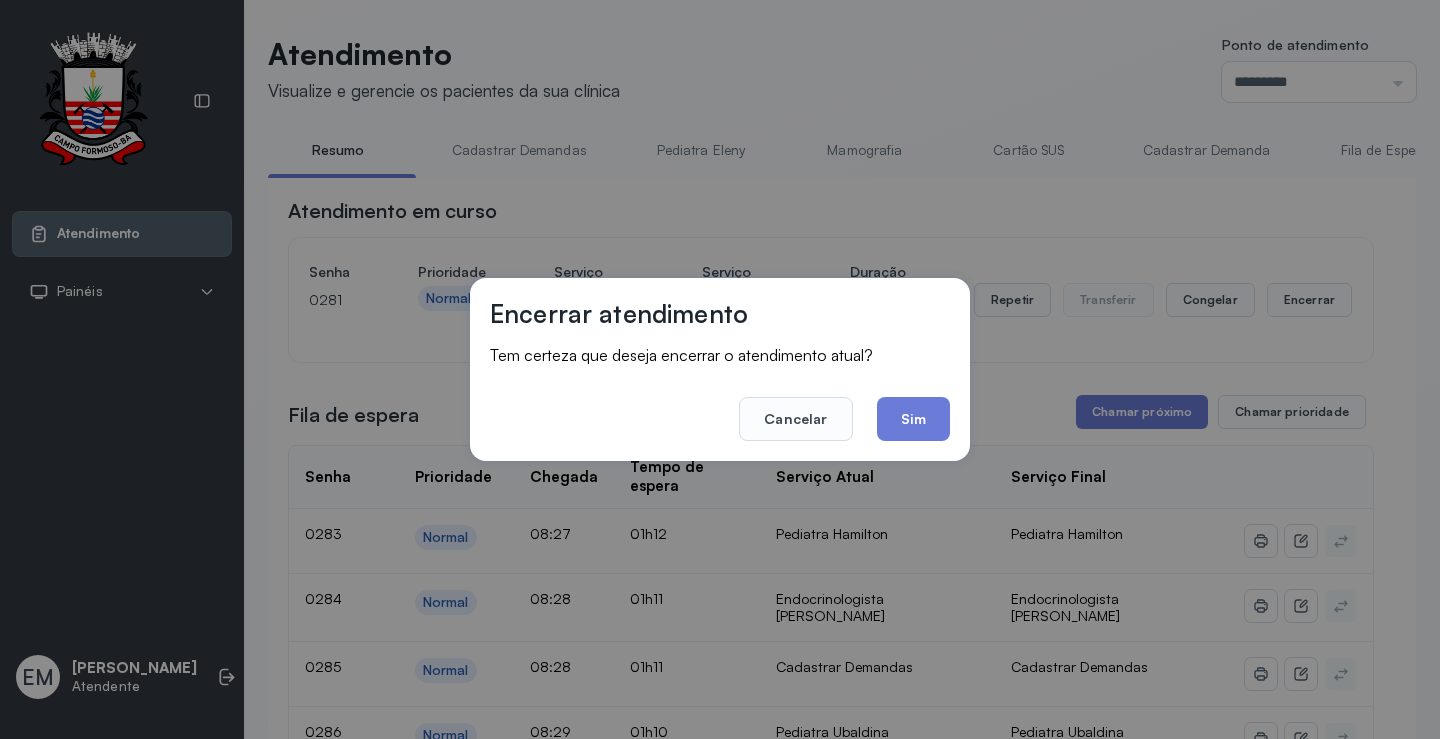 click on "Sim" 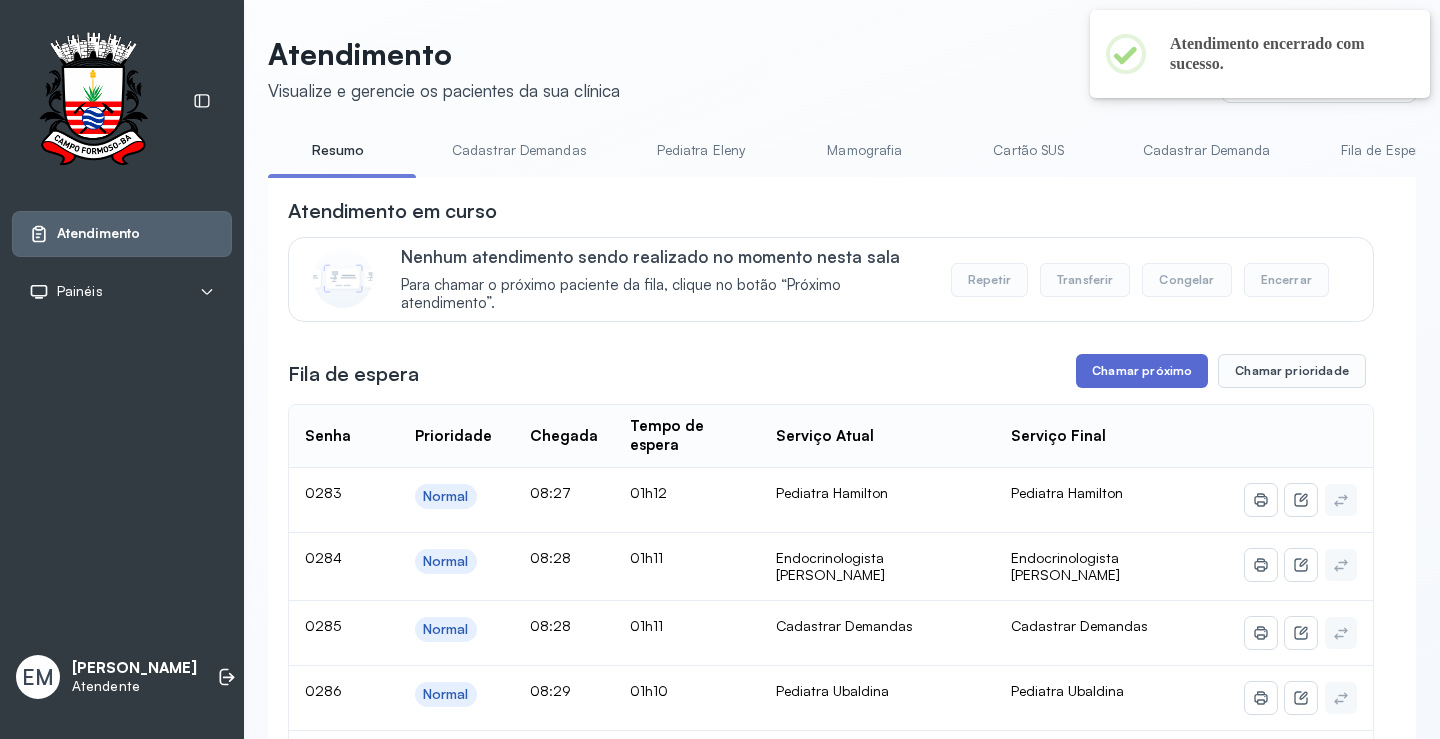 click on "Chamar próximo" at bounding box center (1142, 371) 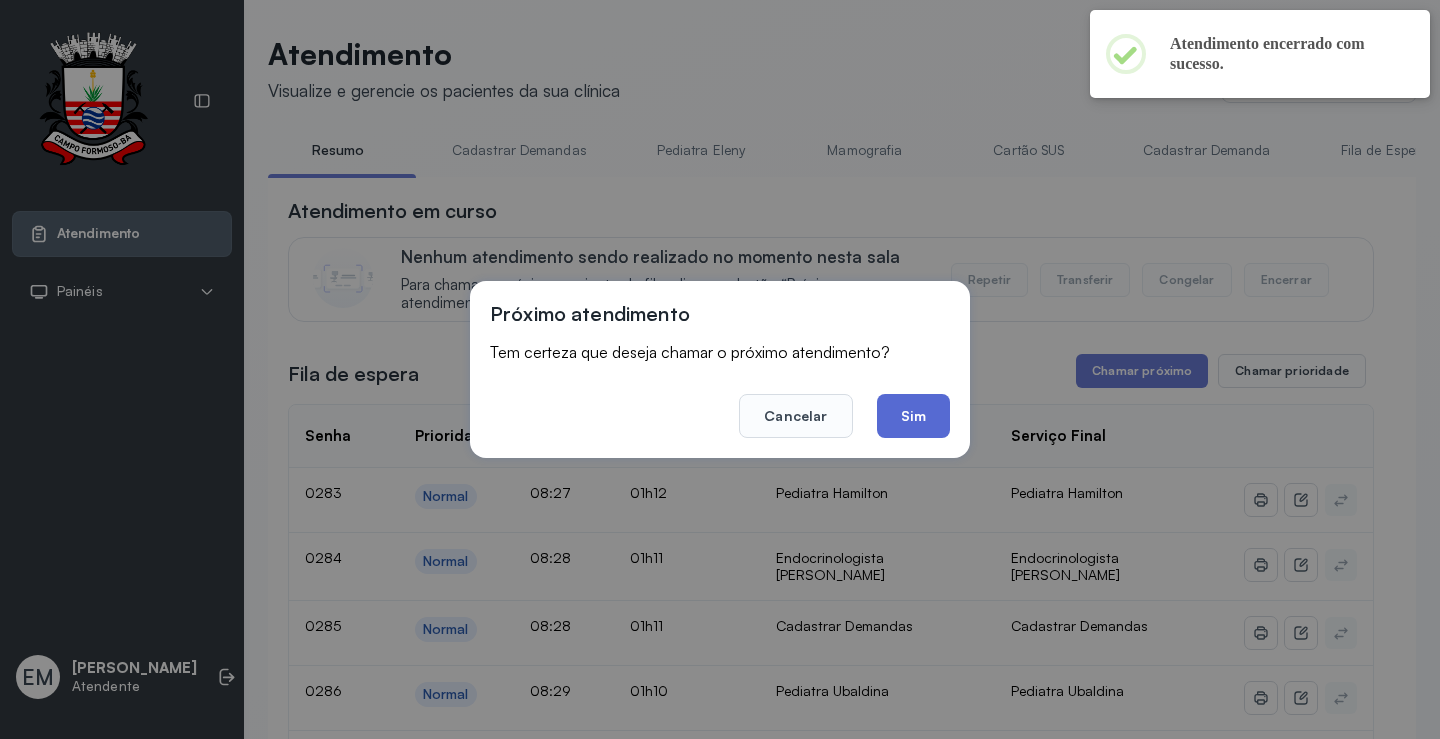 click on "Sim" 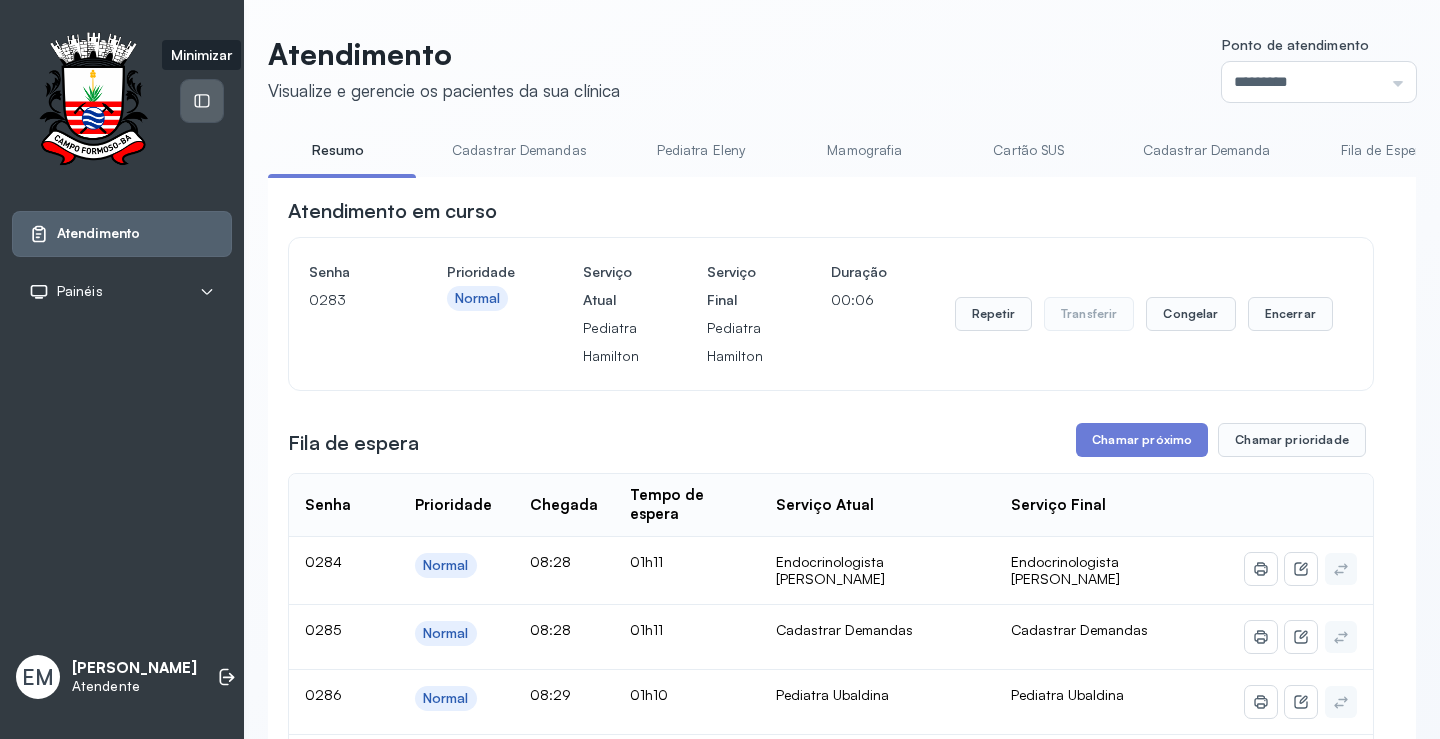 click at bounding box center [202, 101] 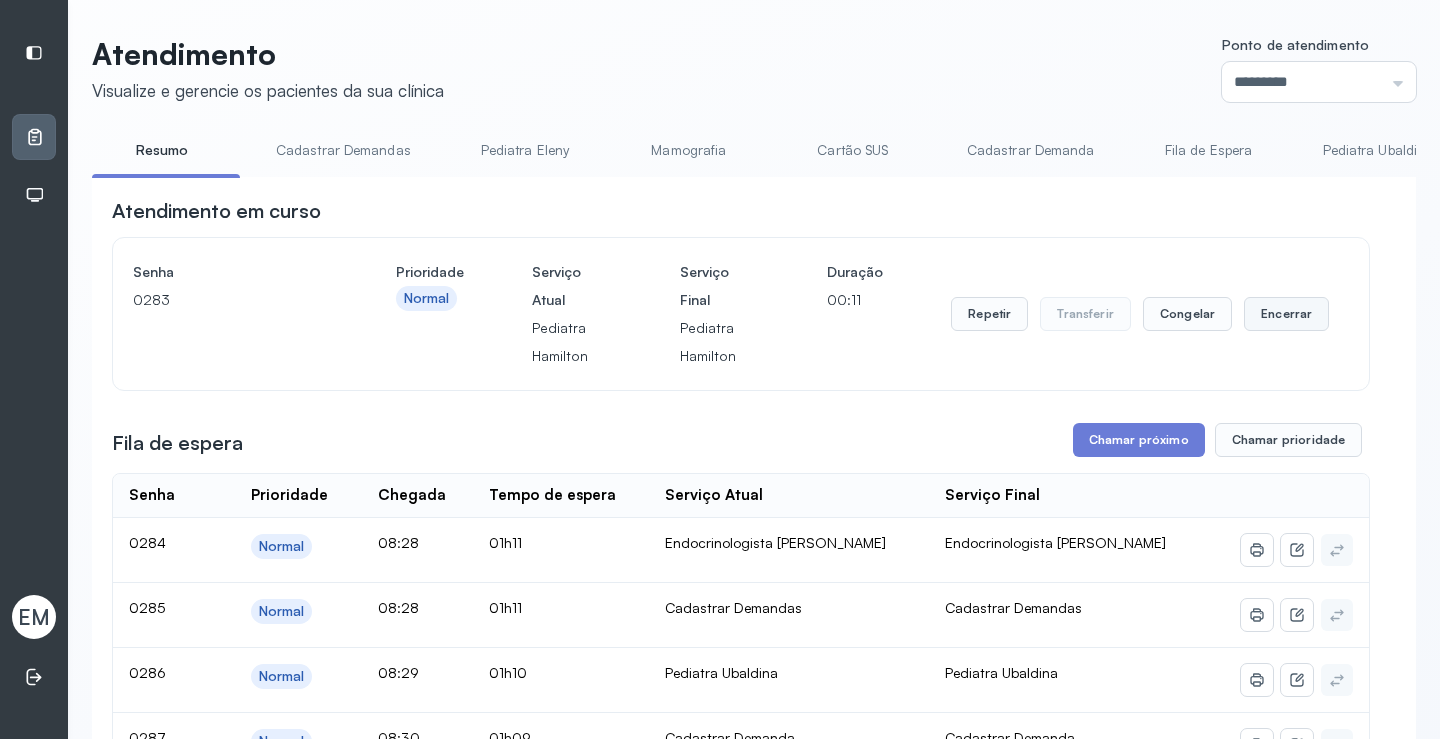click on "Encerrar" at bounding box center [1286, 314] 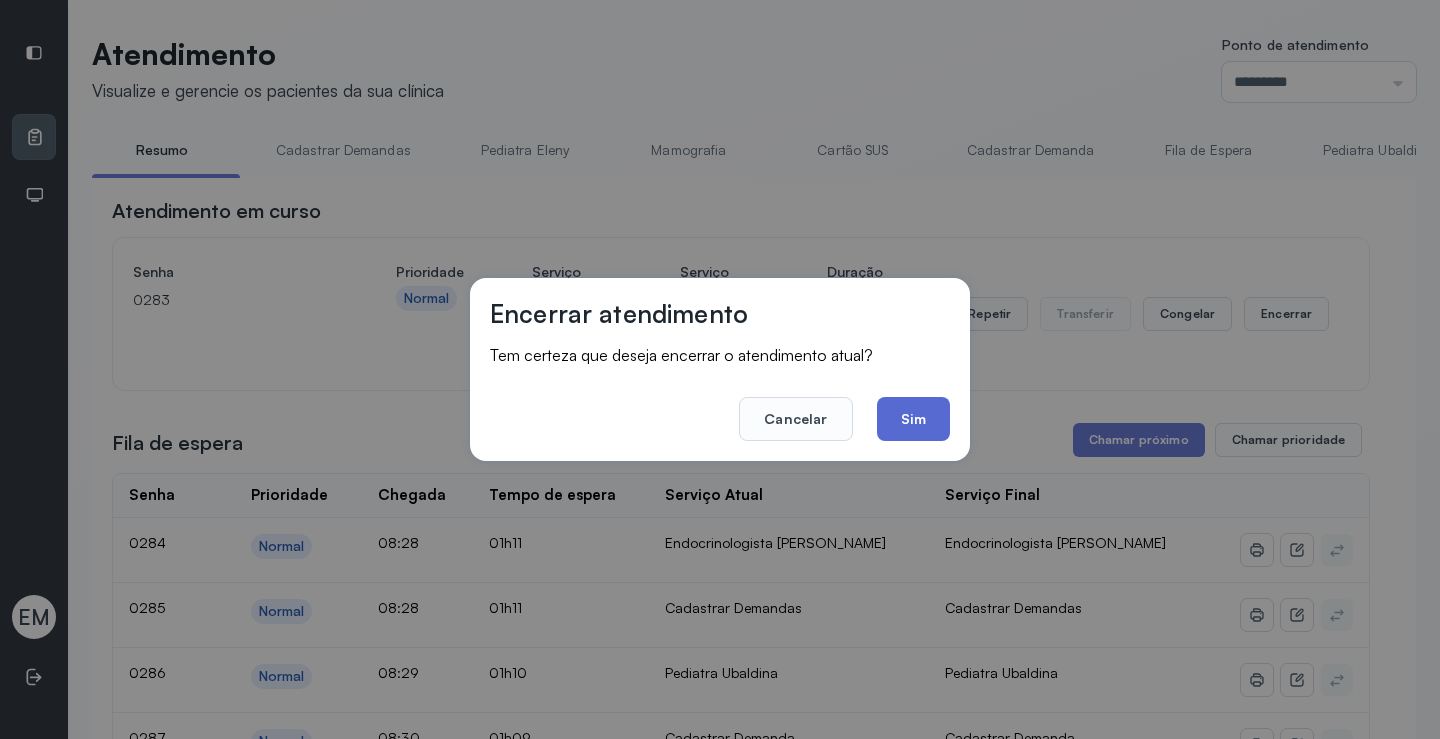 click on "Sim" 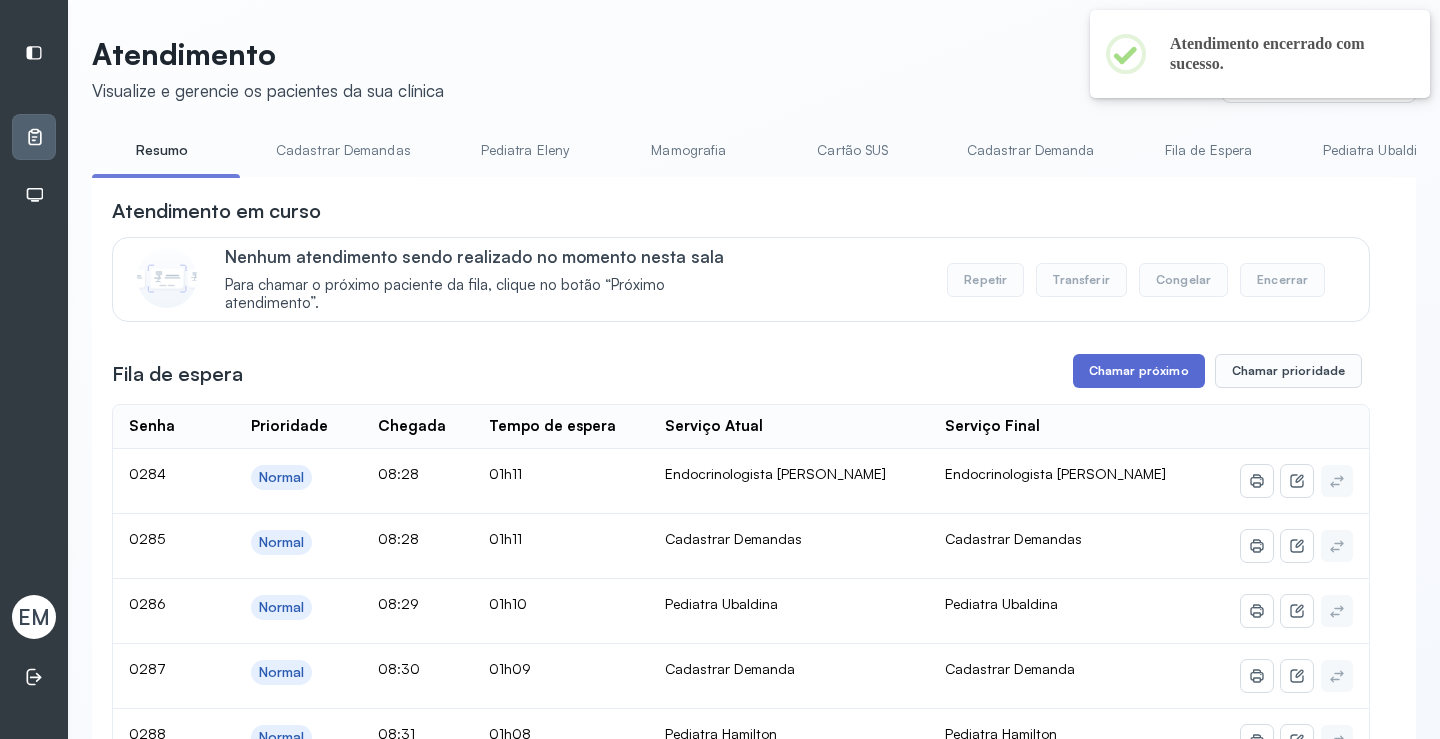 click on "Chamar próximo" at bounding box center [1139, 371] 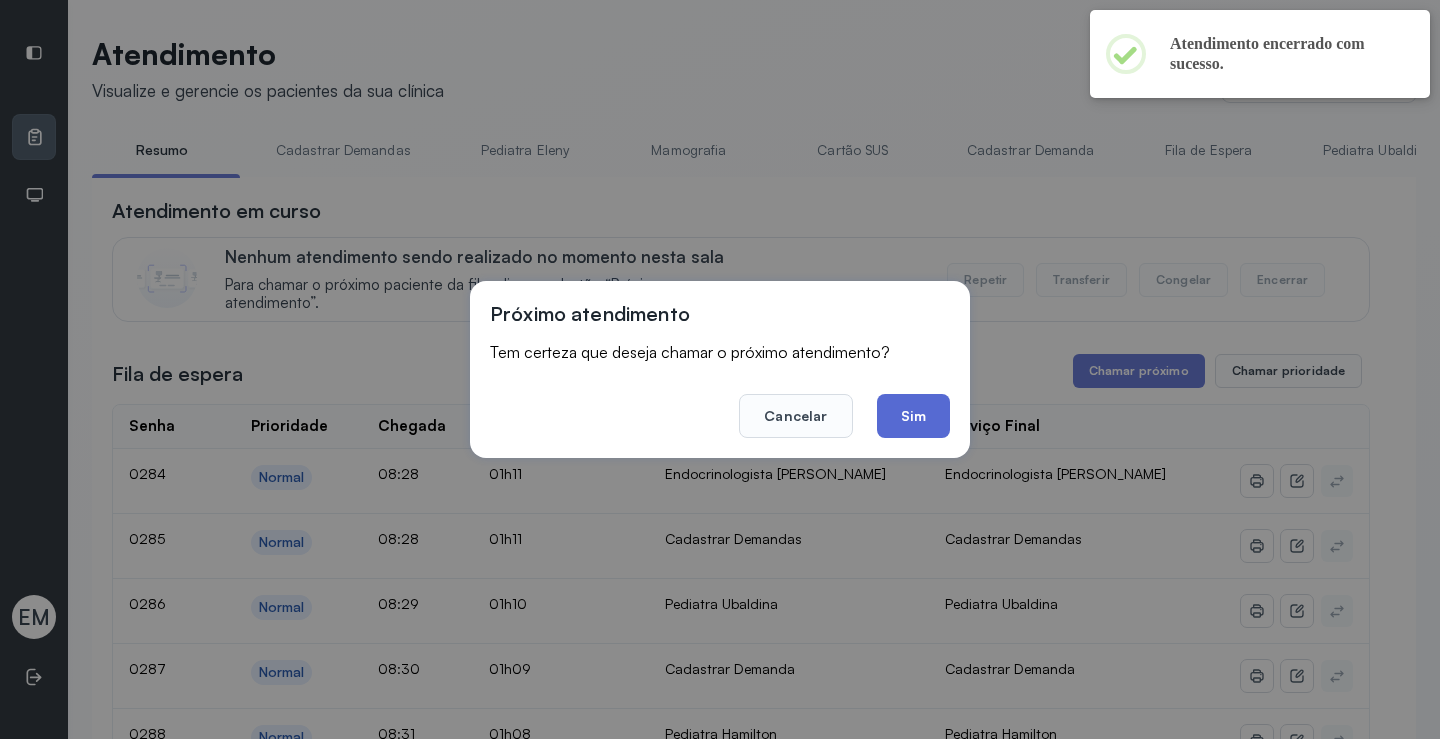 click on "Sim" 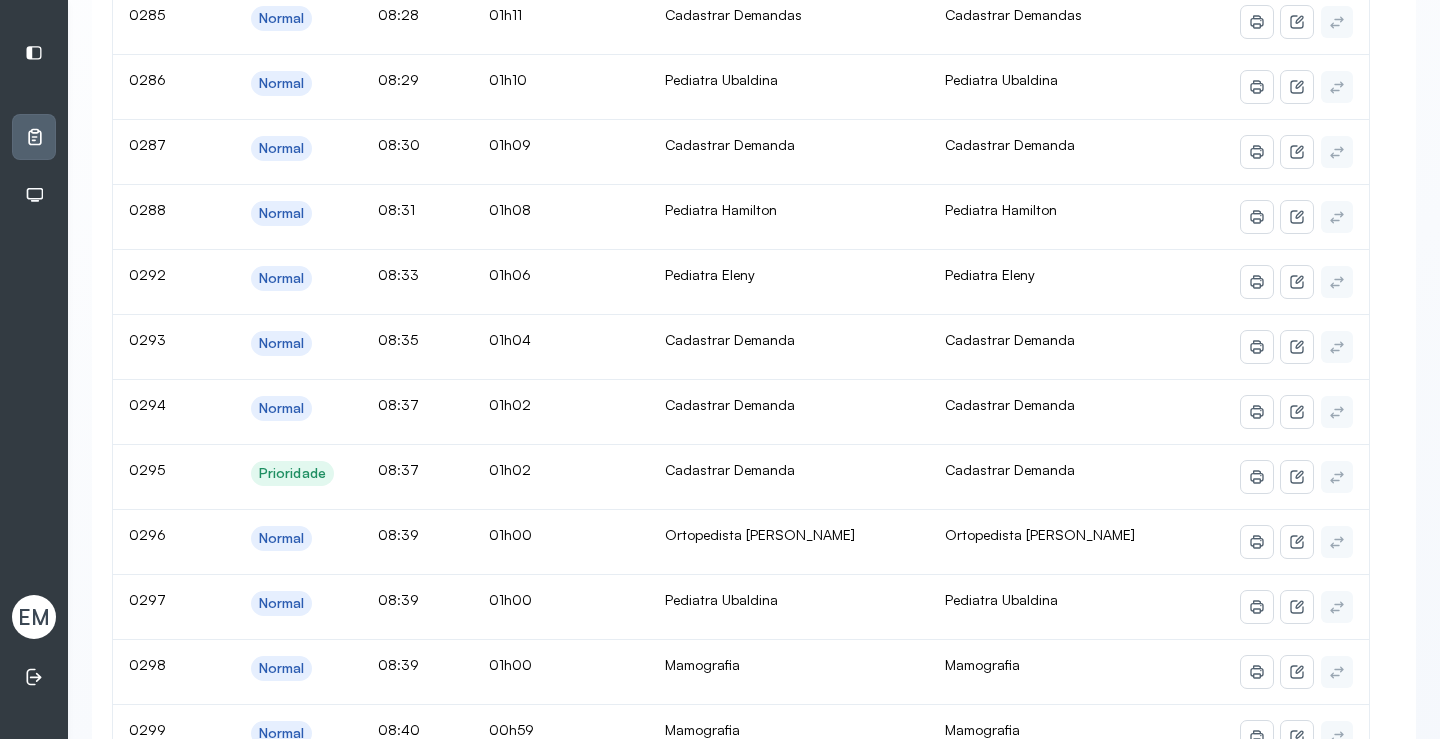scroll, scrollTop: 0, scrollLeft: 0, axis: both 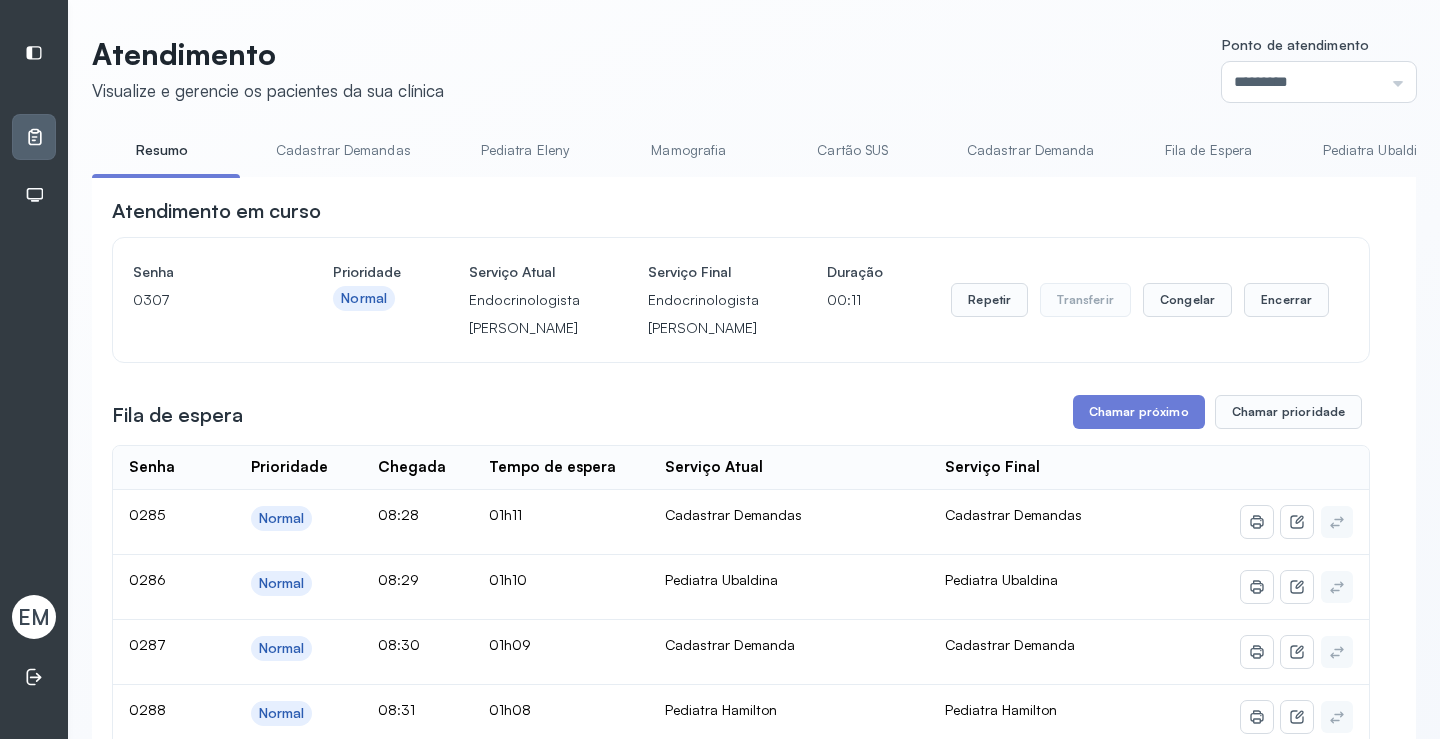 click on "Cartão SUS" at bounding box center [853, 150] 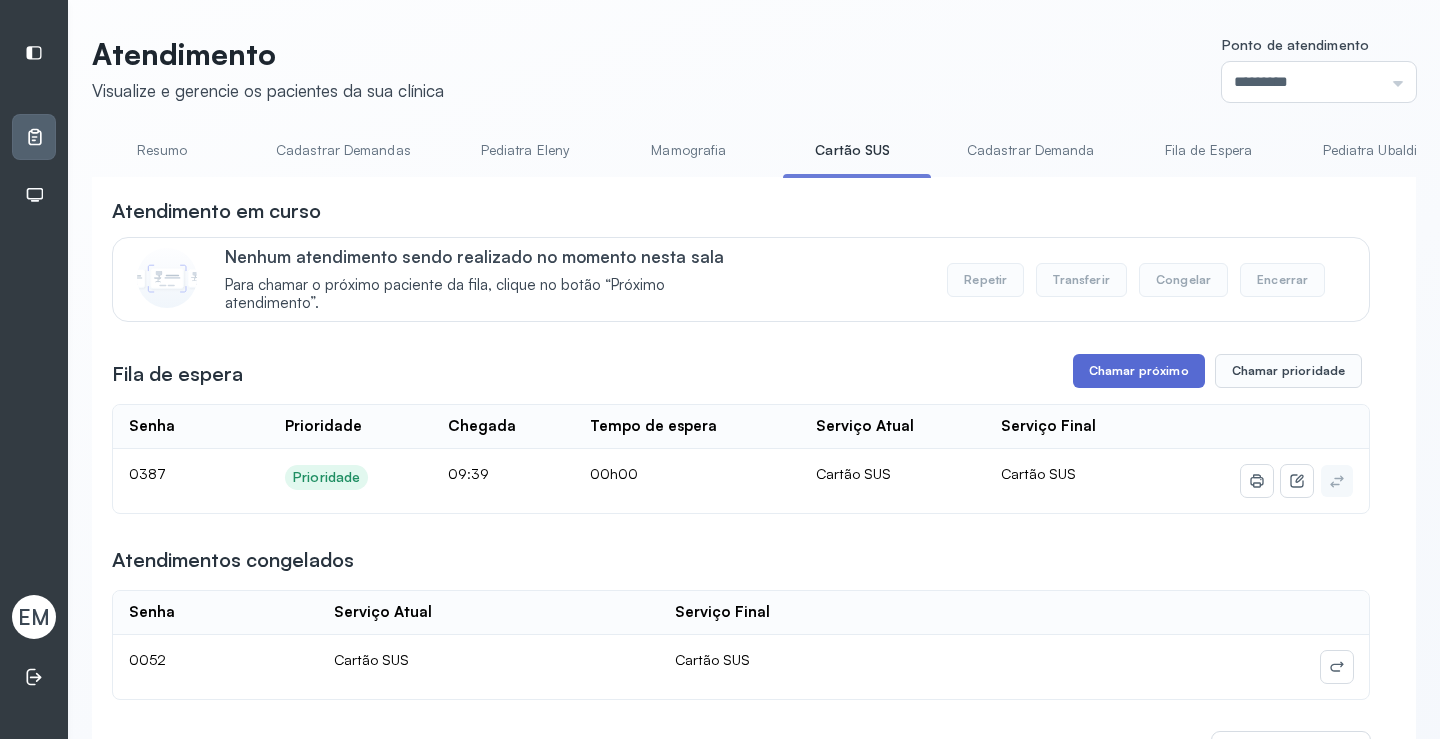 click on "Chamar próximo" at bounding box center (1139, 371) 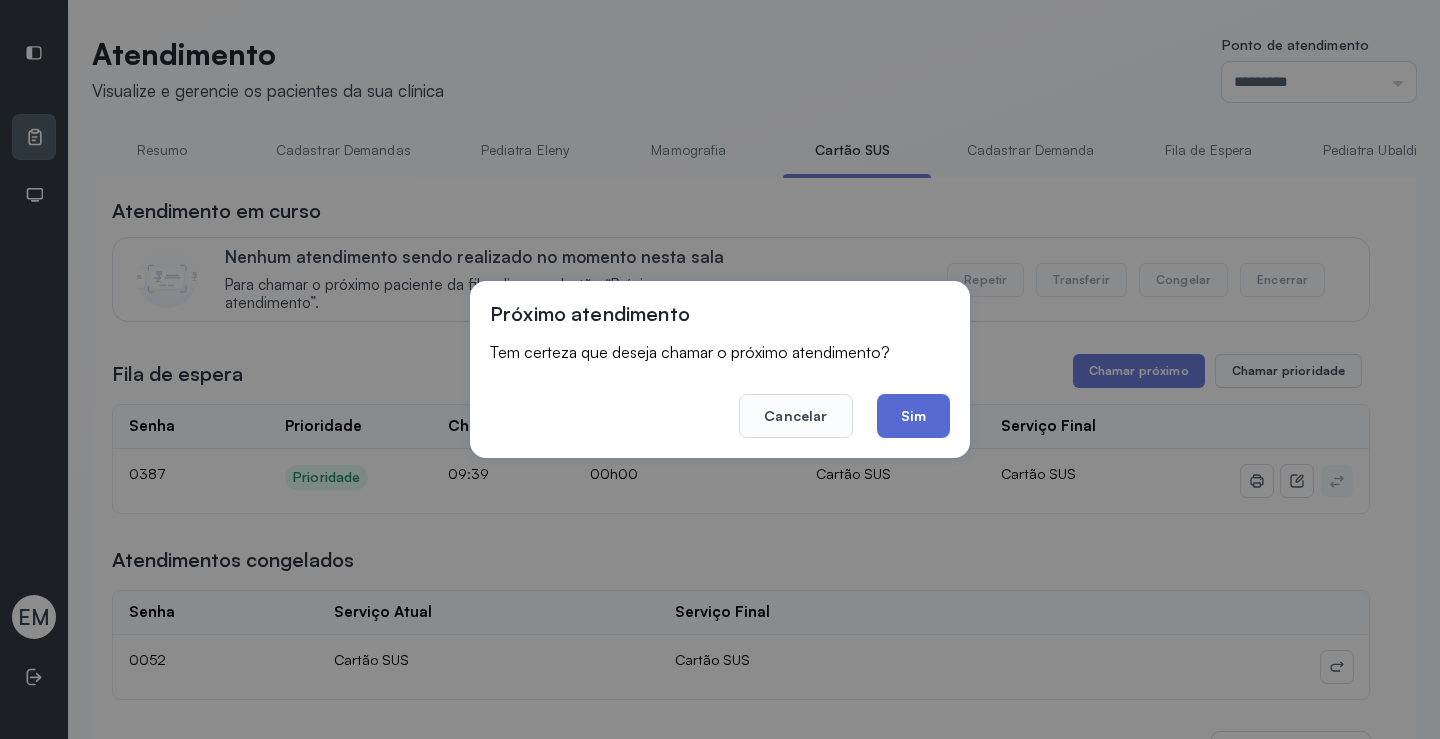 click on "Sim" 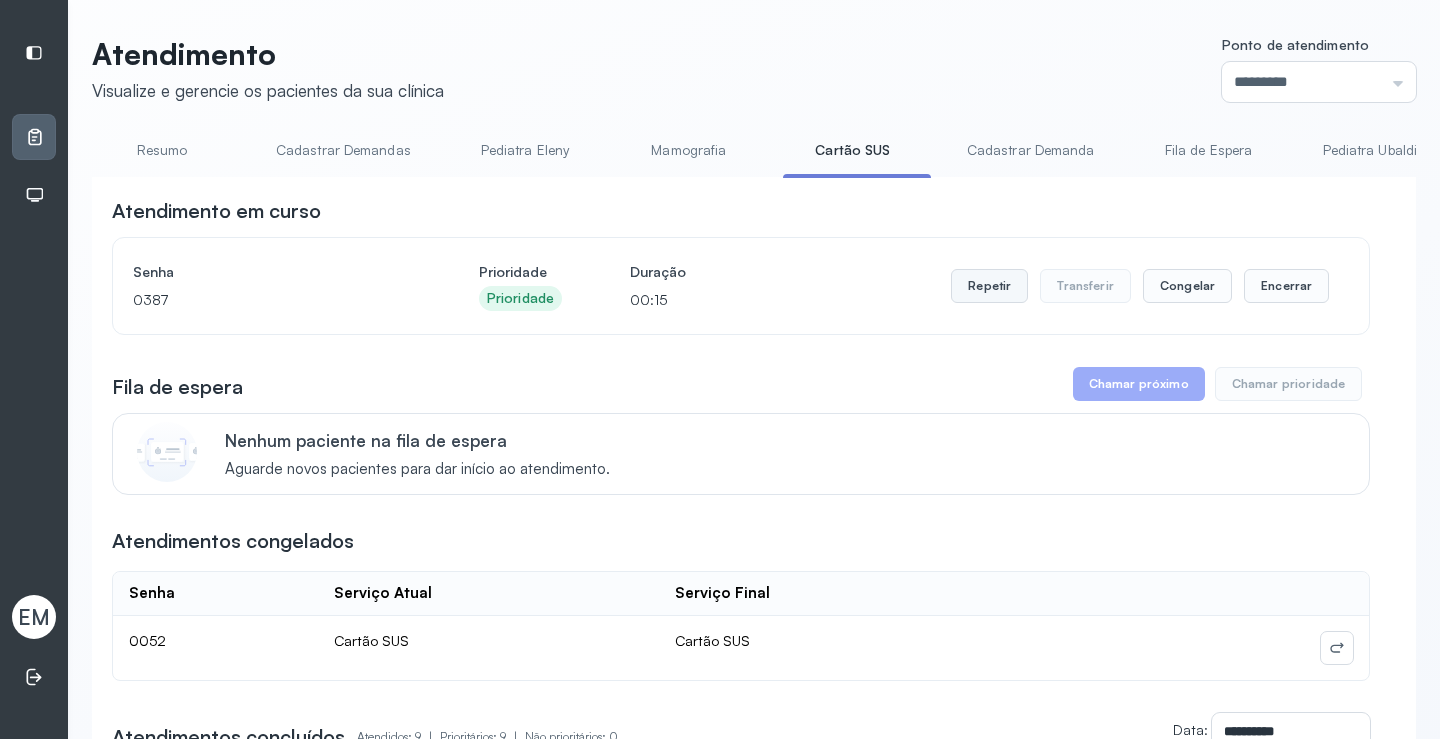 click on "Repetir" at bounding box center (989, 286) 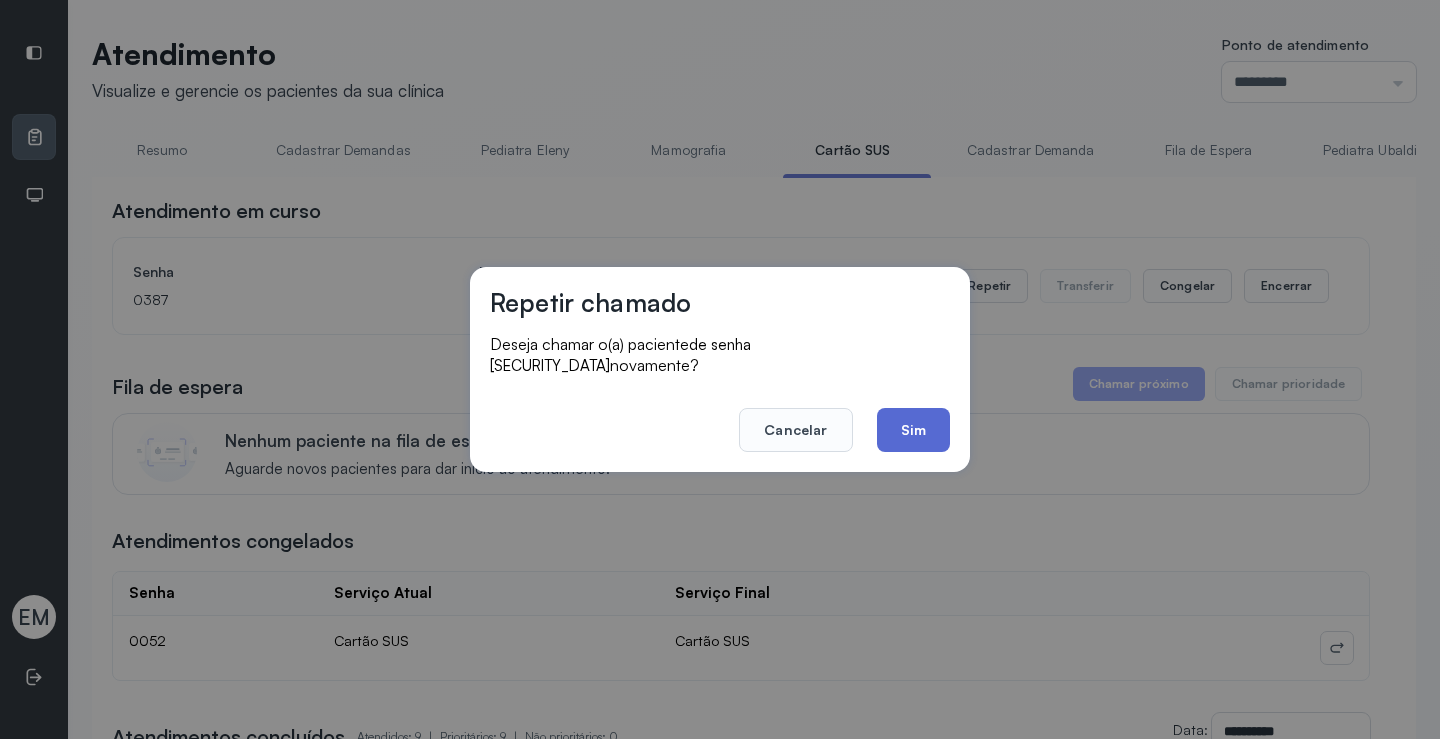 click on "Sim" 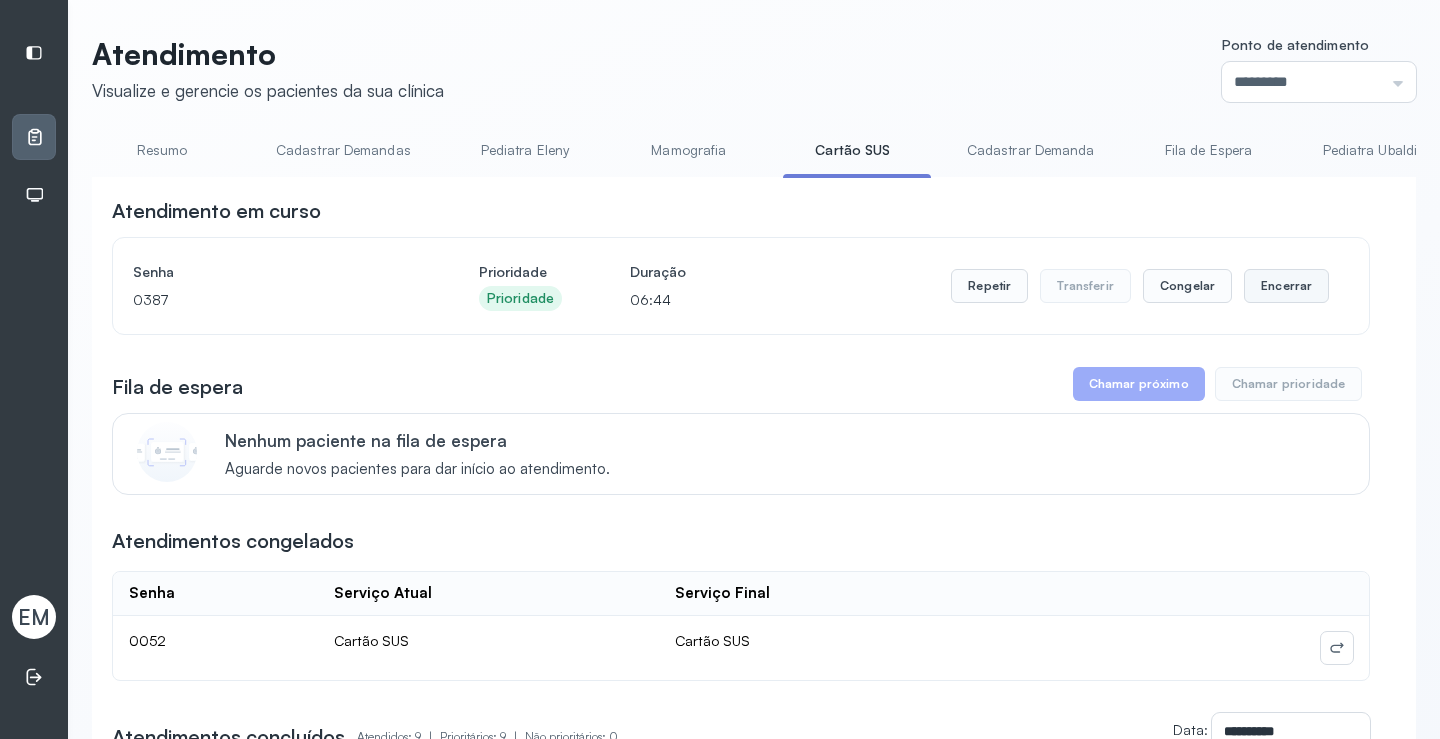 click on "Encerrar" at bounding box center [1286, 286] 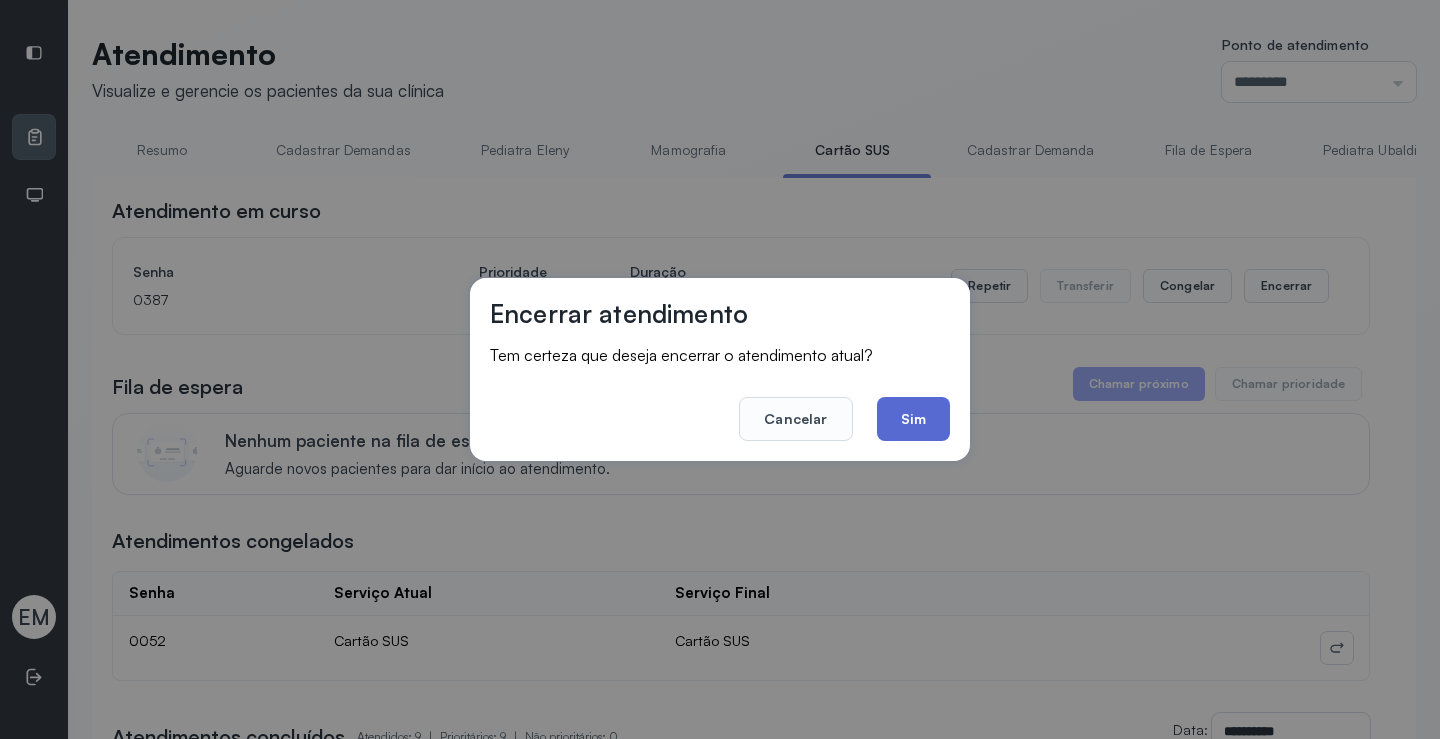 click on "Sim" 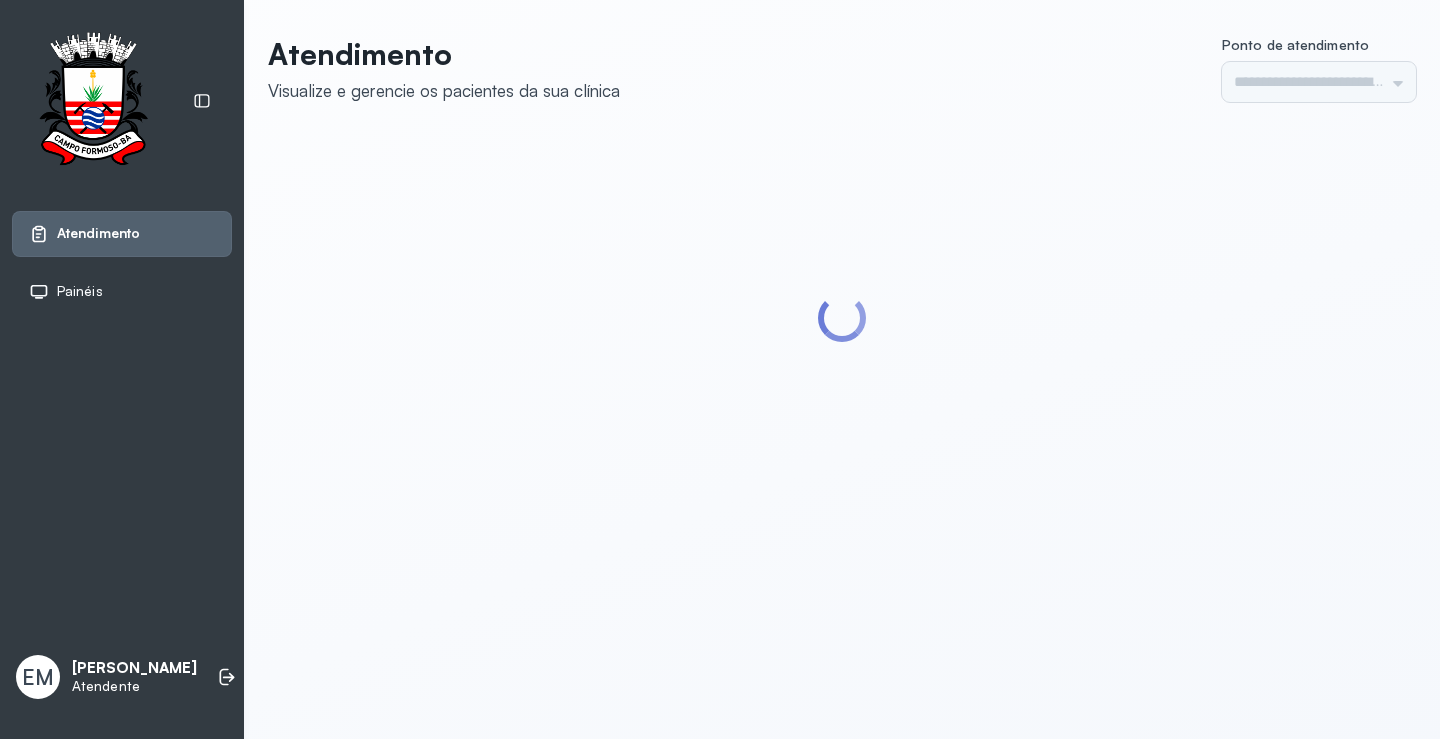 scroll, scrollTop: 0, scrollLeft: 0, axis: both 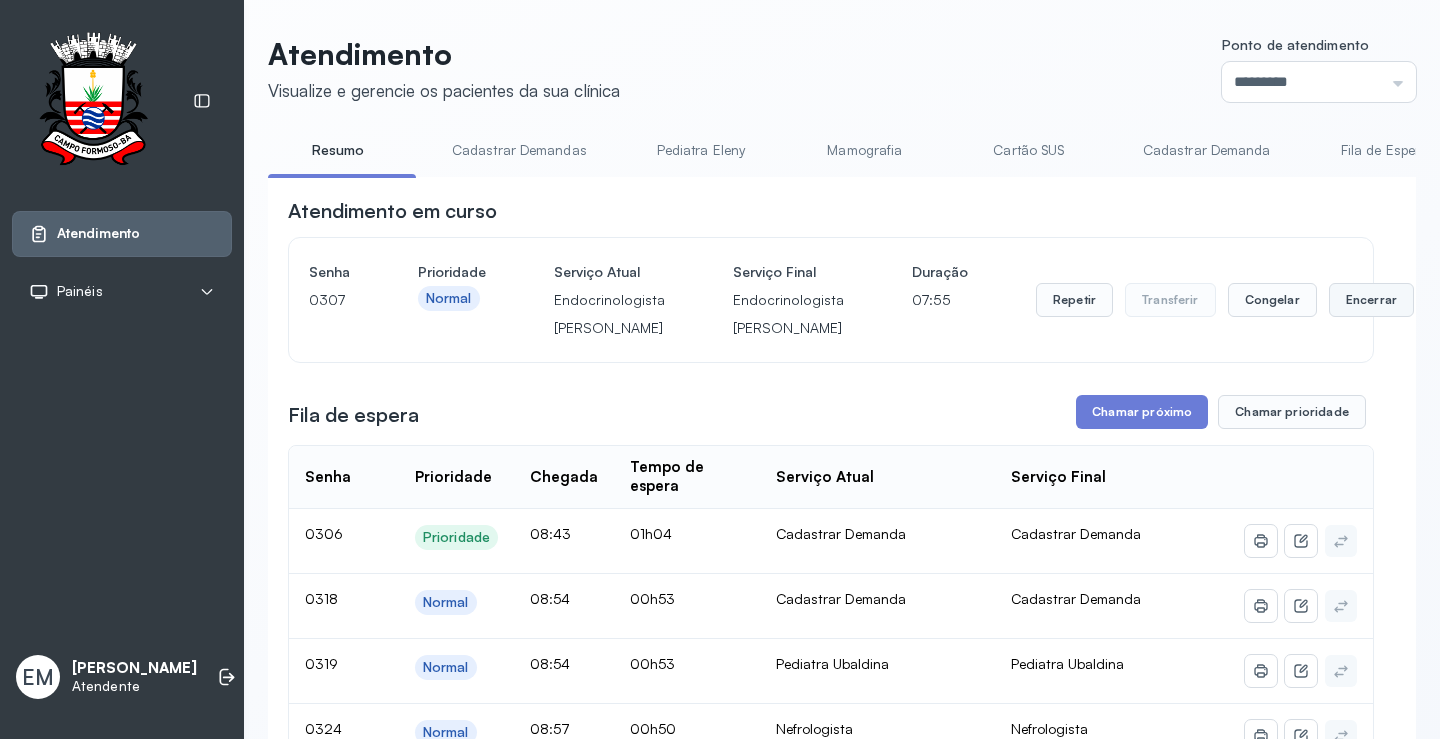 click on "Encerrar" at bounding box center (1371, 300) 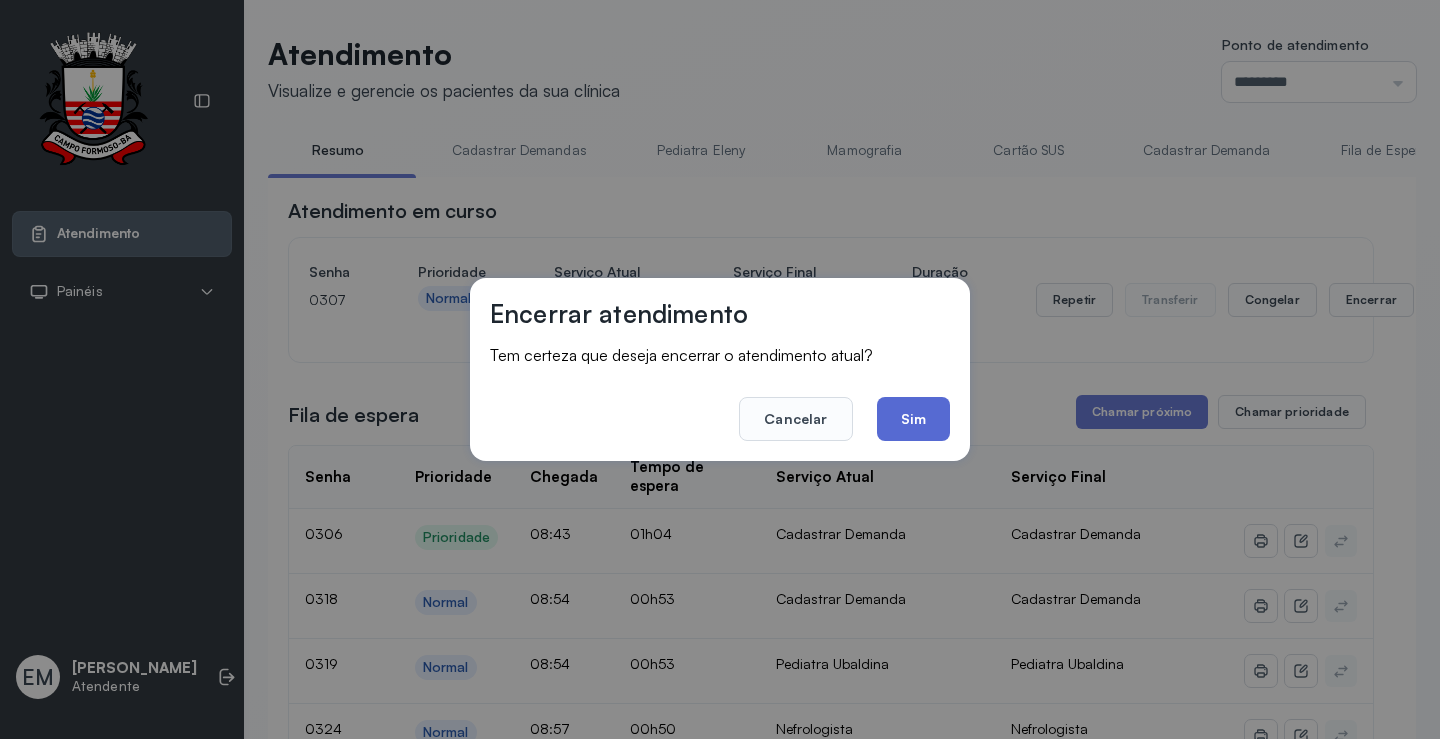 click on "Sim" 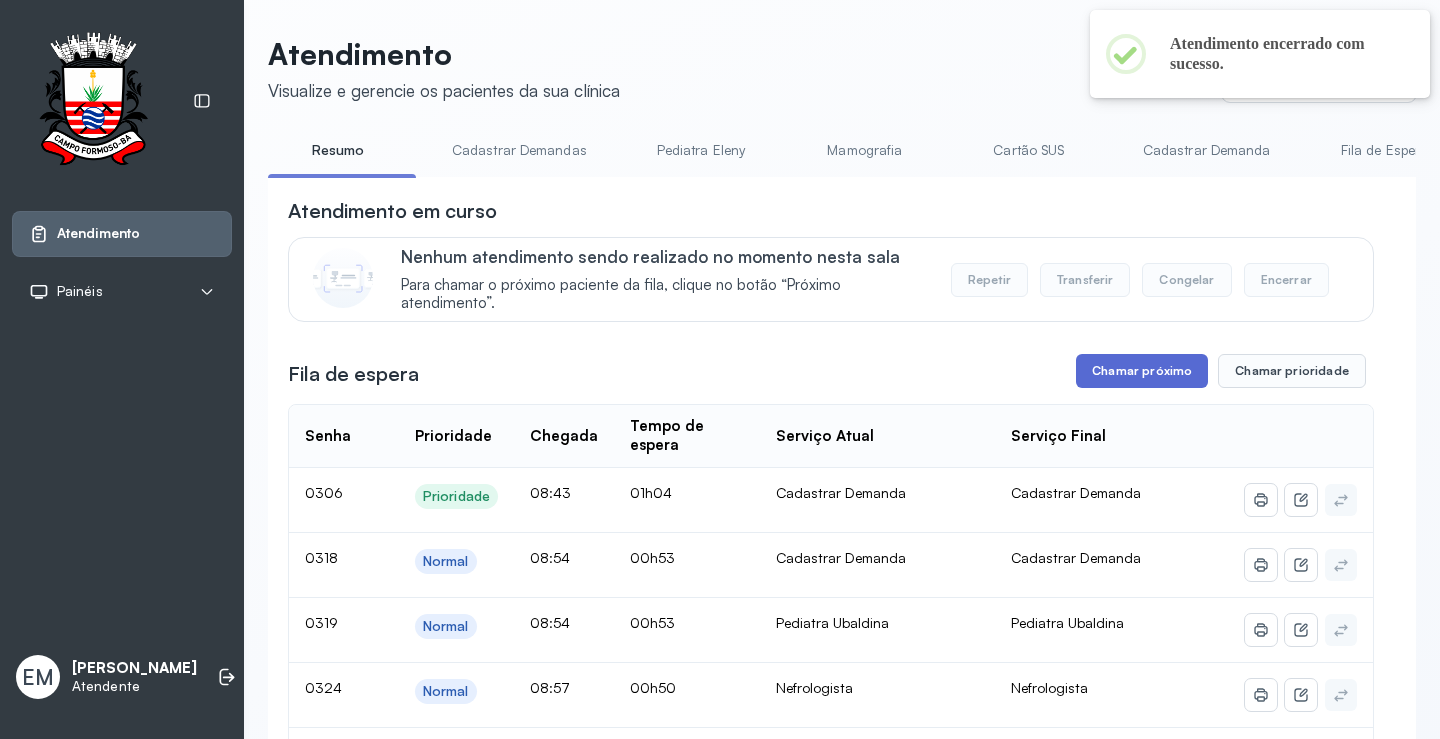click on "Chamar próximo" at bounding box center [1142, 371] 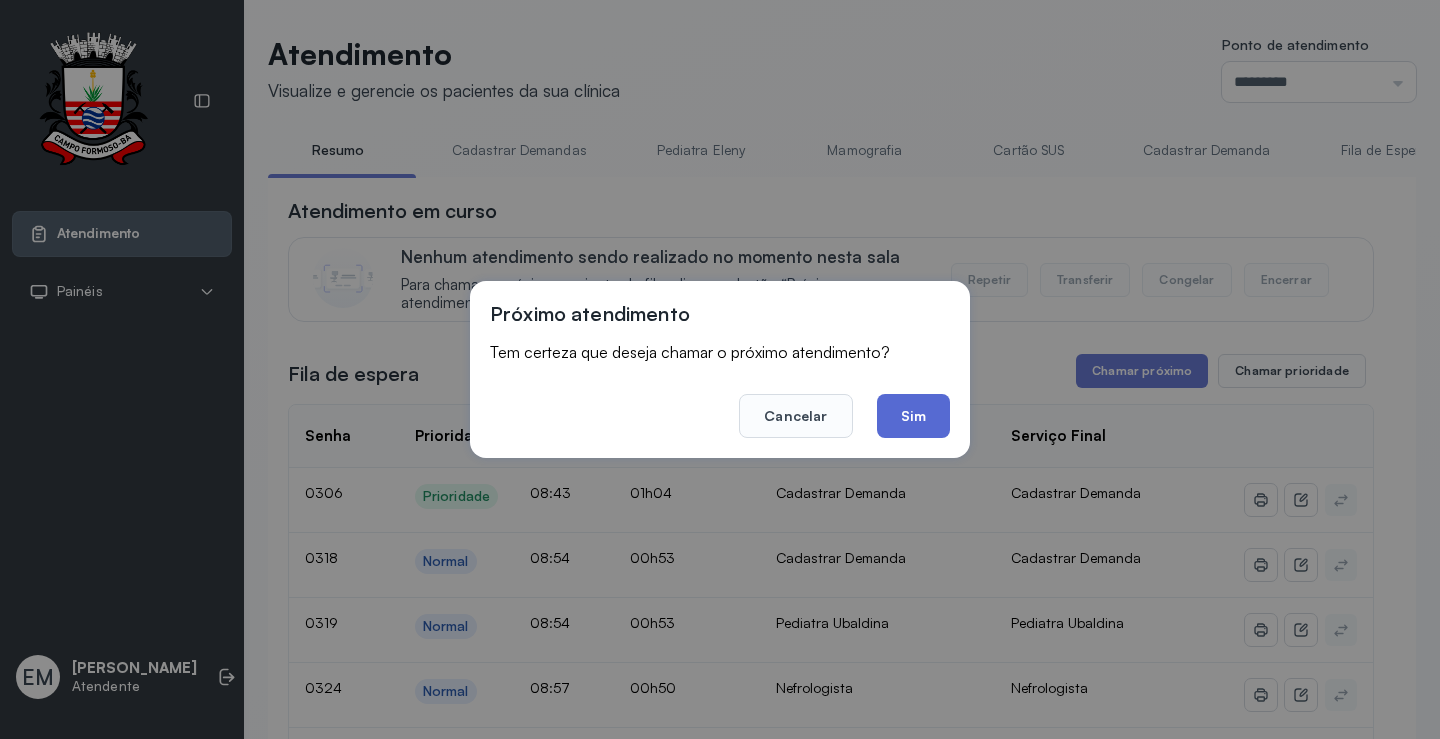 click on "Sim" 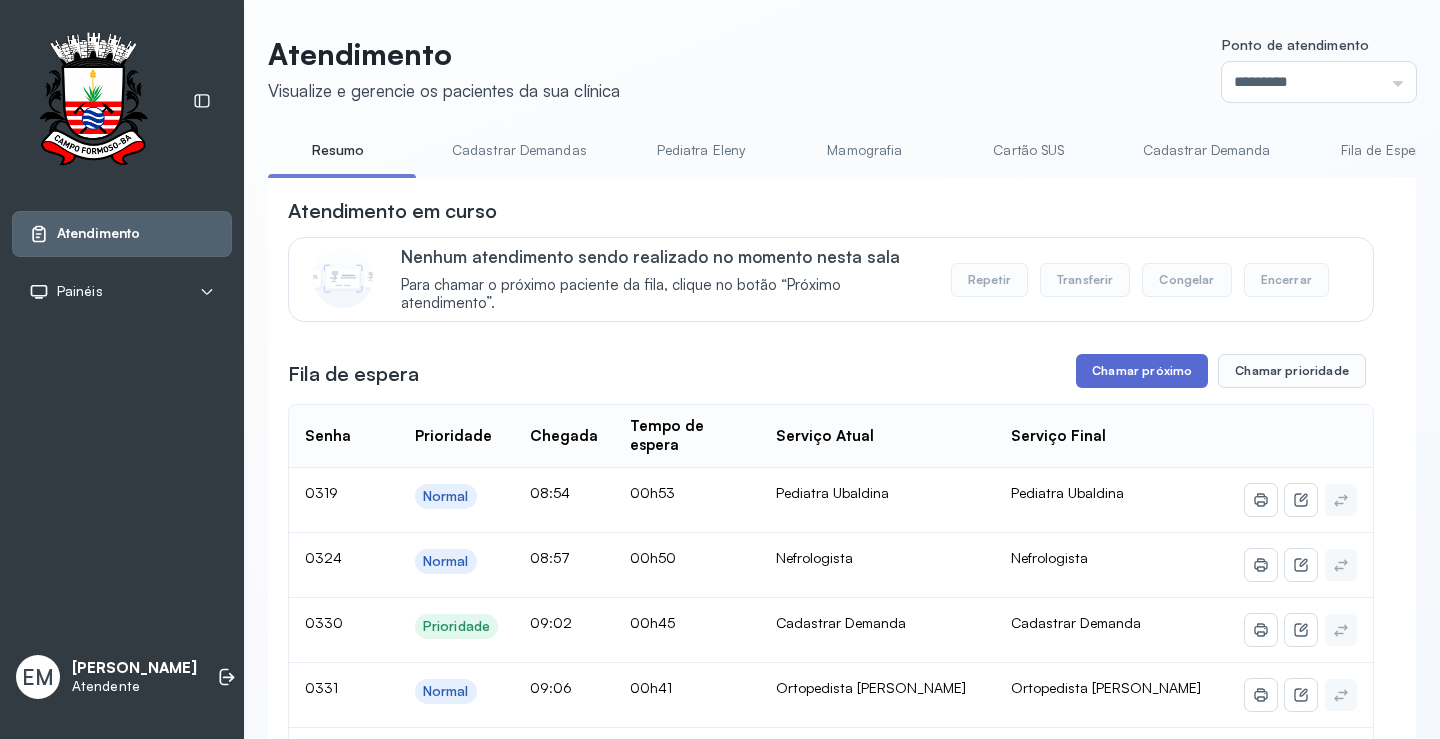 click on "Chamar próximo" at bounding box center (1142, 371) 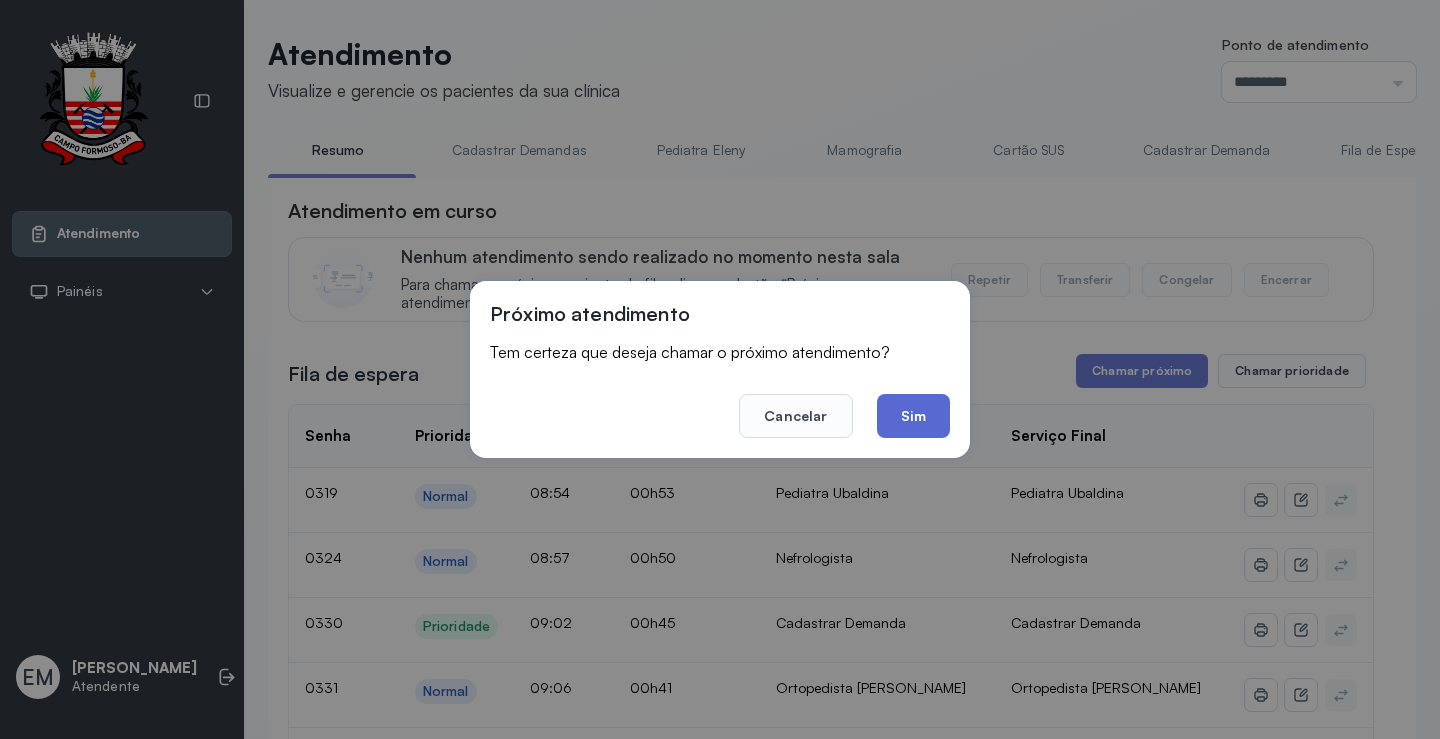 click on "Sim" 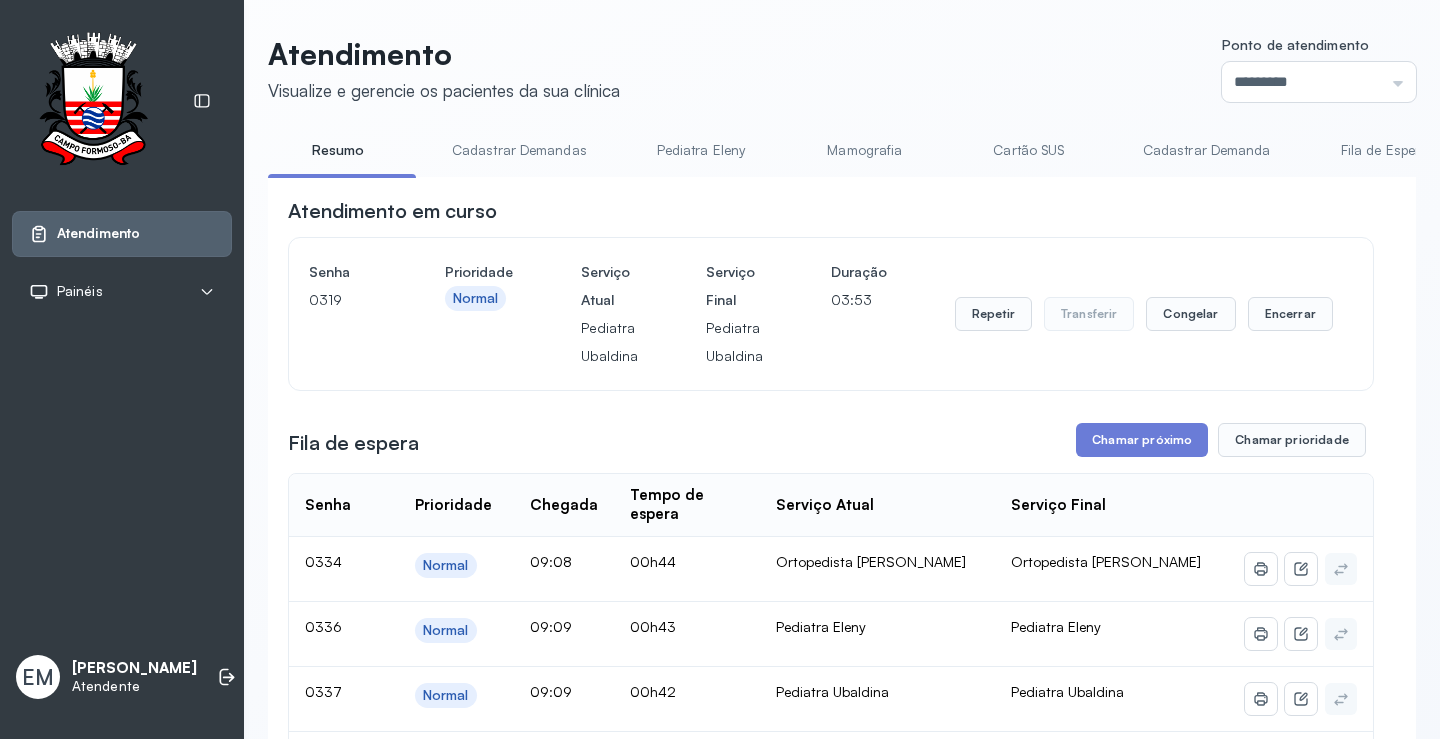 click on "Cartão SUS" at bounding box center (1029, 150) 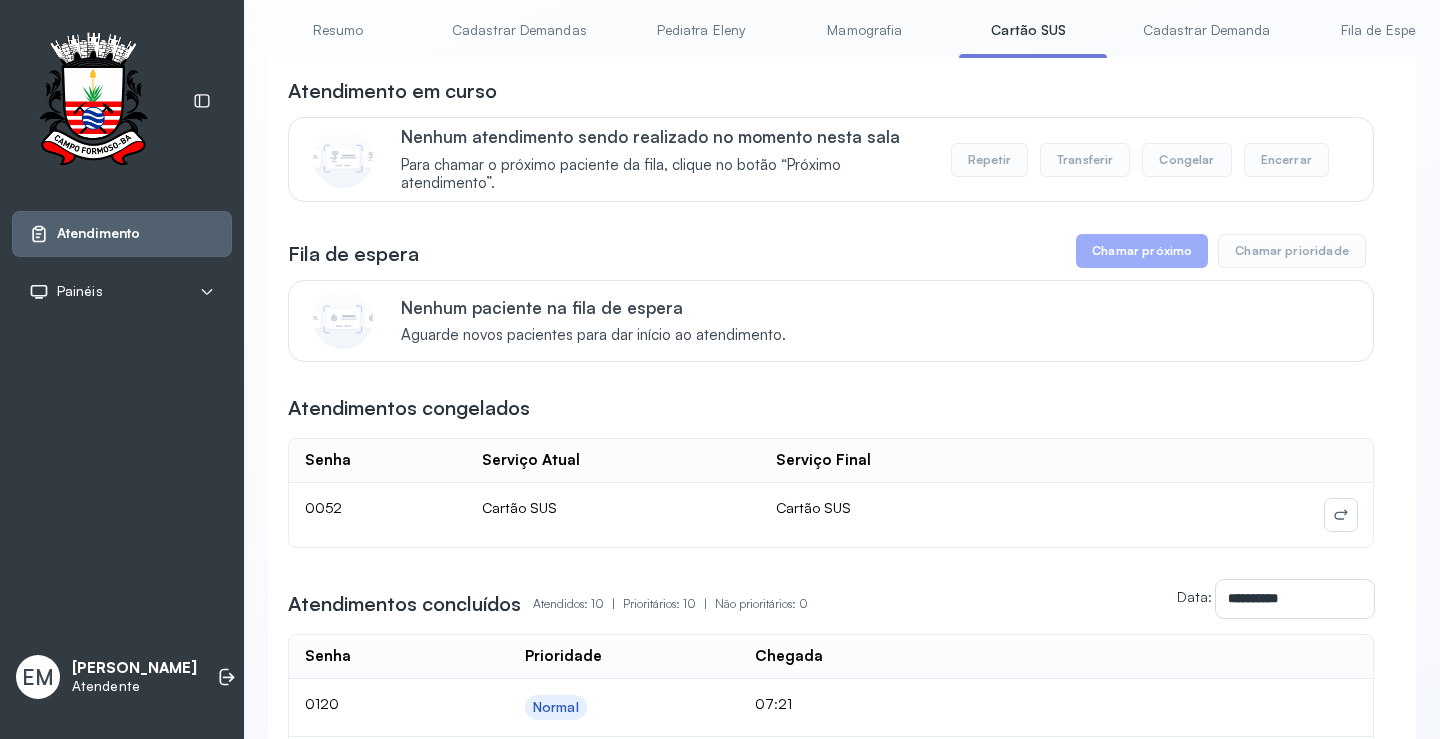 scroll, scrollTop: 200, scrollLeft: 0, axis: vertical 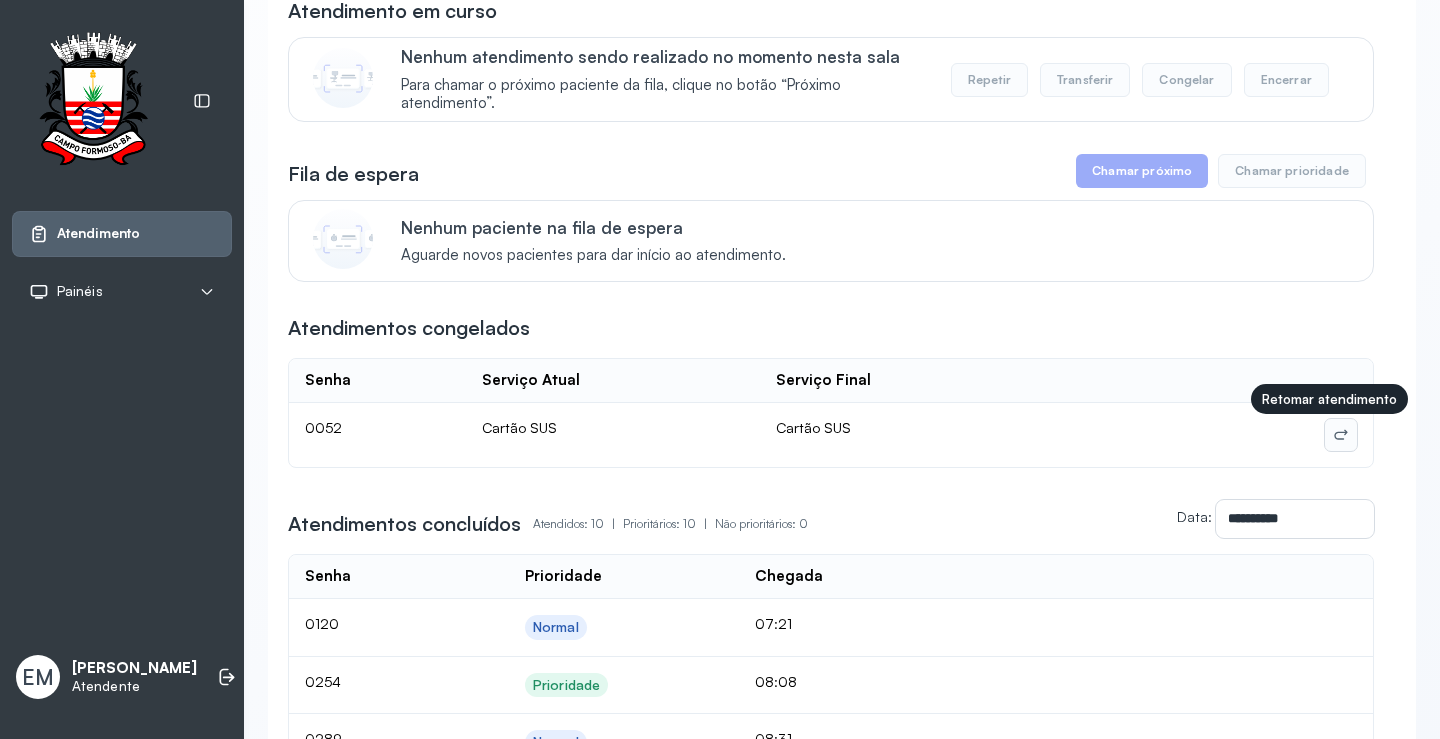 click 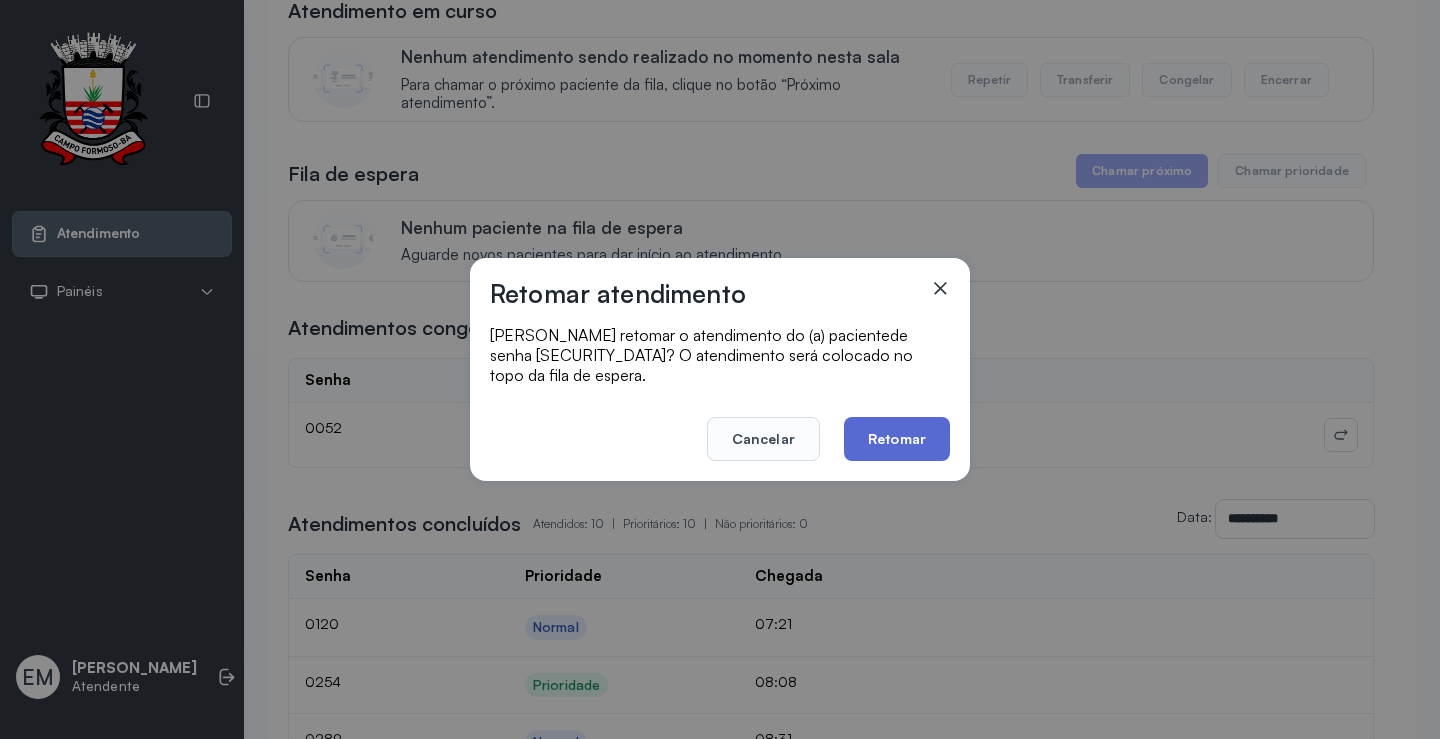 click on "Retomar" 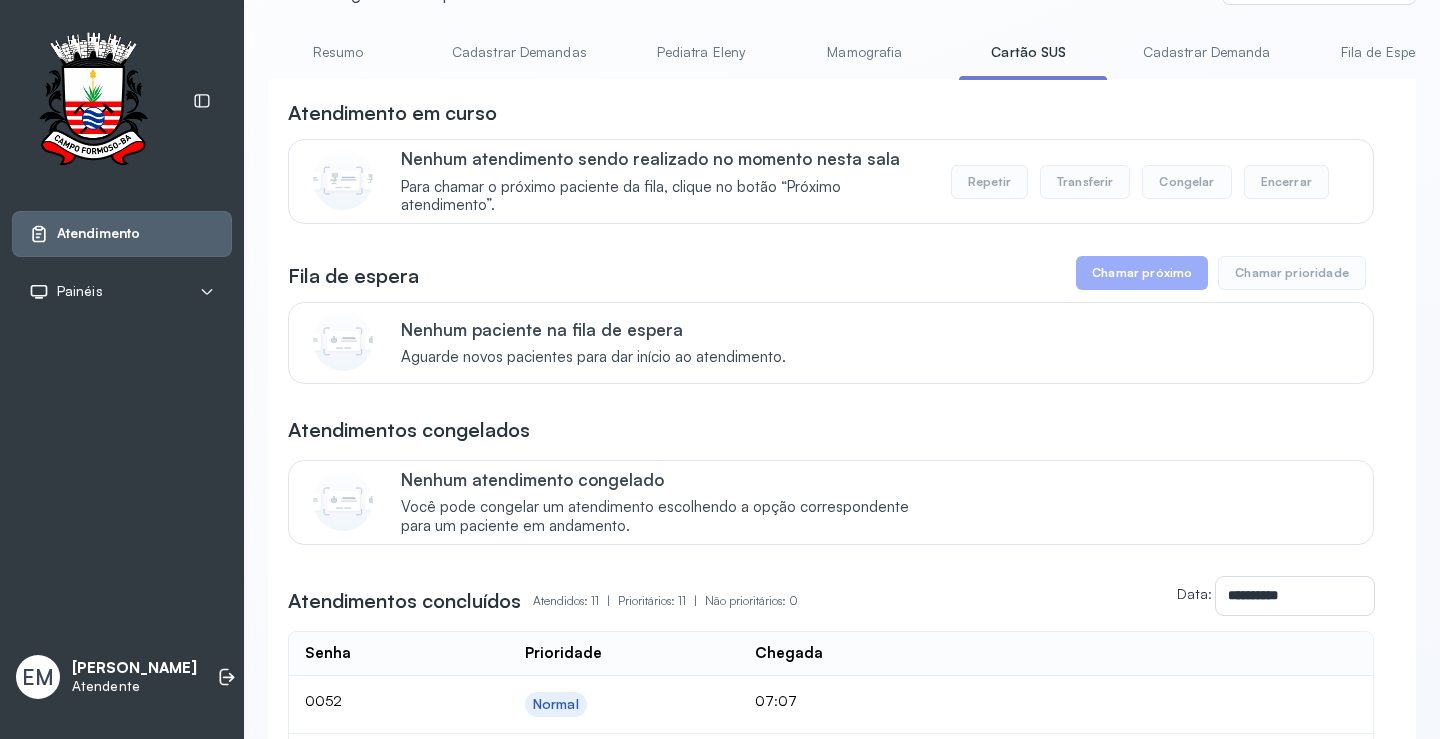 scroll, scrollTop: 0, scrollLeft: 0, axis: both 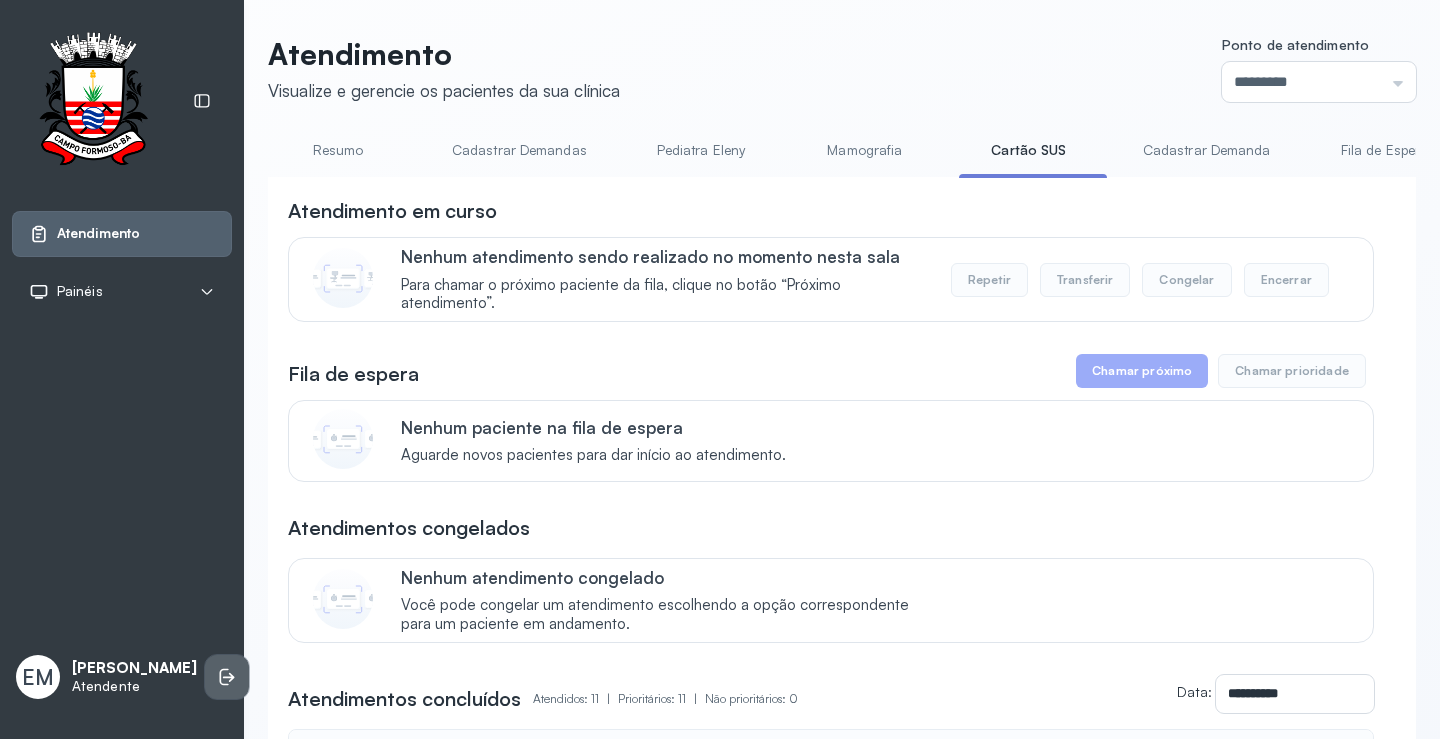 click 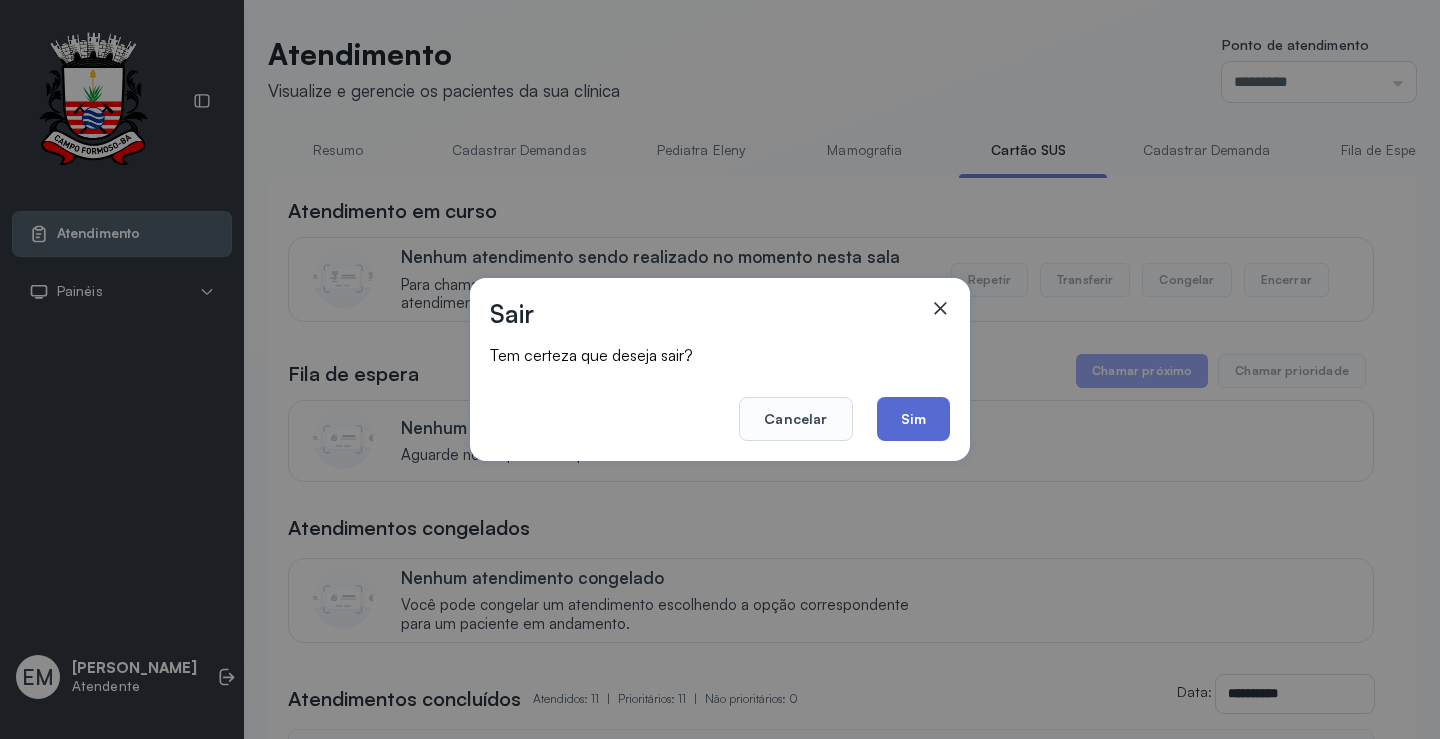 click on "Sim" 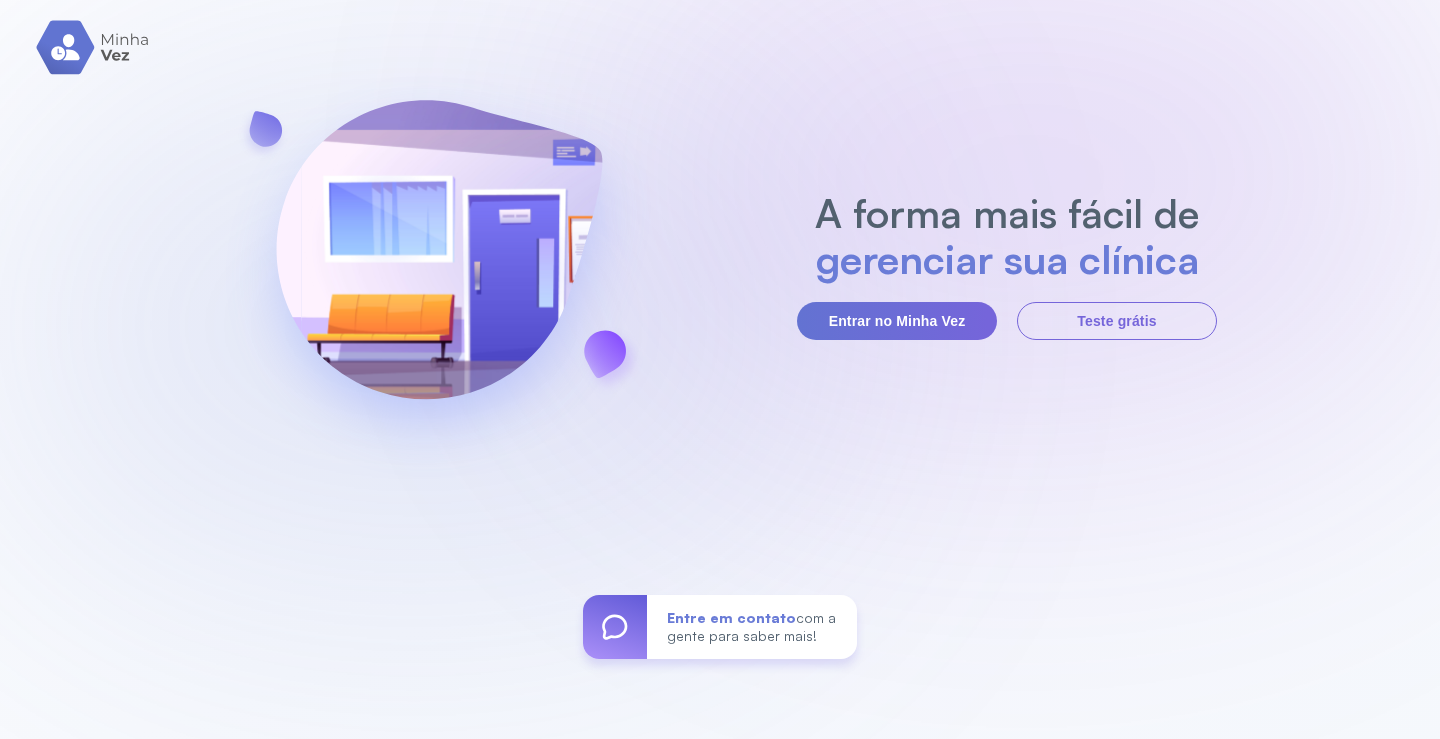 scroll, scrollTop: 0, scrollLeft: 0, axis: both 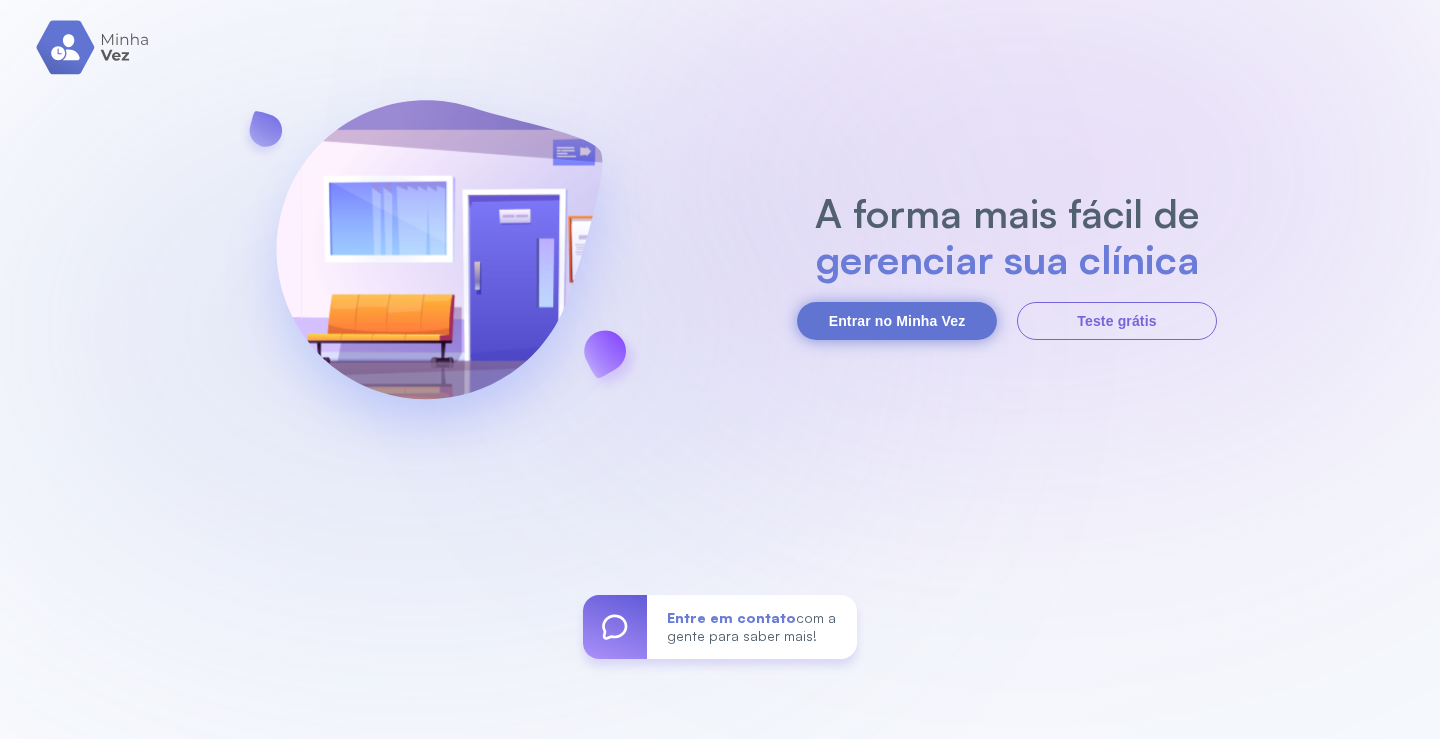 click on "Entrar no Minha Vez" at bounding box center (897, 321) 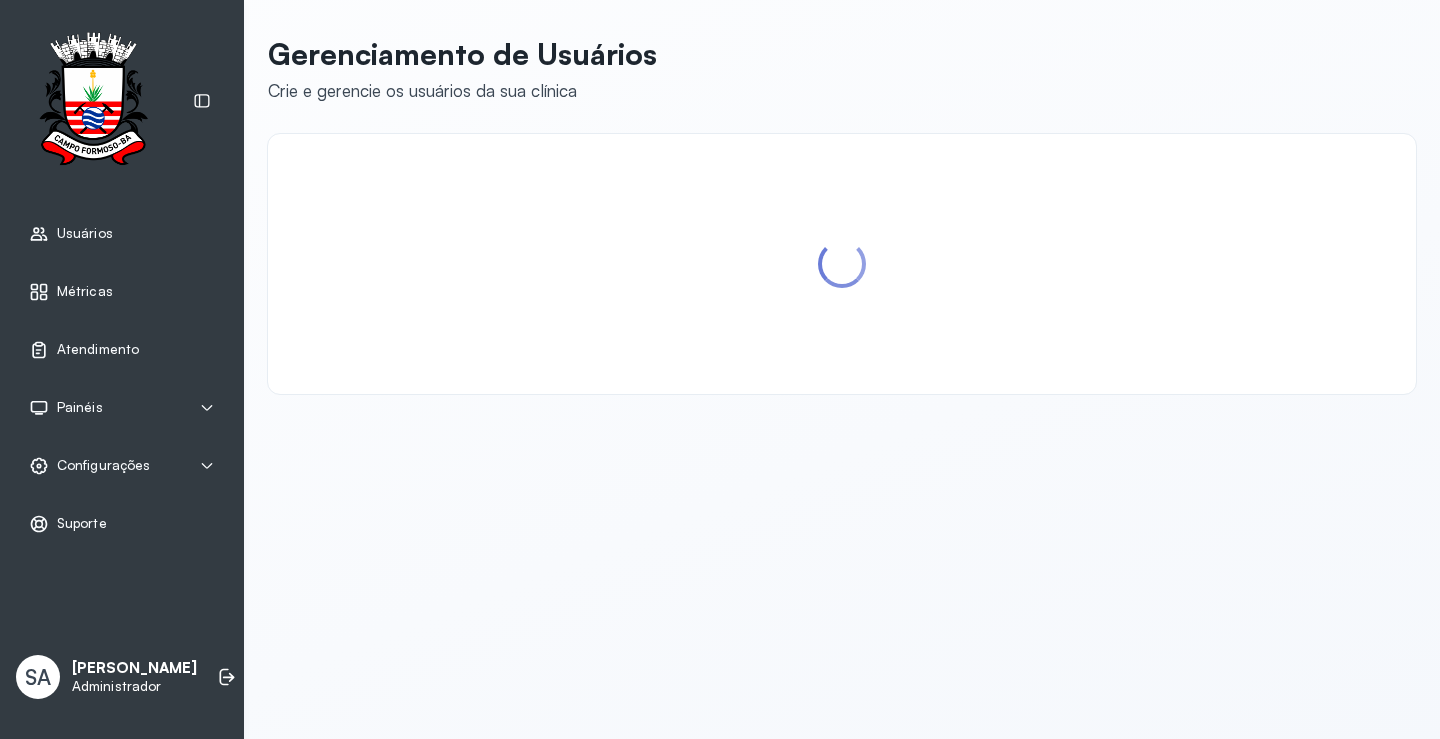 scroll, scrollTop: 0, scrollLeft: 0, axis: both 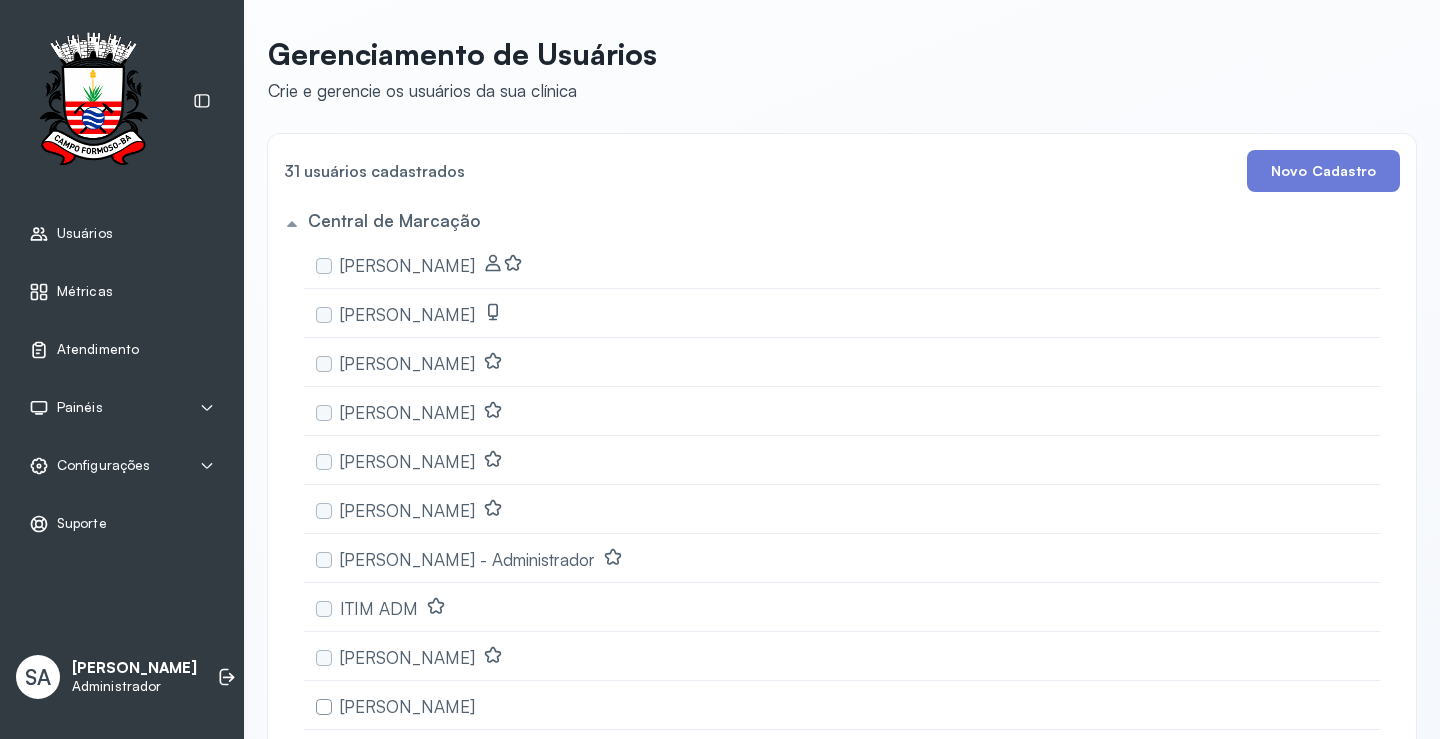 click on "Atendimento" at bounding box center [98, 349] 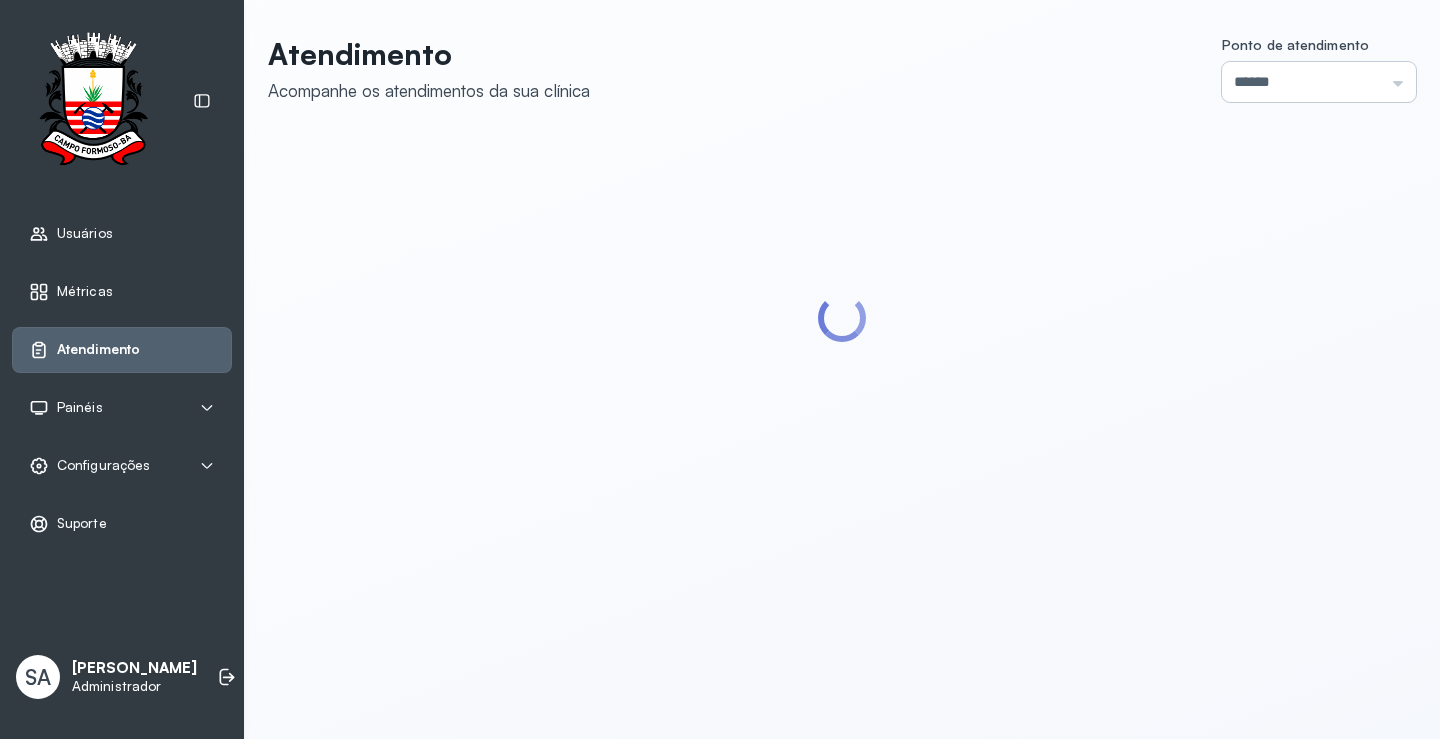 click on "******" at bounding box center [1319, 82] 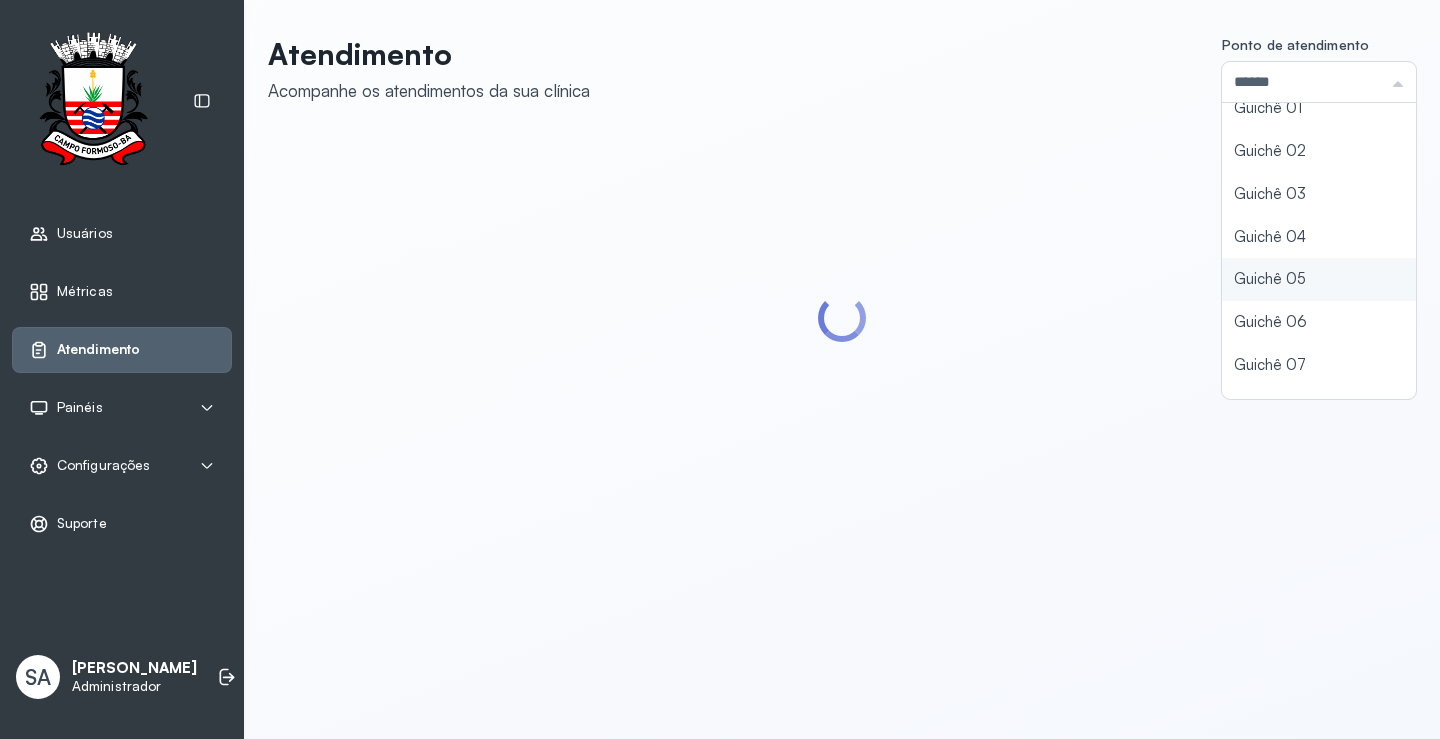 scroll, scrollTop: 88, scrollLeft: 0, axis: vertical 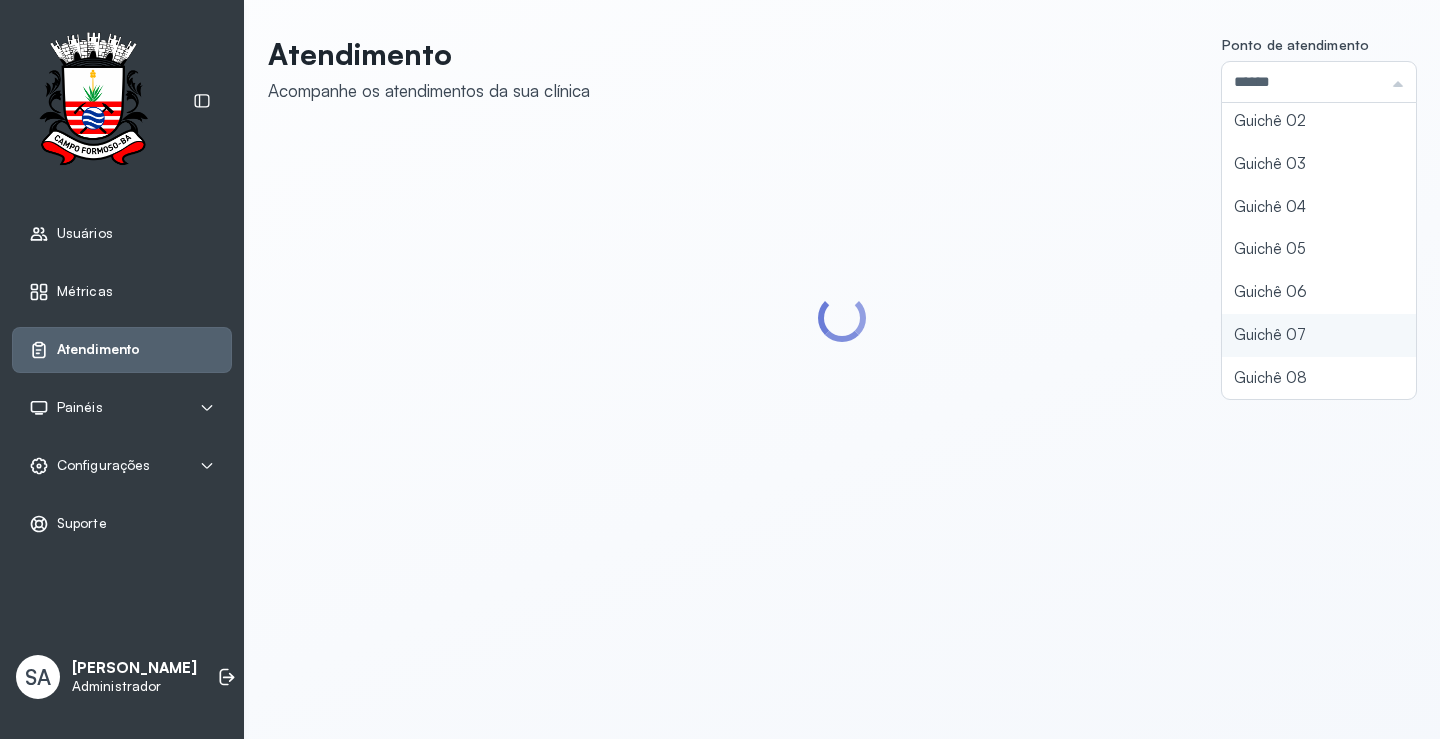 type on "*********" 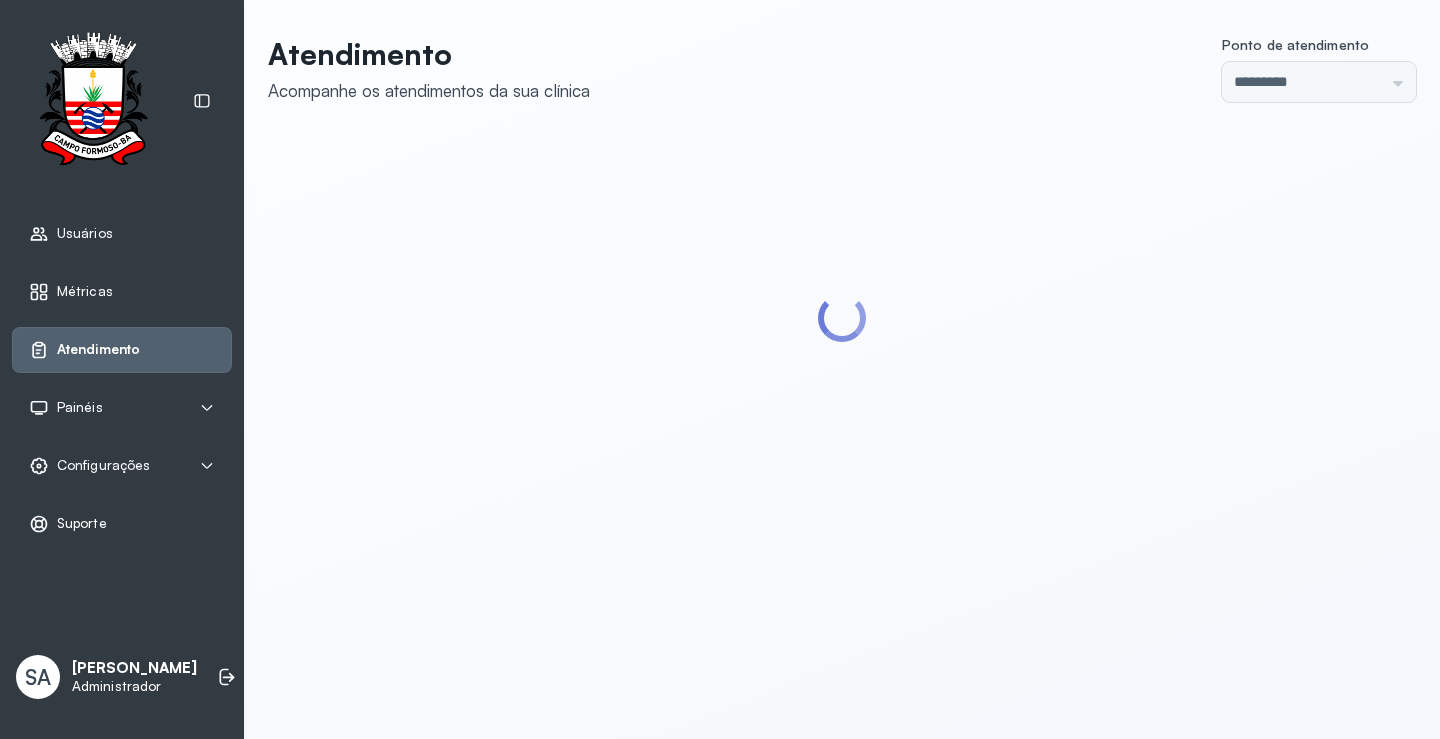 click on "Atendimento Acompanhe os atendimentos da sua clínica Ponto de atendimento ********* Nenhum Guichê 01 Guichê 02 Guichê 03 Guichê 04 Guichê 05 Guichê 06 Guichê 07 Guichê 08" 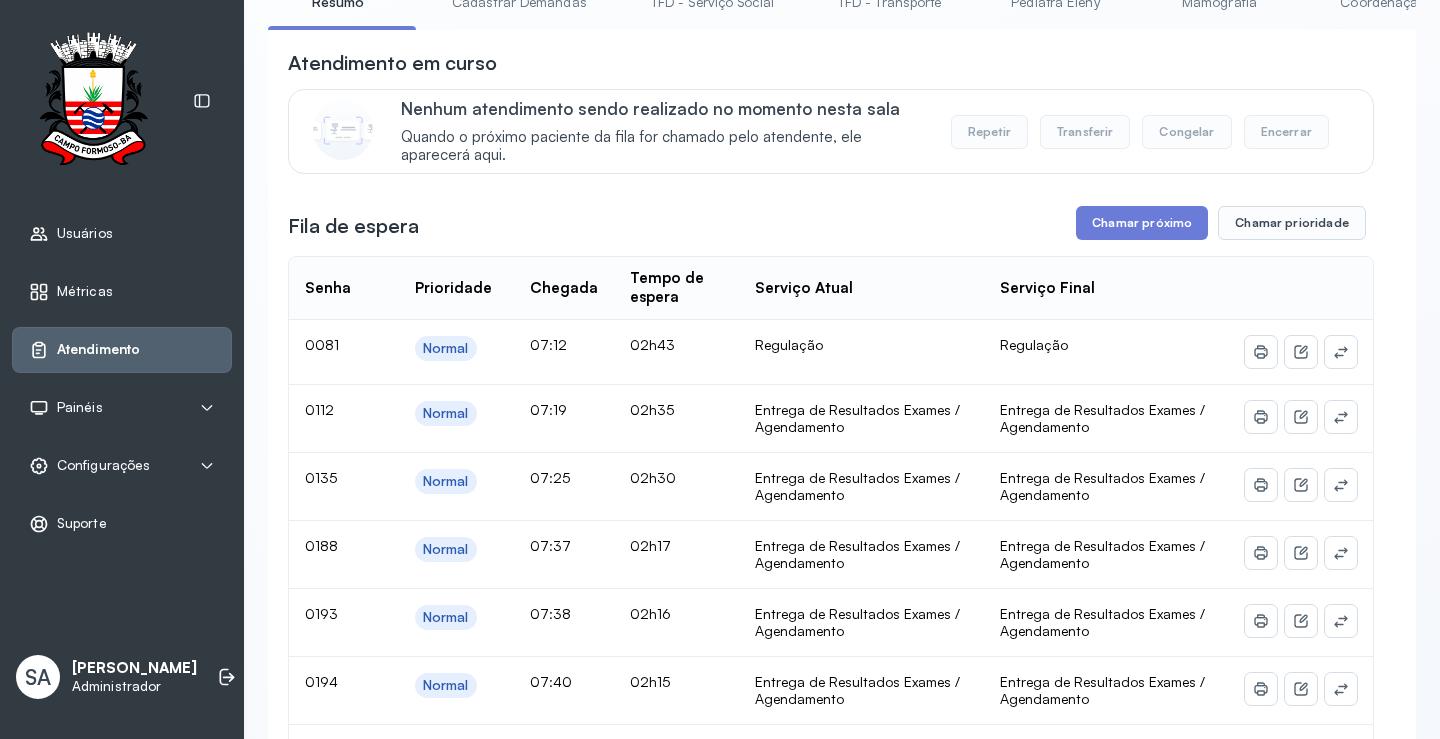scroll, scrollTop: 0, scrollLeft: 0, axis: both 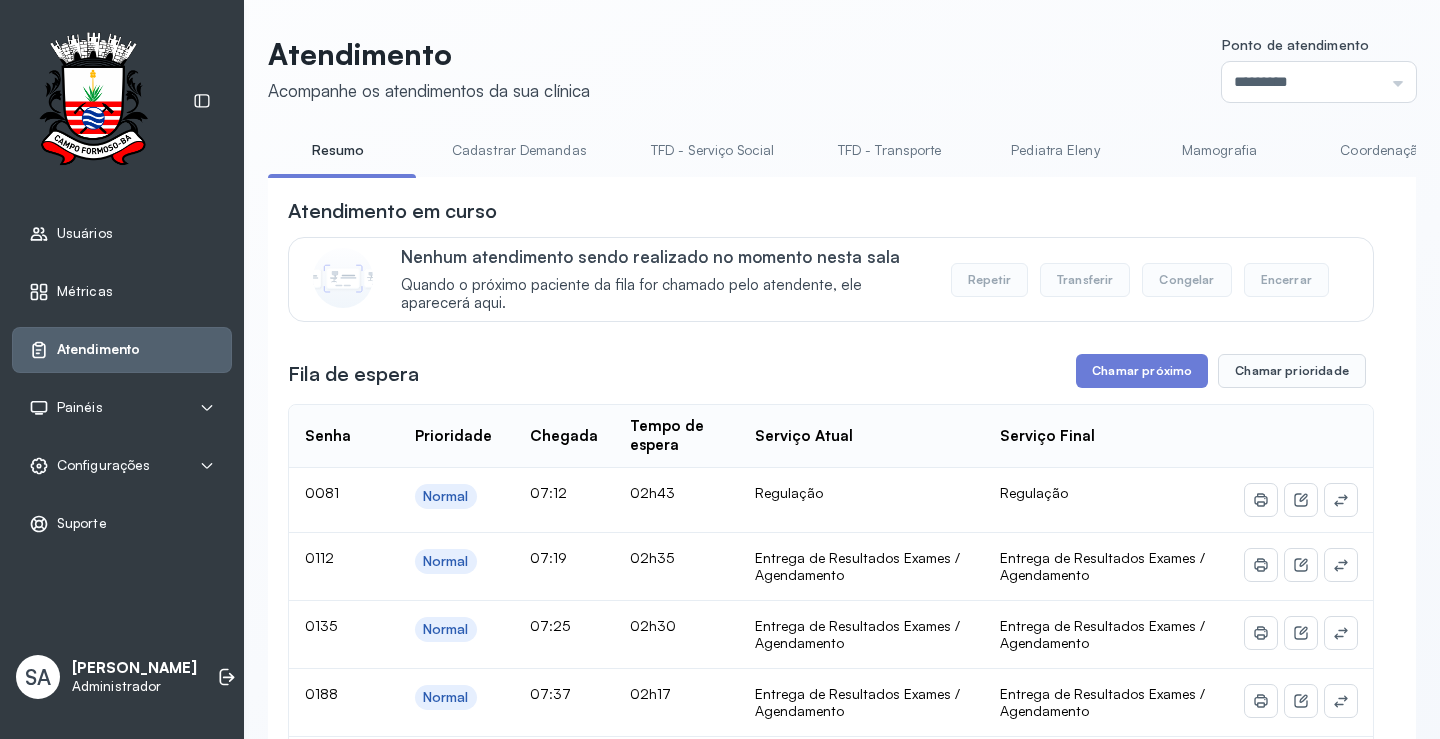click on "Cadastrar Demandas" at bounding box center (519, 150) 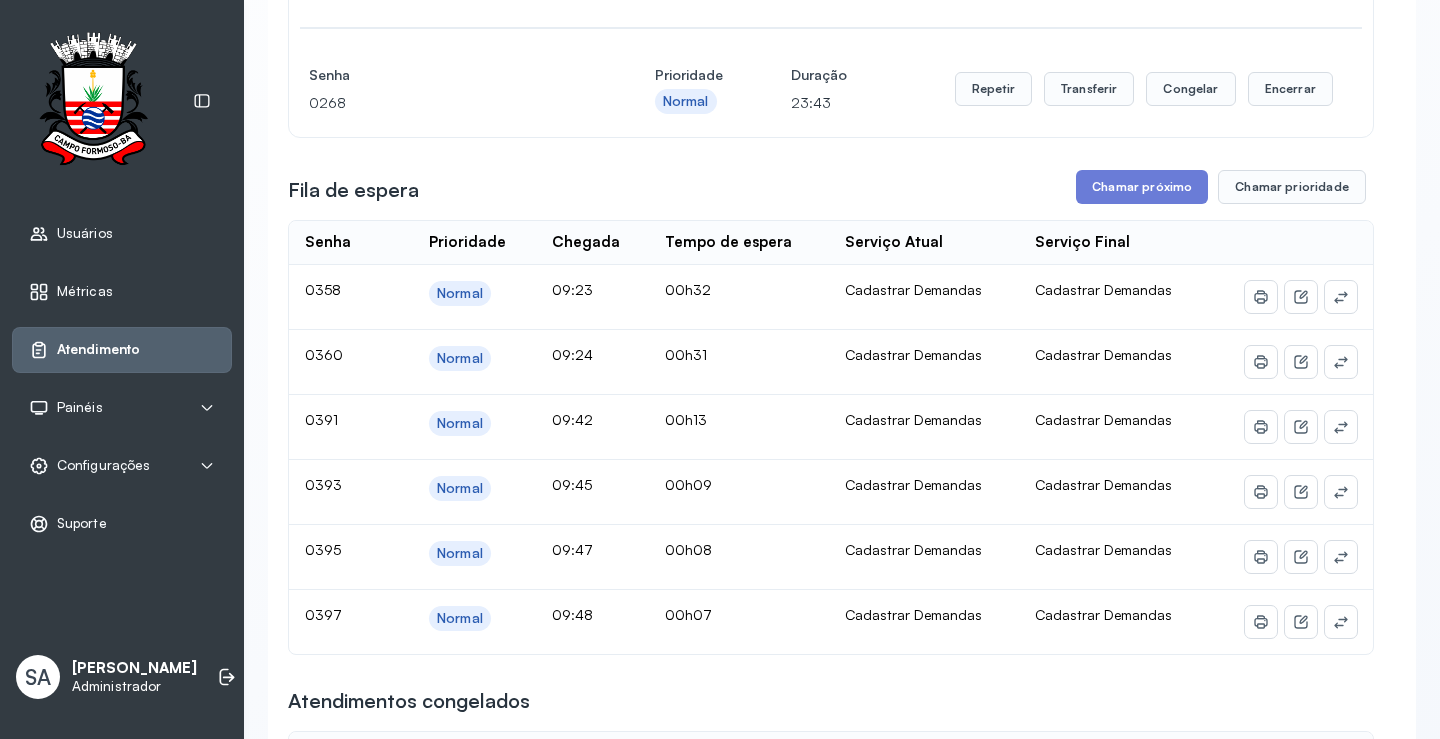 scroll, scrollTop: 1500, scrollLeft: 0, axis: vertical 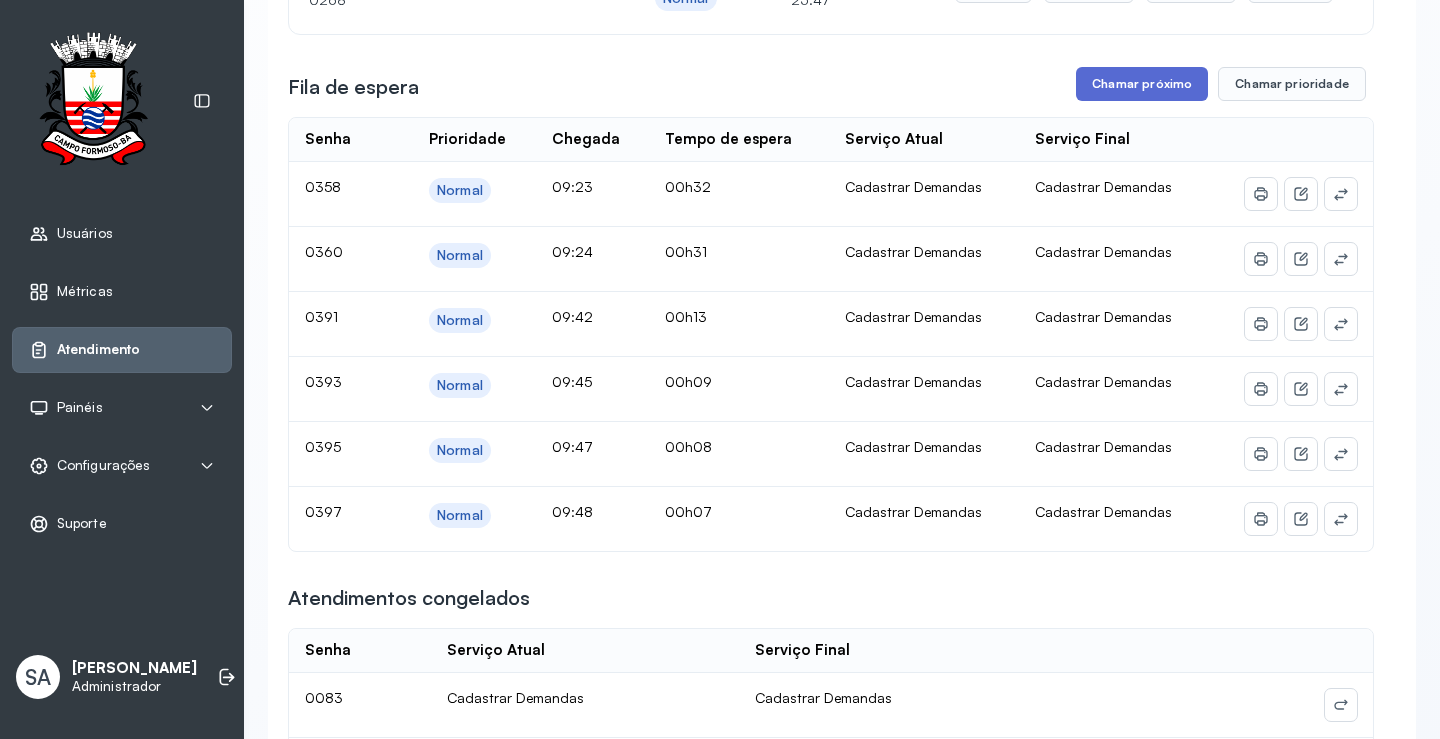 click on "Chamar próximo" at bounding box center [1142, 84] 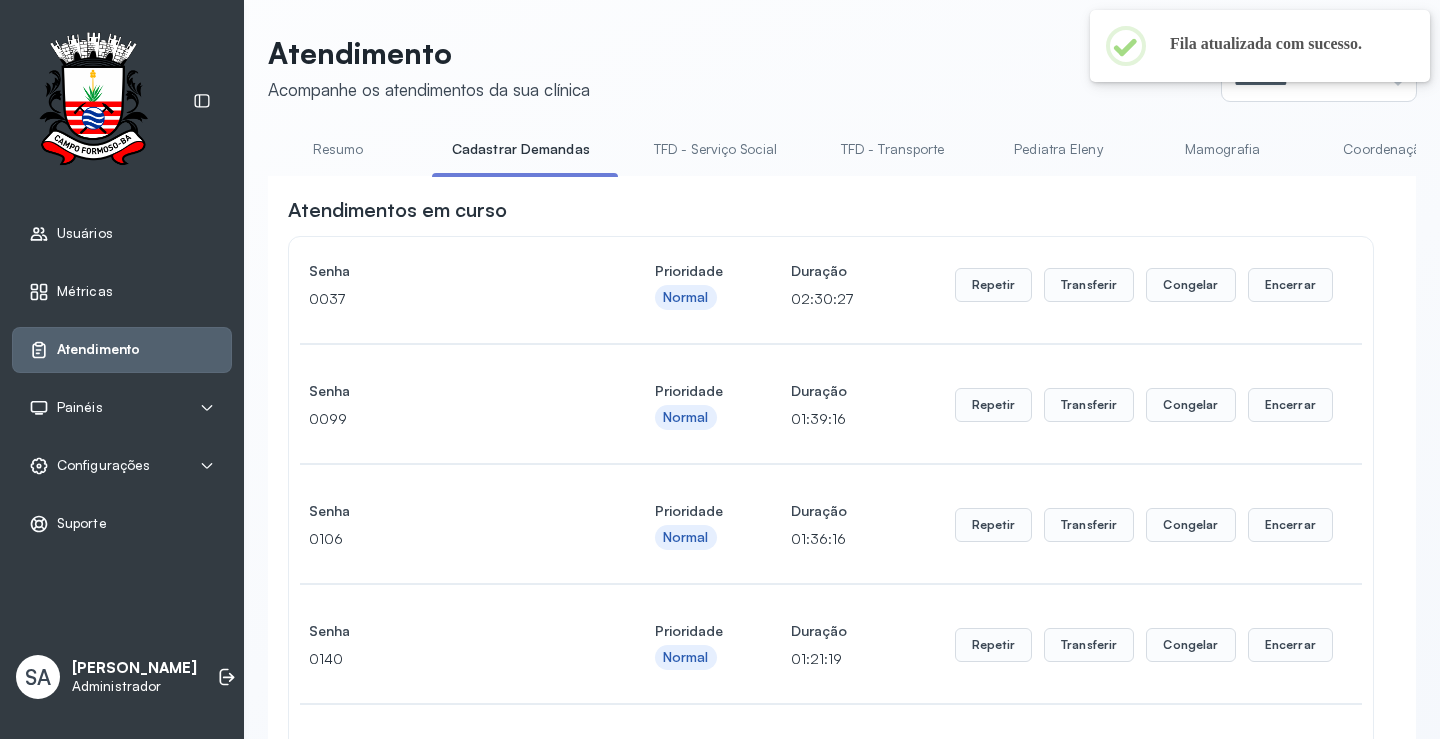 scroll, scrollTop: 1500, scrollLeft: 0, axis: vertical 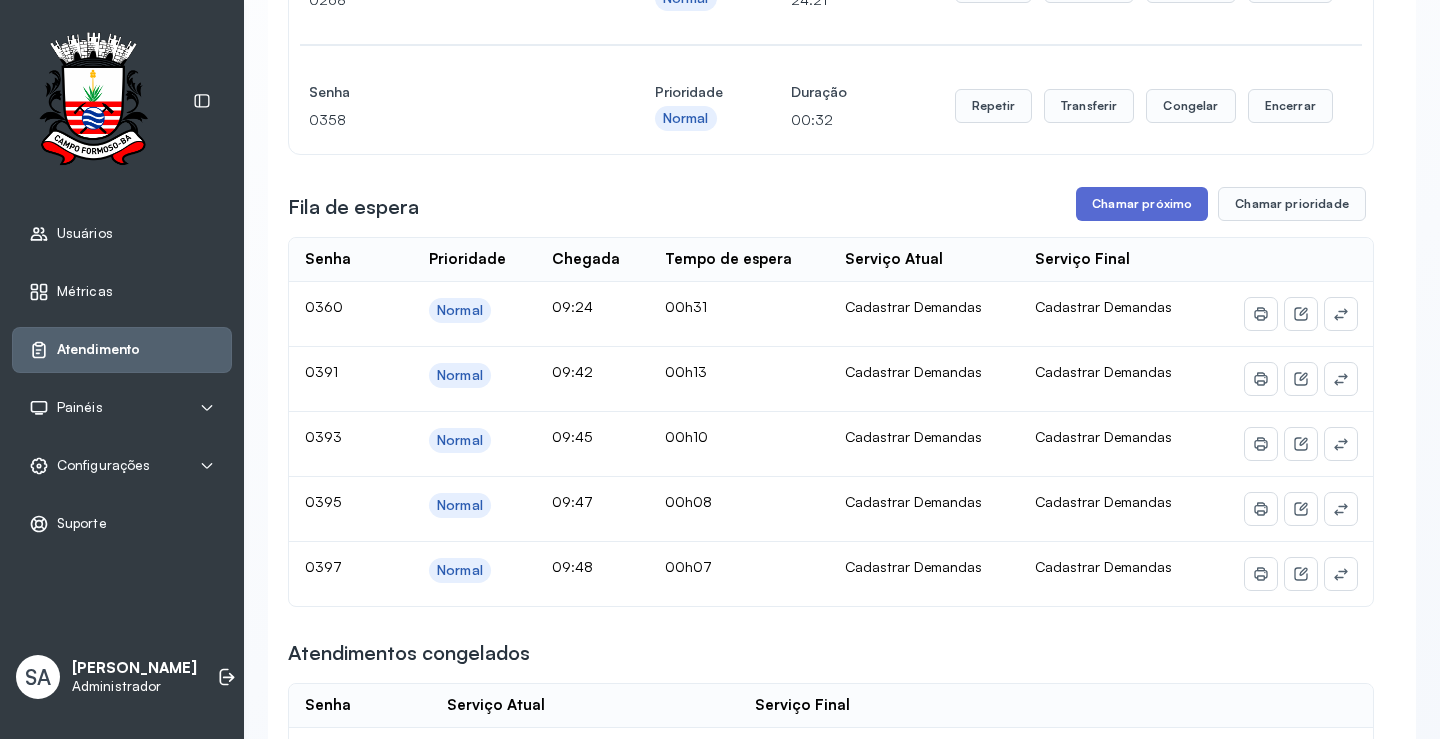 click on "Chamar próximo" at bounding box center (1142, 204) 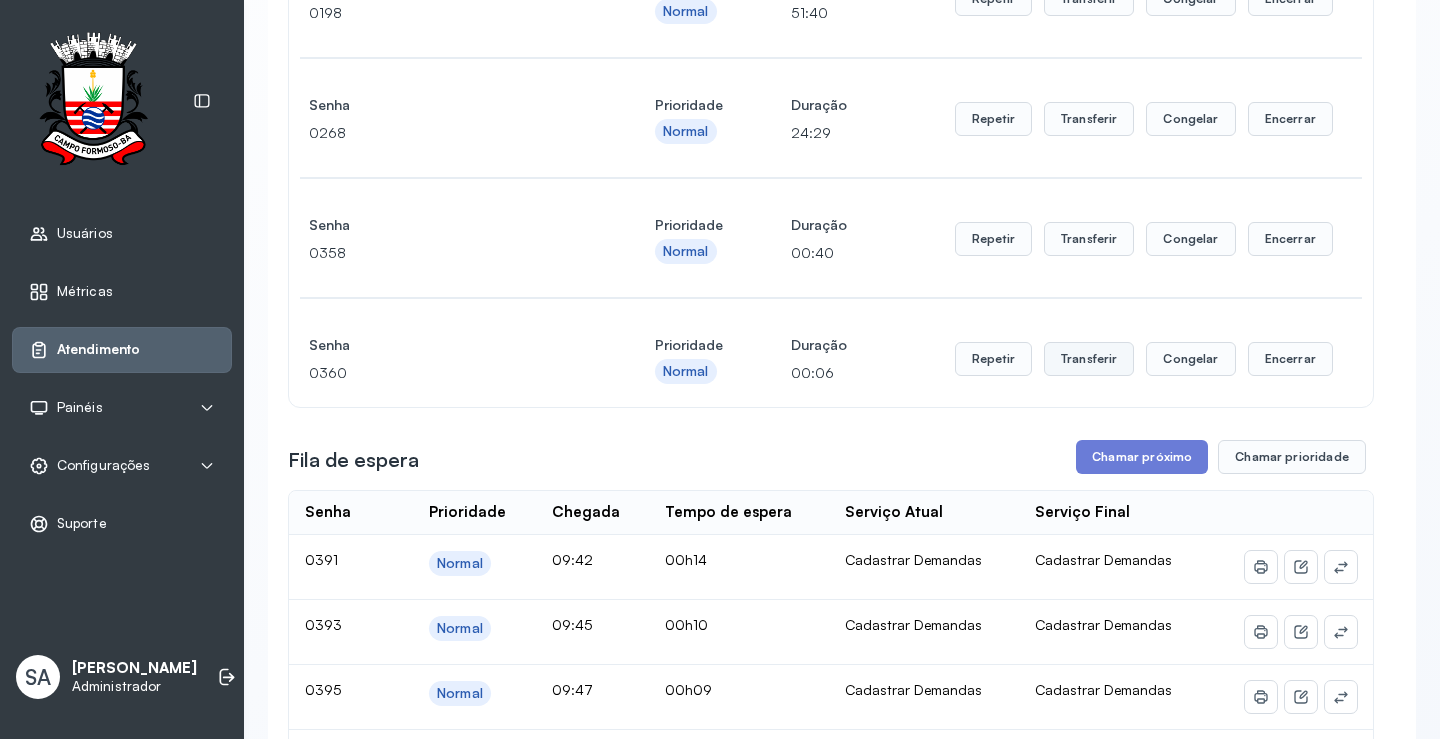 scroll, scrollTop: 1300, scrollLeft: 0, axis: vertical 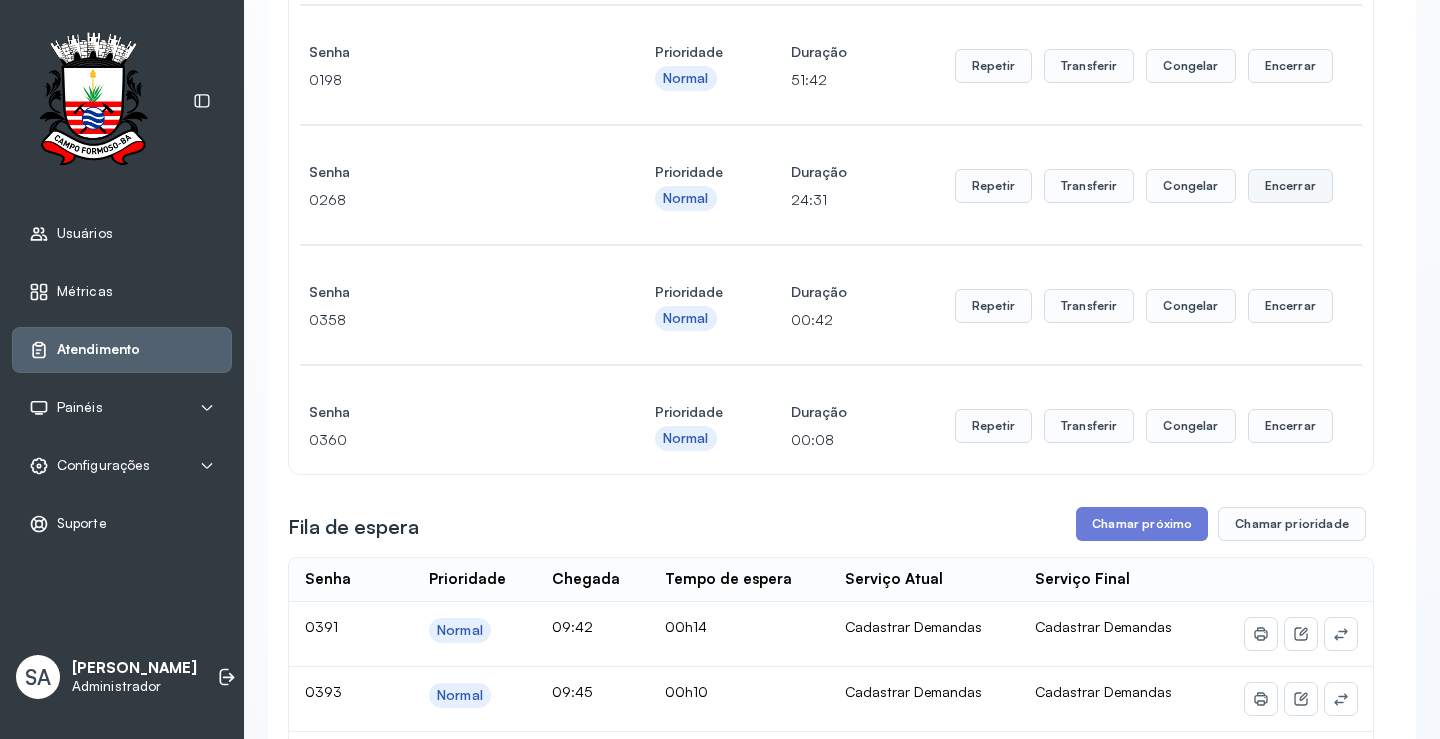 click on "Encerrar" at bounding box center [1290, -1014] 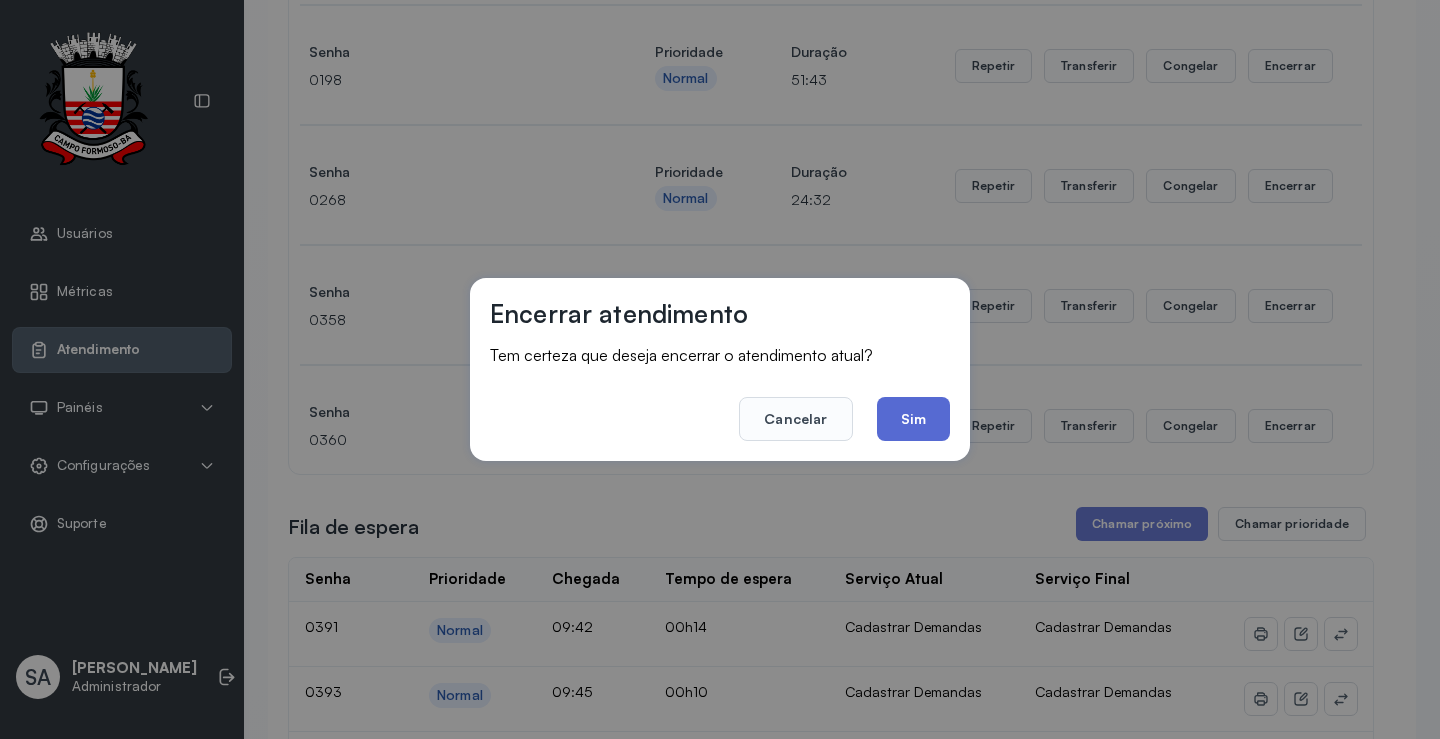 click on "Sim" 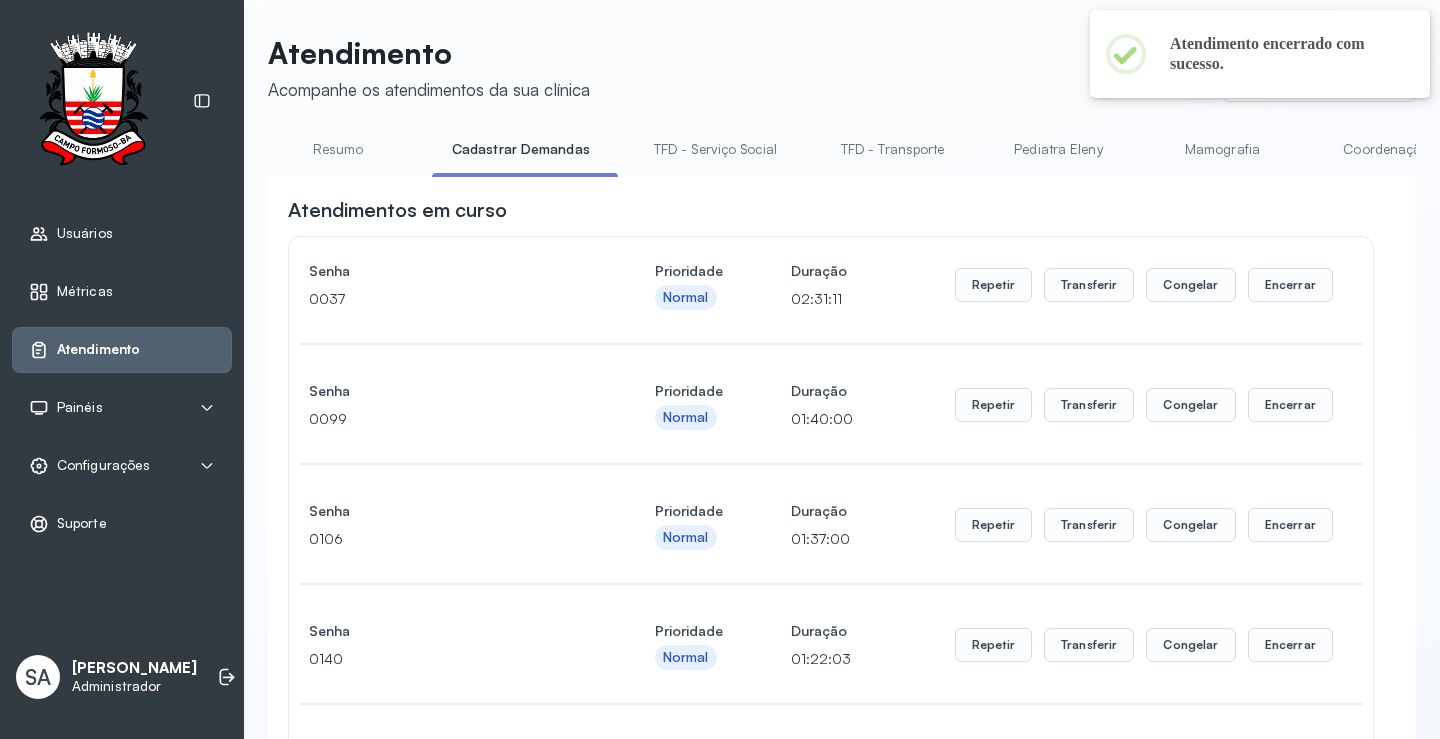 scroll, scrollTop: 1300, scrollLeft: 0, axis: vertical 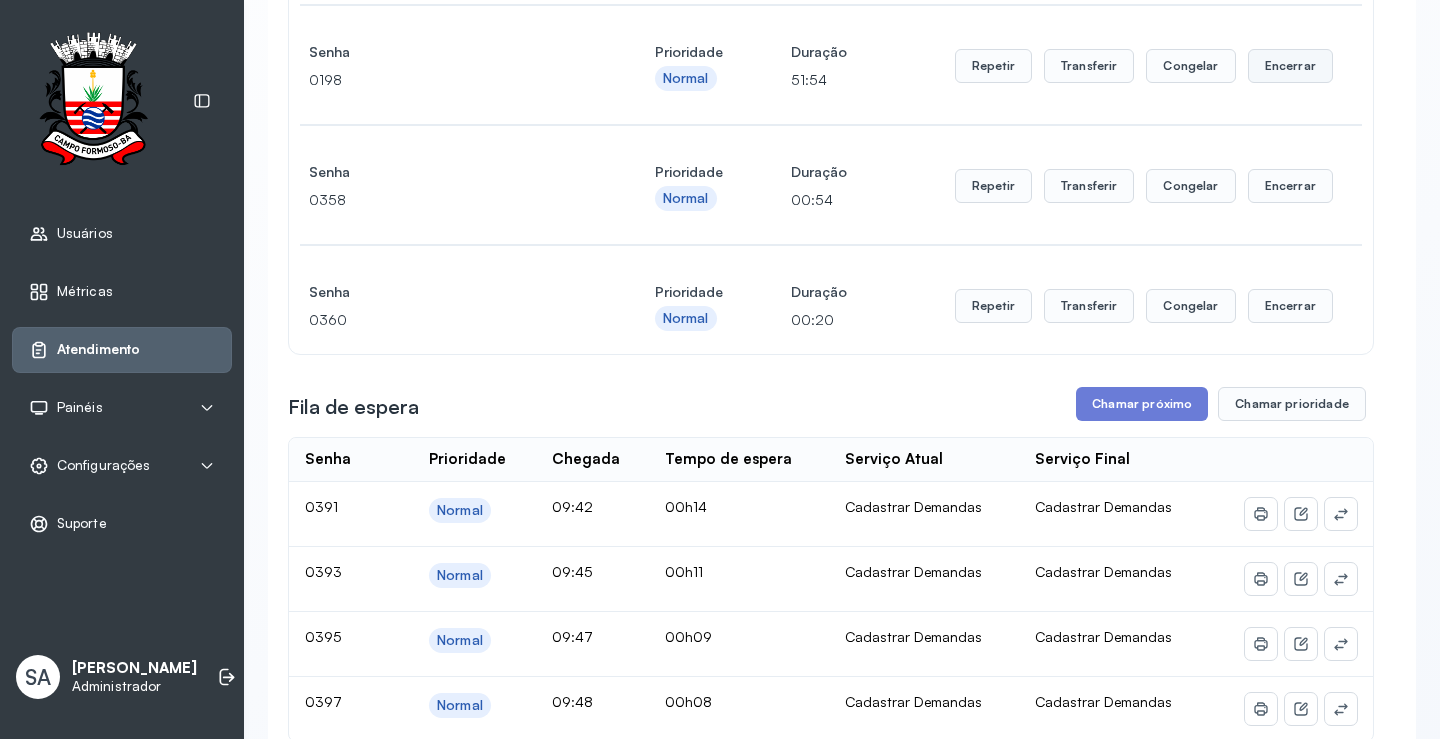 click on "Encerrar" at bounding box center (1290, -1014) 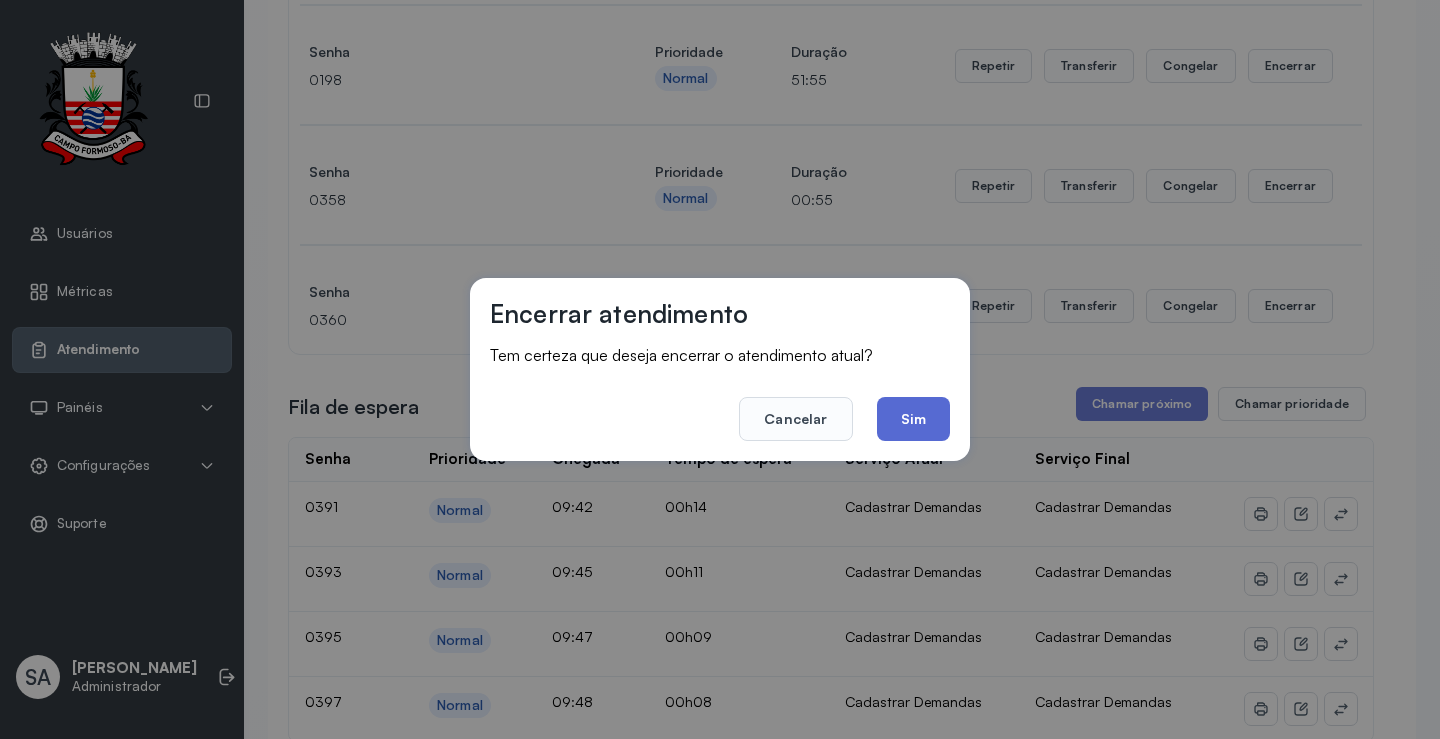 click on "Sim" 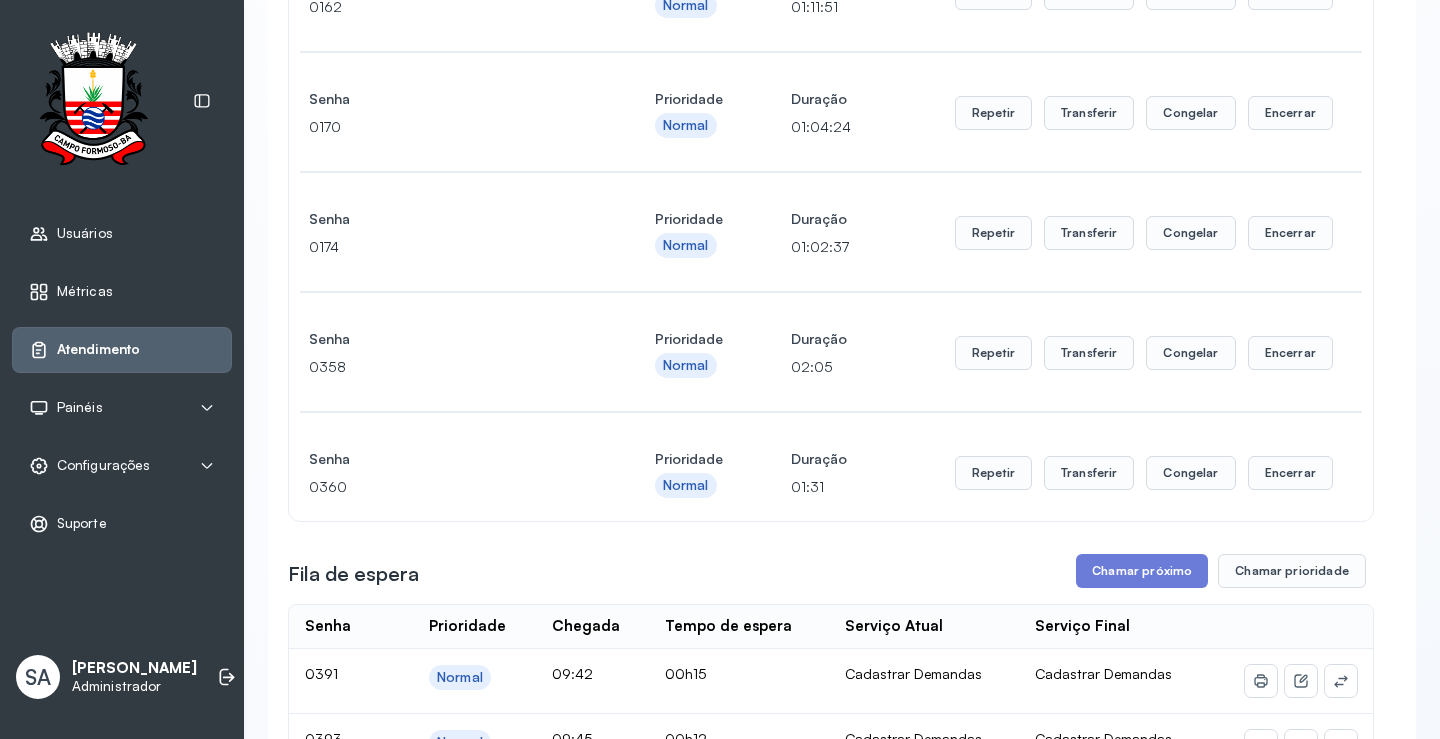 scroll, scrollTop: 1400, scrollLeft: 0, axis: vertical 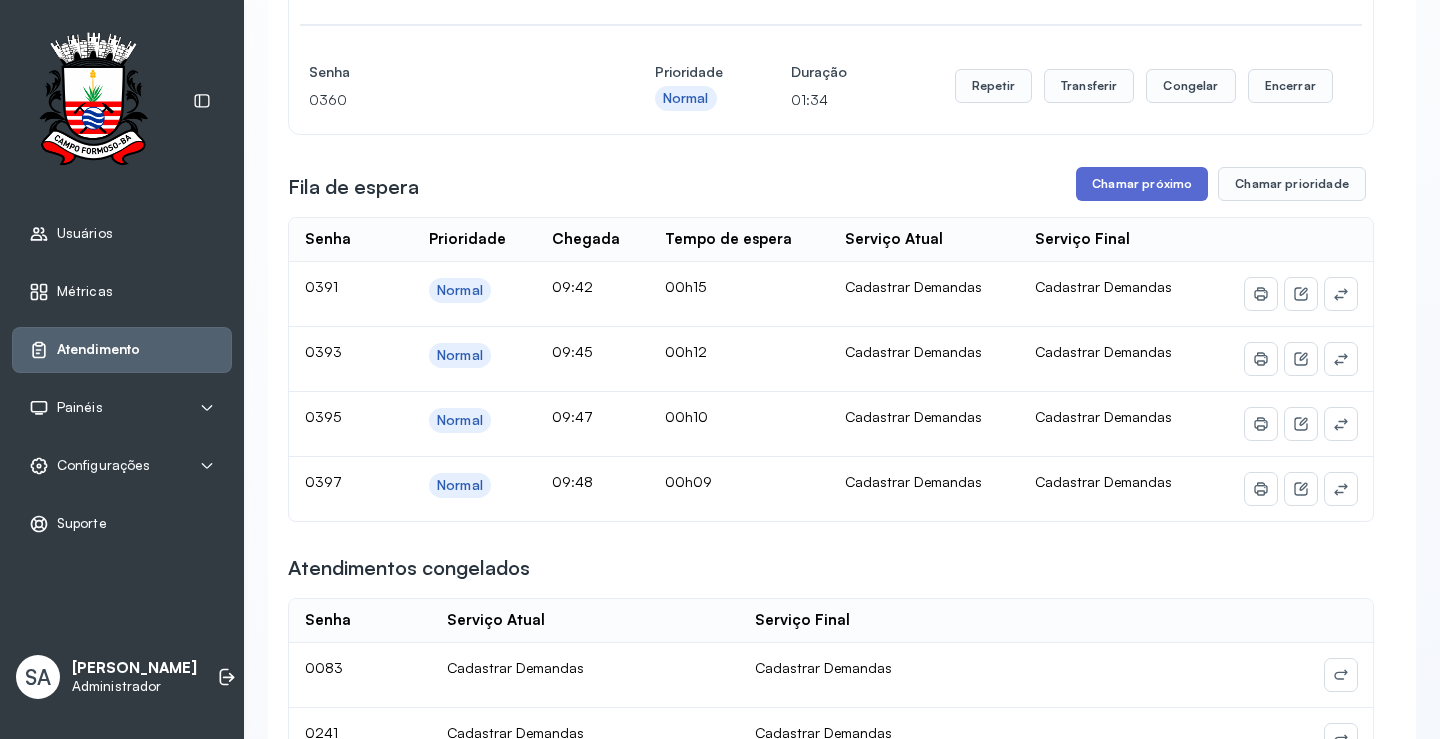 click on "Chamar próximo" at bounding box center [1142, 184] 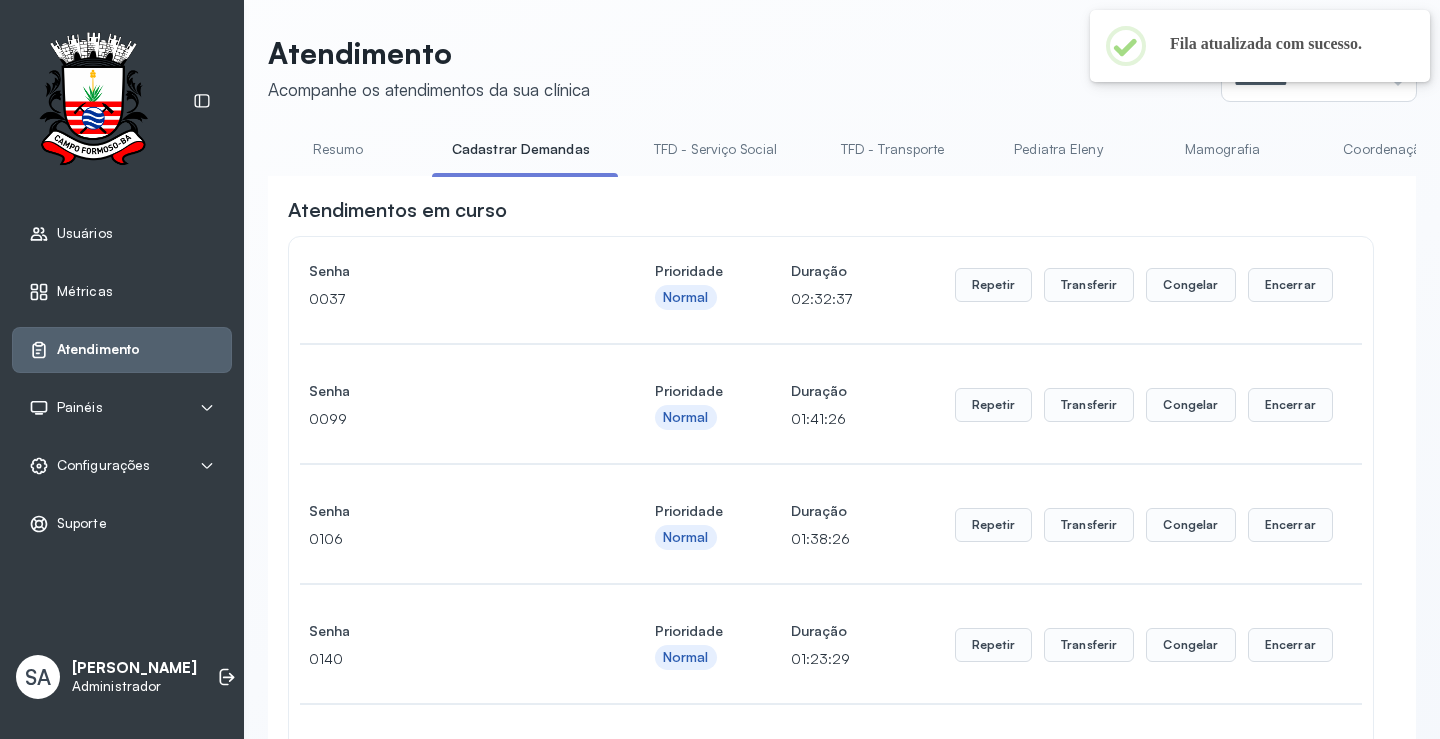 scroll, scrollTop: 1400, scrollLeft: 0, axis: vertical 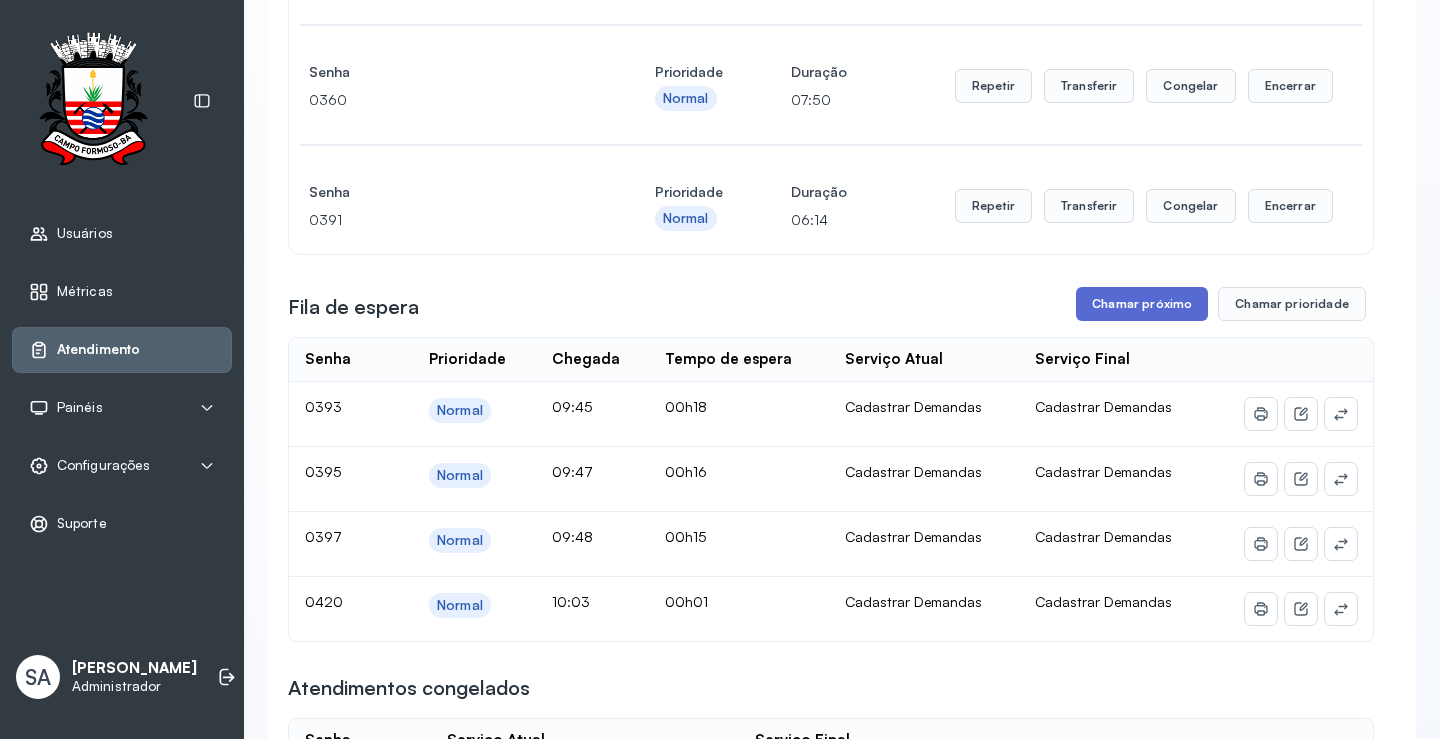 click on "Chamar próximo" at bounding box center (1142, 304) 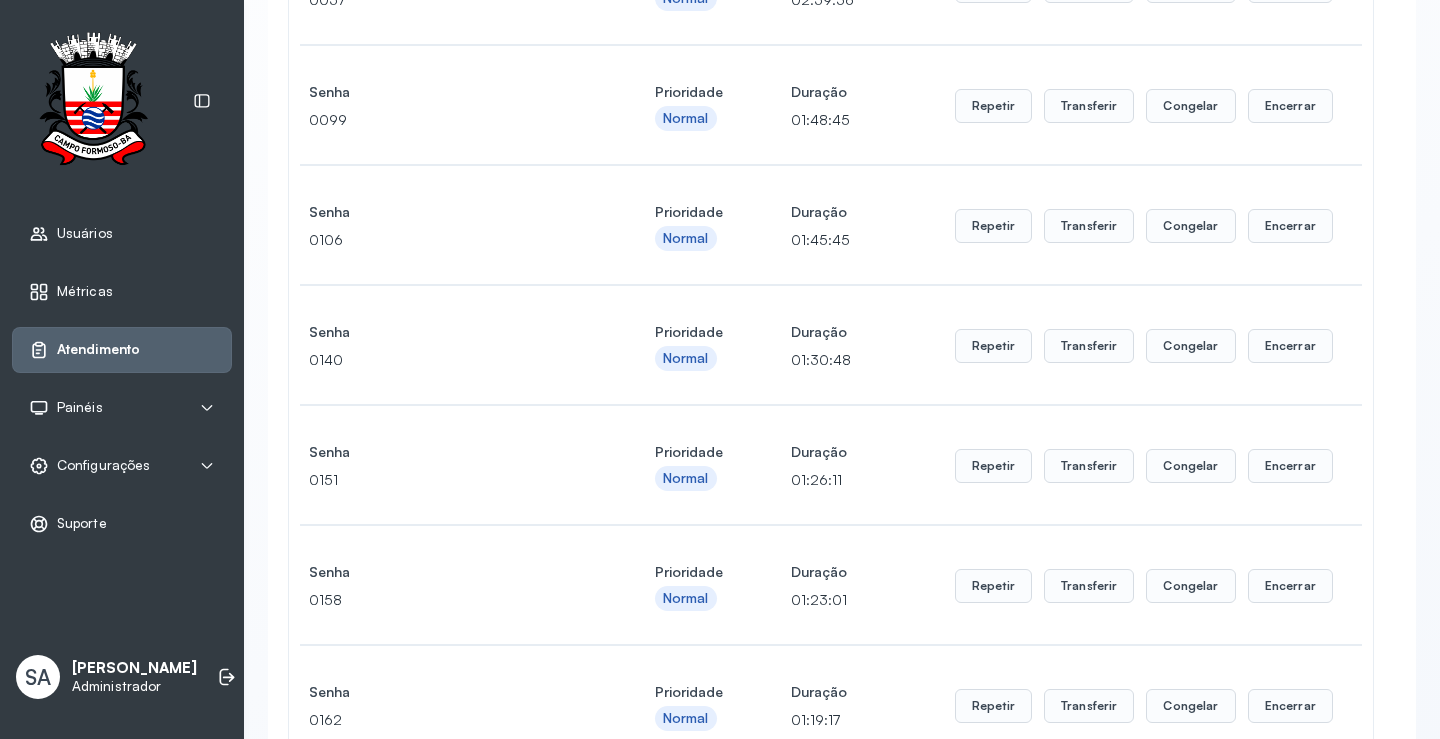 scroll, scrollTop: 0, scrollLeft: 0, axis: both 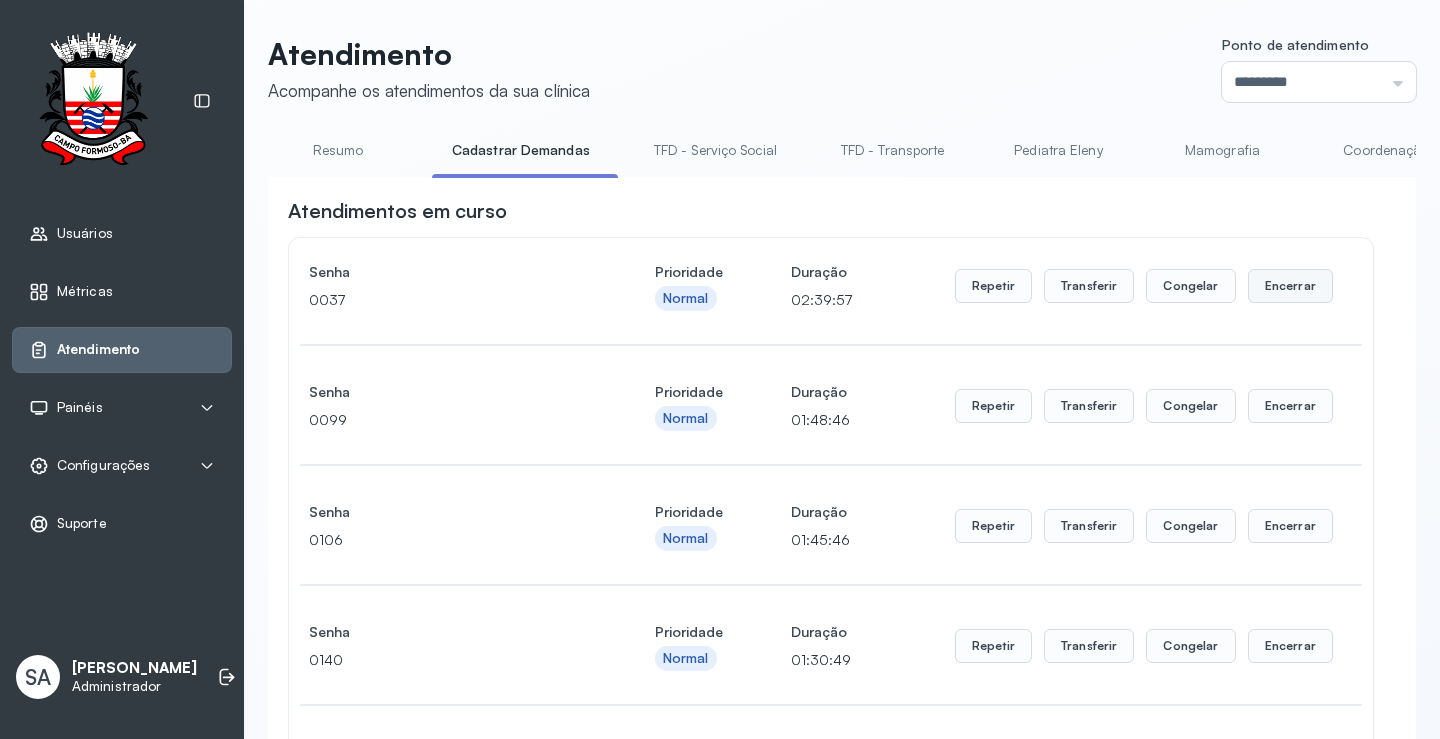 click on "Encerrar" at bounding box center [1290, 286] 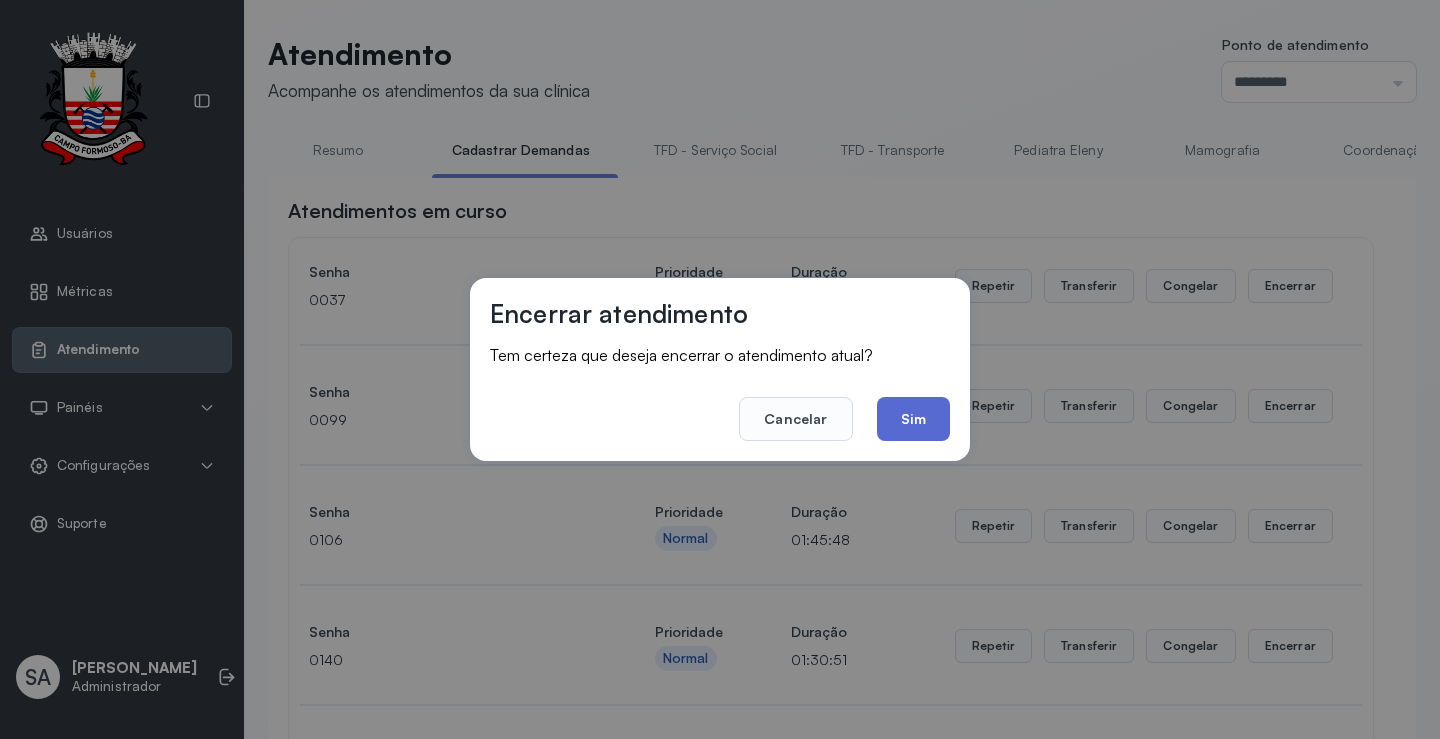 click on "Sim" 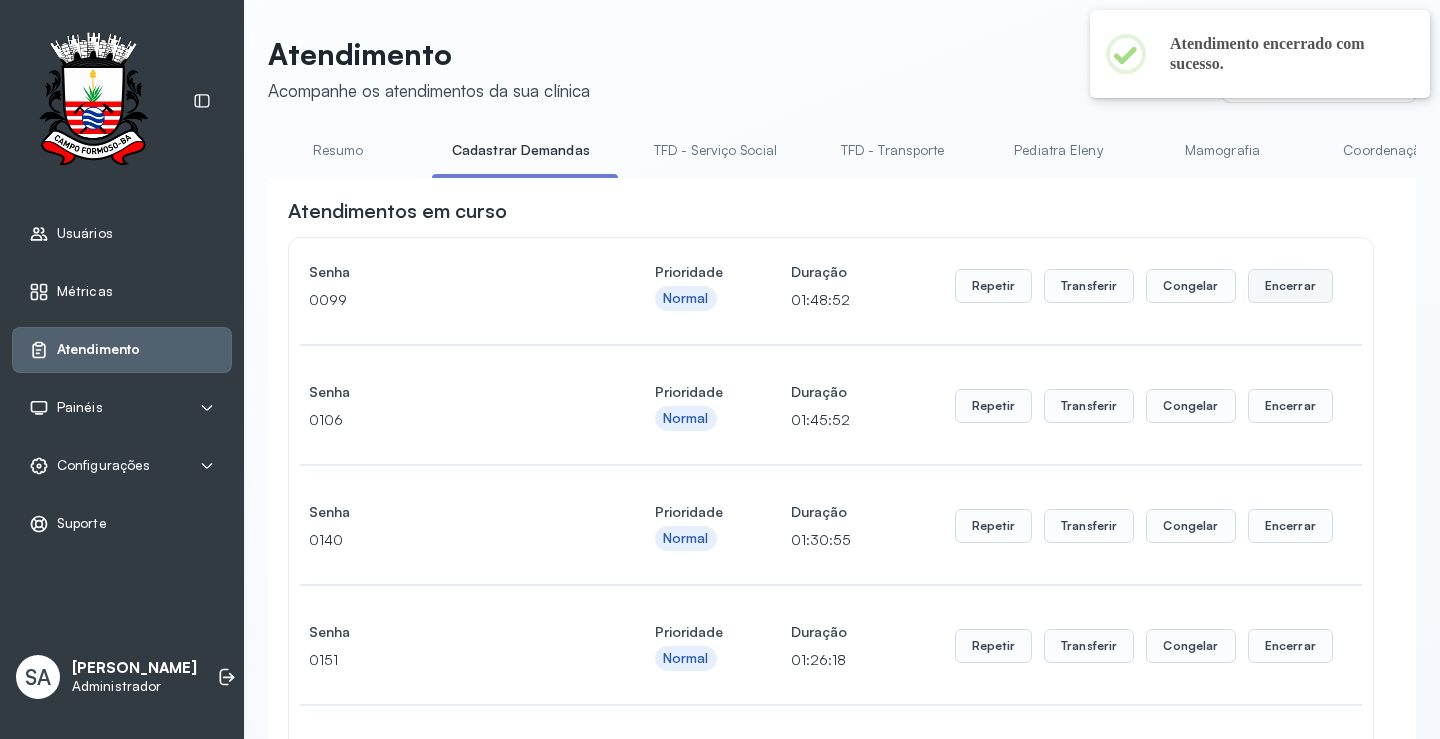 click on "Encerrar" at bounding box center (1290, 286) 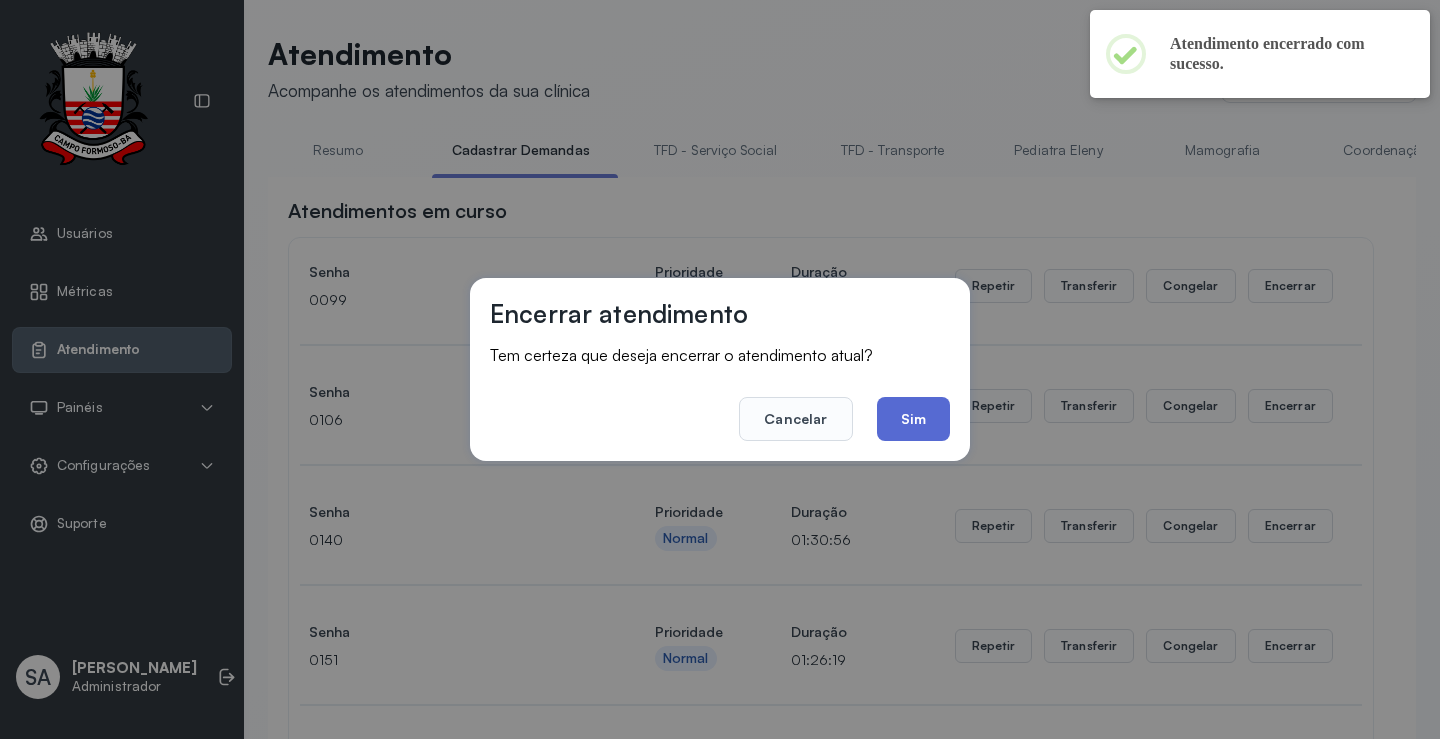 click on "Sim" 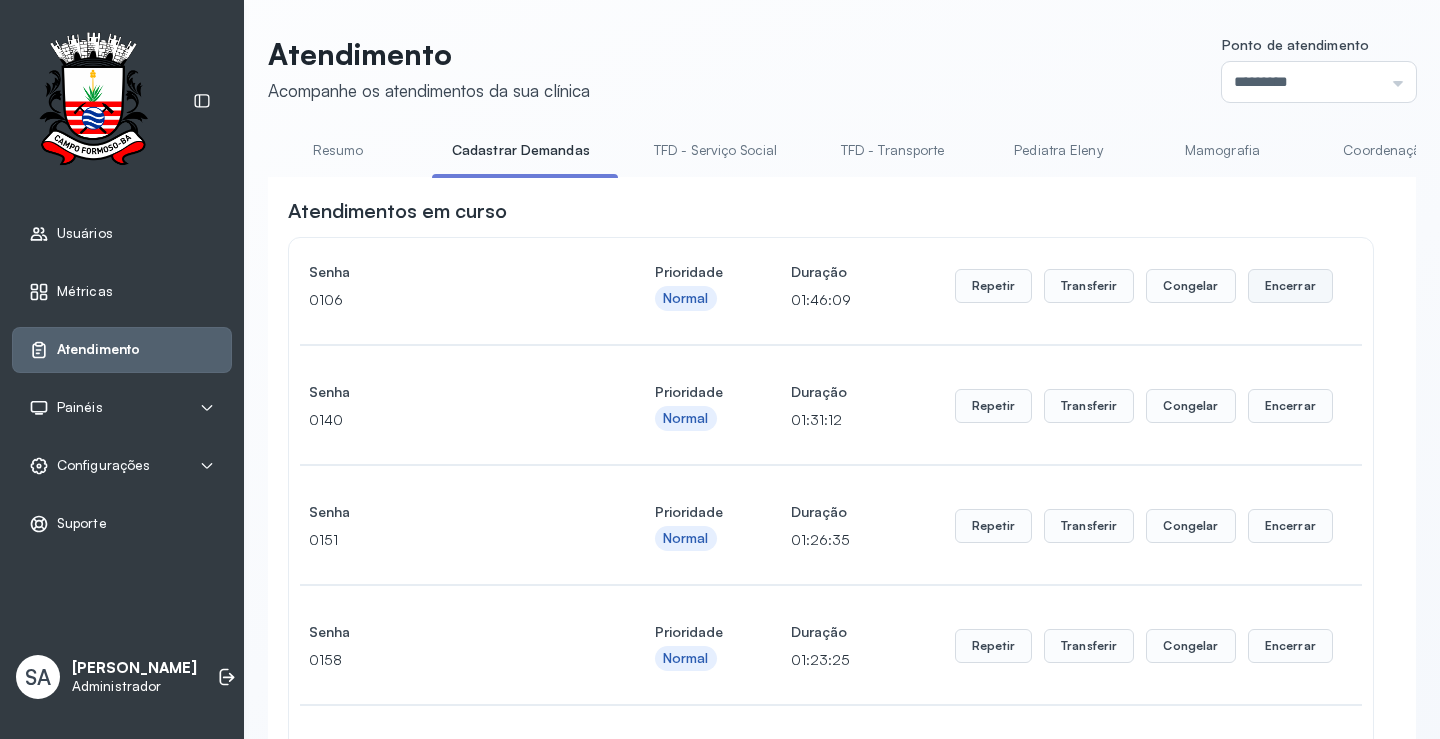 click on "Encerrar" at bounding box center [1290, 286] 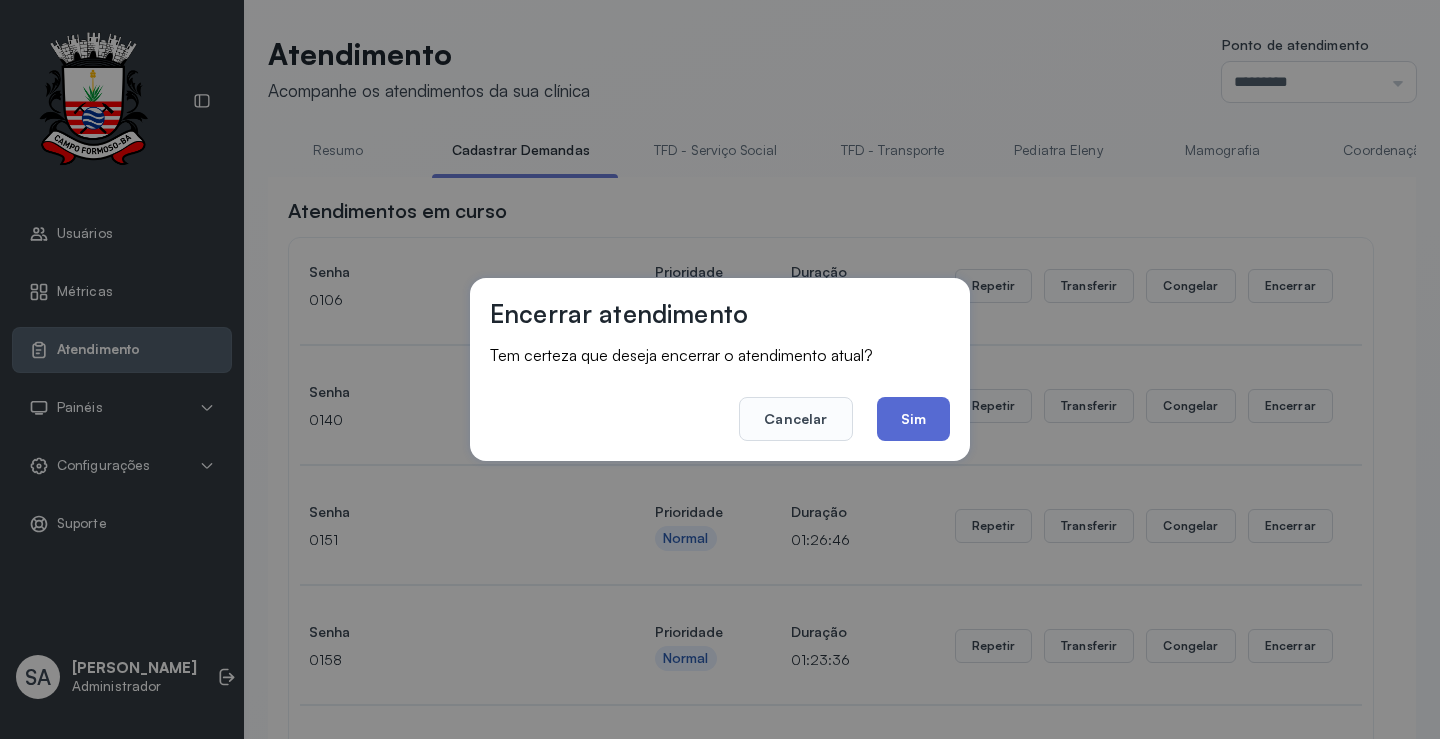click on "Sim" 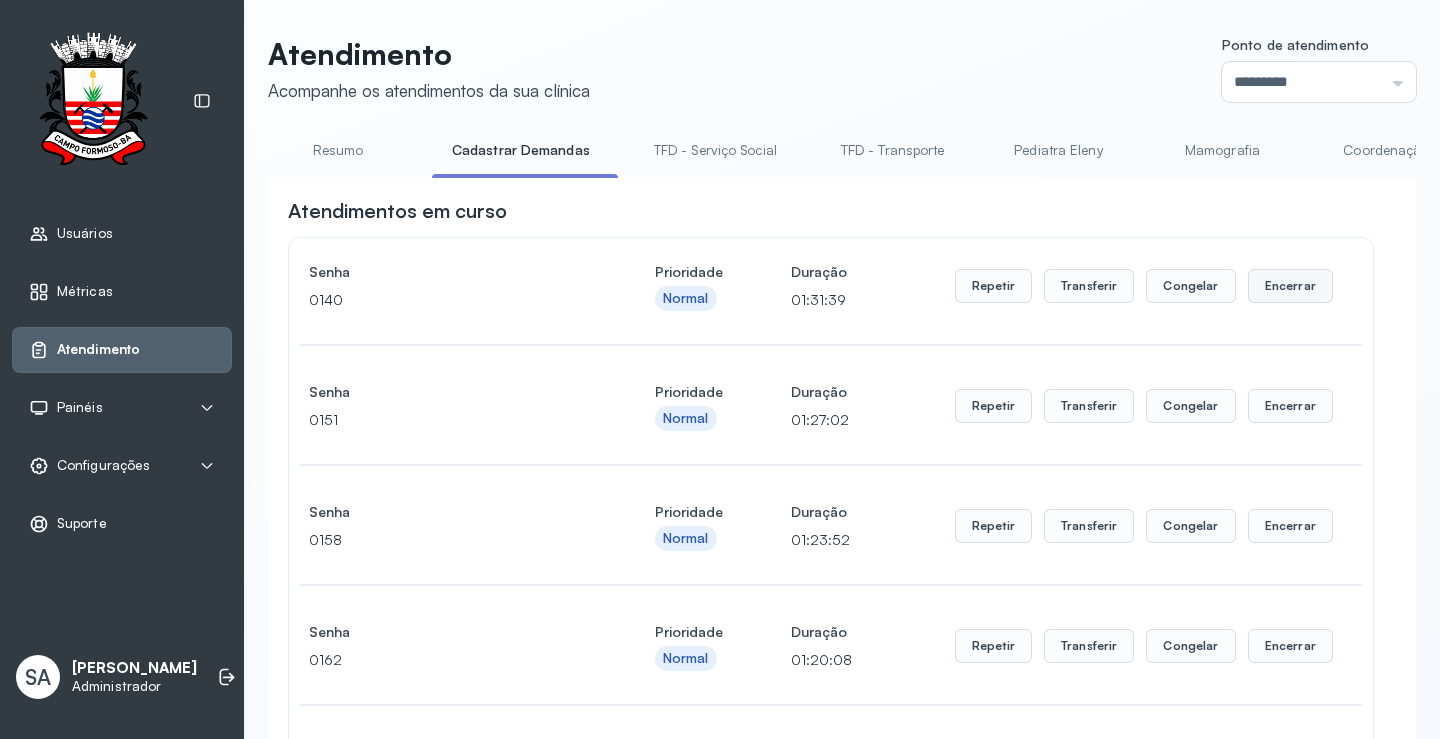 click on "Encerrar" at bounding box center (1290, 286) 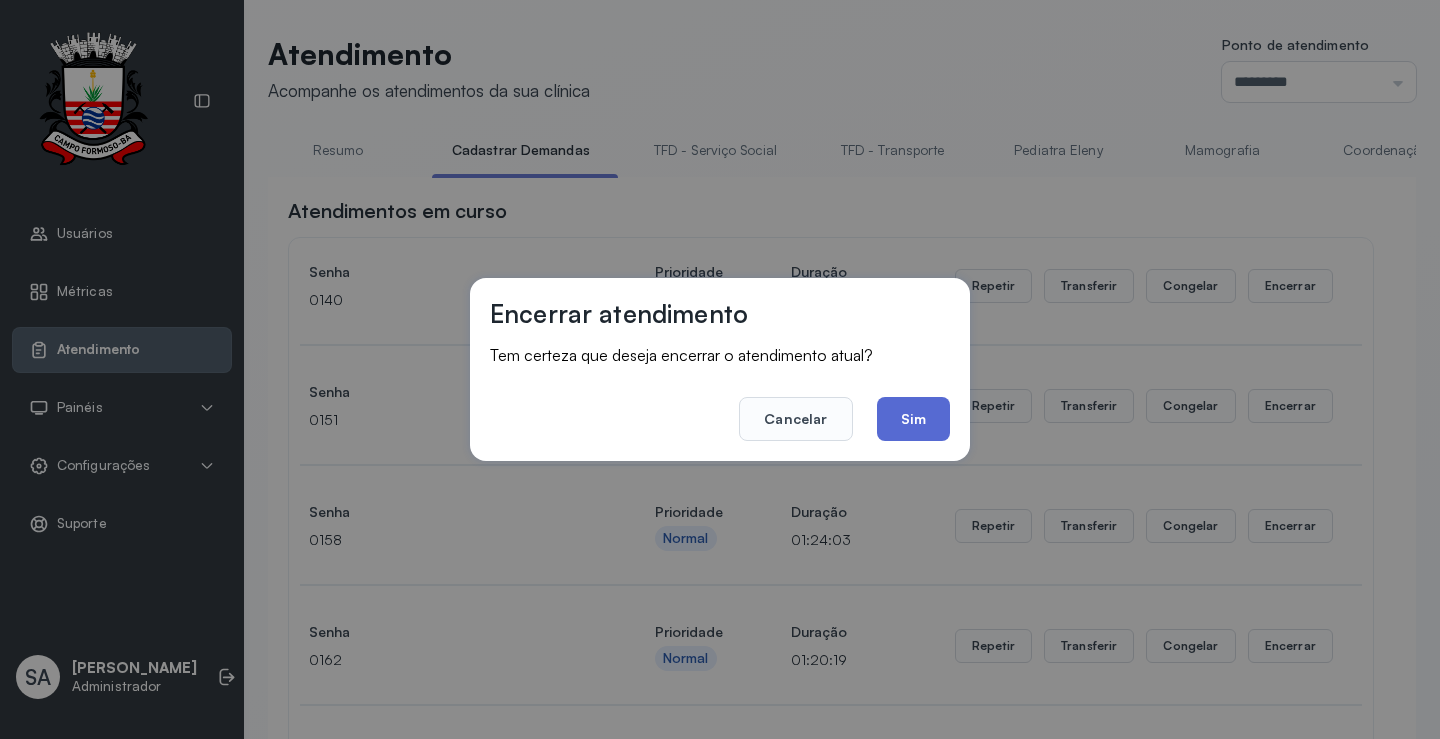 click on "Sim" 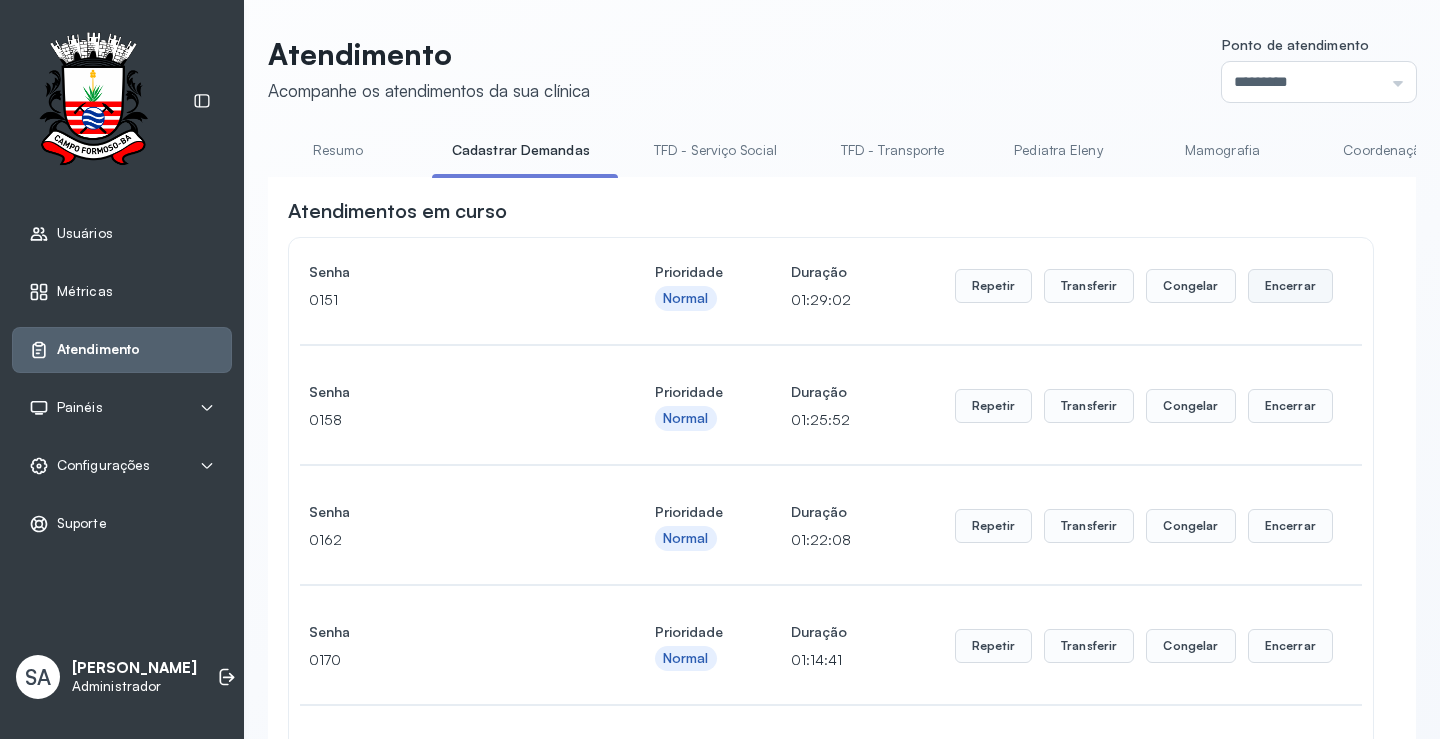 click on "Encerrar" at bounding box center (1290, 286) 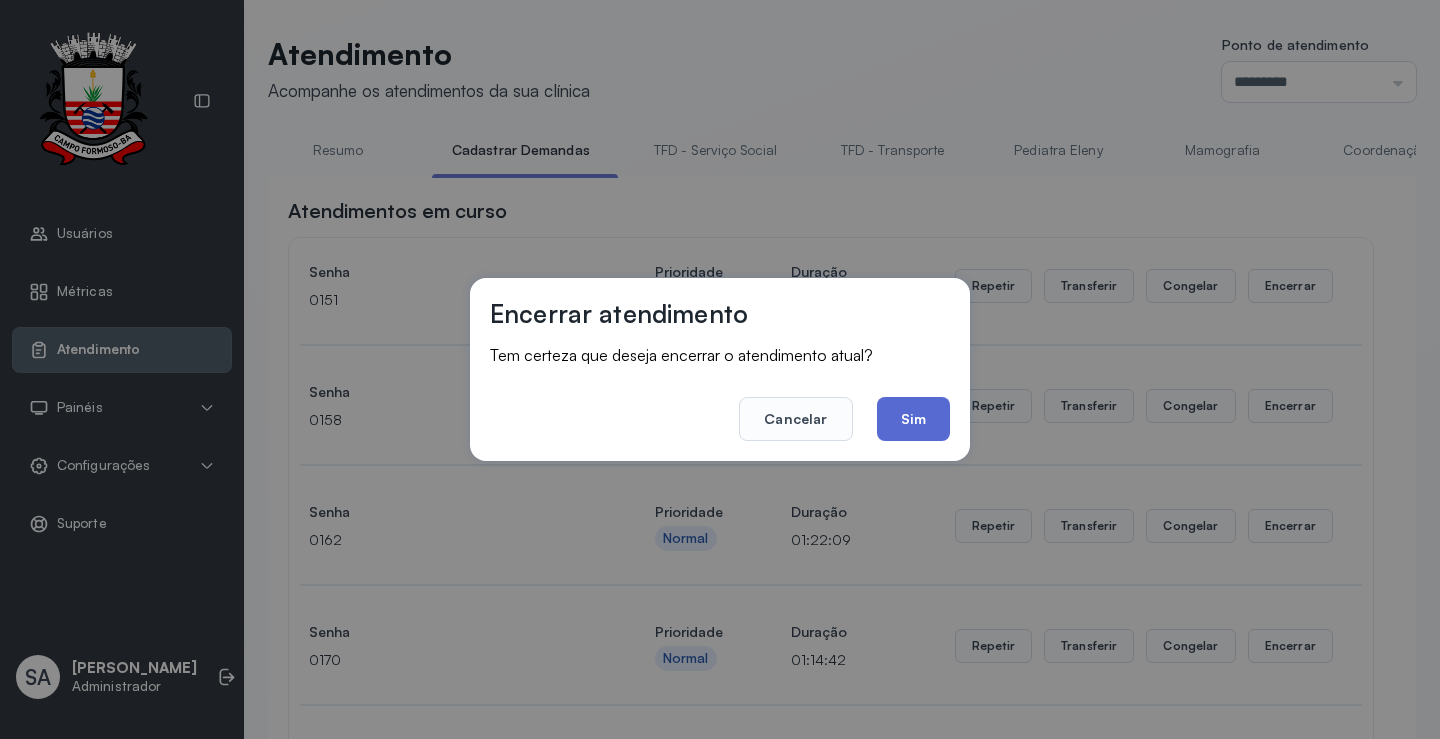 click on "Sim" 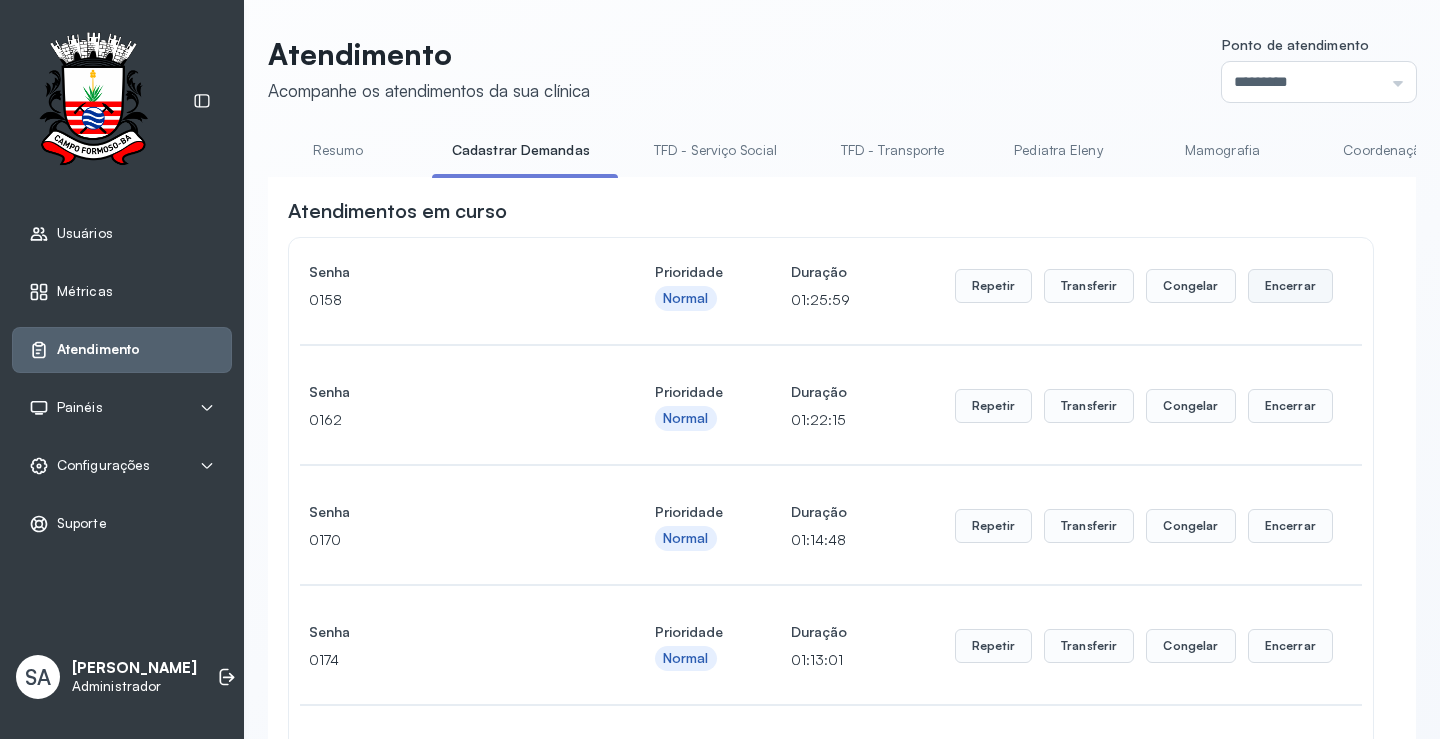 click on "Encerrar" at bounding box center (1290, 286) 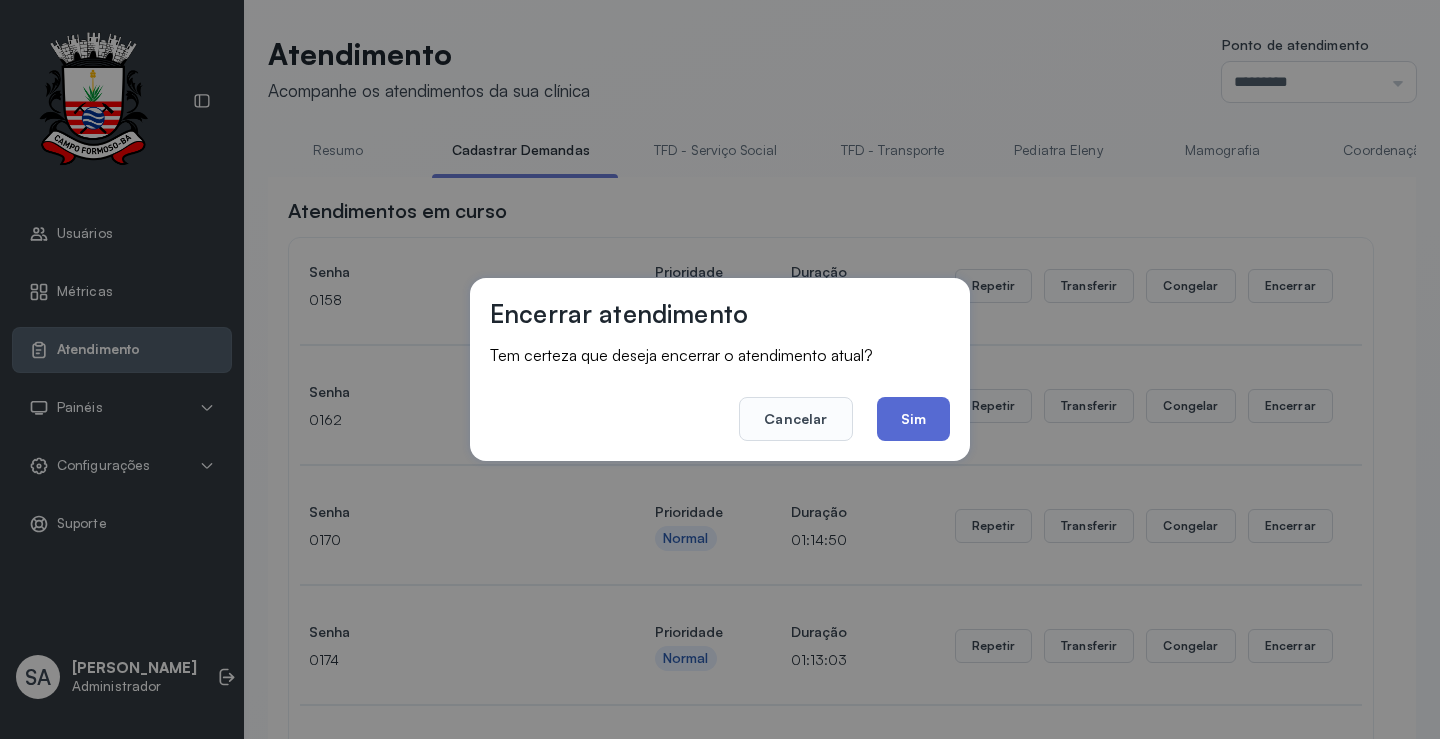 click on "Sim" 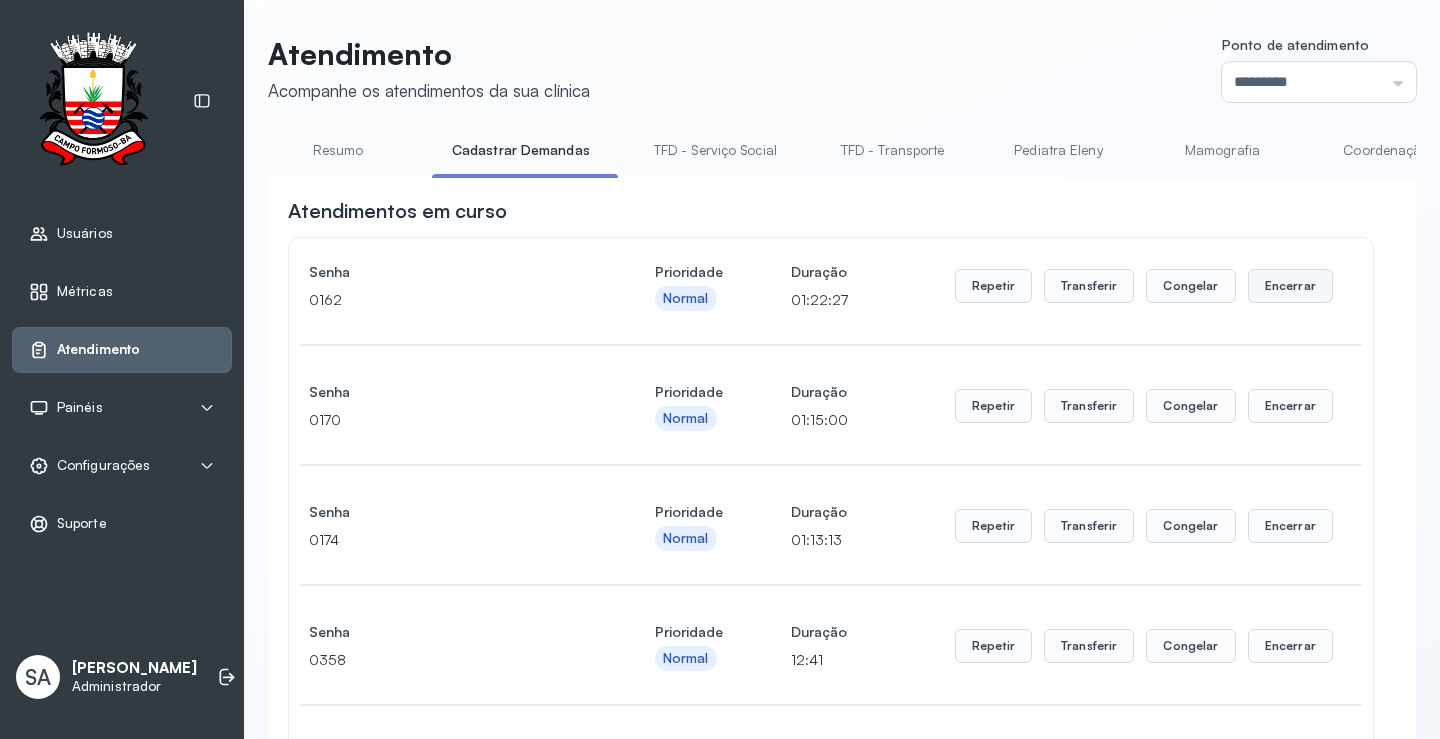 click on "Encerrar" at bounding box center [1290, 286] 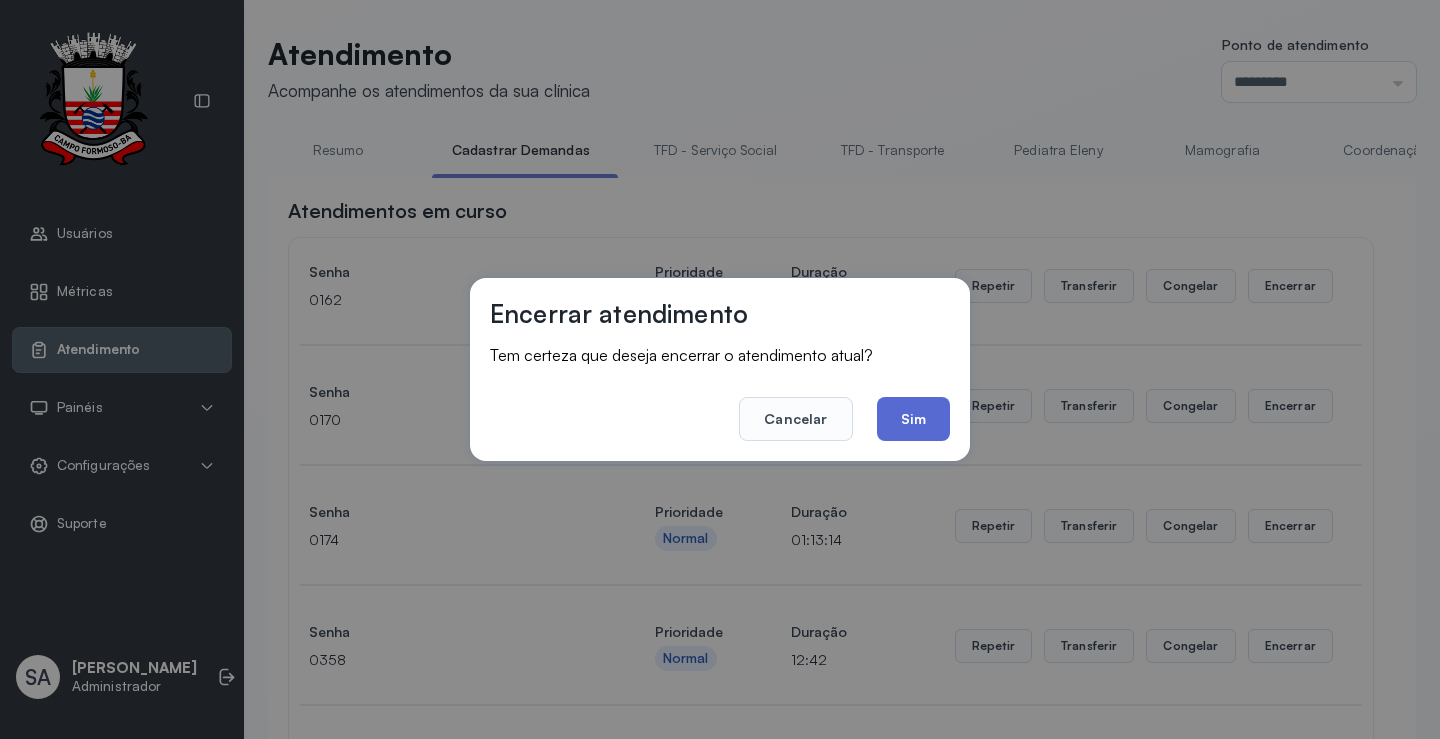 click on "Sim" 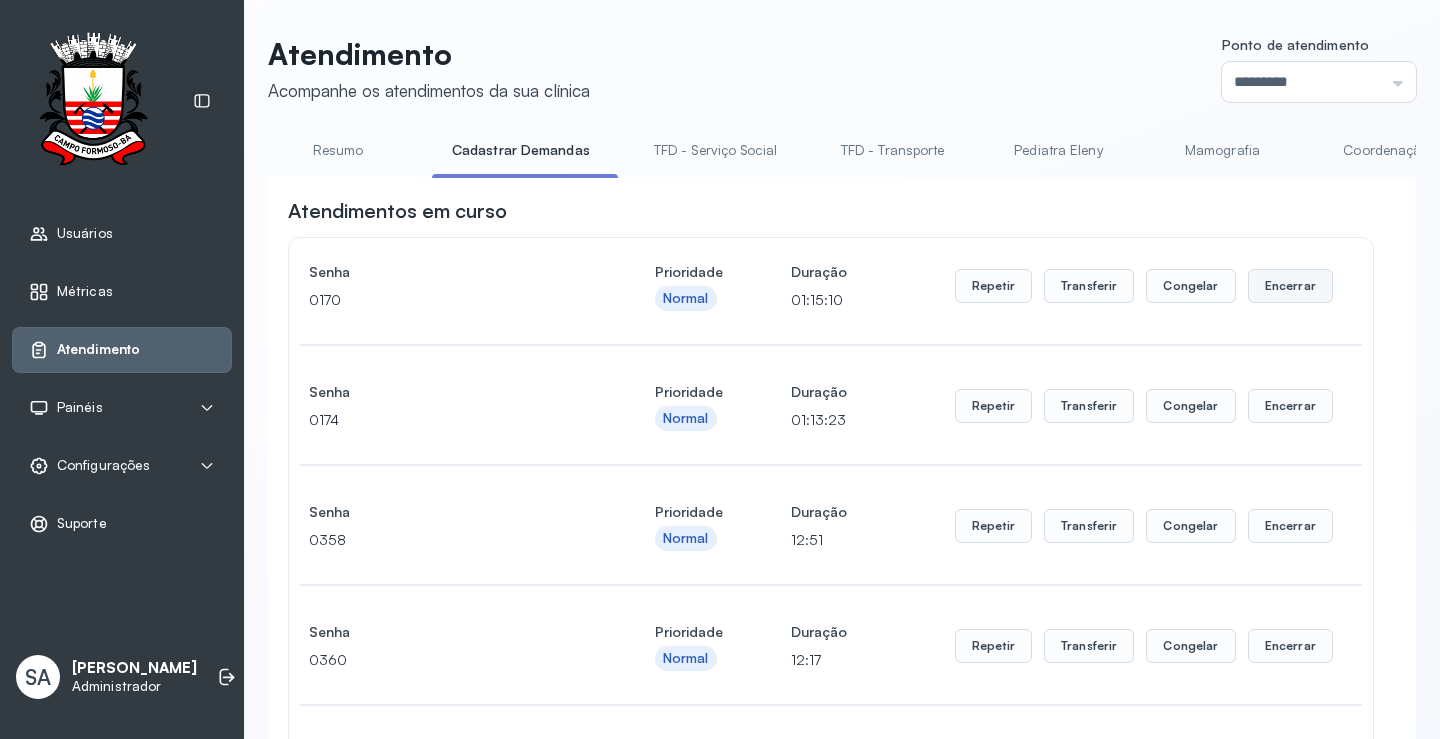 click on "Encerrar" at bounding box center [1290, 286] 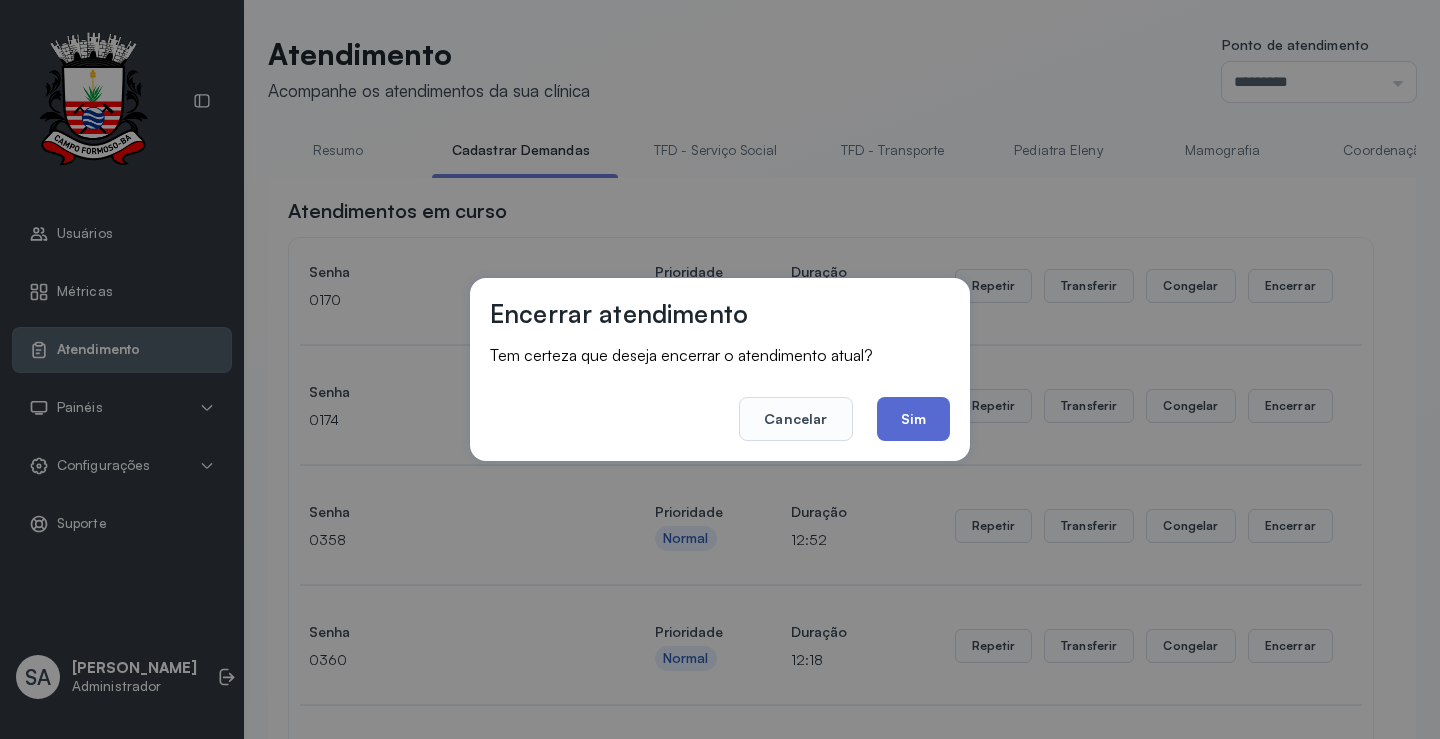 click on "Sim" 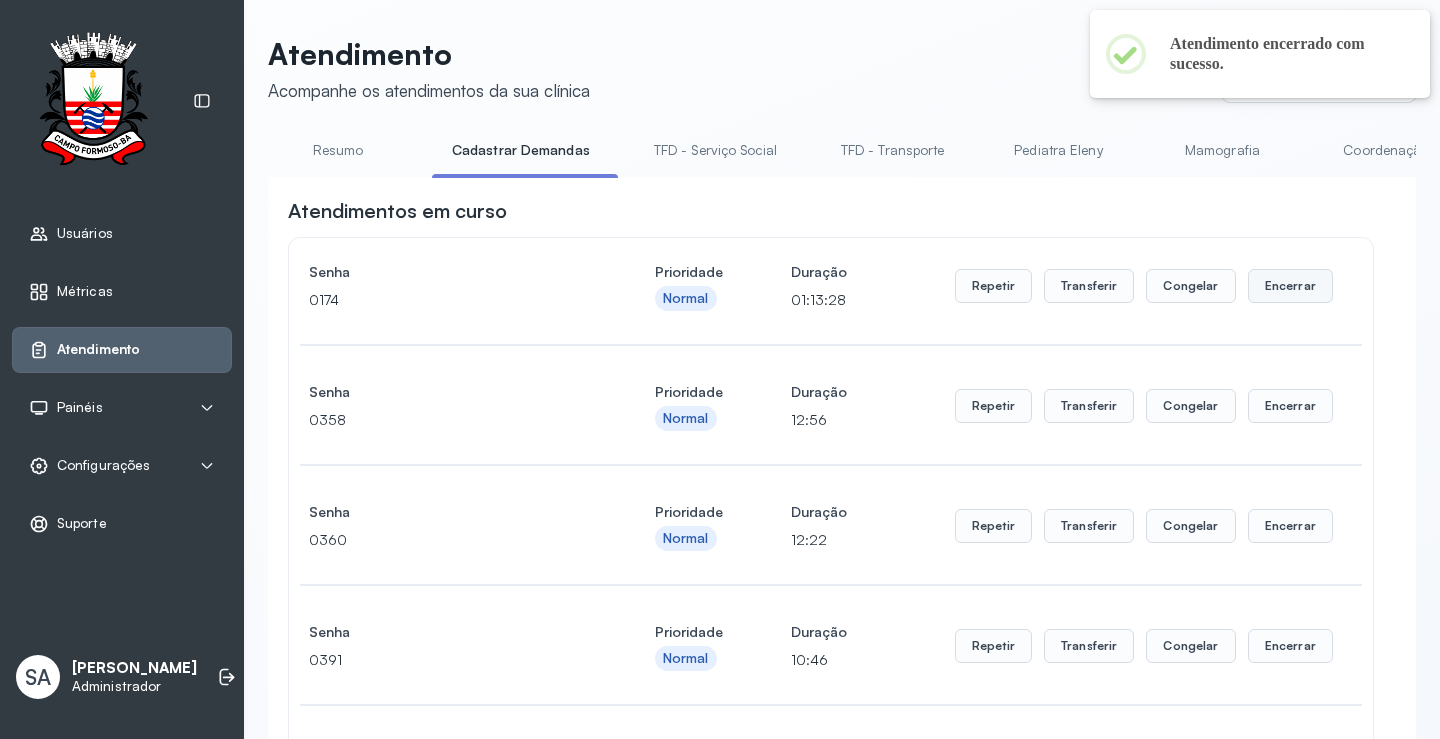 click on "Encerrar" at bounding box center [1290, 286] 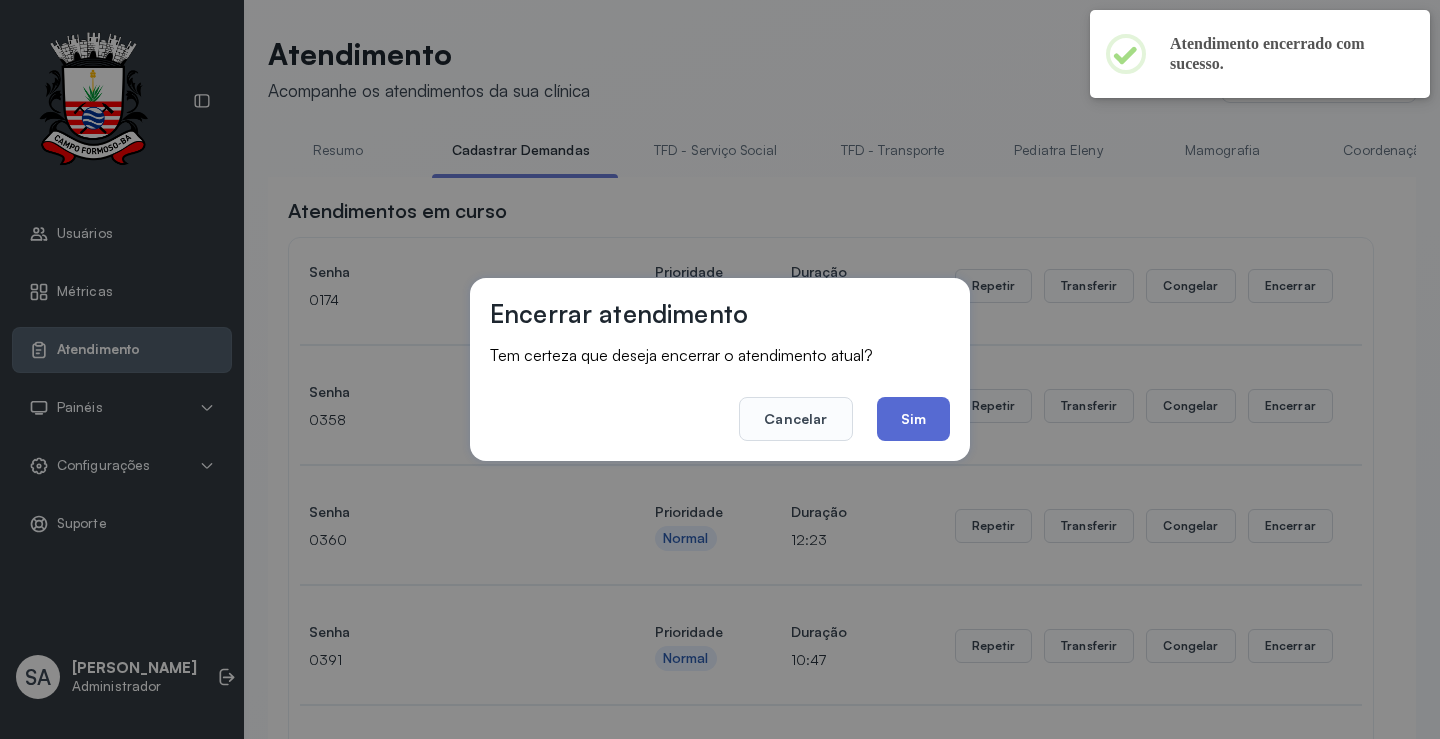 click on "Sim" 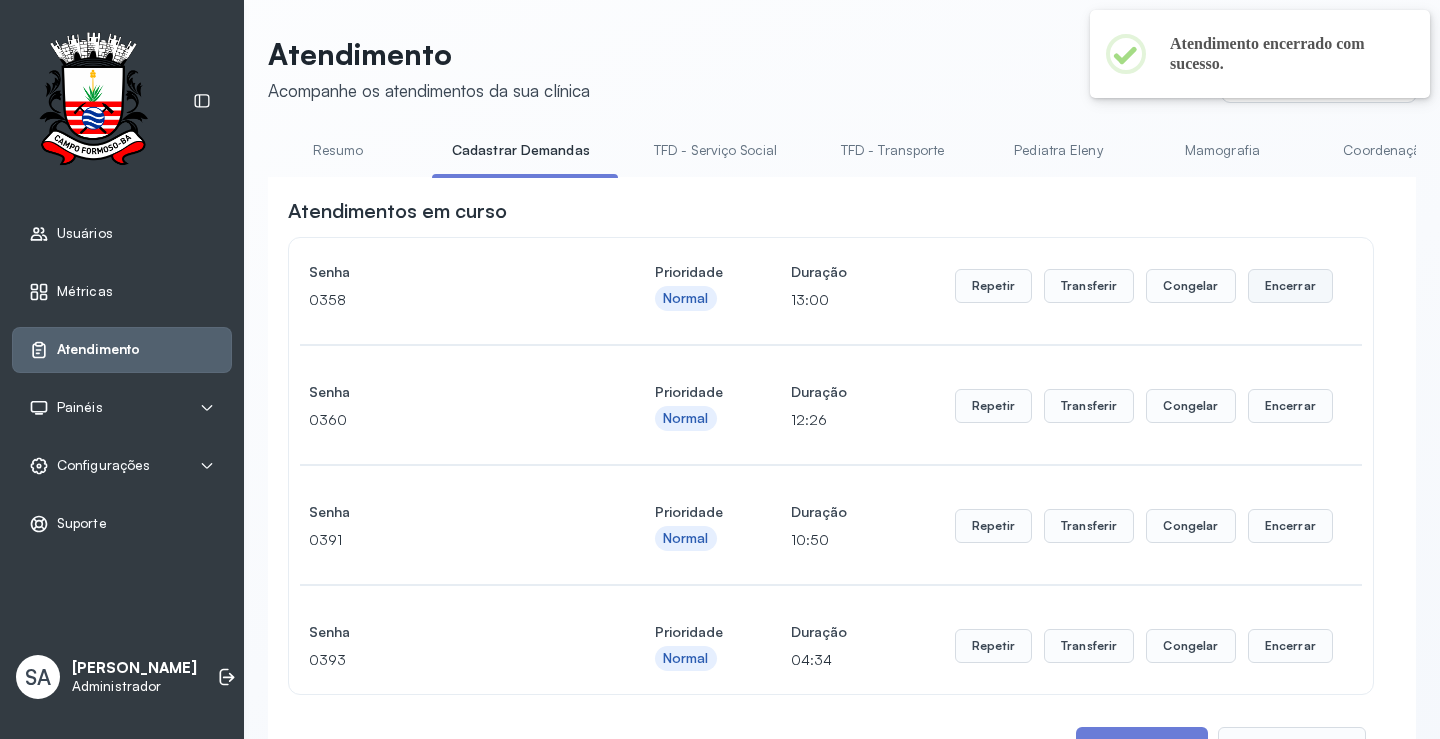 click on "Encerrar" at bounding box center [1290, 286] 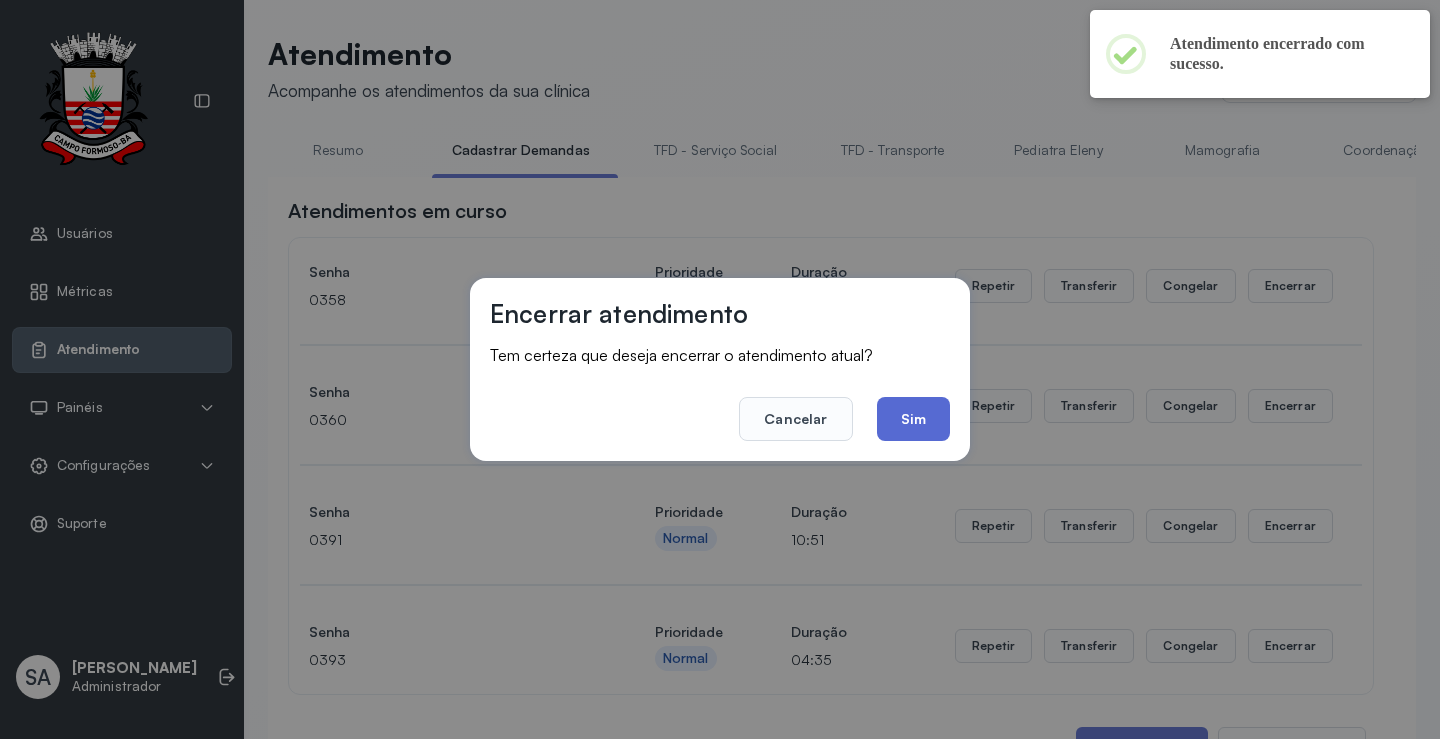 click on "Sim" 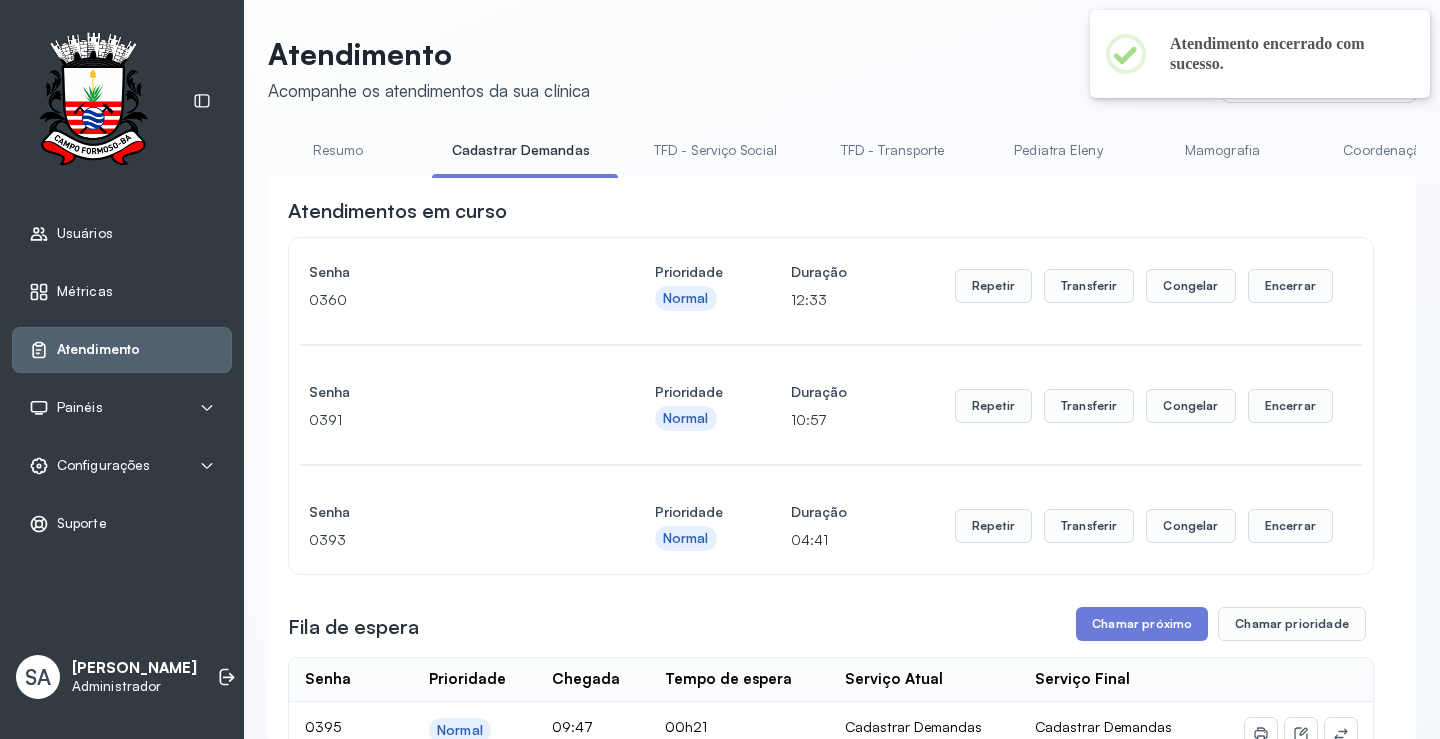 click on "Encerrar" at bounding box center (1290, 286) 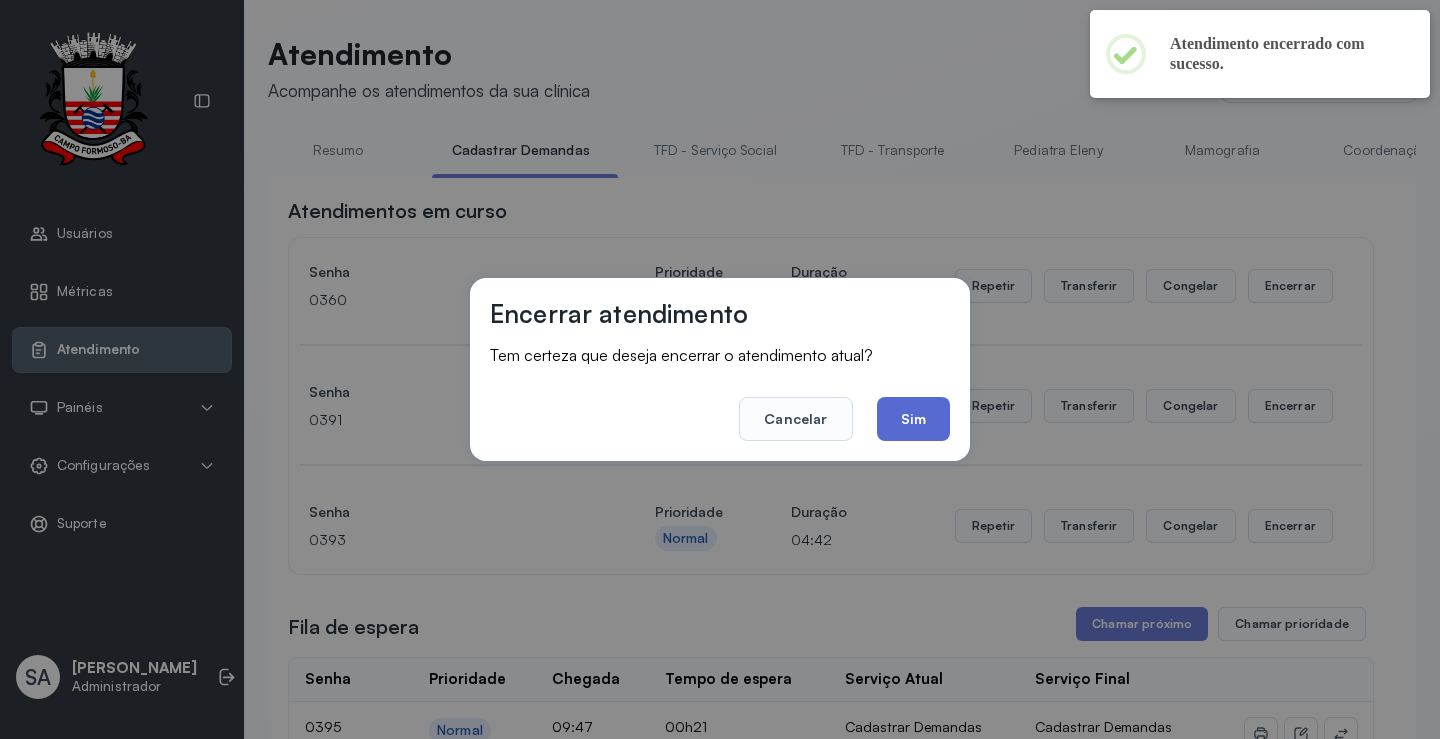 click on "Sim" 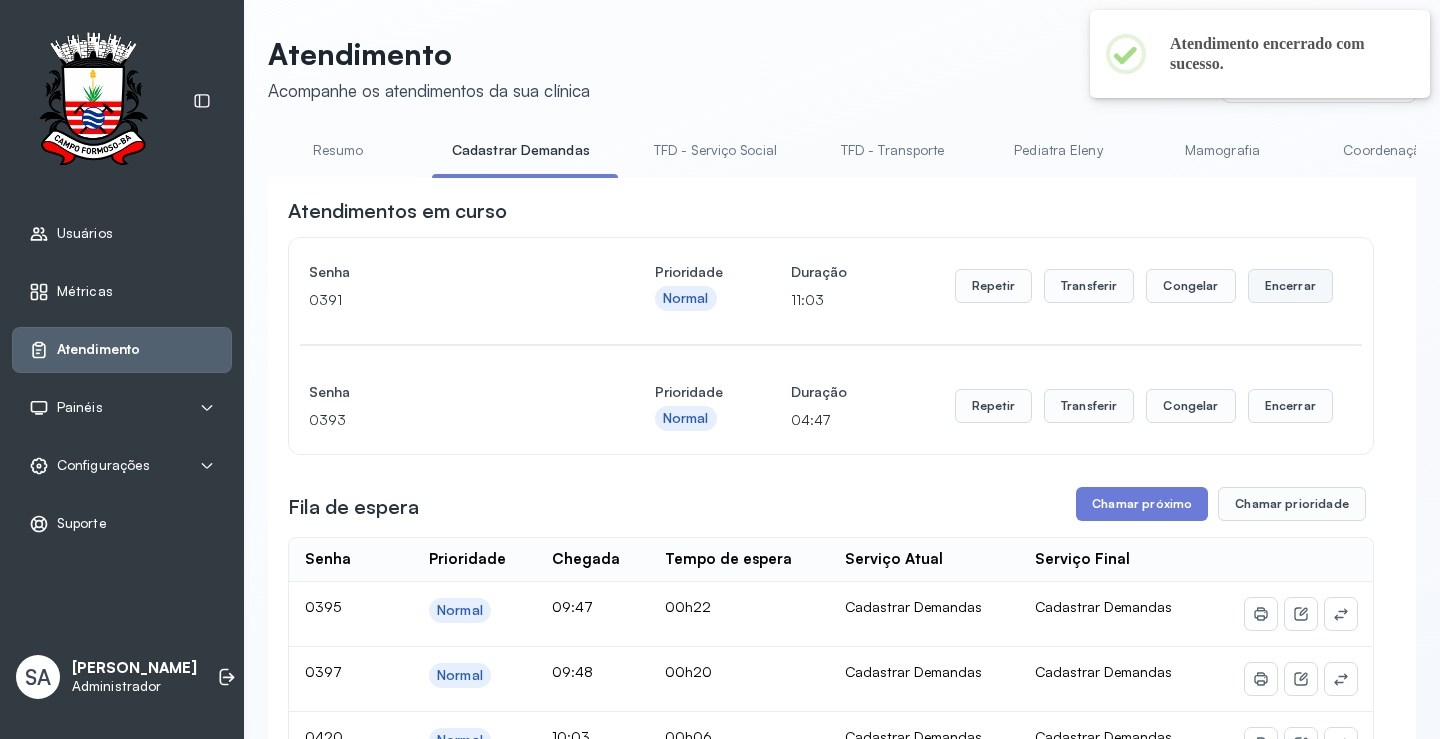click on "Encerrar" at bounding box center (1290, 286) 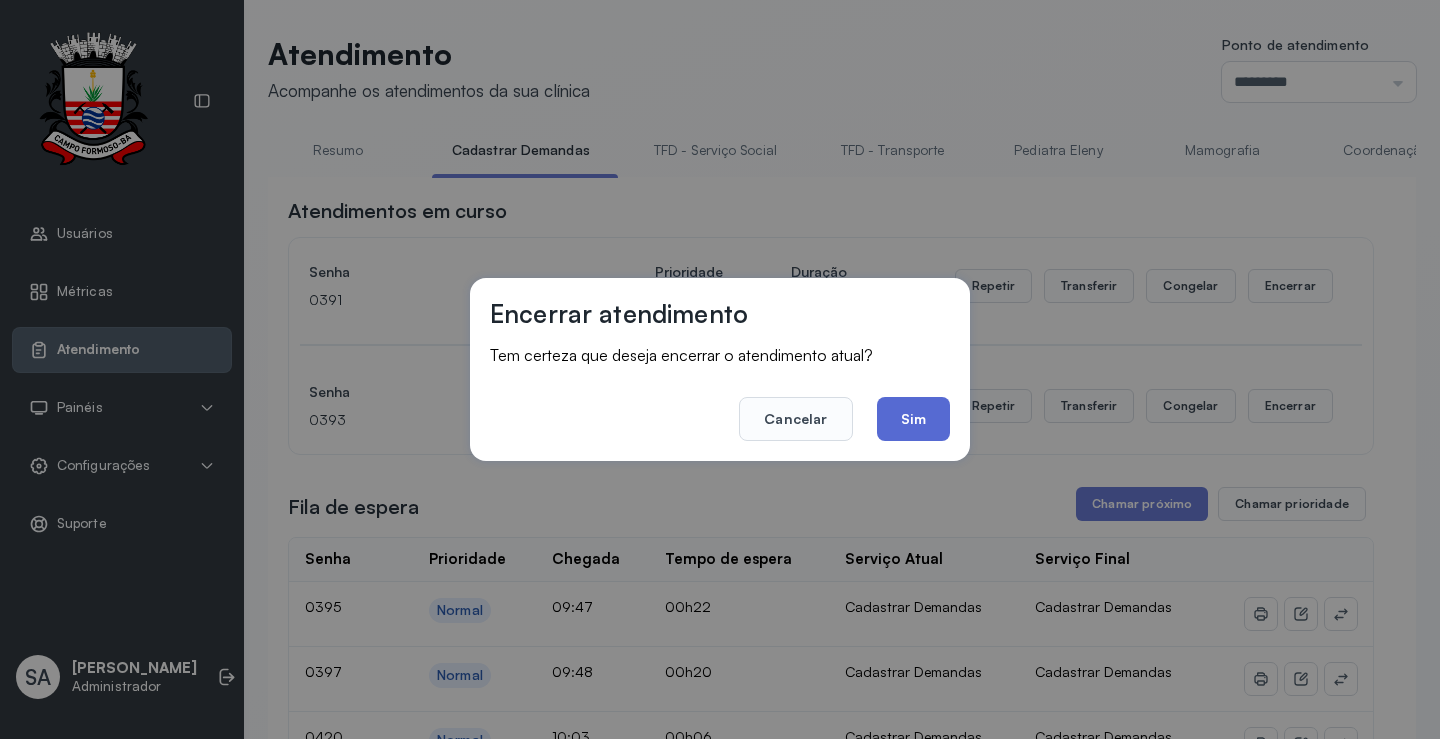 click on "Sim" 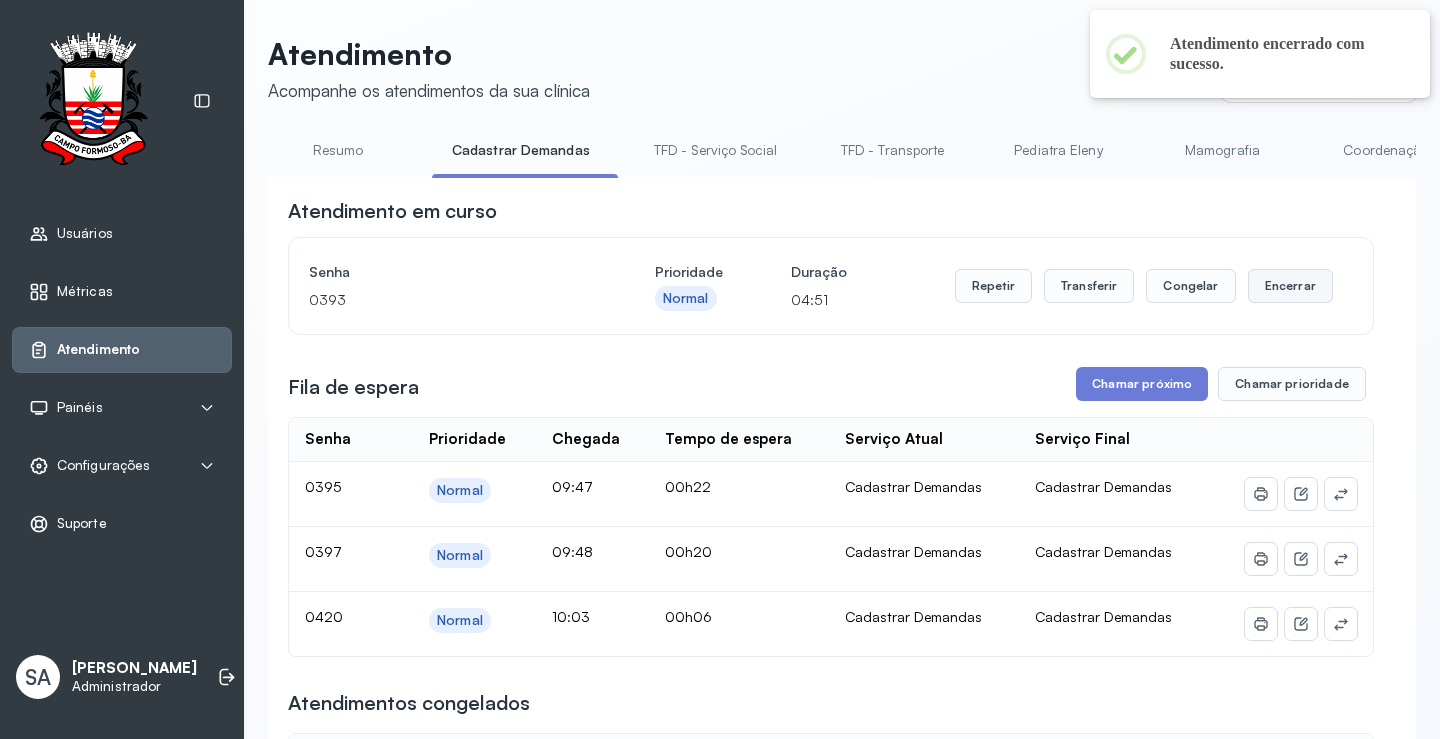 click on "Encerrar" at bounding box center (1290, 286) 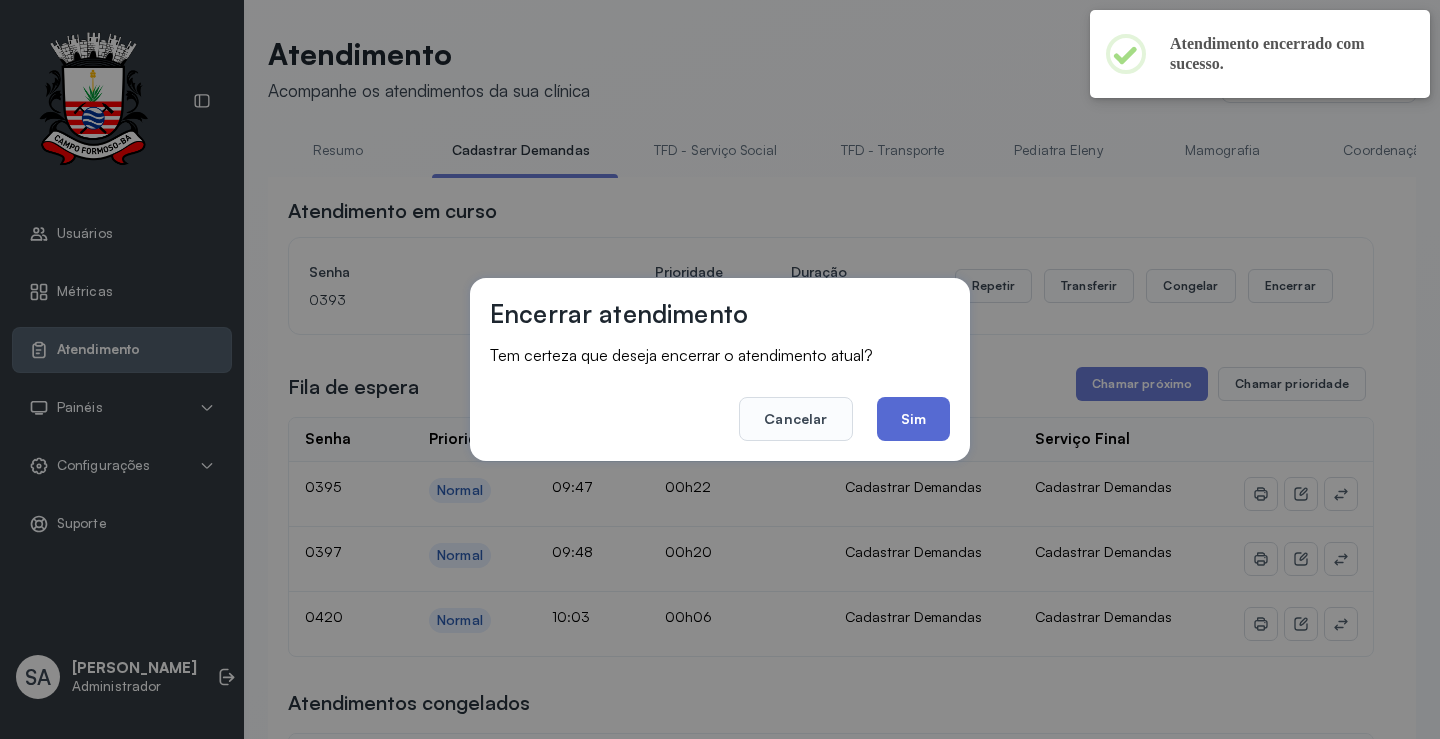 click on "Sim" 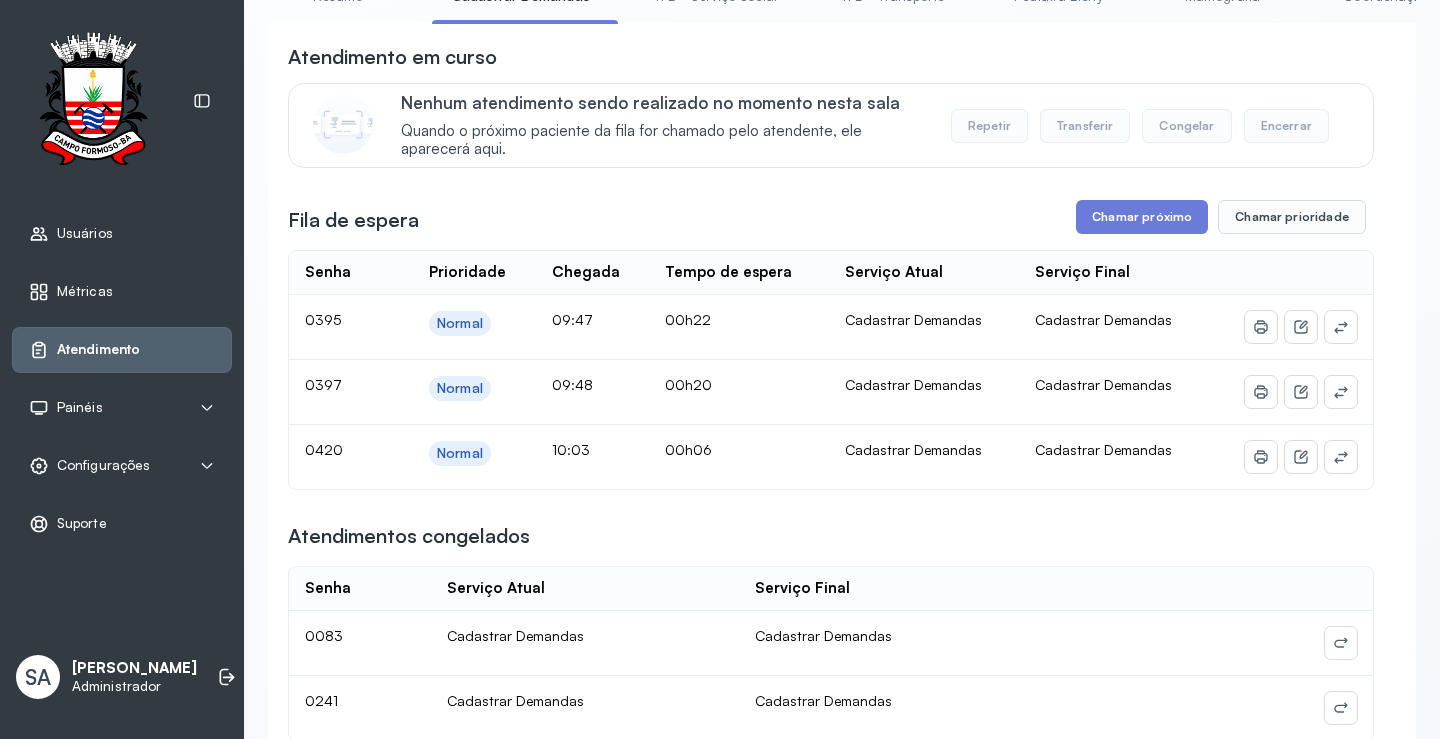 scroll, scrollTop: 0, scrollLeft: 0, axis: both 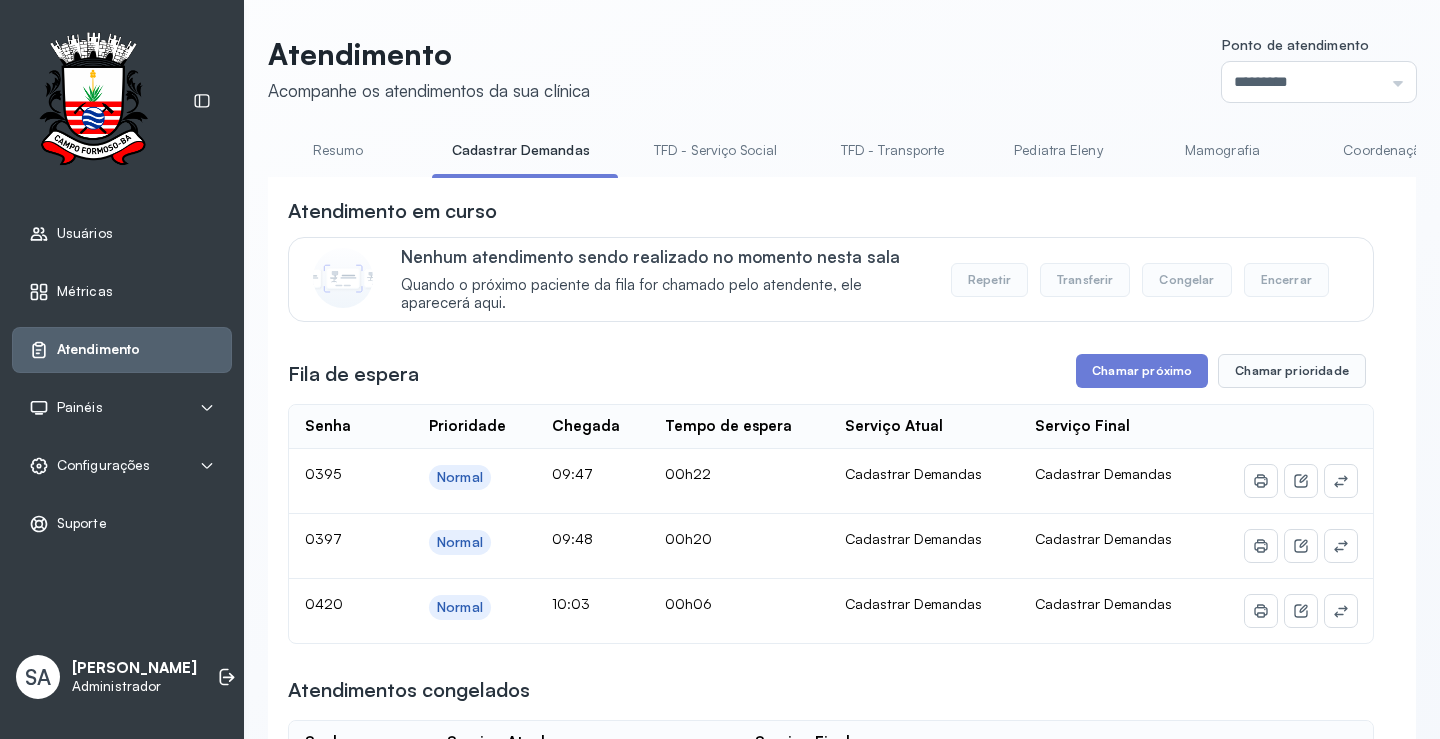 click on "Resumo" at bounding box center [338, 150] 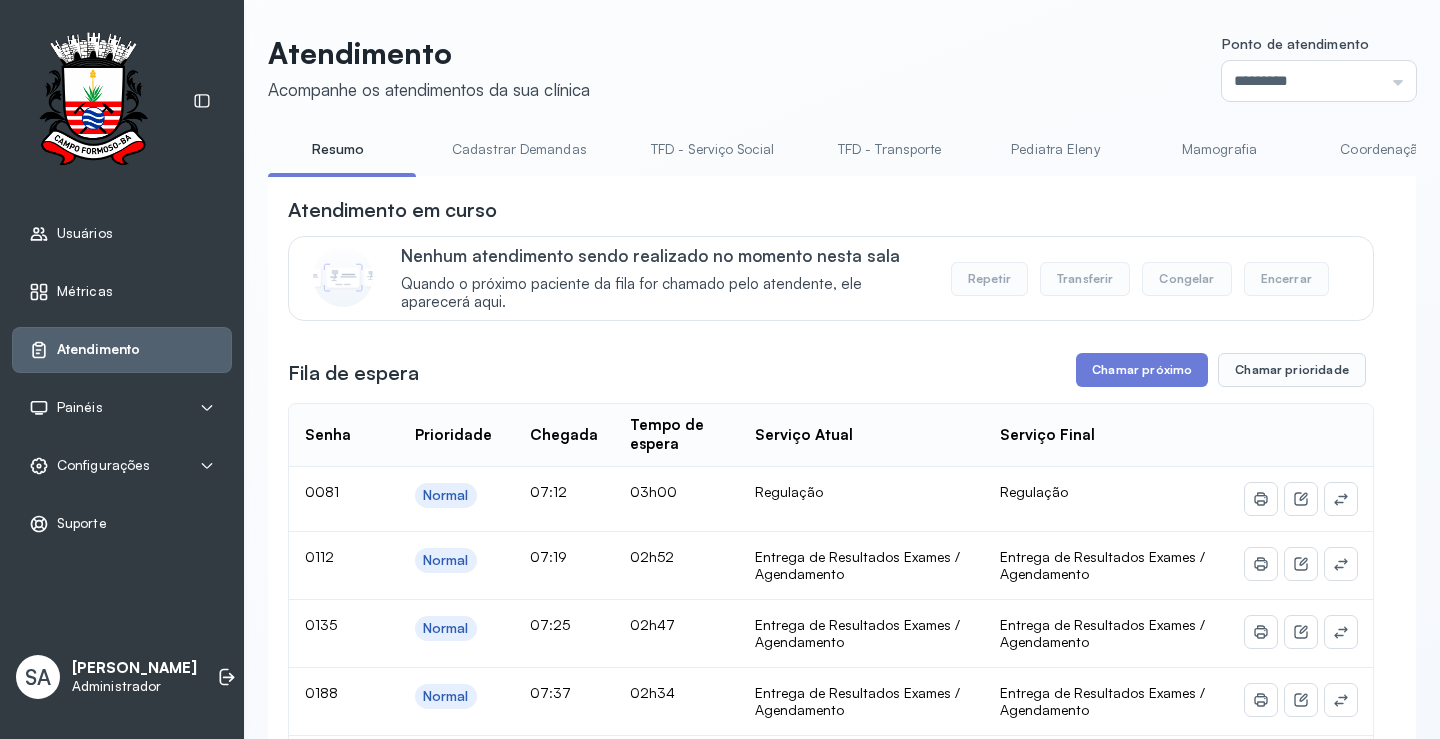 scroll, scrollTop: 2600, scrollLeft: 0, axis: vertical 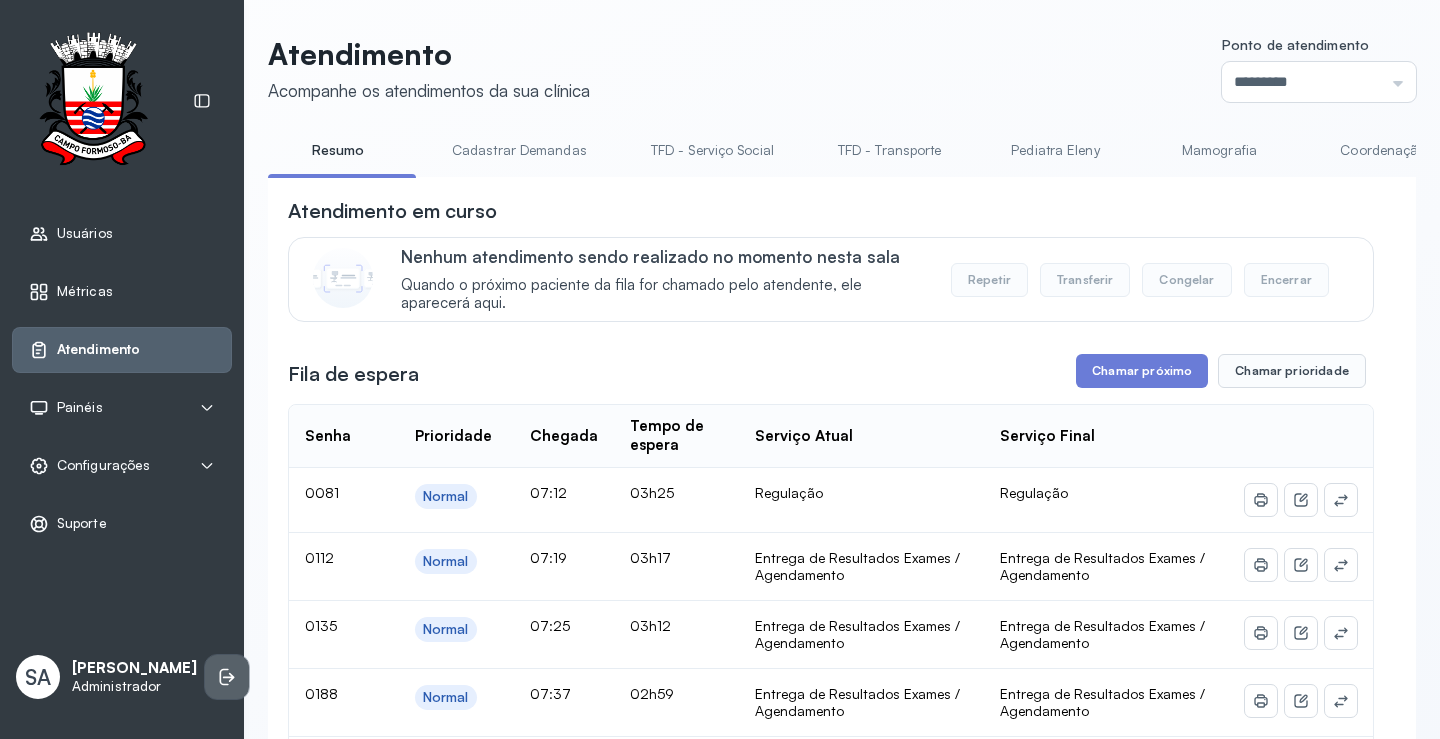 click at bounding box center (227, 677) 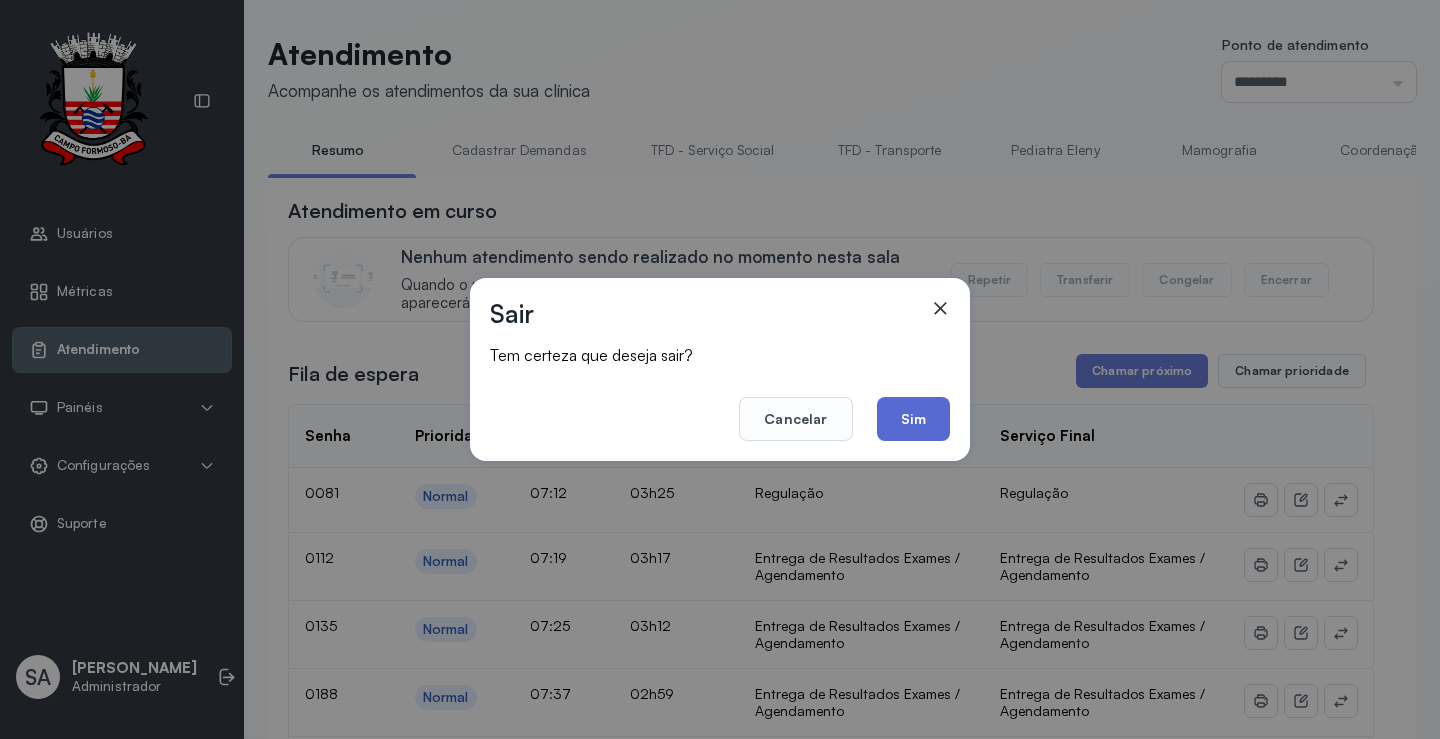 click on "Sim" 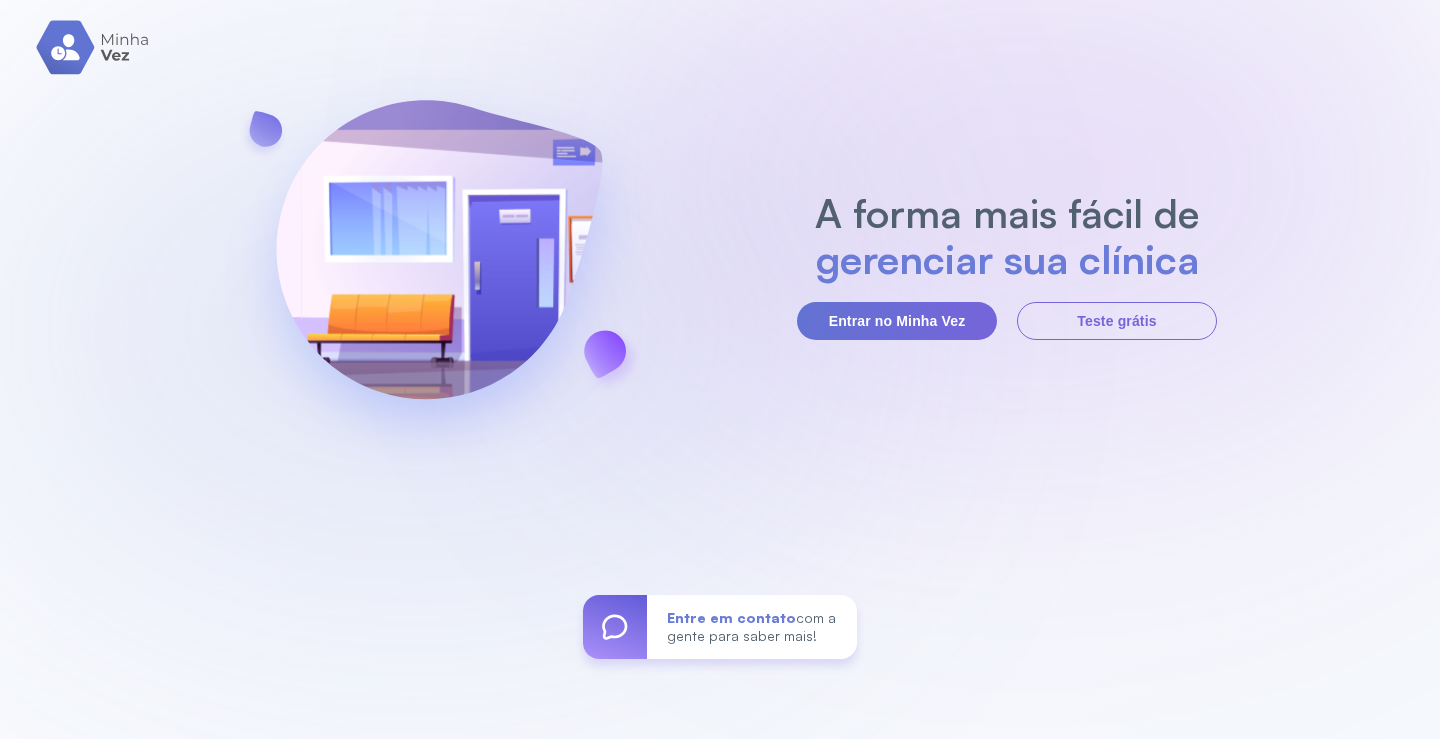 scroll, scrollTop: 0, scrollLeft: 0, axis: both 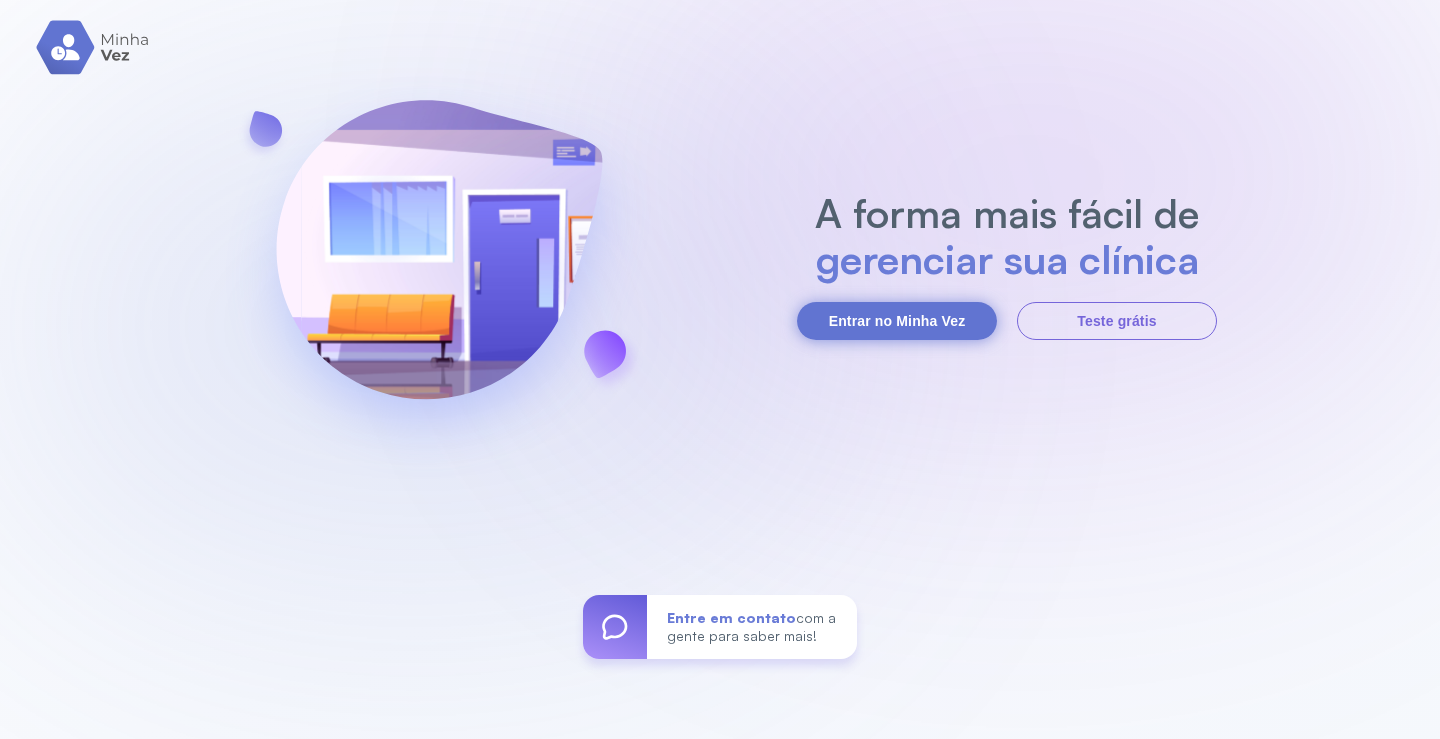 drag, startPoint x: 877, startPoint y: 315, endPoint x: 910, endPoint y: 303, distance: 35.1141 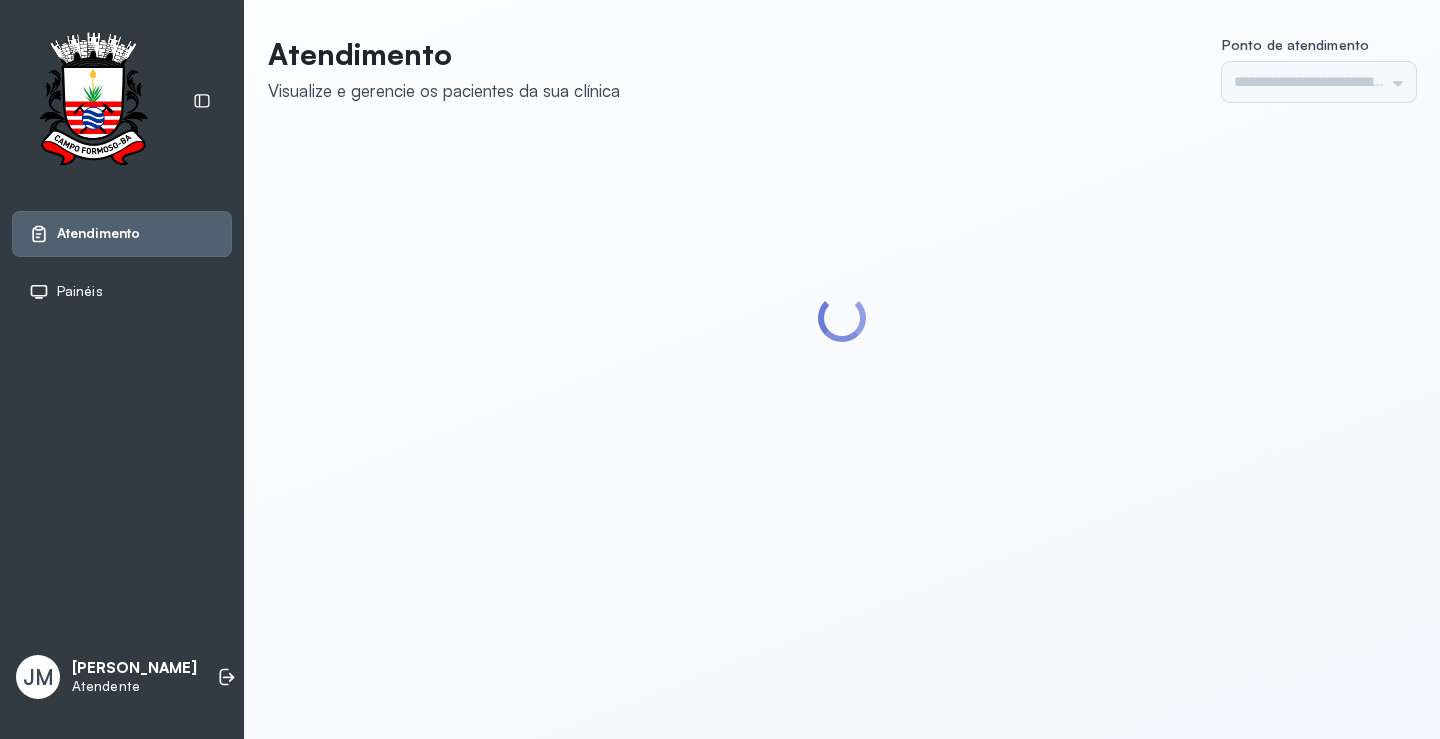 scroll, scrollTop: 0, scrollLeft: 0, axis: both 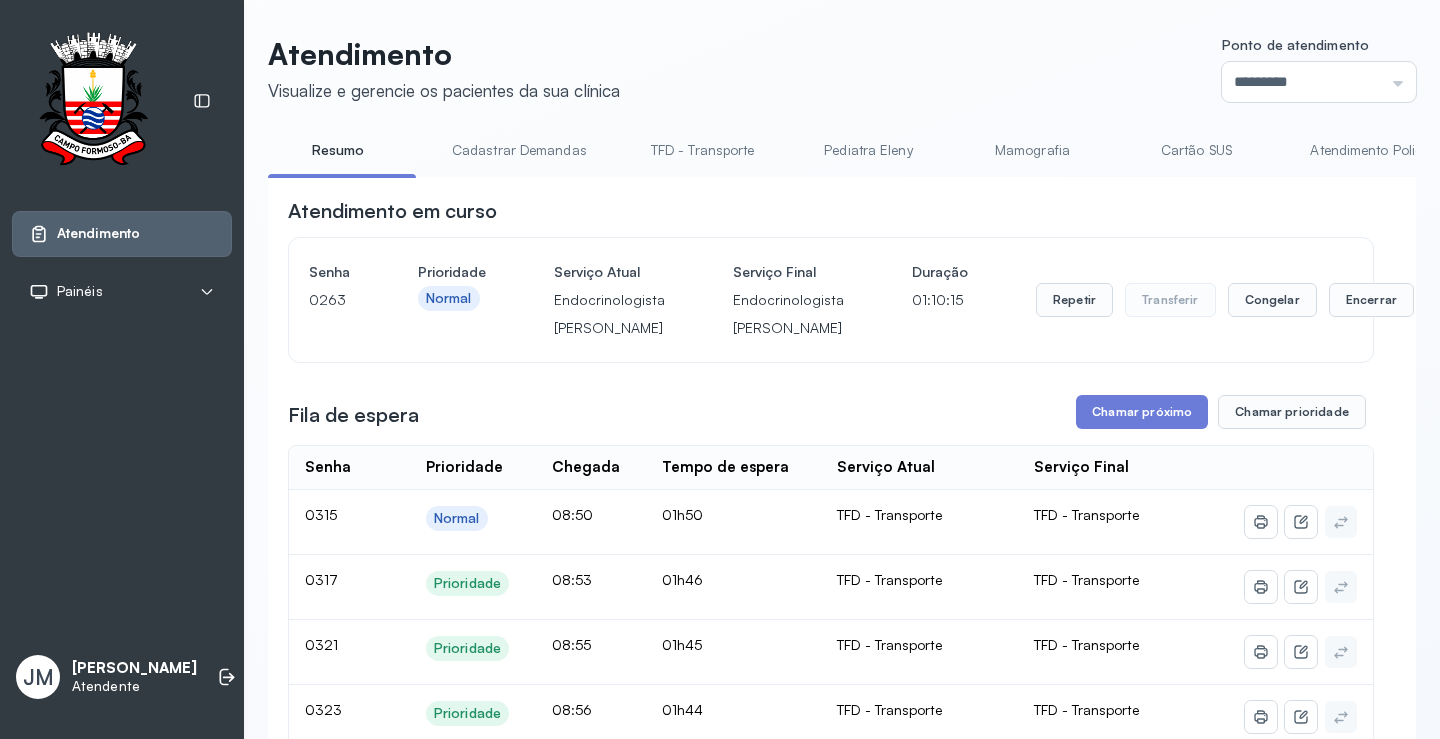 click on "TFD - Transporte" at bounding box center (703, 150) 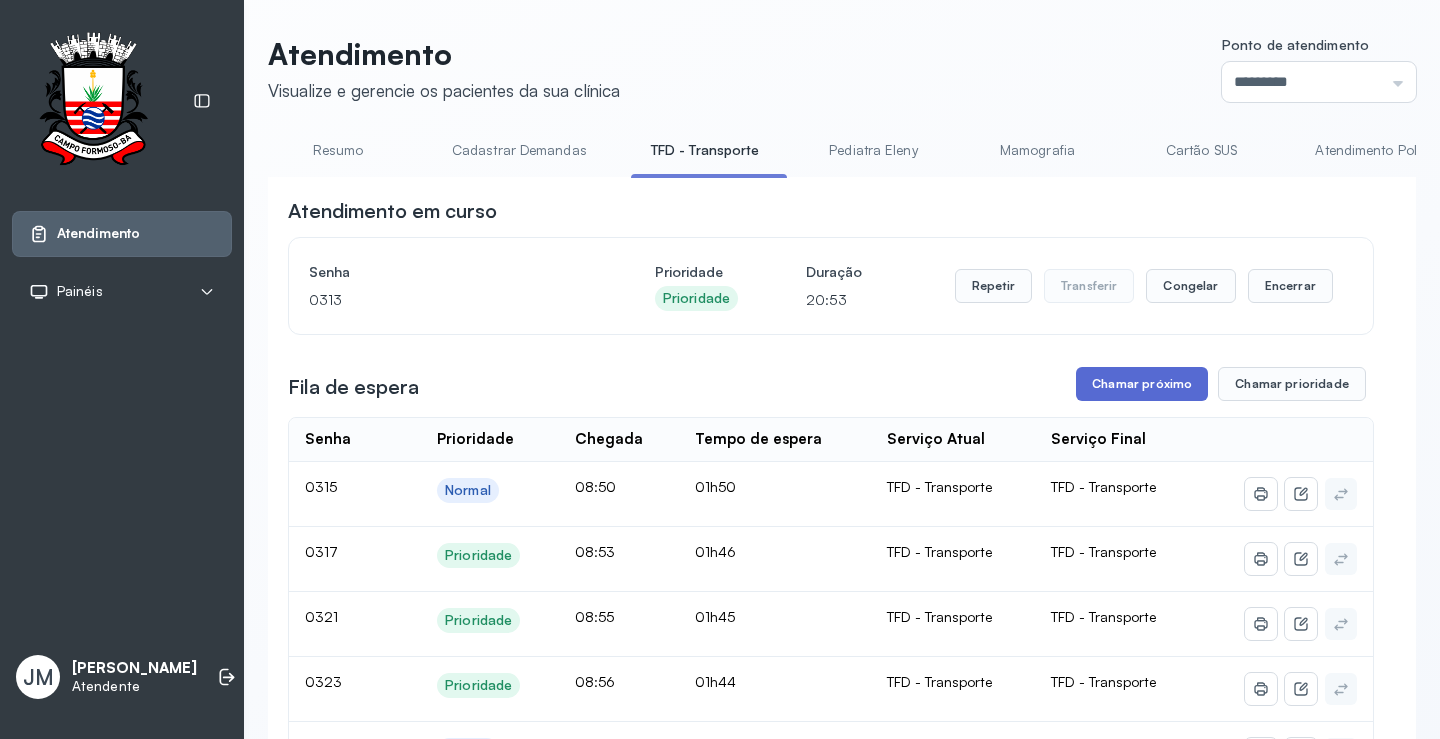 click on "Chamar próximo" at bounding box center (1142, 384) 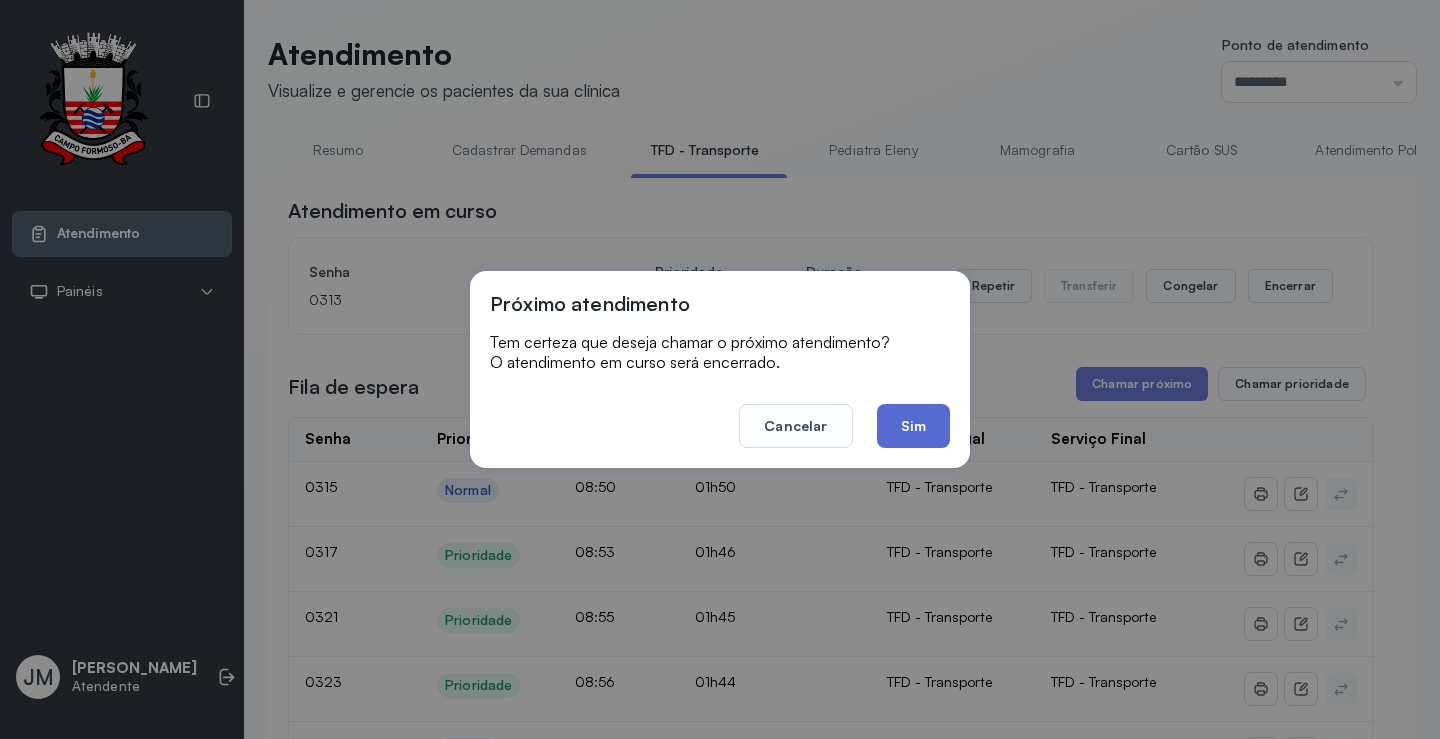 click on "Sim" 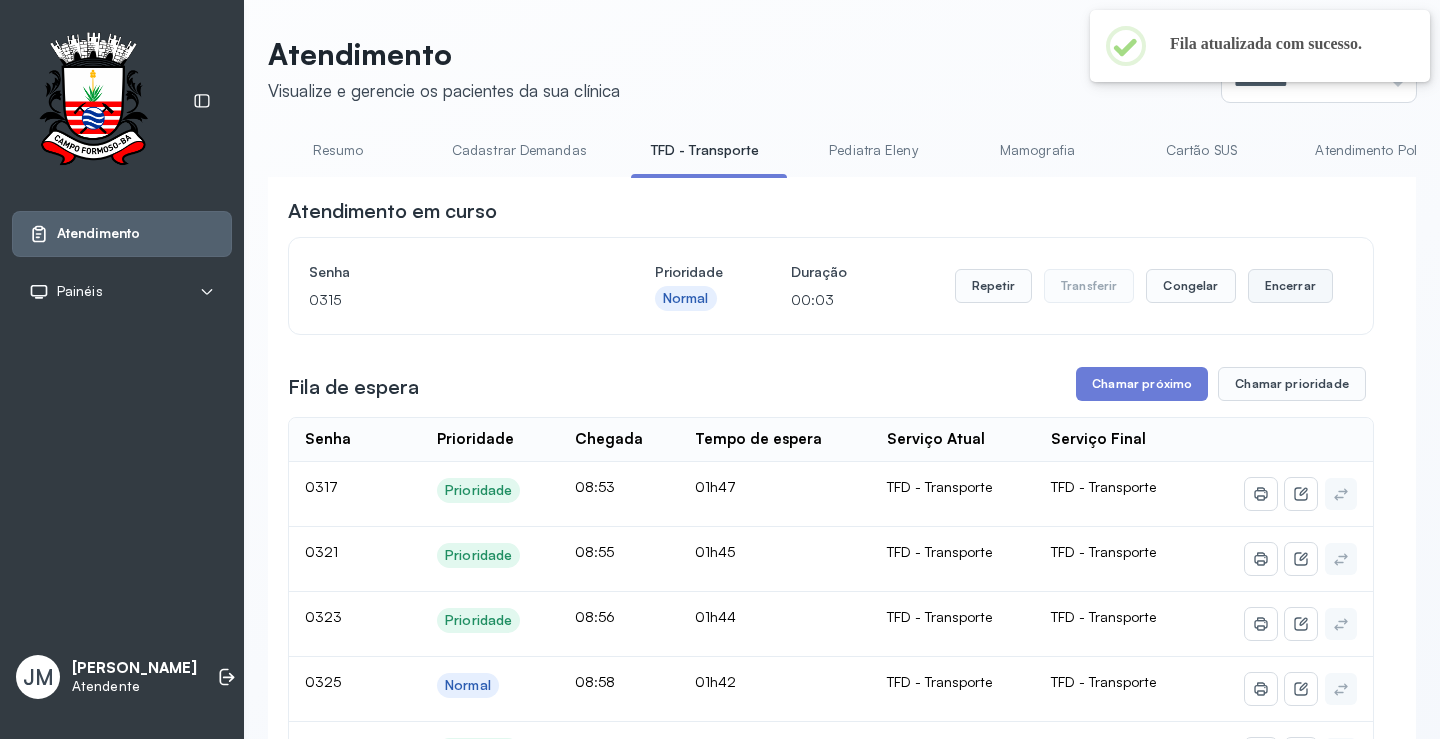 click on "Encerrar" at bounding box center (1290, 286) 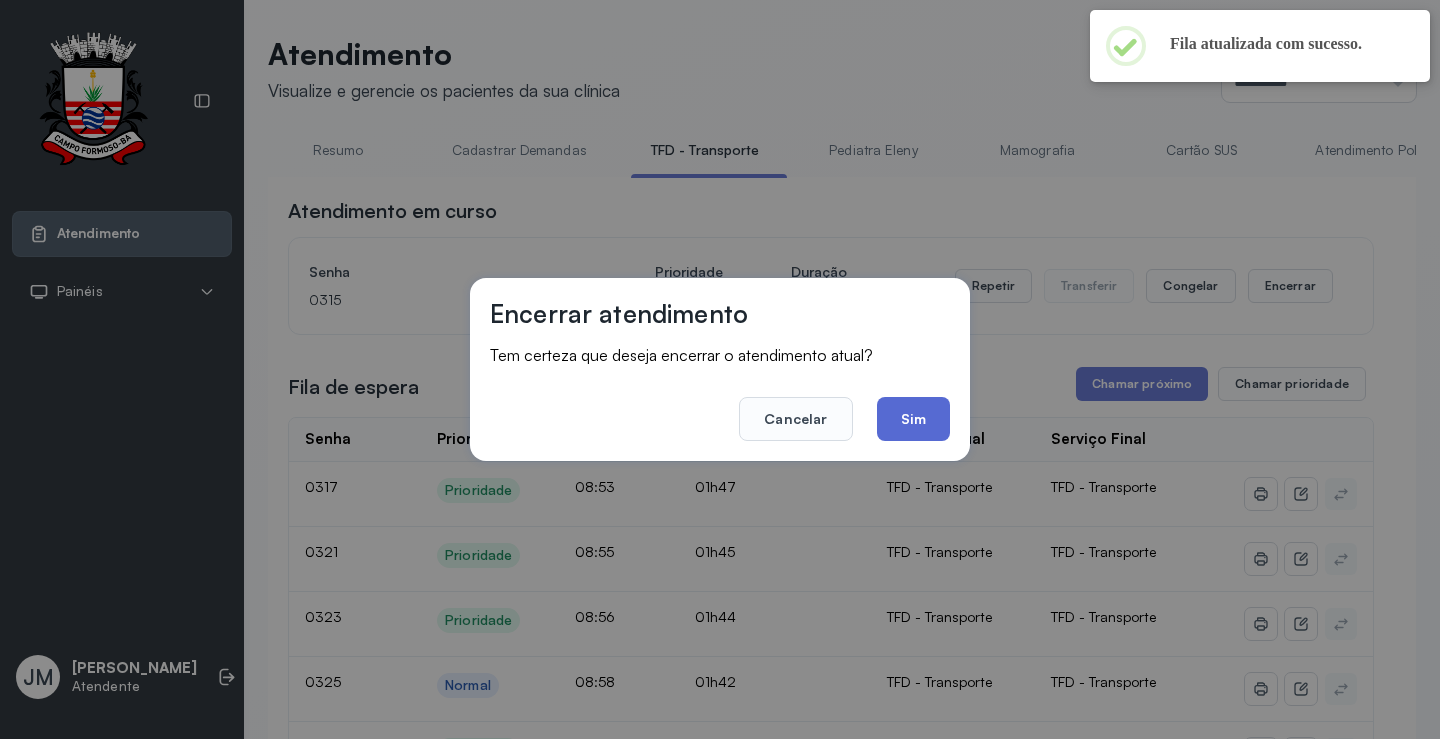 click on "Sim" 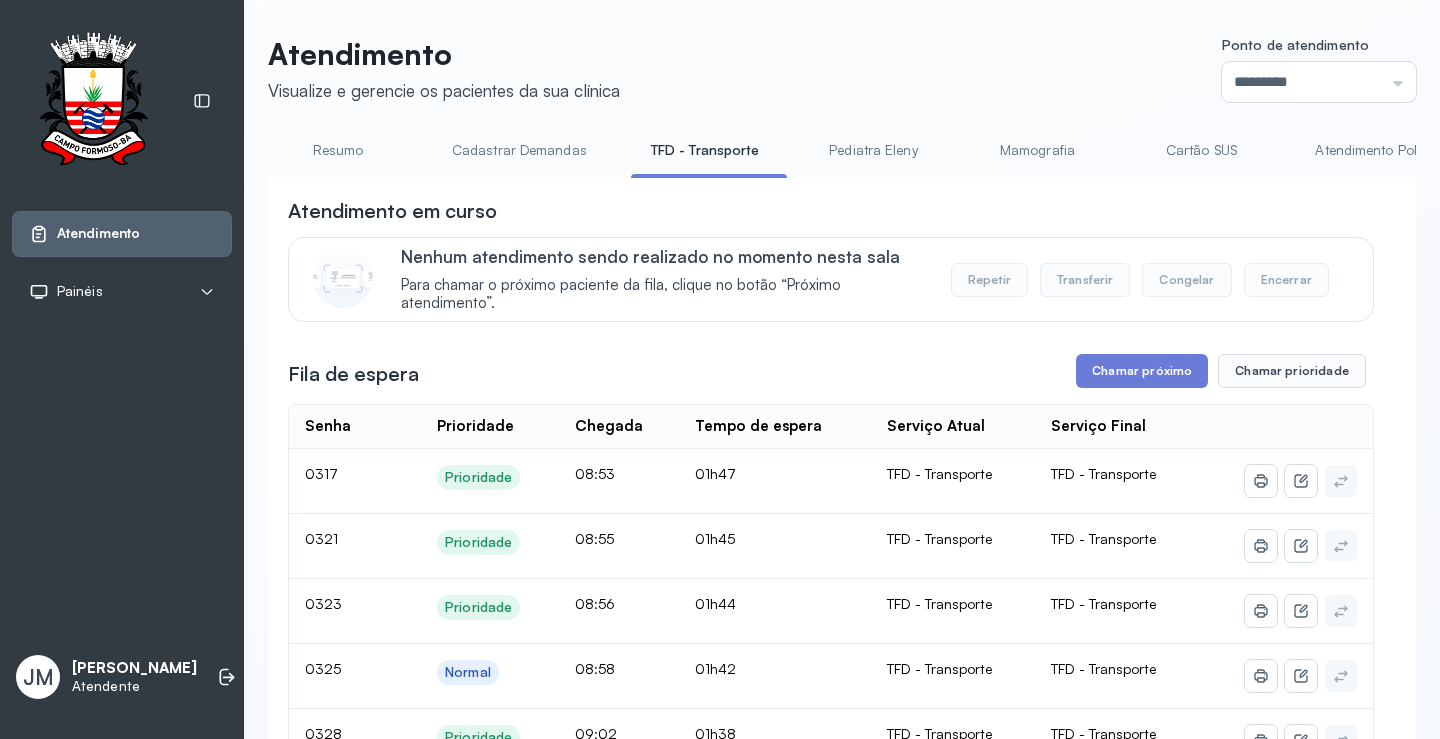 drag, startPoint x: 1375, startPoint y: 78, endPoint x: 1293, endPoint y: 114, distance: 89.55445 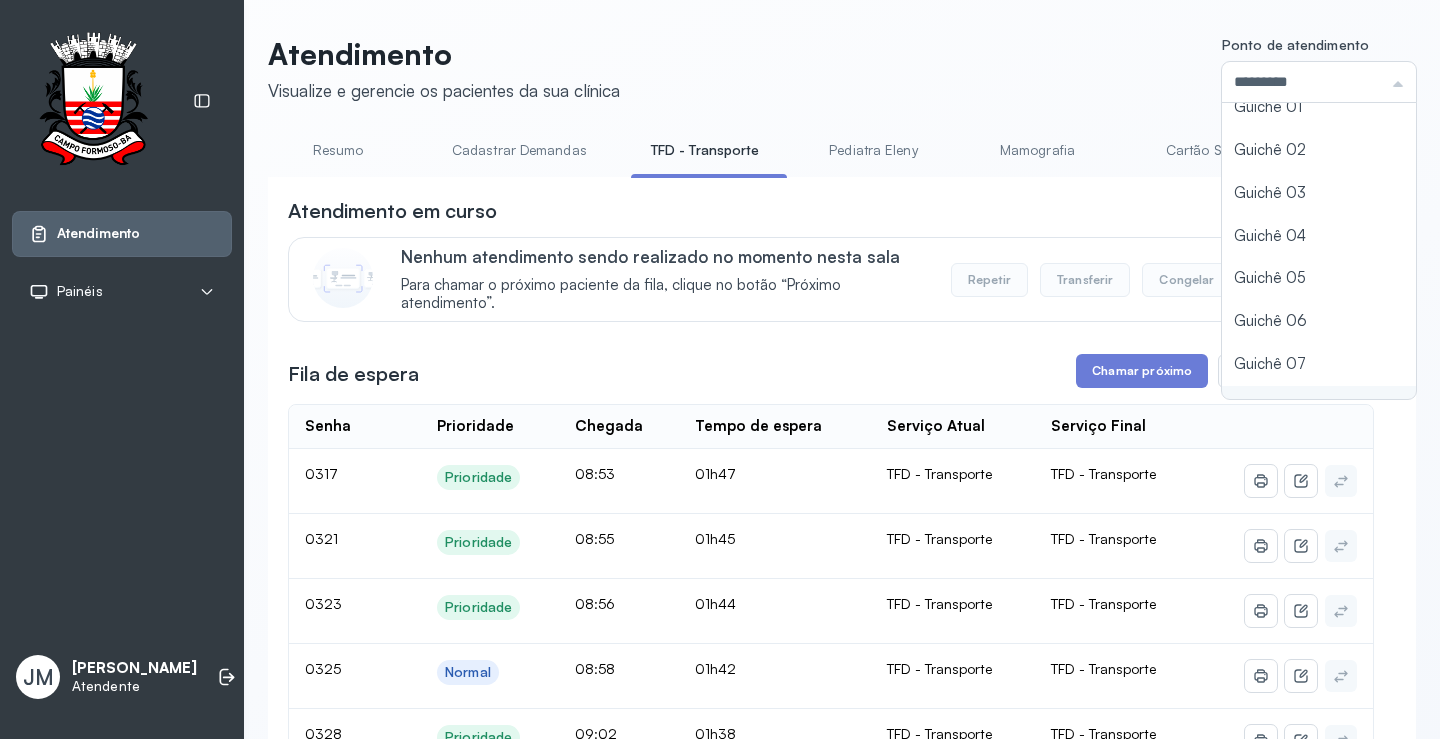 scroll, scrollTop: 88, scrollLeft: 0, axis: vertical 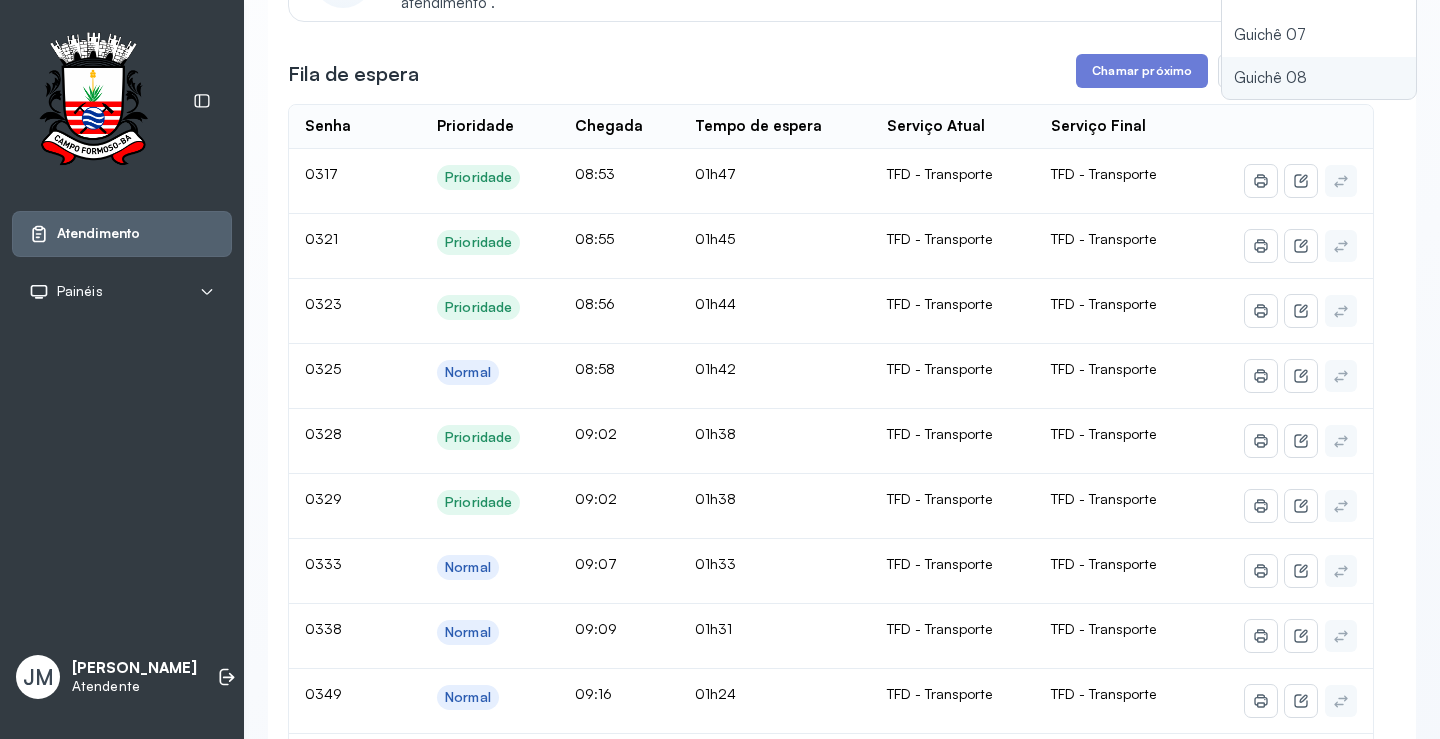 type on "*********" 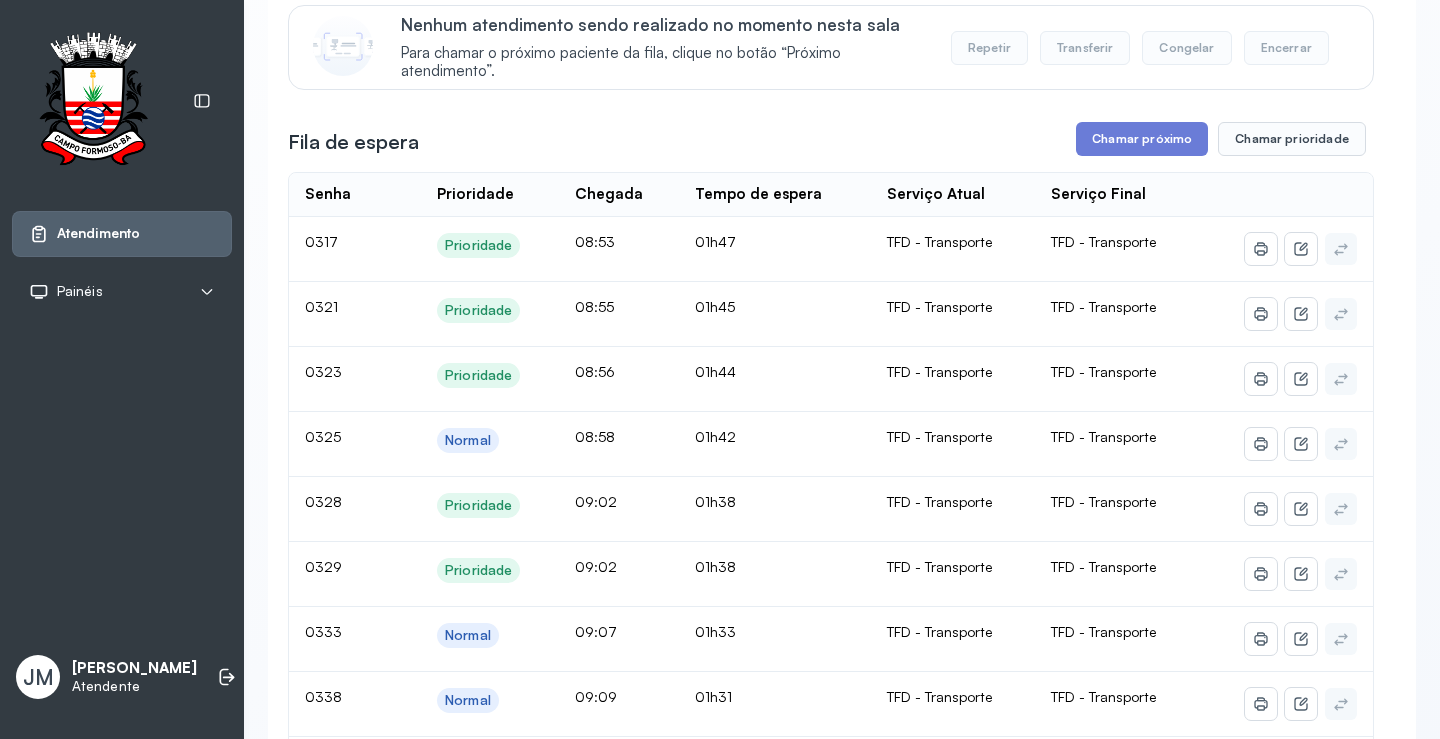 scroll, scrollTop: 200, scrollLeft: 0, axis: vertical 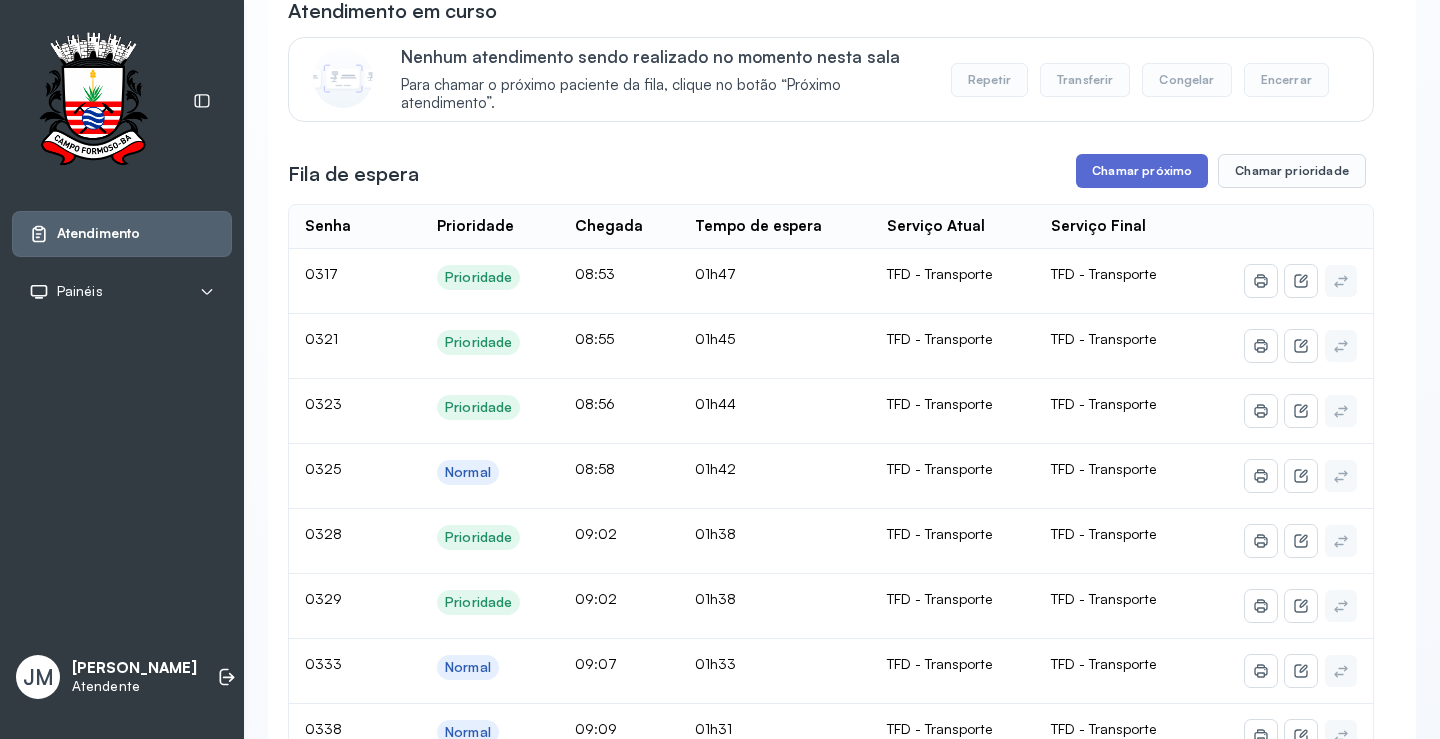 click on "Chamar próximo" at bounding box center (1142, 171) 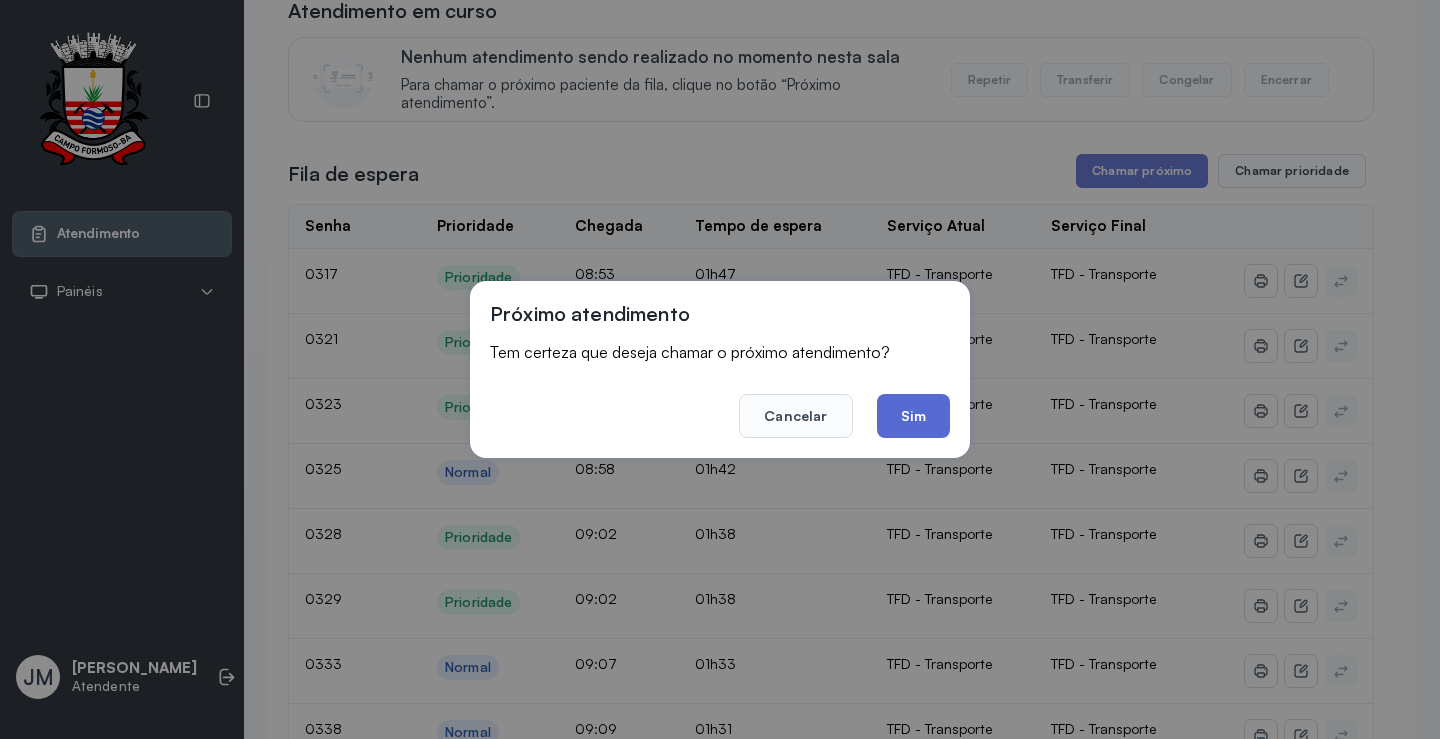 click on "Sim" 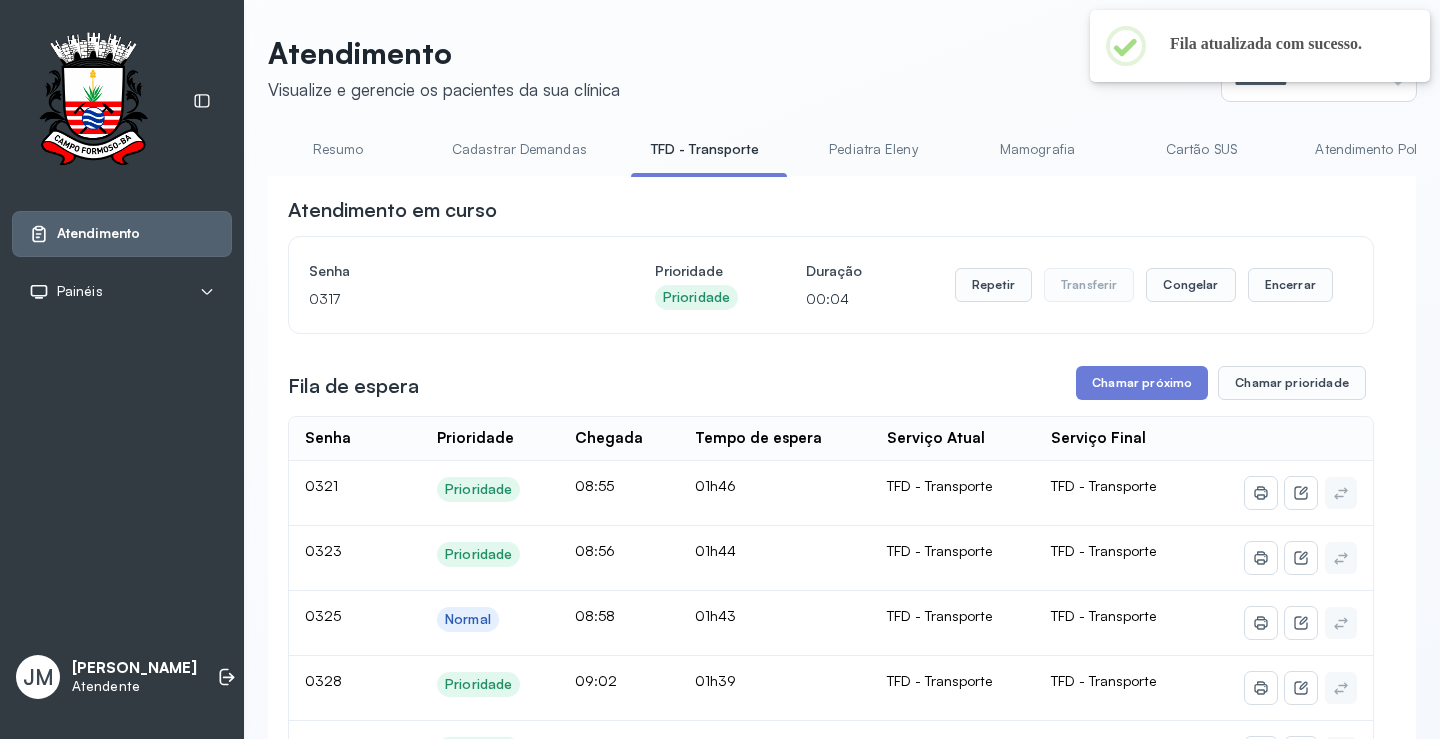 scroll, scrollTop: 200, scrollLeft: 0, axis: vertical 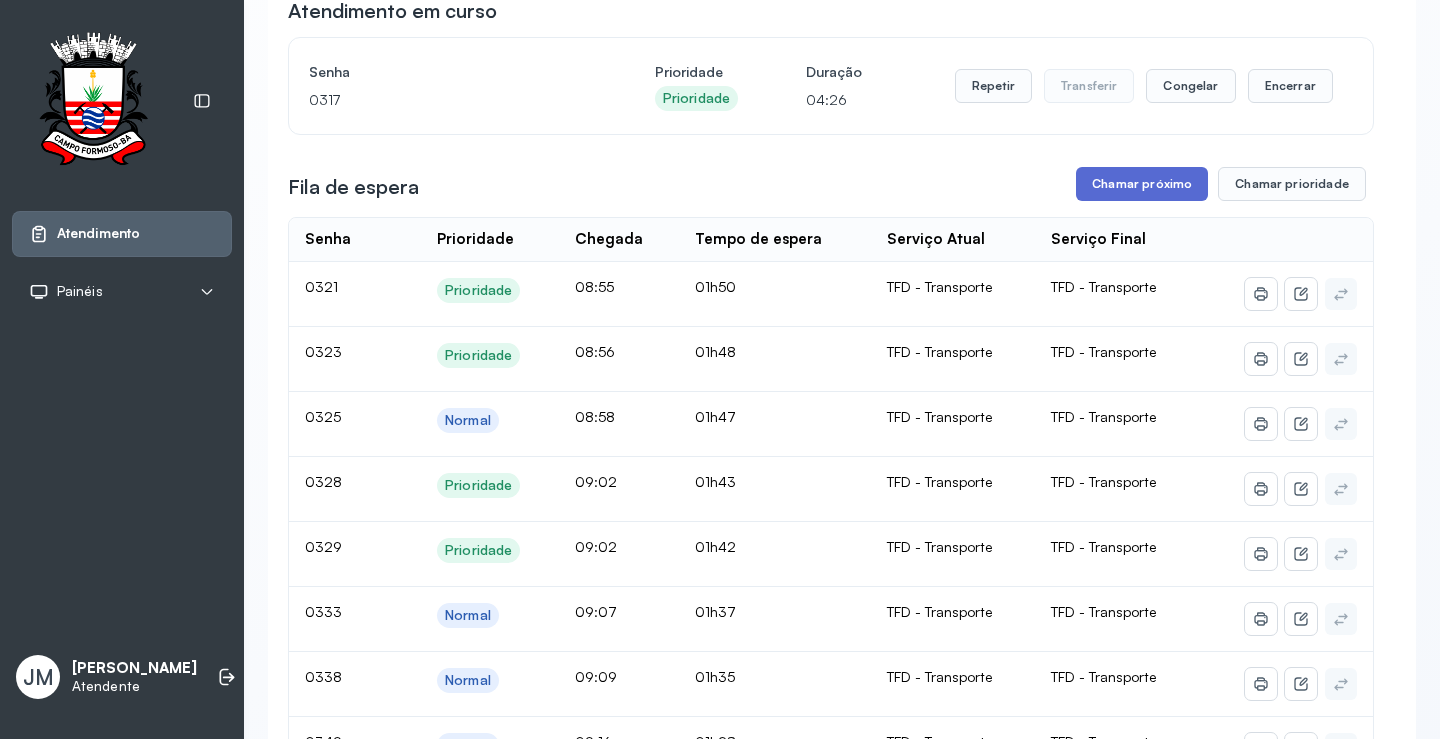 click on "Chamar próximo" at bounding box center [1142, 184] 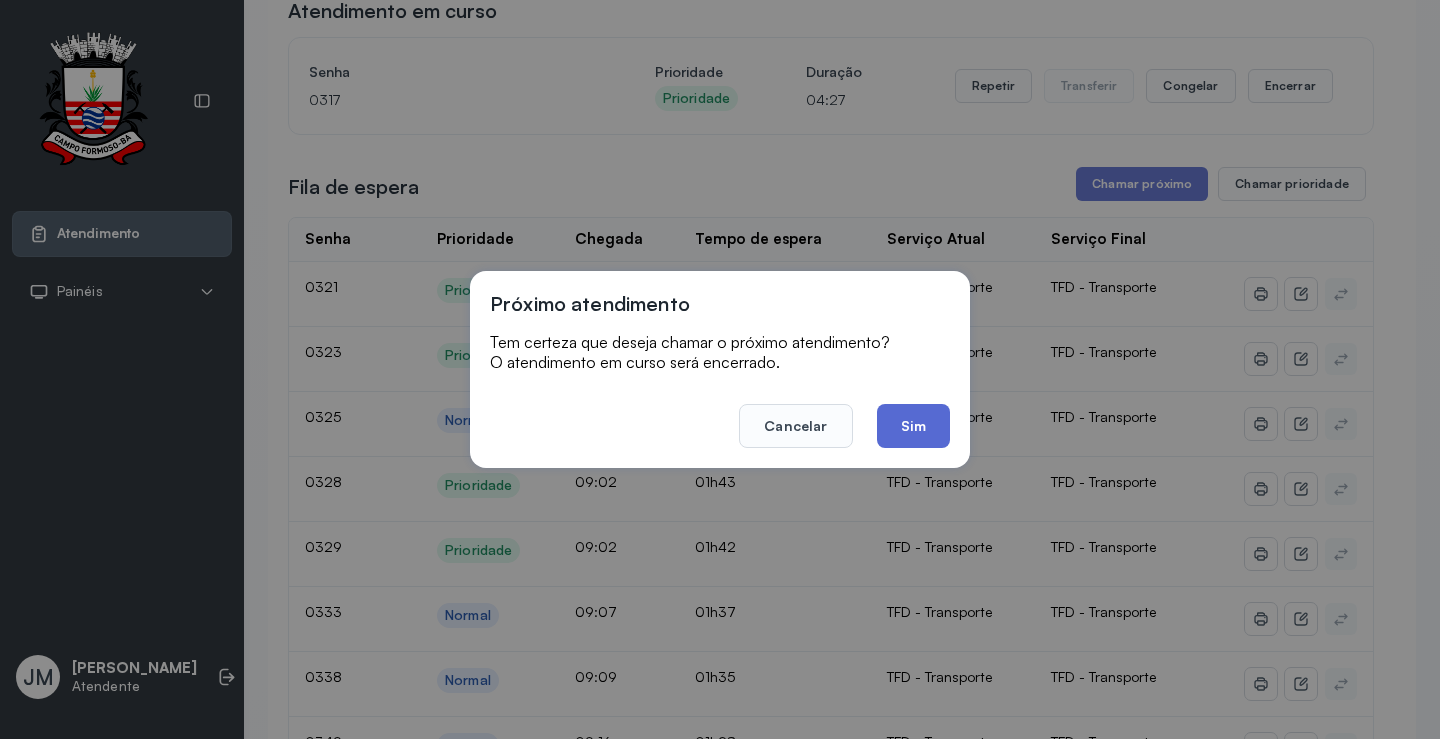 click on "Sim" 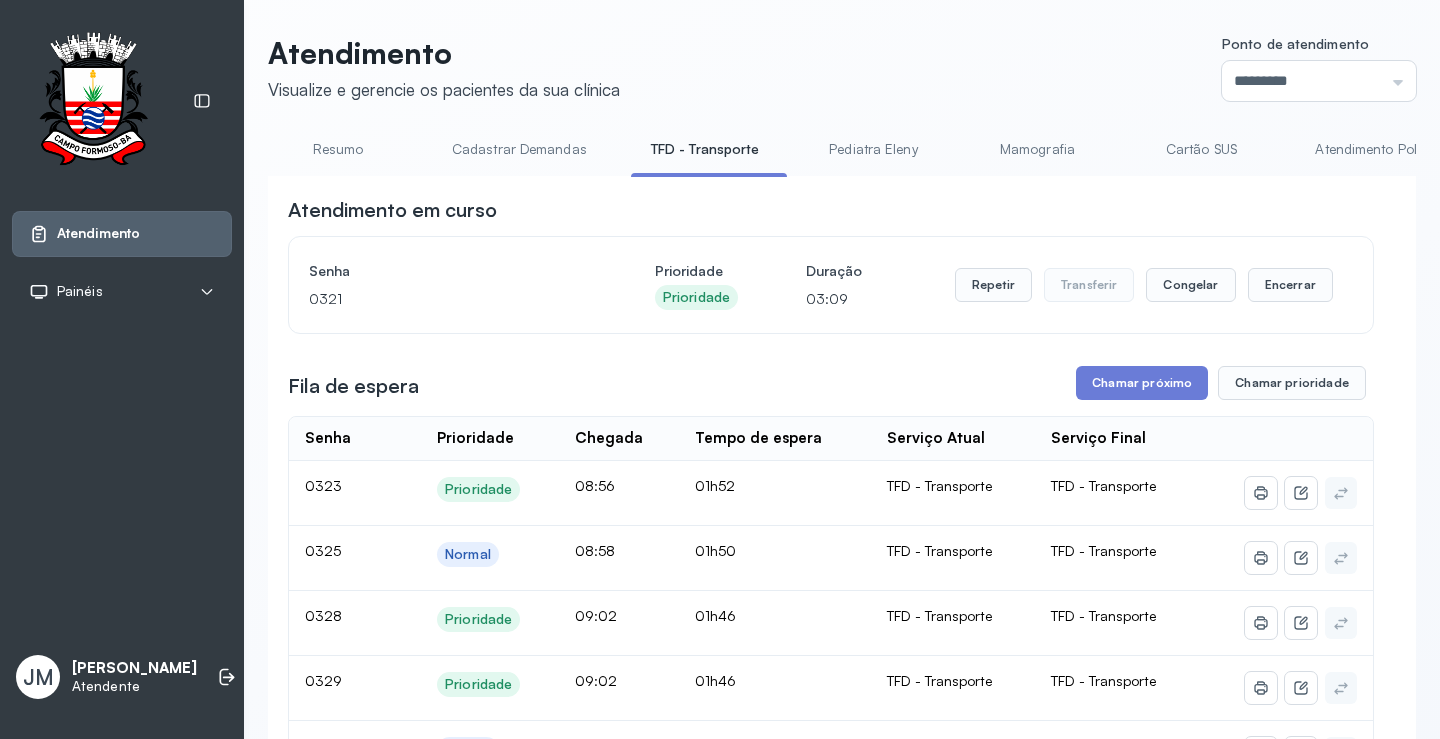 scroll, scrollTop: 200, scrollLeft: 0, axis: vertical 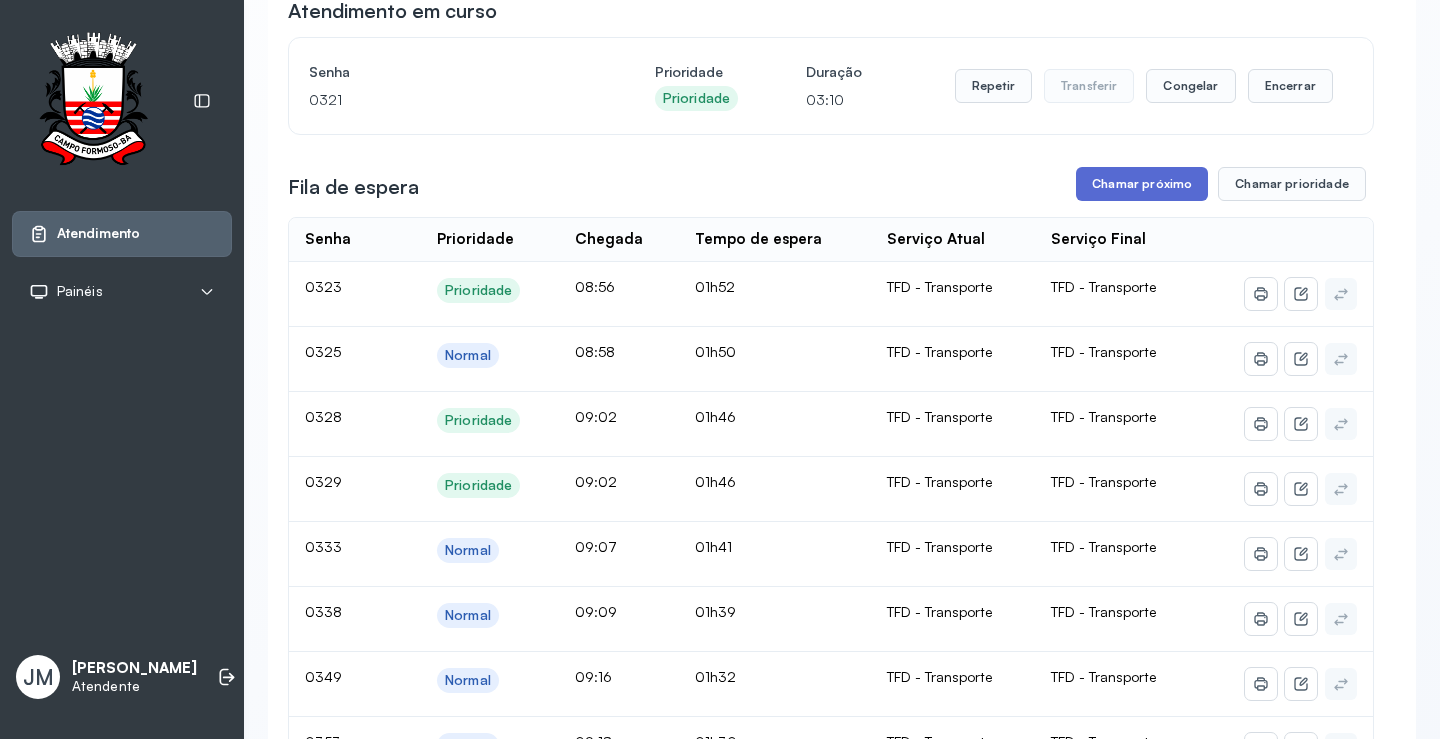 click on "Chamar próximo" at bounding box center (1142, 184) 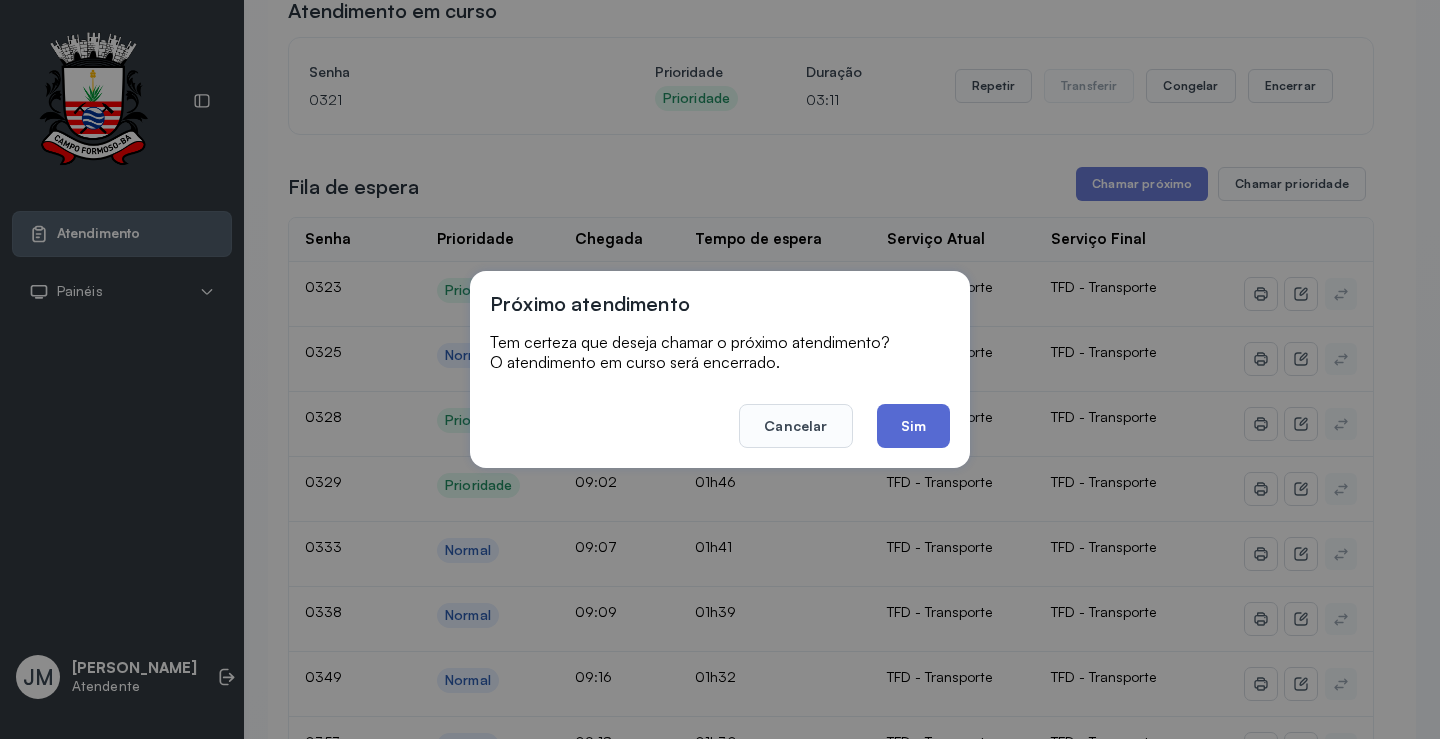 click on "Sim" 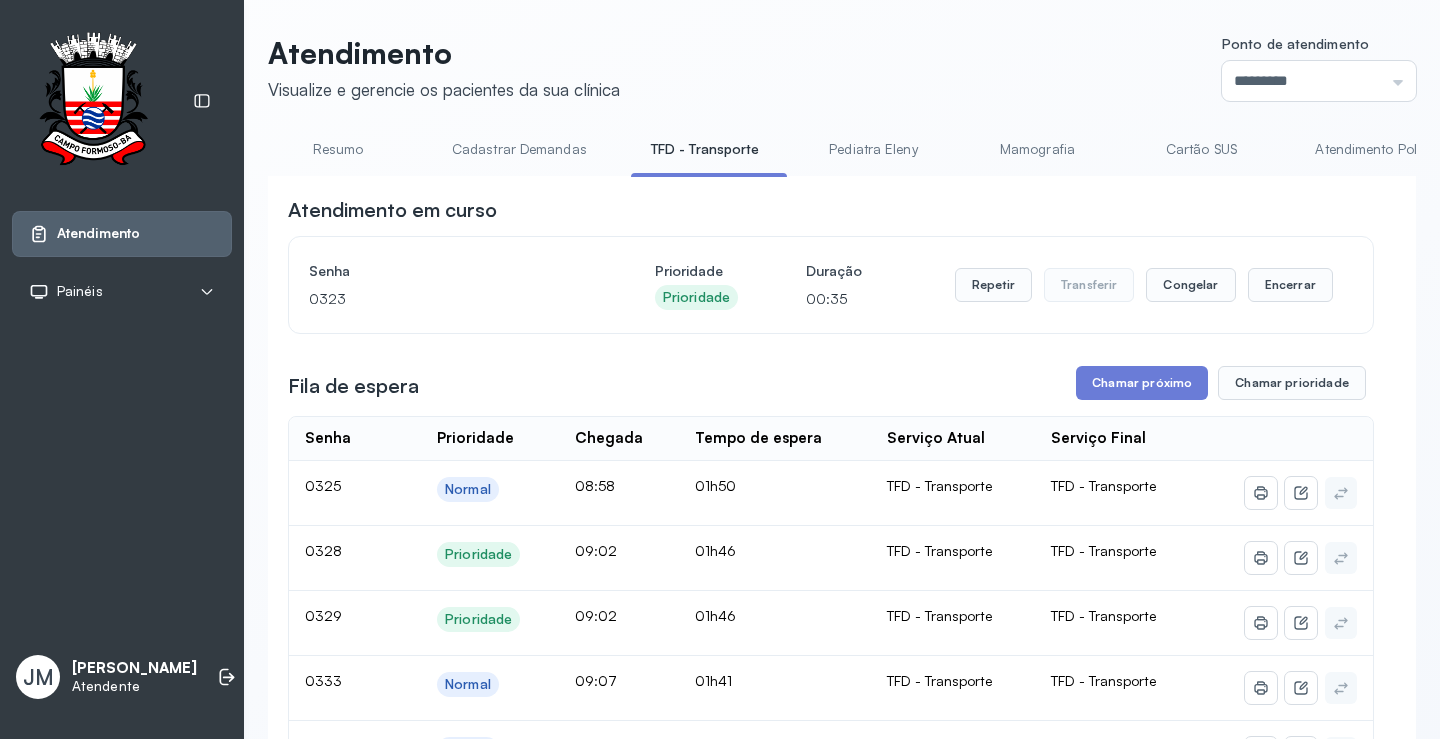 scroll, scrollTop: 200, scrollLeft: 0, axis: vertical 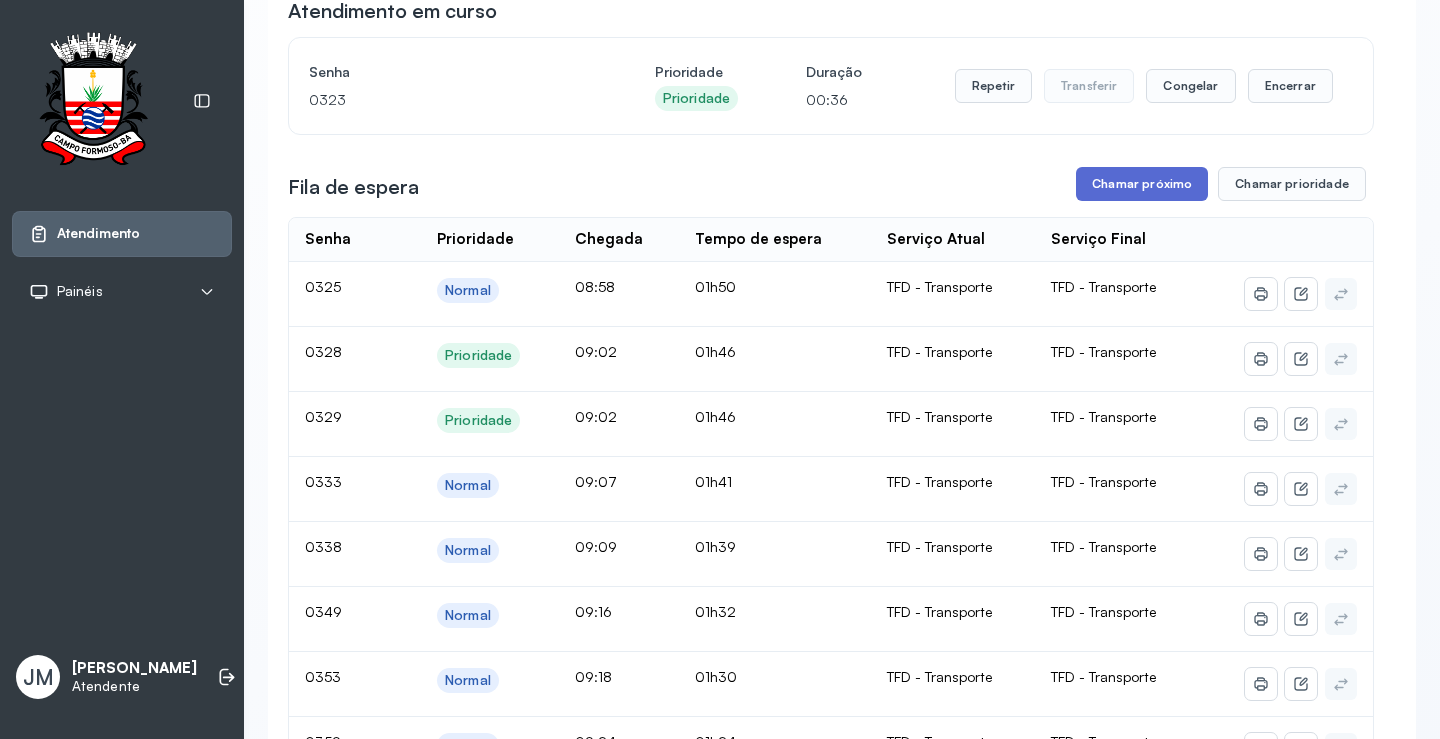 click on "Chamar próximo" at bounding box center [1142, 184] 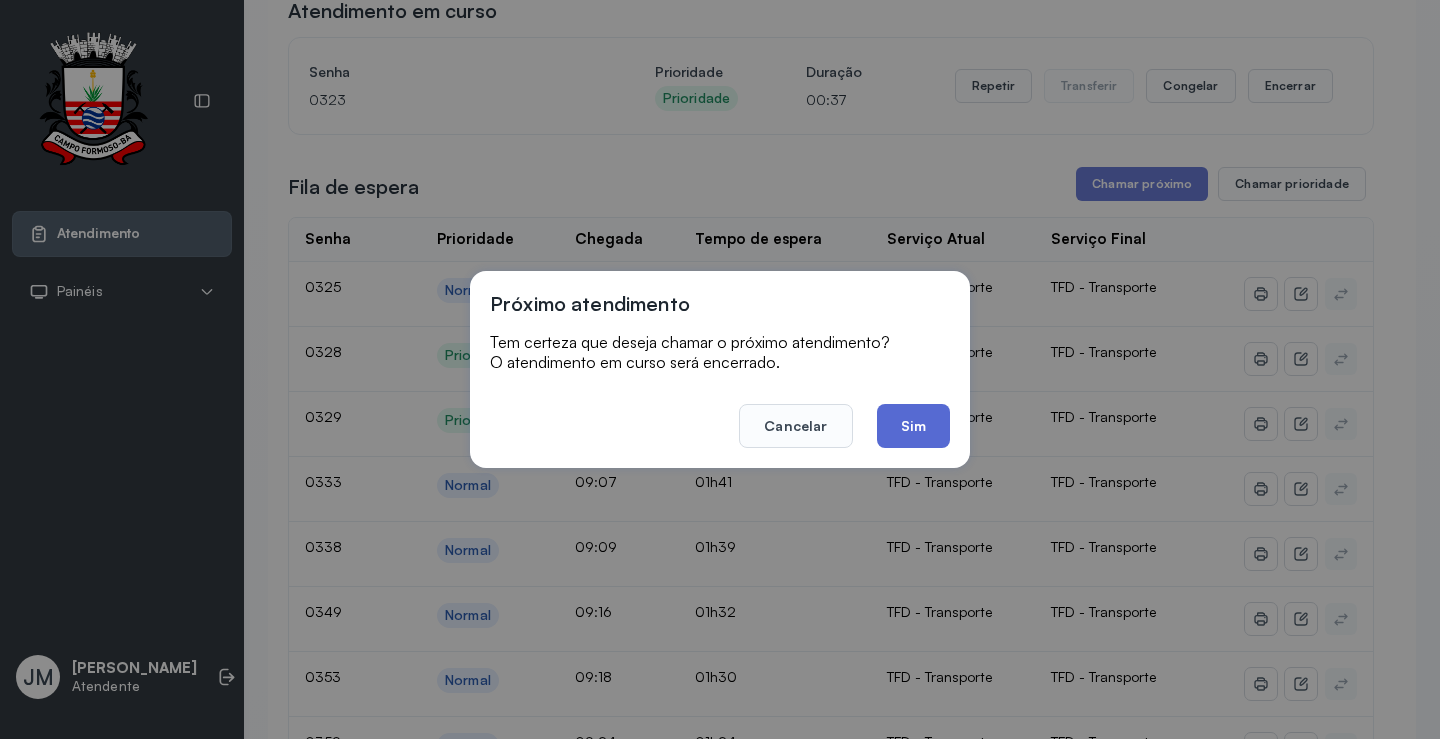 click on "Sim" 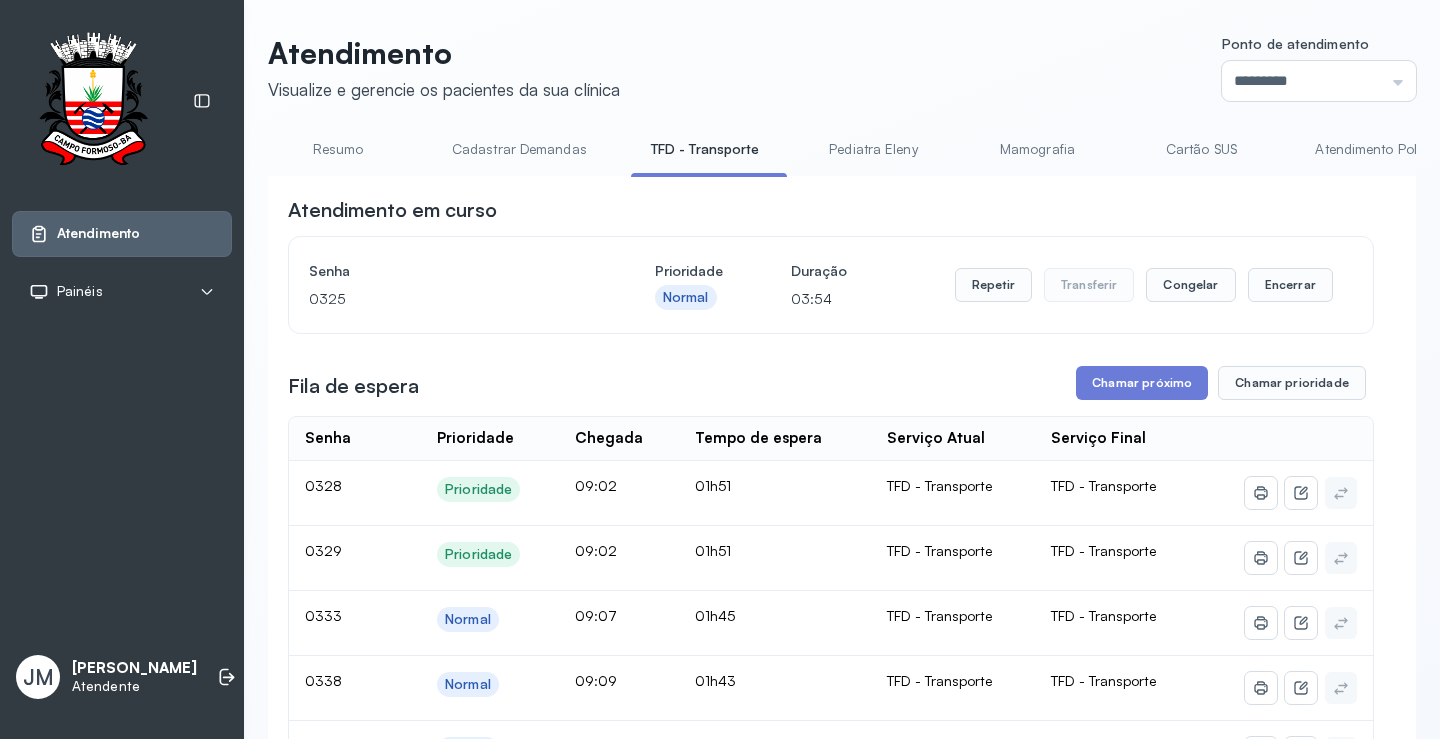 scroll, scrollTop: 200, scrollLeft: 0, axis: vertical 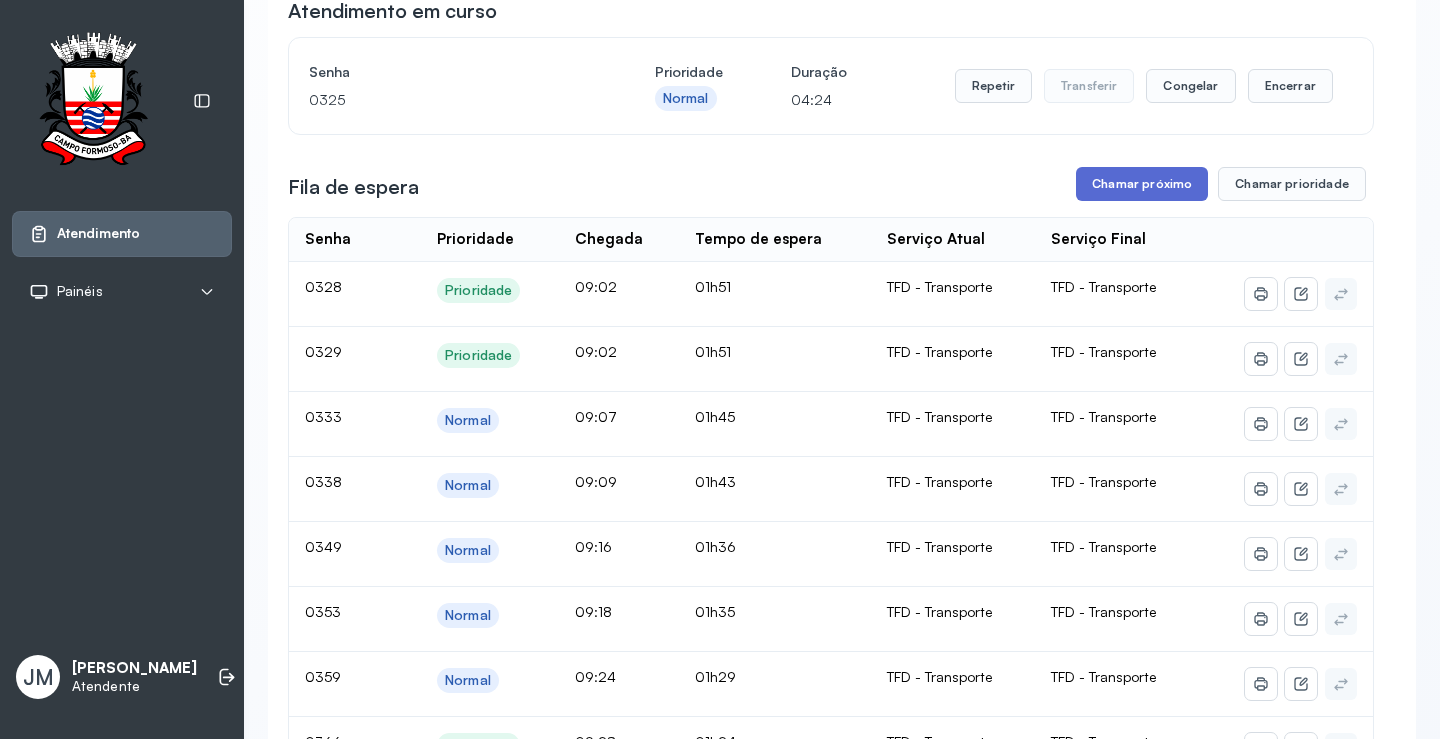 click on "Chamar próximo" at bounding box center (1142, 184) 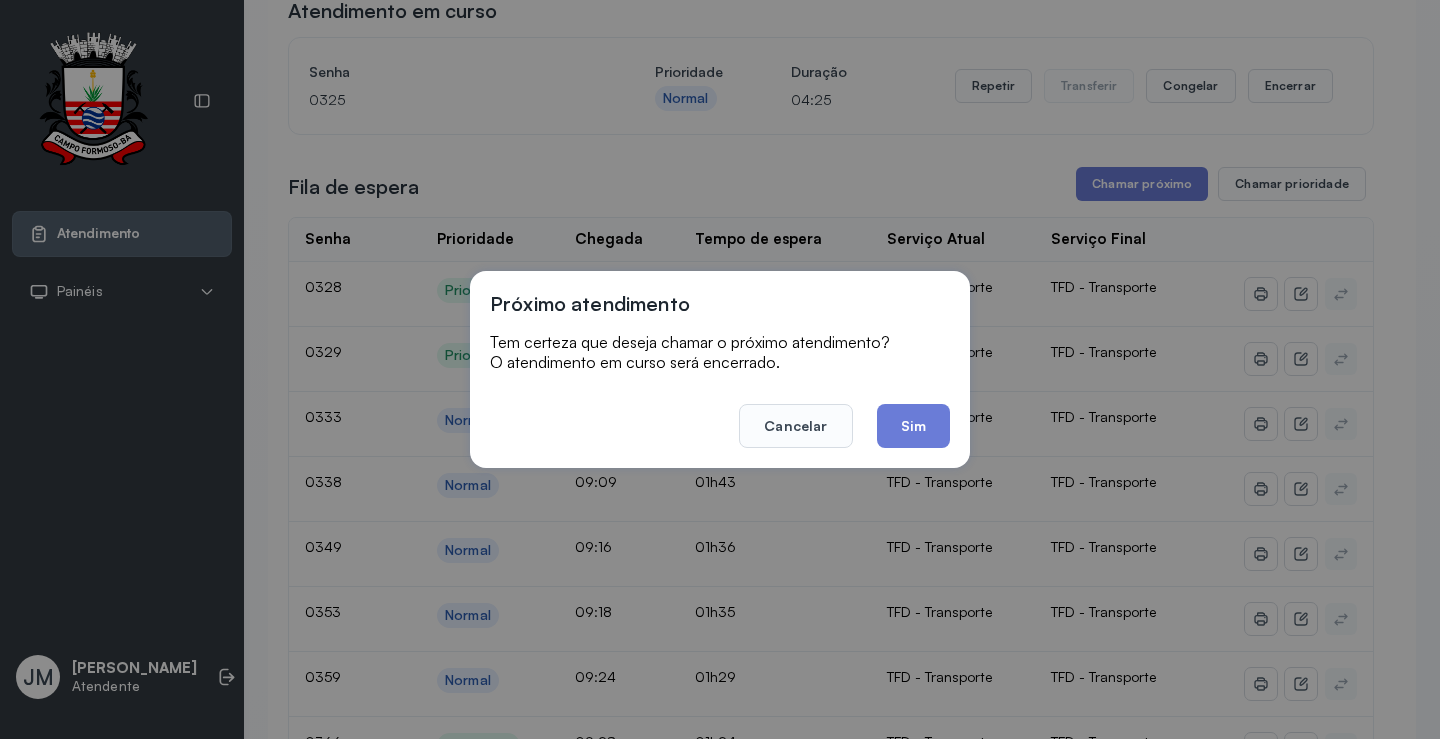 drag, startPoint x: 917, startPoint y: 425, endPoint x: 949, endPoint y: 413, distance: 34.176014 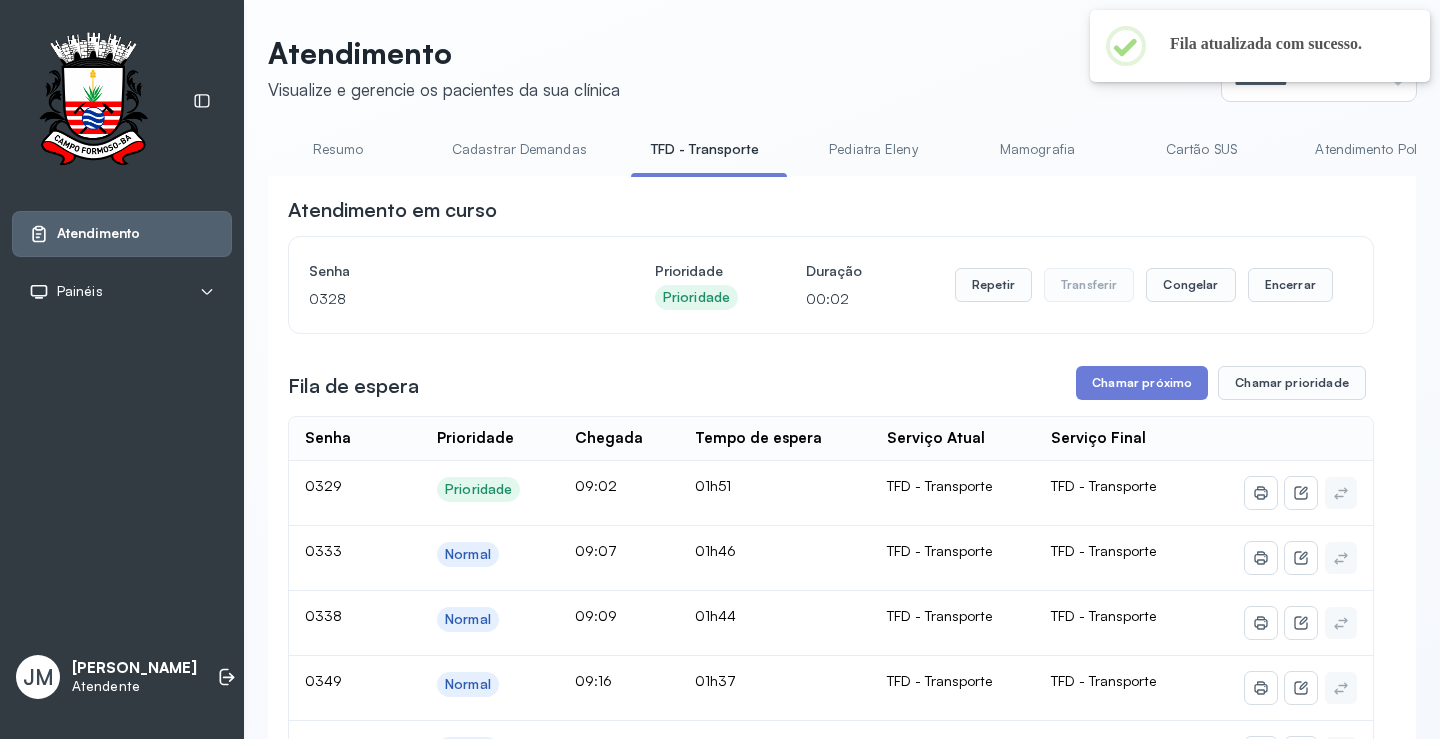 scroll, scrollTop: 200, scrollLeft: 0, axis: vertical 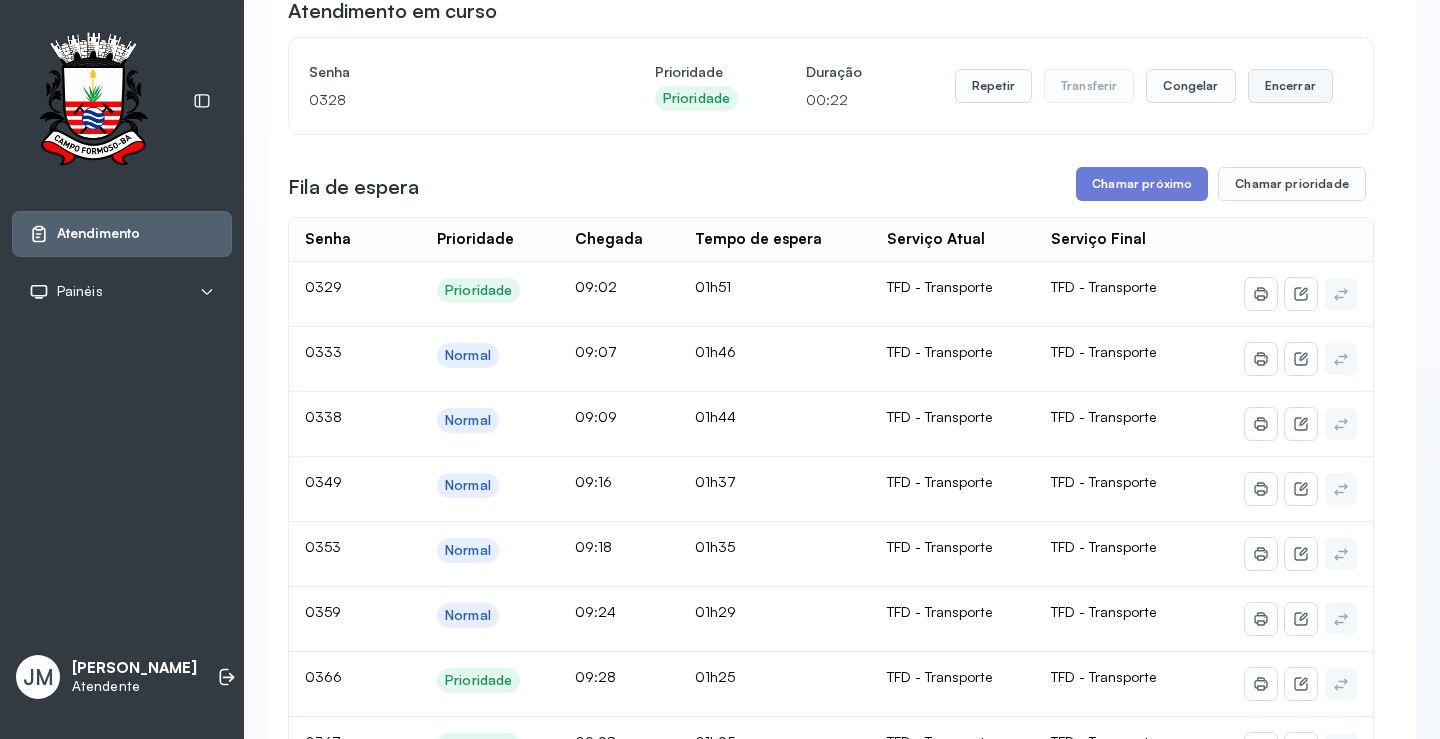 click on "Encerrar" at bounding box center (1290, 86) 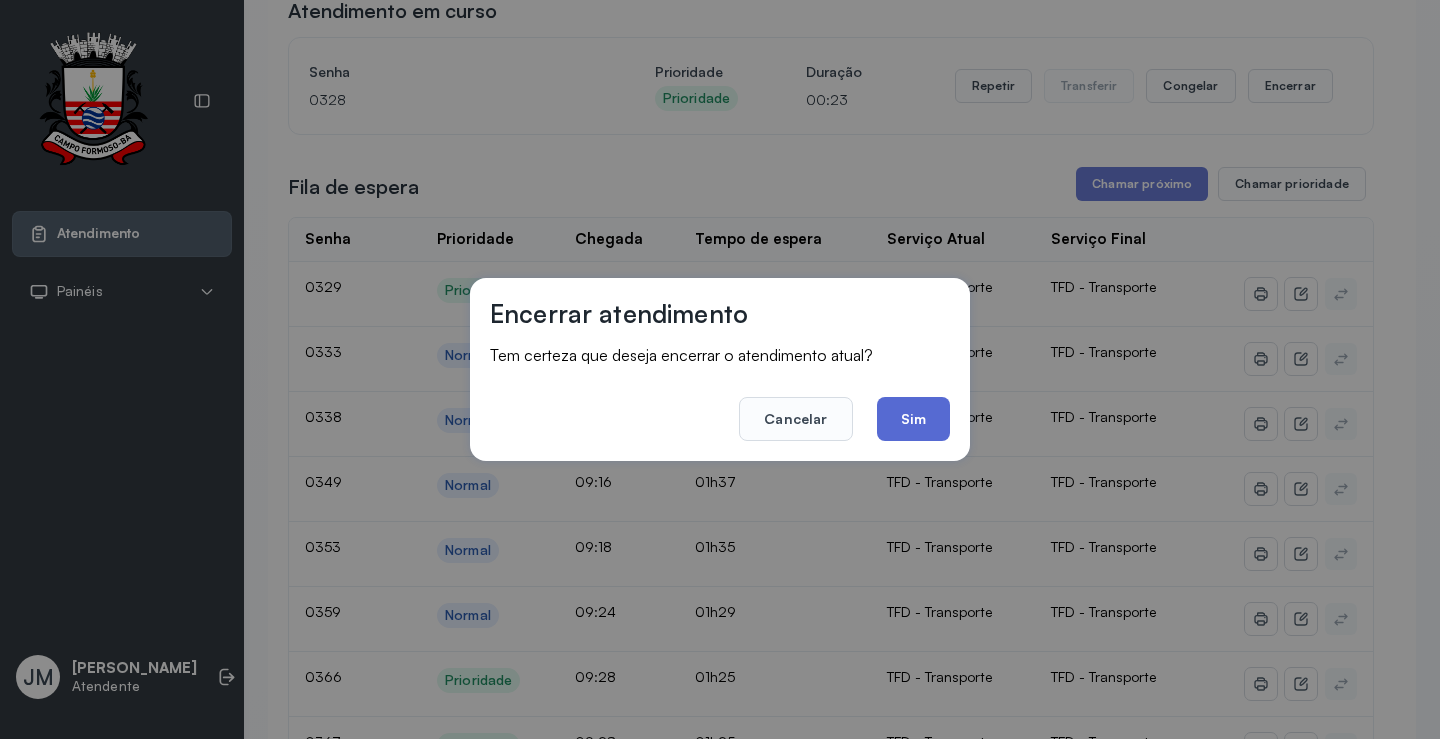 click on "Sim" 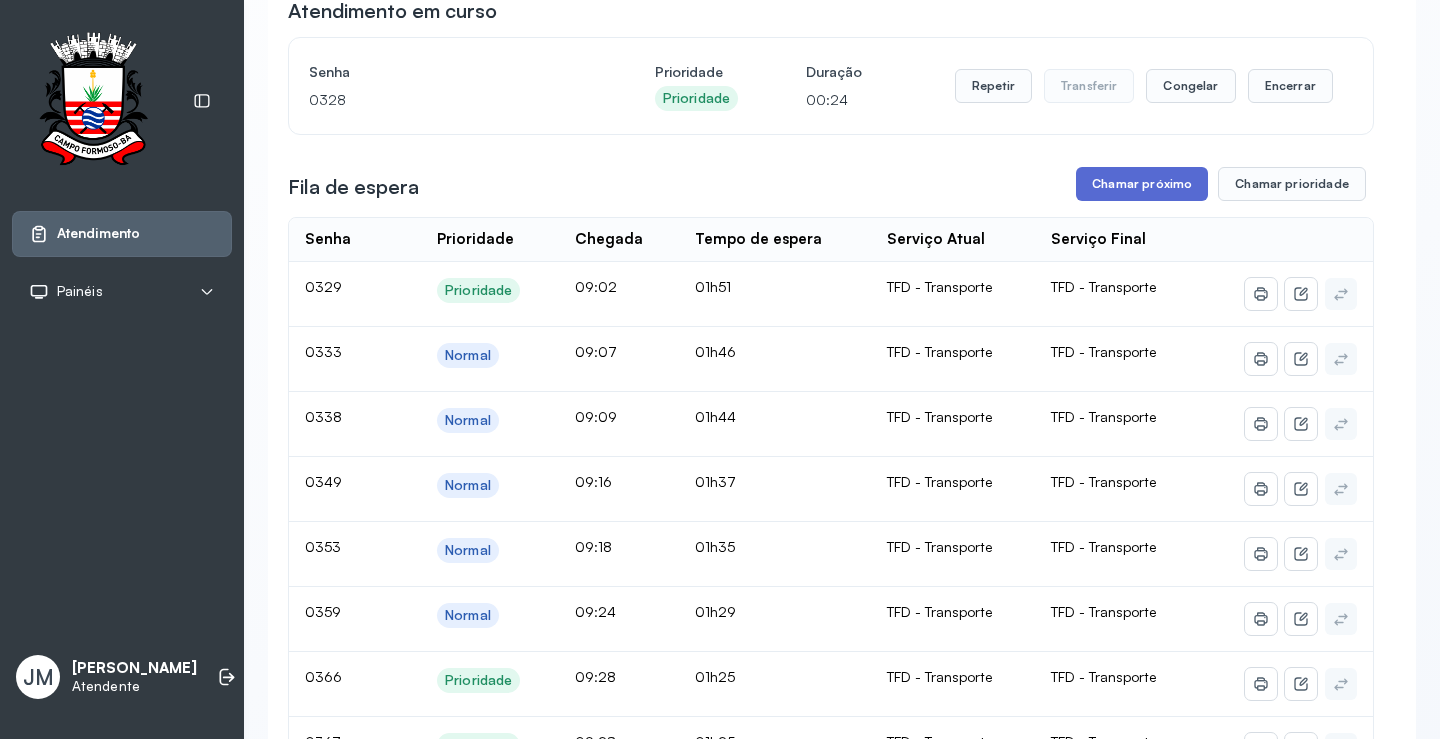click on "Chamar próximo" at bounding box center (1142, 184) 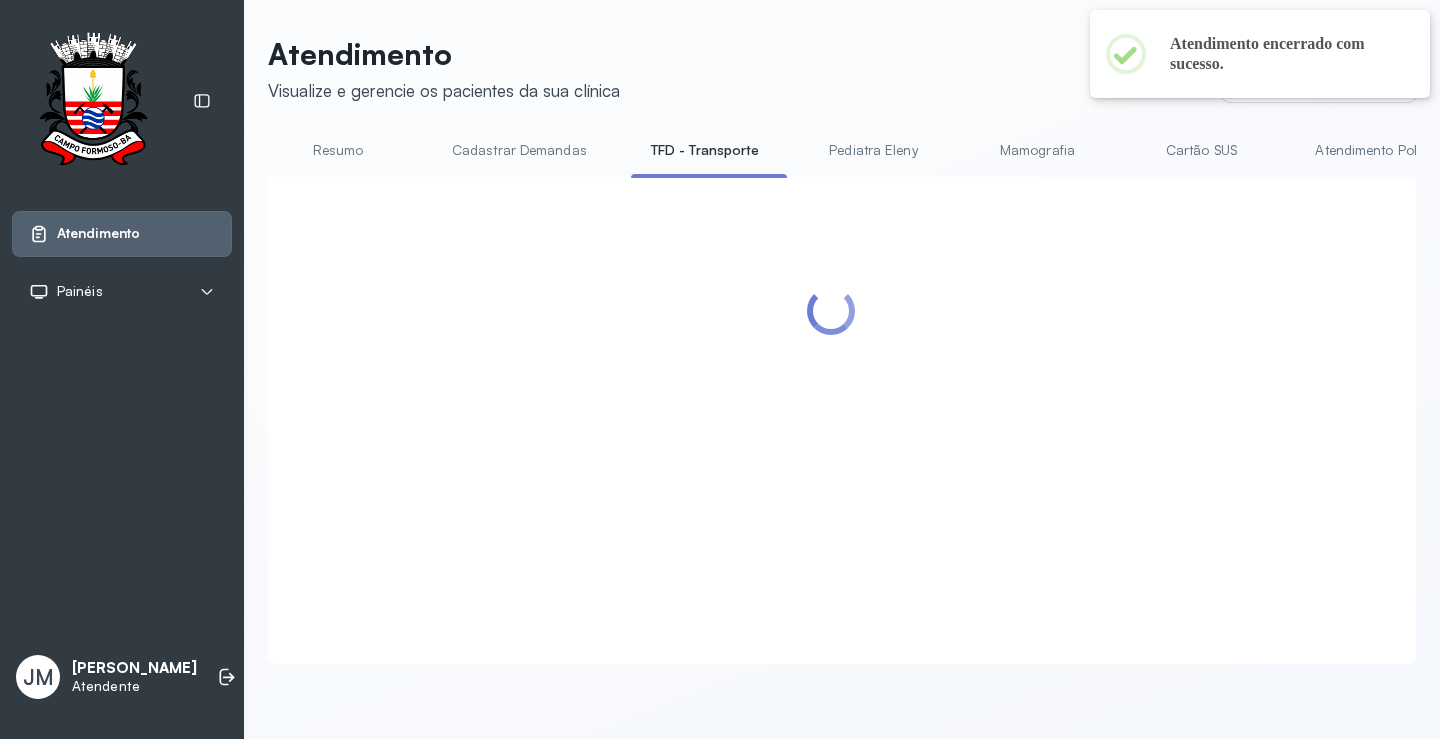 drag, startPoint x: 907, startPoint y: 418, endPoint x: 906, endPoint y: 401, distance: 17.029387 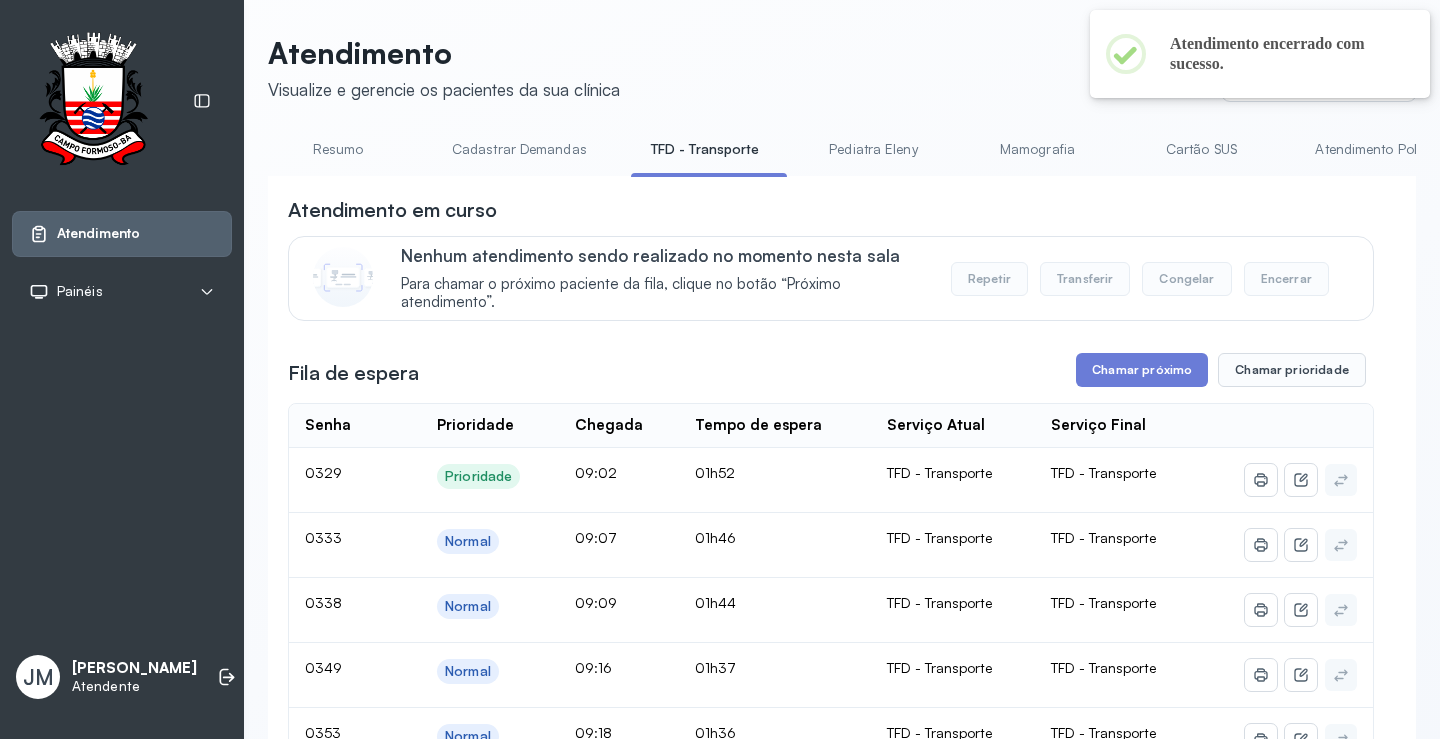 scroll, scrollTop: 200, scrollLeft: 0, axis: vertical 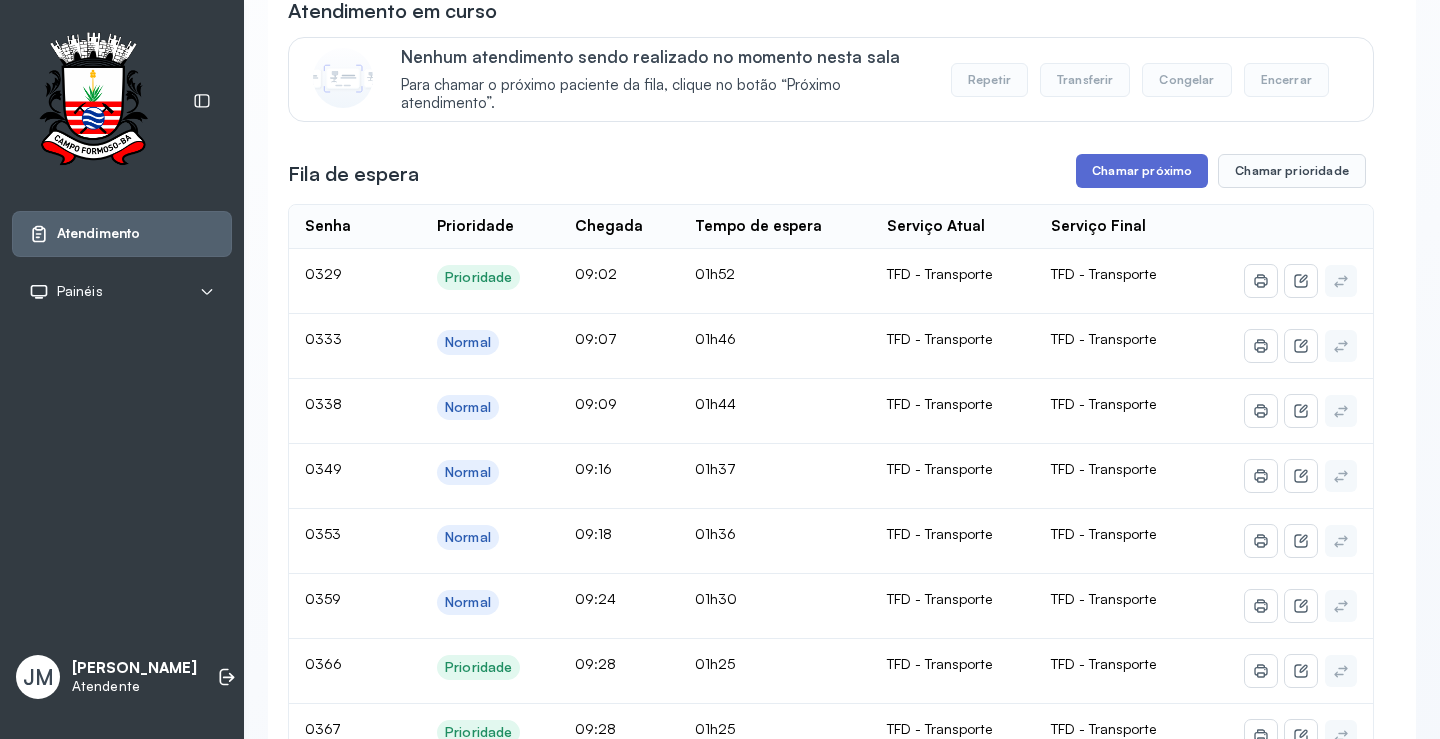 click on "Chamar próximo" at bounding box center (1142, 171) 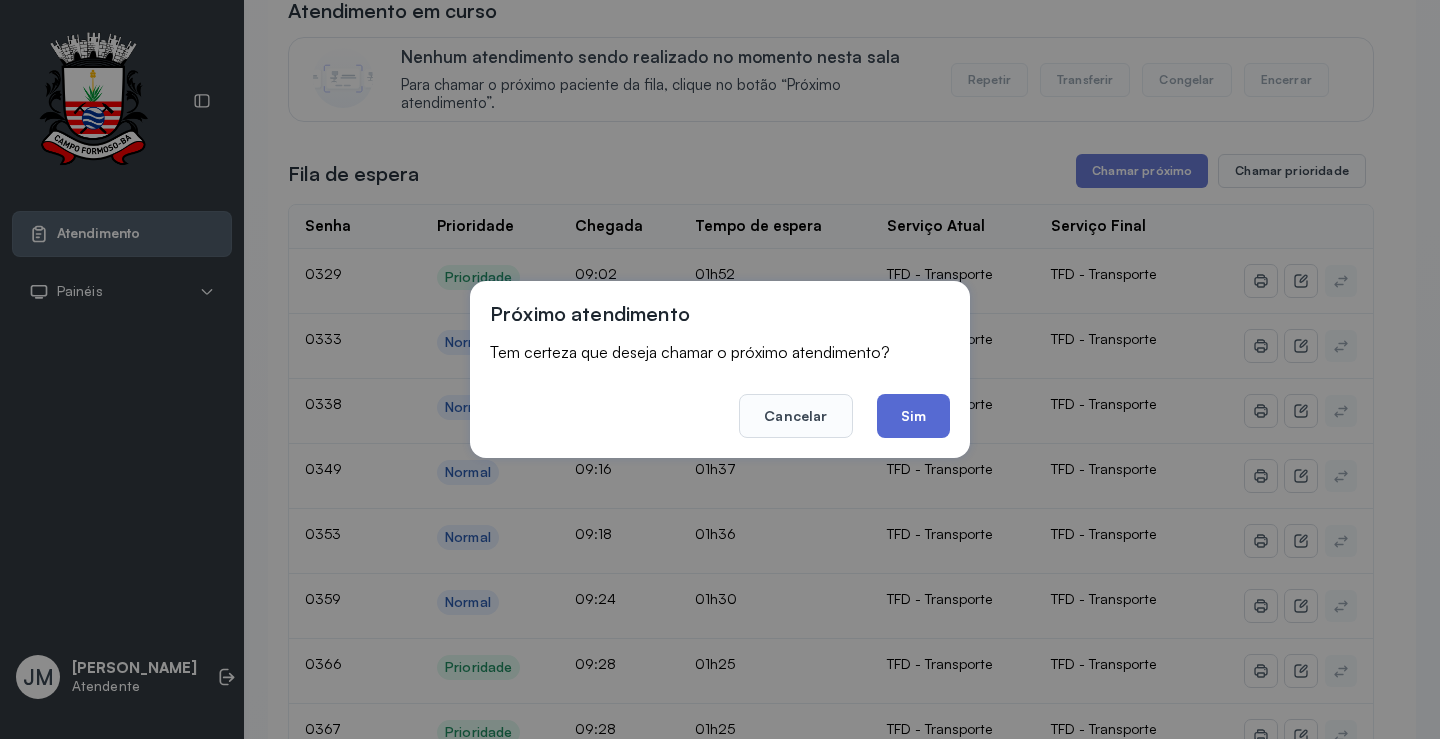 click on "Sim" 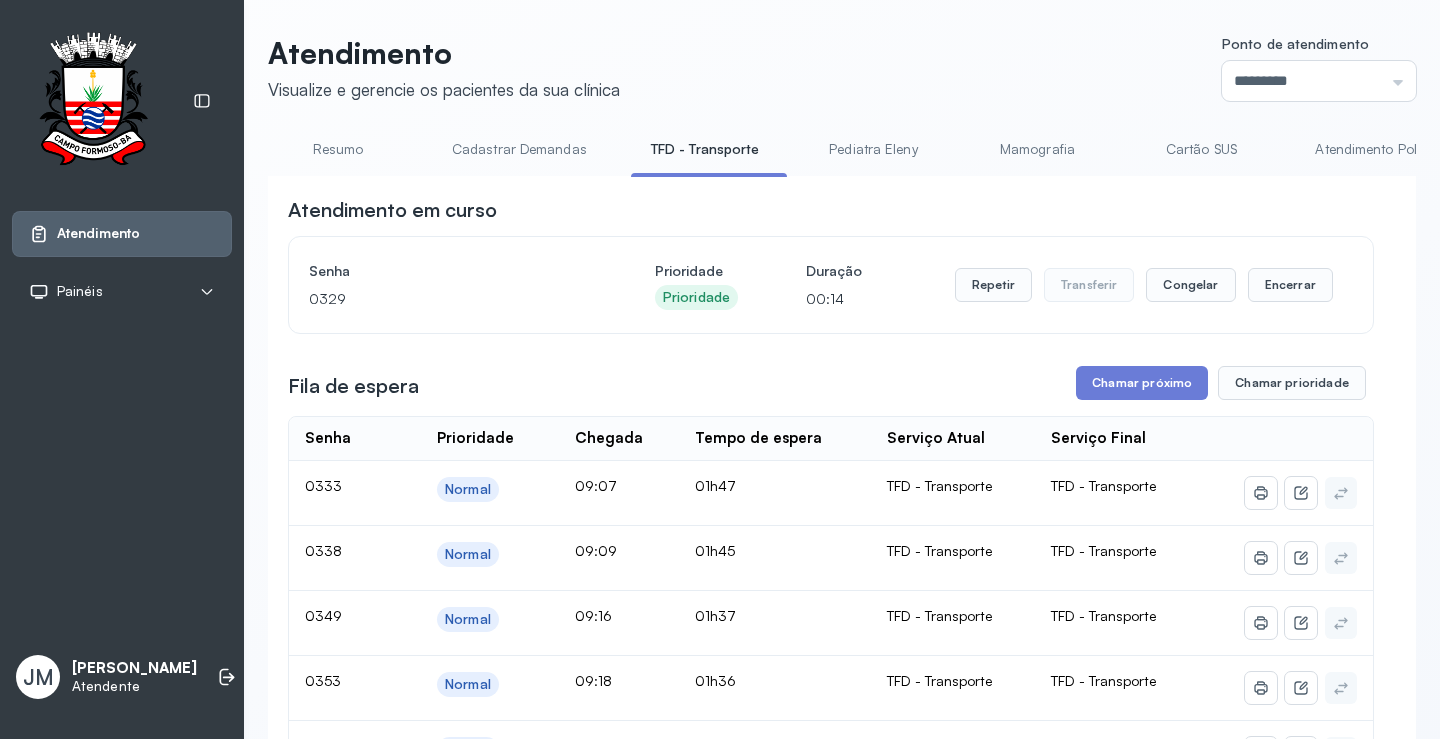 scroll, scrollTop: 200, scrollLeft: 0, axis: vertical 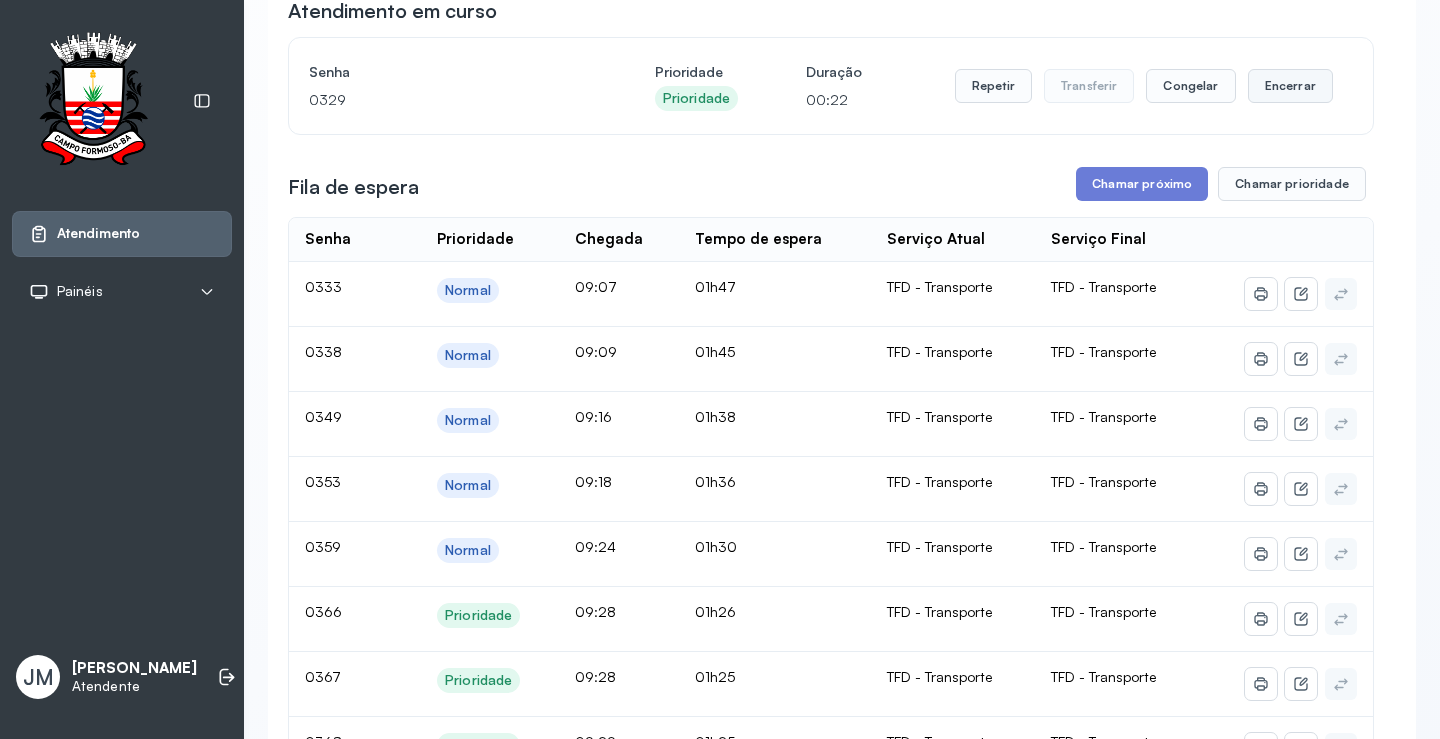 click on "Encerrar" at bounding box center [1290, 86] 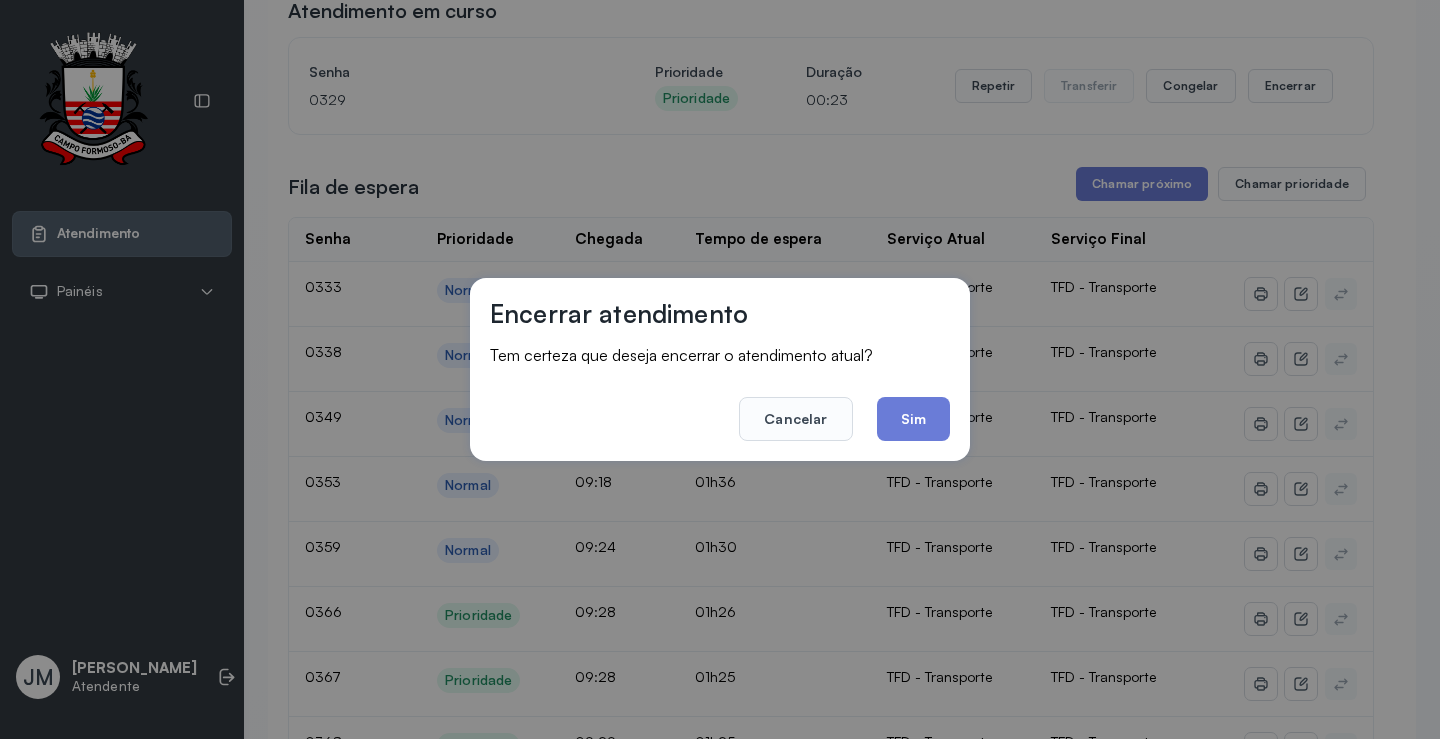 drag, startPoint x: 900, startPoint y: 418, endPoint x: 942, endPoint y: 359, distance: 72.42237 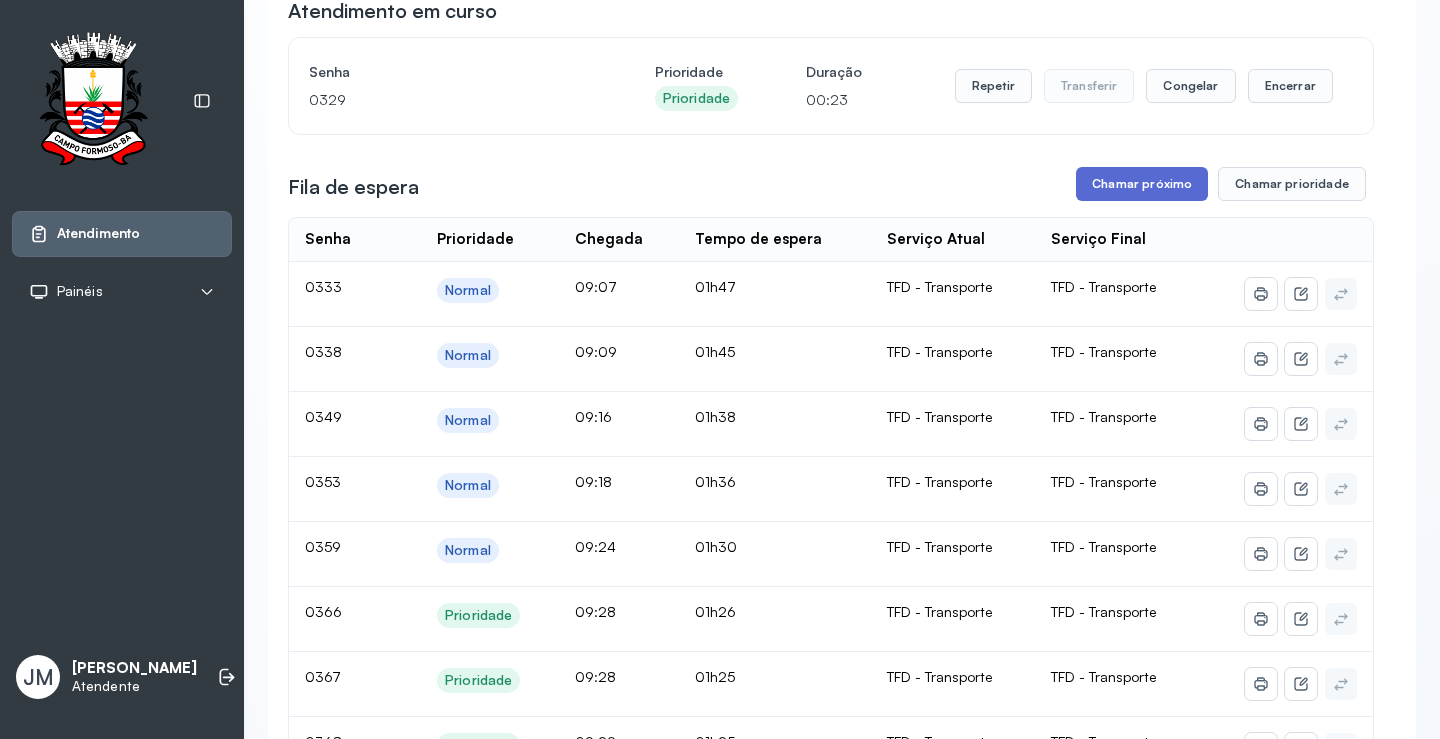 click on "Chamar próximo" at bounding box center (1142, 184) 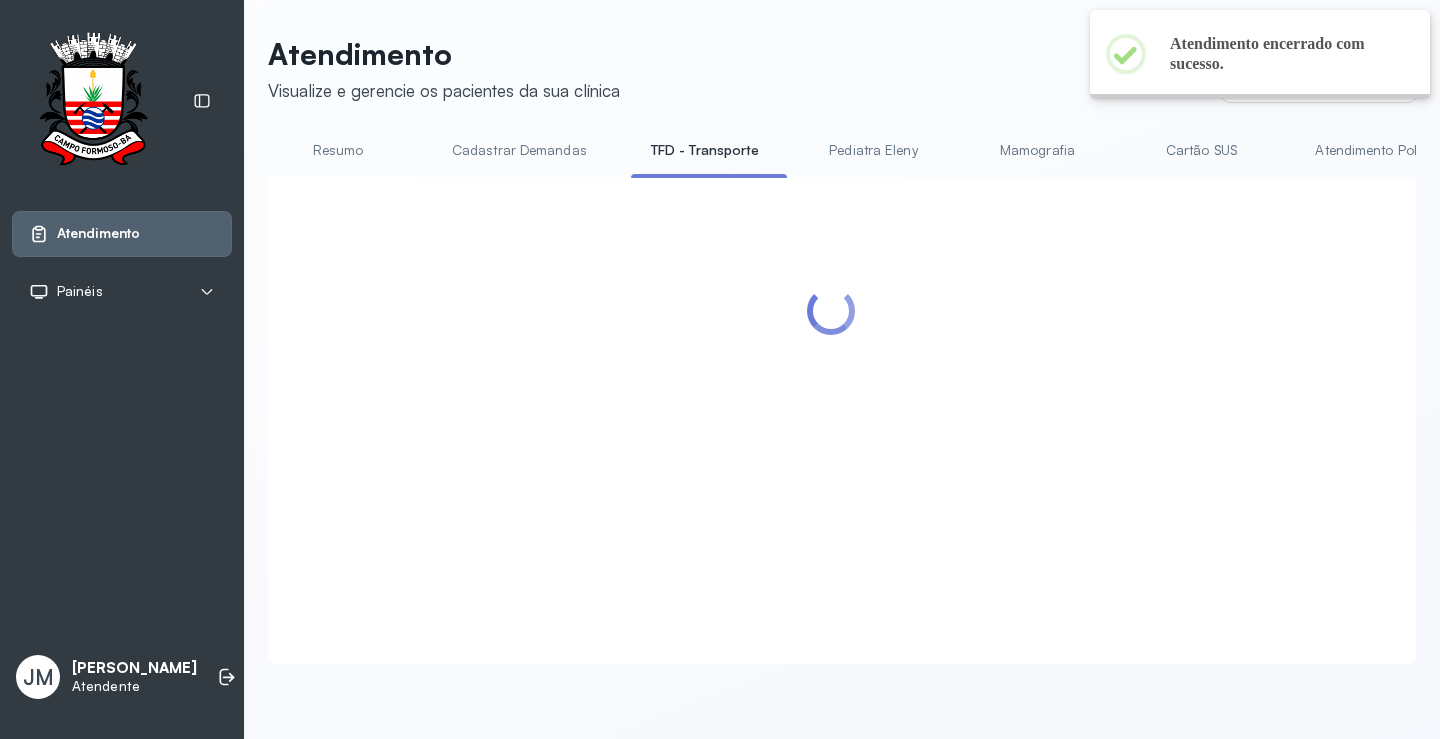 scroll, scrollTop: 1, scrollLeft: 0, axis: vertical 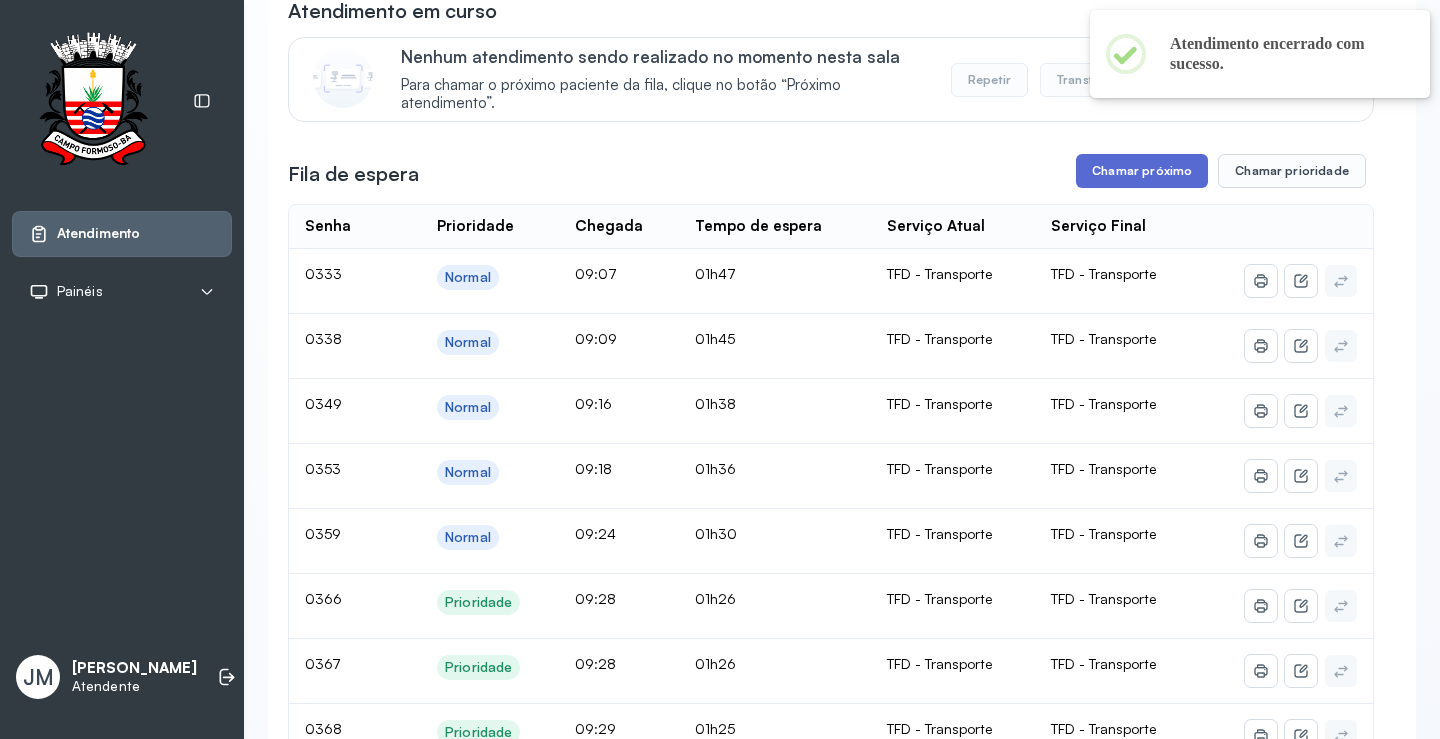 click on "Chamar próximo" at bounding box center [1142, 171] 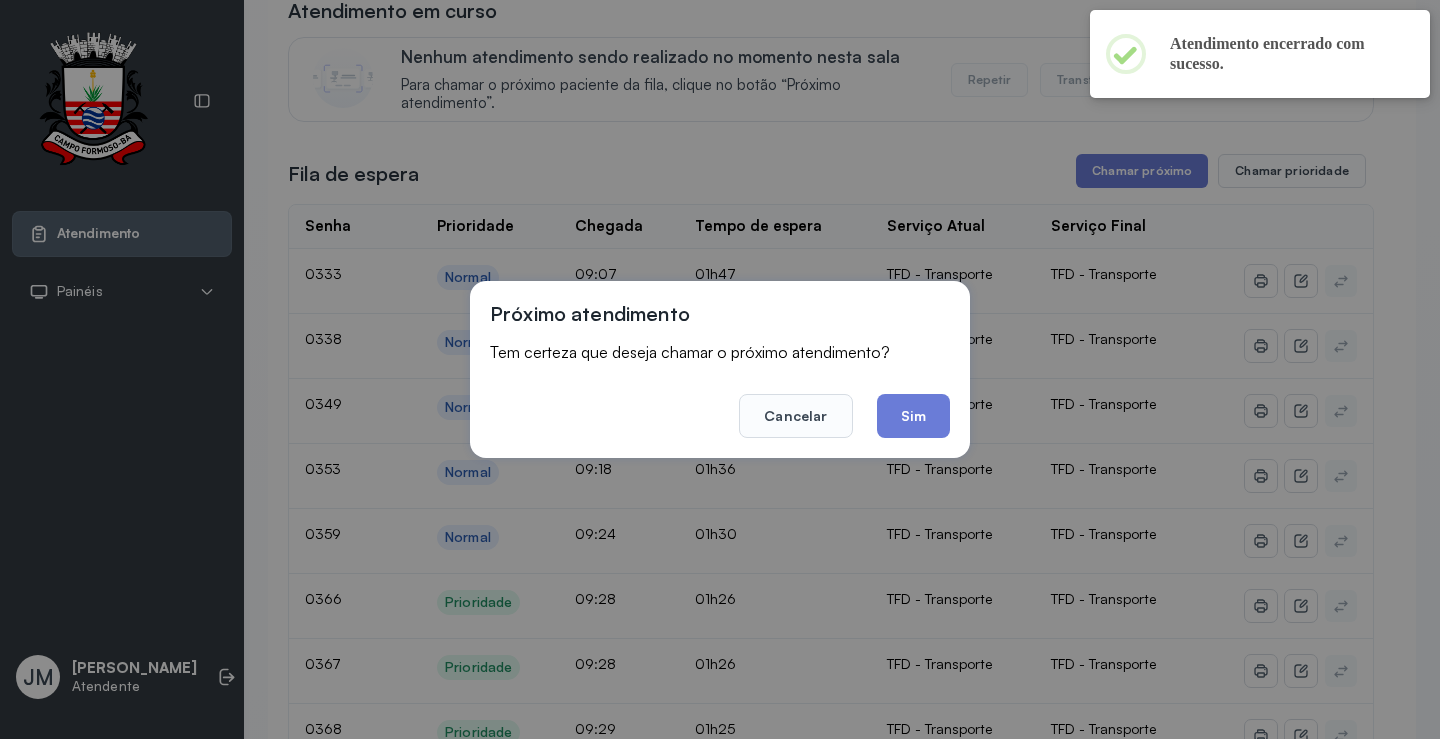 drag, startPoint x: 925, startPoint y: 403, endPoint x: 916, endPoint y: 386, distance: 19.235384 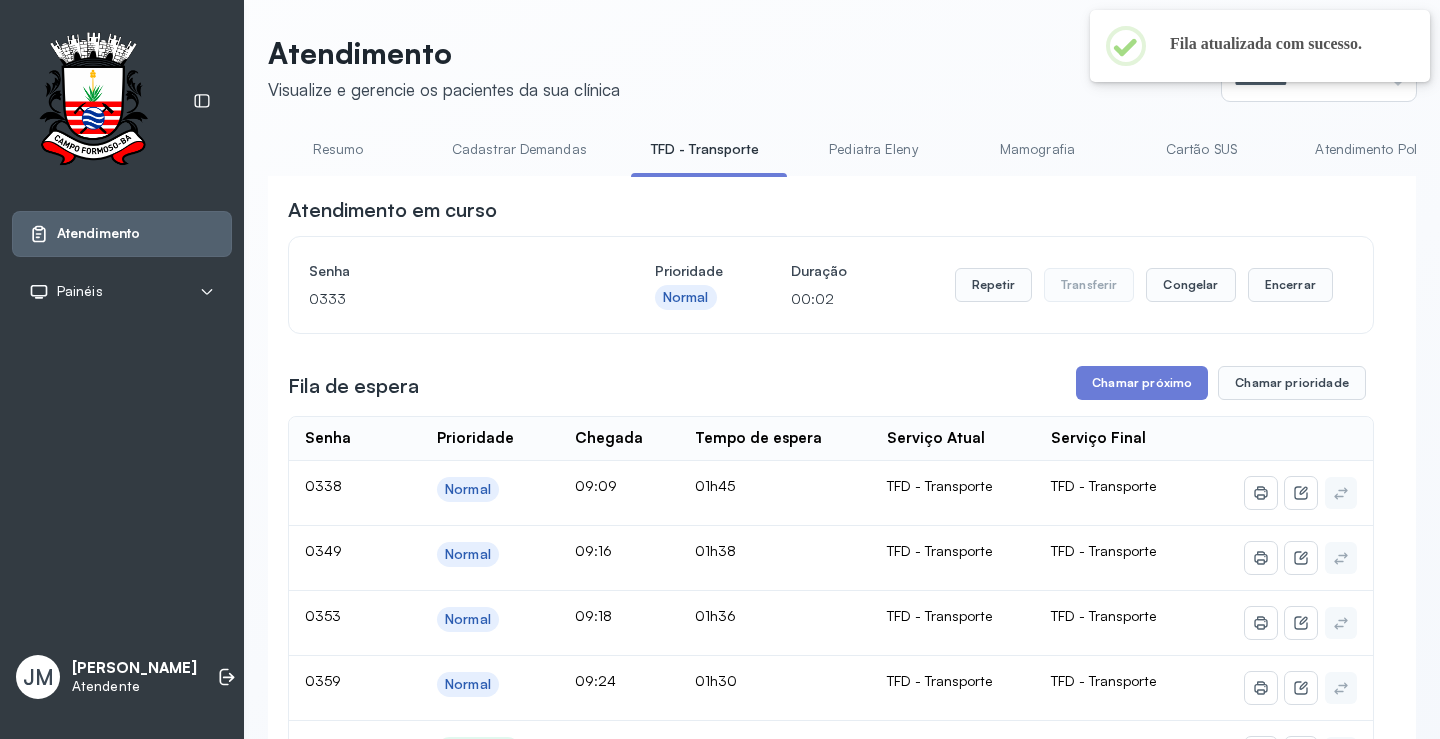 scroll, scrollTop: 200, scrollLeft: 0, axis: vertical 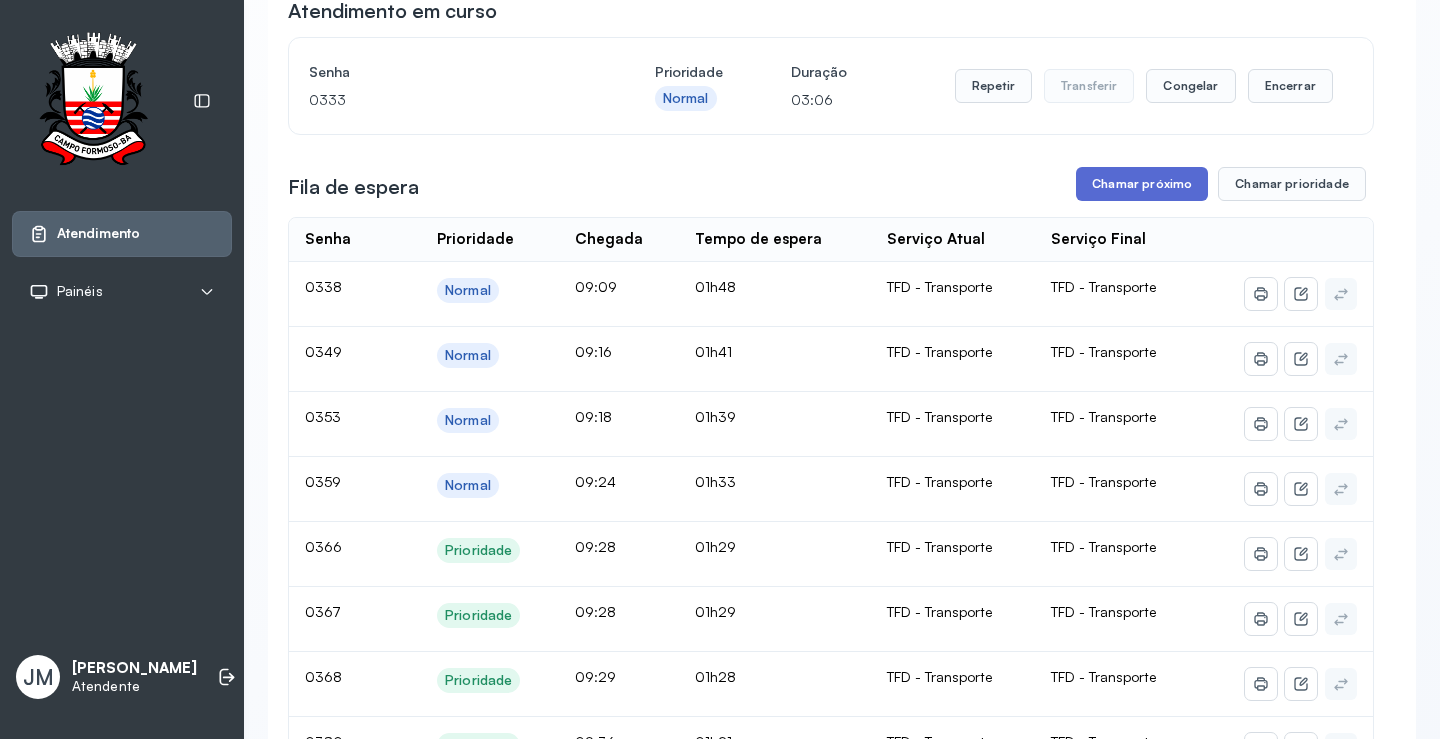 click on "Chamar próximo" at bounding box center (1142, 184) 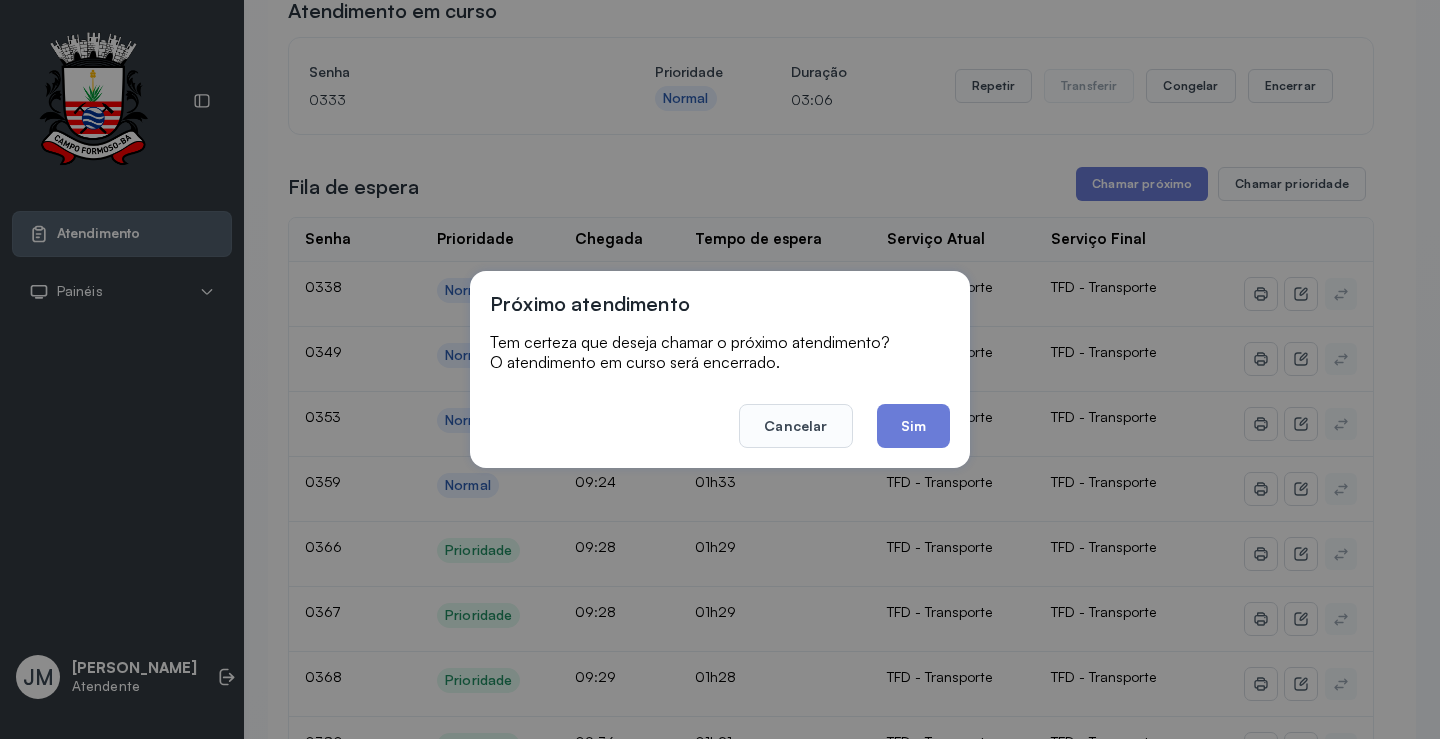 click on "Sim" 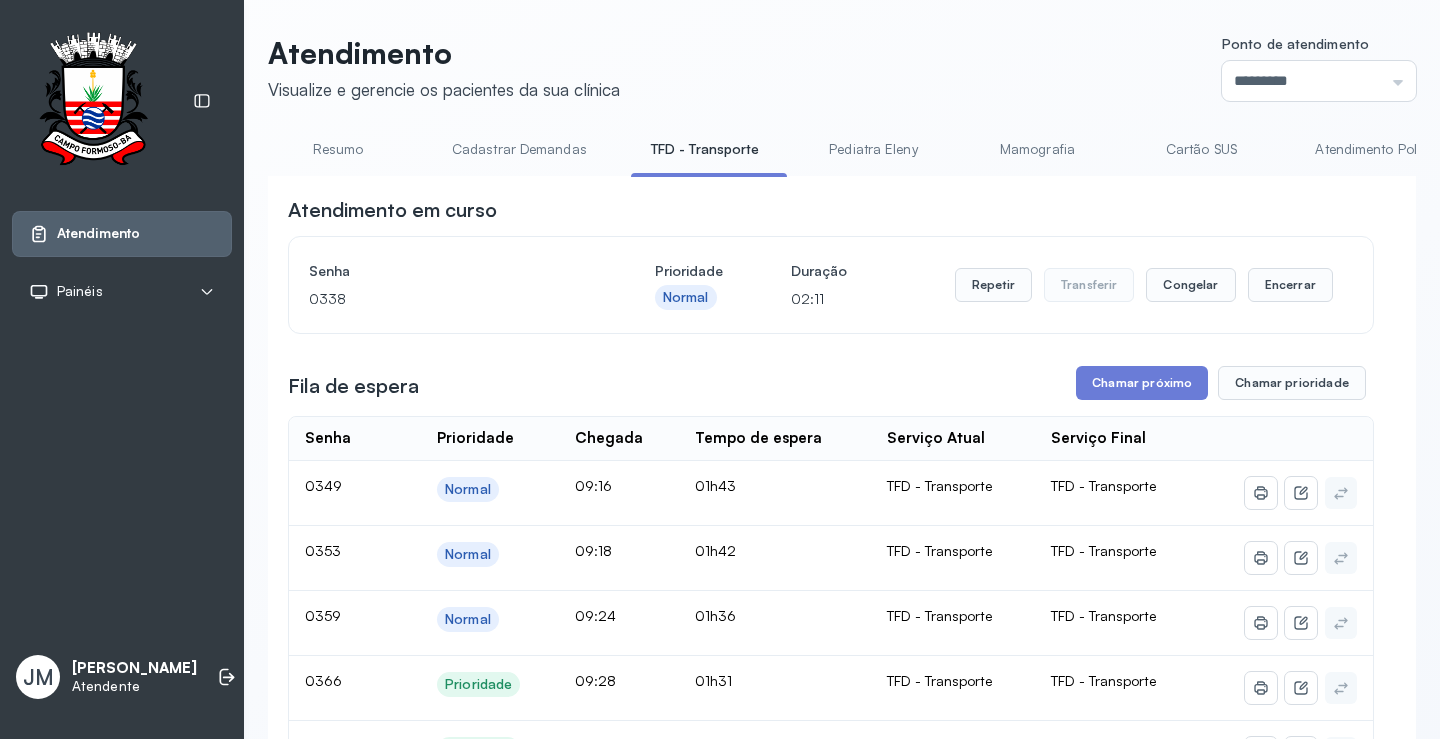 scroll, scrollTop: 200, scrollLeft: 0, axis: vertical 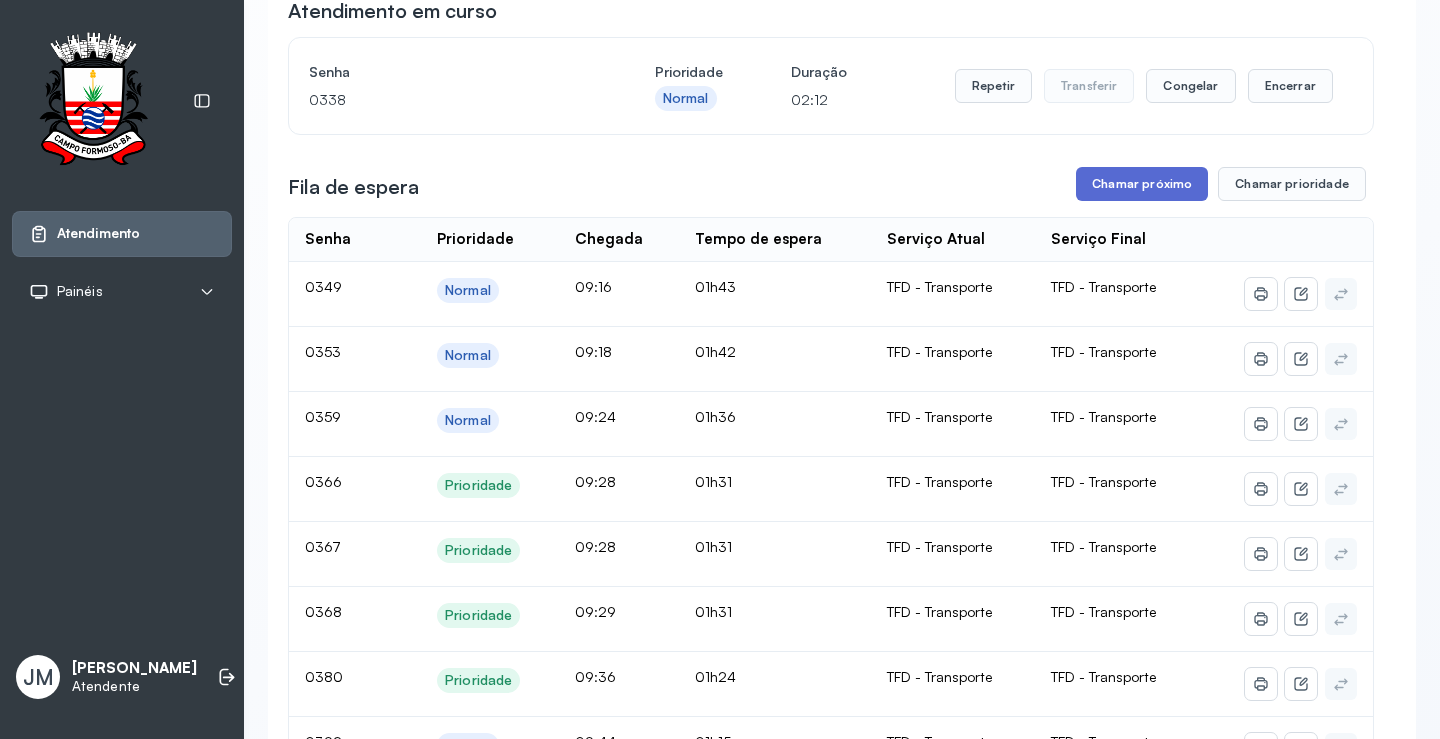 click on "Chamar próximo" at bounding box center (1142, 184) 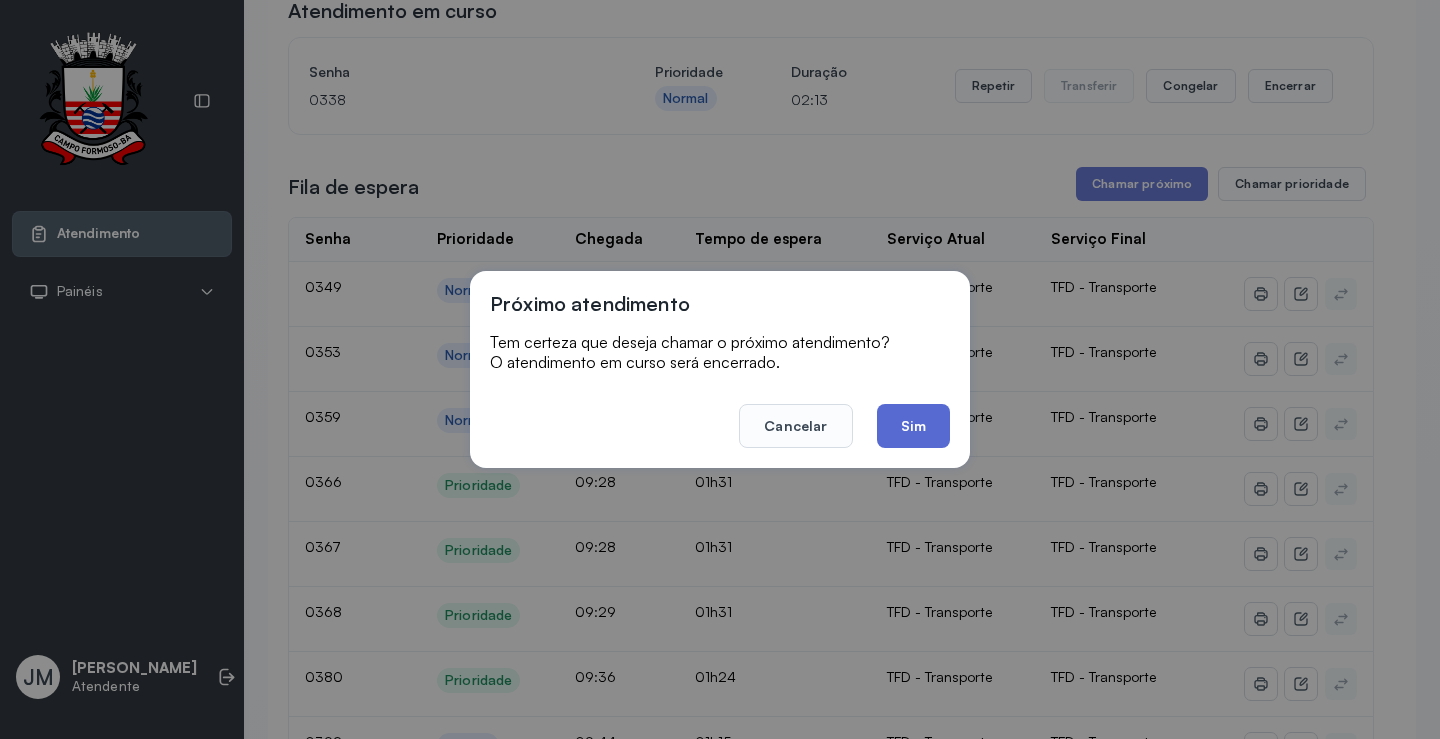 click on "Sim" 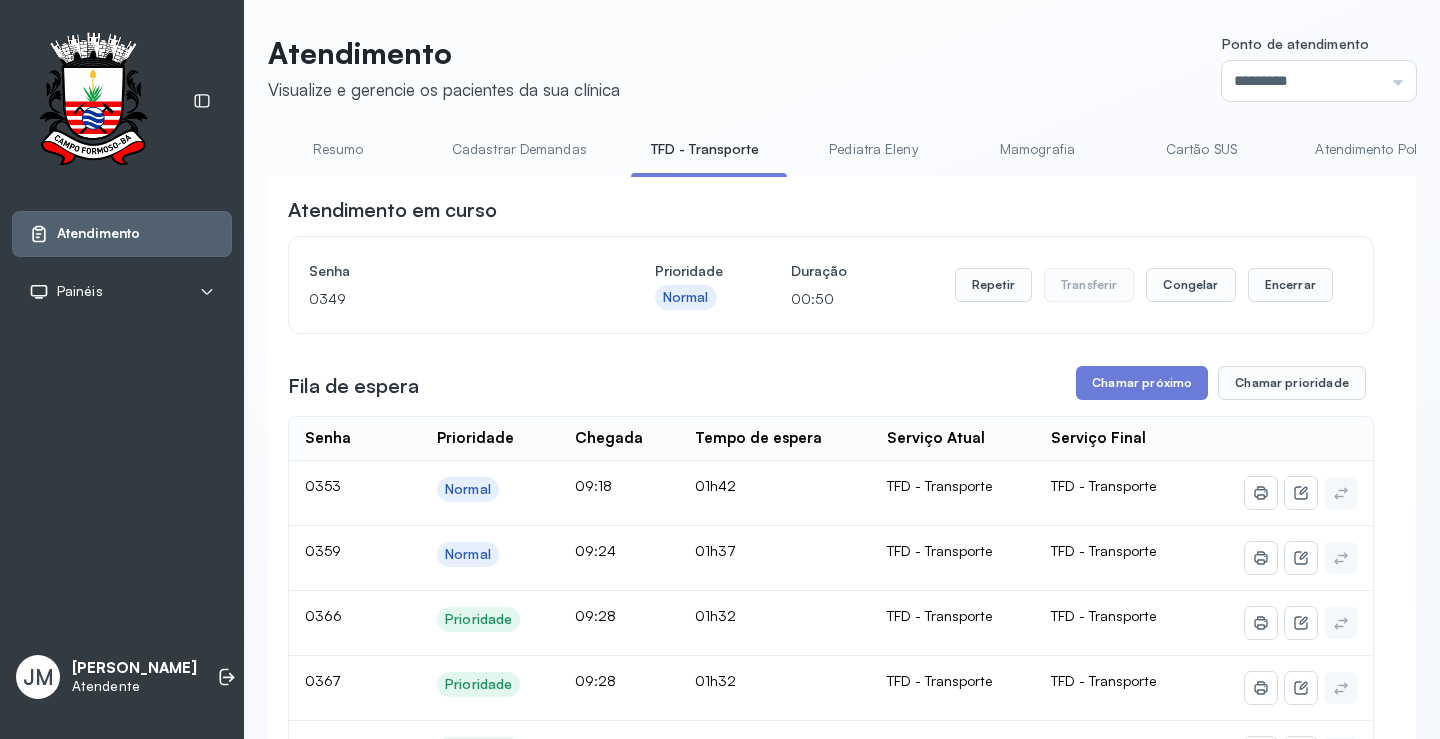 scroll, scrollTop: 200, scrollLeft: 0, axis: vertical 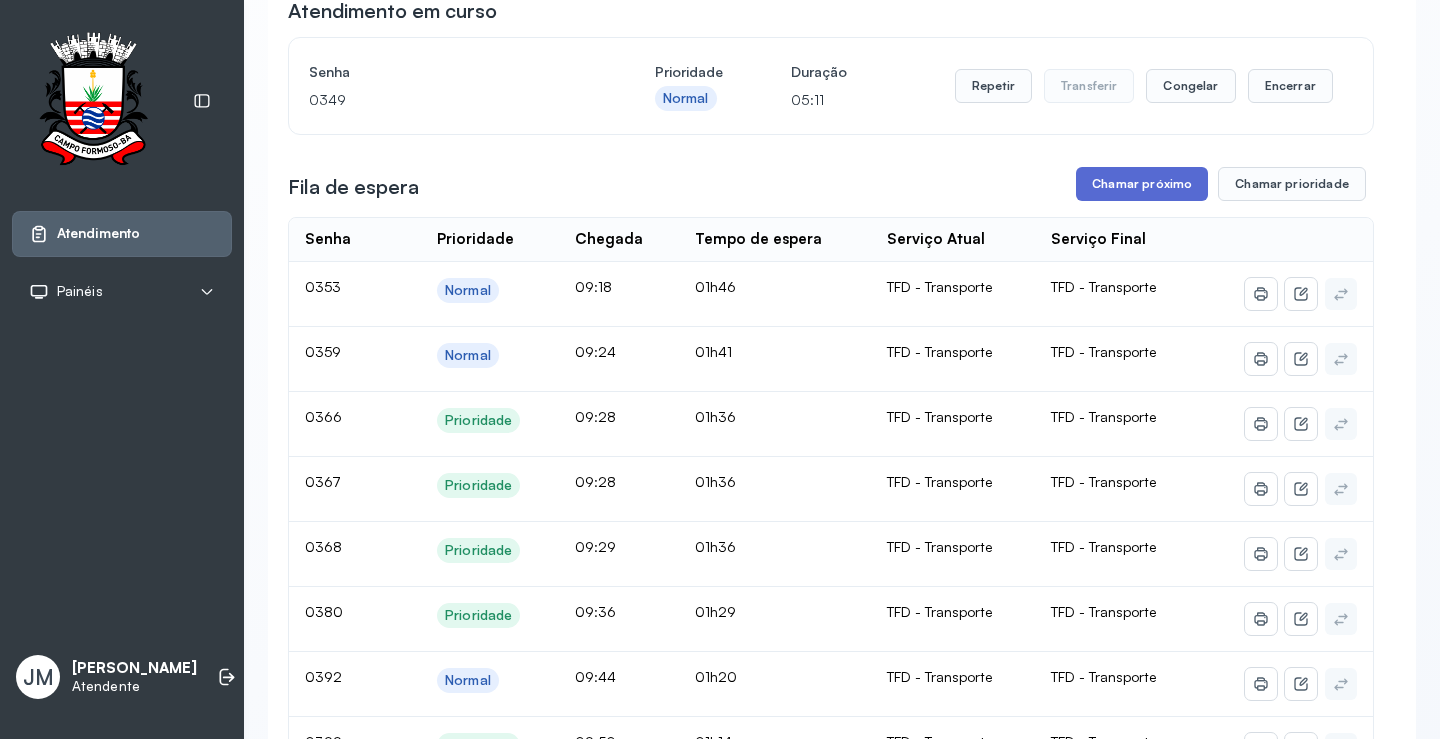 click on "Chamar próximo" at bounding box center (1142, 184) 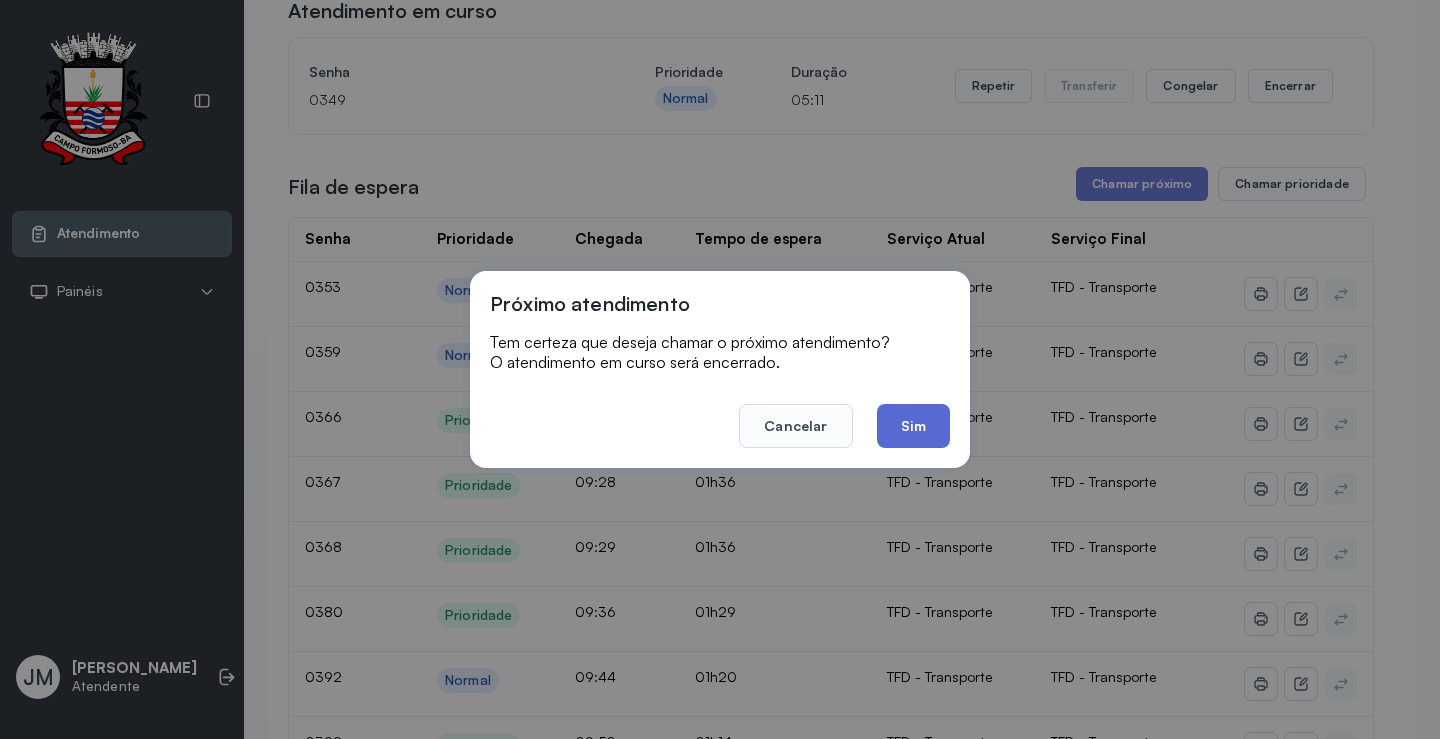 click on "Sim" 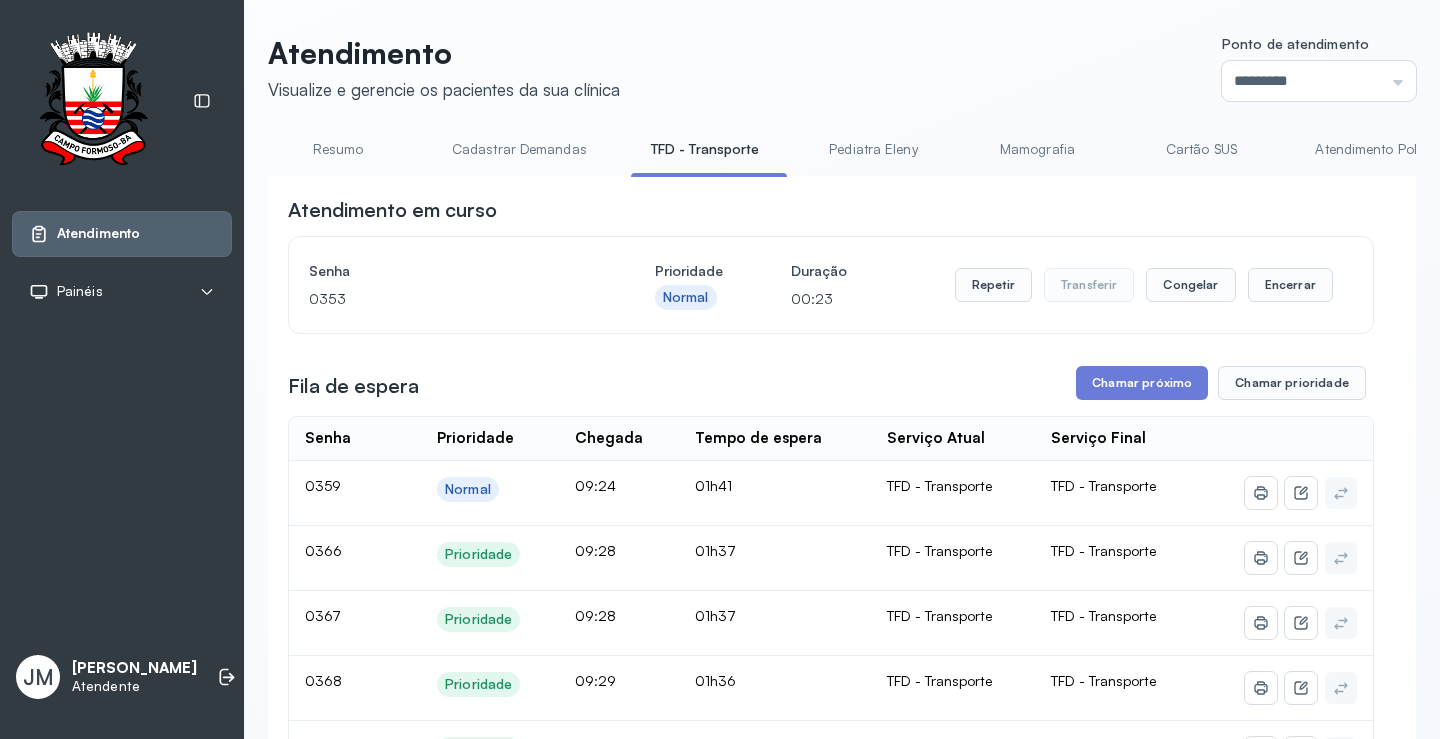 scroll, scrollTop: 200, scrollLeft: 0, axis: vertical 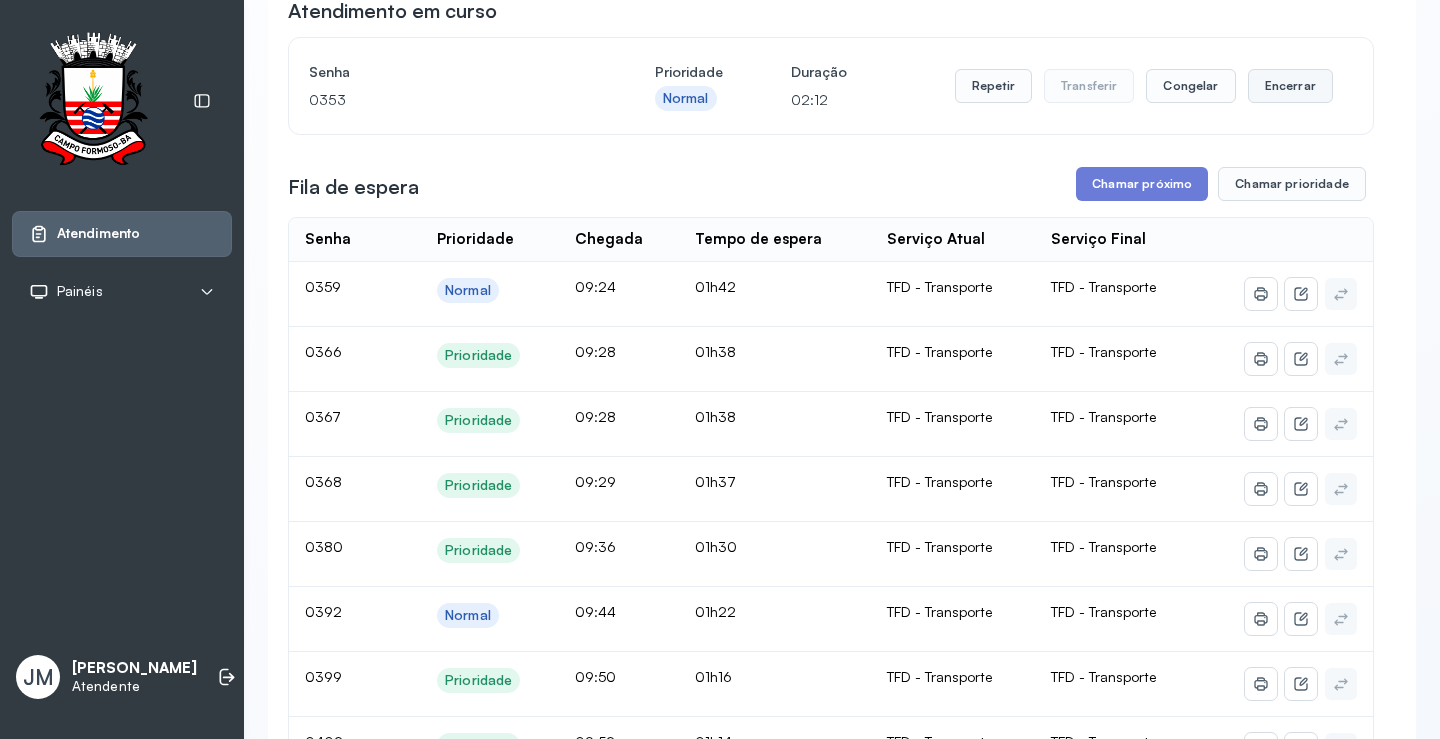 click on "Encerrar" at bounding box center [1290, 86] 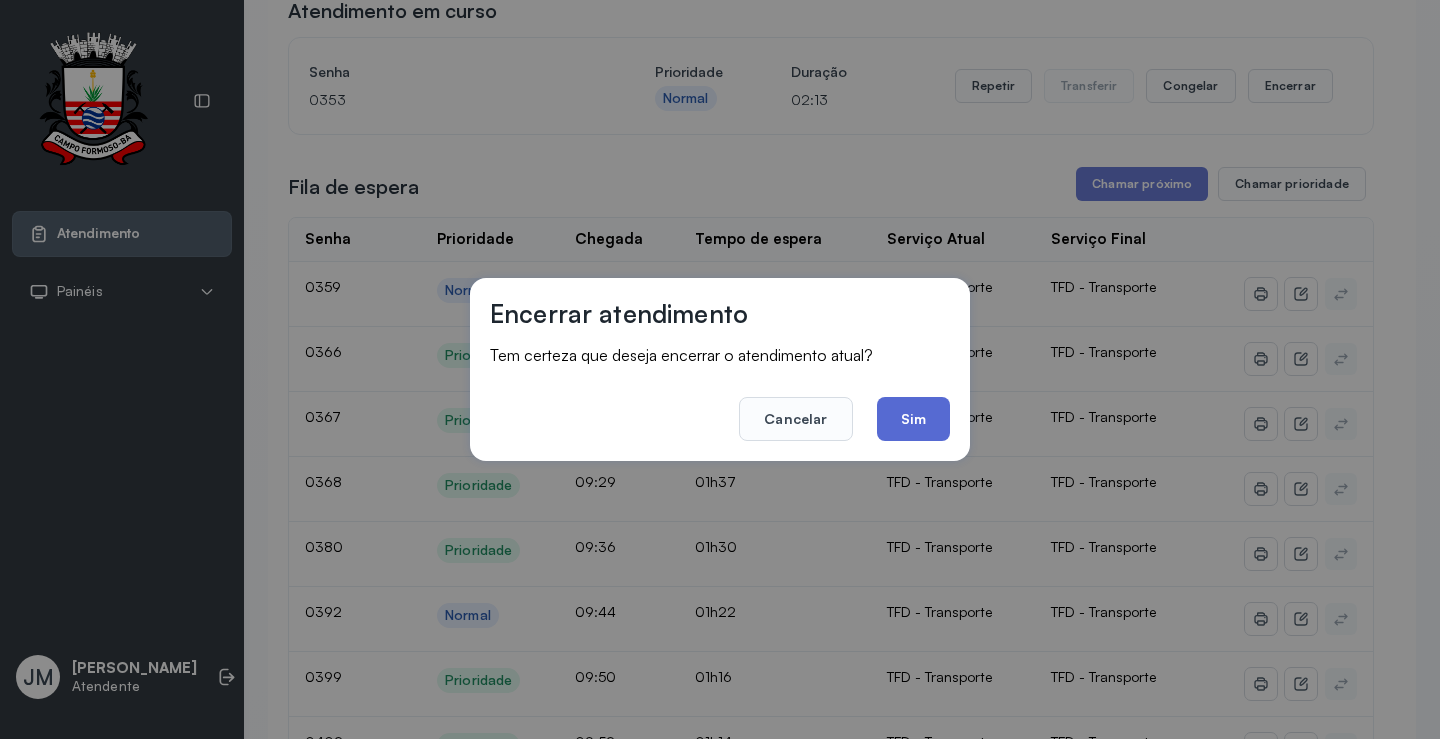 click on "Sim" 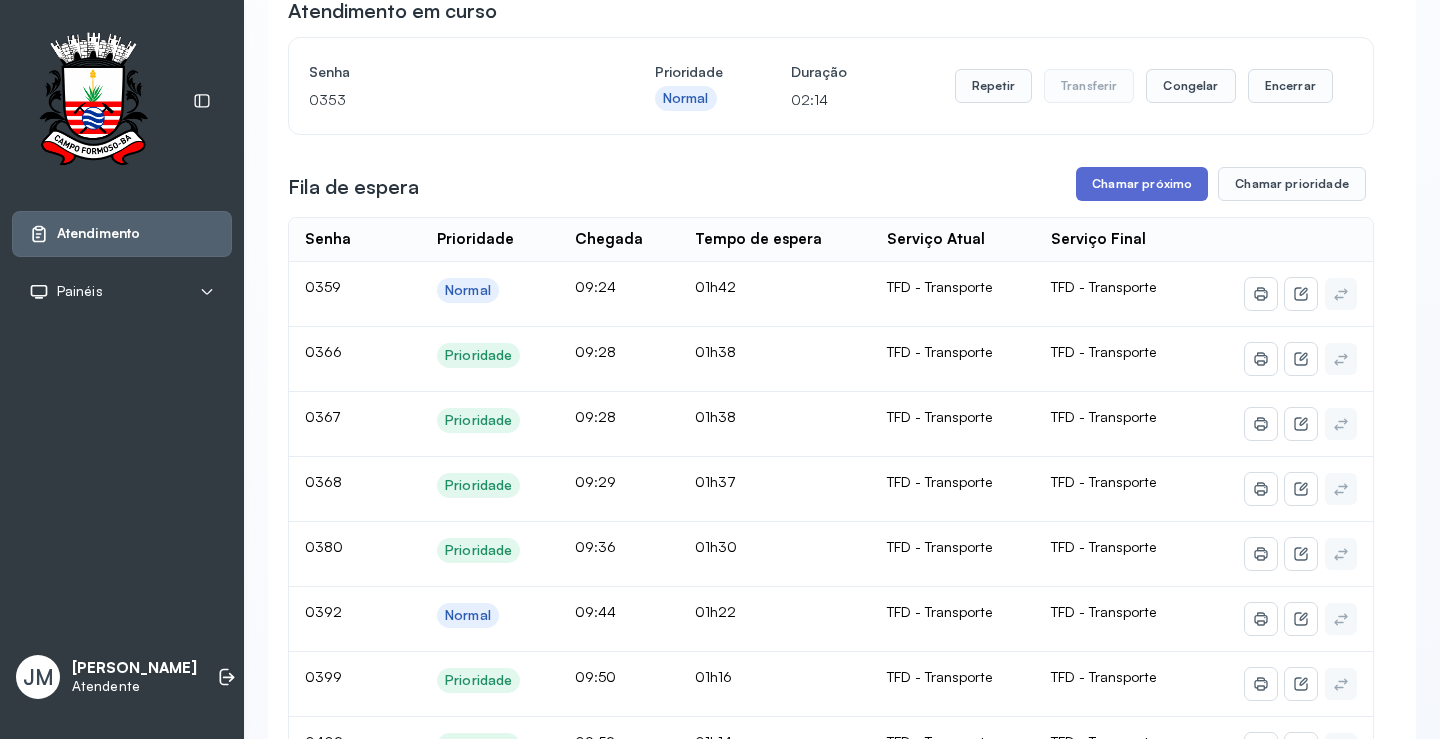 click on "Chamar próximo" at bounding box center [1142, 184] 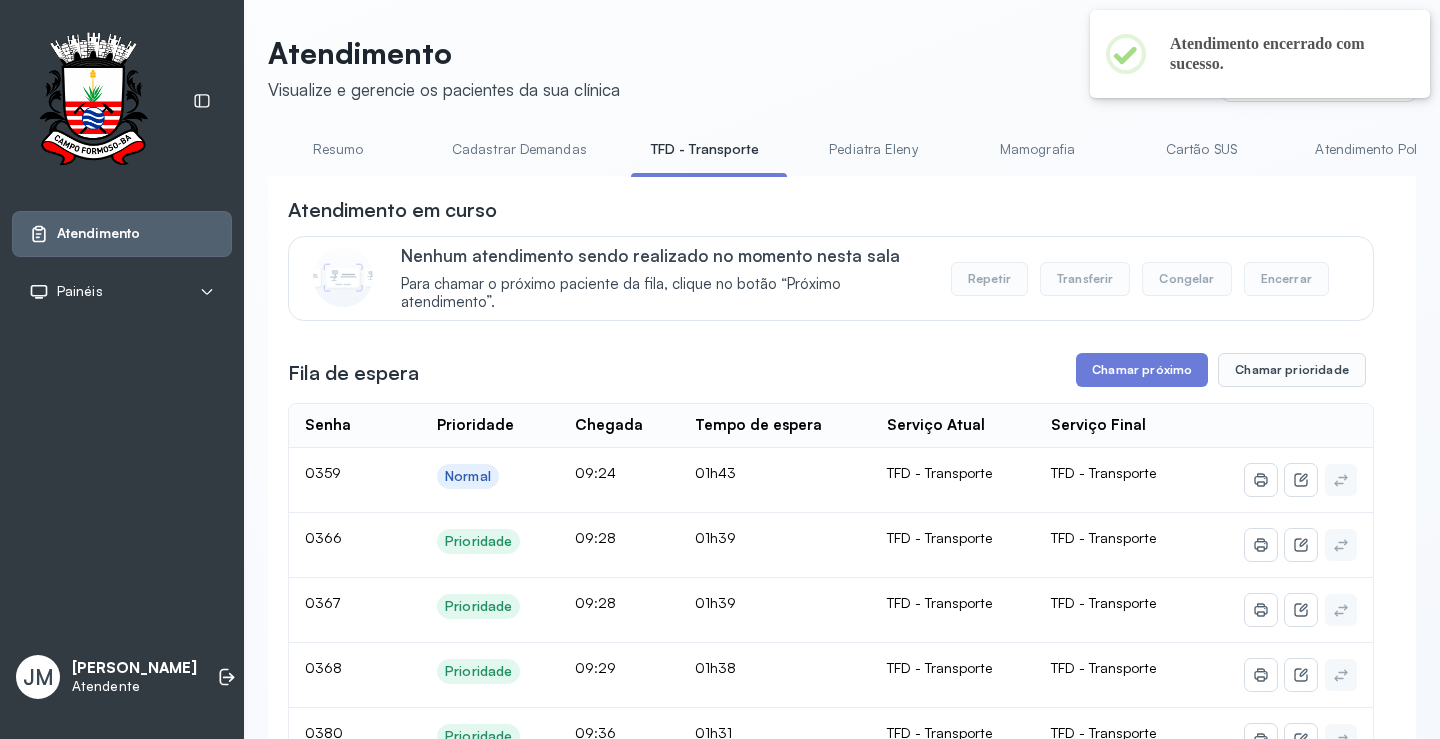 scroll, scrollTop: 200, scrollLeft: 0, axis: vertical 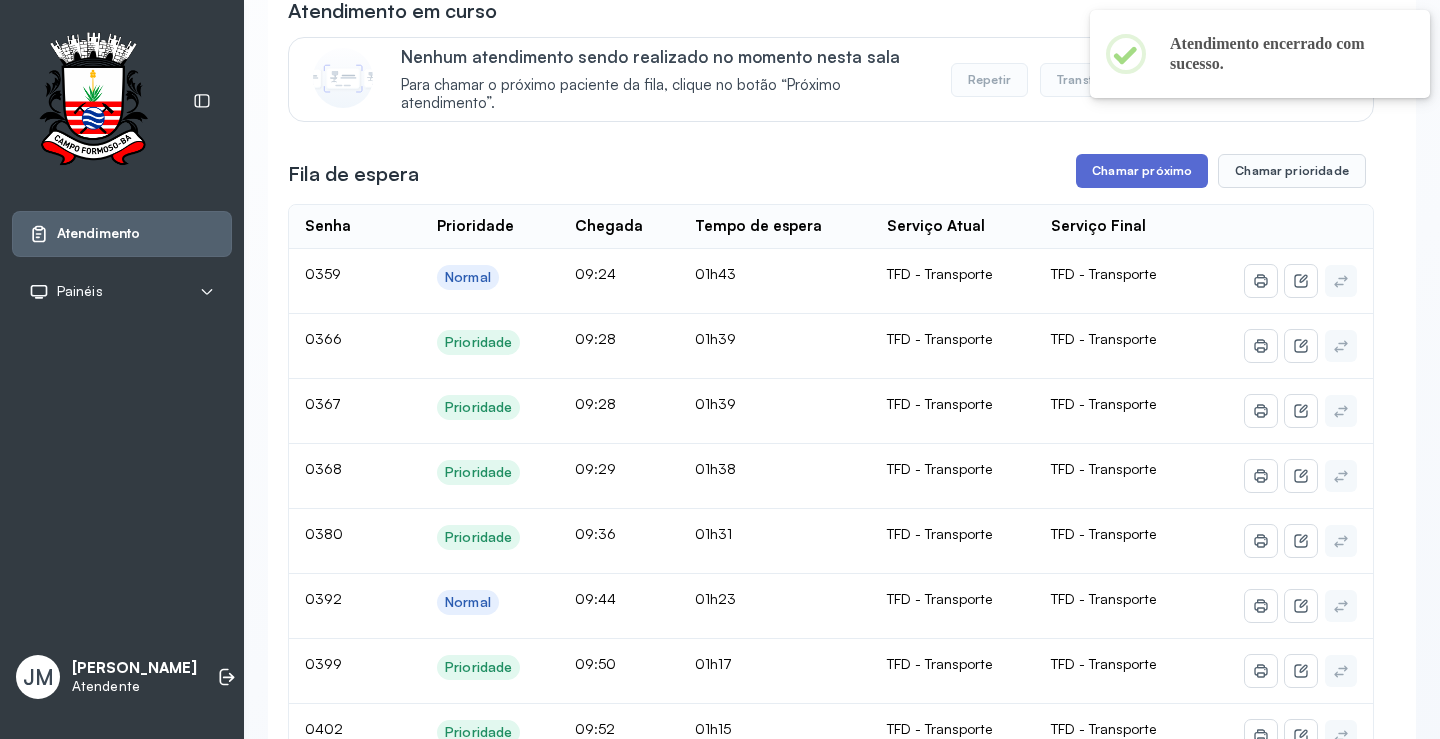 click on "Chamar próximo" at bounding box center (1142, 171) 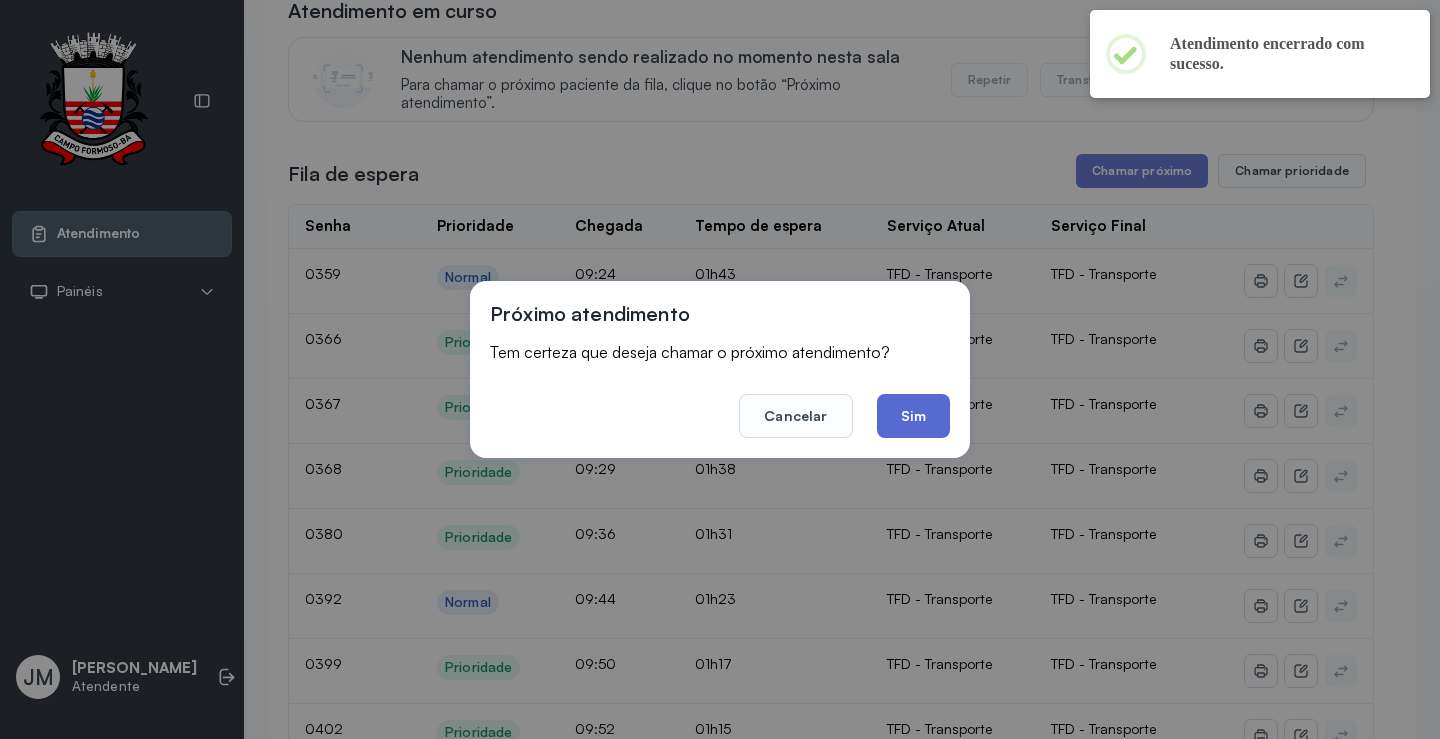 click on "Sim" 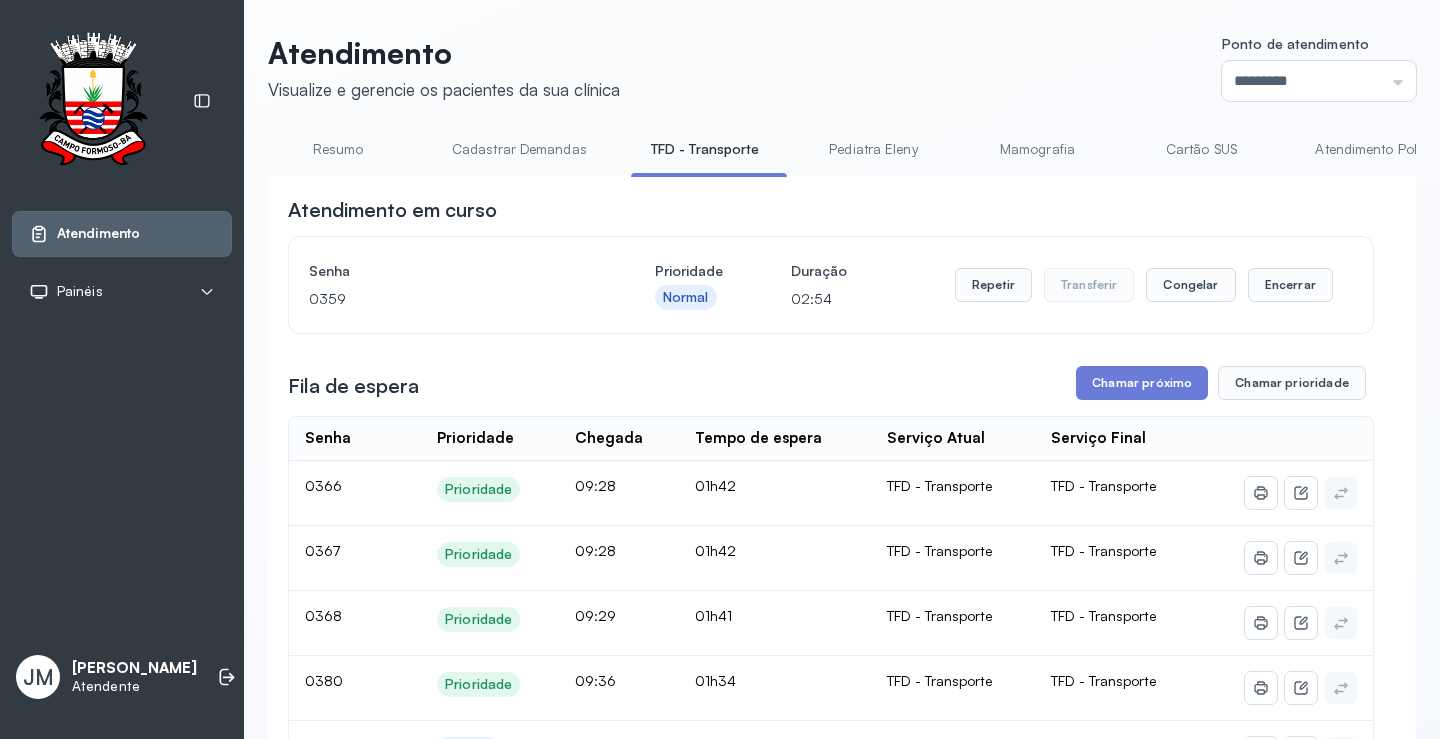 scroll, scrollTop: 200, scrollLeft: 0, axis: vertical 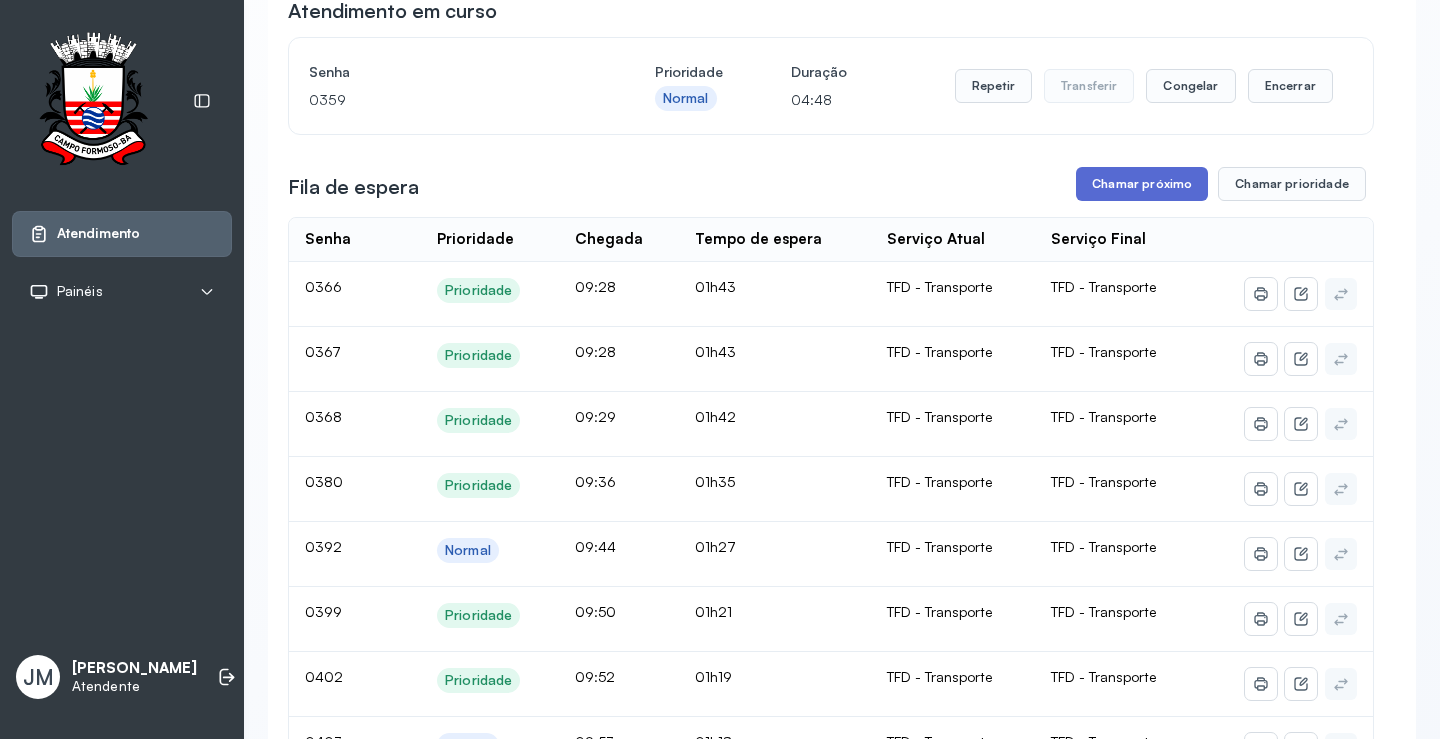 click on "Chamar próximo" at bounding box center (1142, 184) 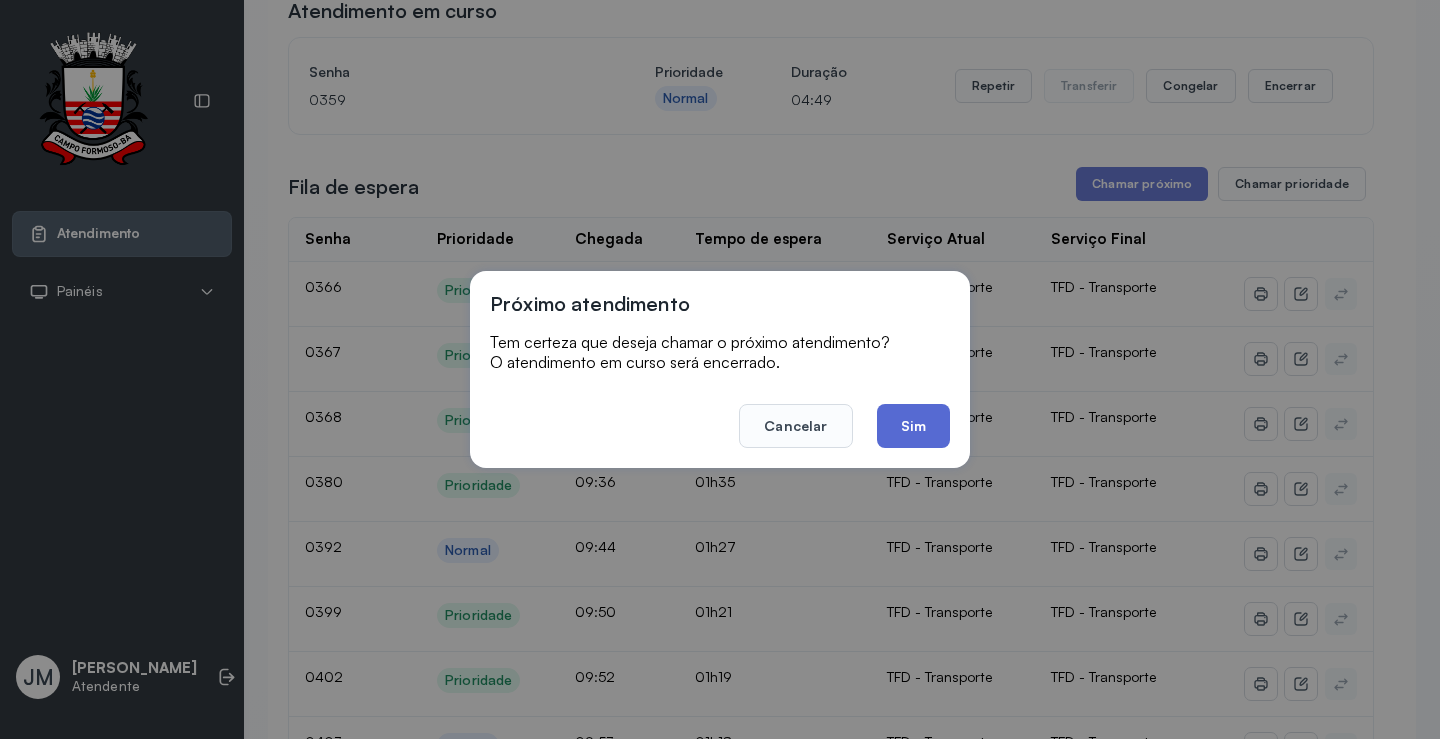 click on "Sim" 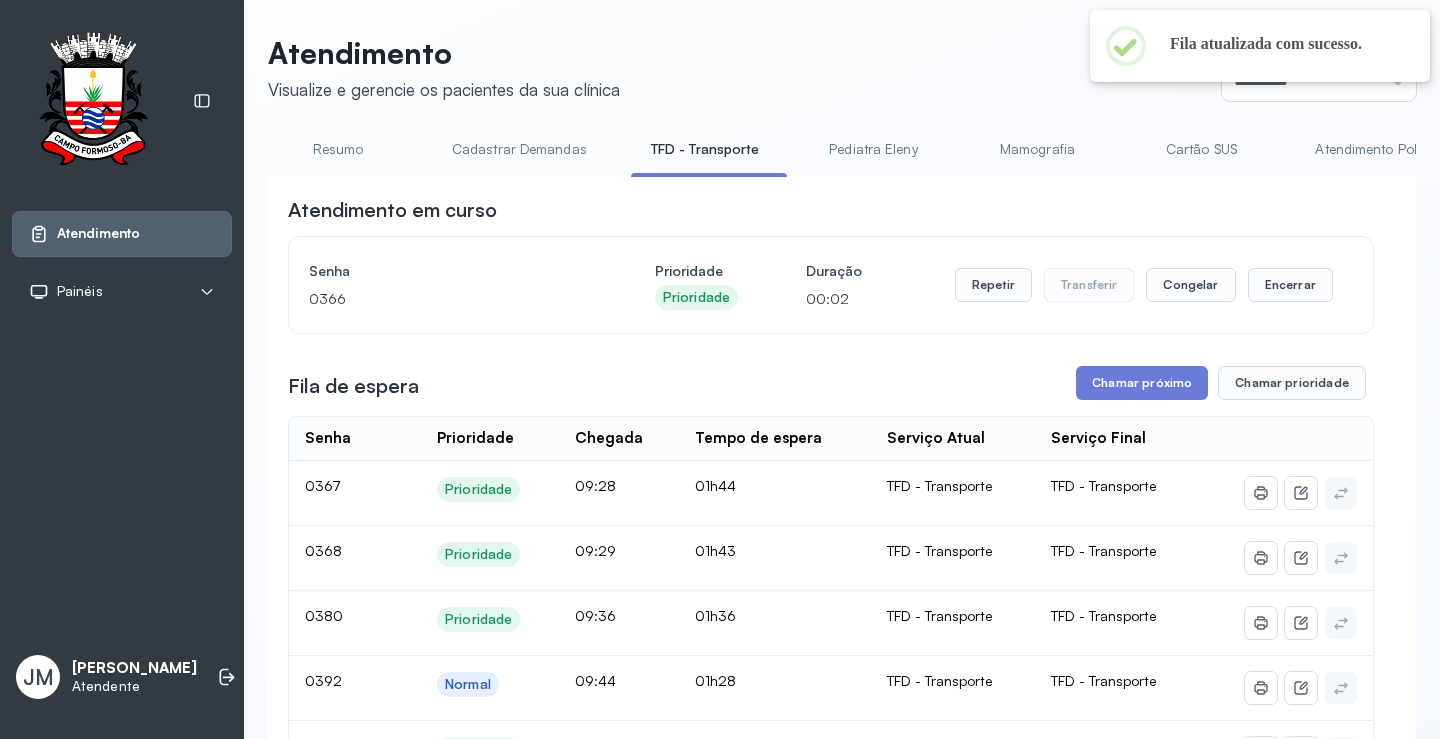 scroll, scrollTop: 200, scrollLeft: 0, axis: vertical 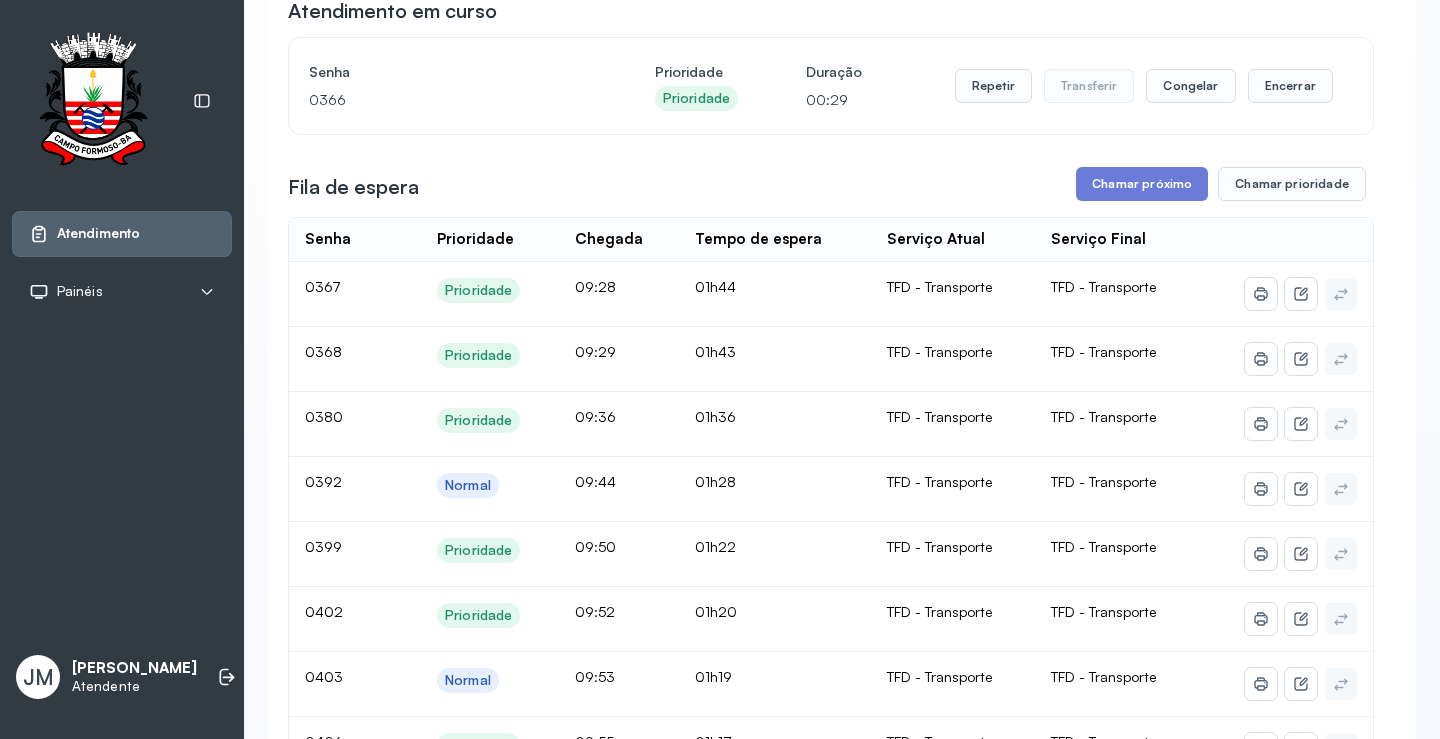 click on "Atendimento em curso Senha 0366 Prioridade Prioridade Duração 00:29 Repetir Transferir Congelar Encerrar Fila de espera Chamar próximo Chamar prioridade Senha    Prioridade  Chegada  Tempo de espera  Serviço Atual  Serviço Final    0367 Prioridade 09:28 01h44 TFD - Transporte TFD - Transporte 0368 Prioridade 09:29 01h43 TFD - Transporte TFD - Transporte 0380 Prioridade 09:36 01h36 TFD - Transporte TFD - Transporte 0392 Normal 09:44 01h28 TFD - Transporte TFD - Transporte 0399 Prioridade 09:50 01h22 TFD - Transporte TFD - Transporte 0402 Prioridade 09:52 01h20 TFD - Transporte TFD - Transporte 0403 Normal 09:53 01h19 TFD - Transporte TFD - Transporte 0406 Prioridade 09:55 01h17 TFD - Transporte TFD - Transporte 0427 Normal 10:09 01h03 TFD - Transporte TFD - Transporte 0444 Normal 10:21 00h51 TFD - Transporte TFD - Transporte 0448 Prioridade 10:24 00h48 TFD - Transporte TFD - Transporte 0456 Normal 10:29 00h43 TFD - Transporte TFD - Transporte 0472 Prioridade 10:37 00h35 TFD - Transporte TFD - Transporte |" at bounding box center (831, 2382) 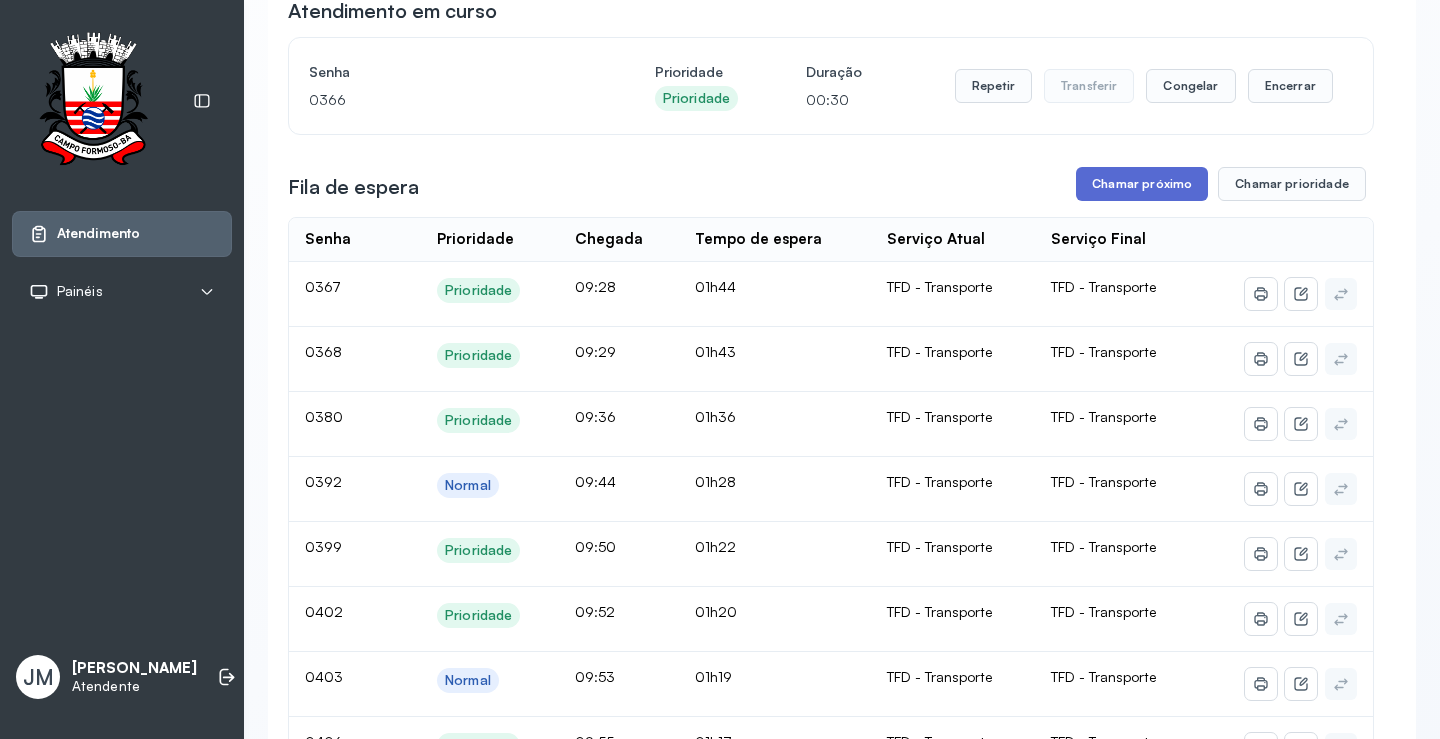 click on "Chamar próximo" at bounding box center (1142, 184) 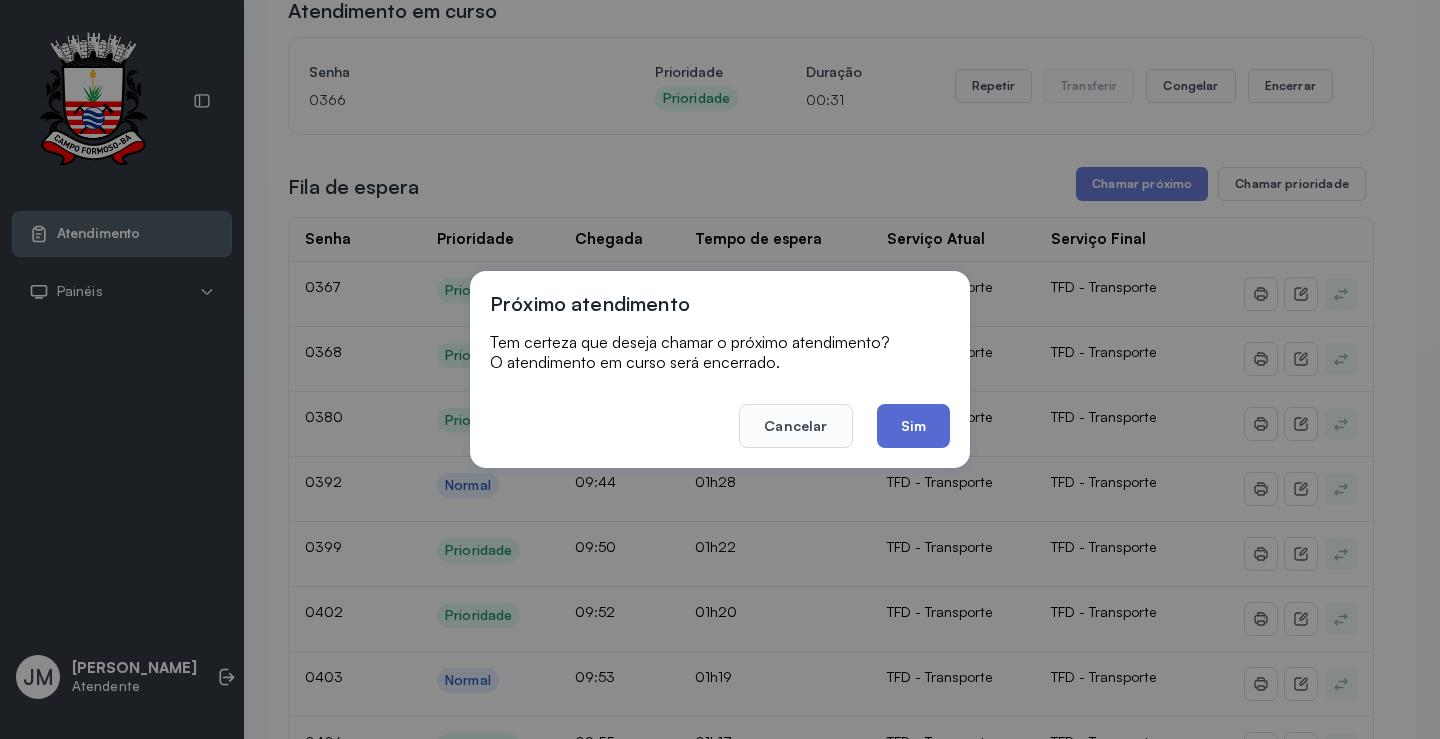 click on "Sim" 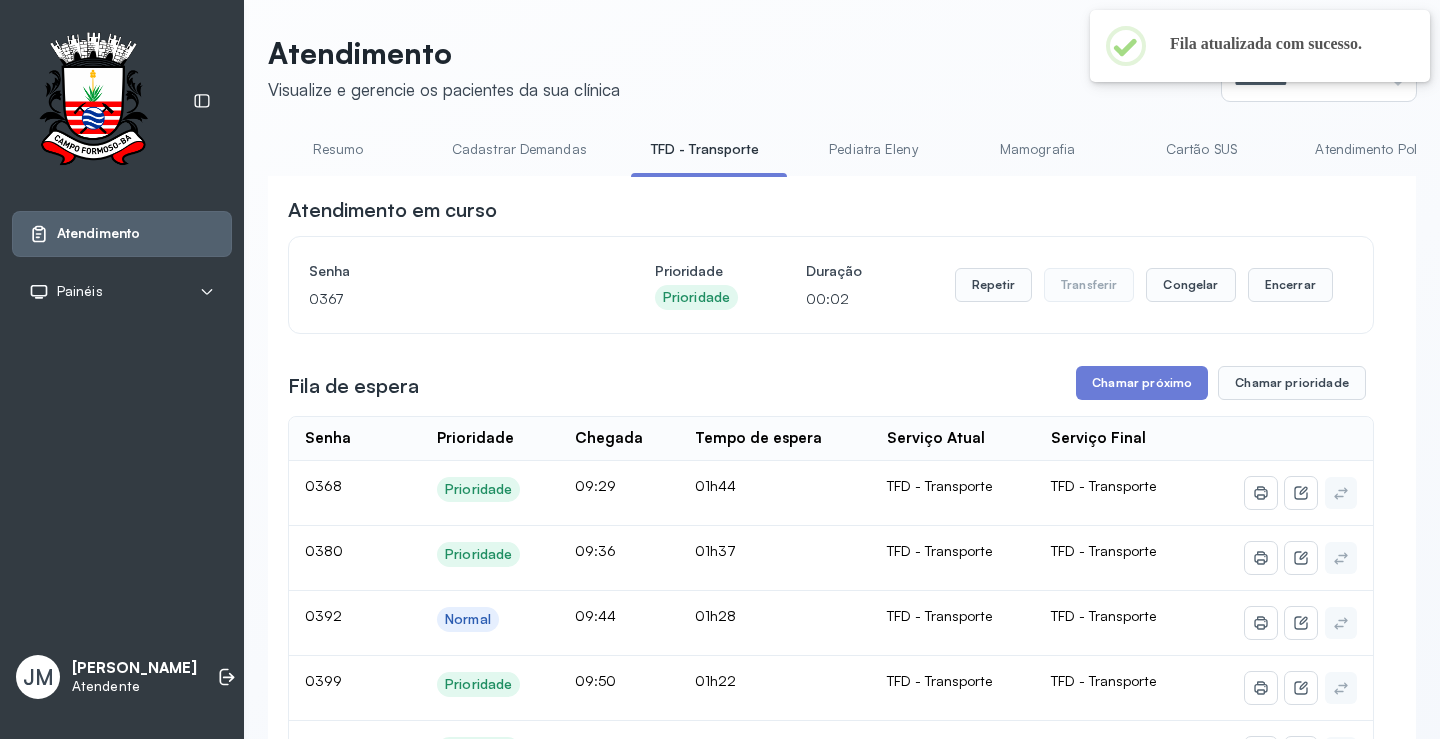 scroll, scrollTop: 200, scrollLeft: 0, axis: vertical 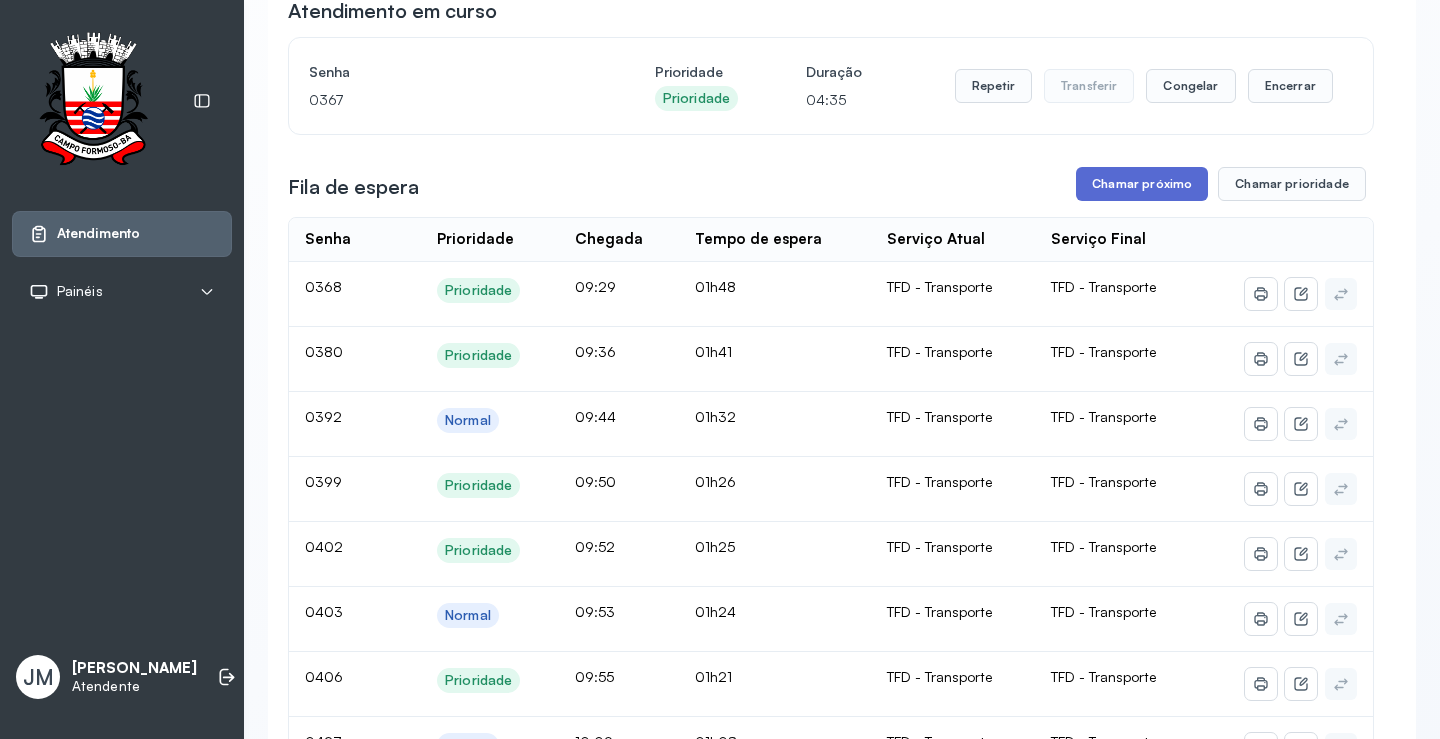click on "Chamar próximo" at bounding box center [1142, 184] 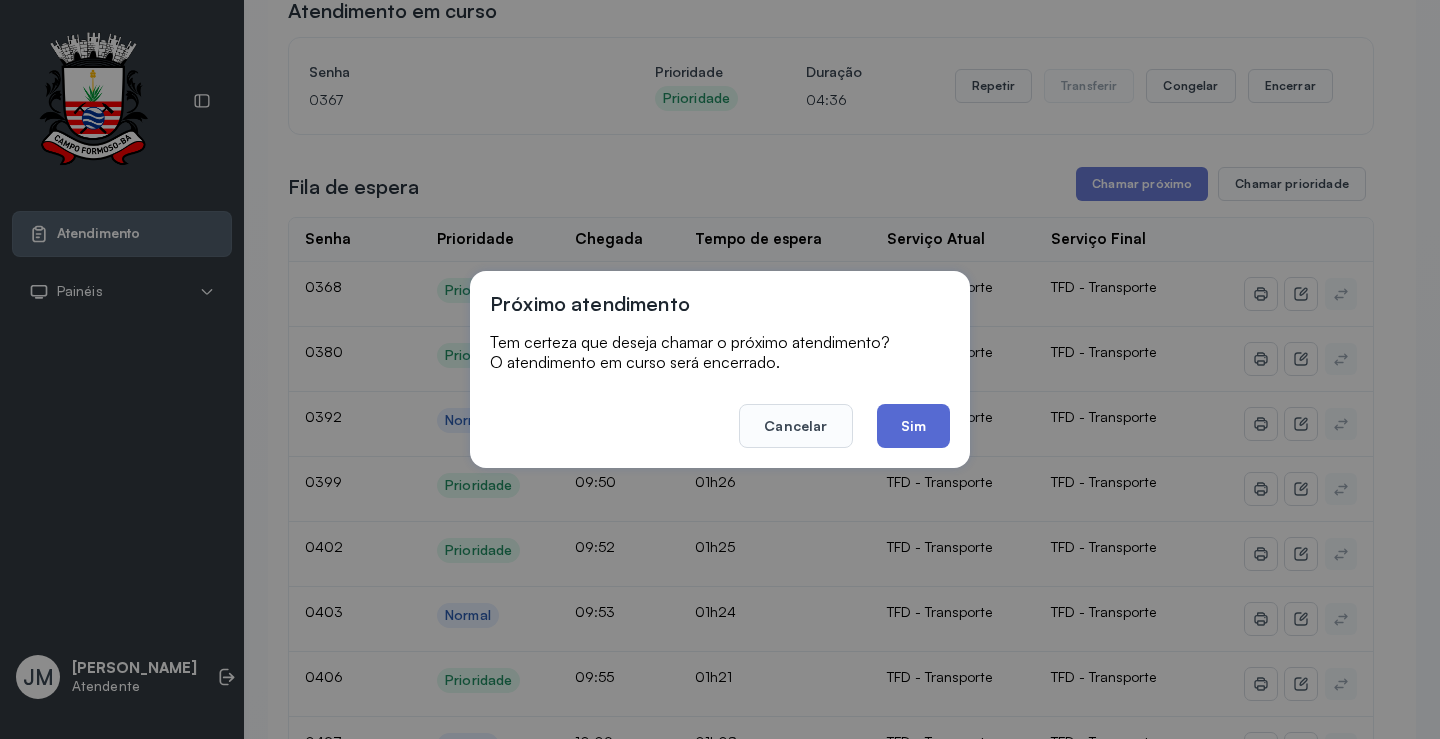 click on "Cancelar Sim" at bounding box center [720, 412] 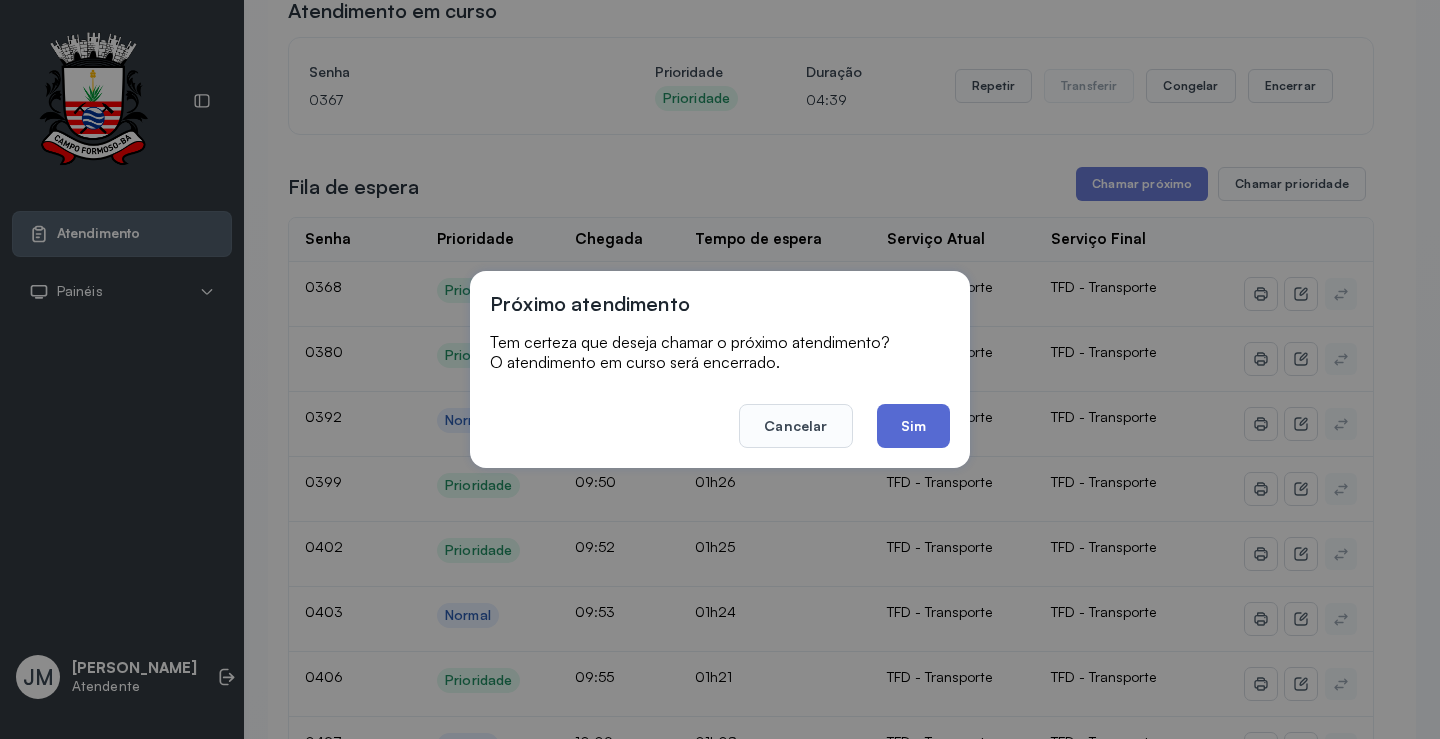 click on "Sim" 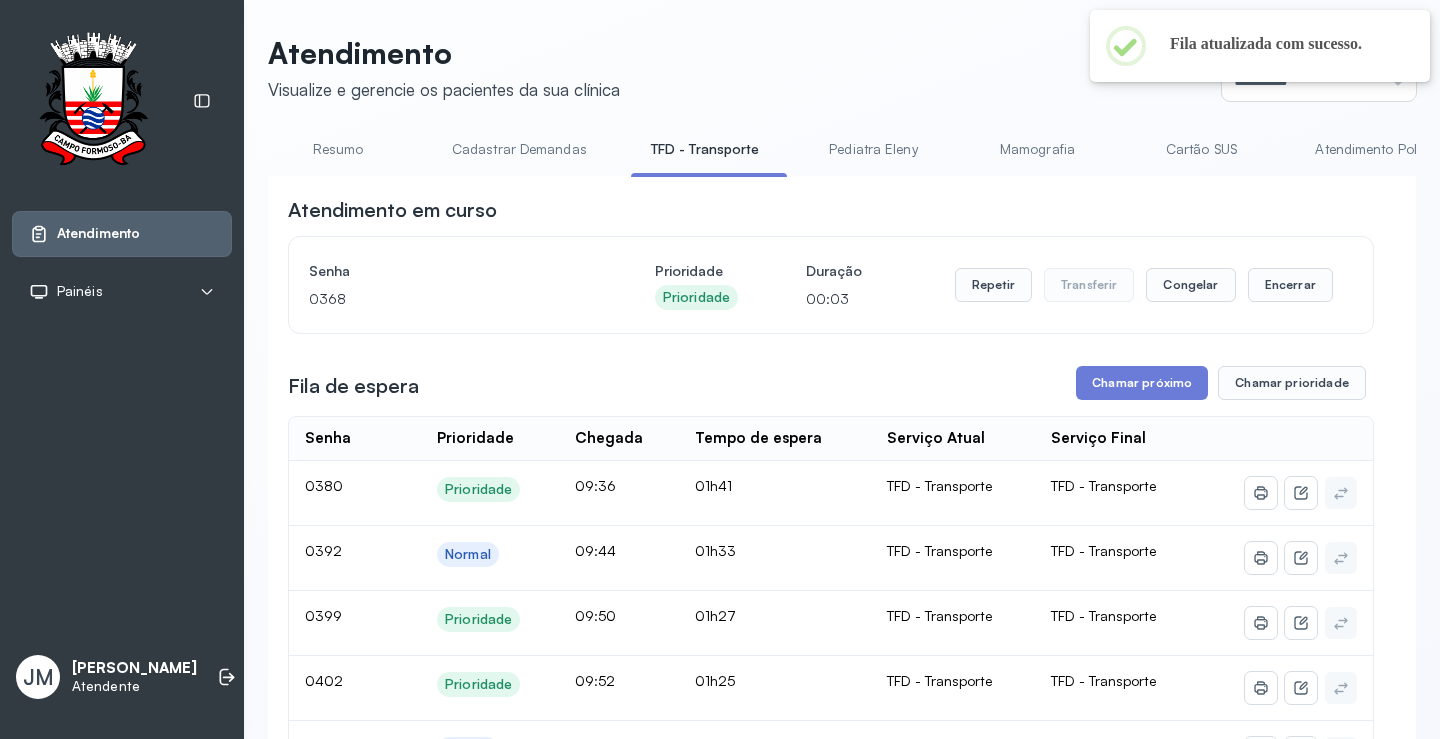 scroll, scrollTop: 200, scrollLeft: 0, axis: vertical 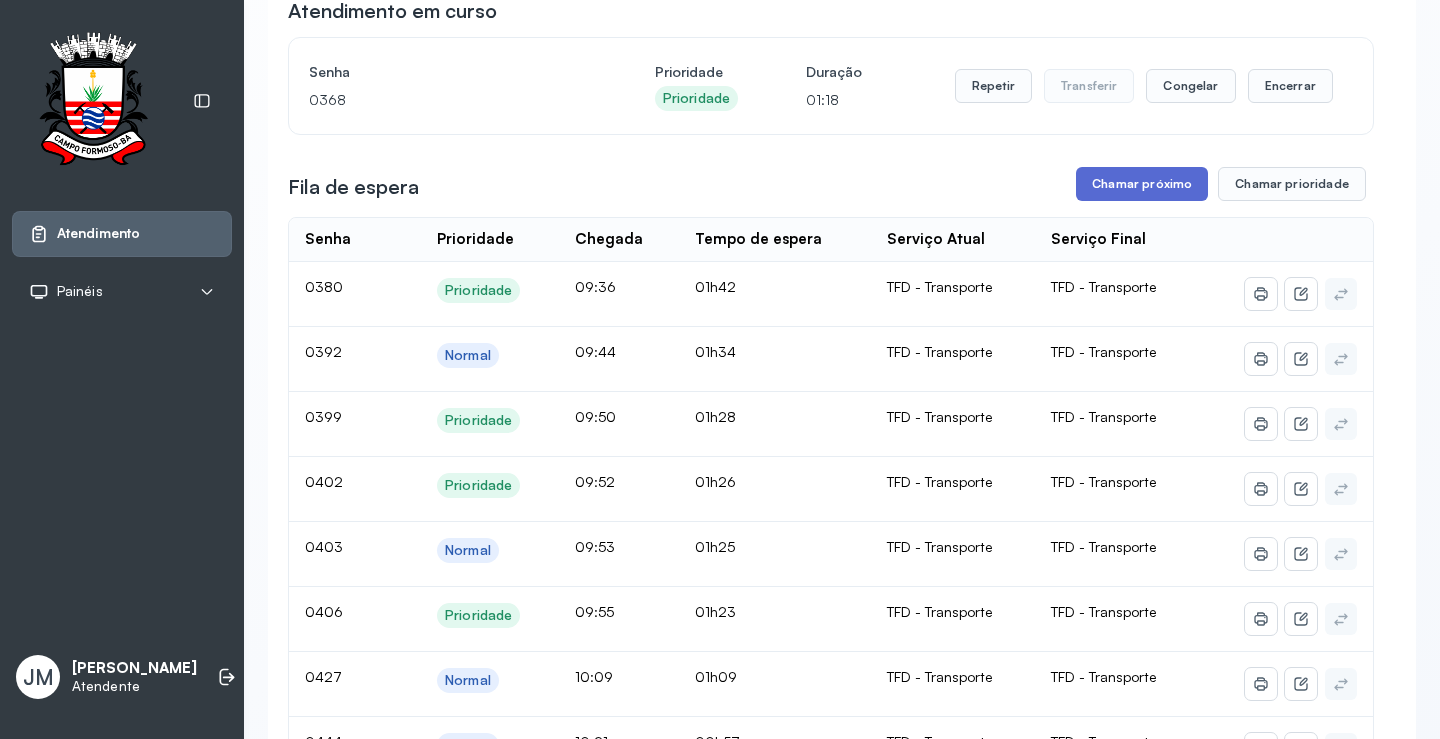 click on "Chamar próximo" at bounding box center (1142, 184) 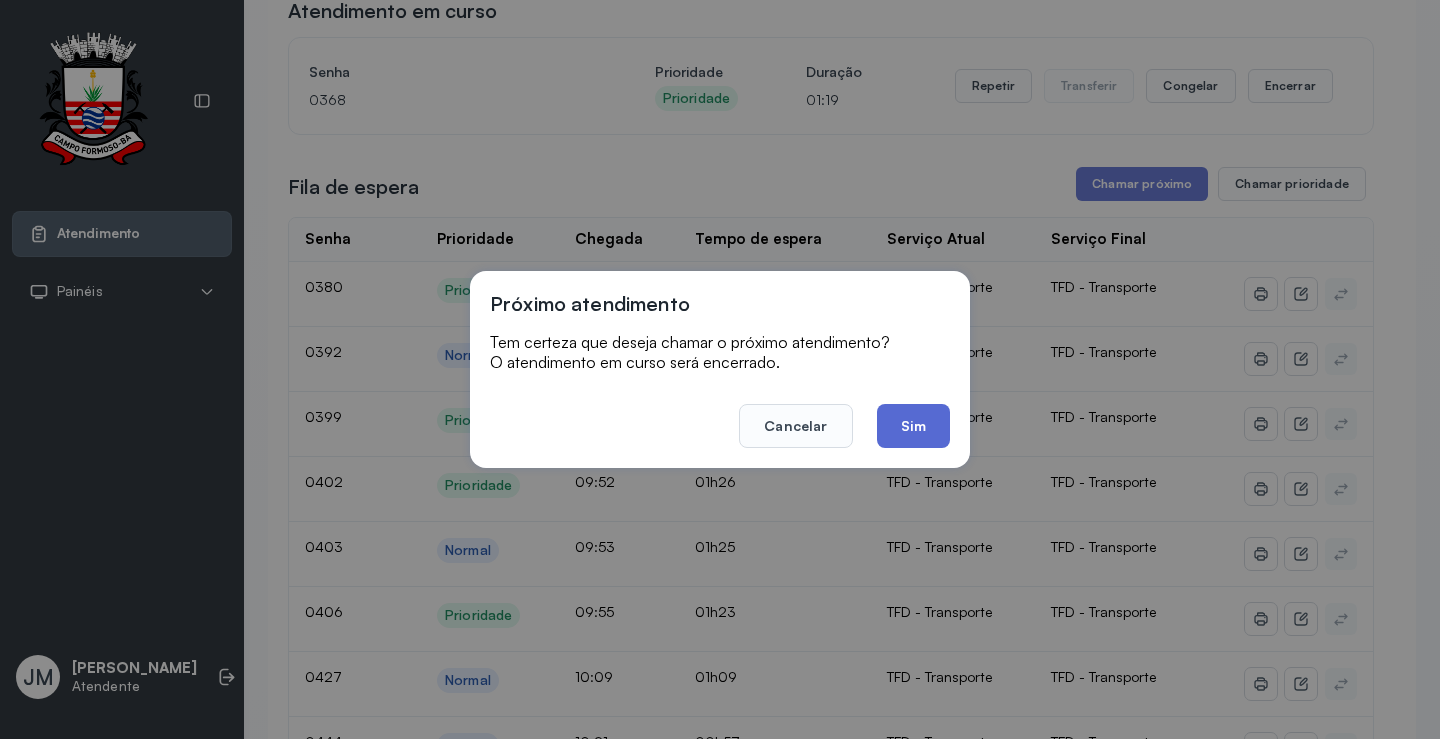 click on "Sim" 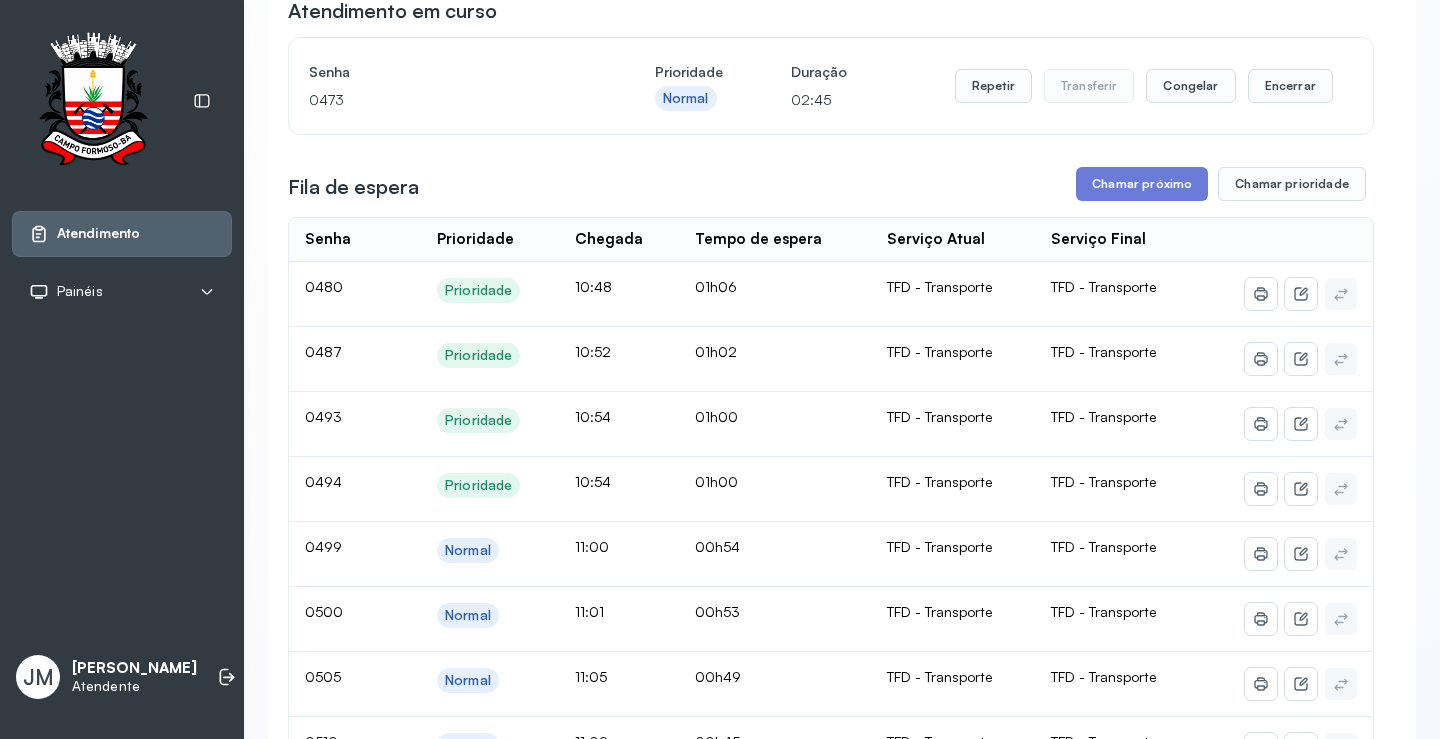 scroll, scrollTop: 0, scrollLeft: 0, axis: both 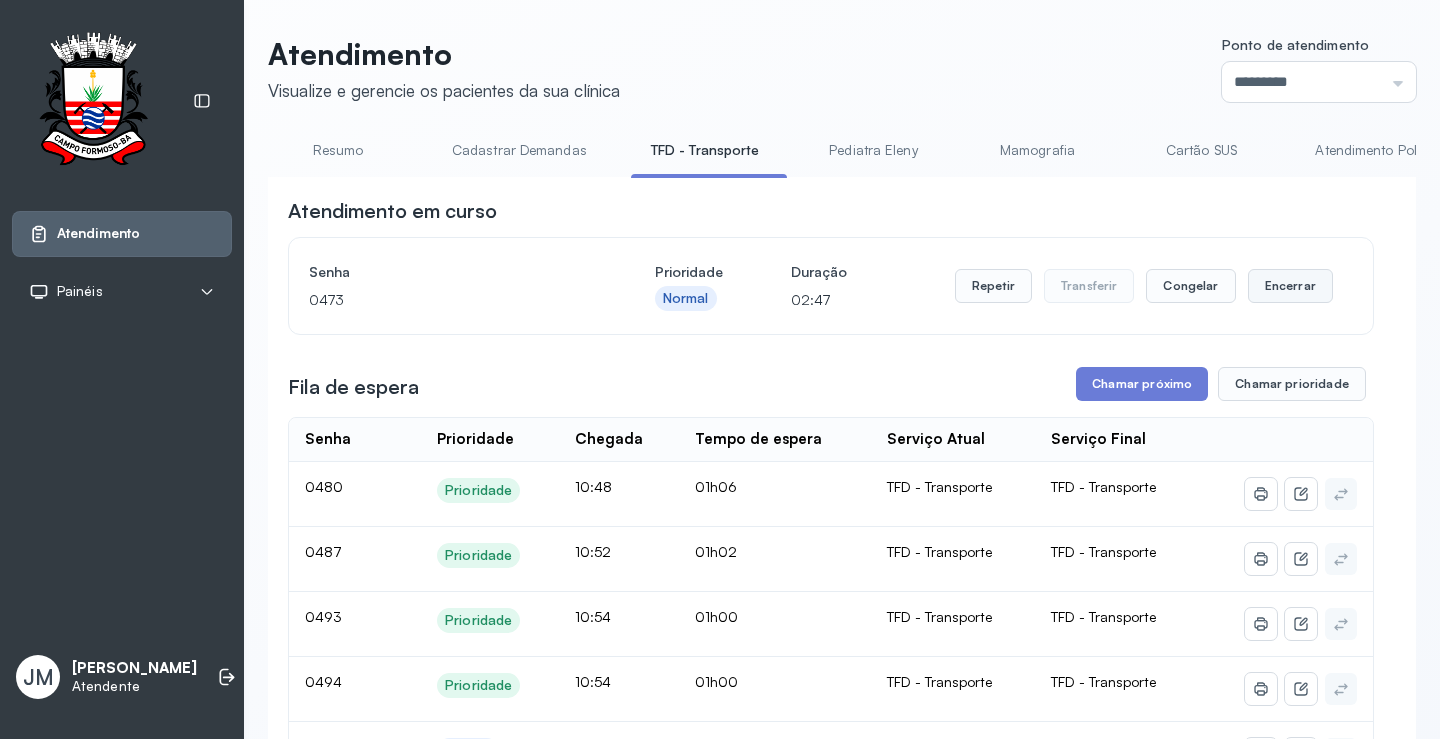 click on "Encerrar" at bounding box center [1290, 286] 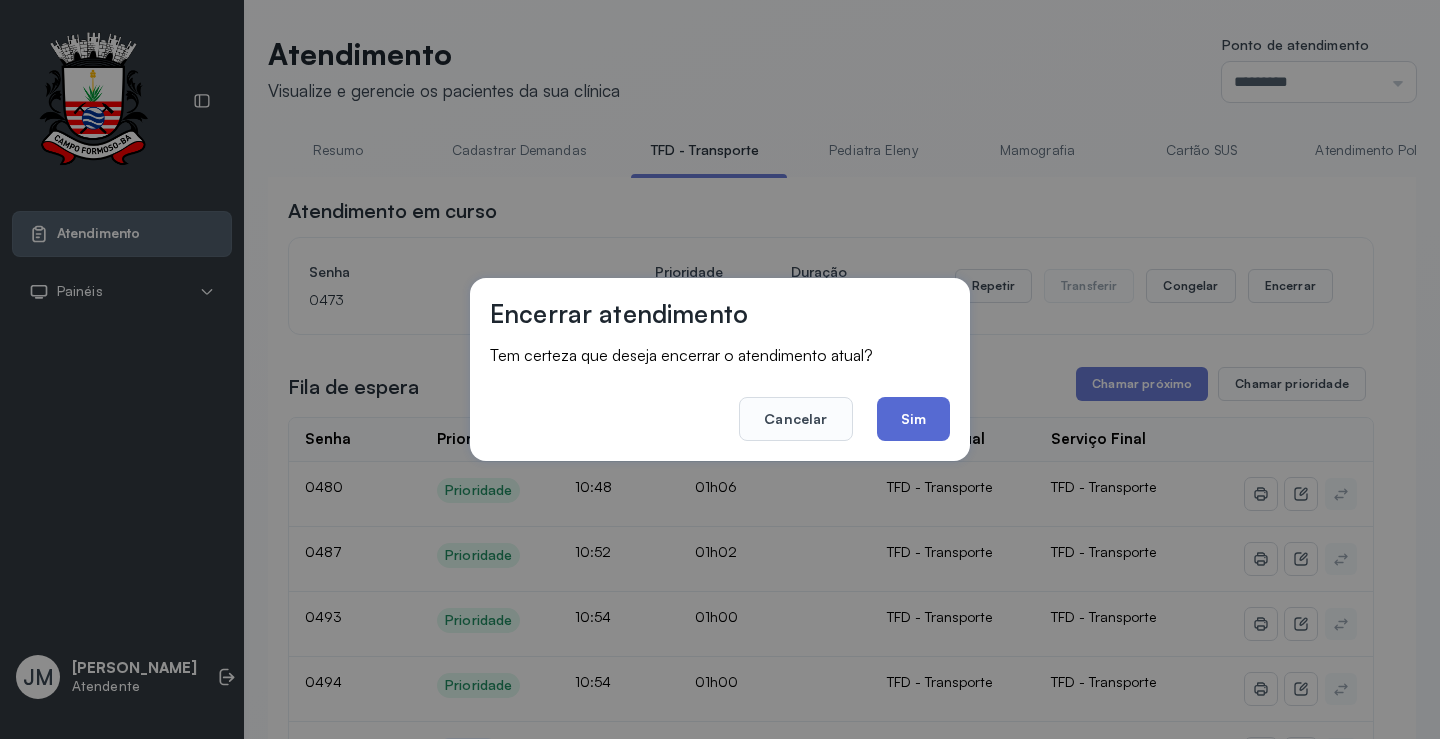 click on "Sim" 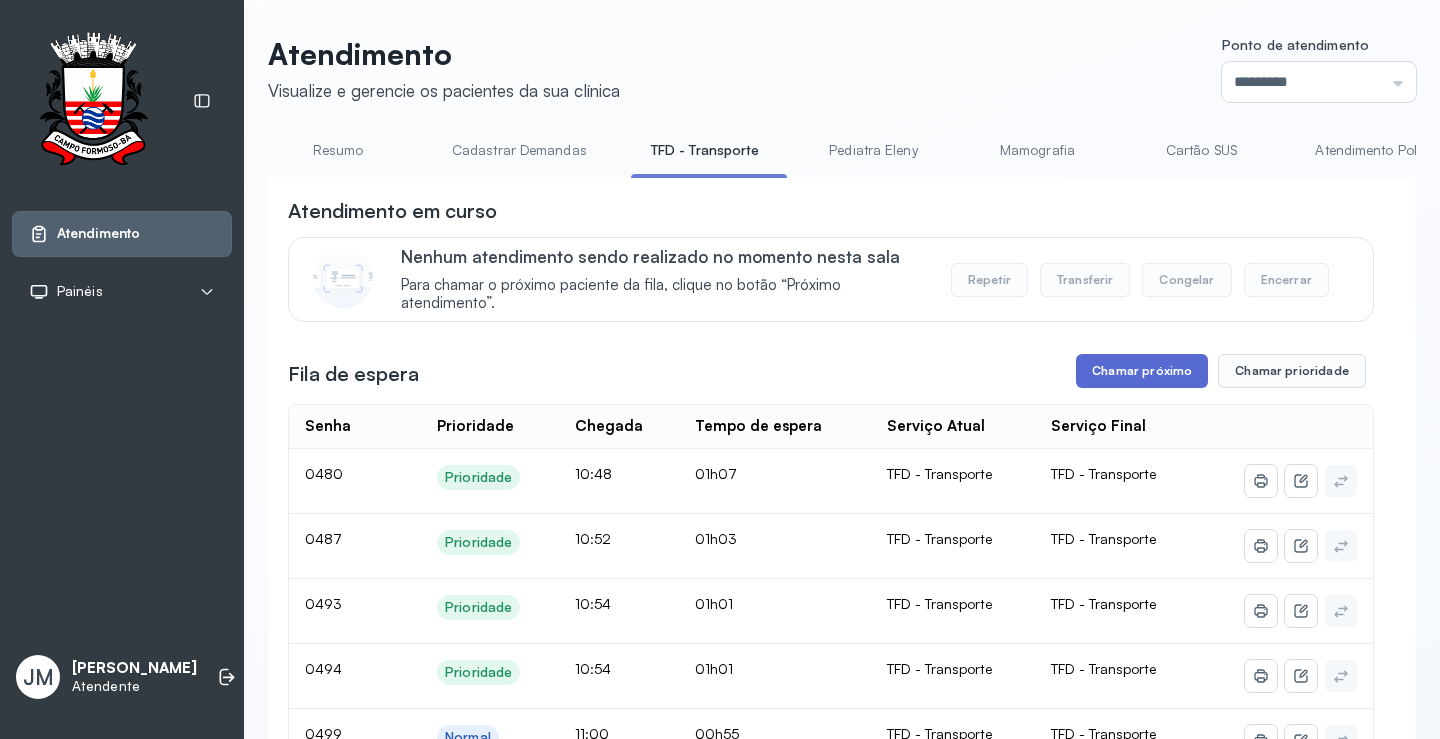click on "Chamar próximo" at bounding box center [1142, 371] 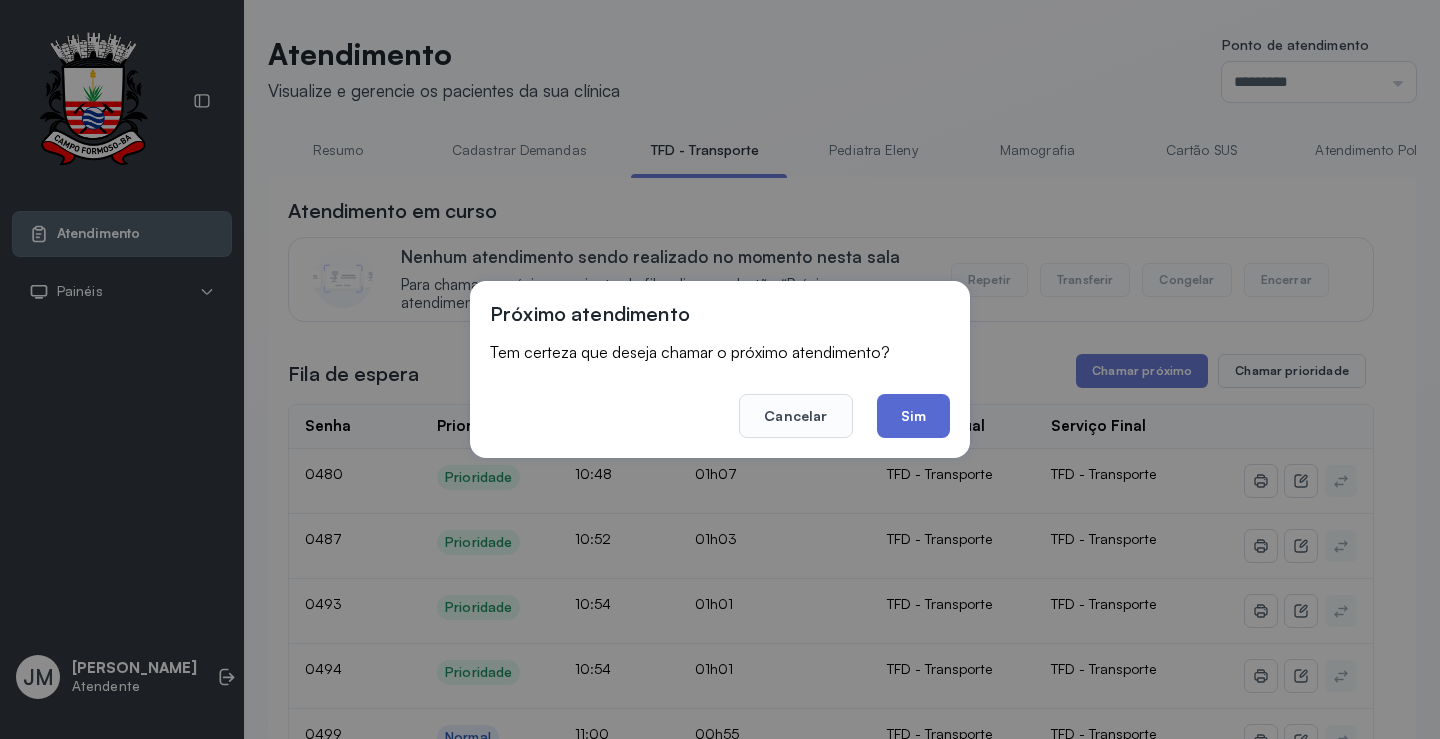 click on "Sim" 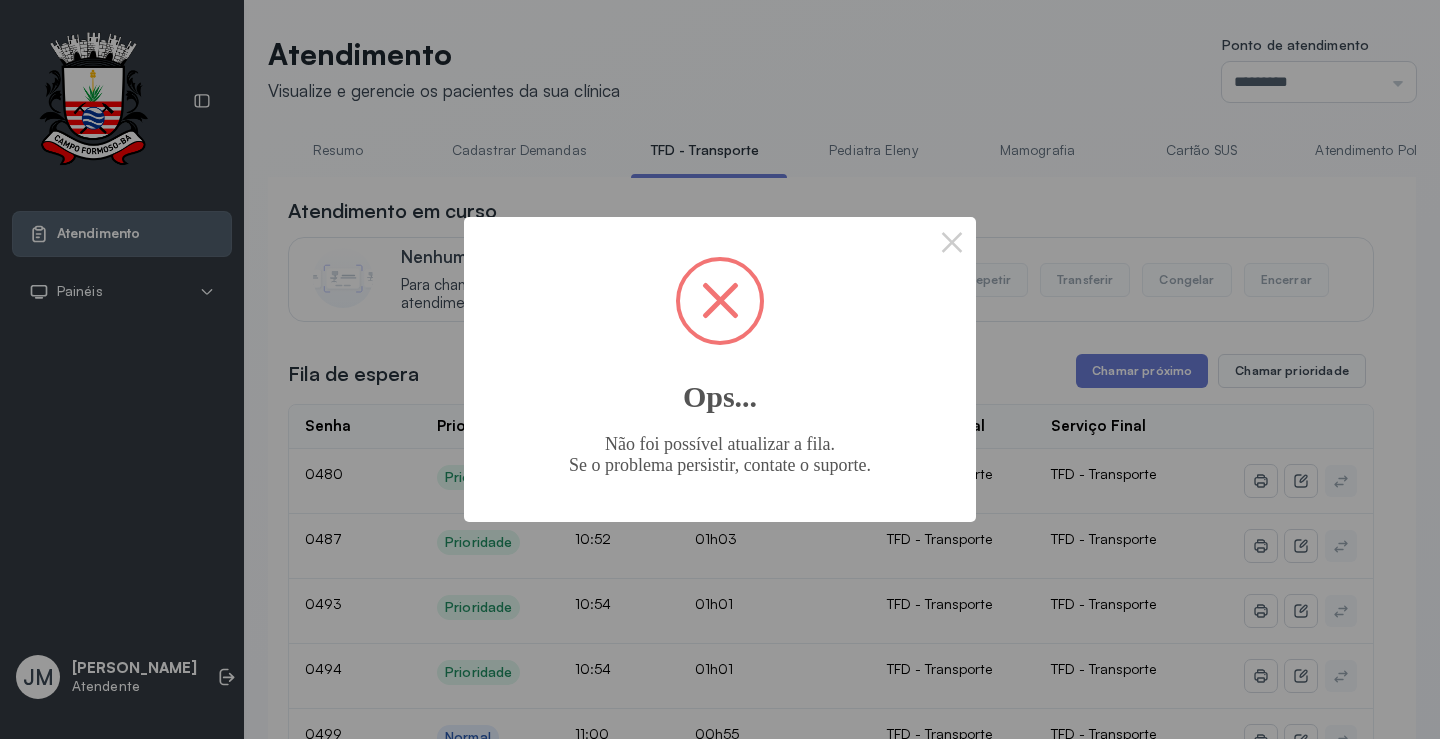 click at bounding box center (720, 300) 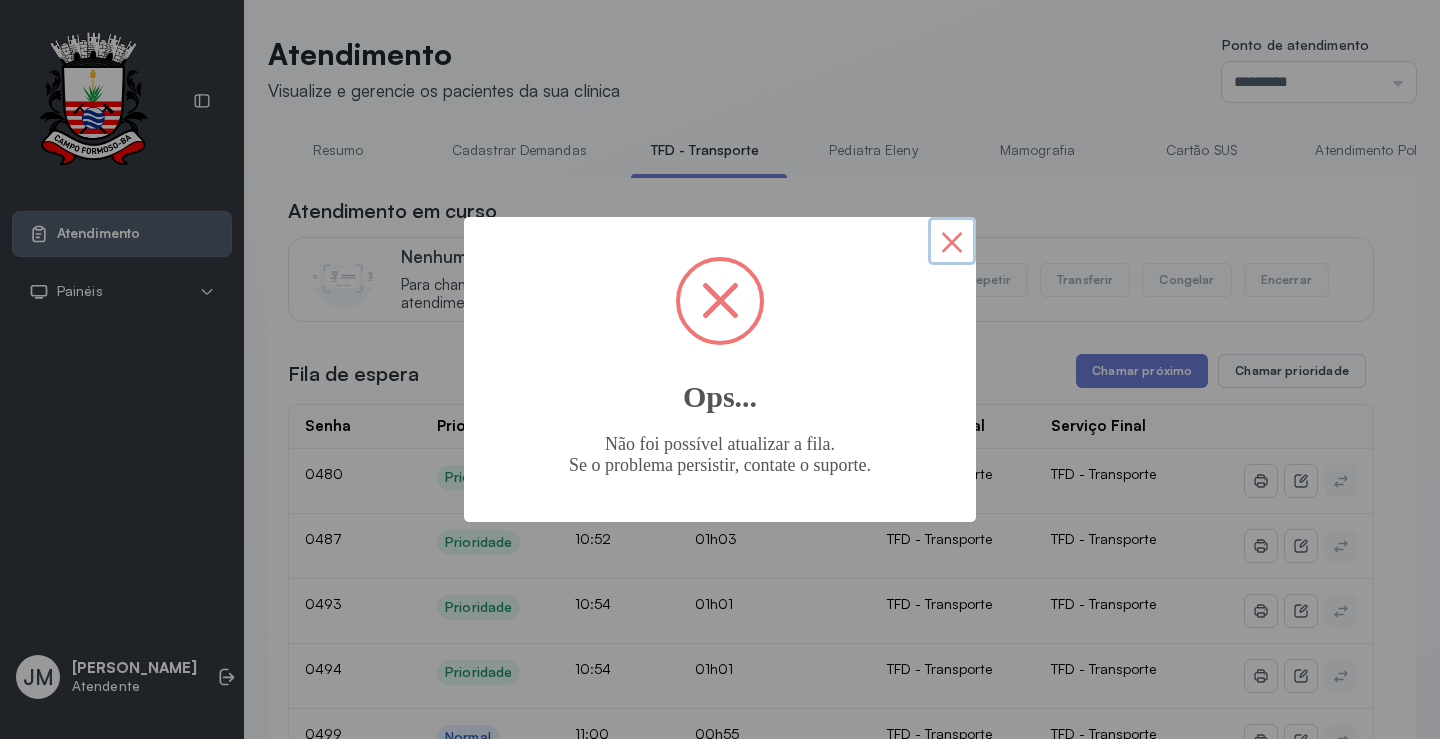 click on "×" at bounding box center [952, 241] 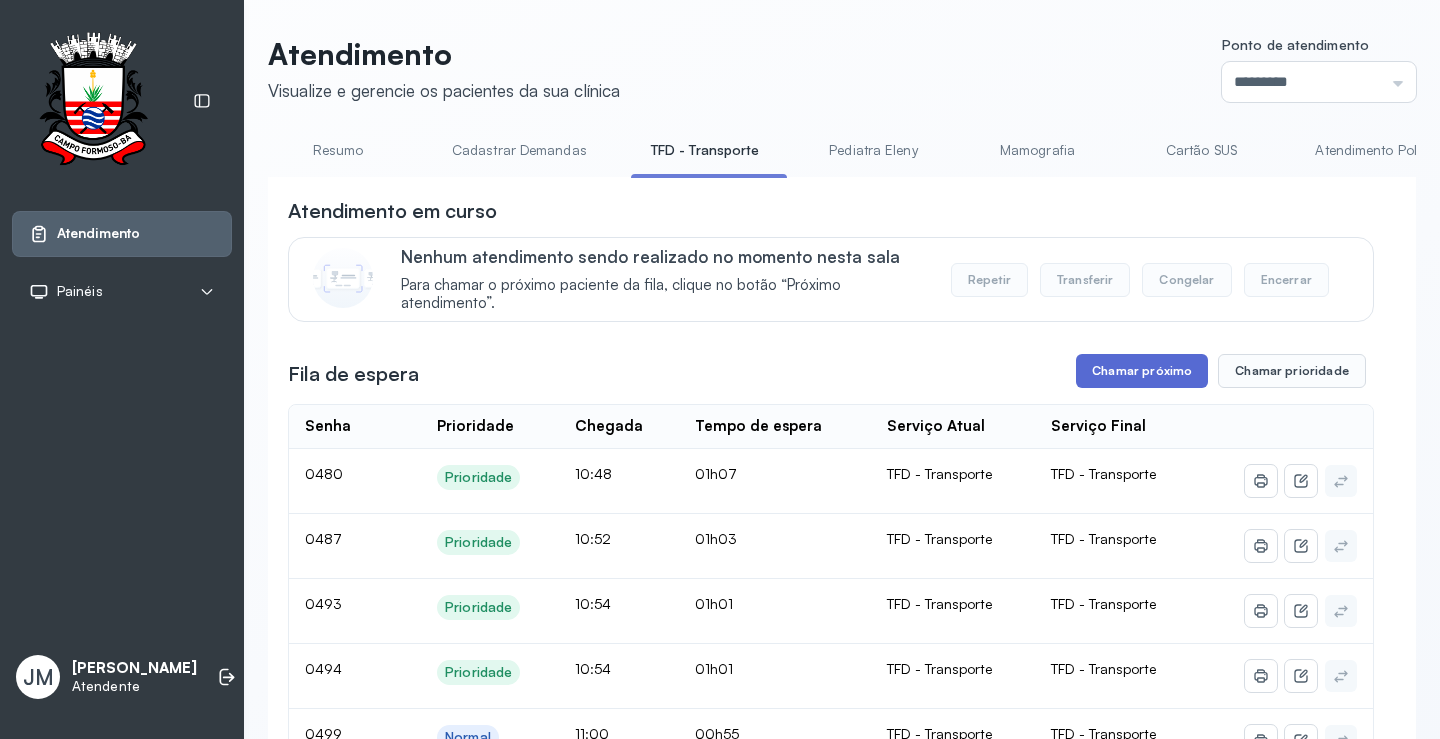 click on "Chamar próximo" at bounding box center (1142, 371) 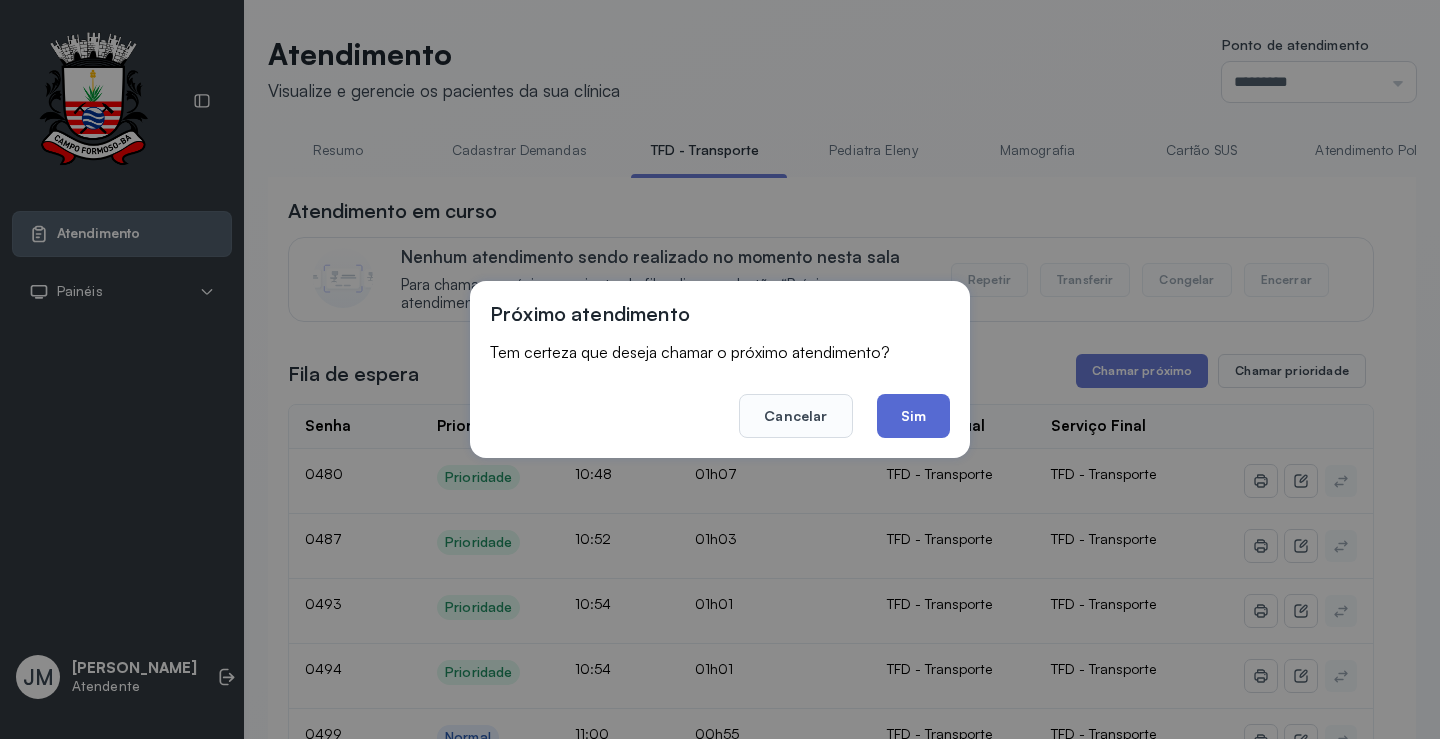 click on "Sim" 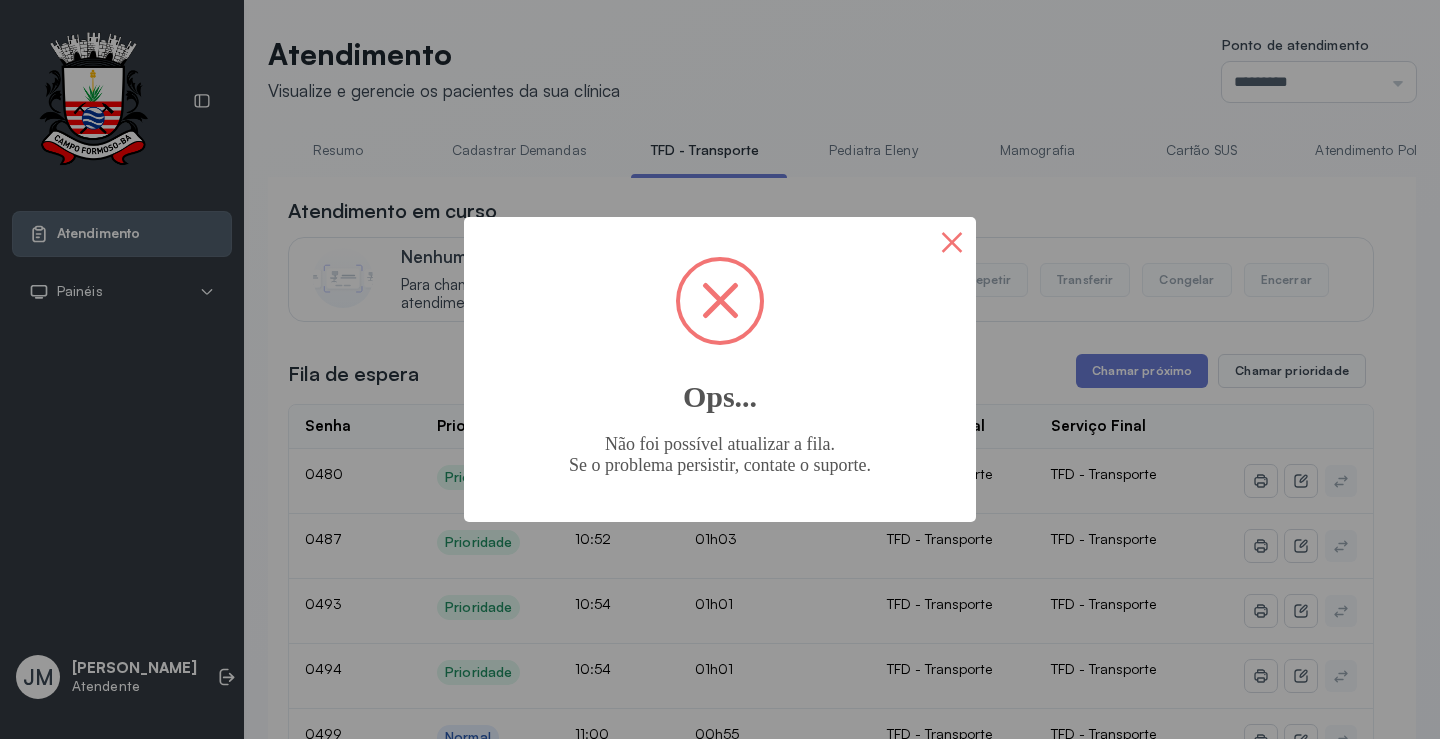 click on "×" at bounding box center [952, 241] 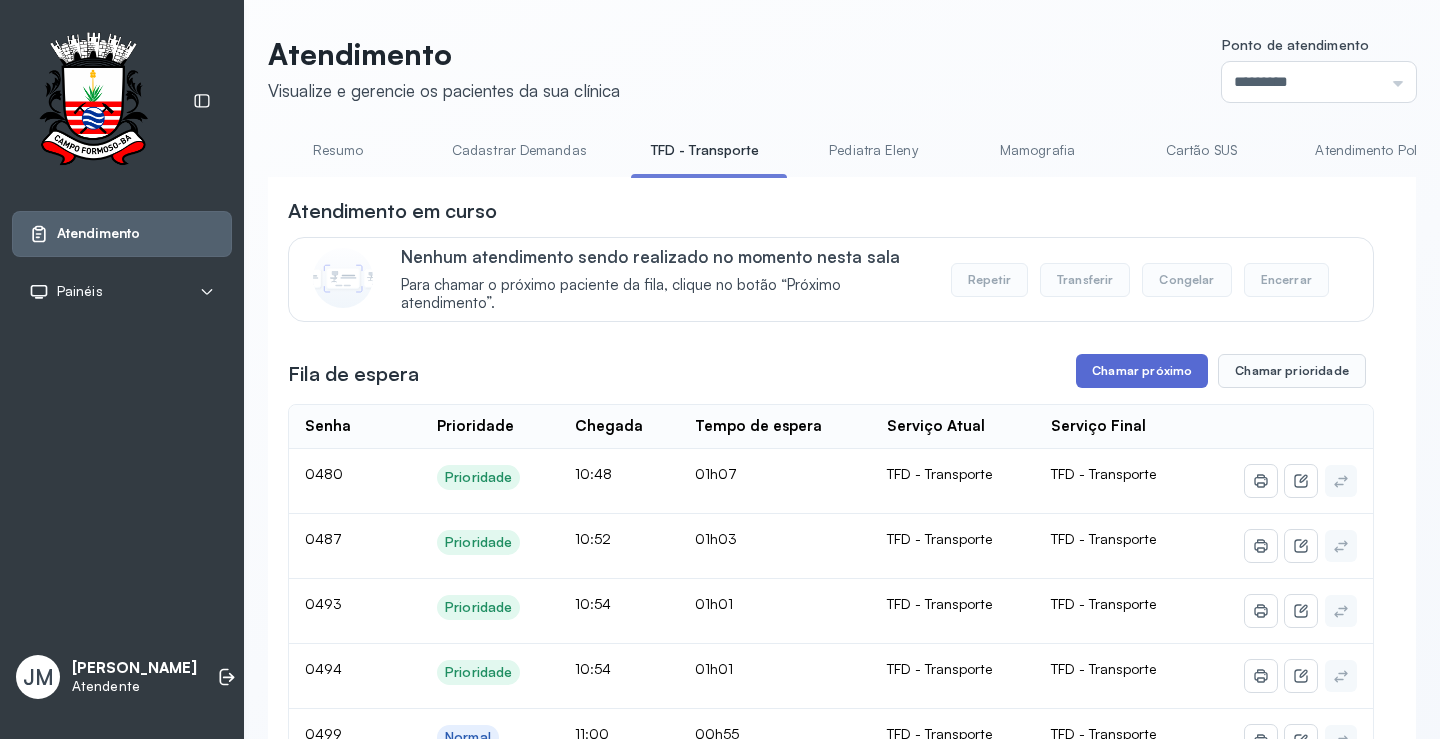 click on "Chamar próximo" at bounding box center (1142, 371) 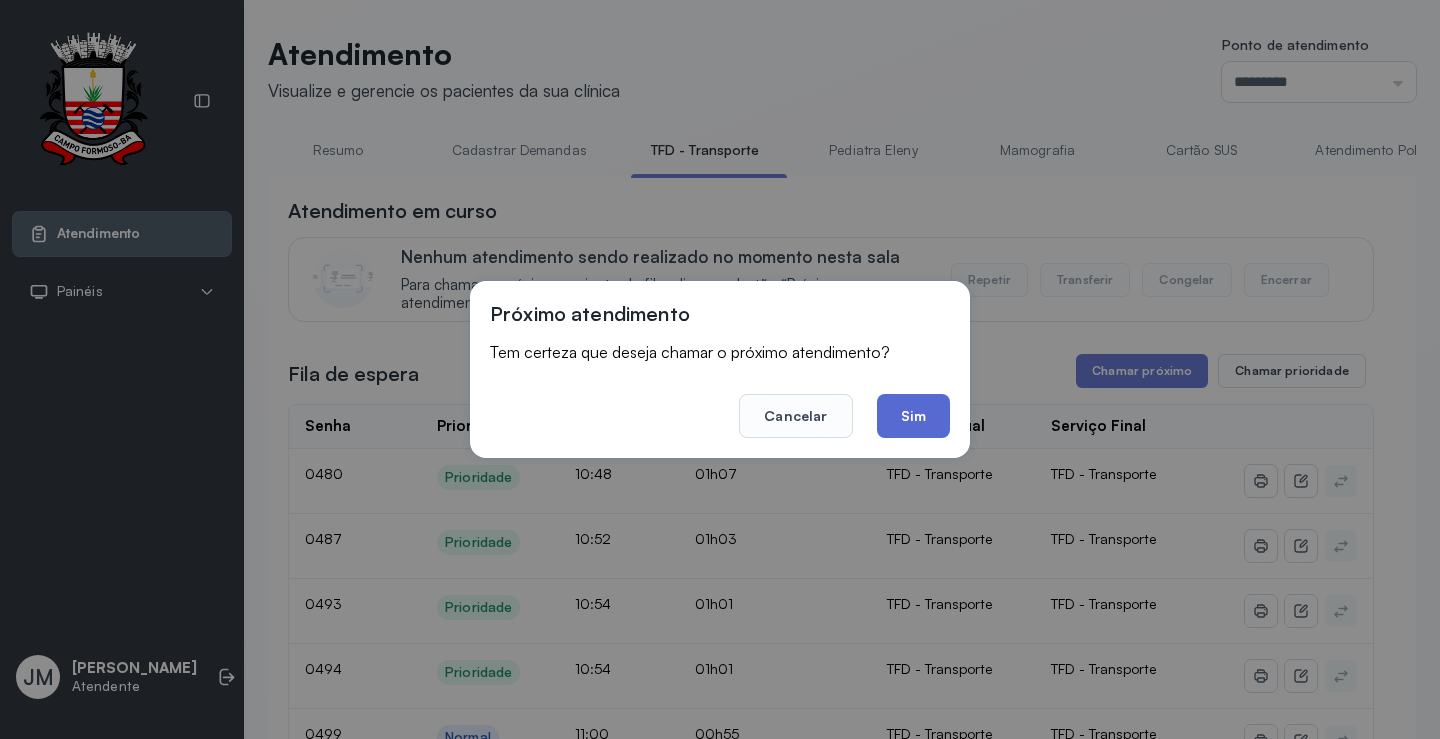 click on "Sim" 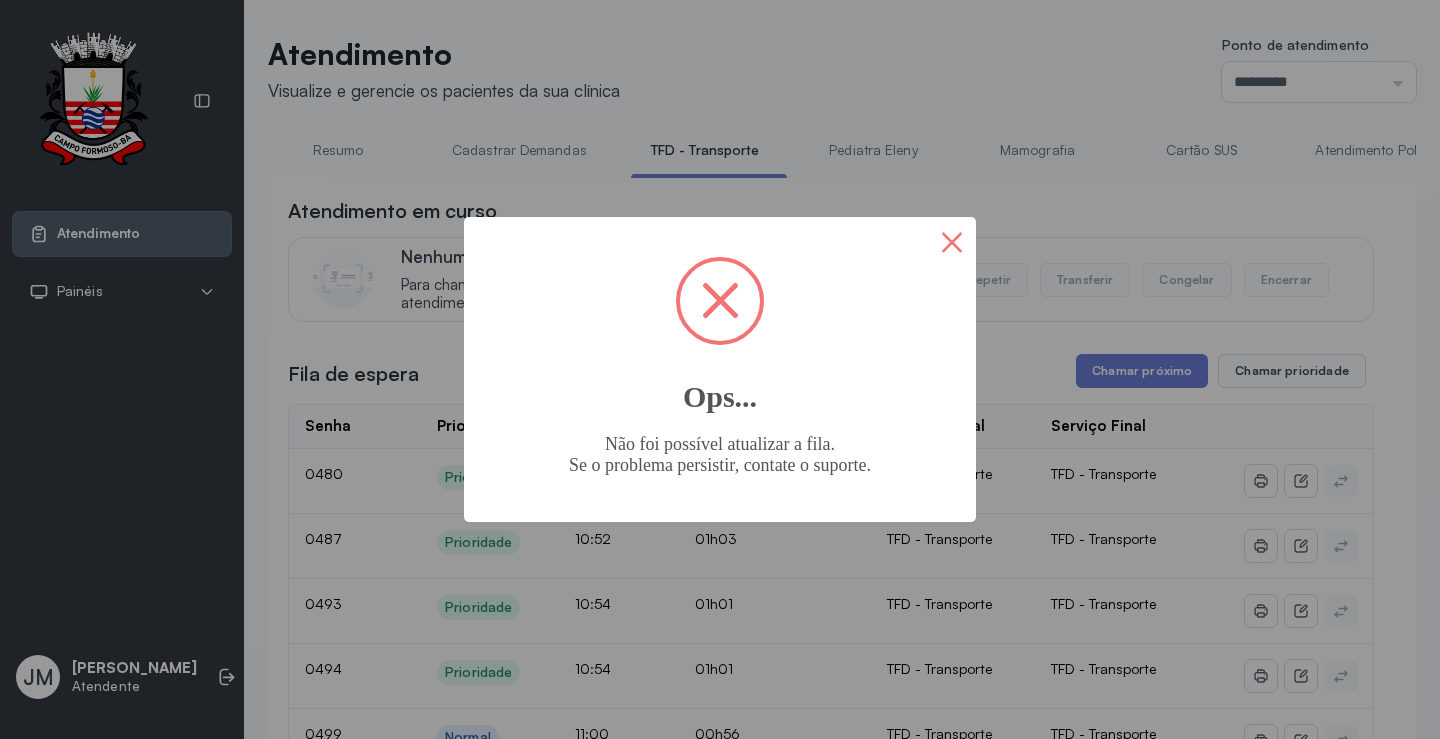 click on "×" at bounding box center [952, 241] 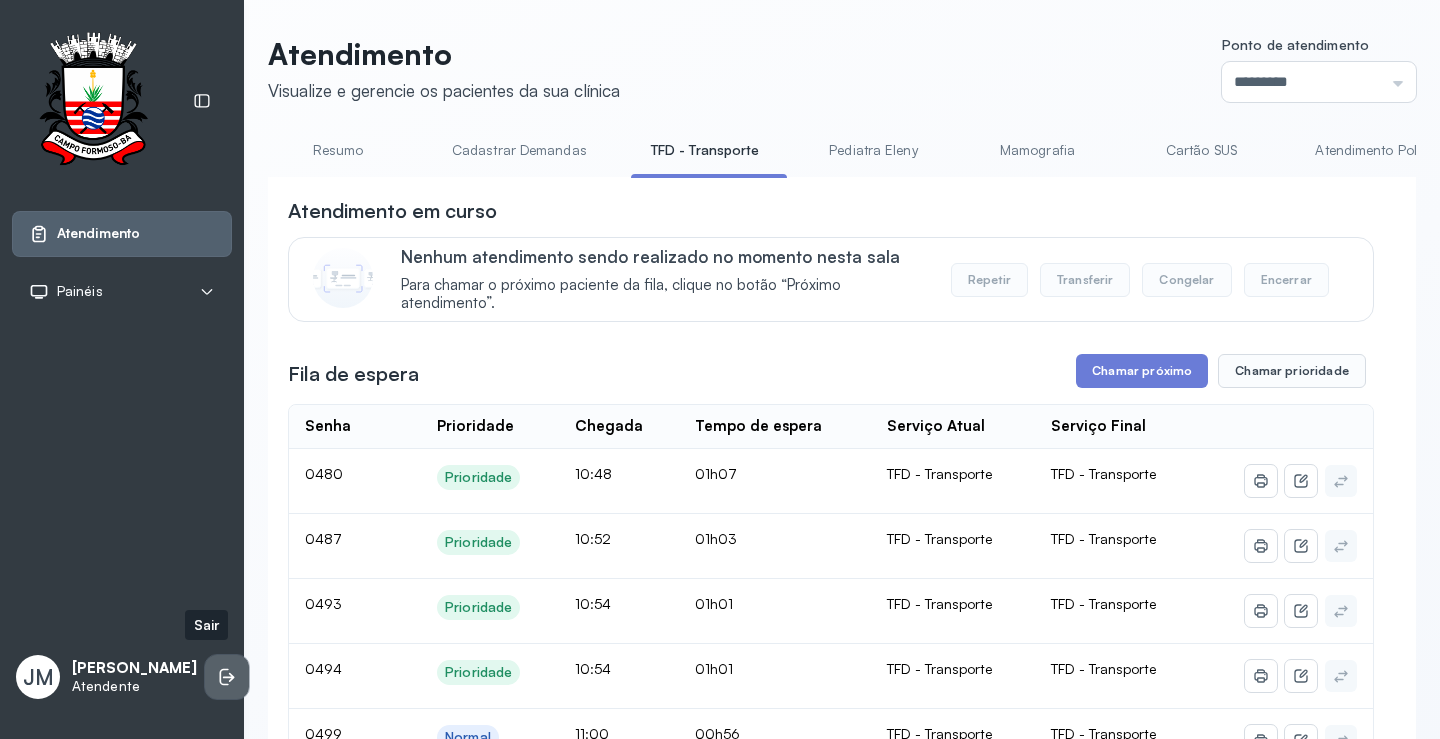 click 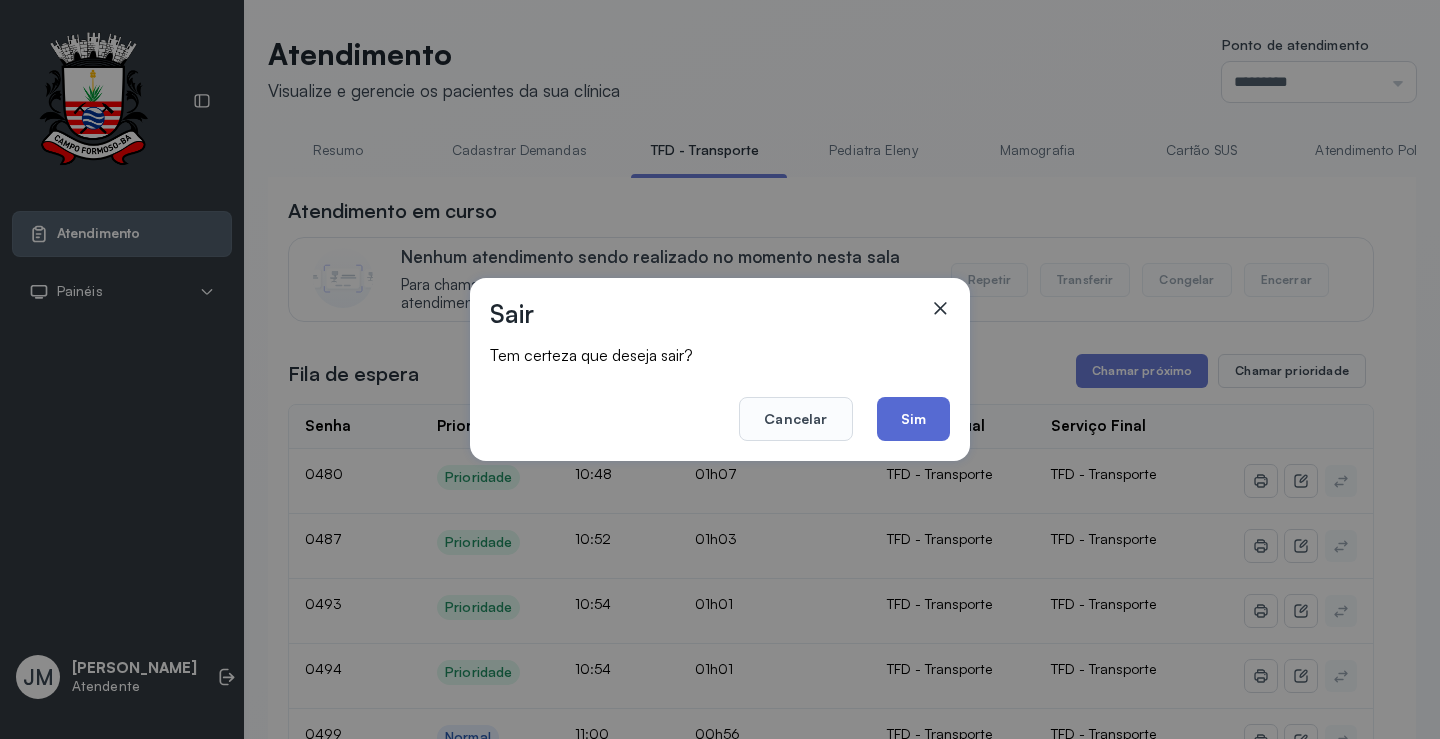 click on "Sim" 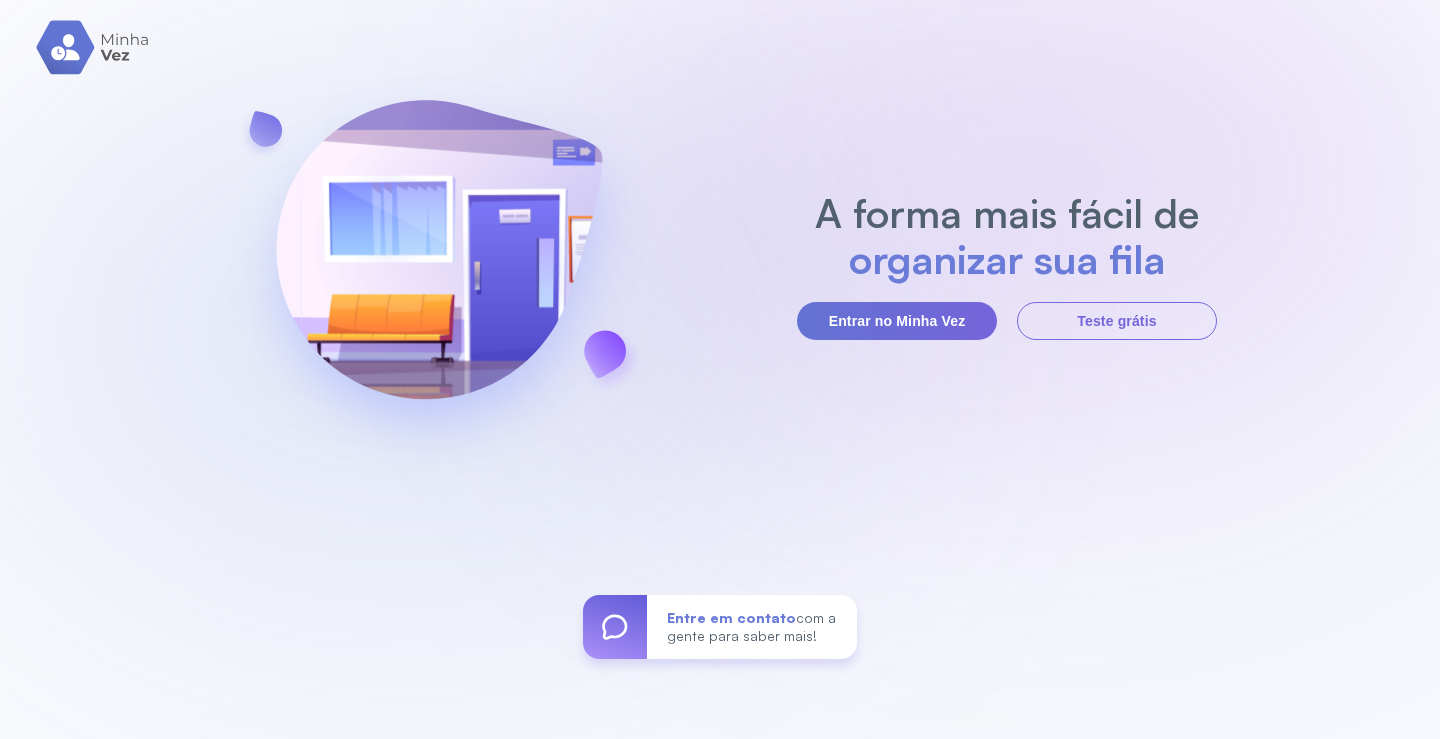 scroll, scrollTop: 0, scrollLeft: 0, axis: both 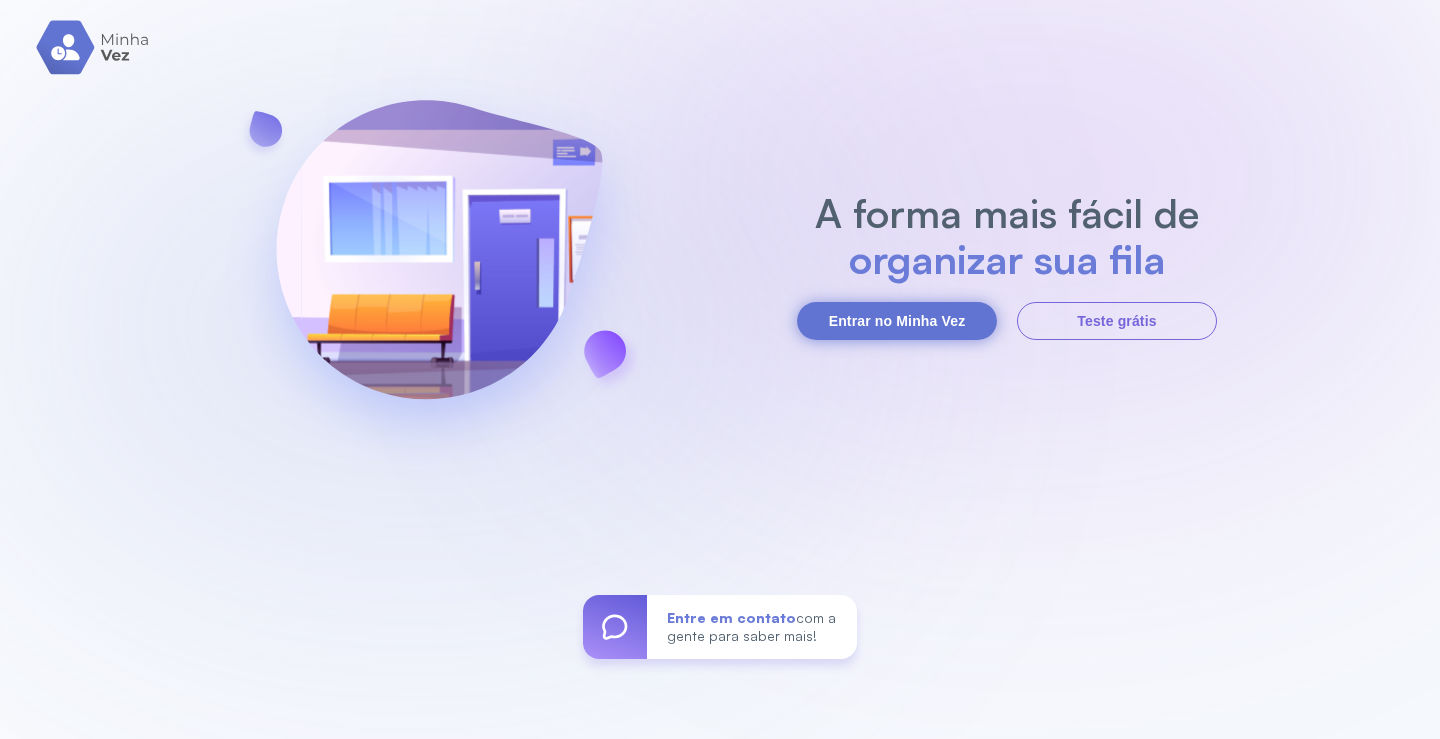 click on "Entrar no Minha Vez" at bounding box center (897, 321) 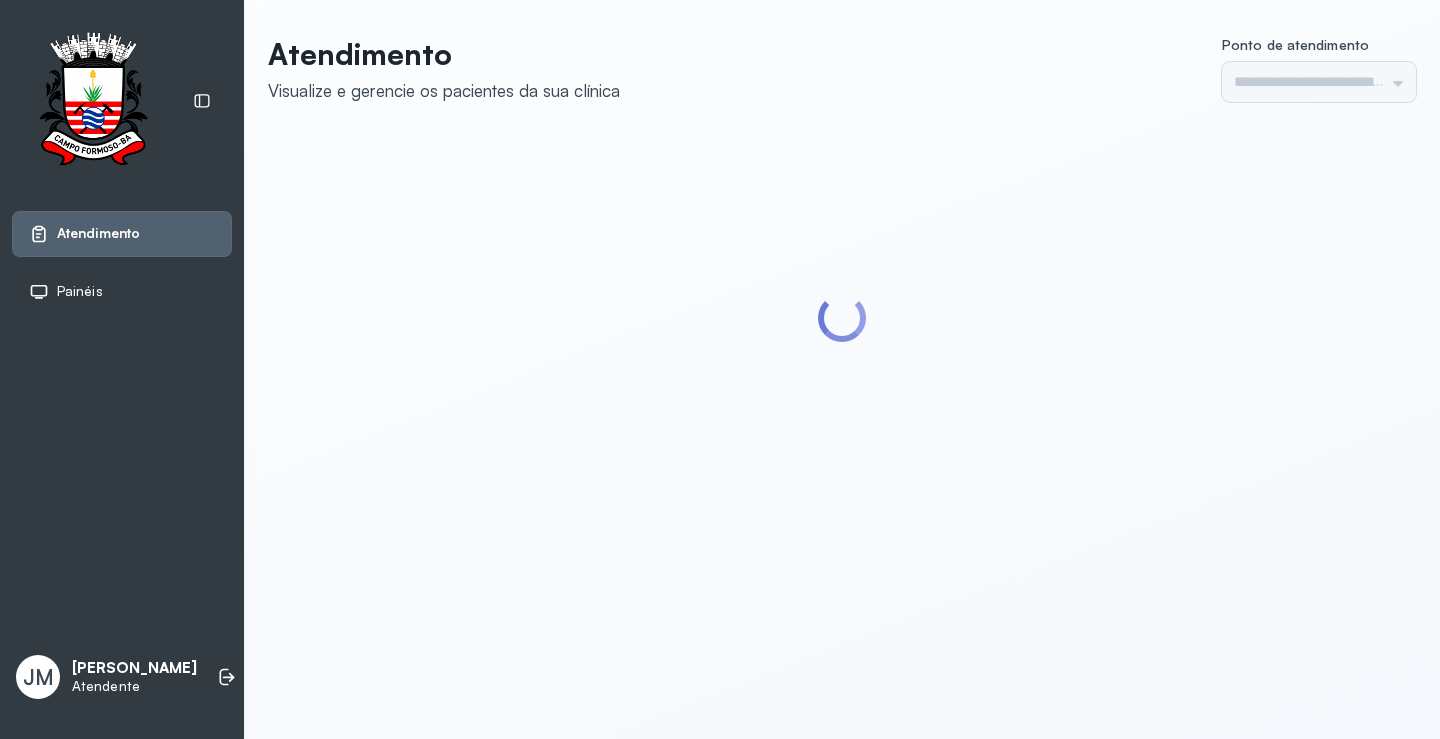 scroll, scrollTop: 0, scrollLeft: 0, axis: both 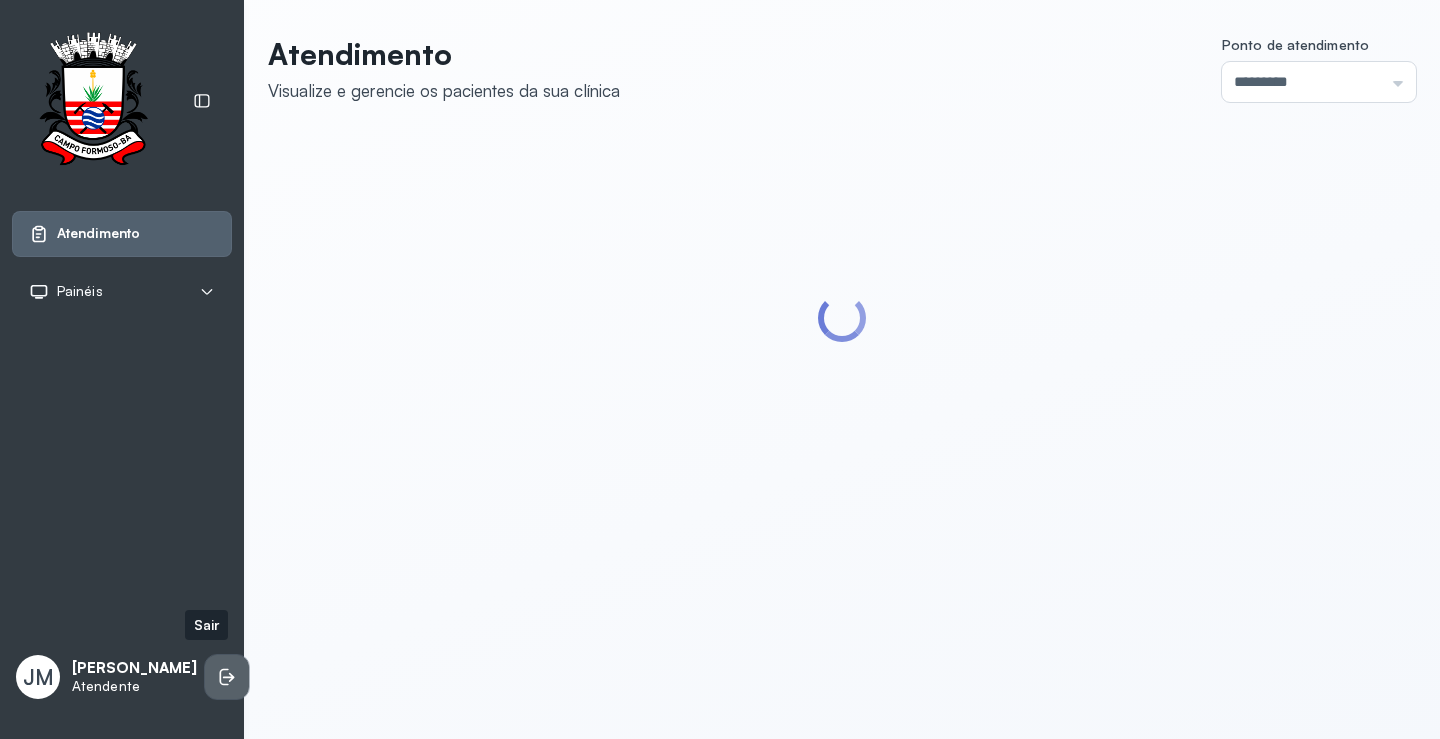 click 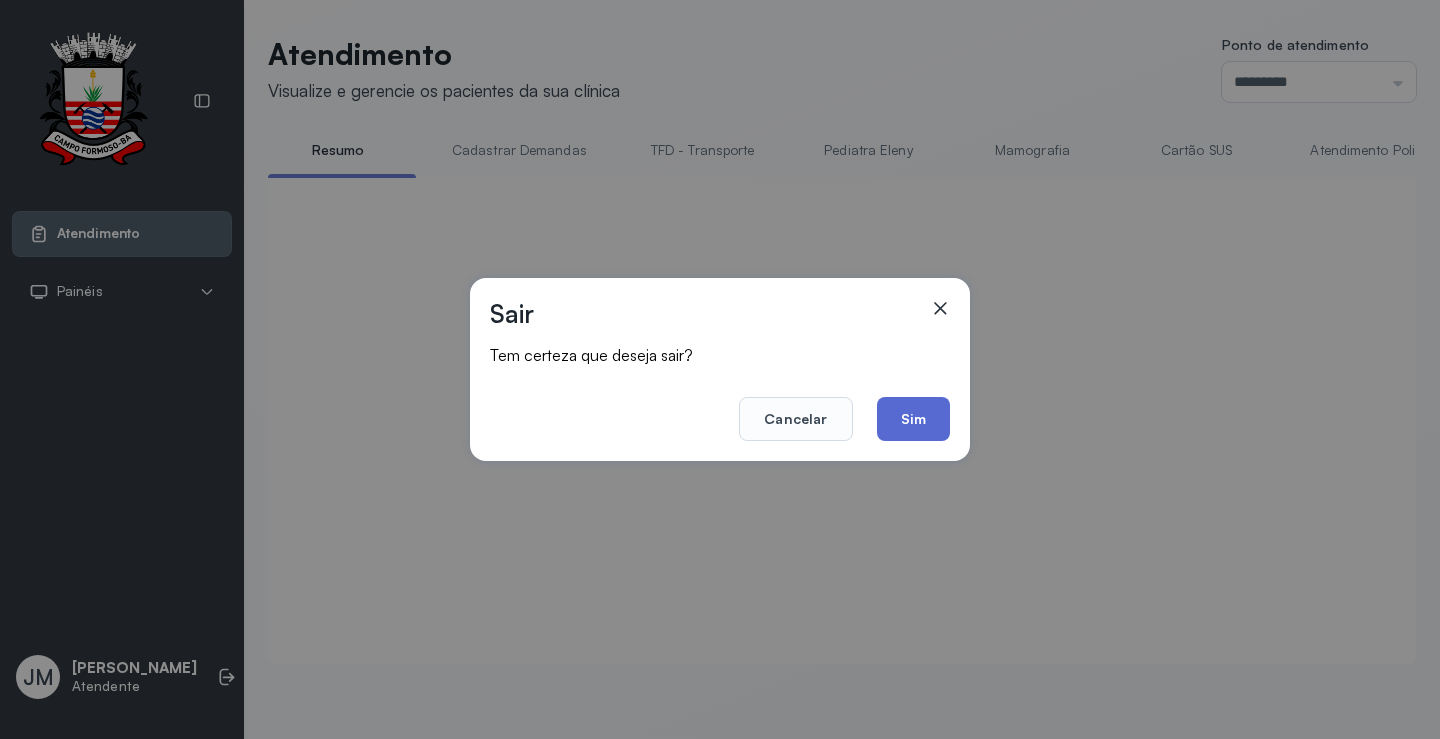 click on "Sim" 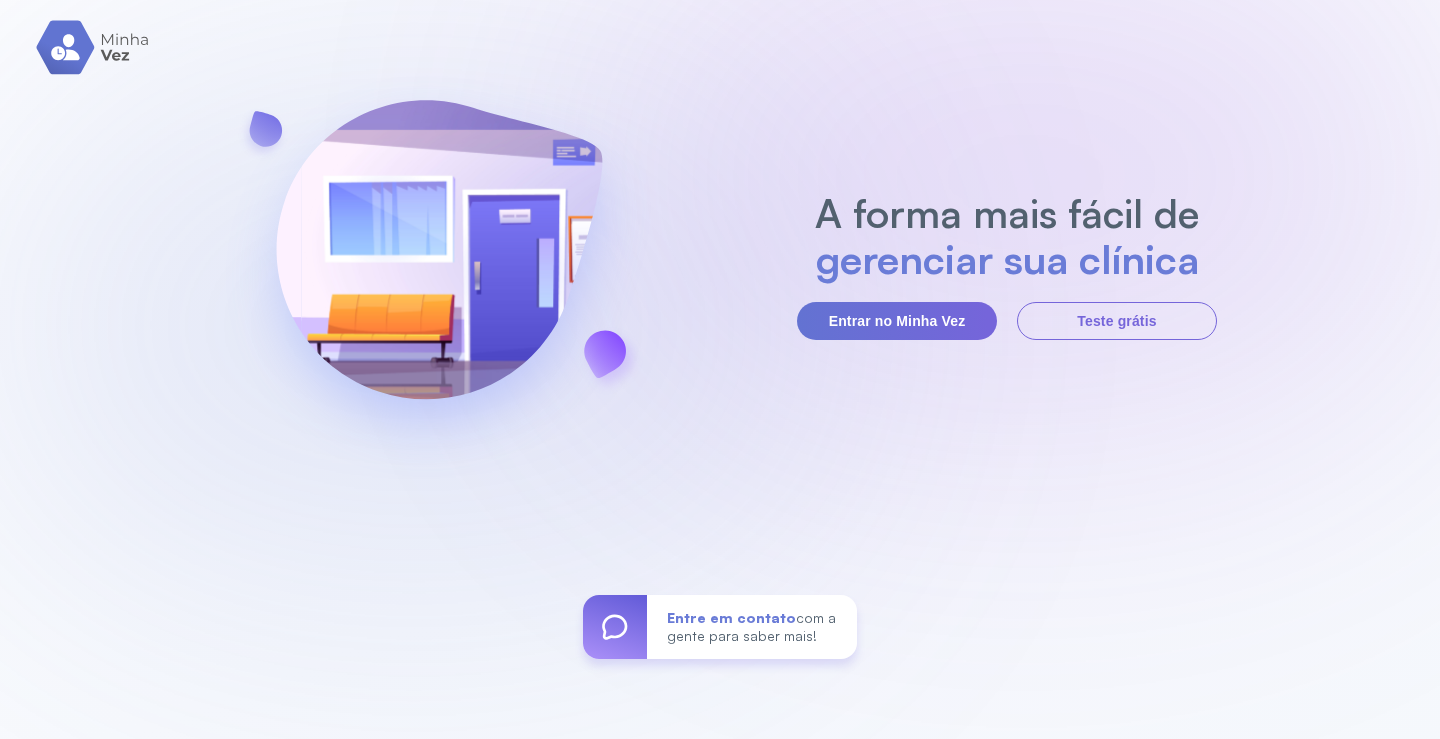 scroll, scrollTop: 0, scrollLeft: 0, axis: both 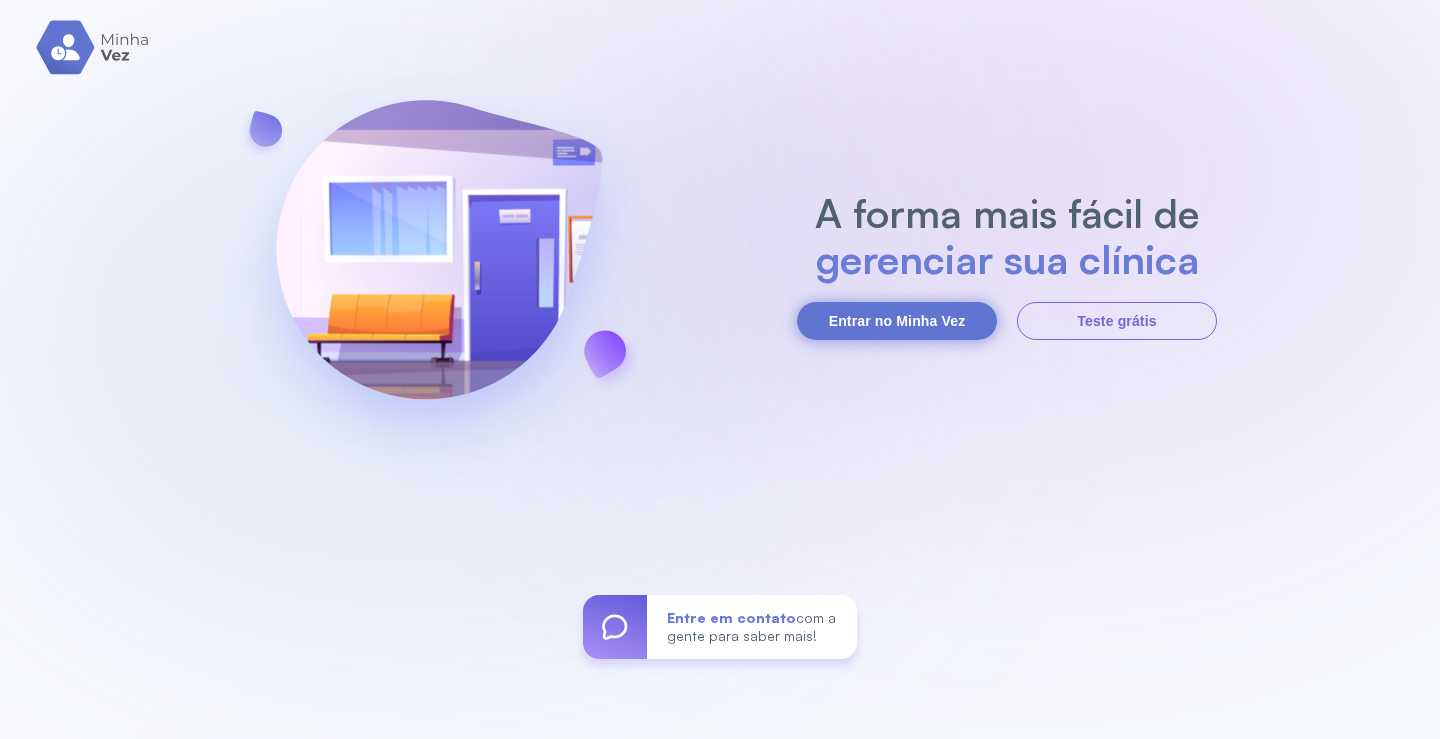 click on "Entrar no Minha Vez" at bounding box center (897, 321) 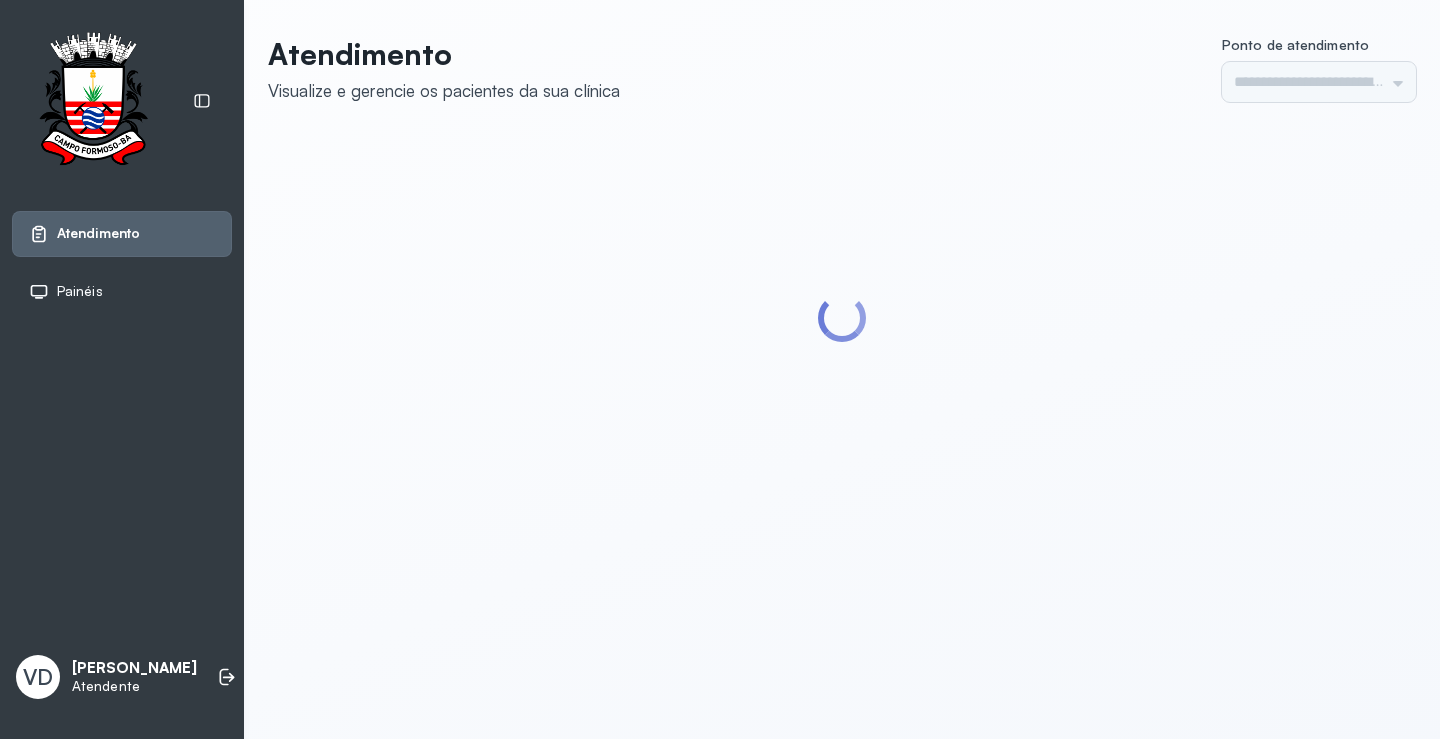 scroll, scrollTop: 0, scrollLeft: 0, axis: both 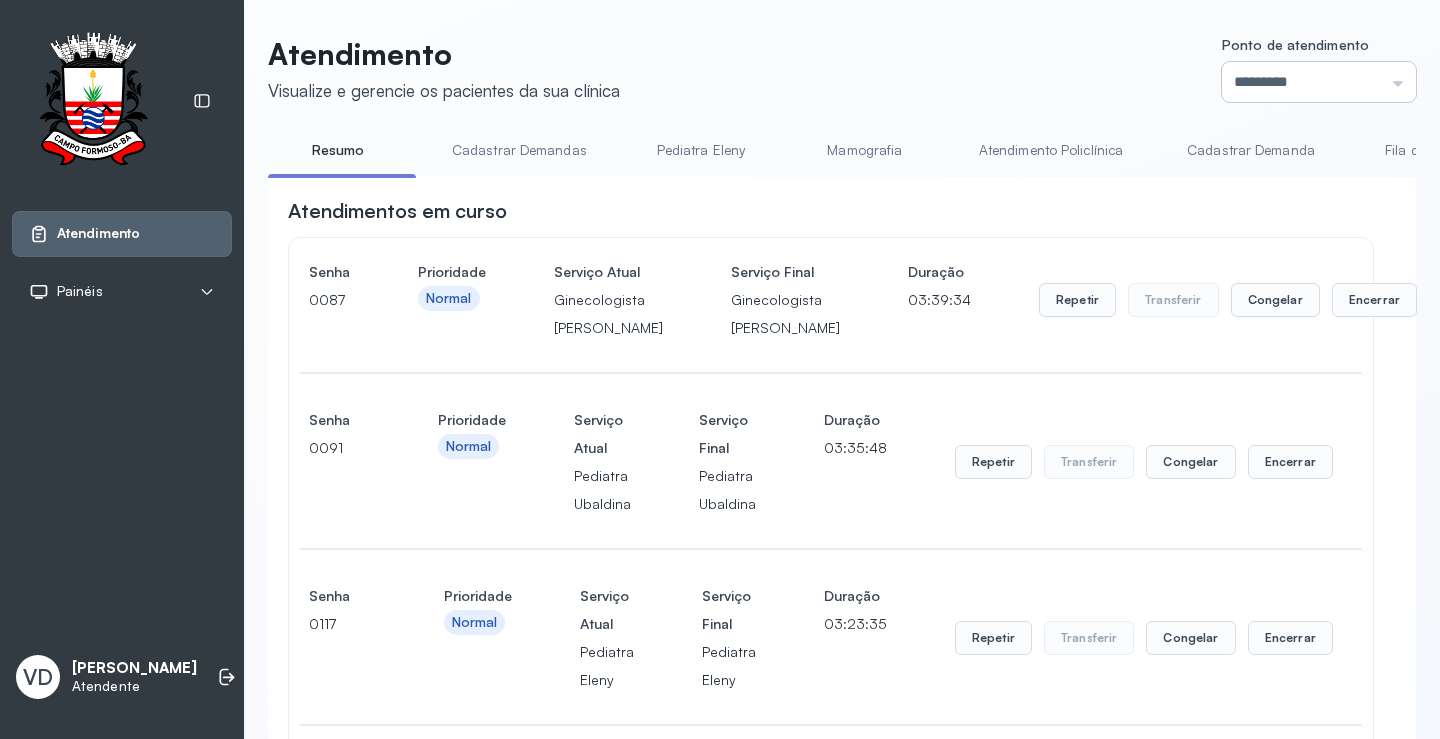 click on "*********" at bounding box center (1319, 82) 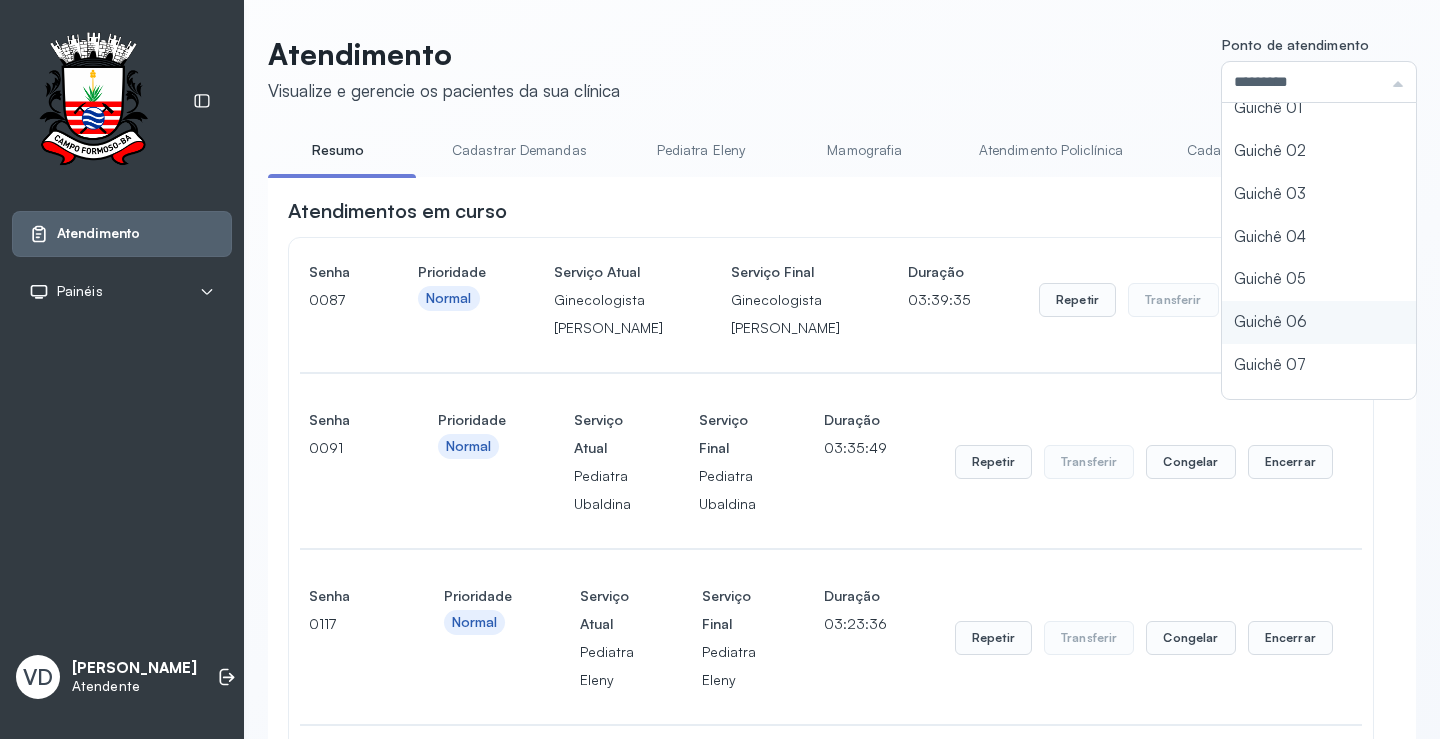 scroll, scrollTop: 88, scrollLeft: 0, axis: vertical 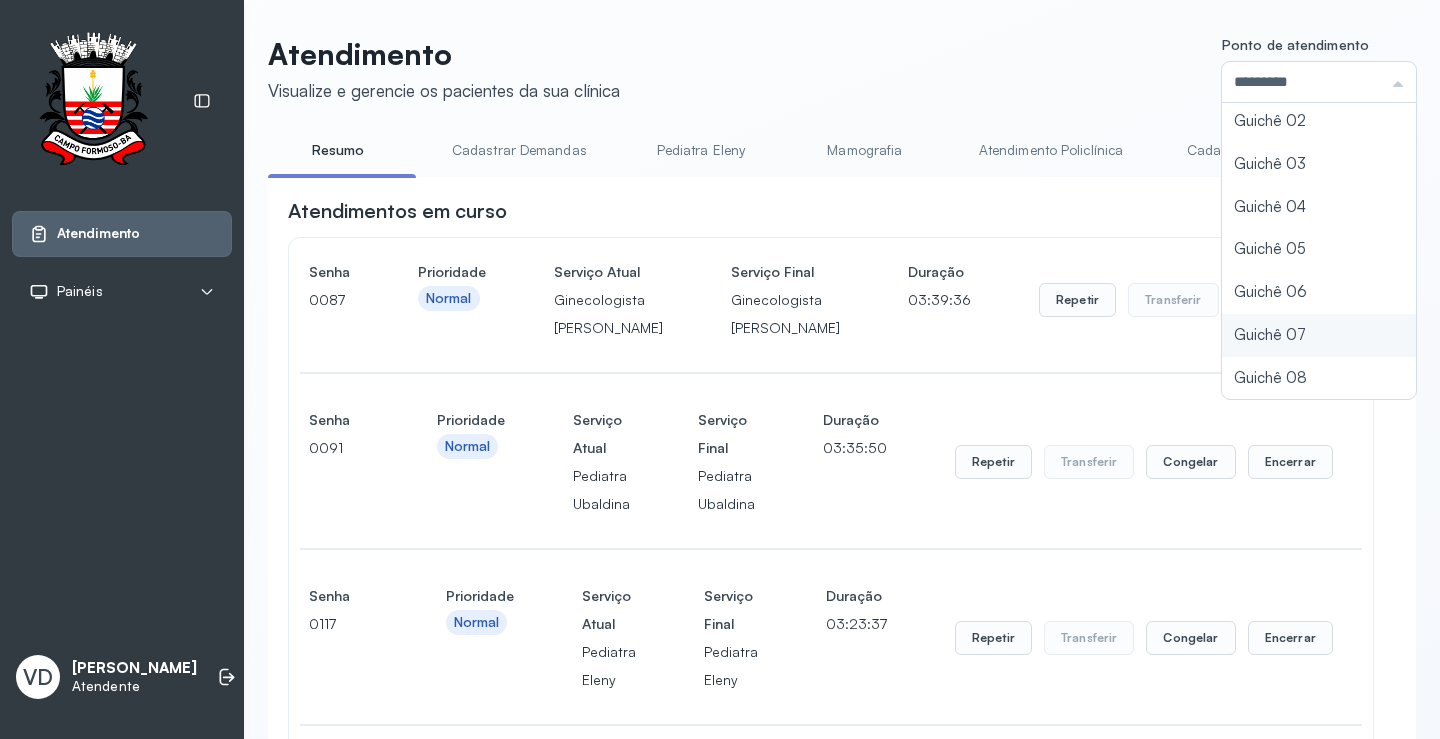 type on "*********" 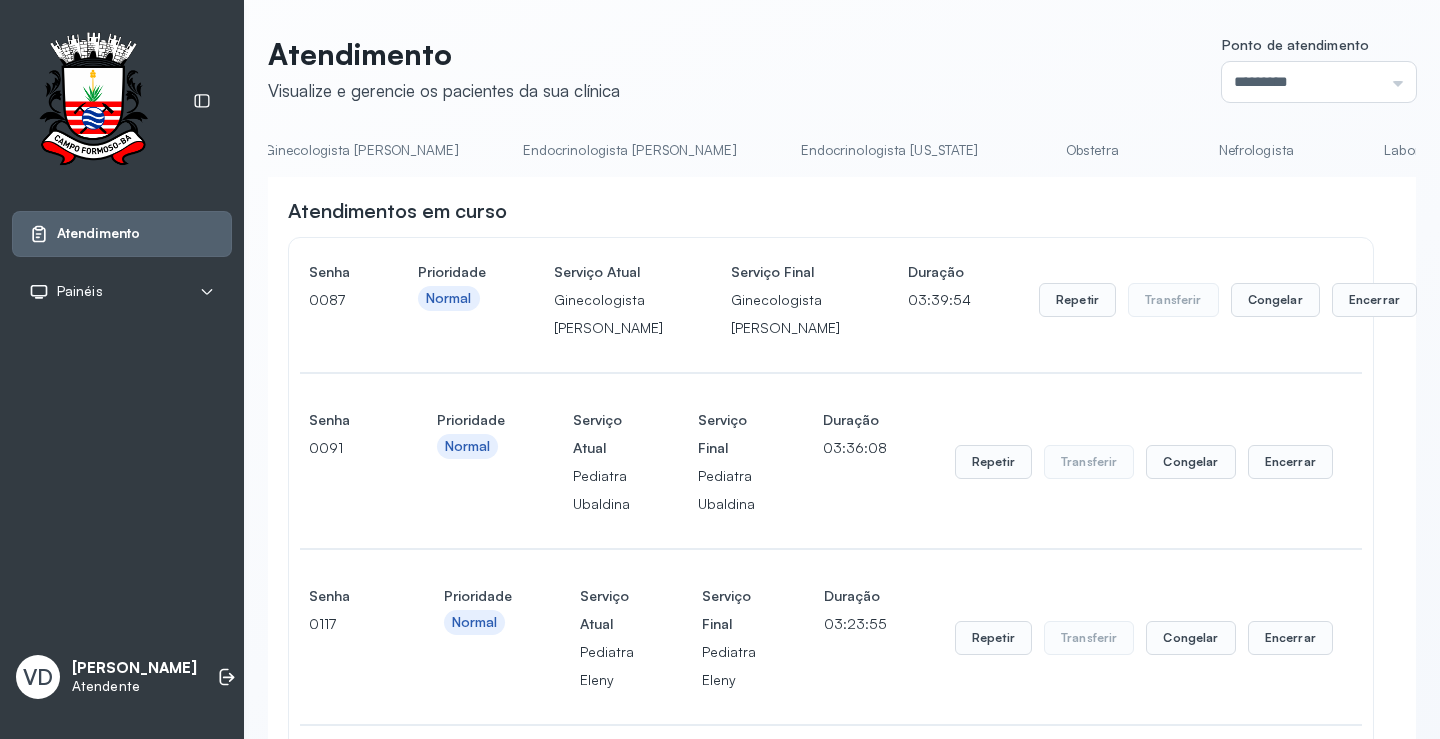 scroll, scrollTop: 0, scrollLeft: 2484, axis: horizontal 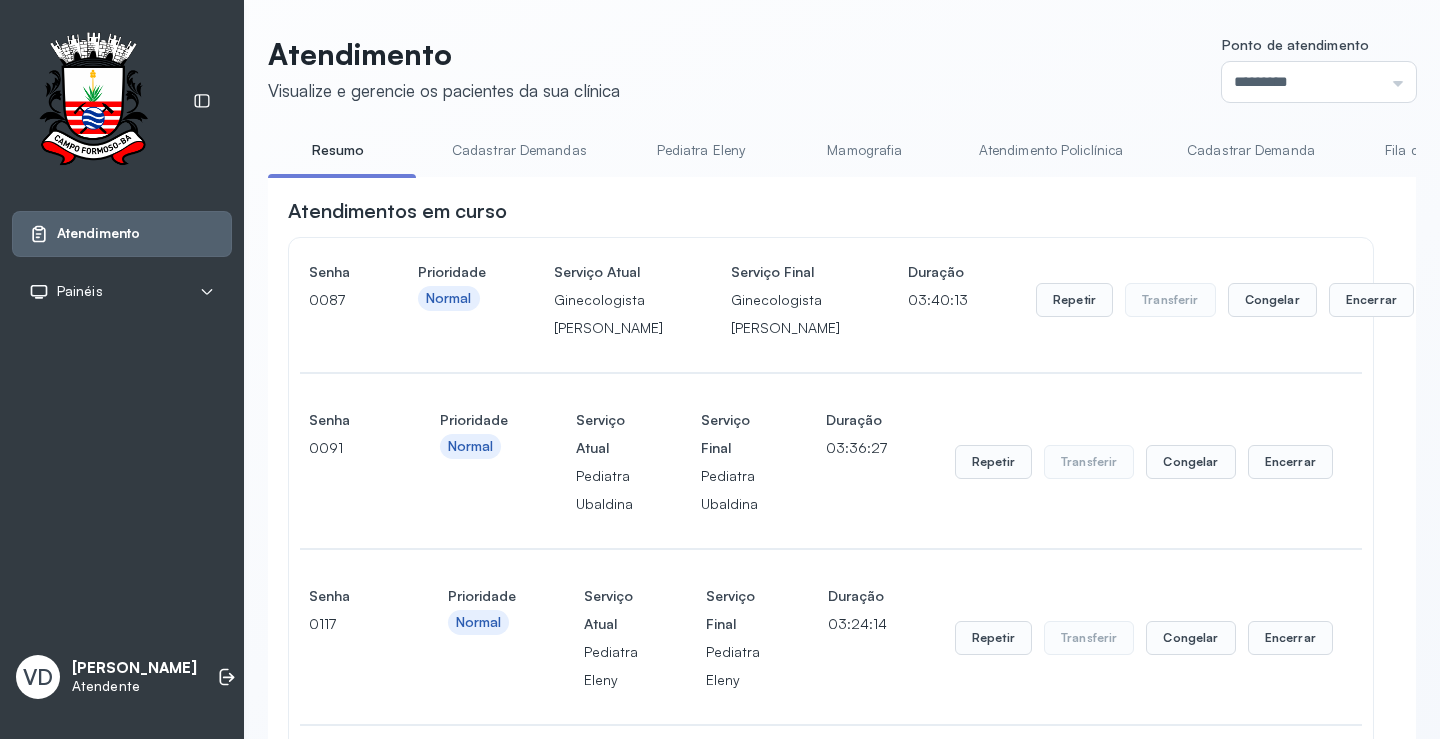 click on "Resumo" at bounding box center [338, 150] 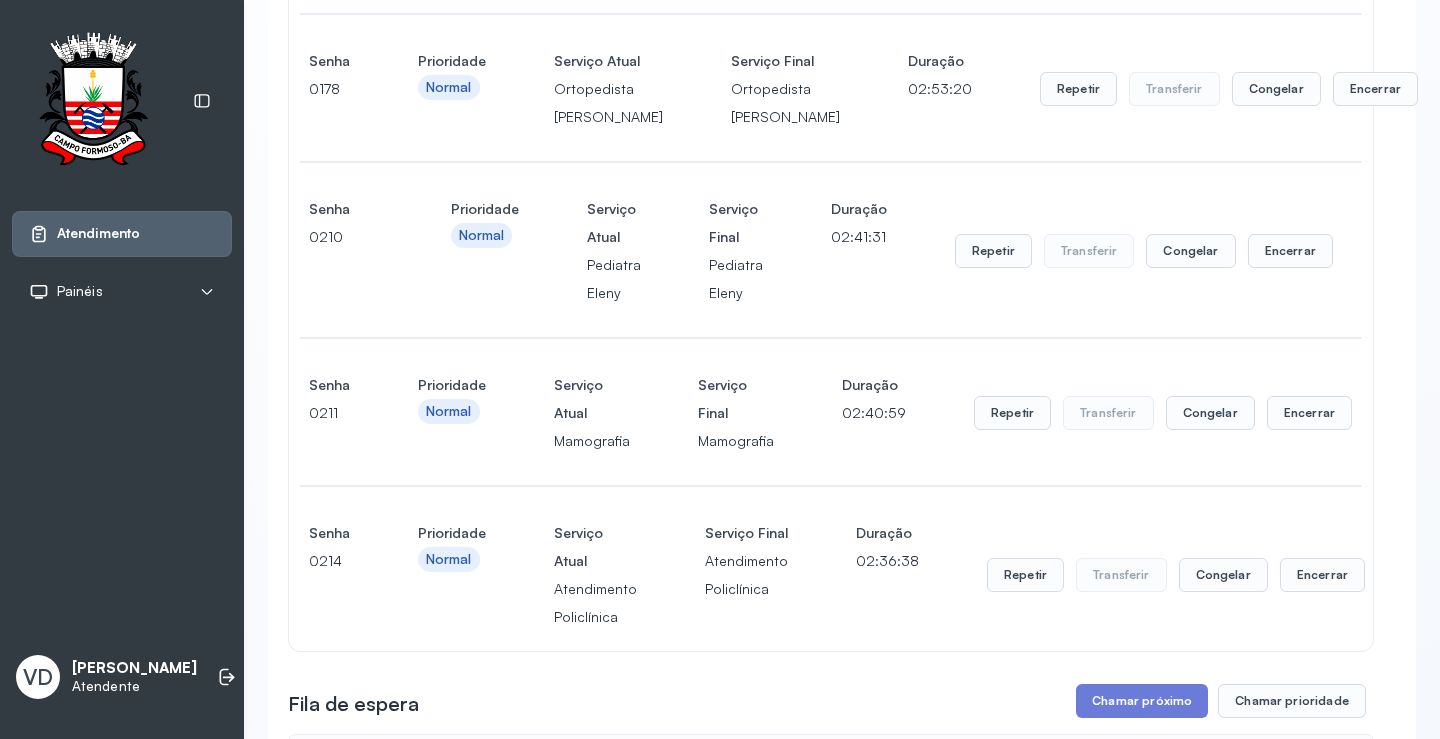 scroll, scrollTop: 1400, scrollLeft: 0, axis: vertical 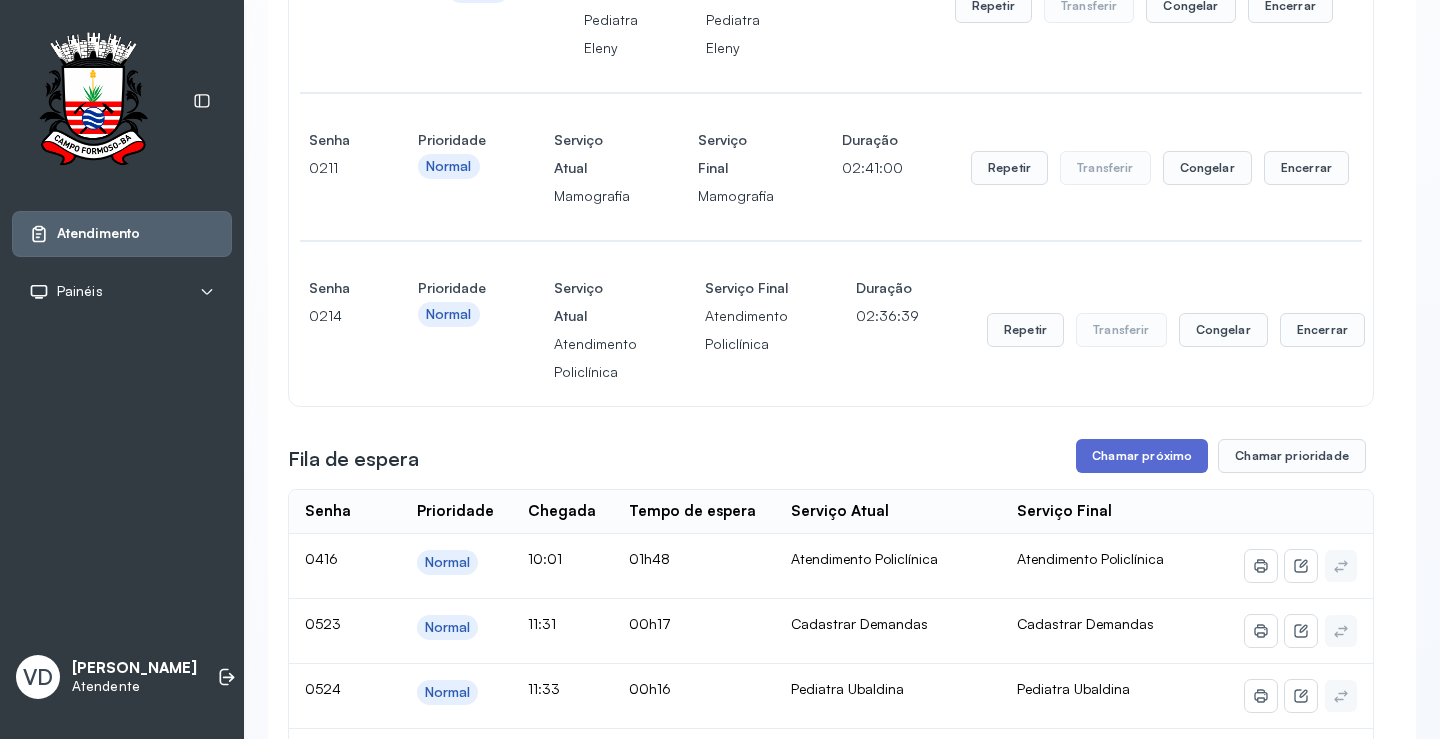 click on "Chamar próximo" at bounding box center (1142, 456) 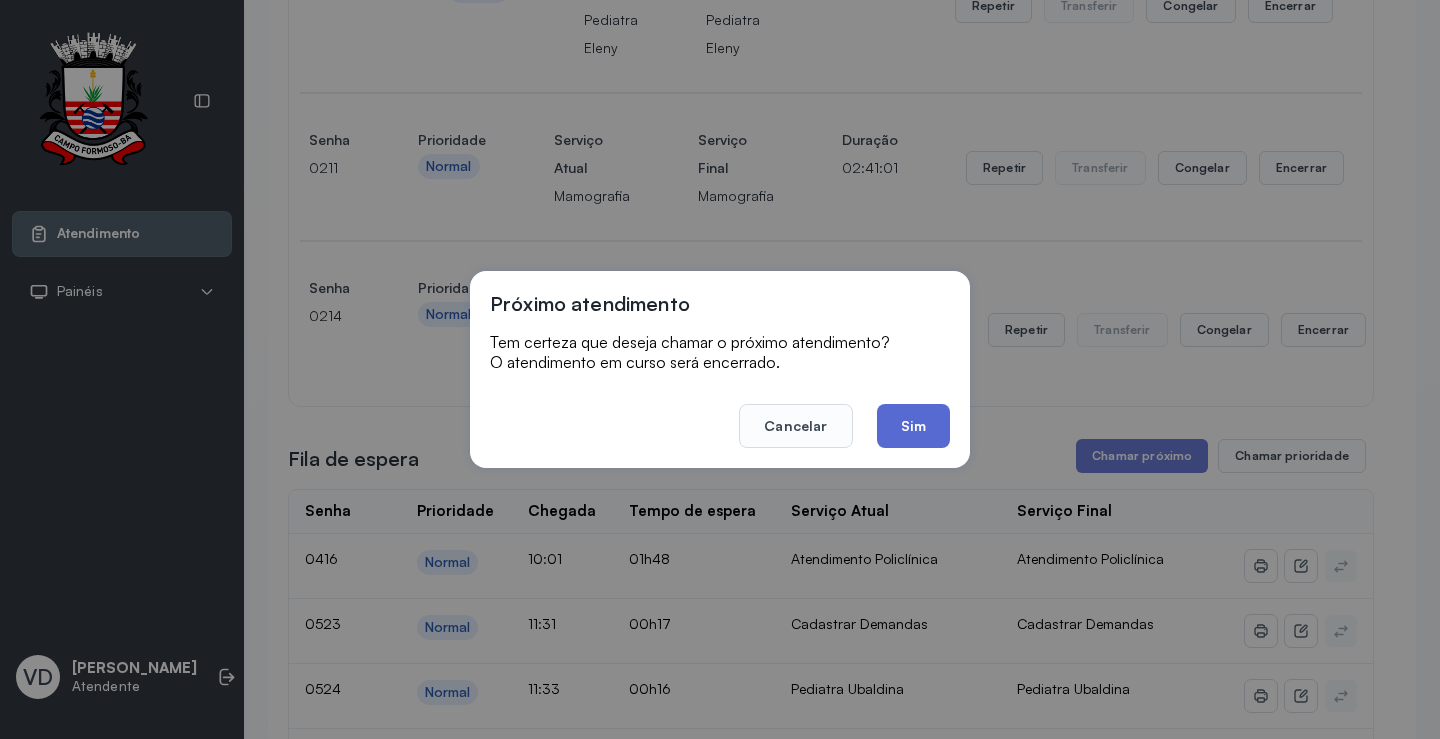 click on "Sim" 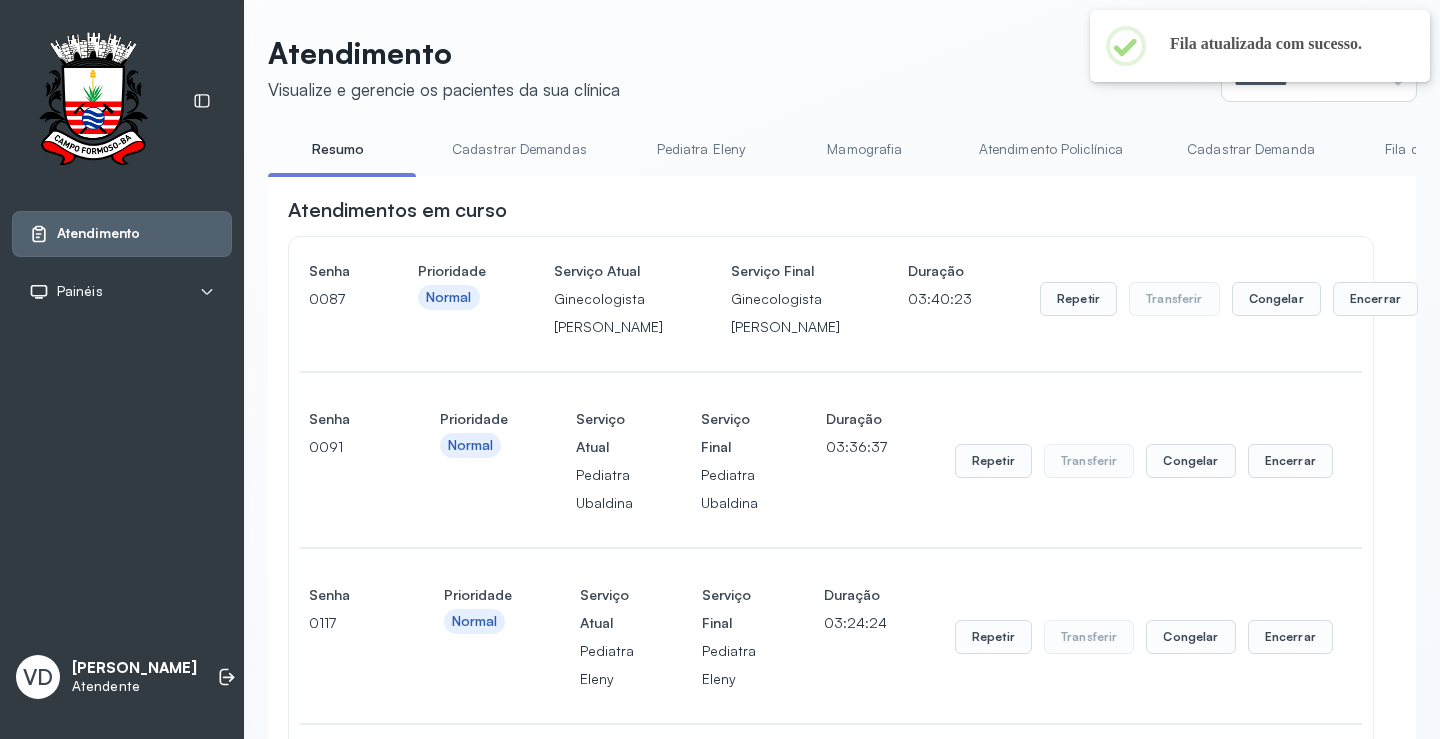 scroll, scrollTop: 1400, scrollLeft: 0, axis: vertical 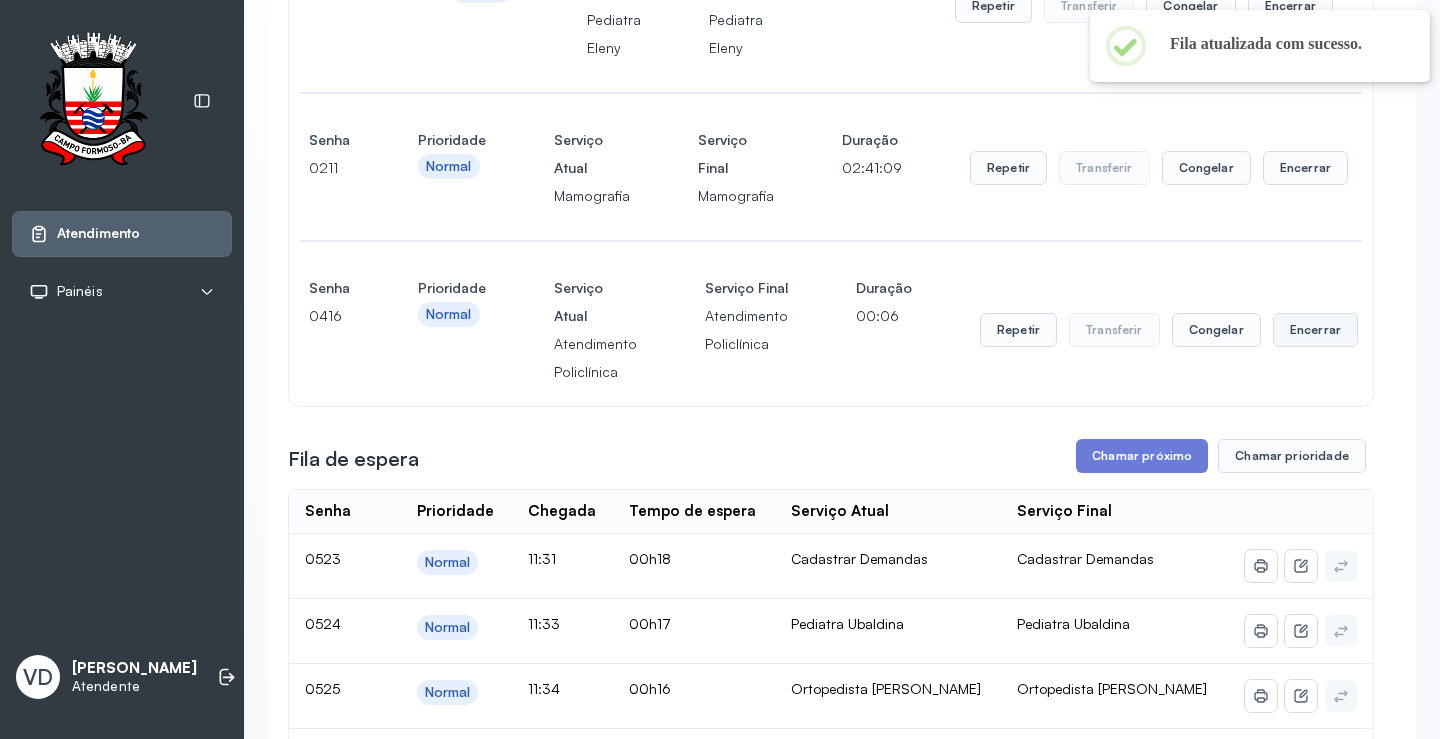 click on "Encerrar" at bounding box center [1375, -1100] 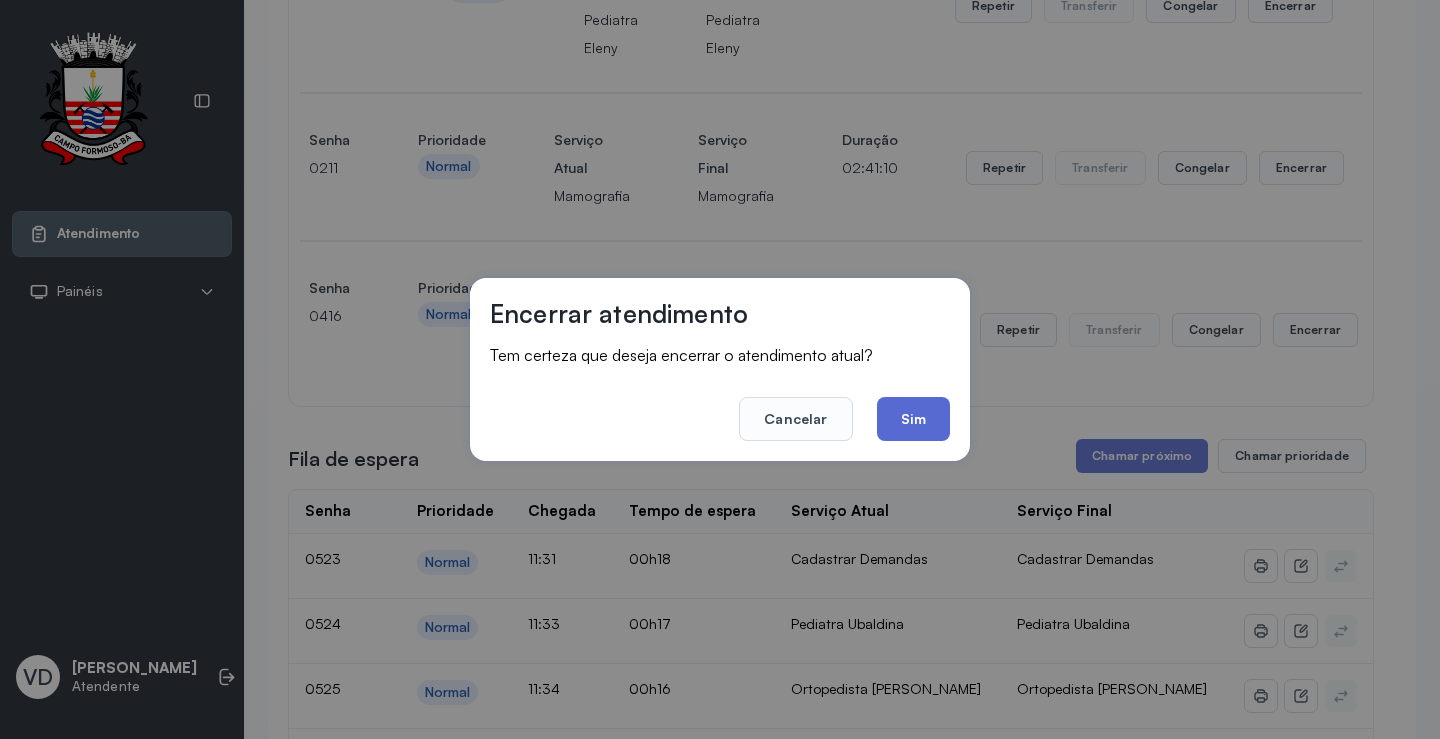 click on "Sim" 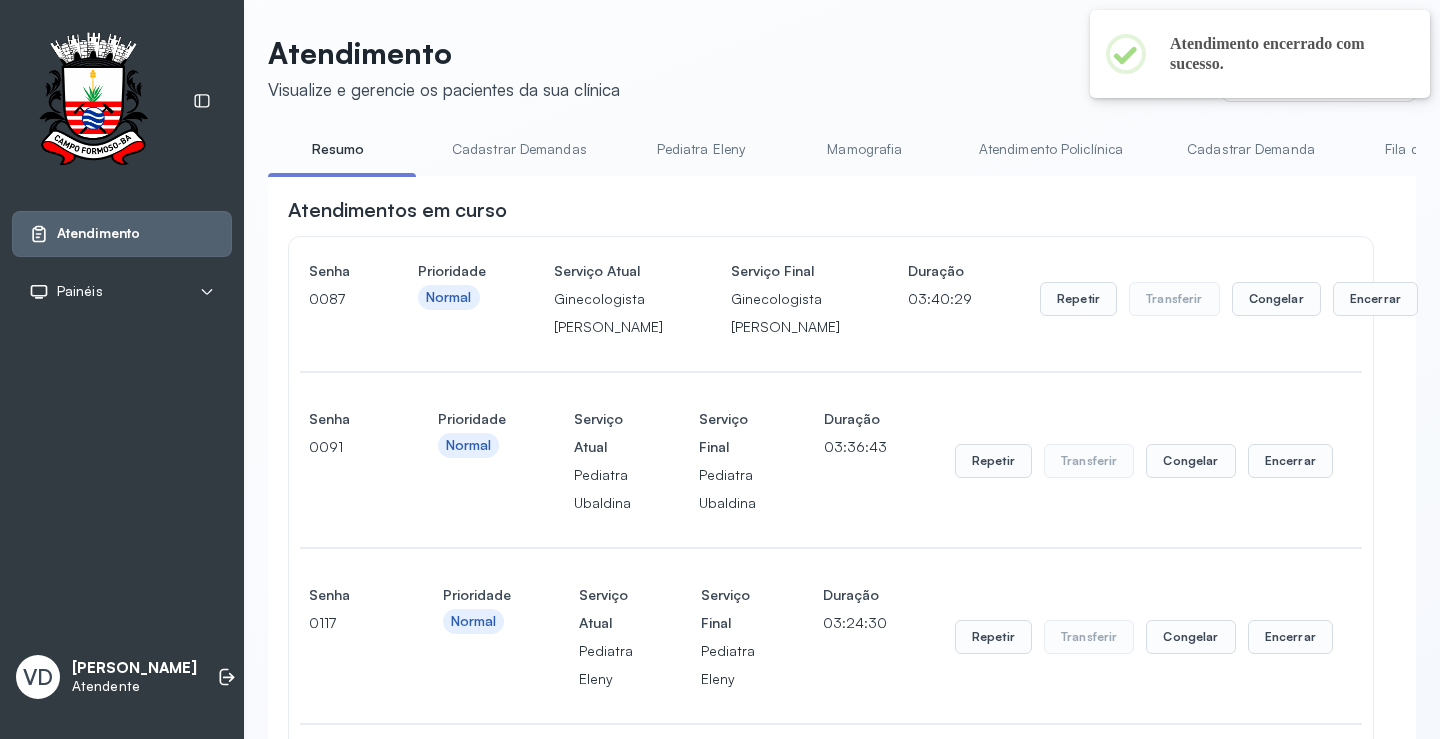 scroll, scrollTop: 1400, scrollLeft: 0, axis: vertical 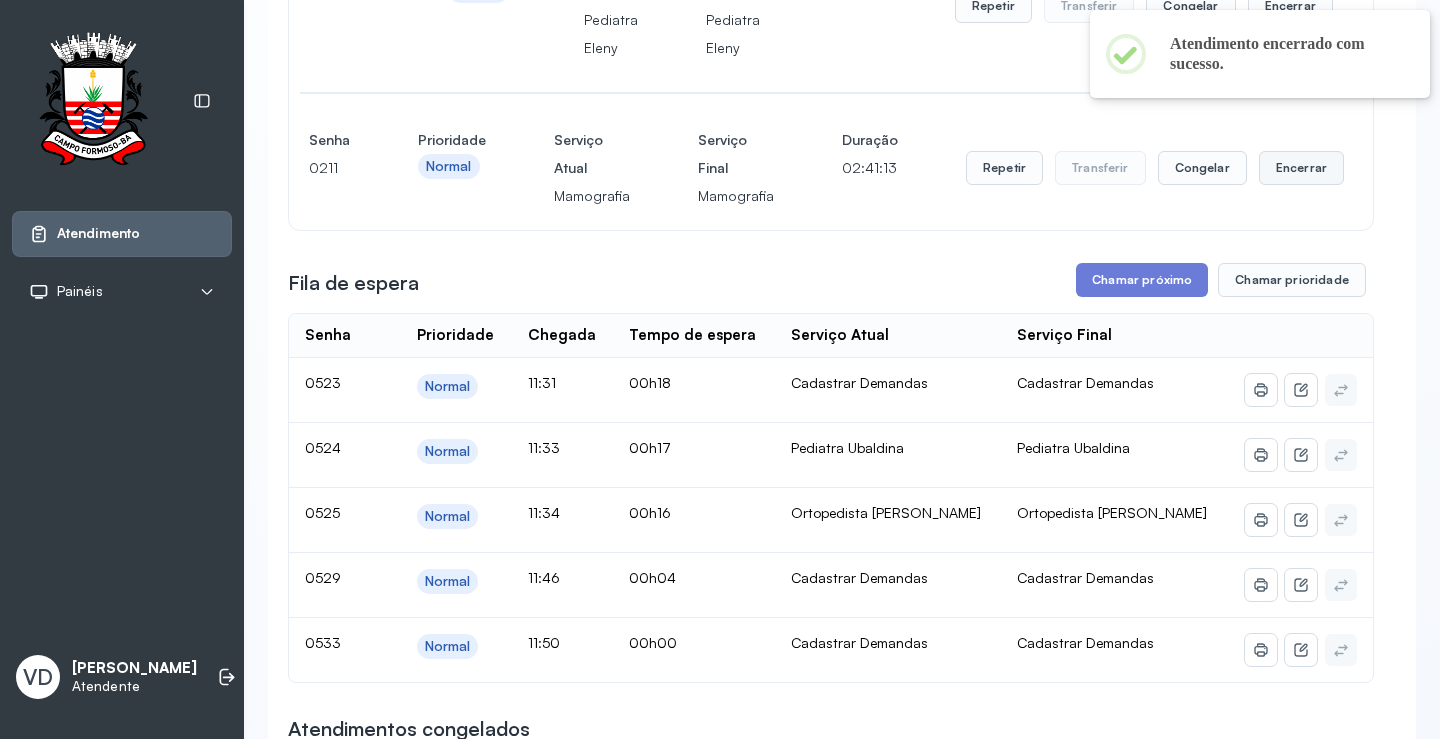 click on "Encerrar" at bounding box center [1376, -1100] 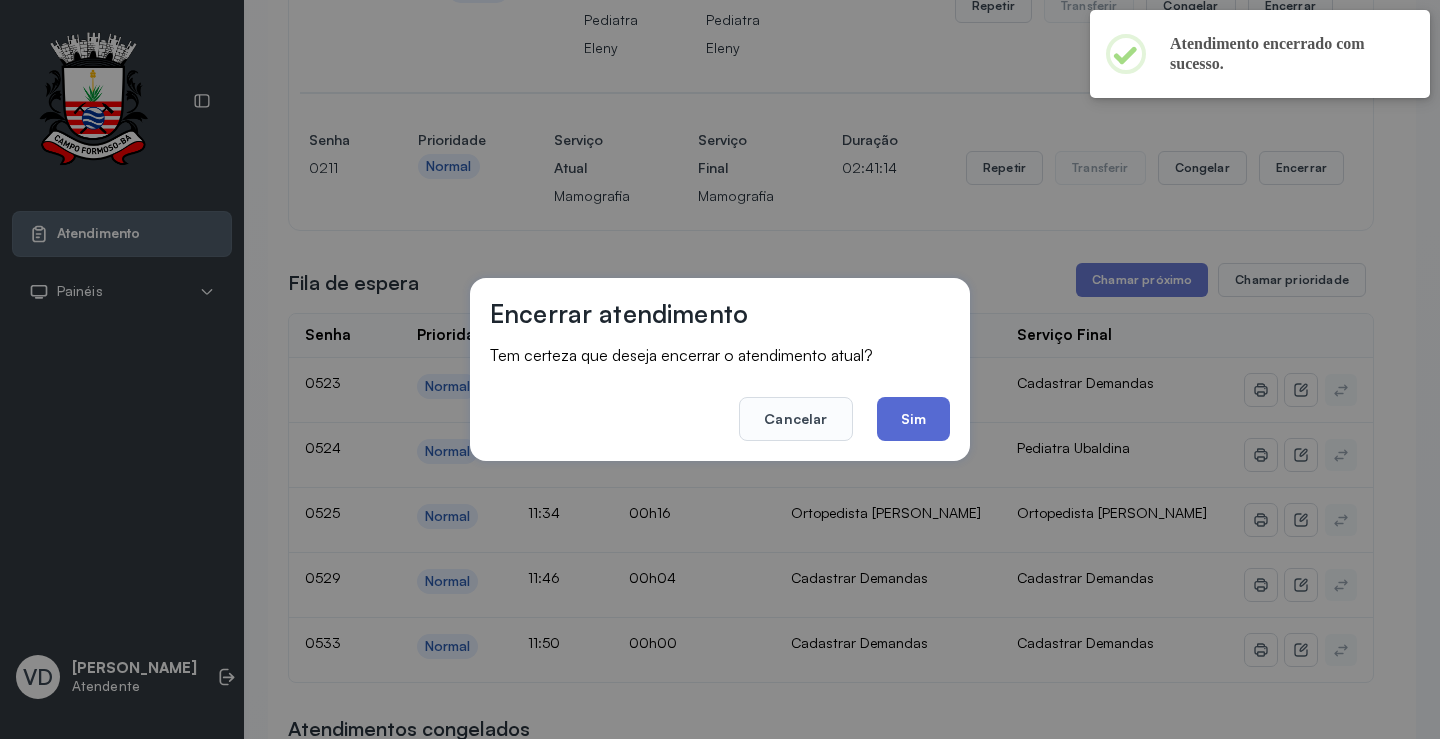 click on "Sim" 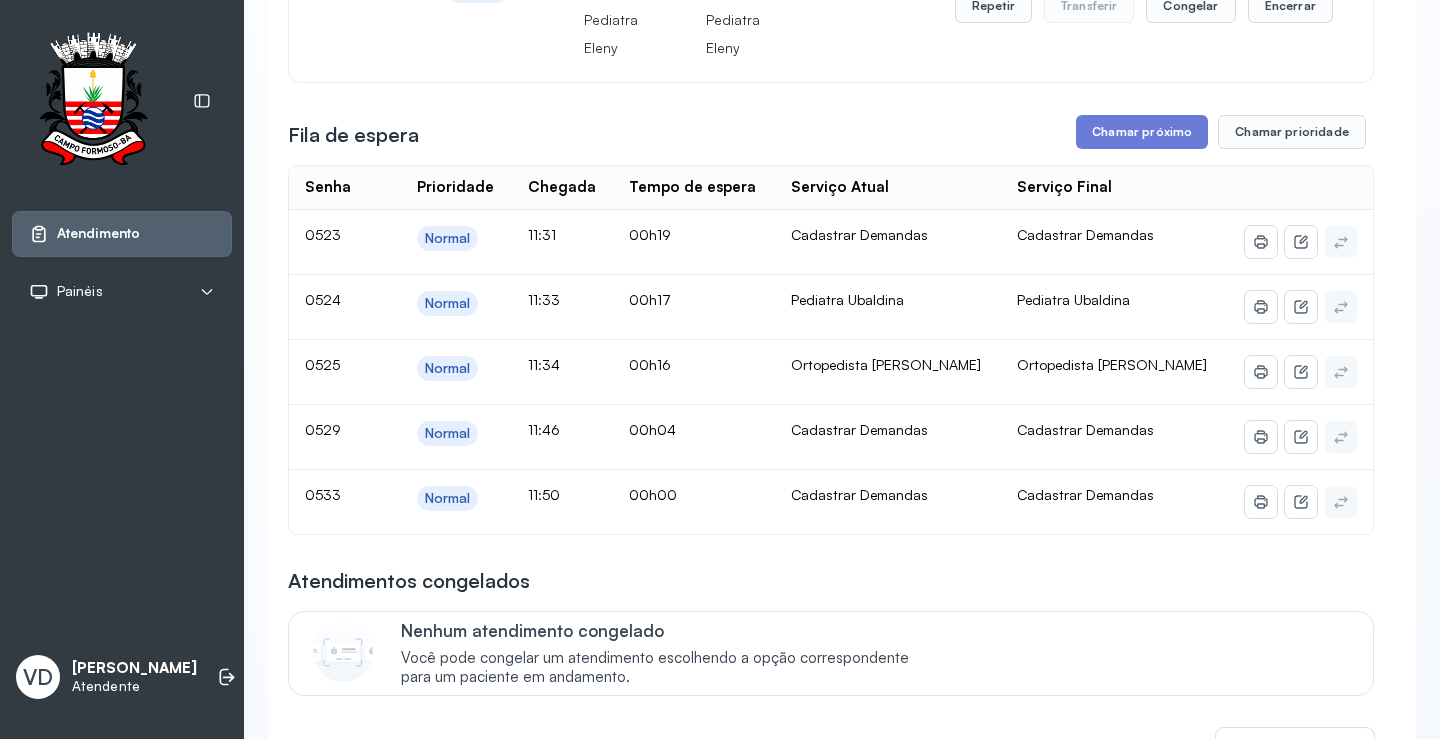 scroll, scrollTop: 1300, scrollLeft: 0, axis: vertical 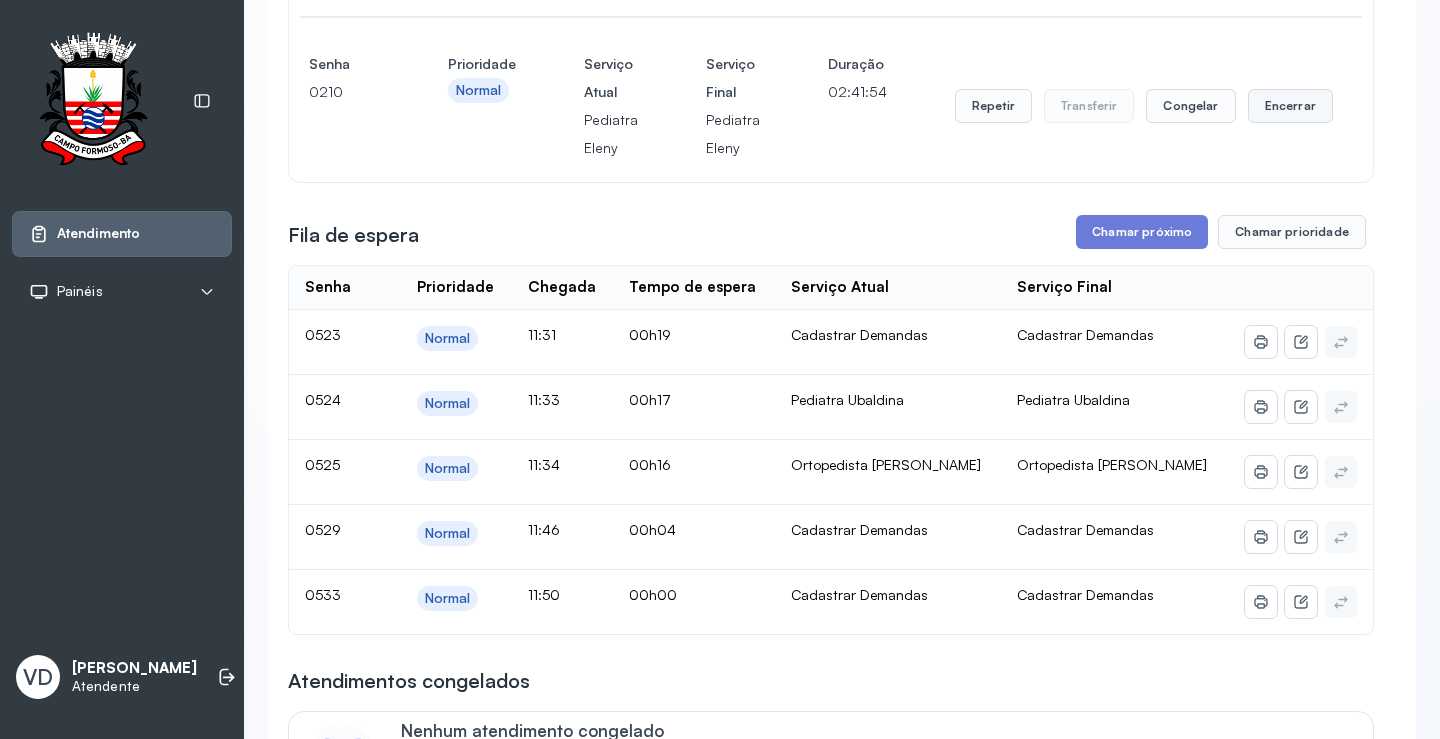 click on "Encerrar" at bounding box center (1375, -1000) 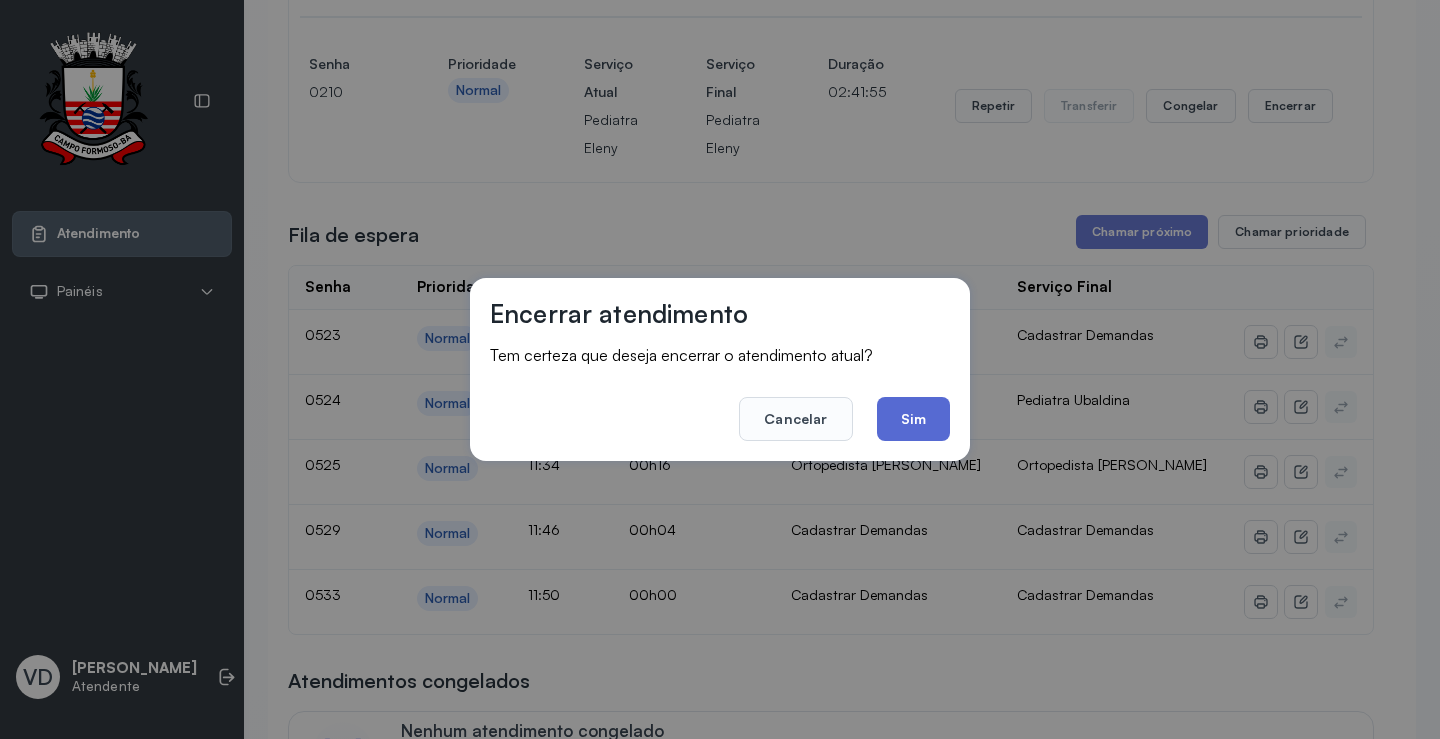 click on "Sim" 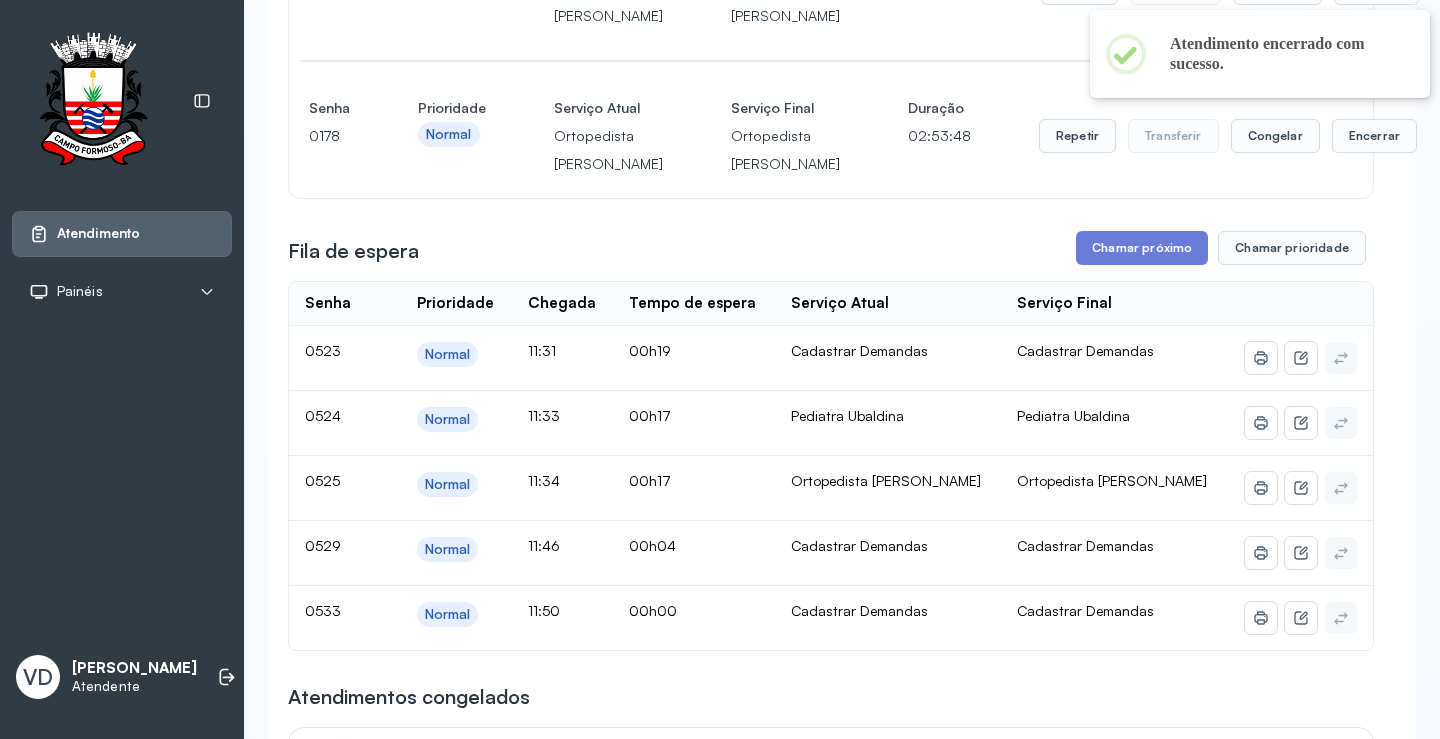 scroll, scrollTop: 1100, scrollLeft: 0, axis: vertical 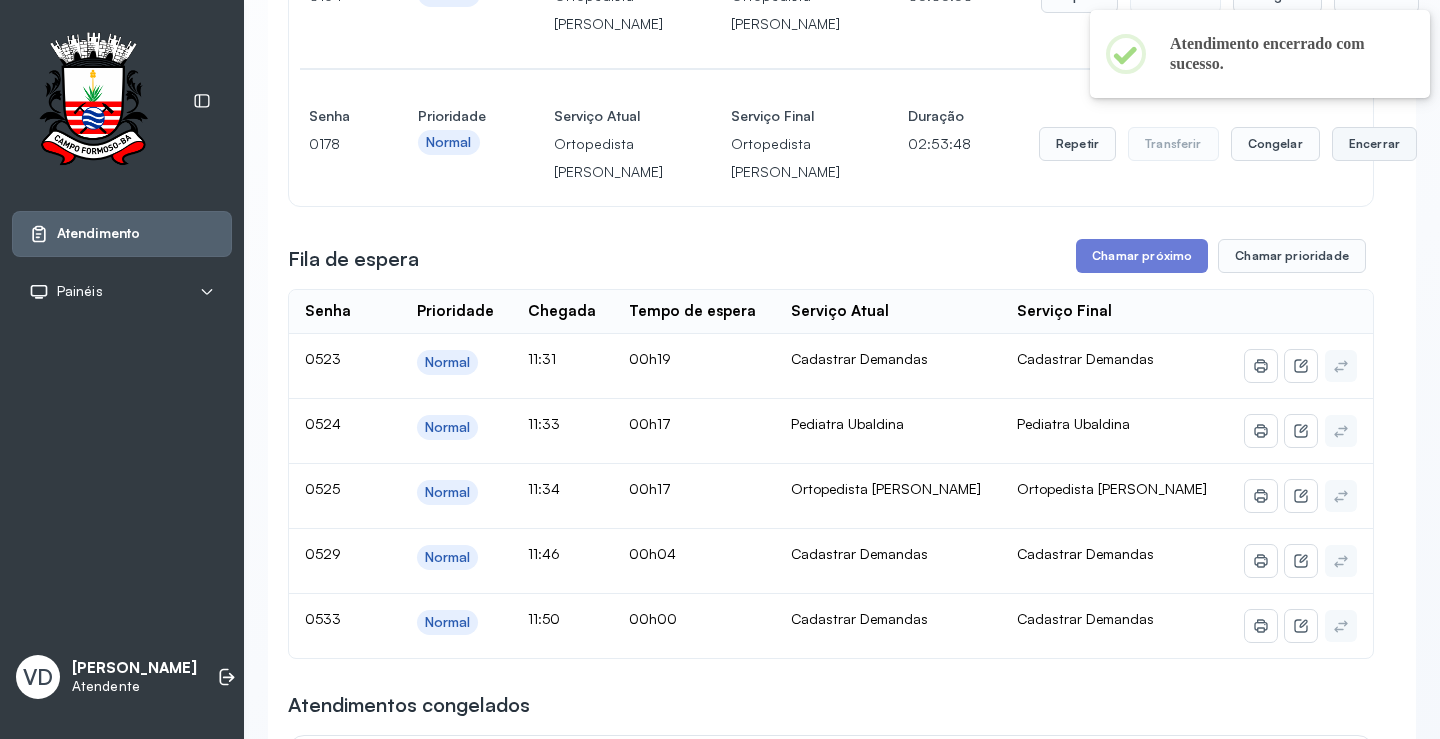 click on "Encerrar" at bounding box center [1375, -800] 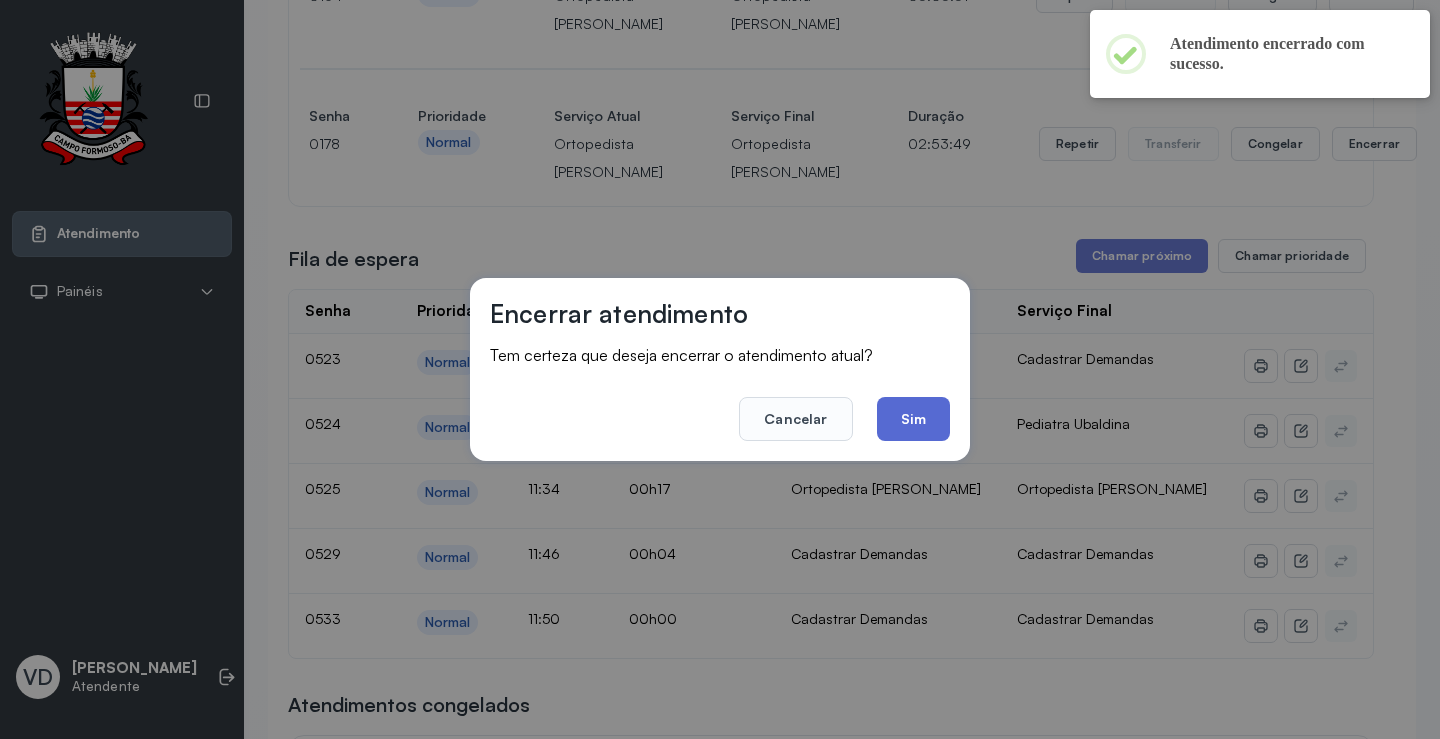 click on "Sim" 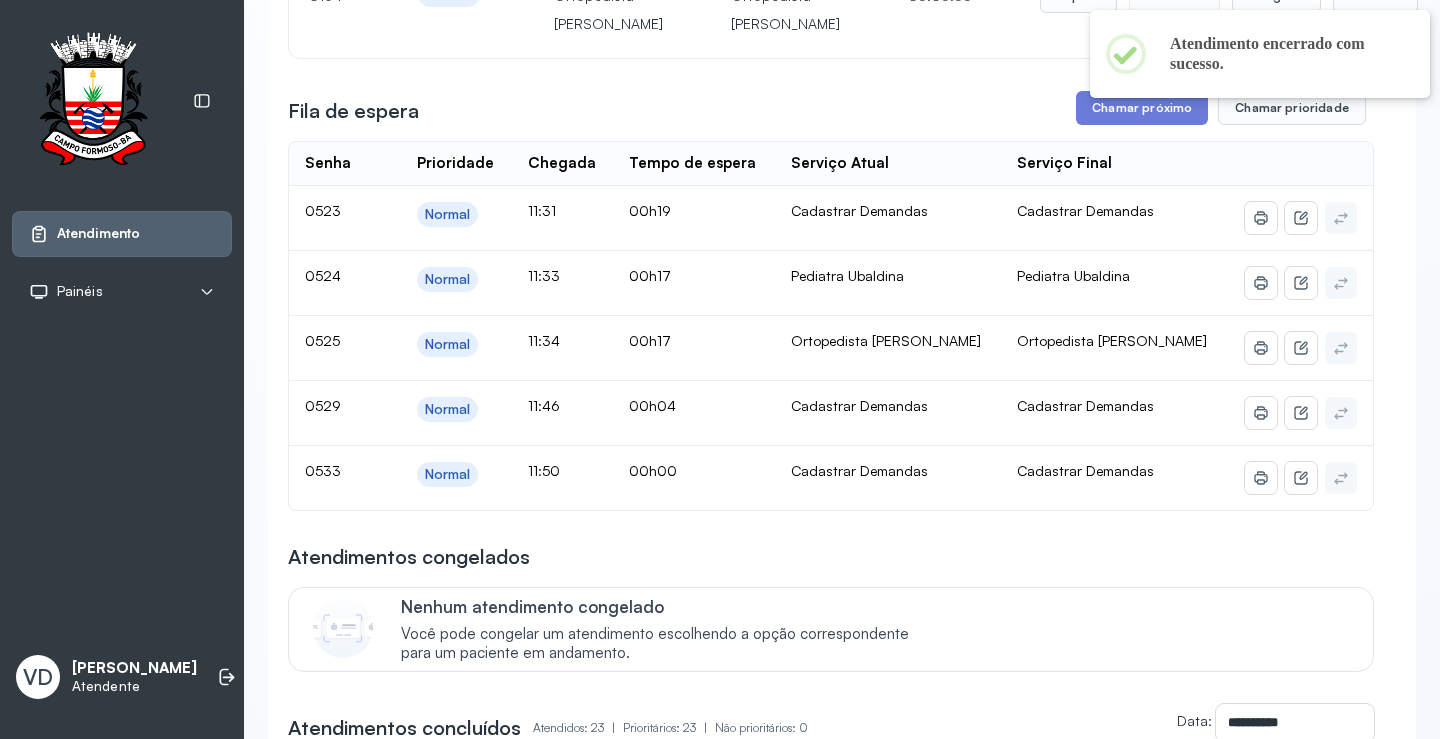 scroll, scrollTop: 900, scrollLeft: 0, axis: vertical 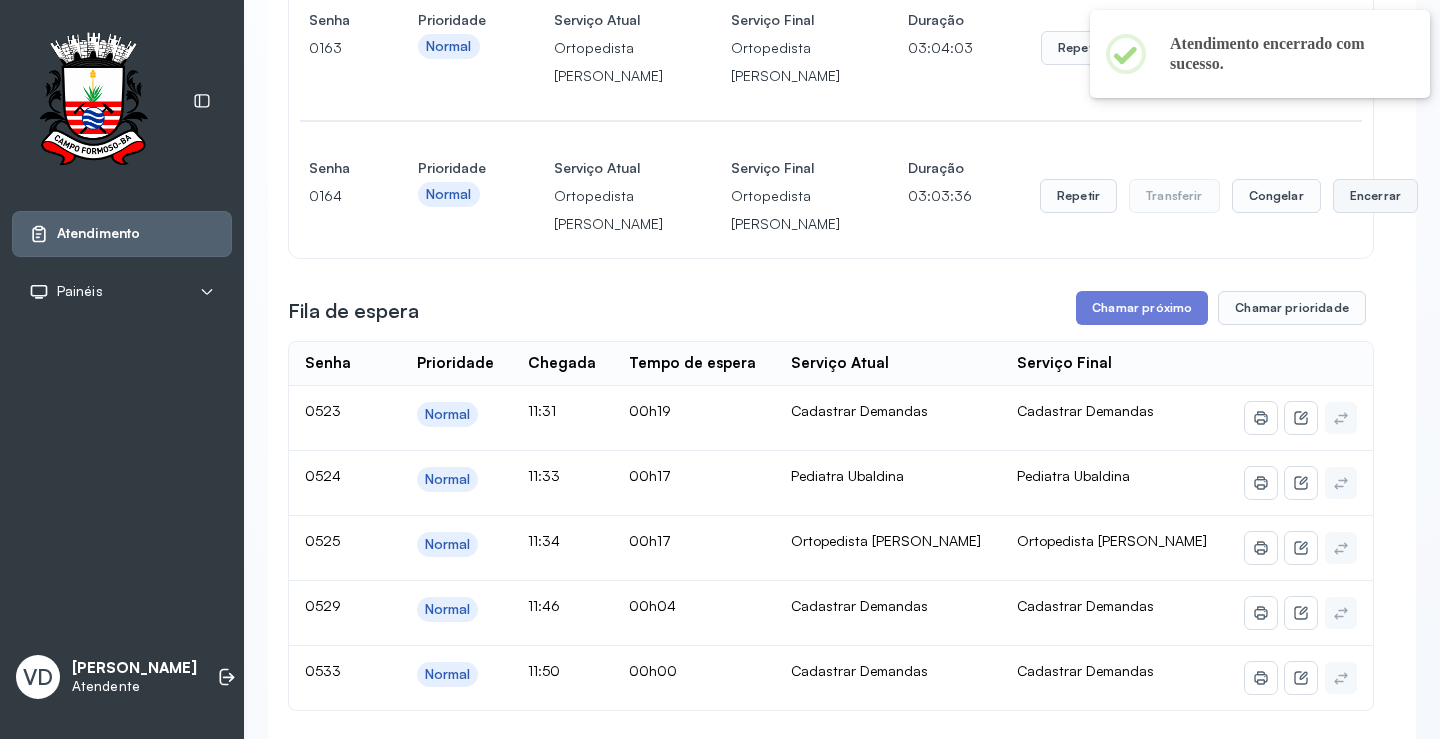 click on "Encerrar" at bounding box center (1376, -600) 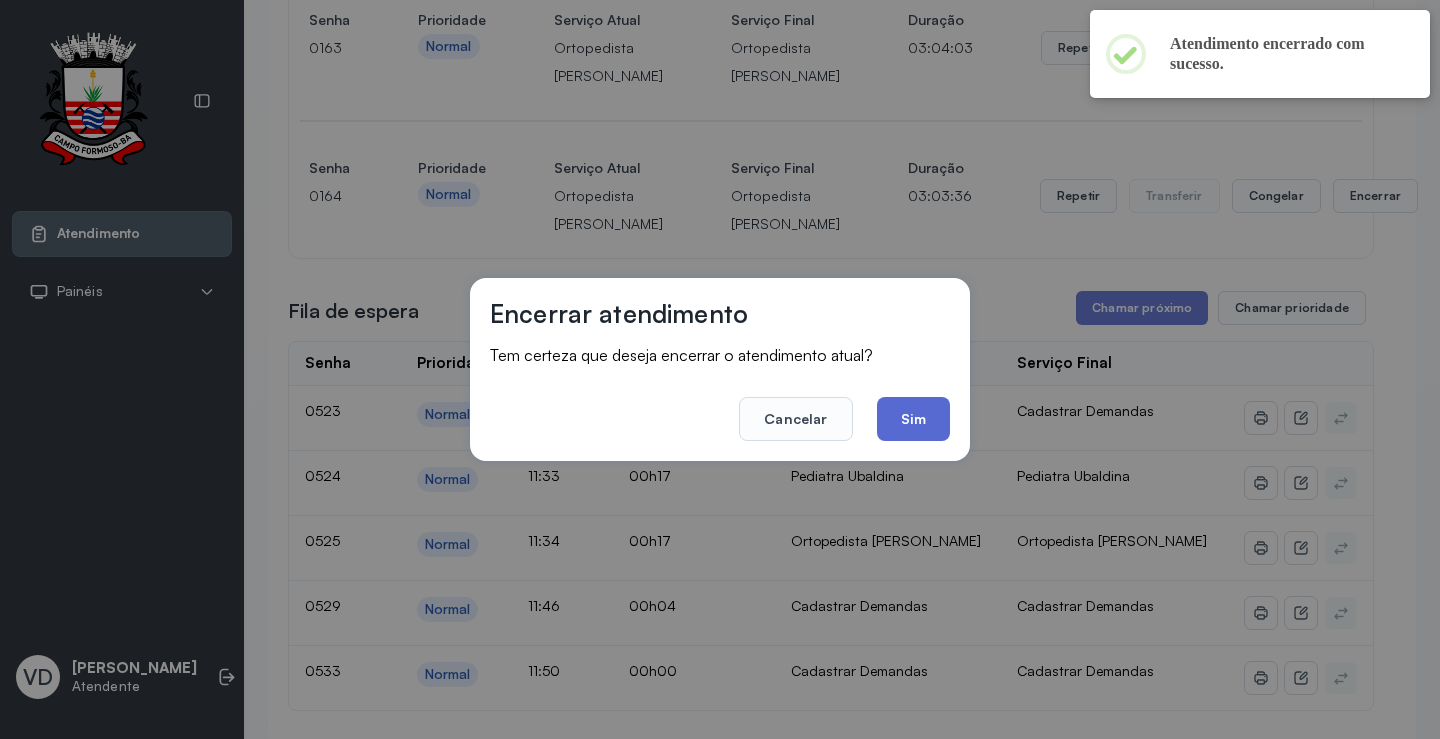 click on "Sim" 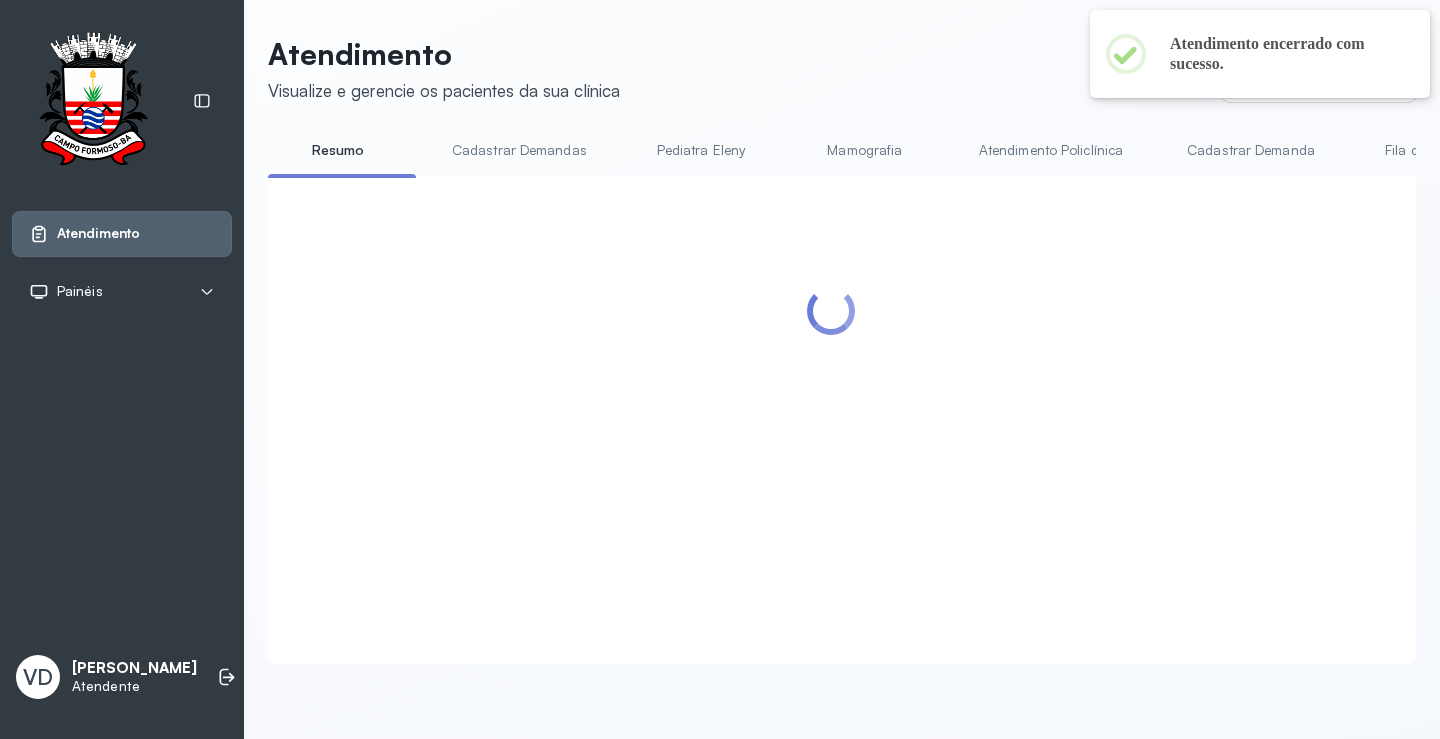 scroll, scrollTop: 900, scrollLeft: 0, axis: vertical 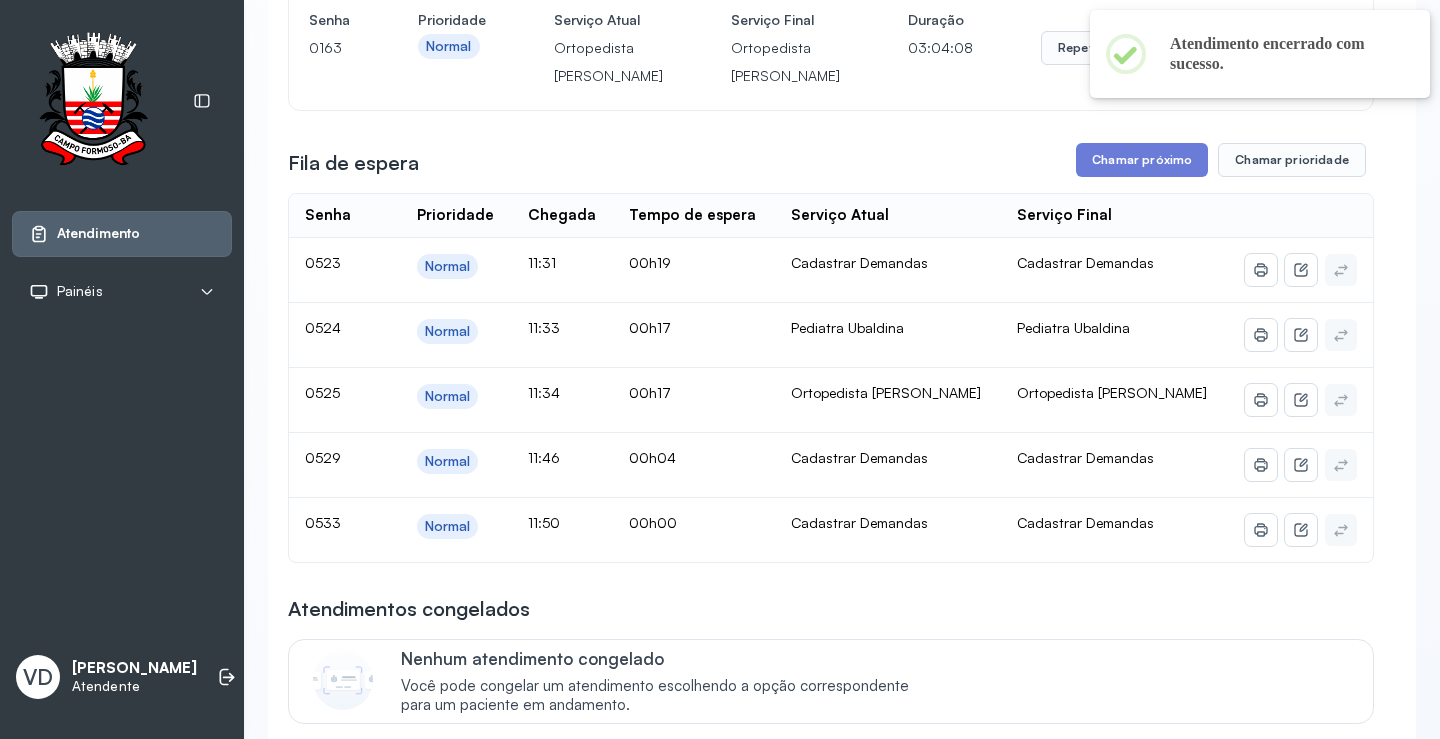 click on "Encerrar" at bounding box center (1375, -600) 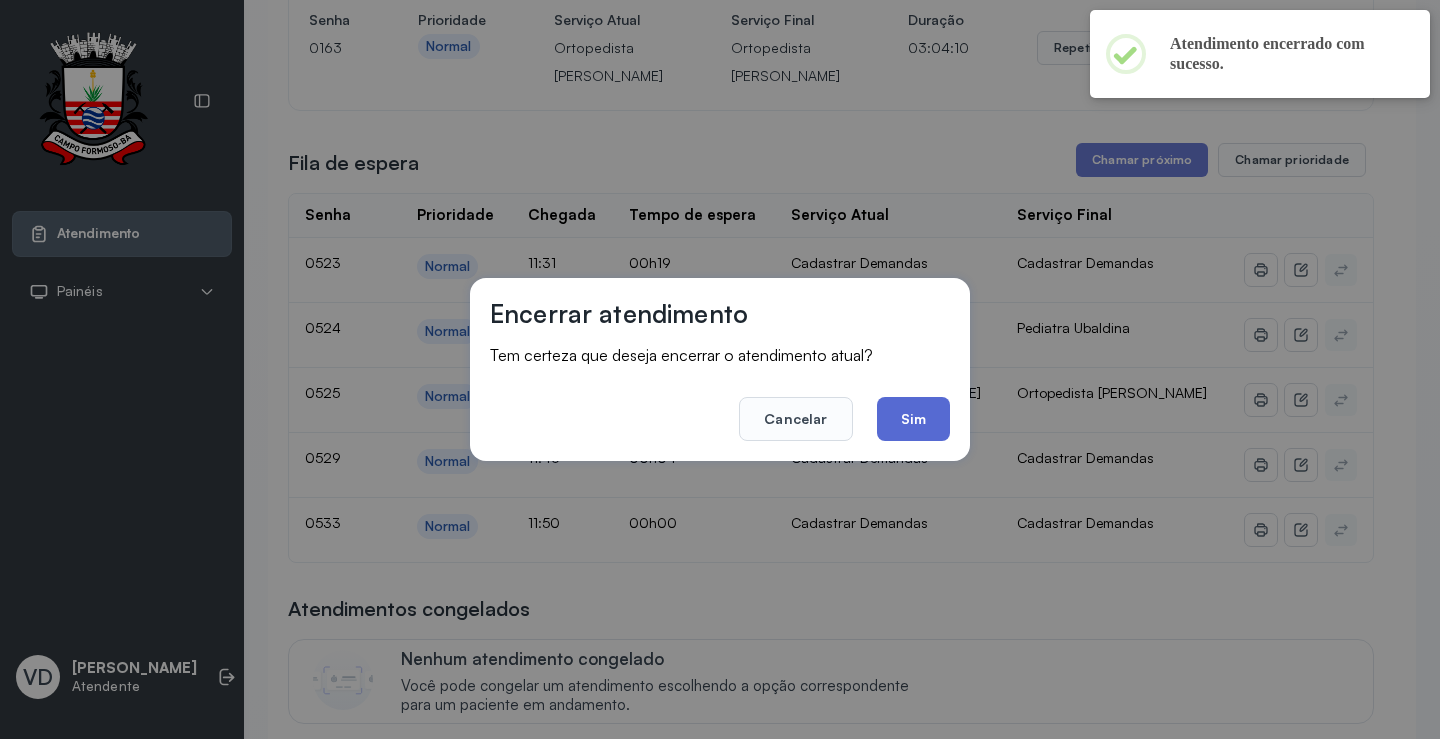 click on "Sim" 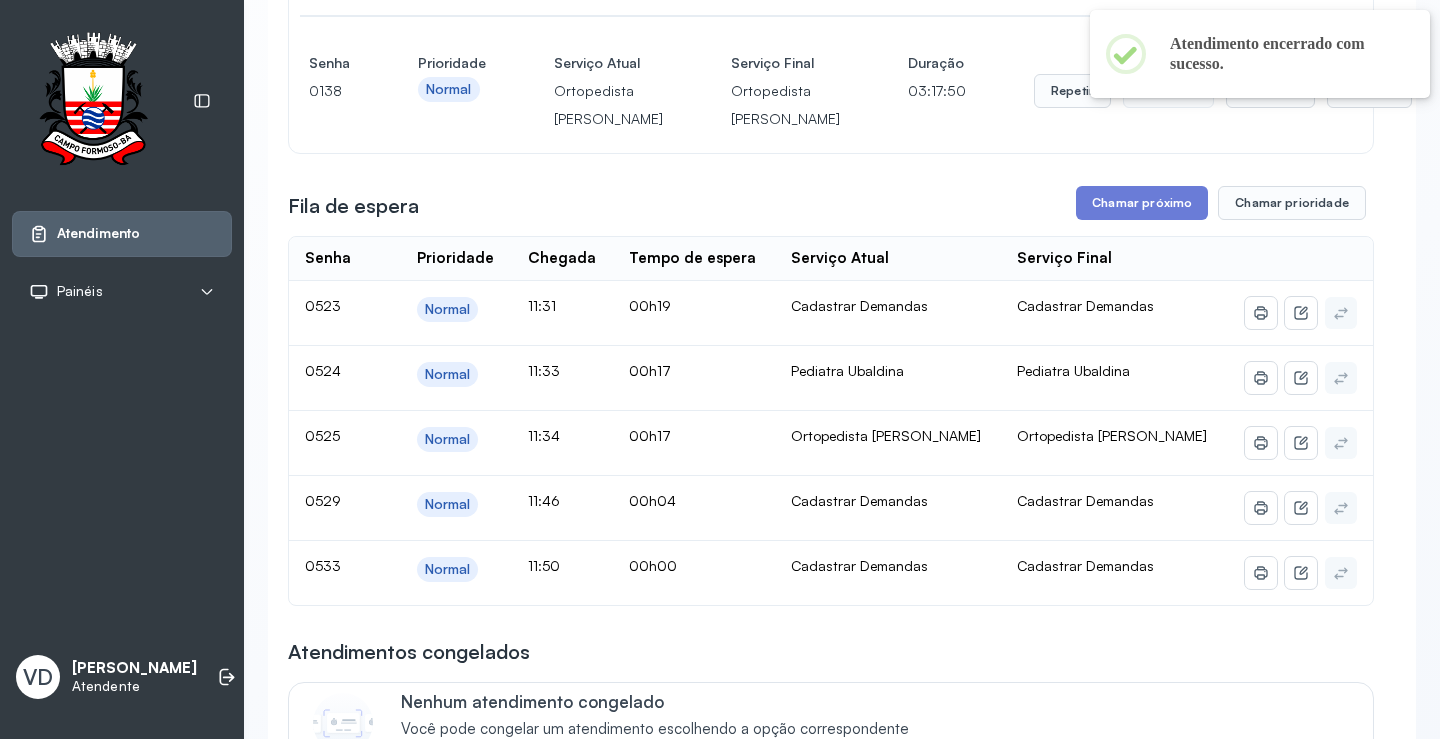 scroll, scrollTop: 600, scrollLeft: 0, axis: vertical 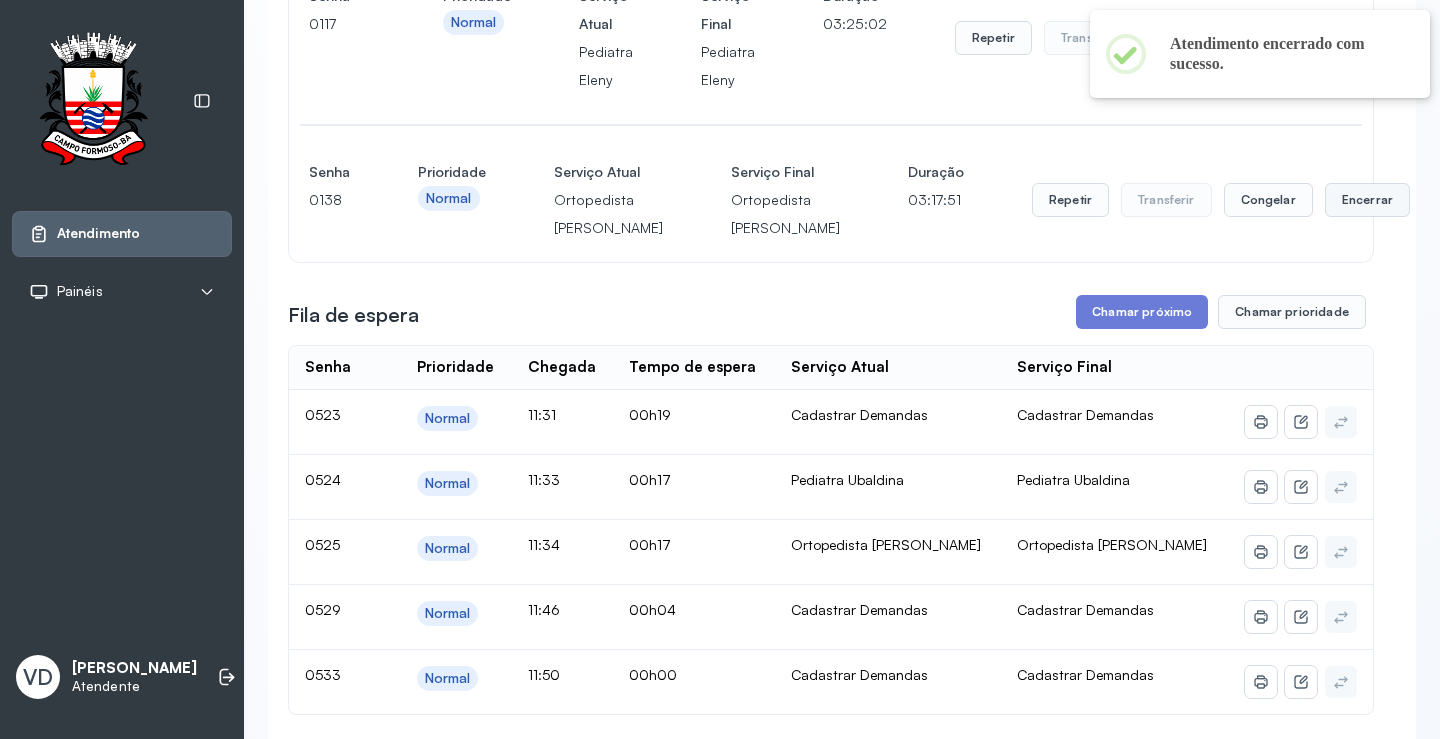 click on "Encerrar" at bounding box center [1367, -300] 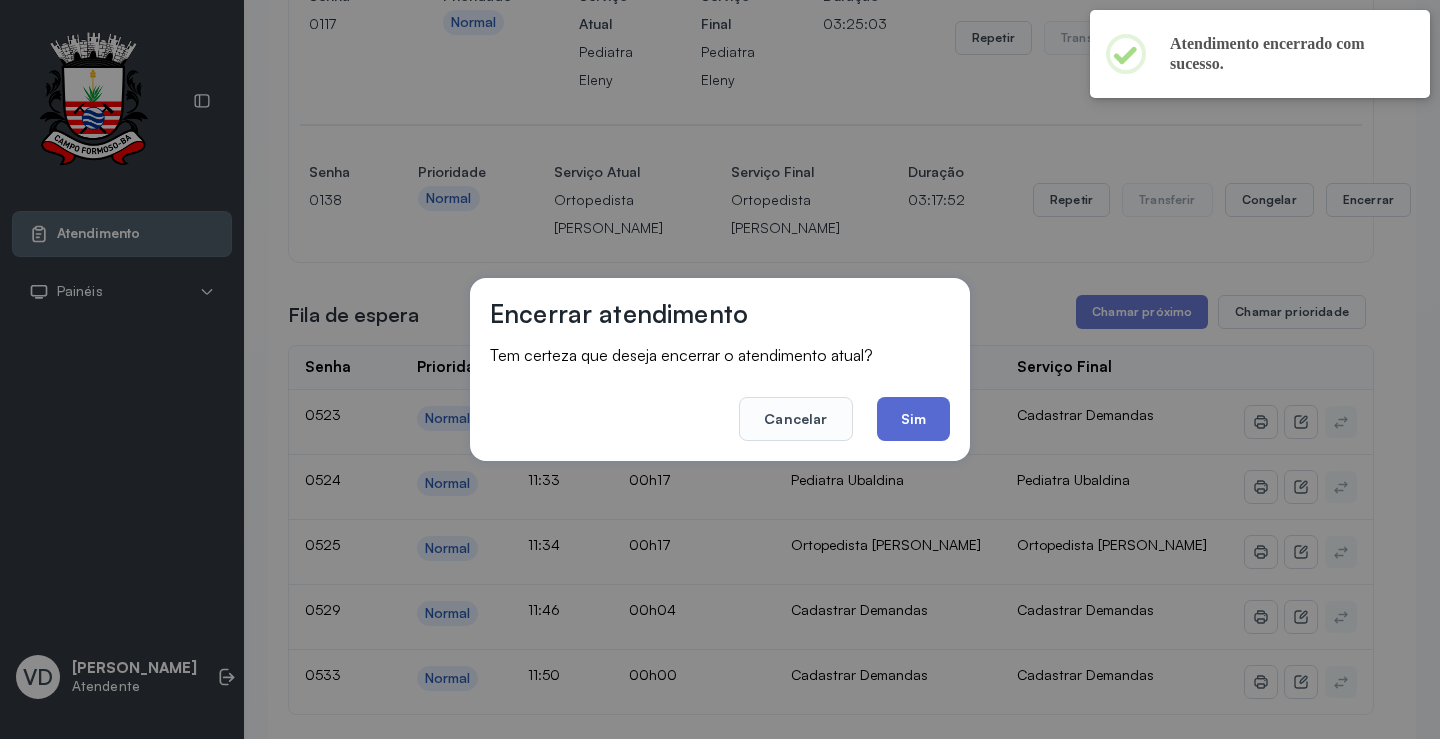 click on "Sim" 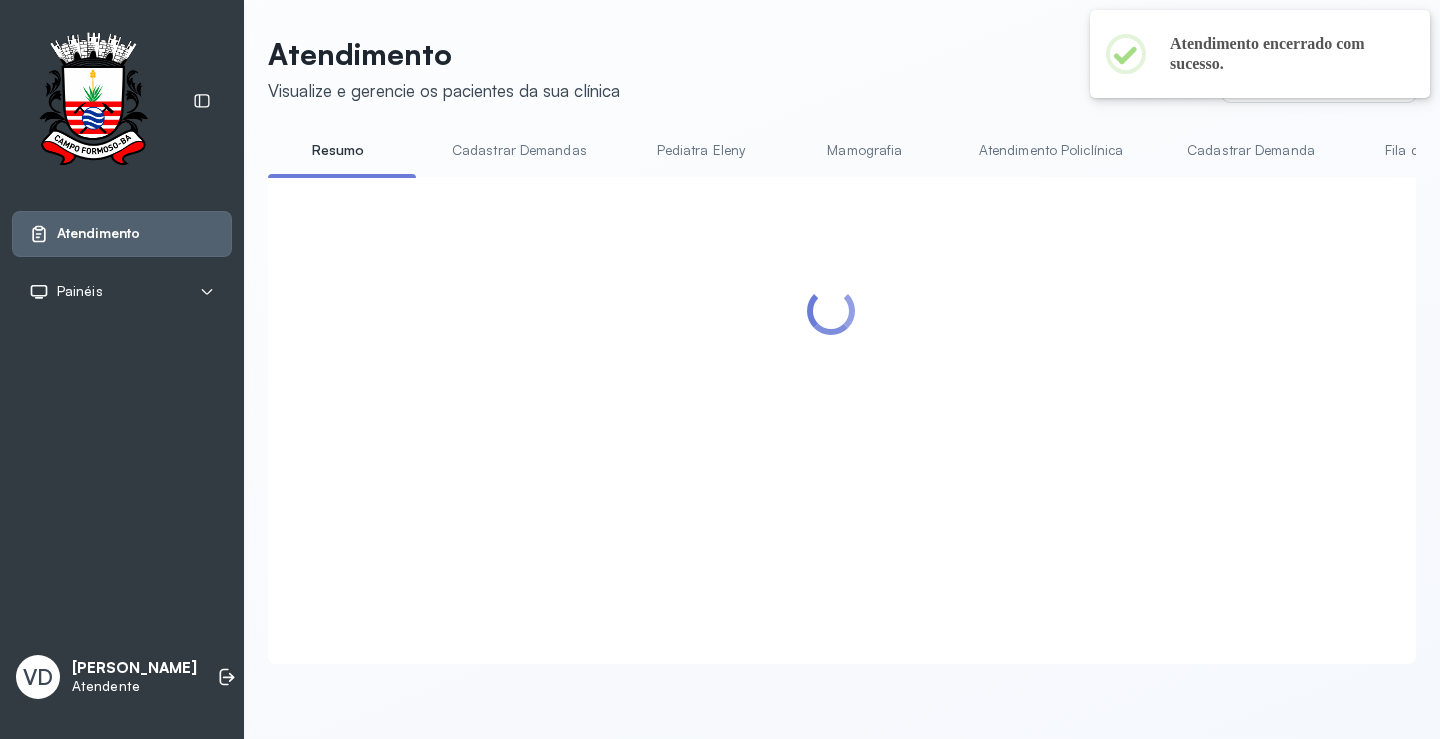 scroll, scrollTop: 0, scrollLeft: 0, axis: both 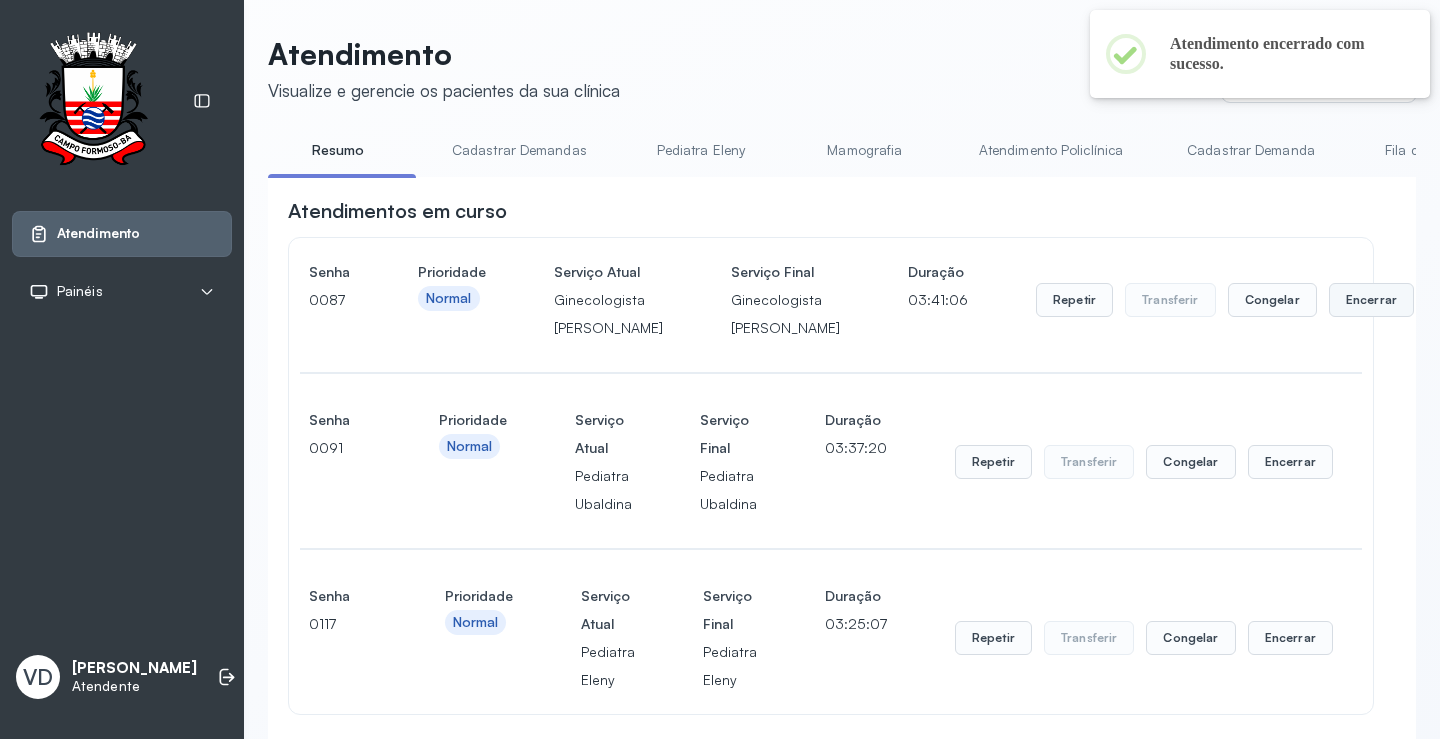 click on "Encerrar" at bounding box center [1371, 300] 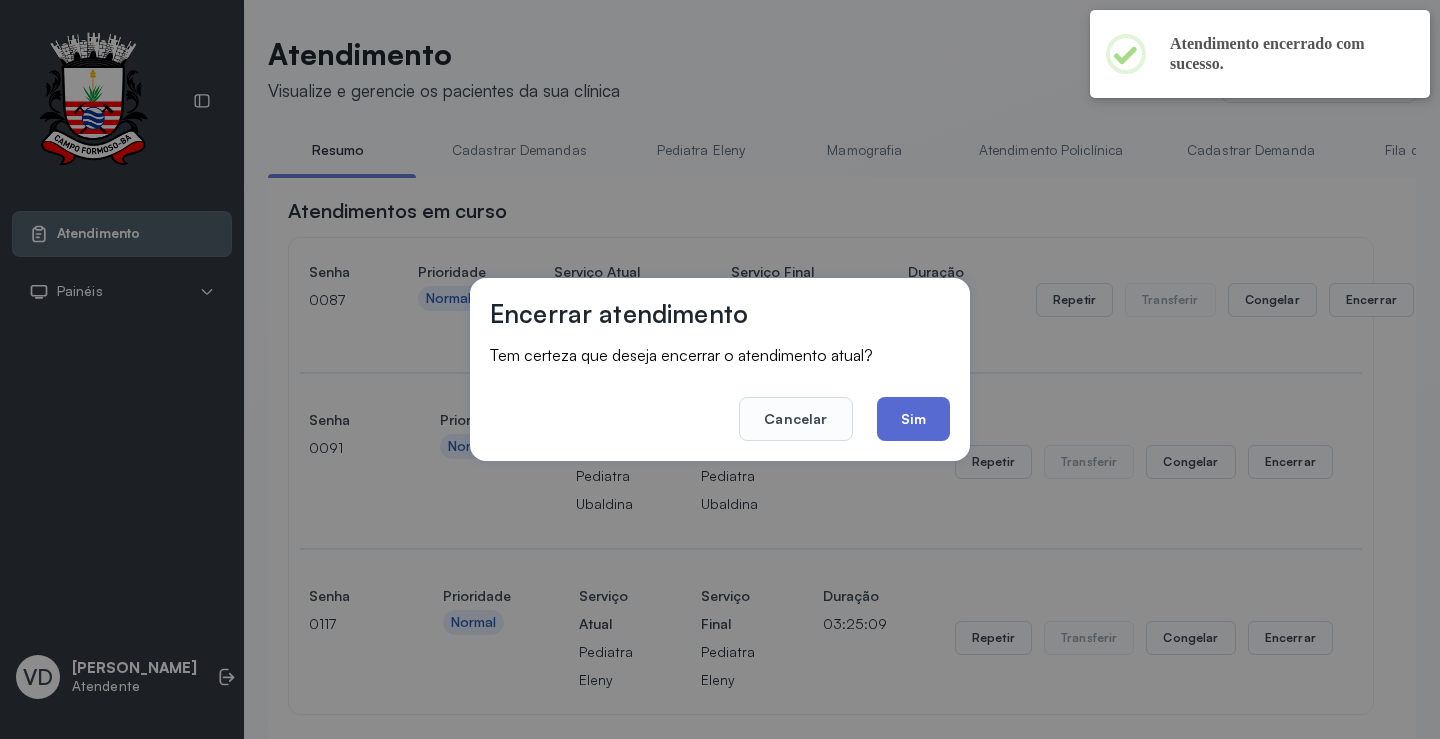 click on "Sim" 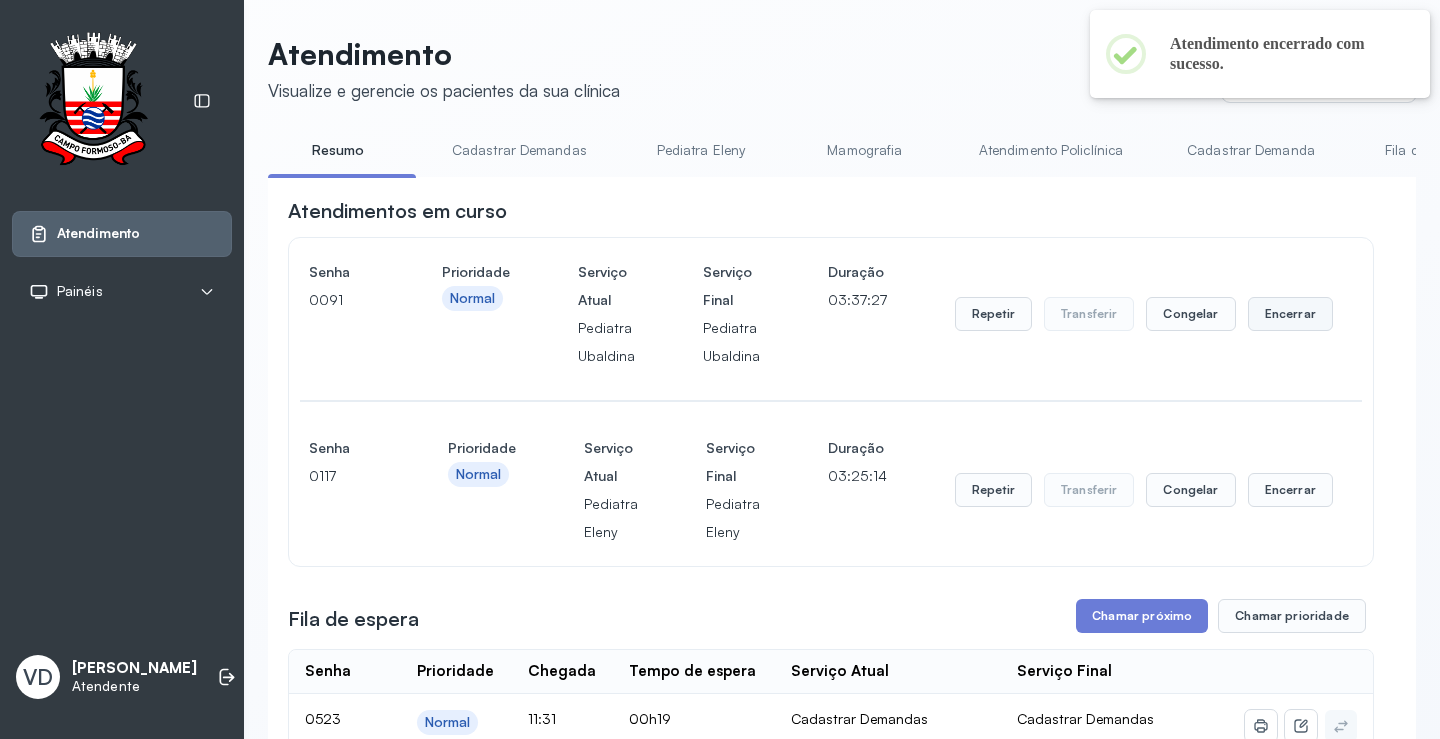 click on "Encerrar" at bounding box center [1290, 314] 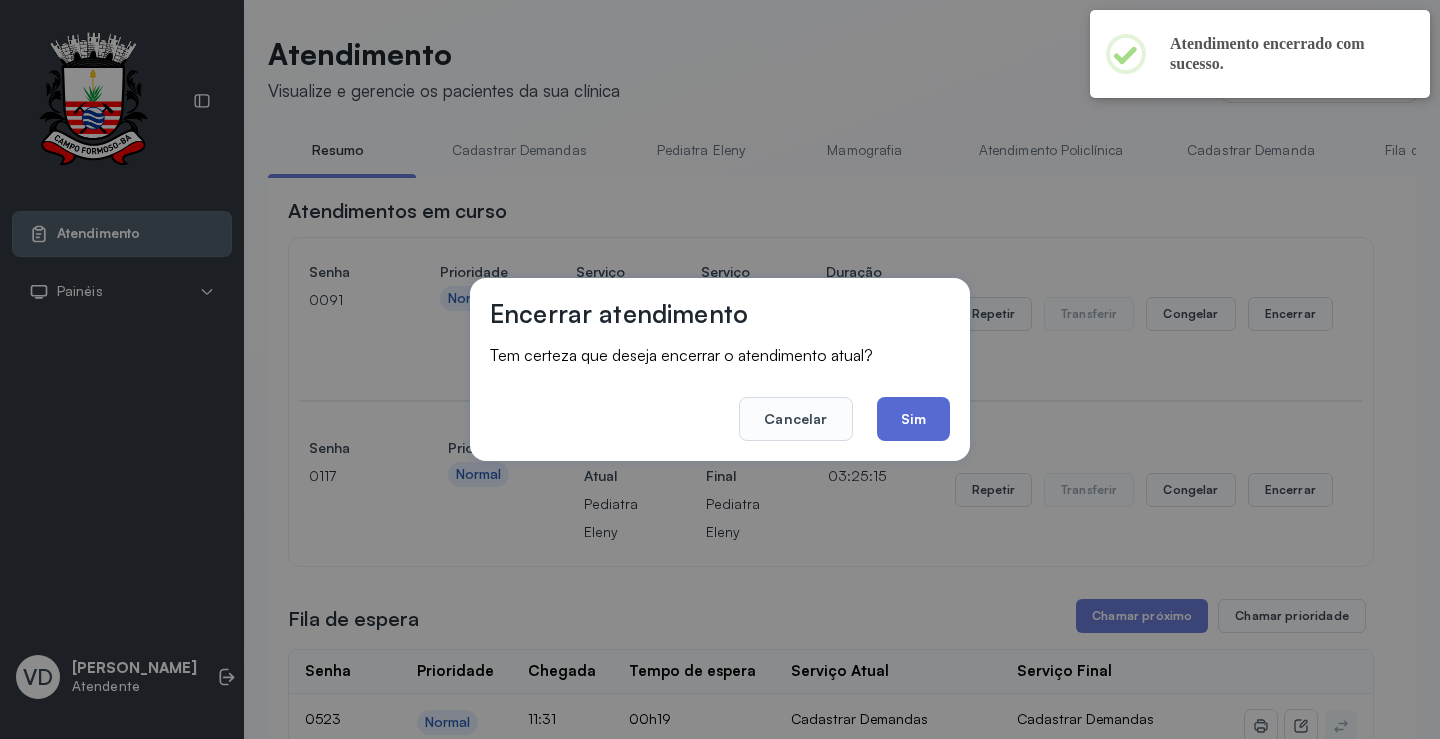 click on "Sim" 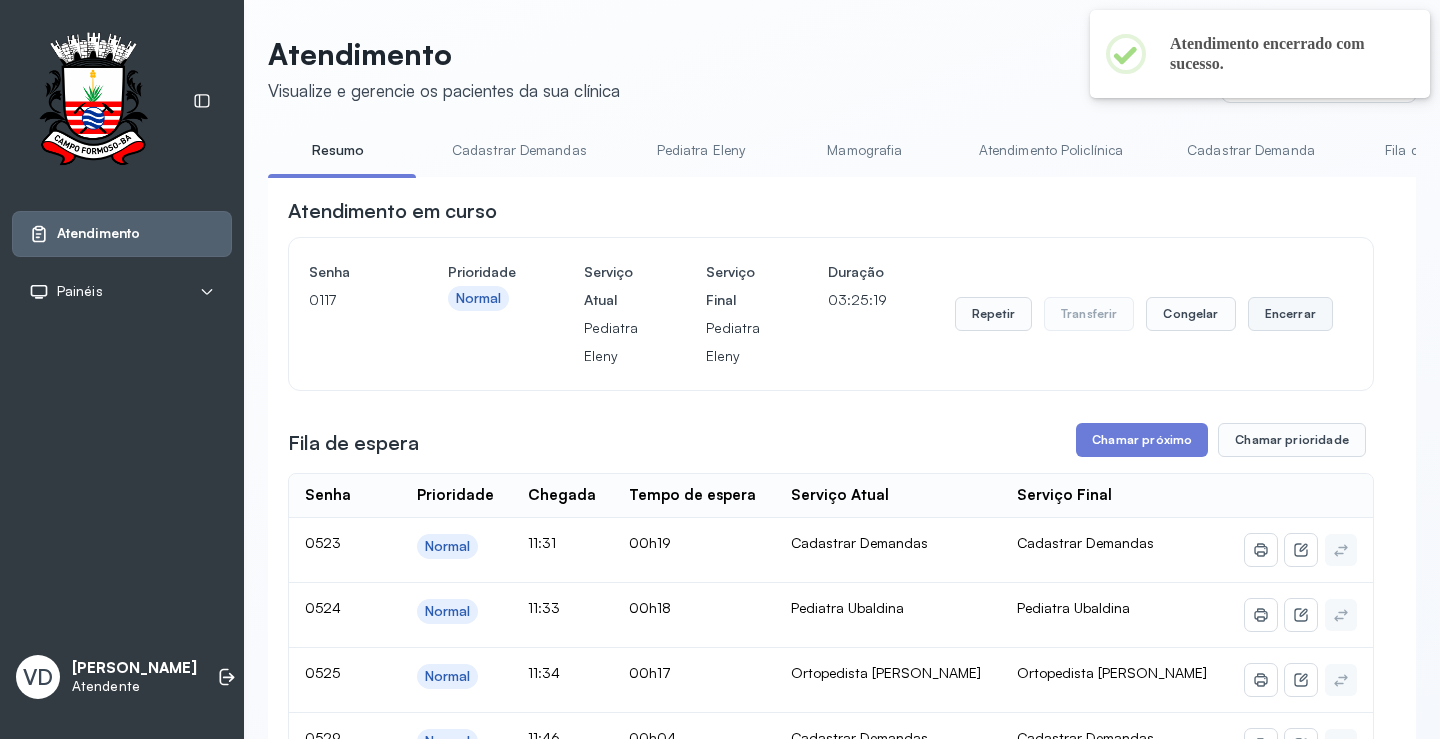 click on "Encerrar" at bounding box center [1290, 314] 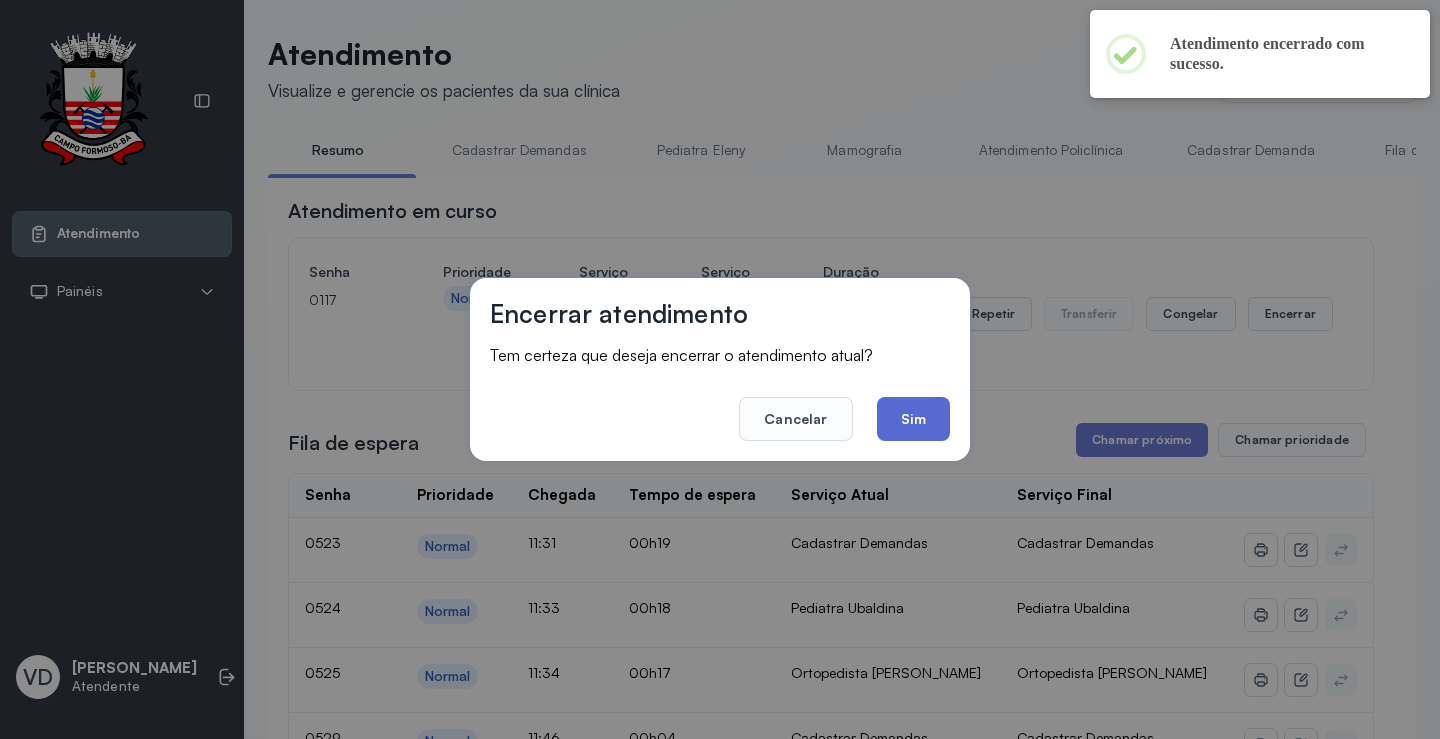 click on "Sim" 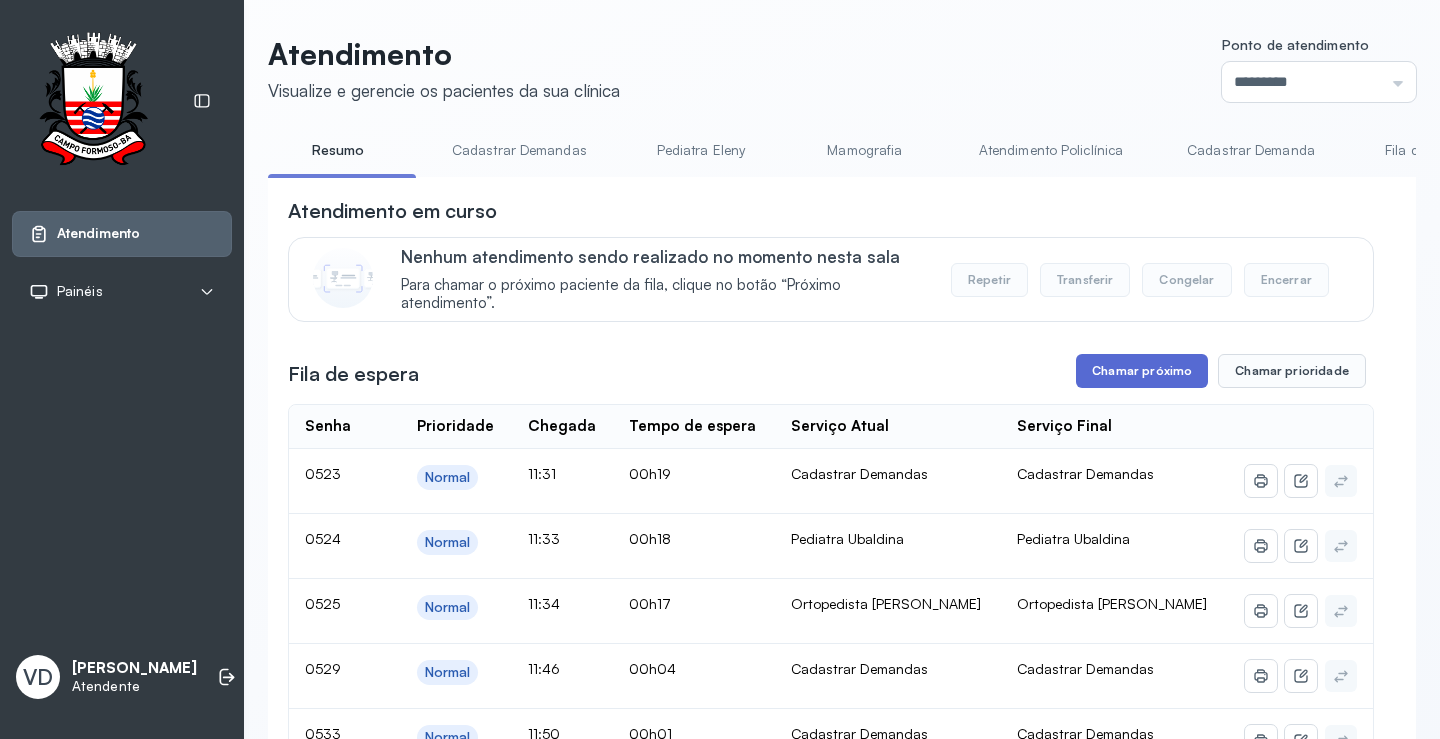 click on "Chamar próximo" at bounding box center [1142, 371] 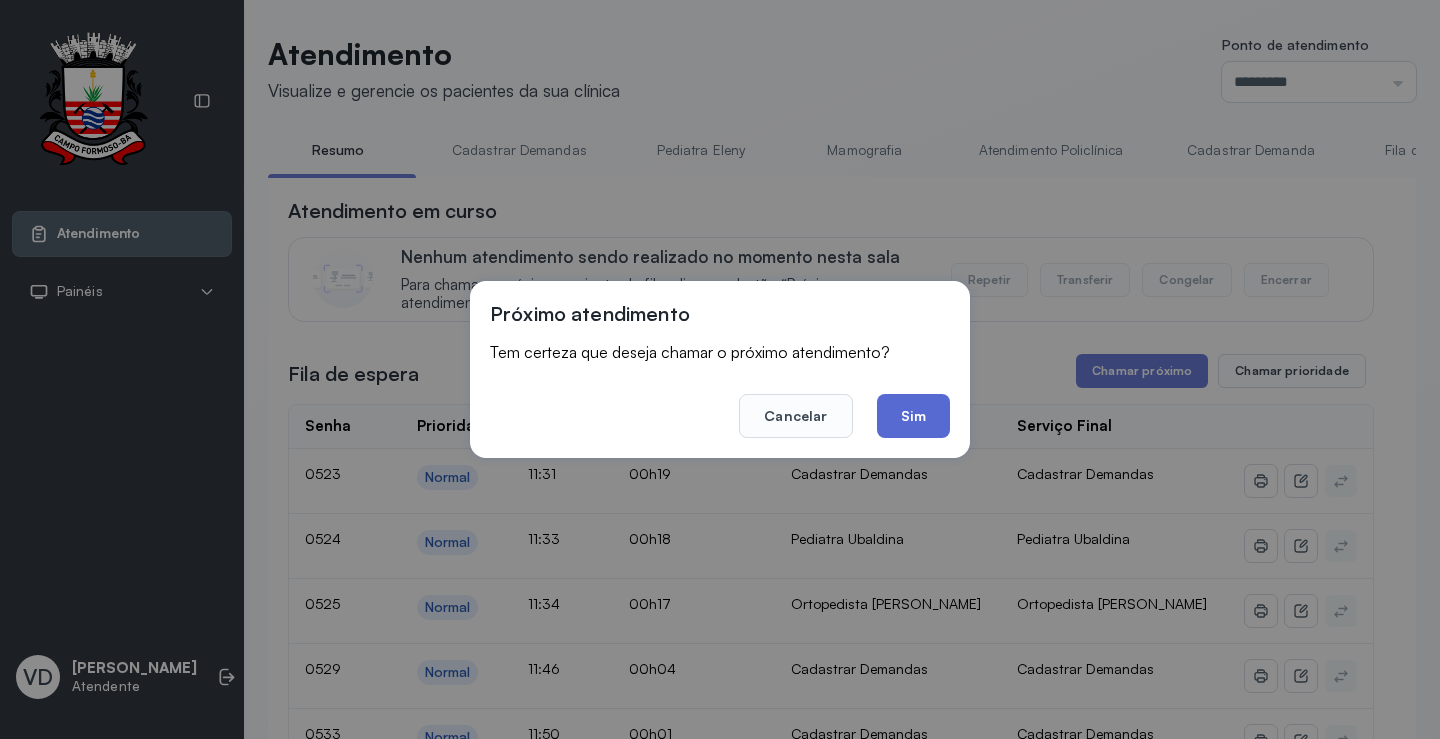 click on "Sim" 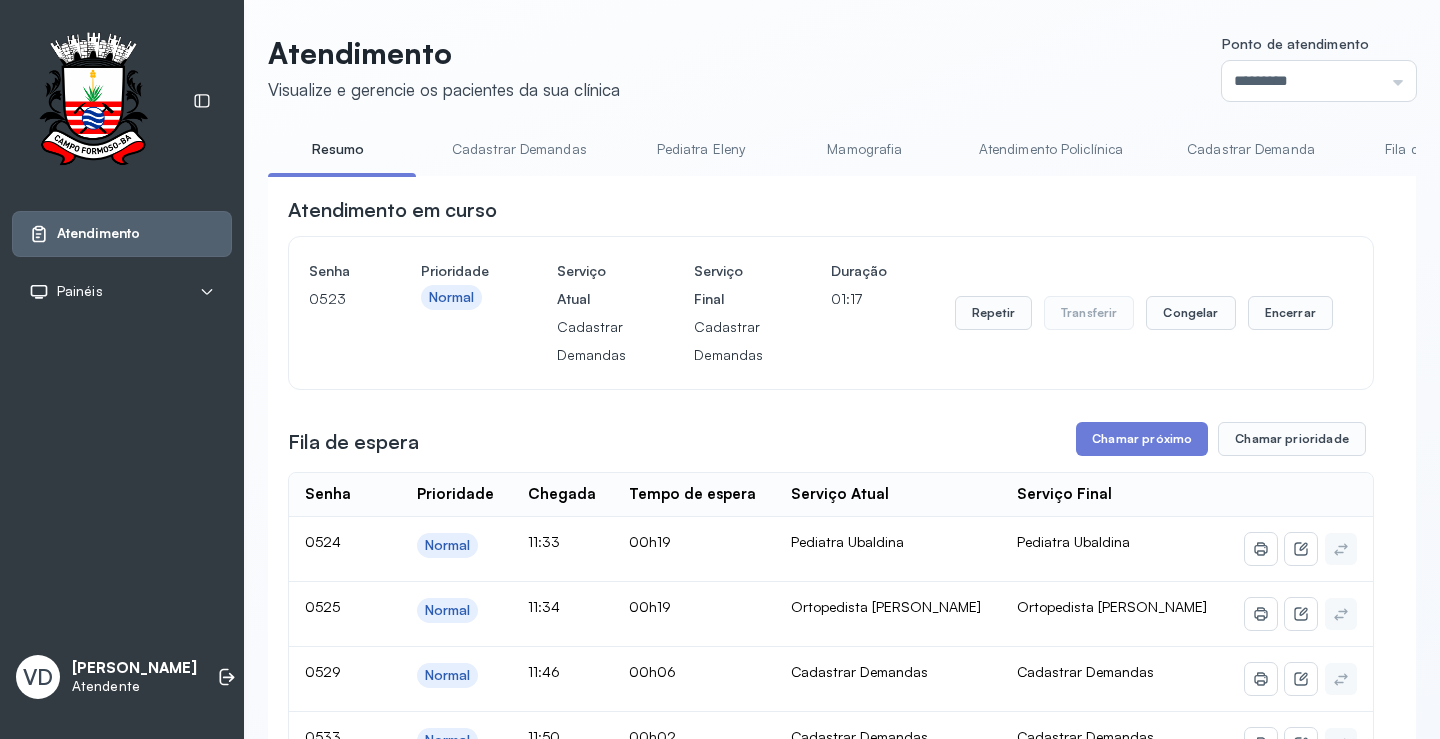 scroll, scrollTop: 633, scrollLeft: 0, axis: vertical 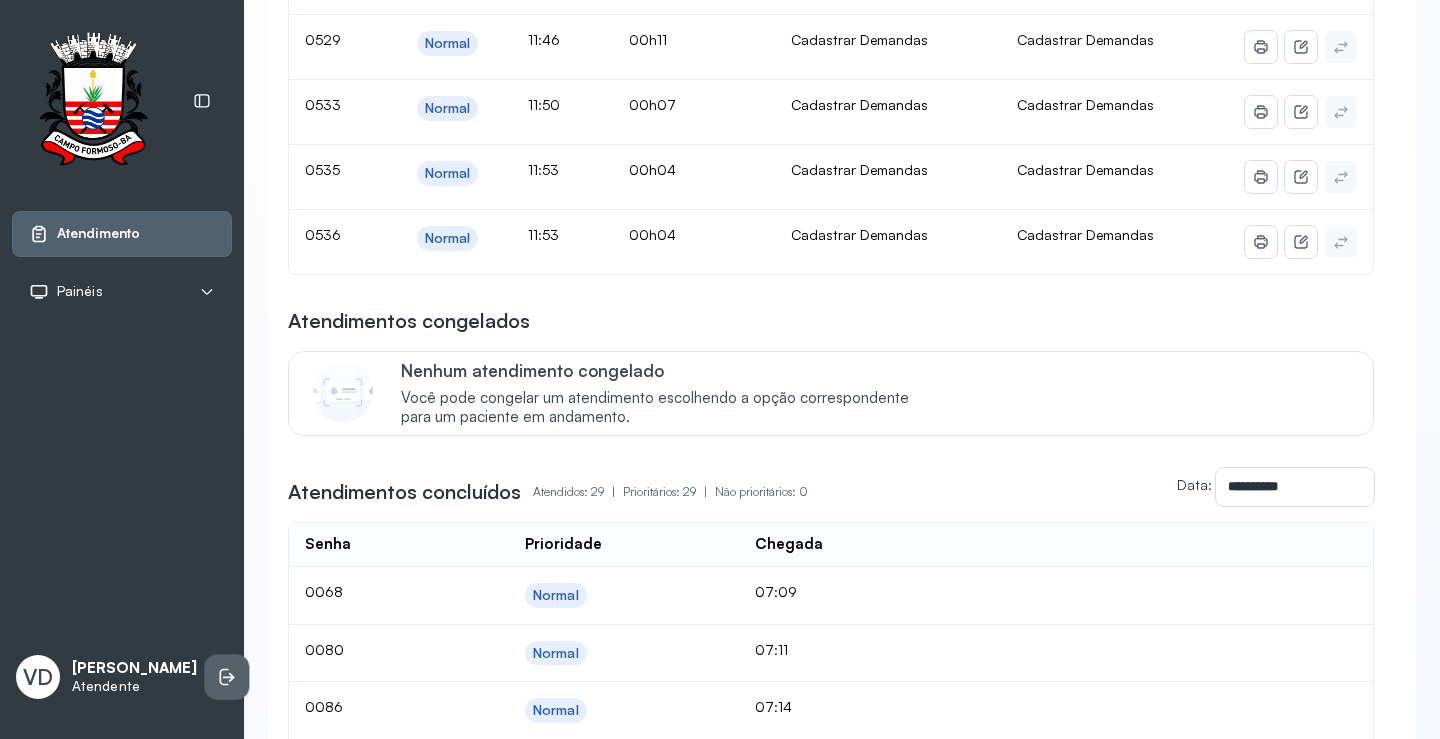click 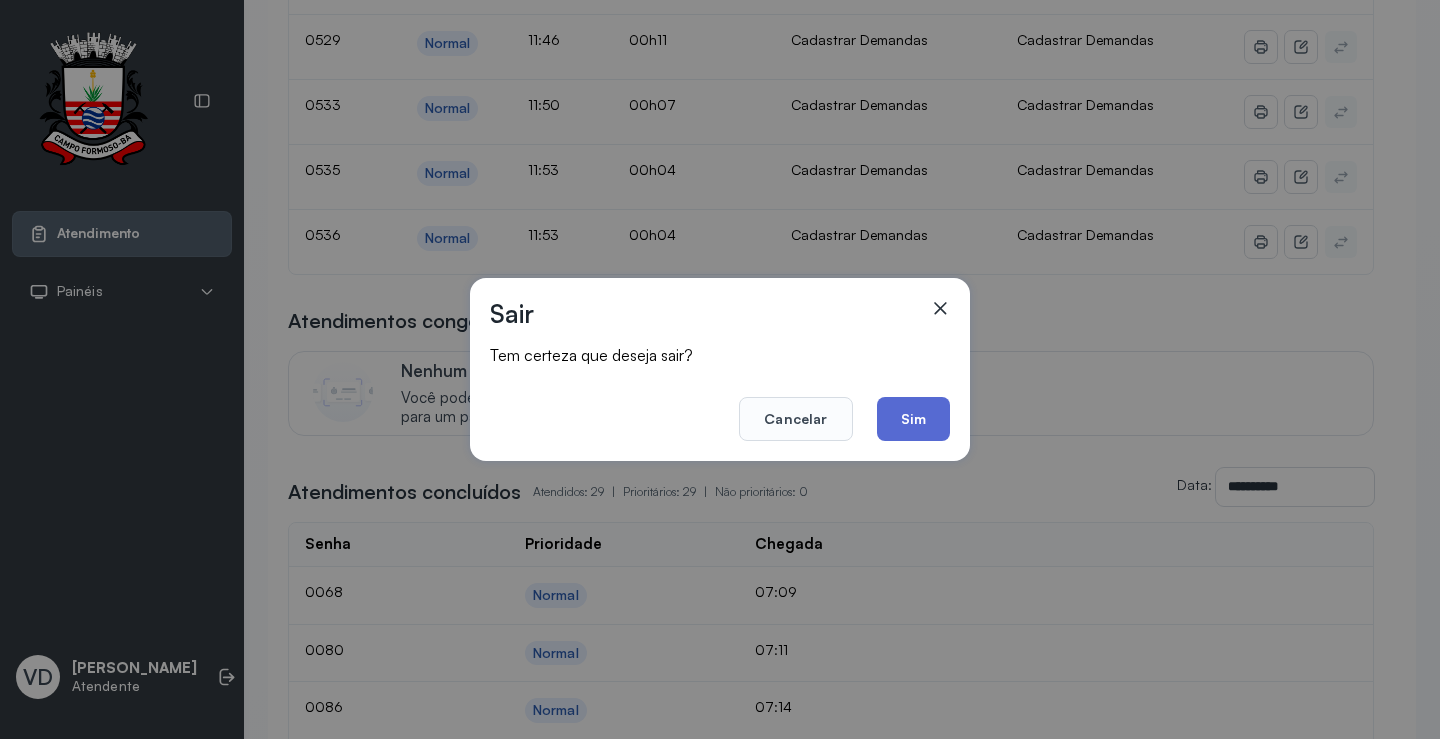 click on "Sim" 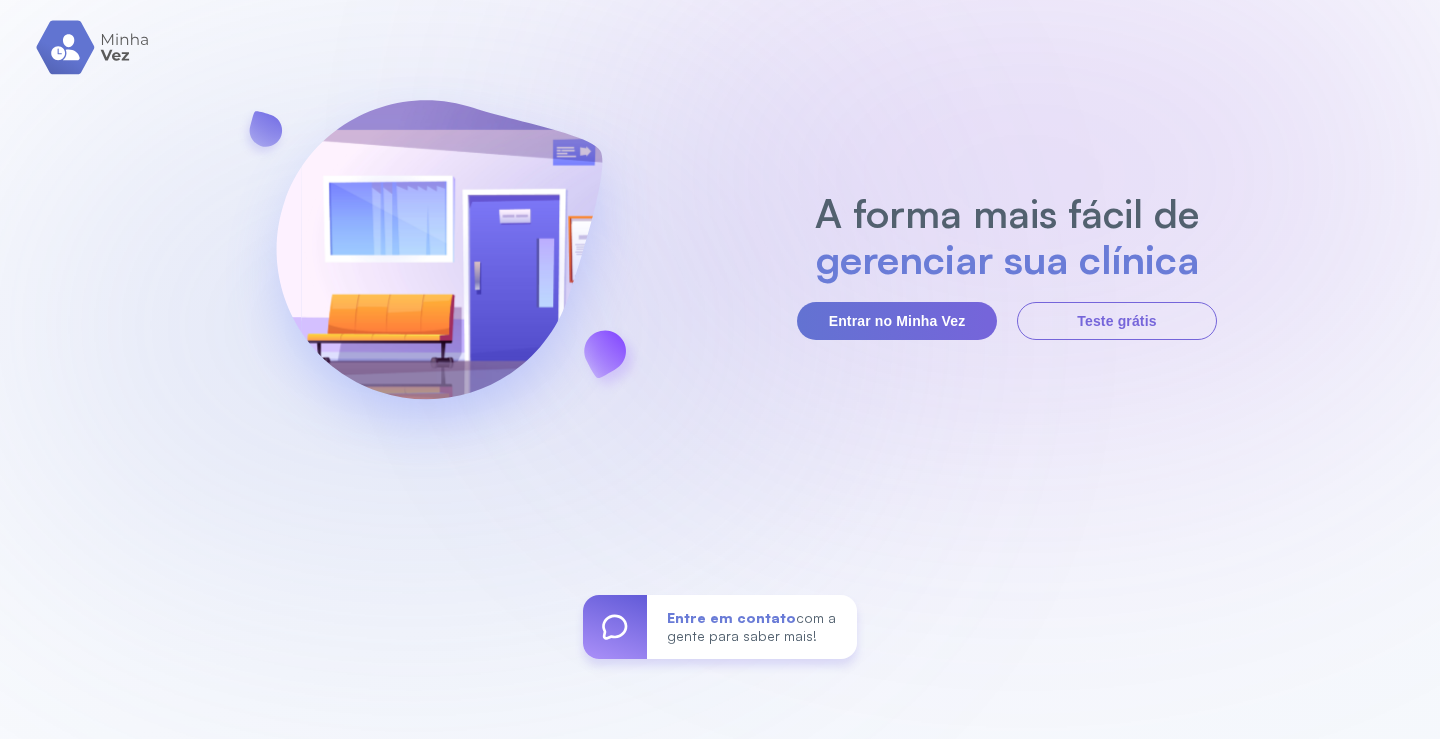scroll, scrollTop: 0, scrollLeft: 0, axis: both 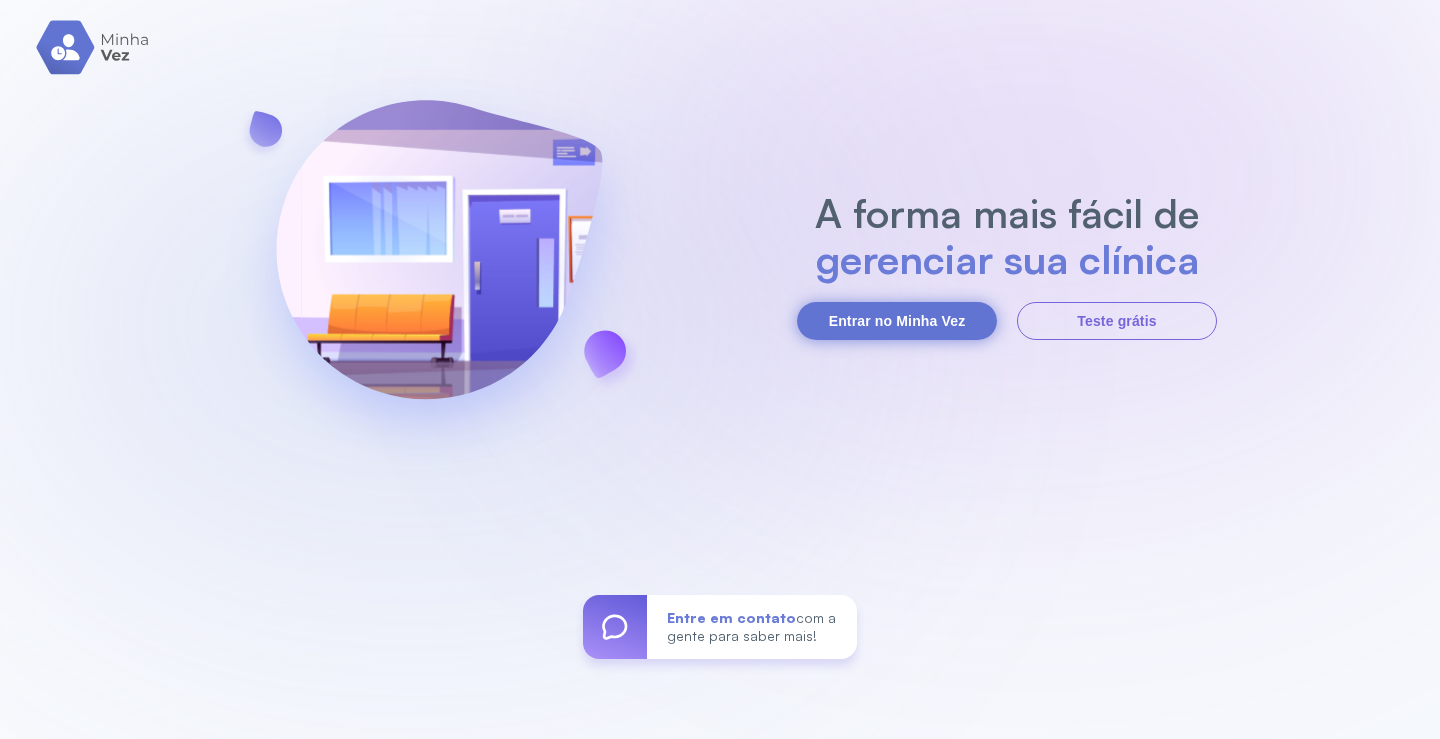 click on "Entrar no Minha Vez" at bounding box center (897, 321) 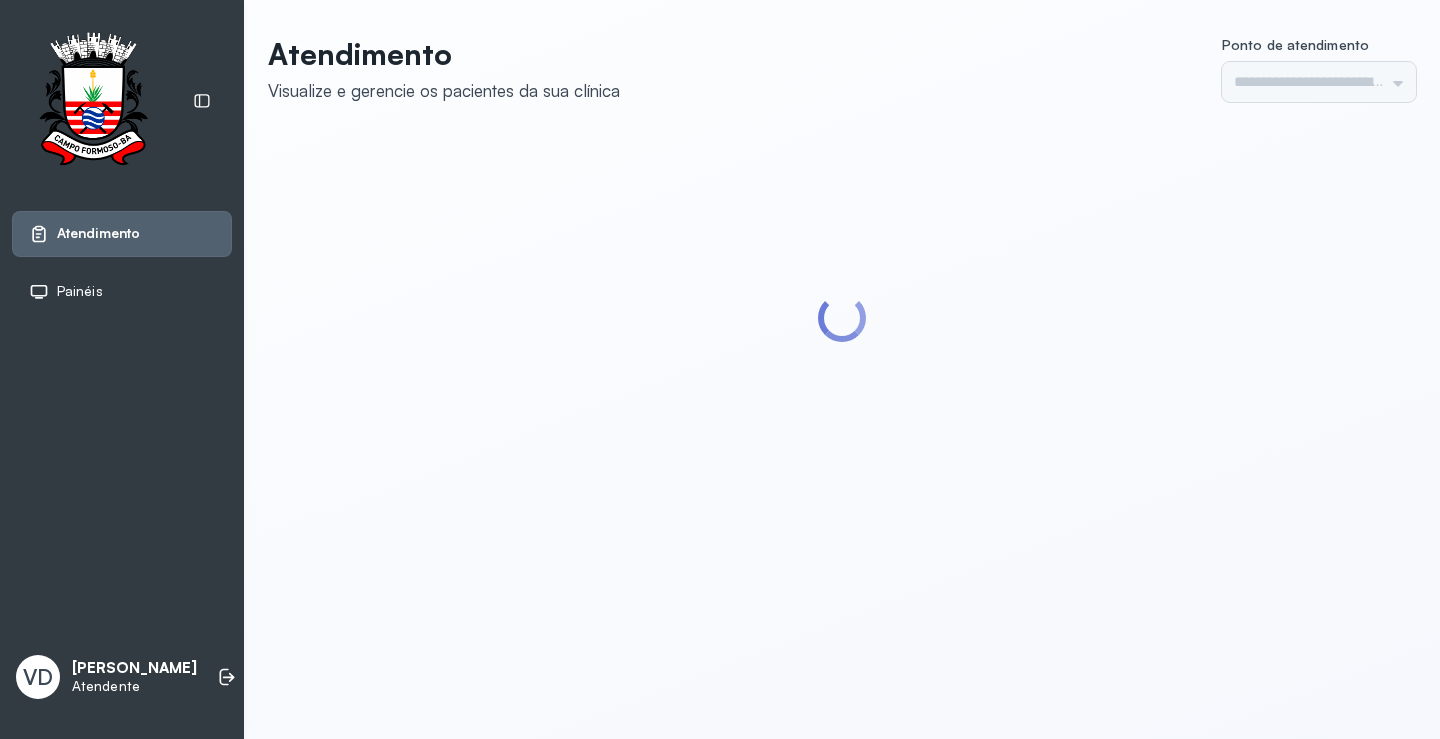 scroll, scrollTop: 0, scrollLeft: 0, axis: both 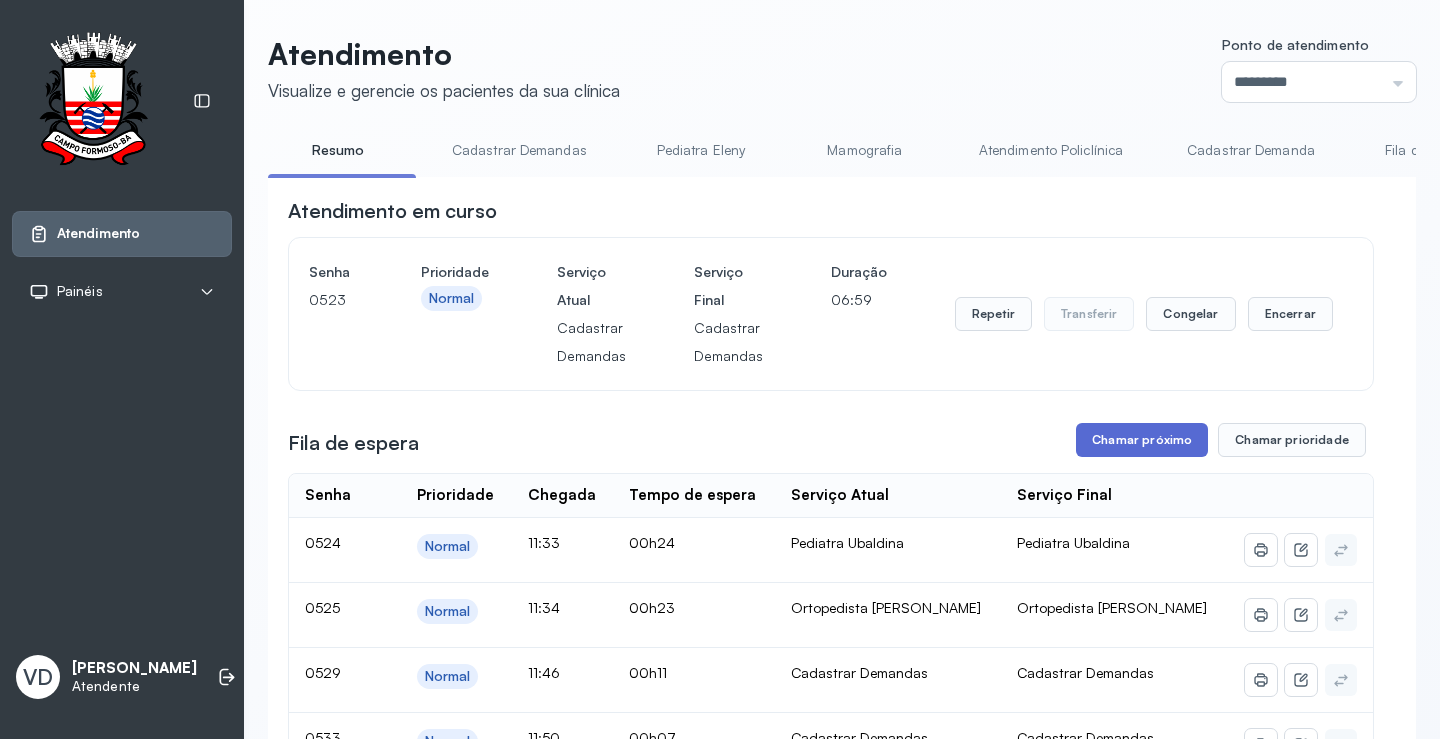 click on "Chamar próximo" at bounding box center [1142, 440] 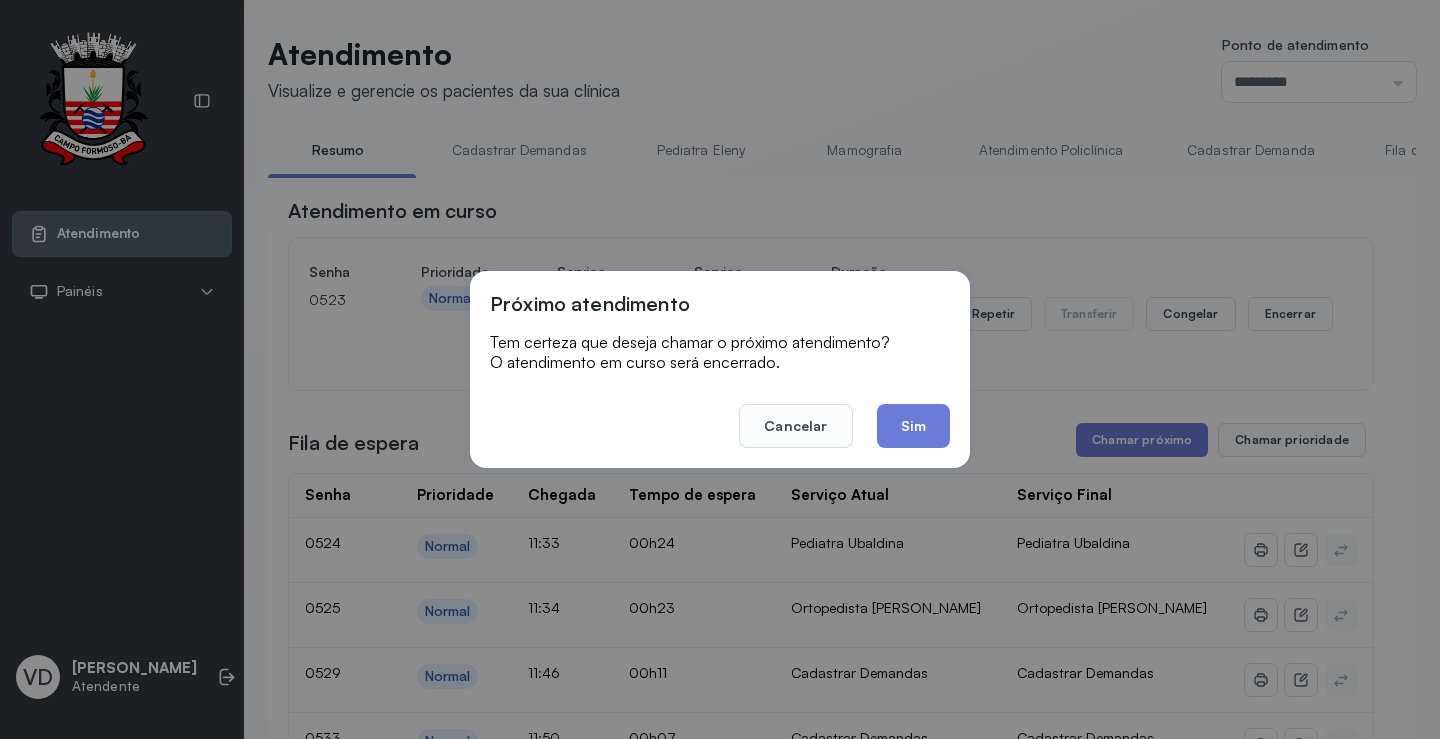 click on "Sim" 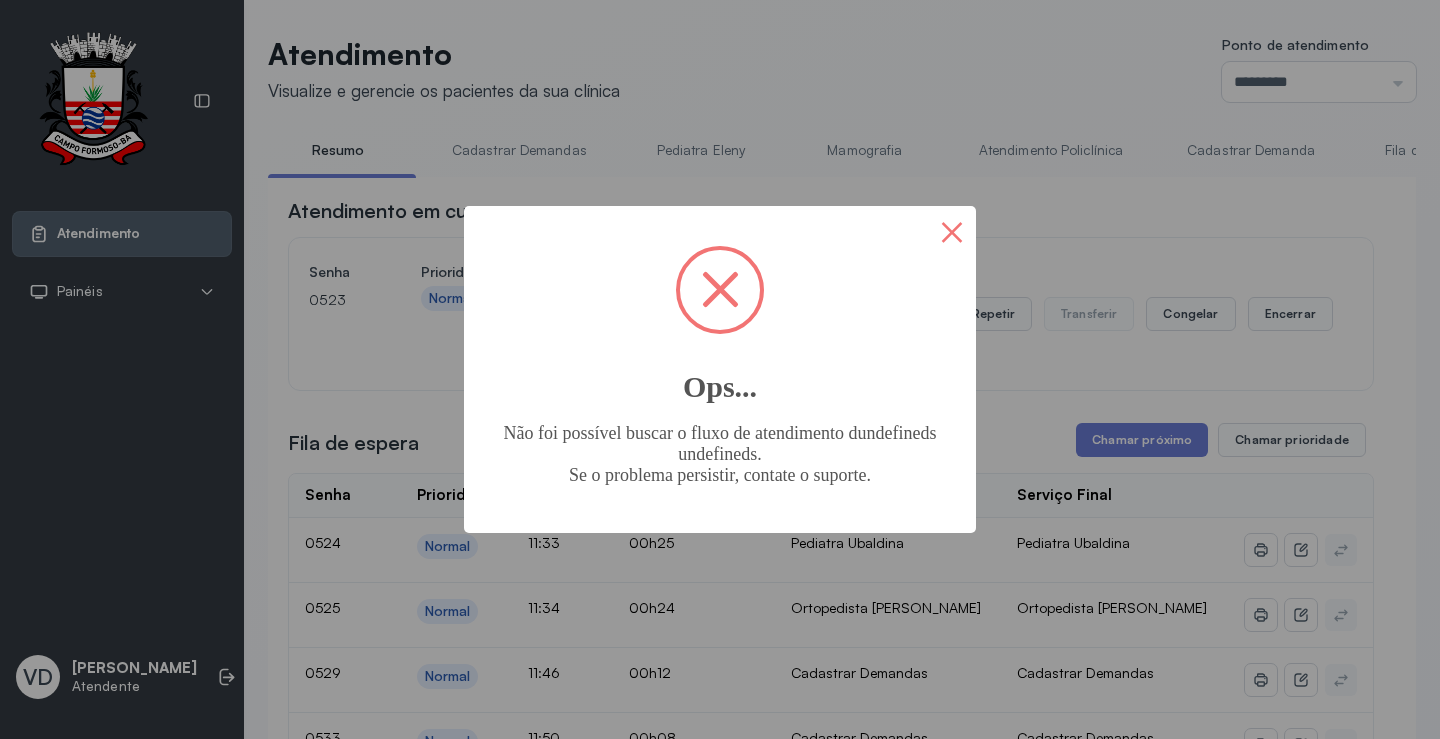 click on "×" at bounding box center (952, 230) 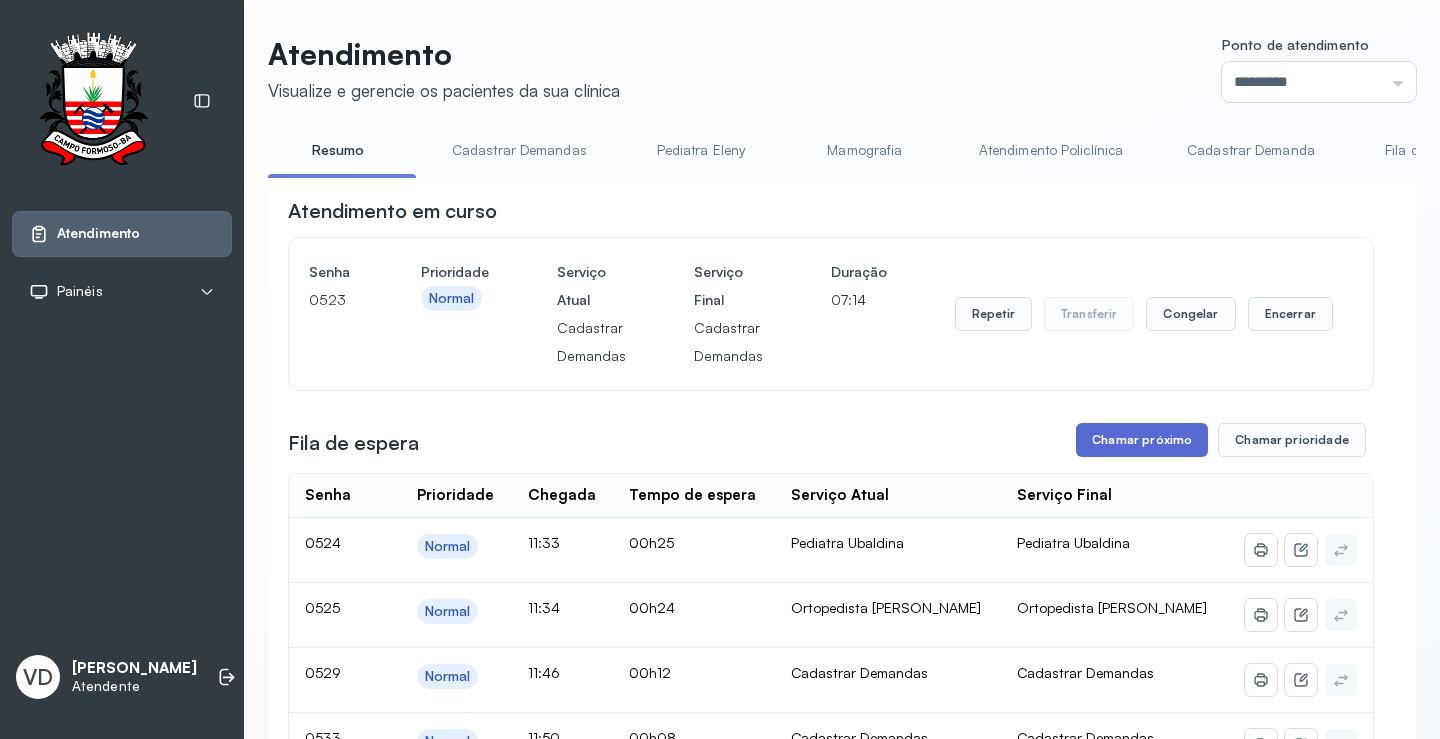 click on "Chamar próximo" at bounding box center (1142, 440) 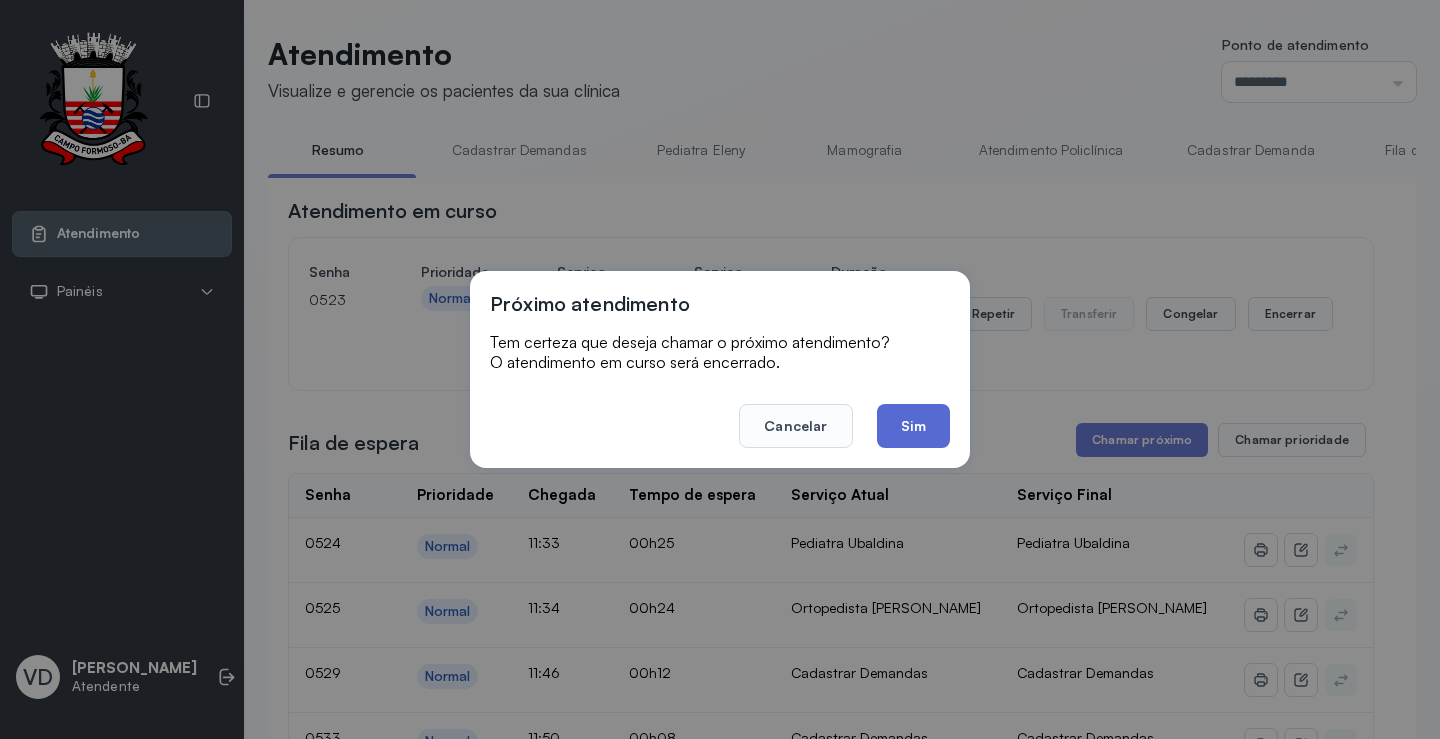 click on "Sim" 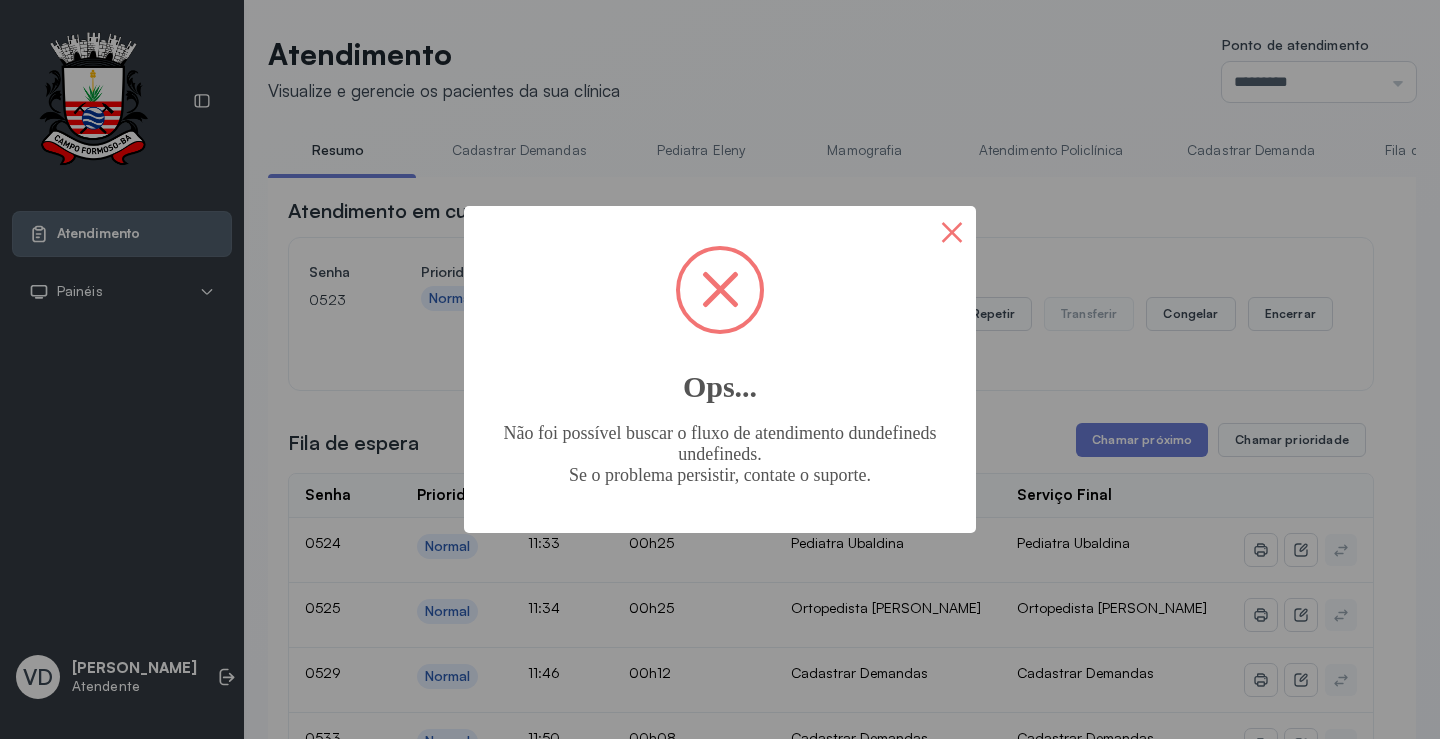 click on "×" at bounding box center [952, 230] 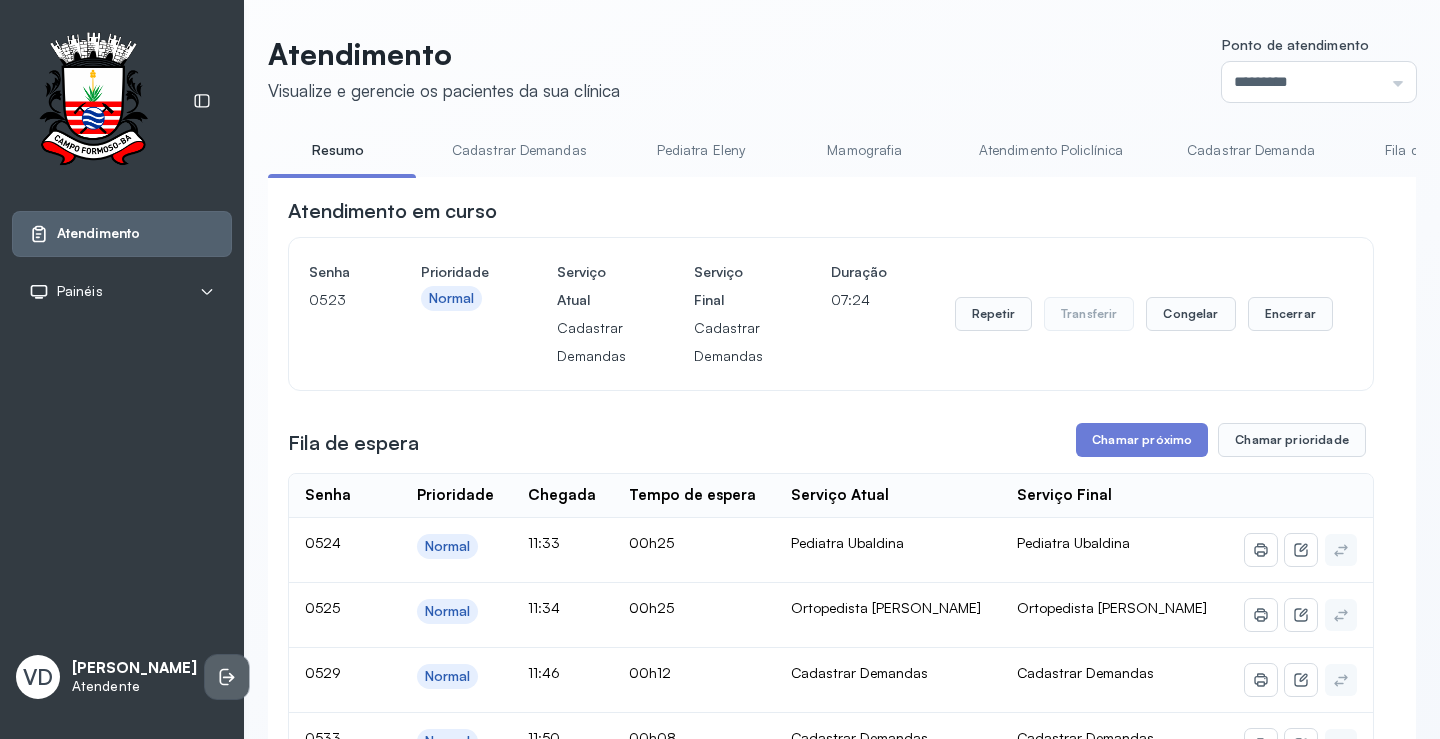 click 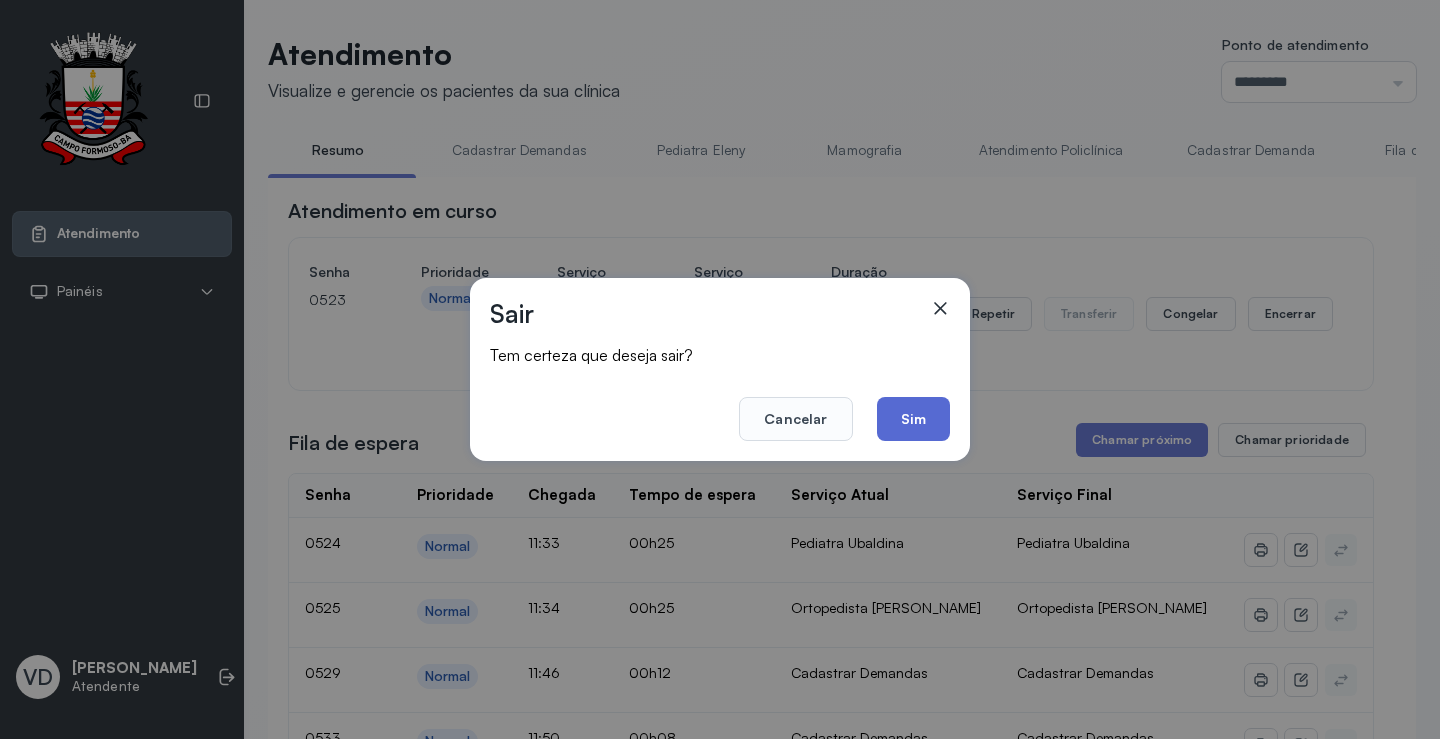 click on "Sim" 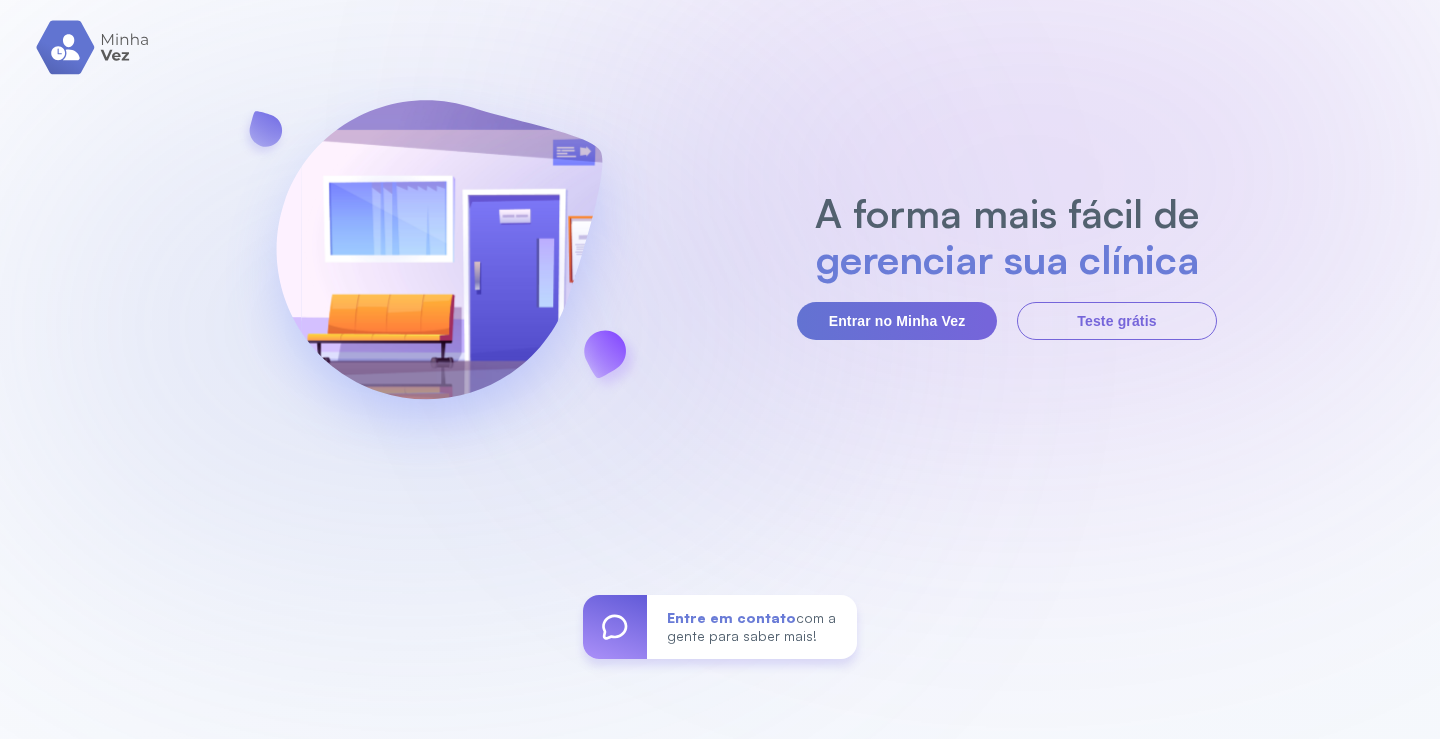 scroll, scrollTop: 0, scrollLeft: 0, axis: both 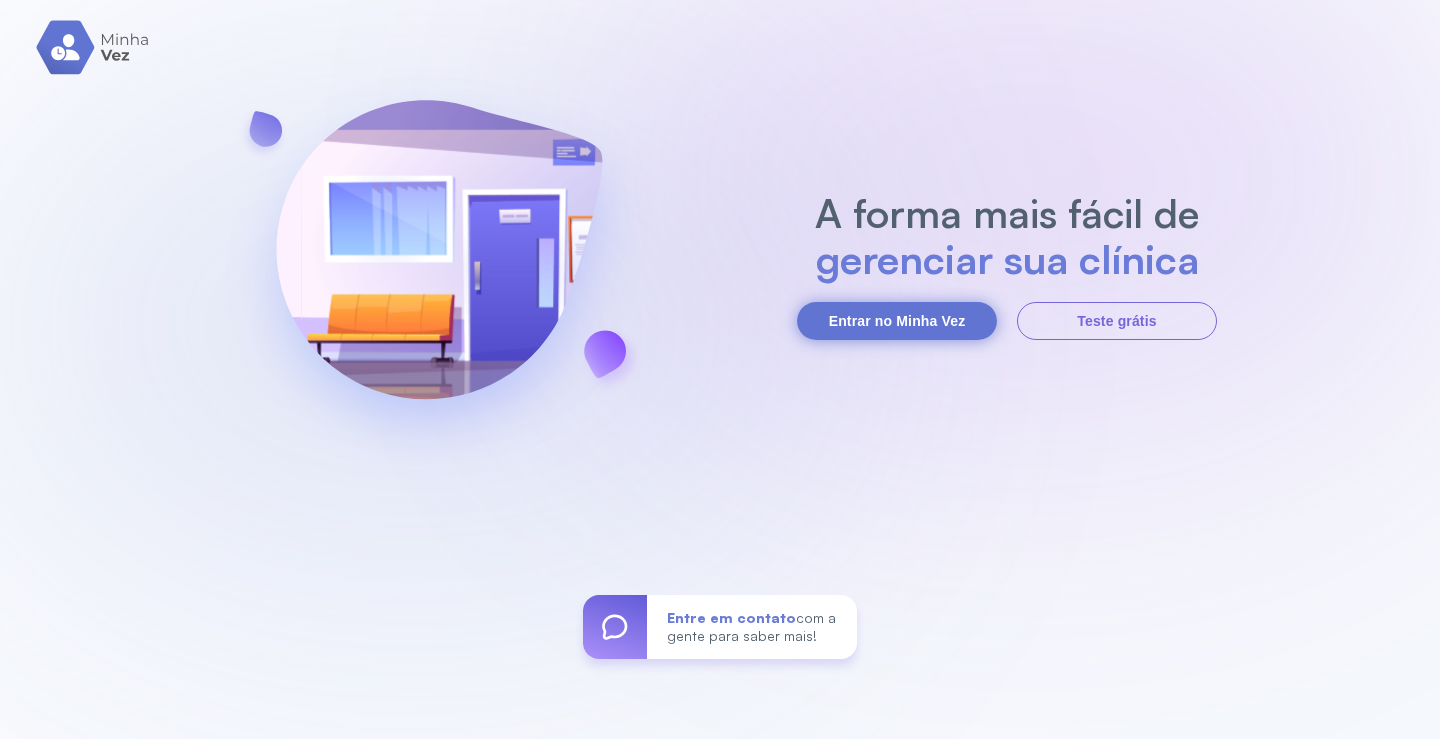 click on "Entrar no Minha Vez" at bounding box center [897, 321] 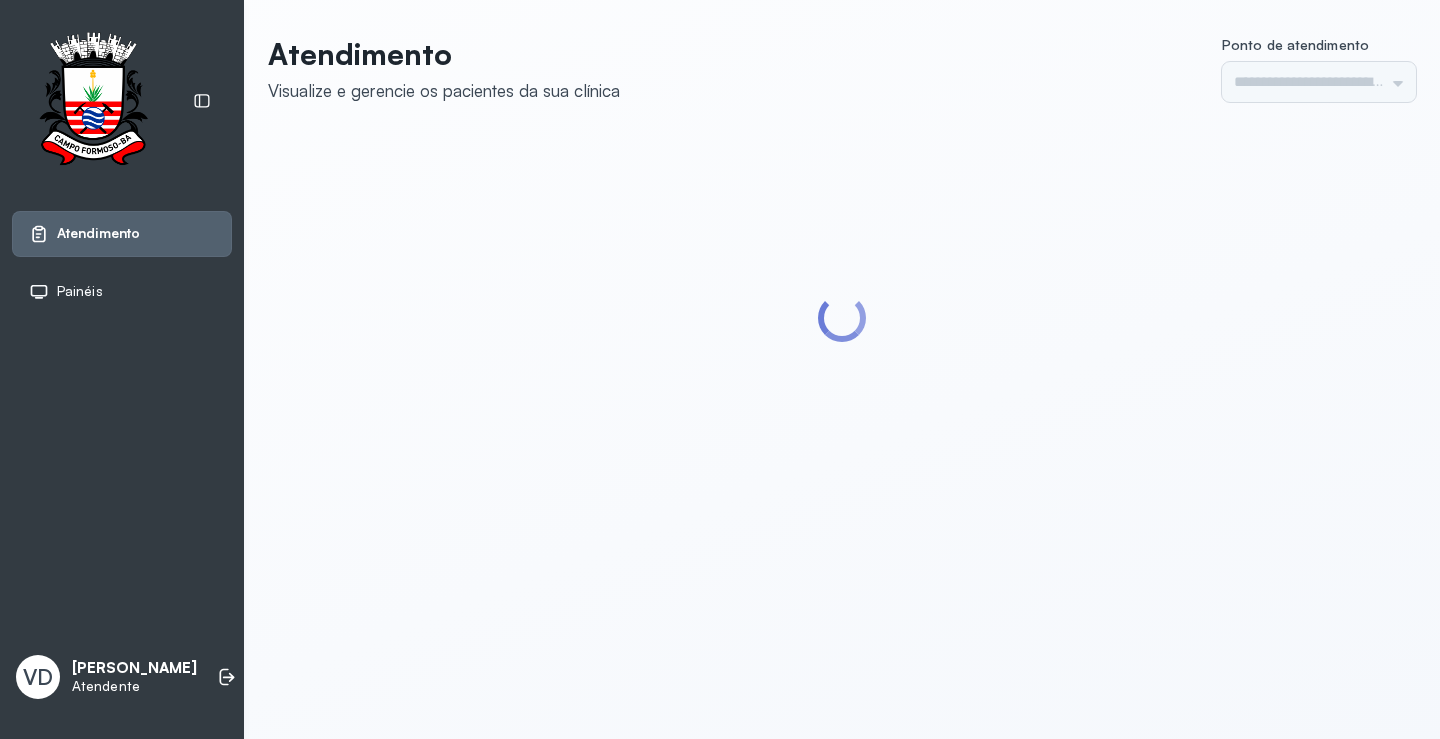 scroll, scrollTop: 0, scrollLeft: 0, axis: both 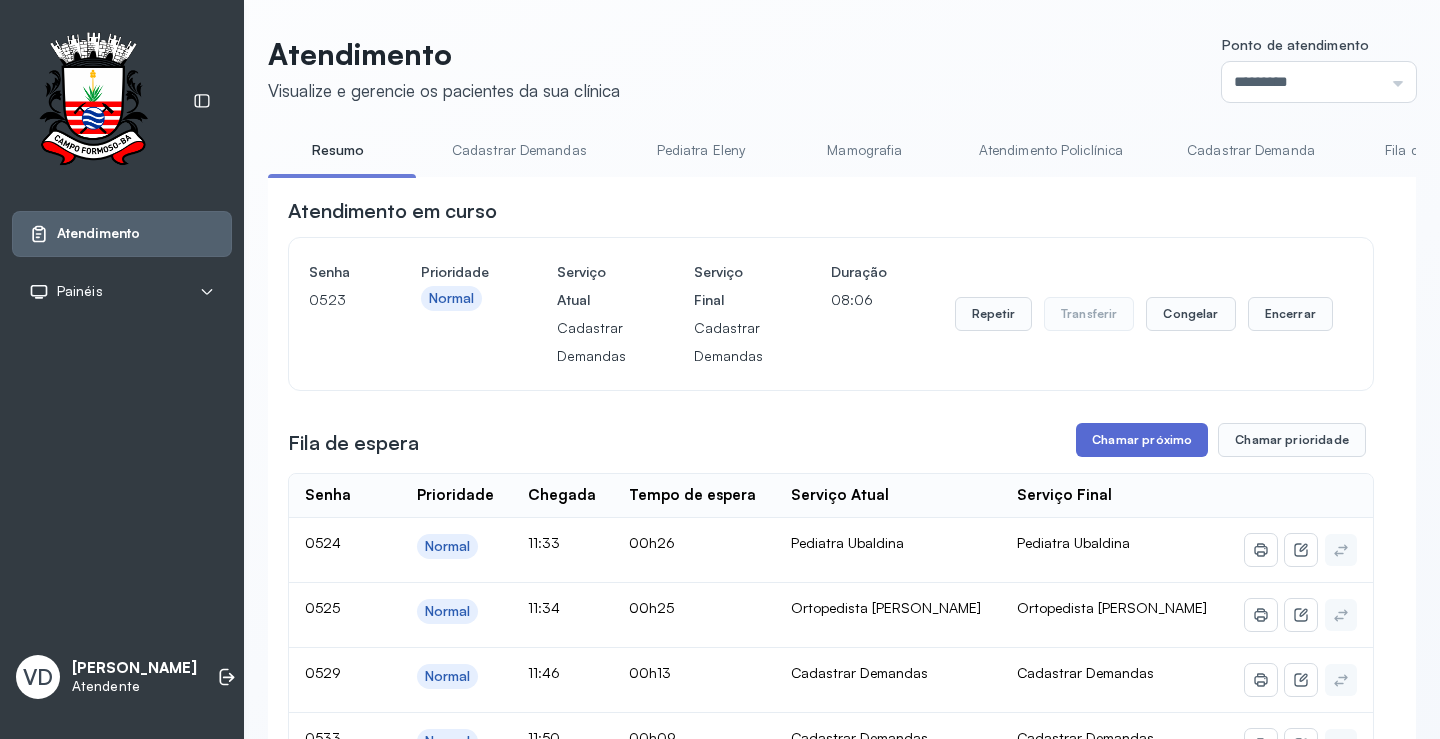 click on "Chamar próximo" at bounding box center (1142, 440) 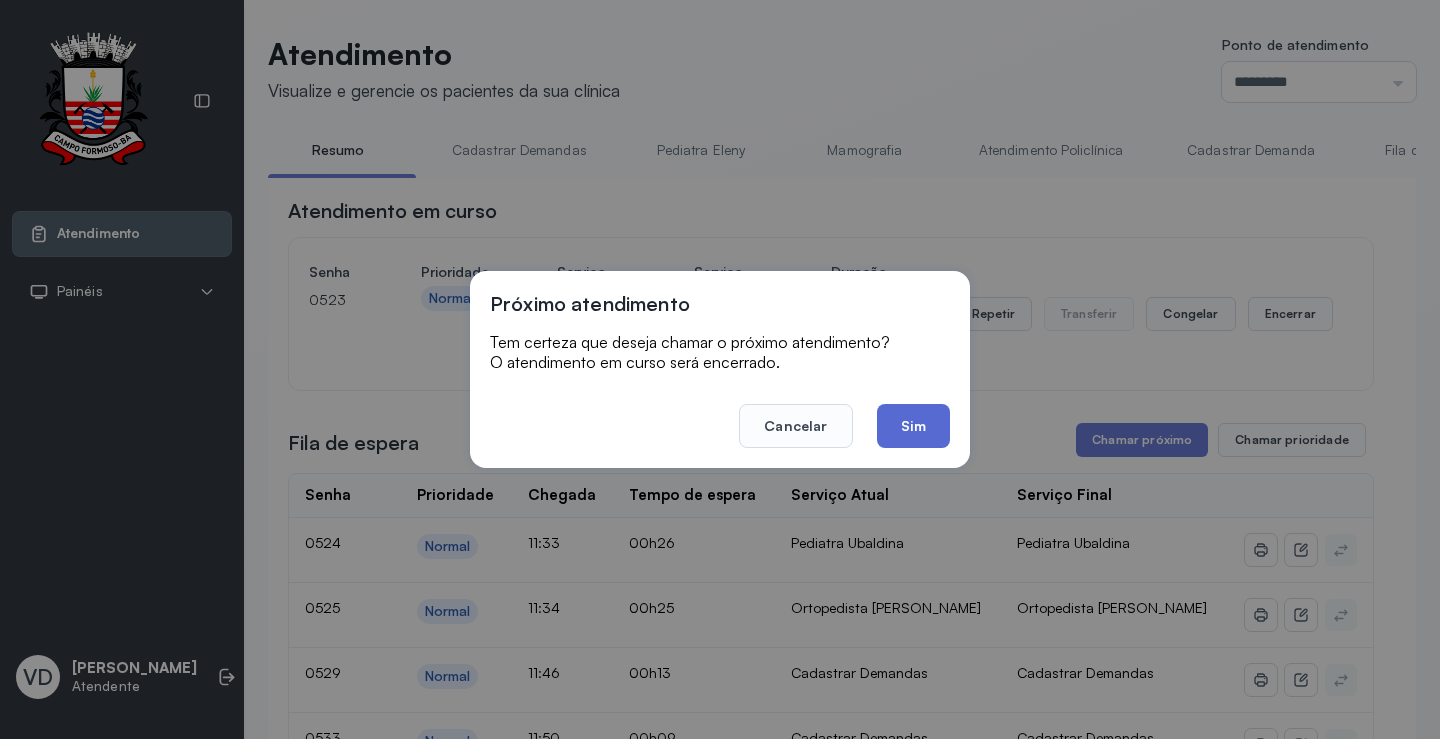 click on "Sim" 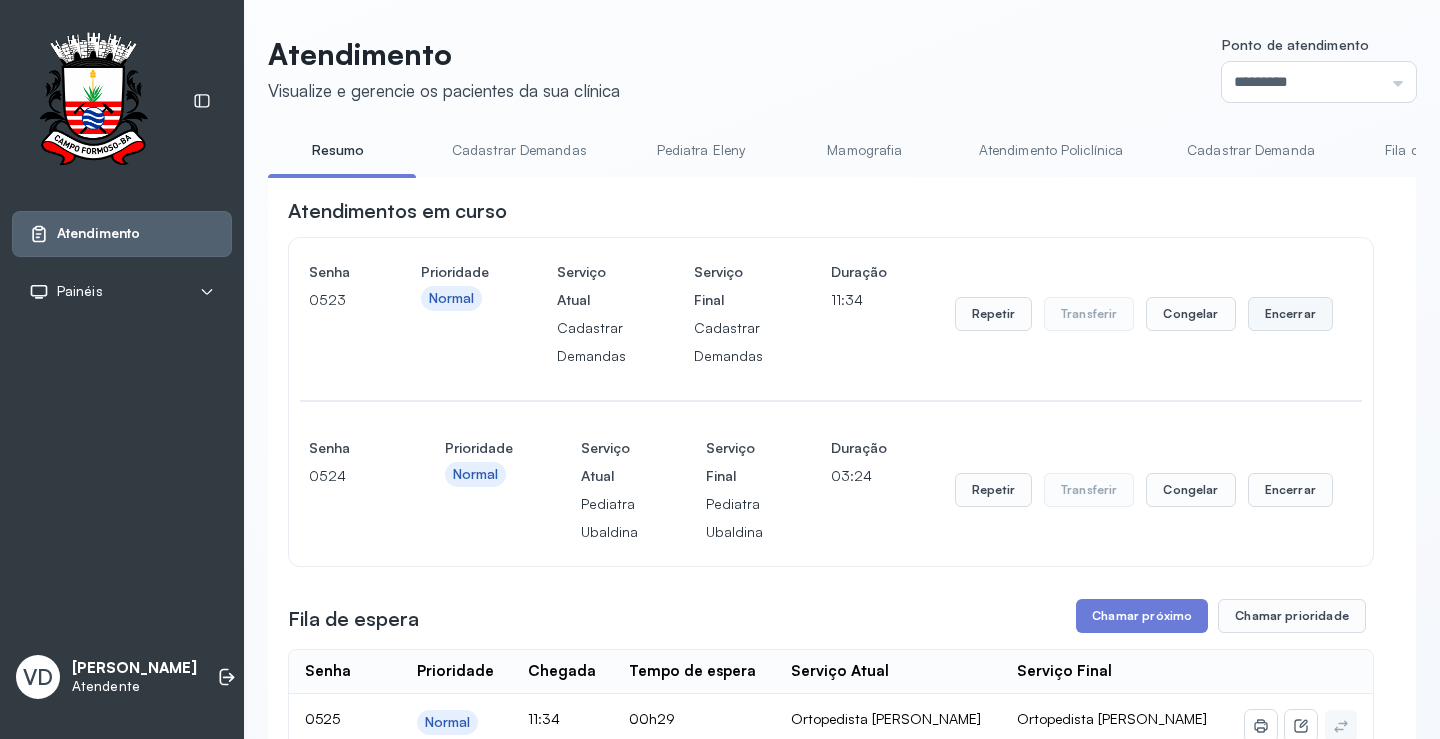 click on "Encerrar" at bounding box center (1290, 314) 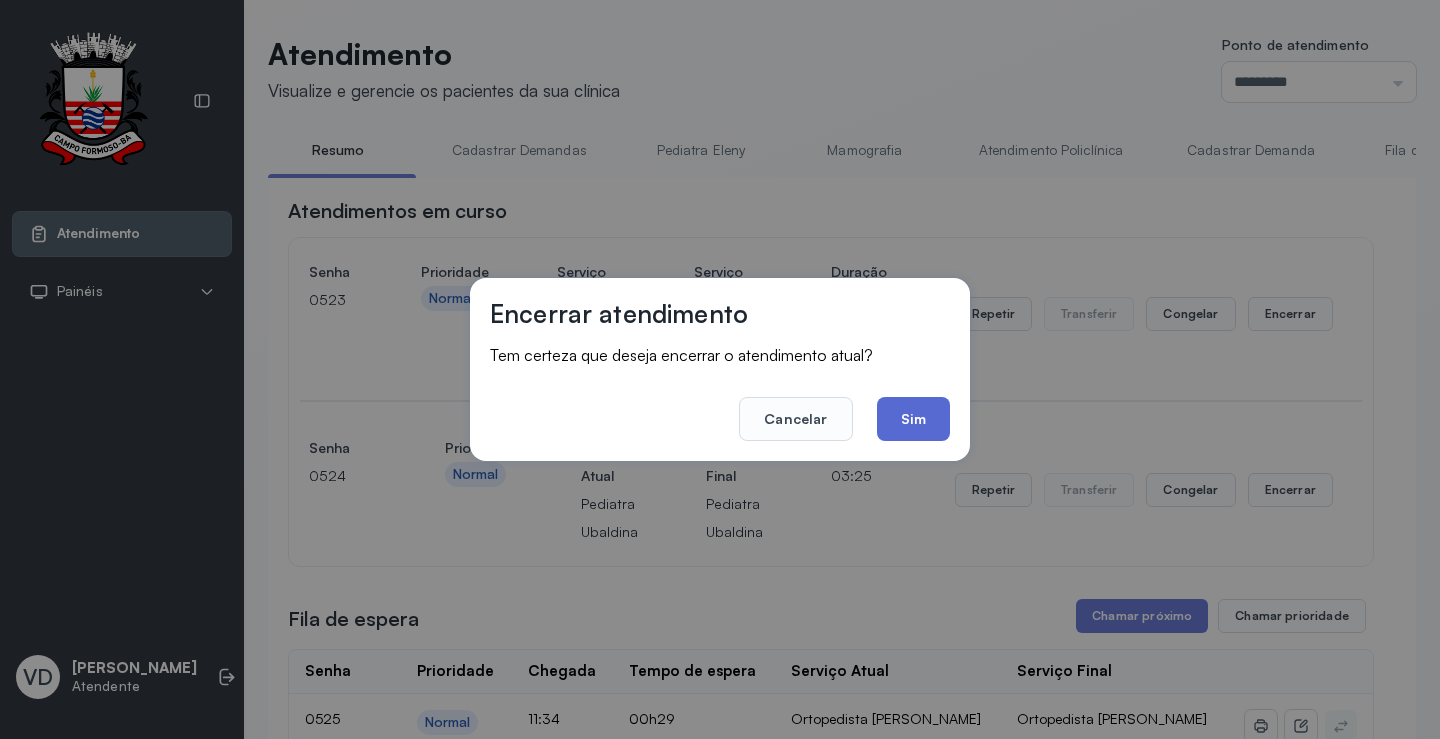 click on "Sim" 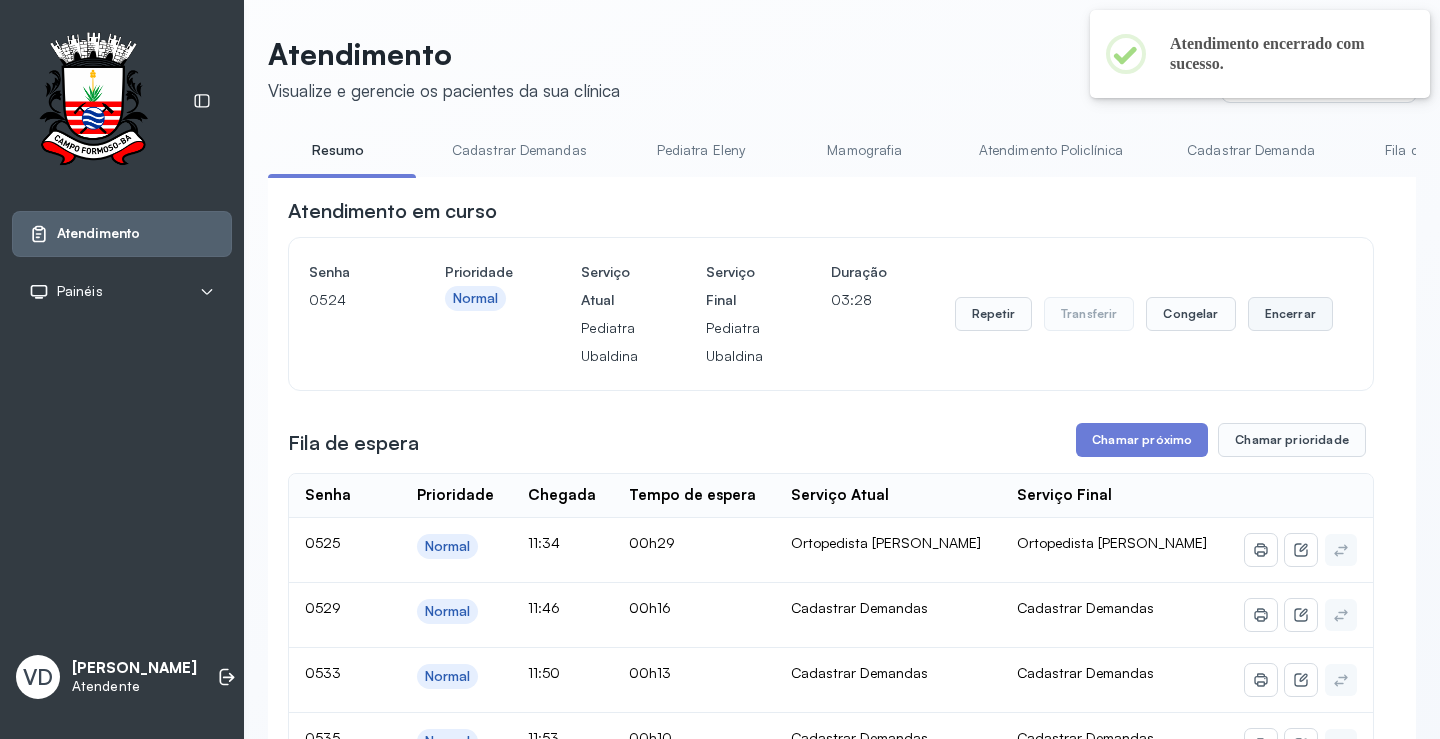 click on "Encerrar" at bounding box center [1290, 314] 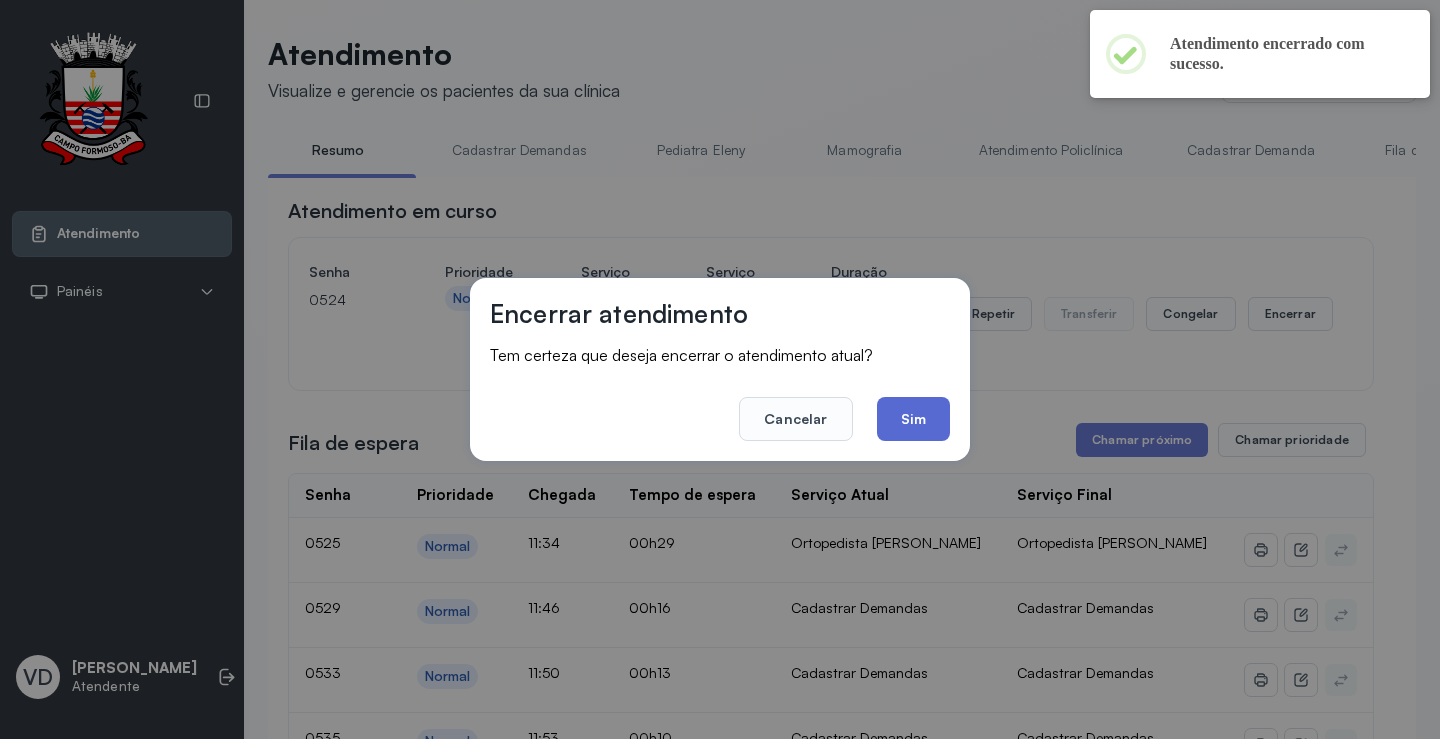 click on "Sim" 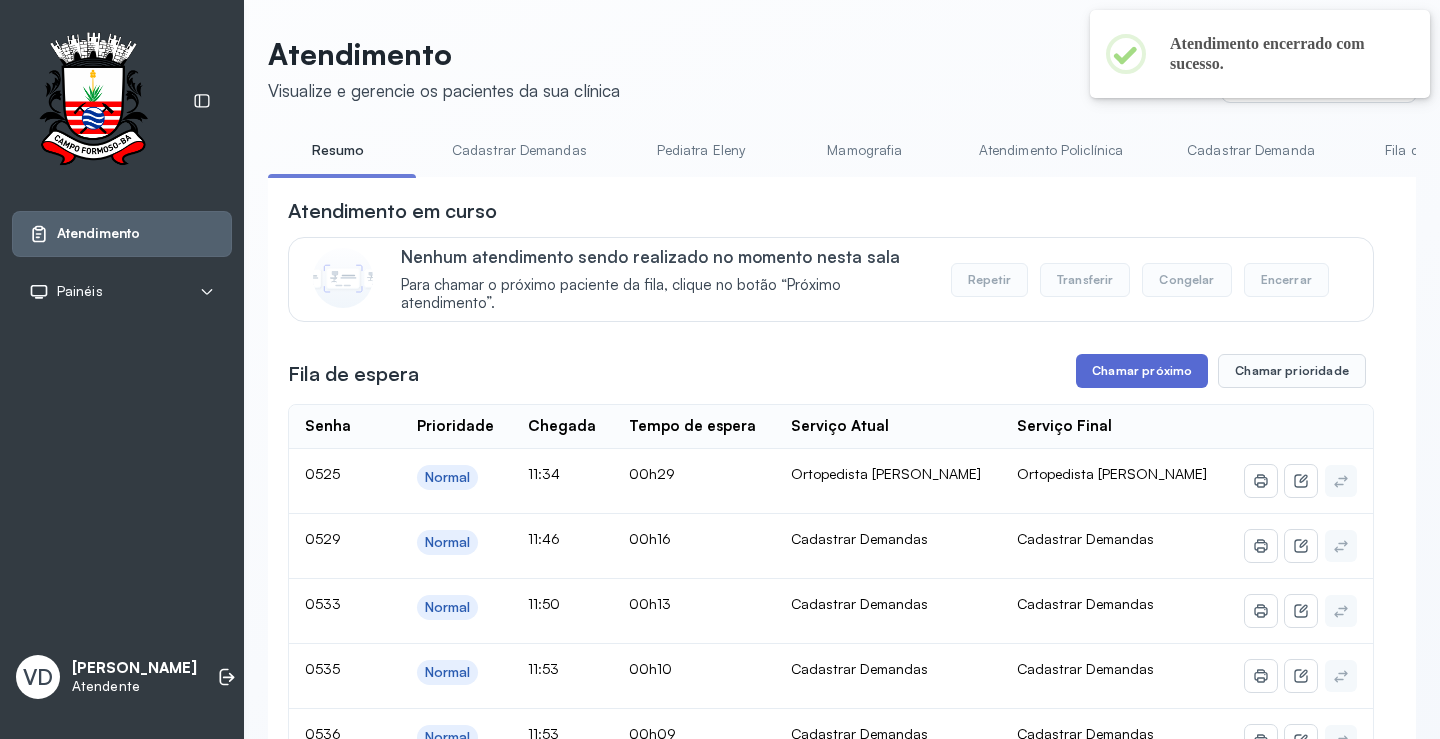 click on "Chamar próximo" at bounding box center (1142, 371) 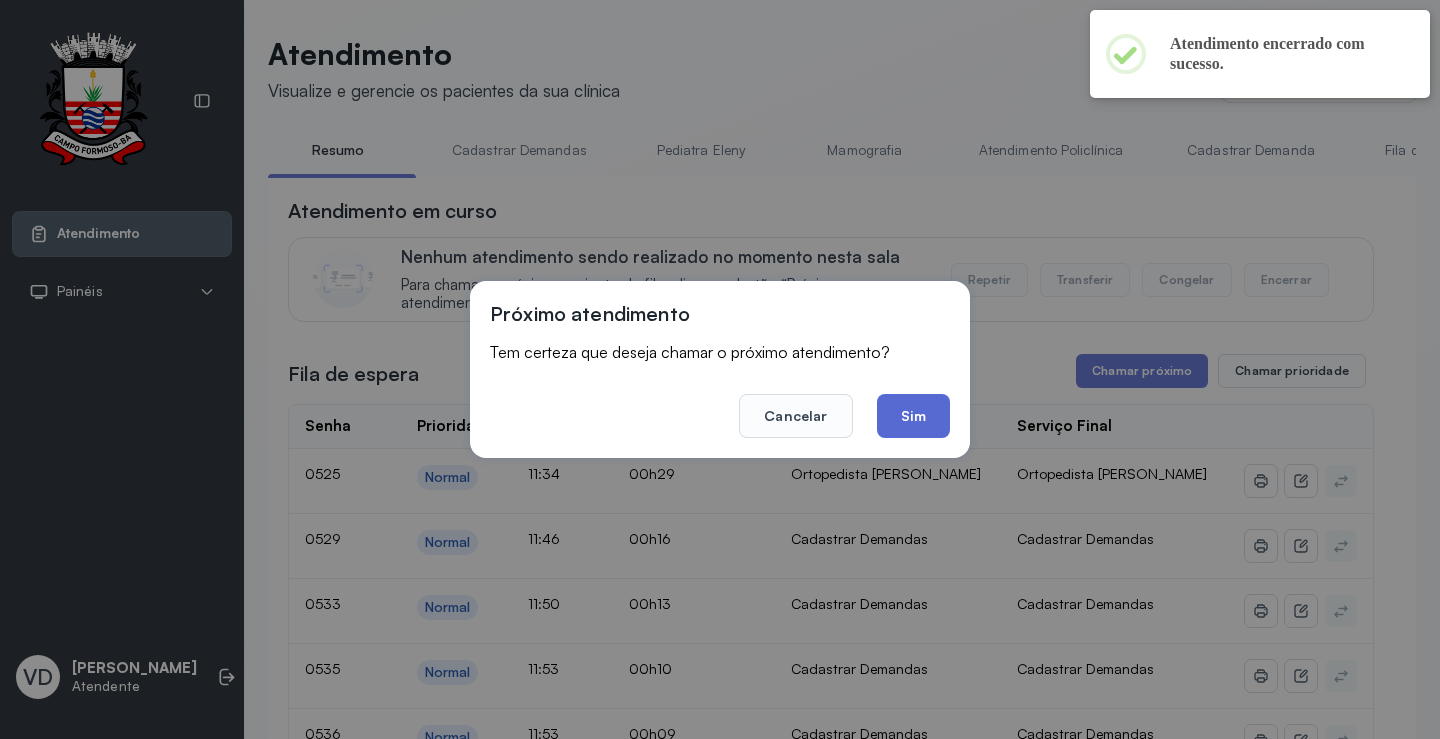 click on "Sim" 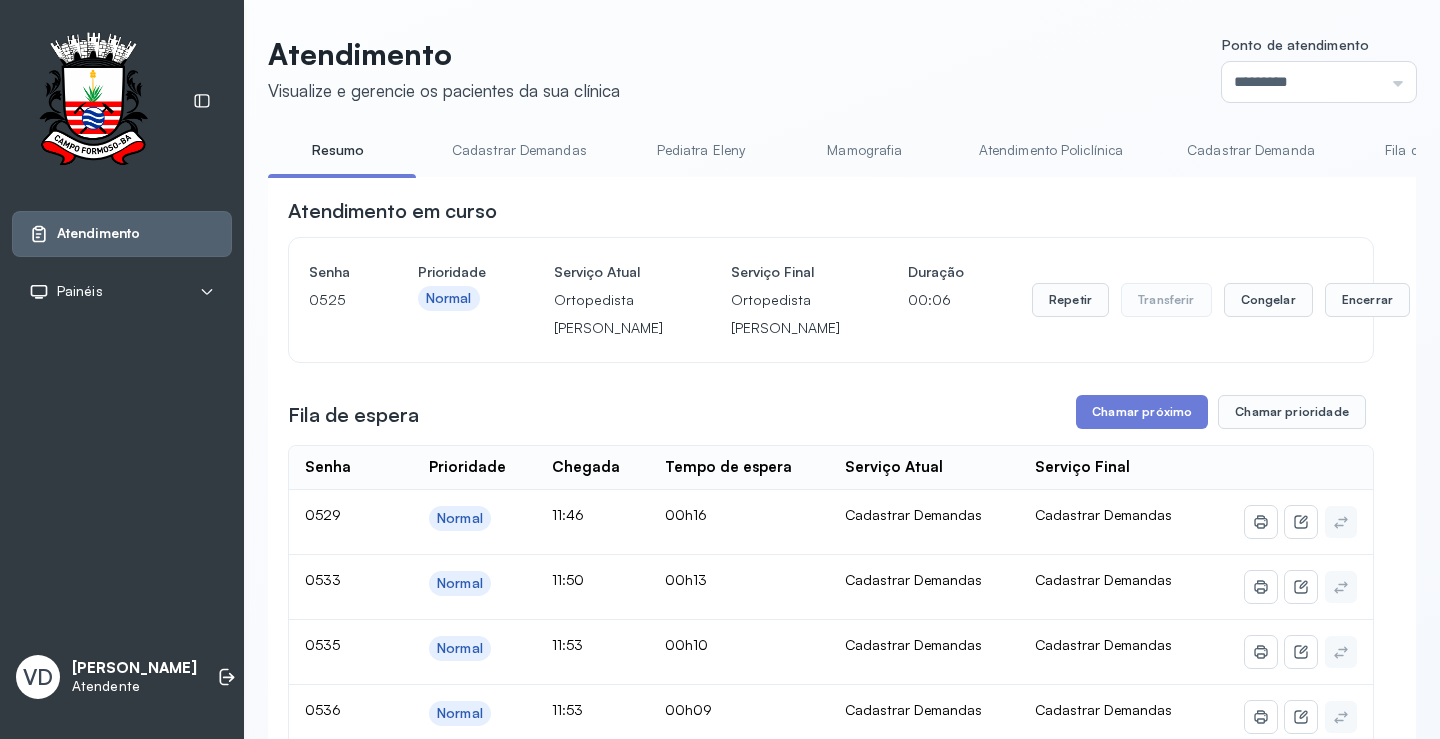 type 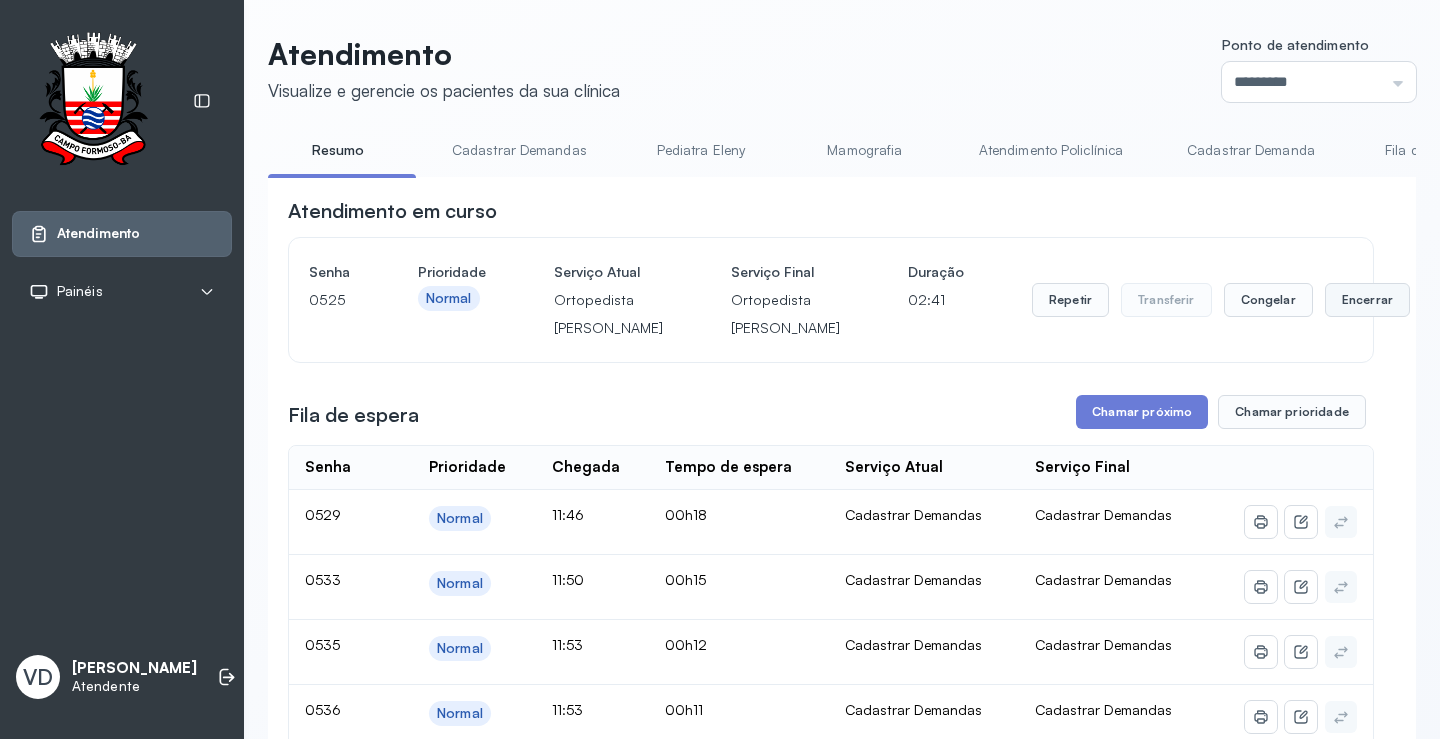 click on "Encerrar" at bounding box center [1367, 300] 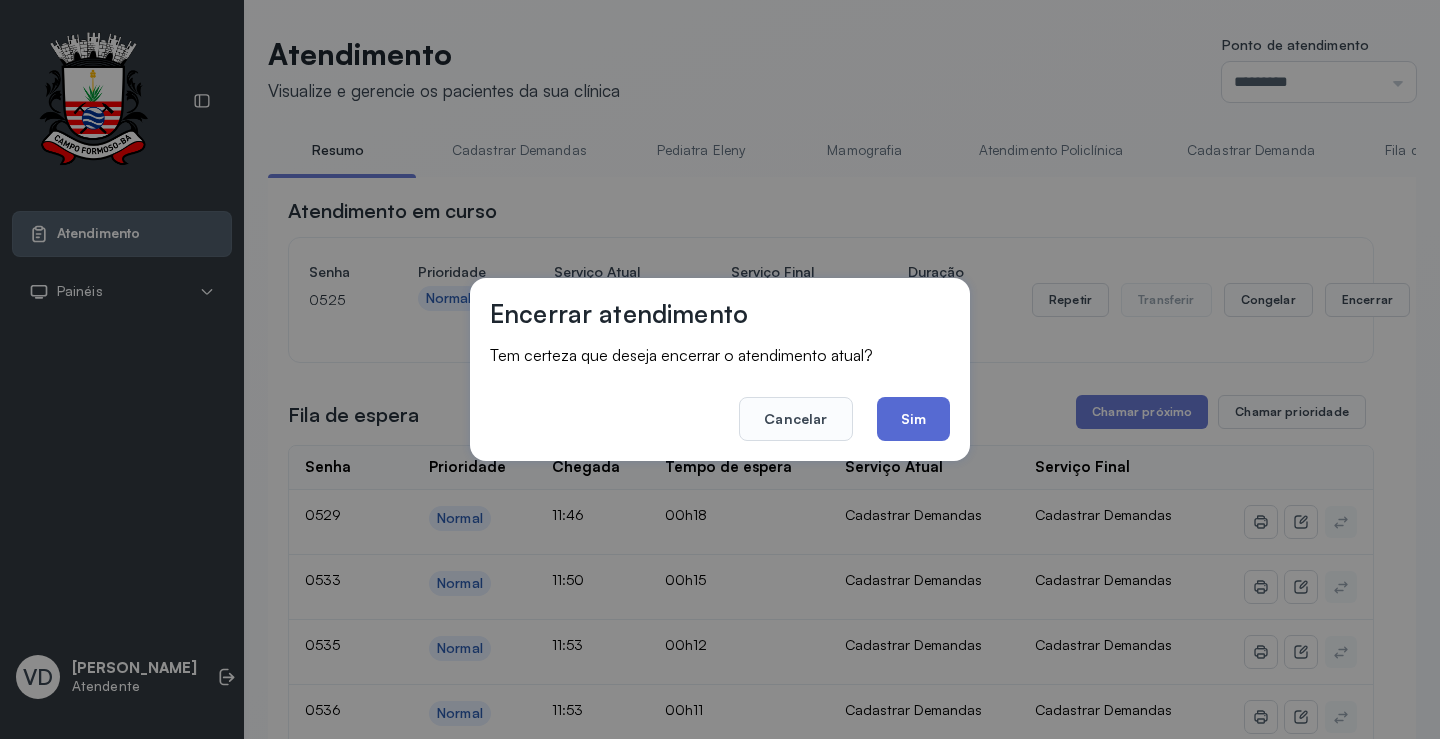 click on "Sim" 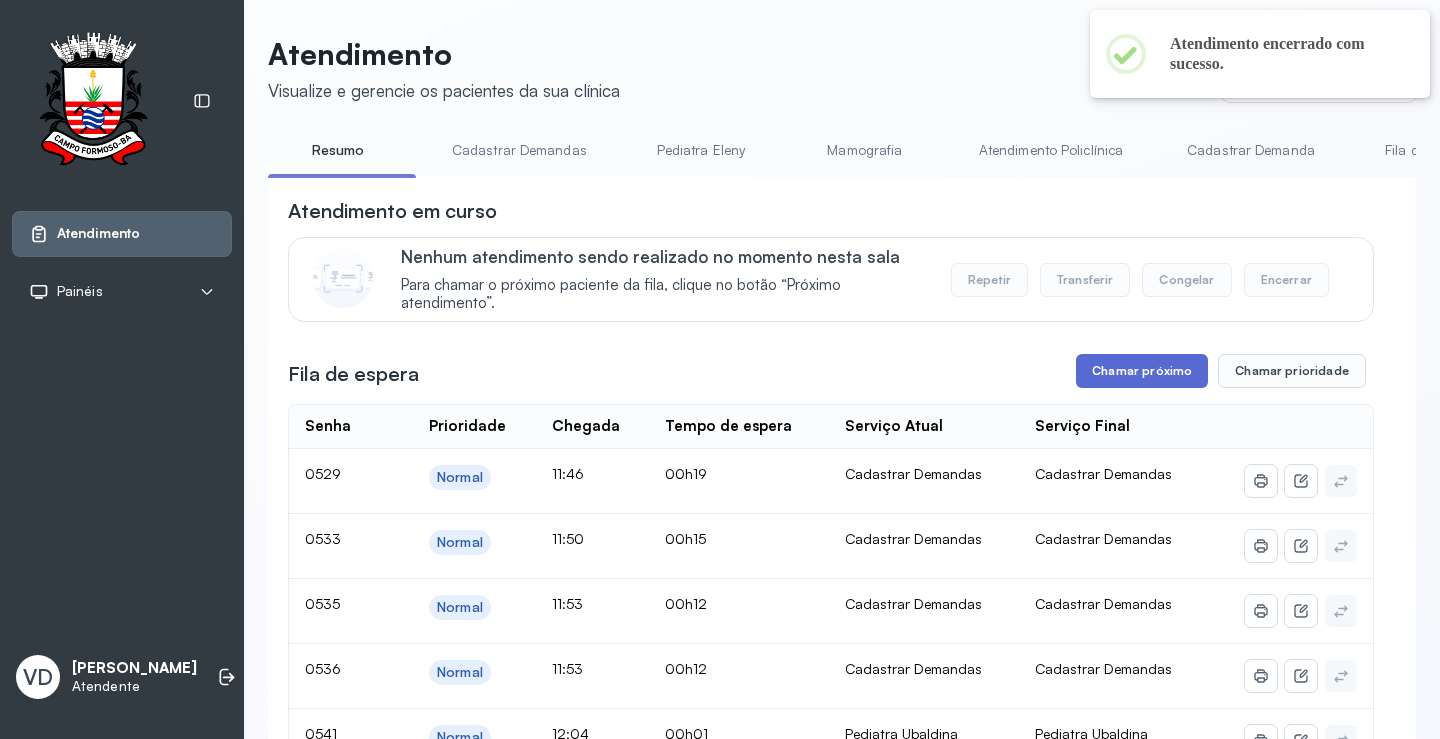 click on "Chamar próximo" at bounding box center [1142, 371] 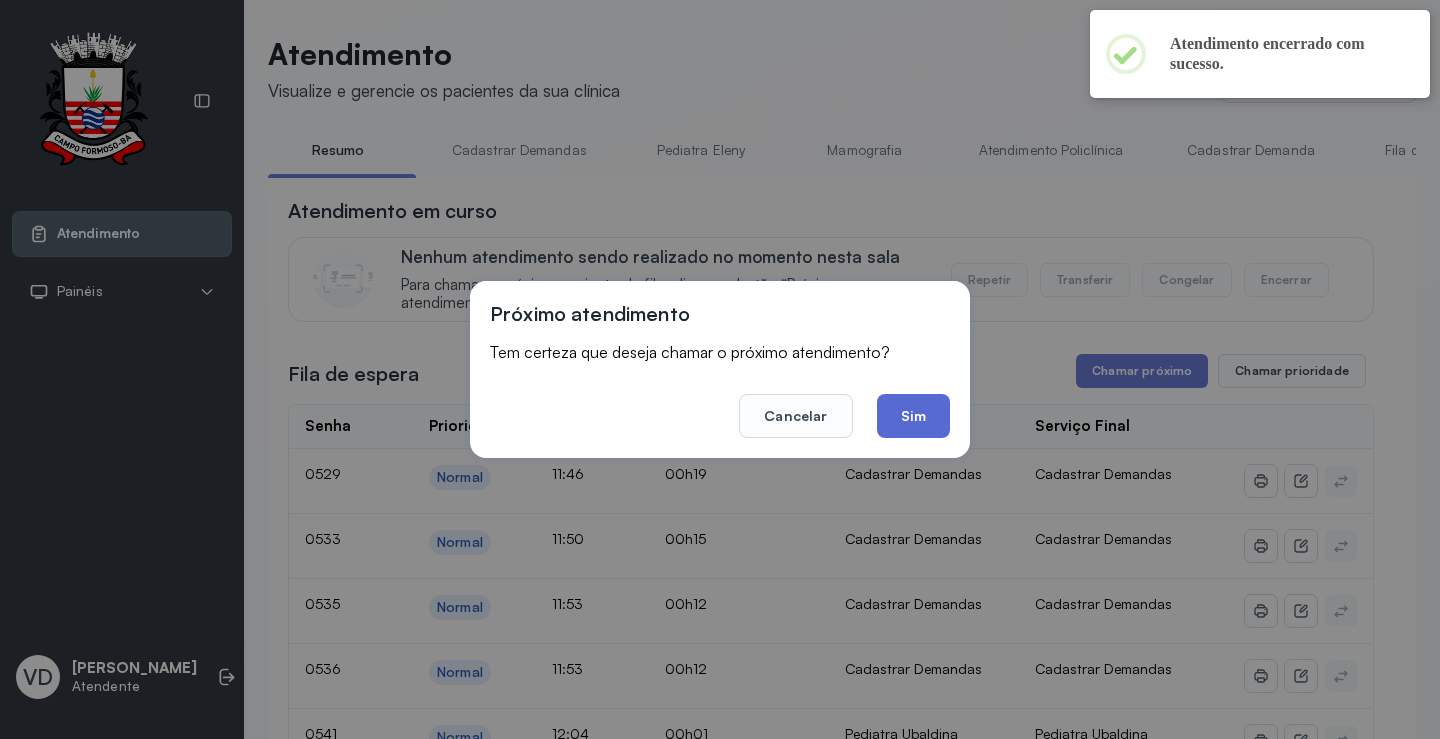 click on "Sim" 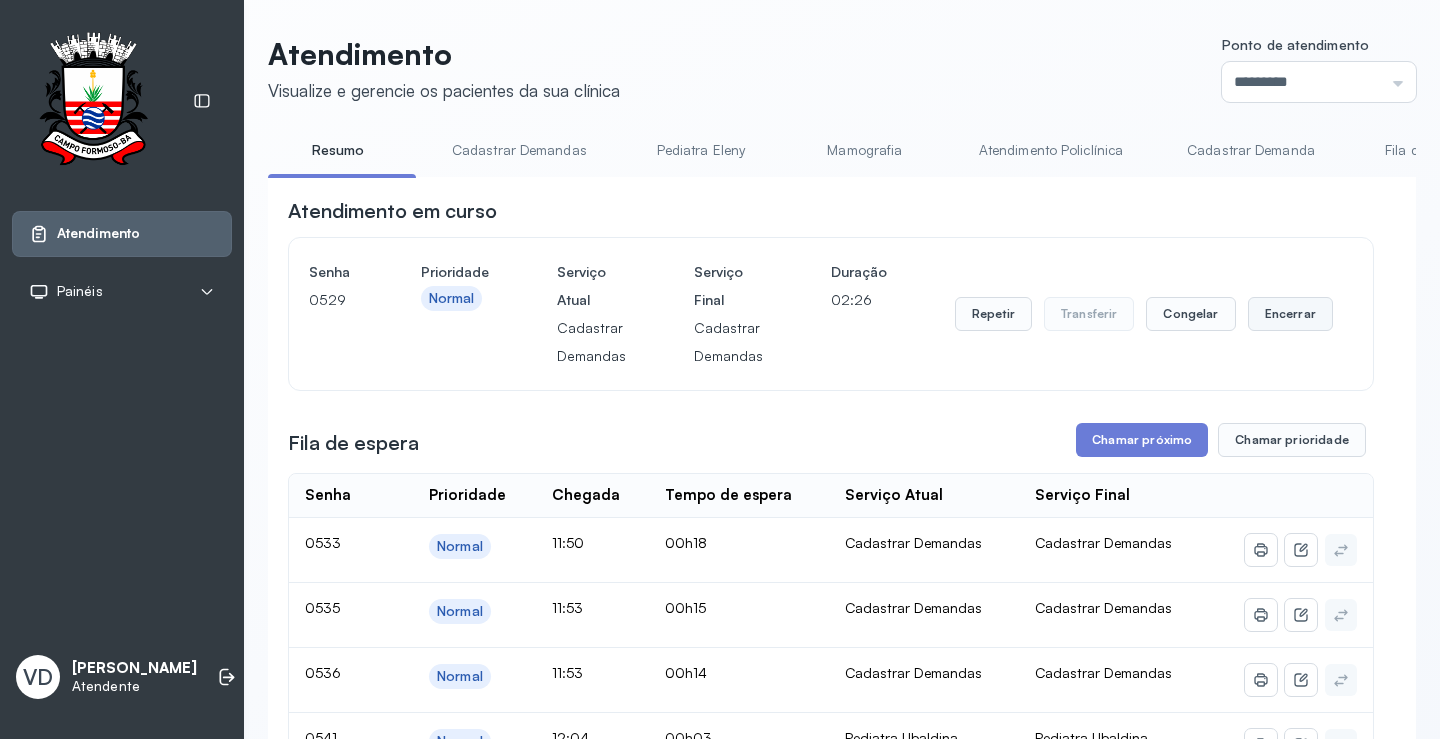 click on "Encerrar" at bounding box center [1290, 314] 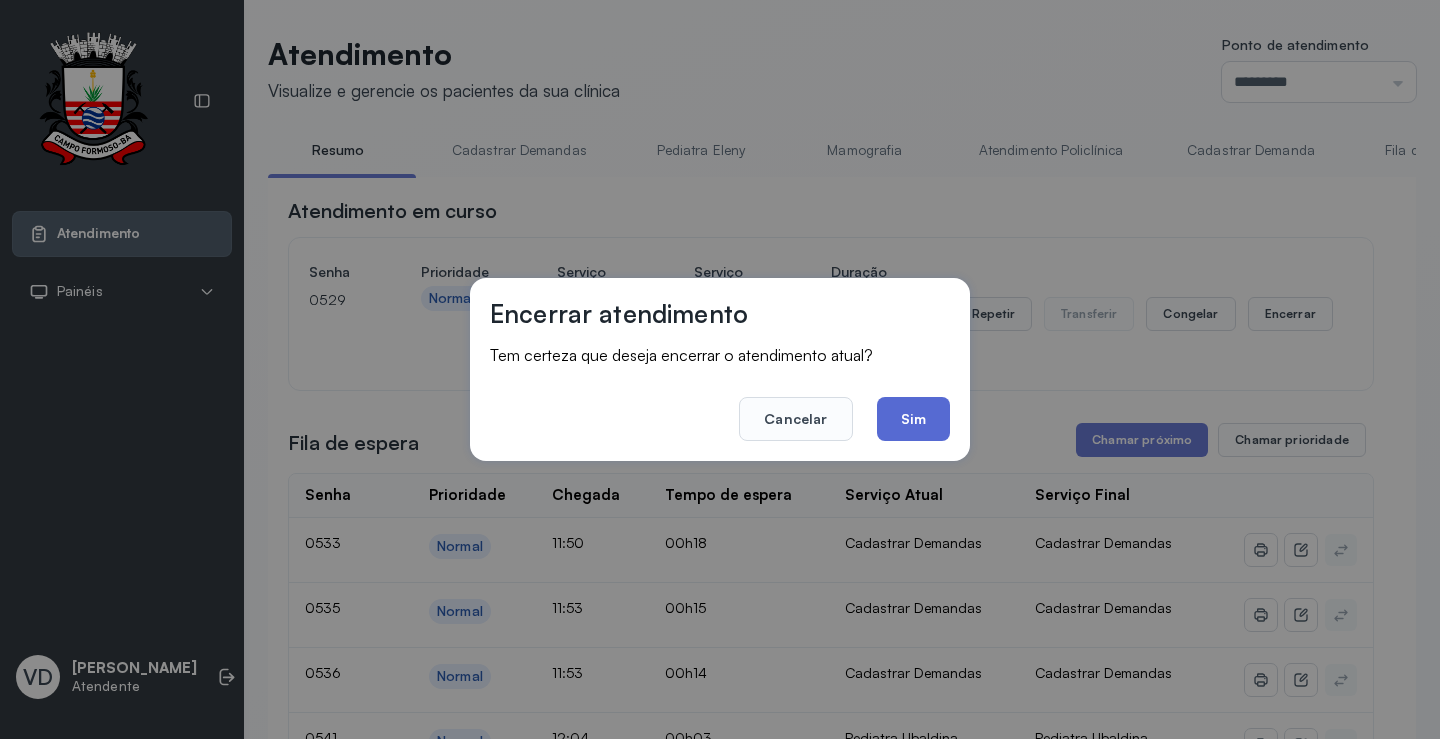 click on "Sim" 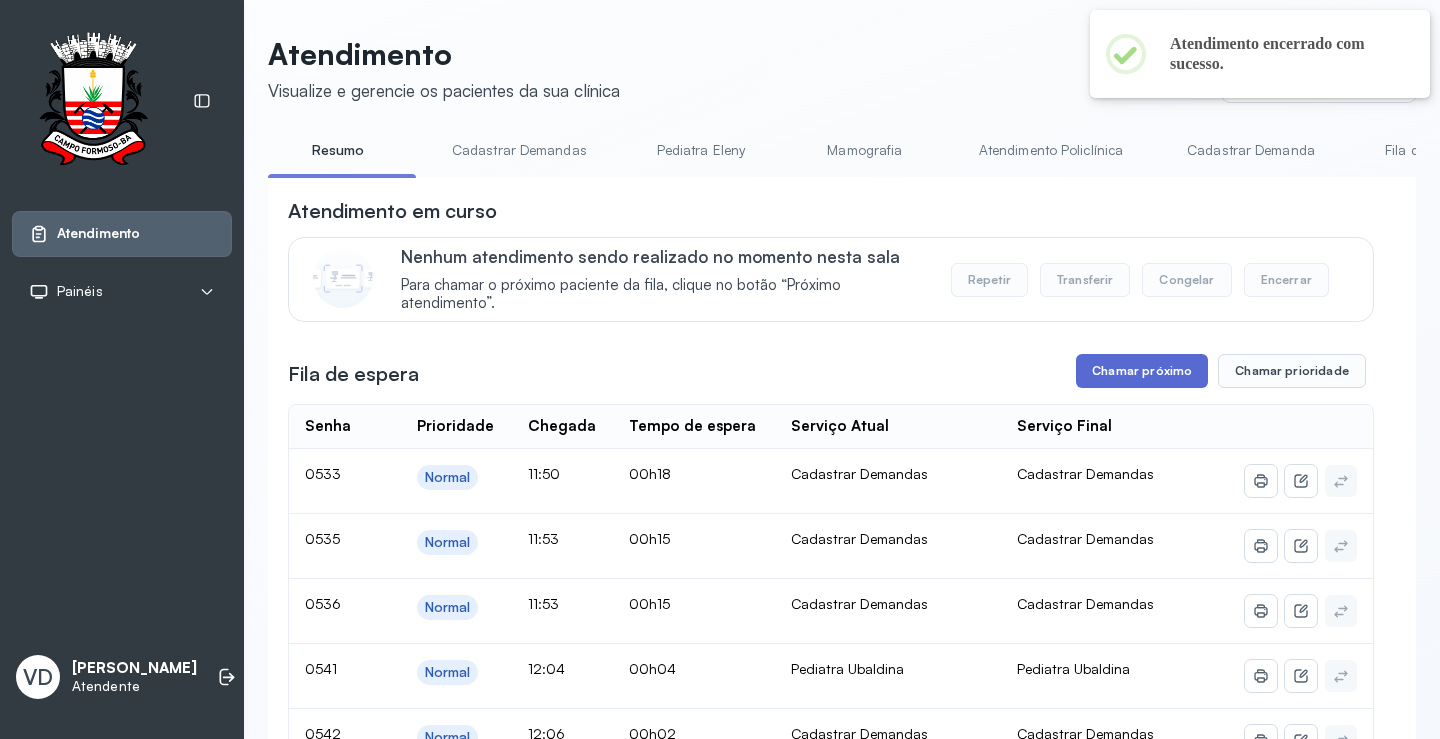 click on "Chamar próximo" at bounding box center (1142, 371) 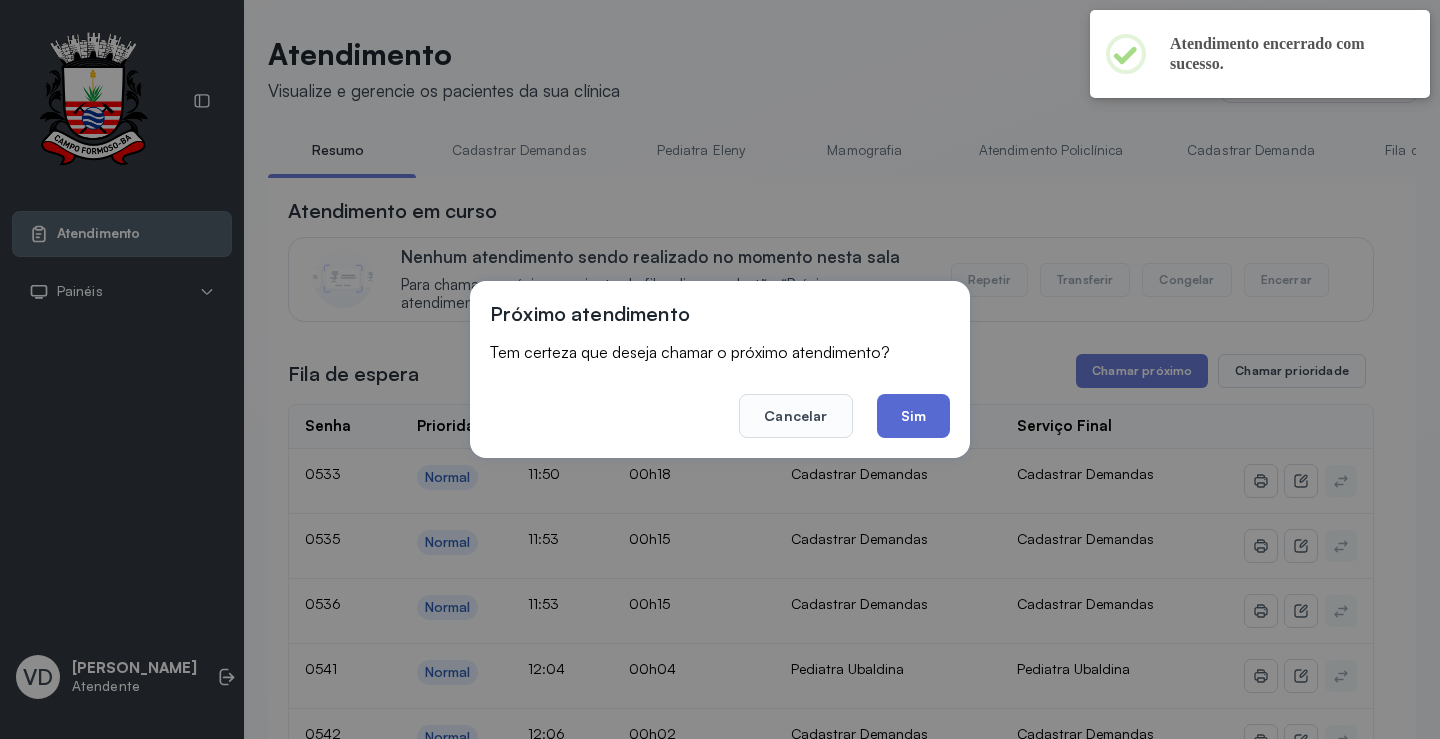 click on "Sim" 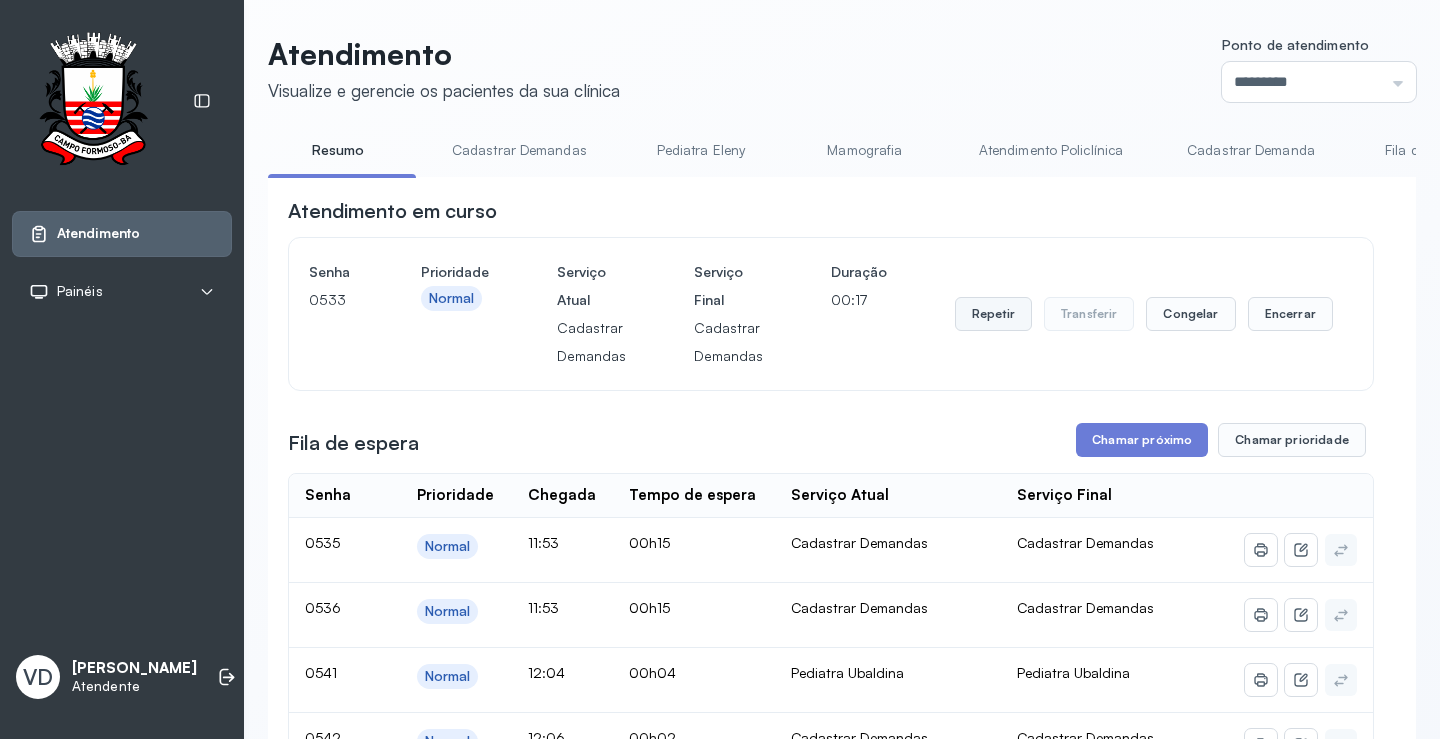 click on "Repetir" at bounding box center (993, 314) 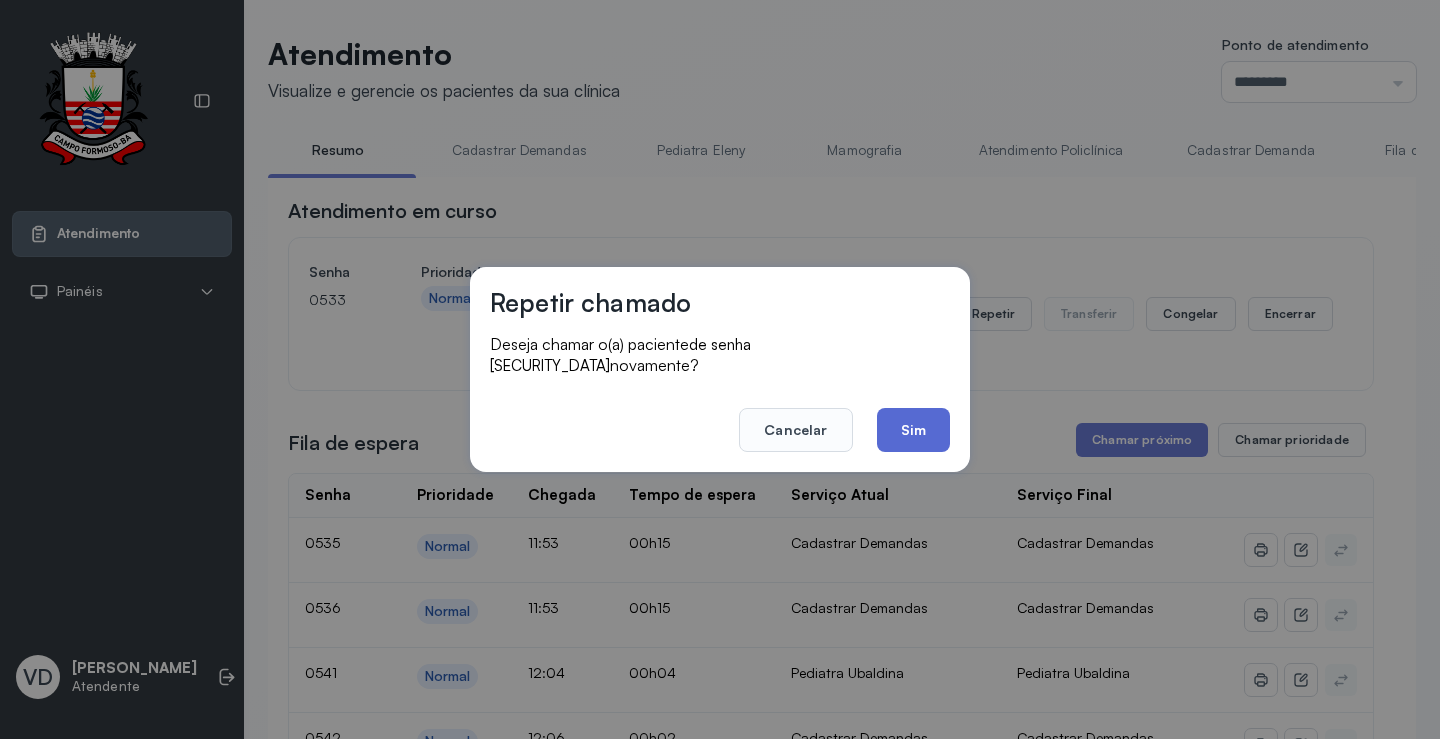 click on "Sim" 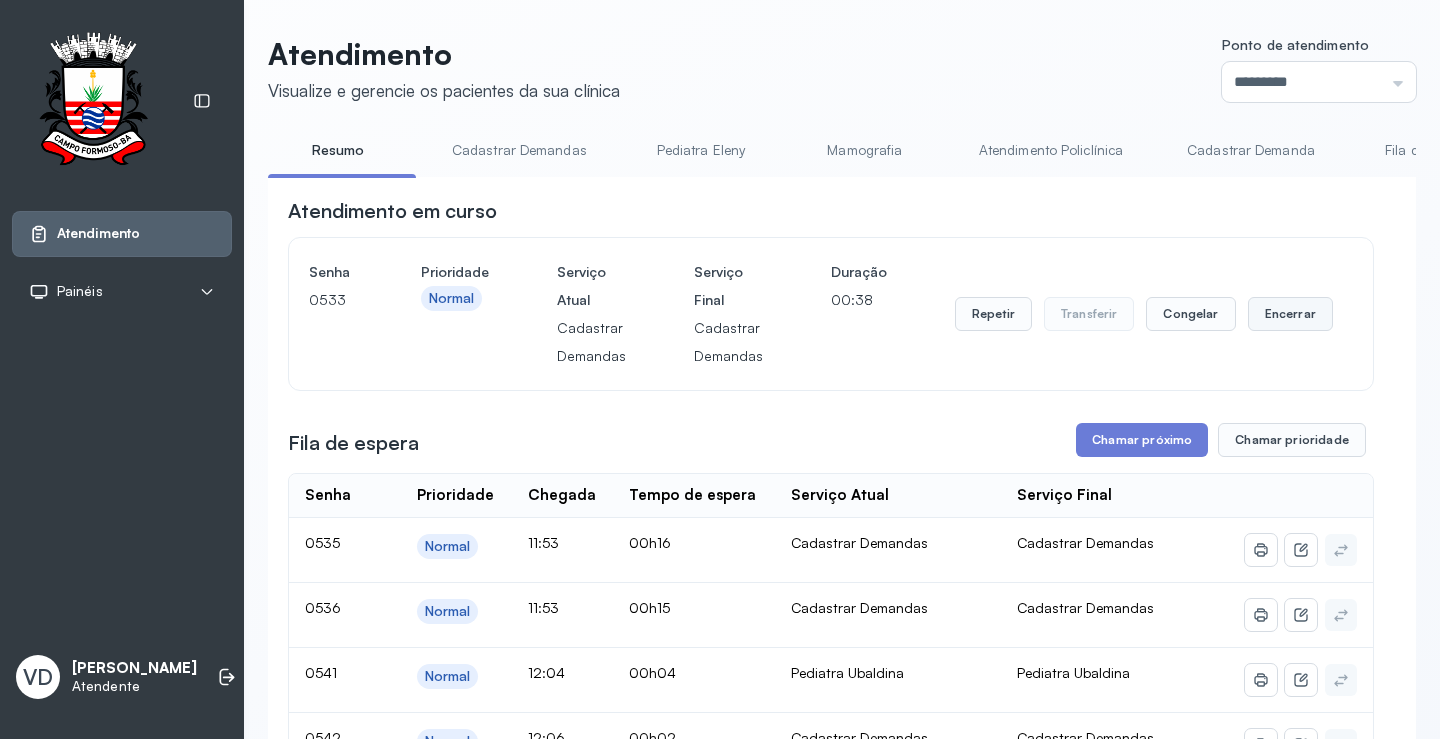 click on "Encerrar" at bounding box center (1290, 314) 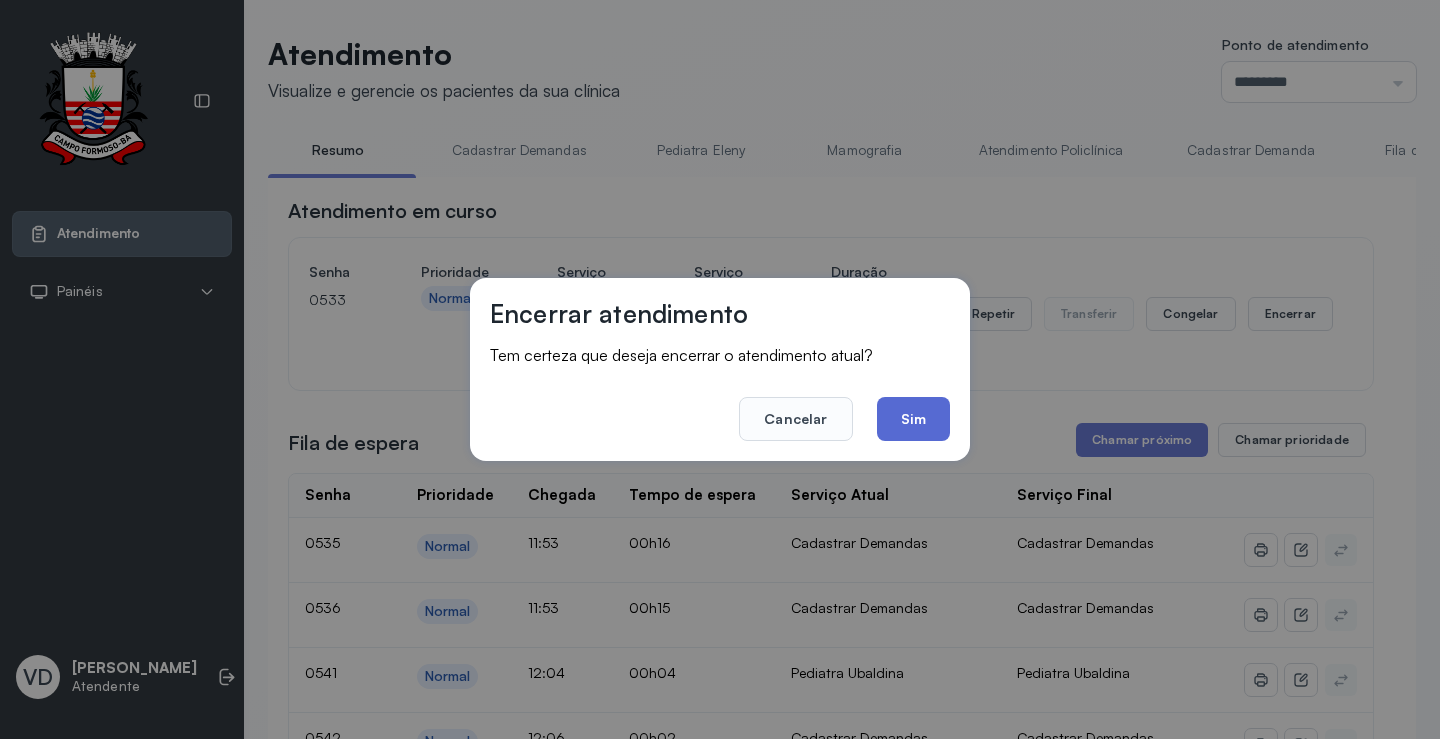 click on "Sim" 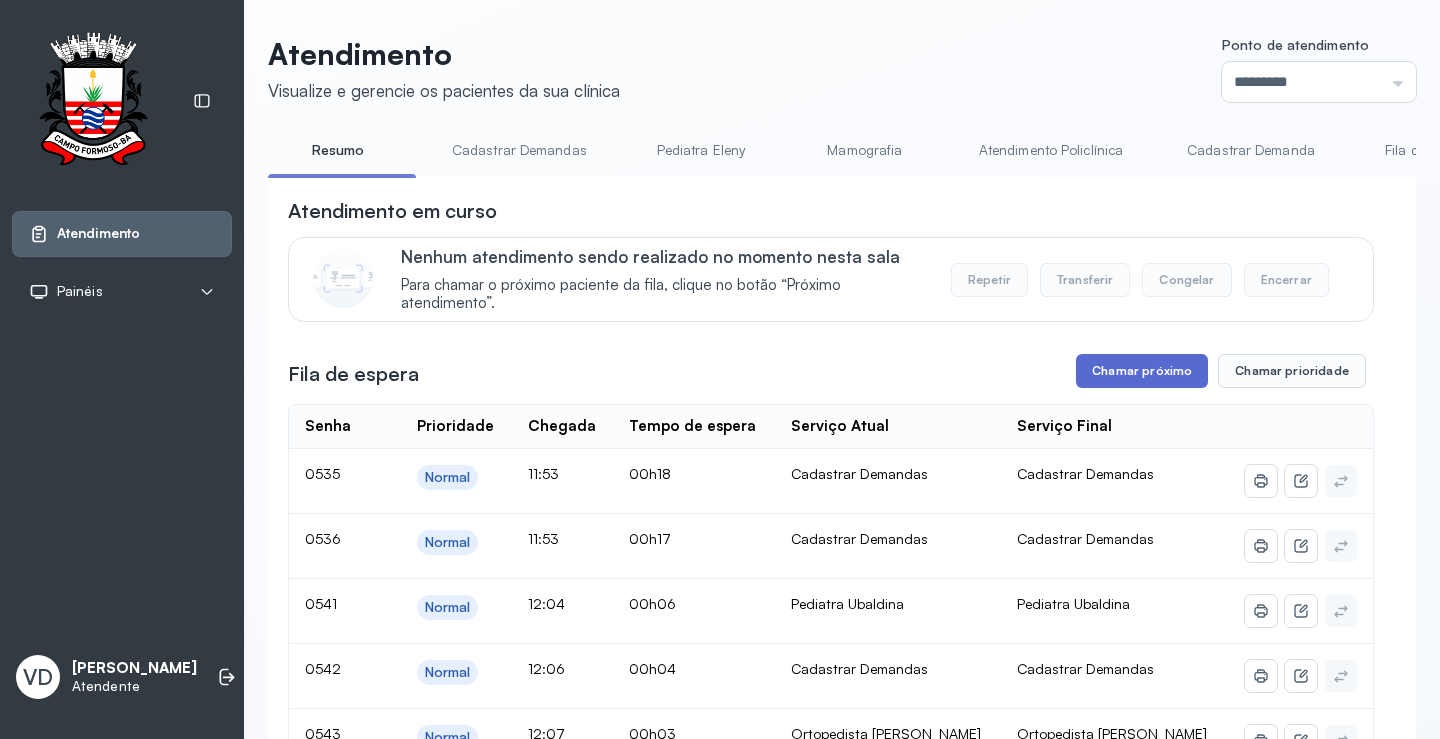 click on "Chamar próximo" at bounding box center [1142, 371] 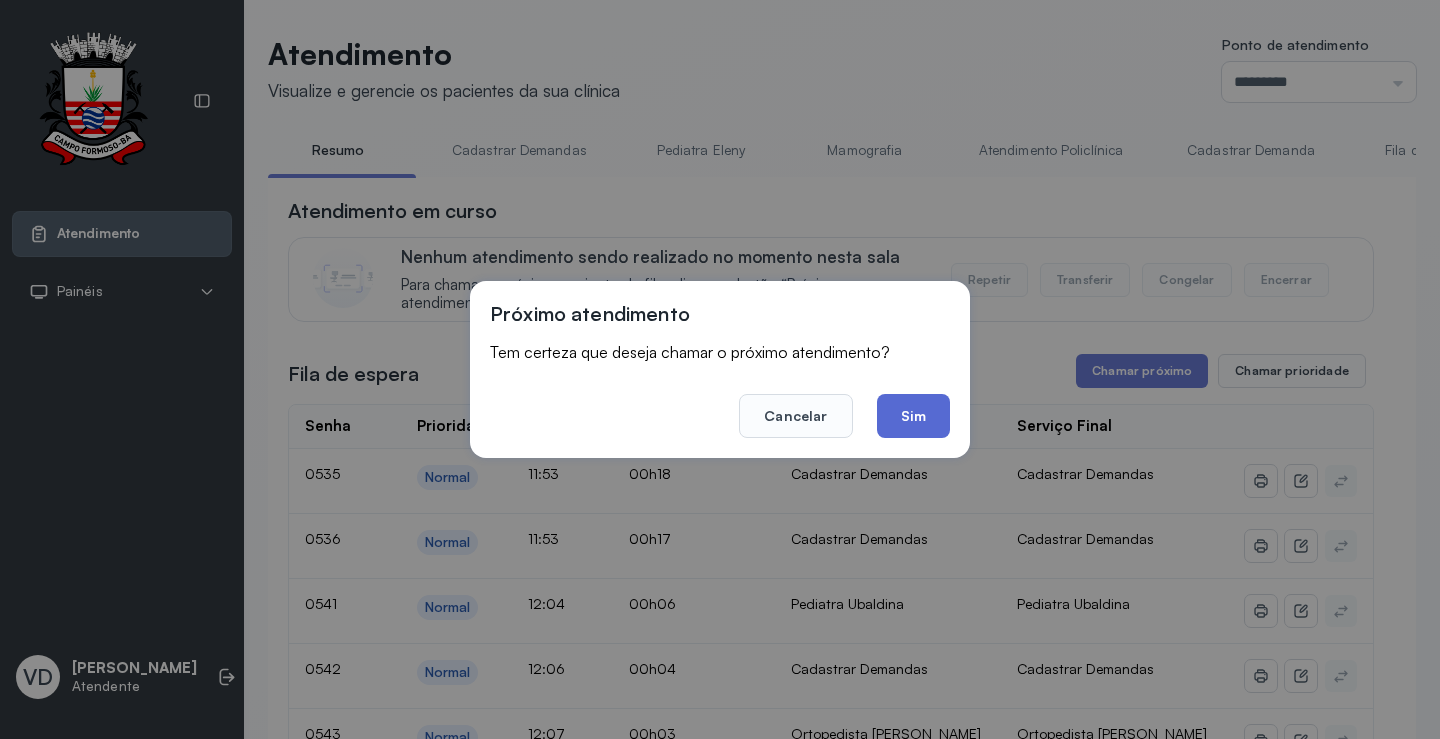 click on "Sim" 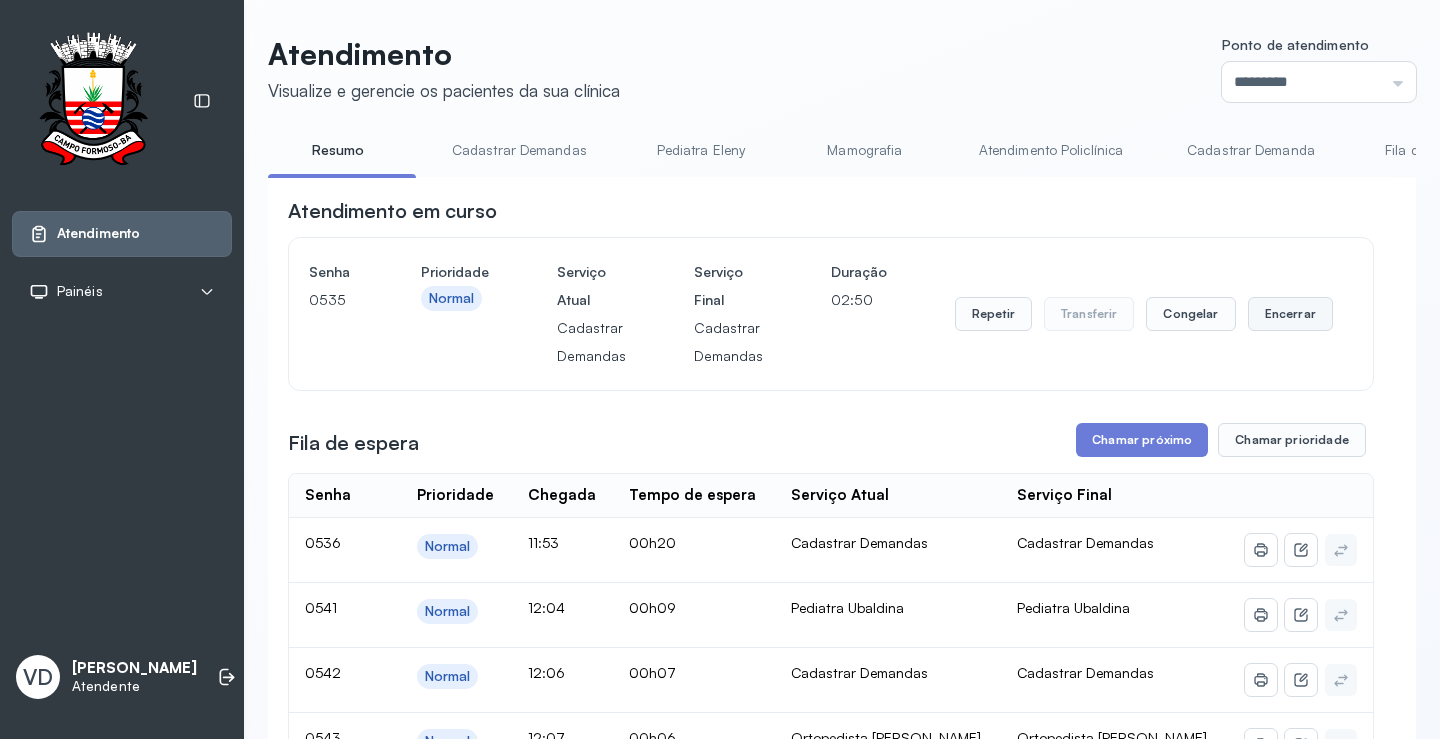 click on "Encerrar" at bounding box center (1290, 314) 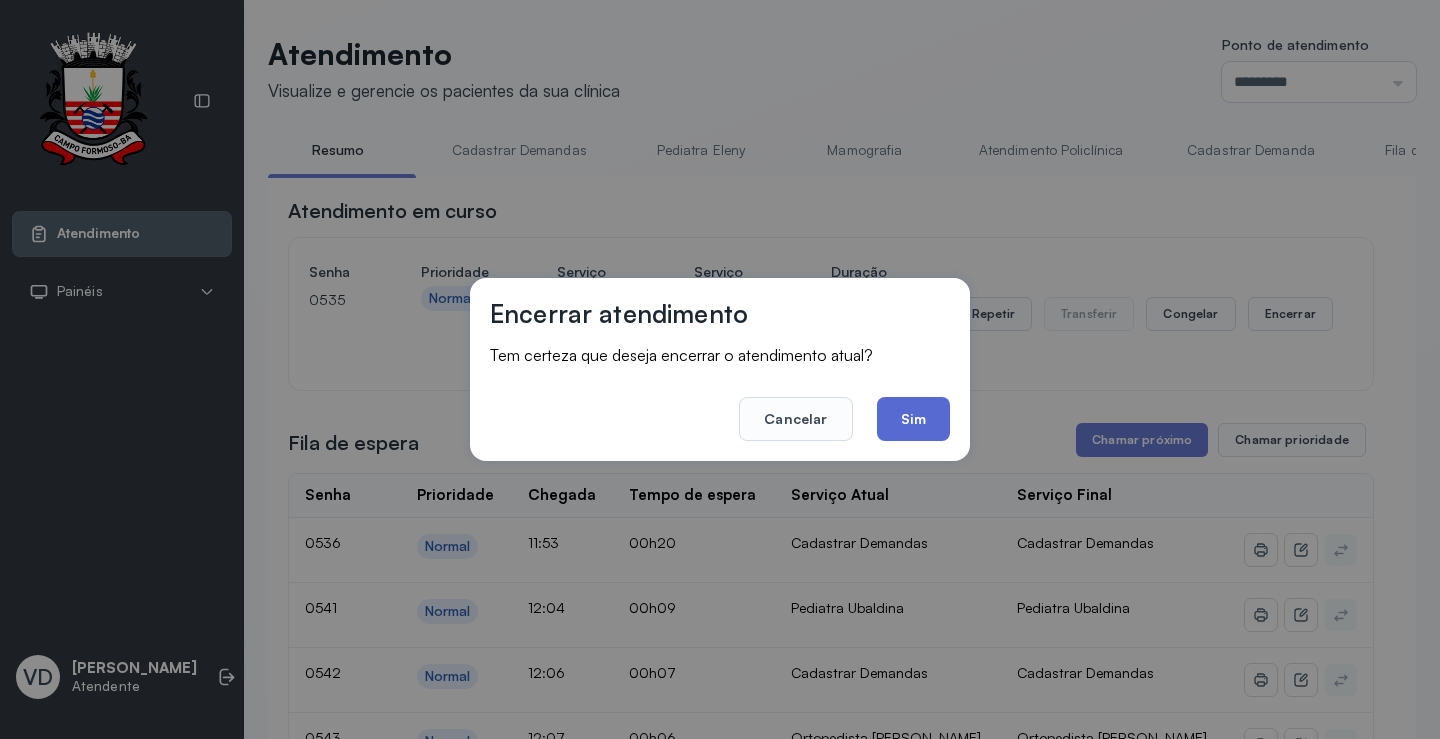 click on "Sim" 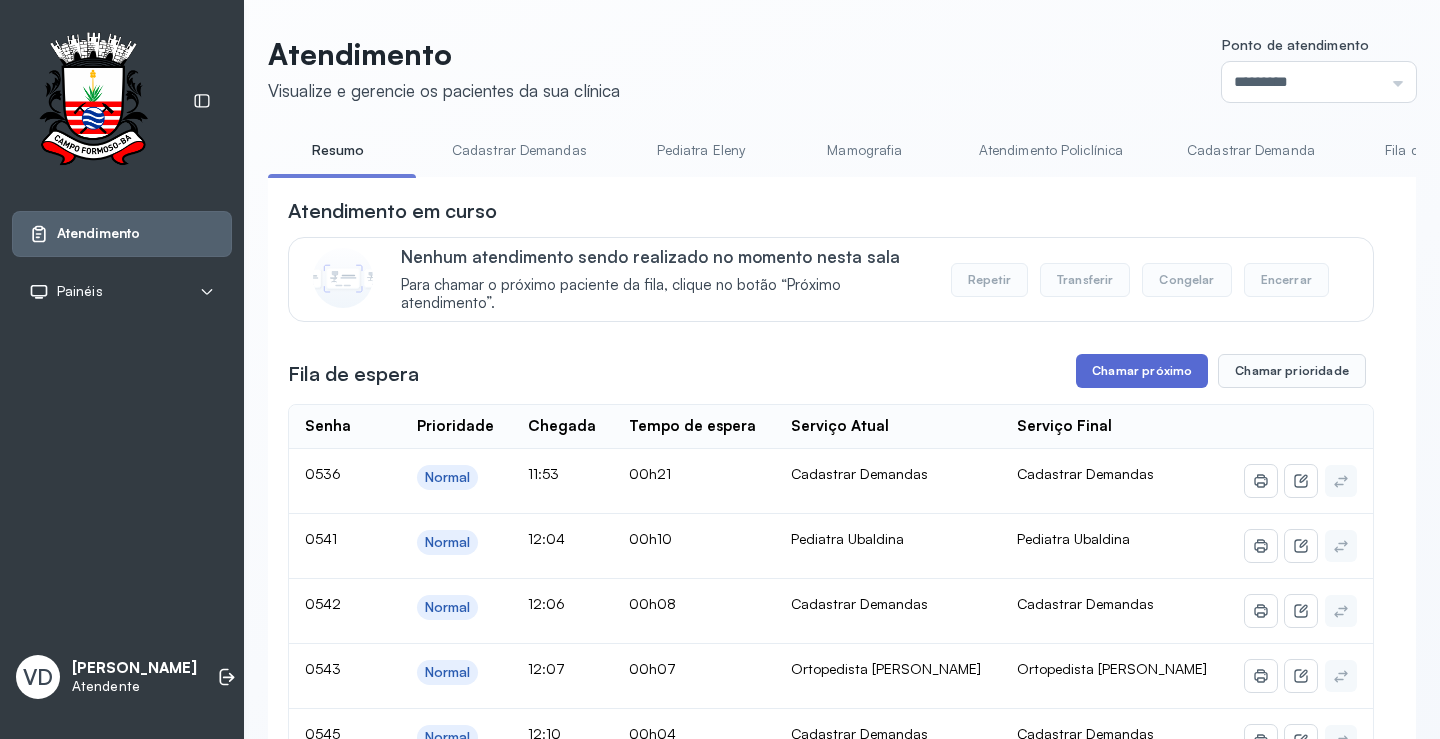 click on "Chamar próximo" at bounding box center [1142, 371] 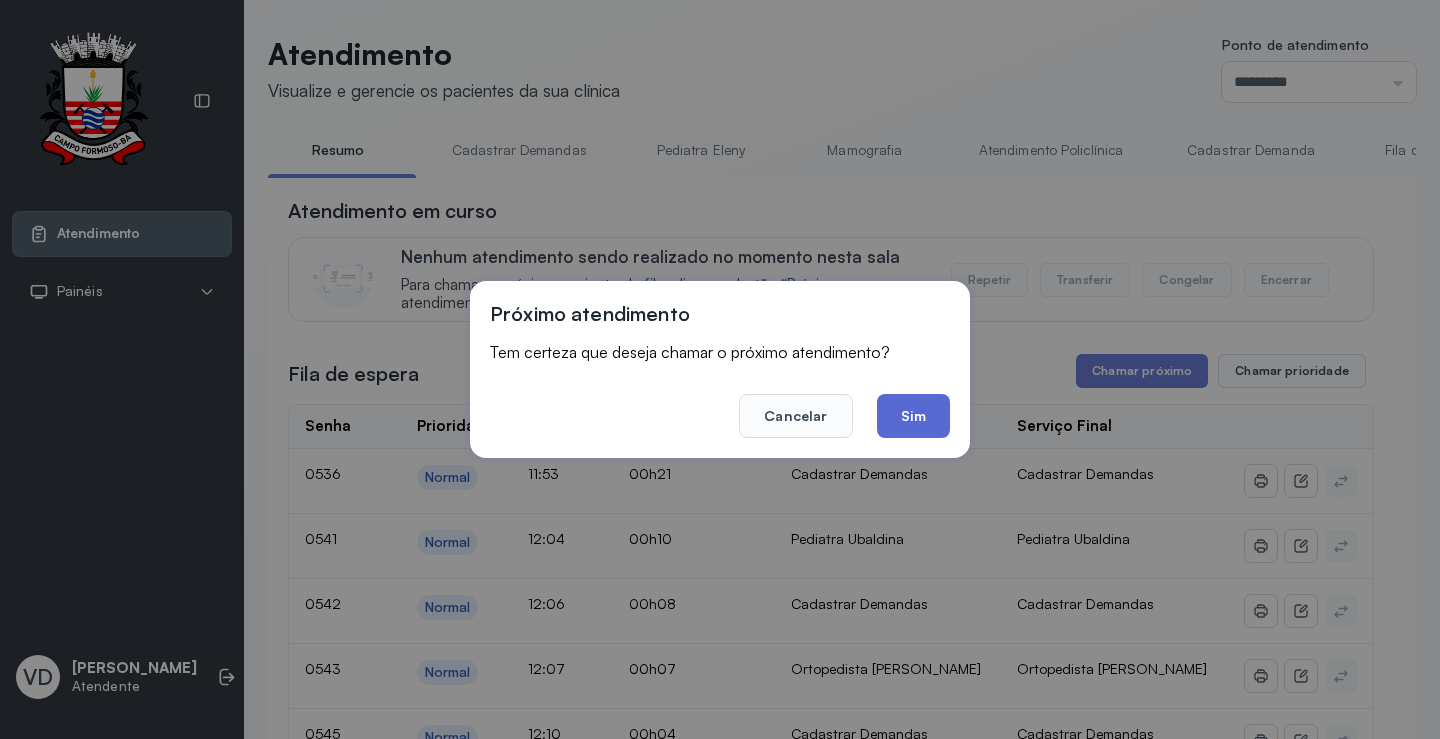 click on "Sim" 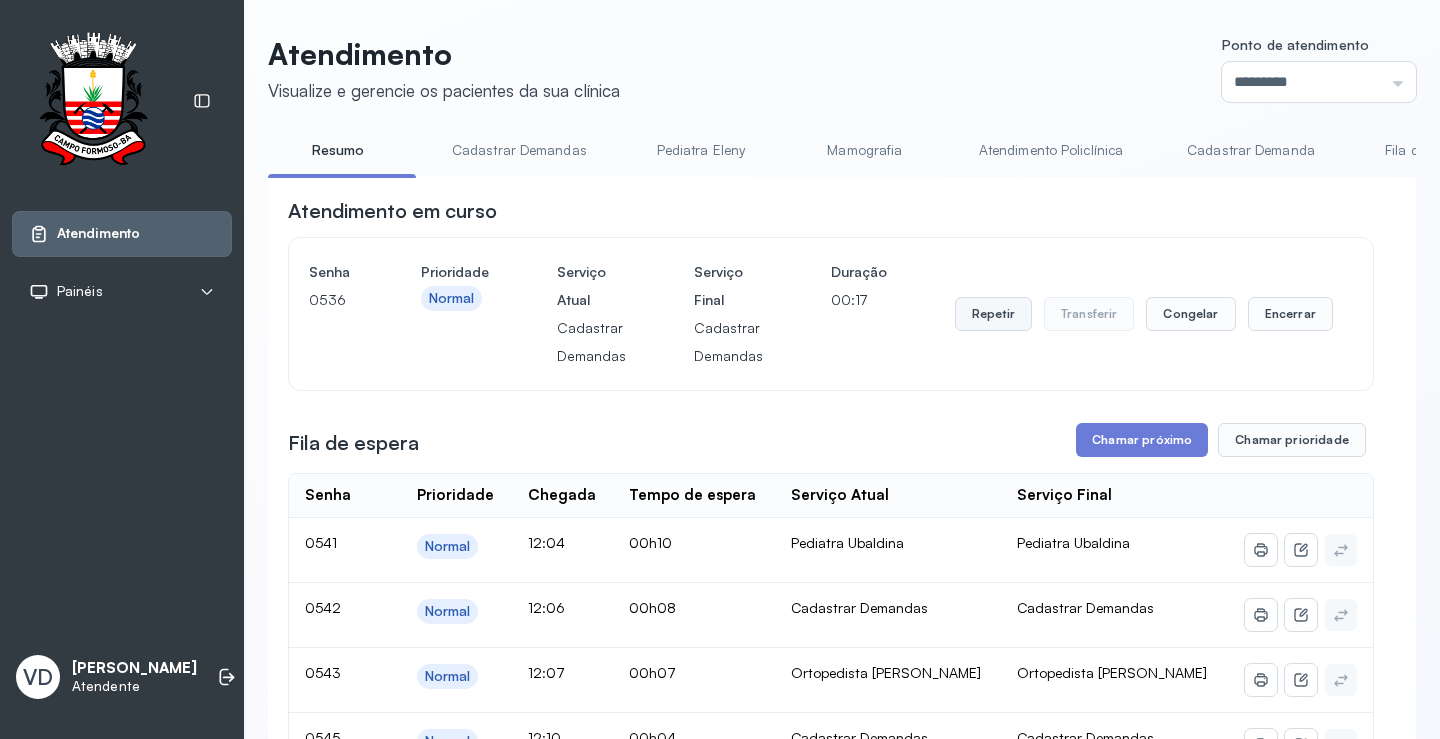 click on "Repetir" at bounding box center (993, 314) 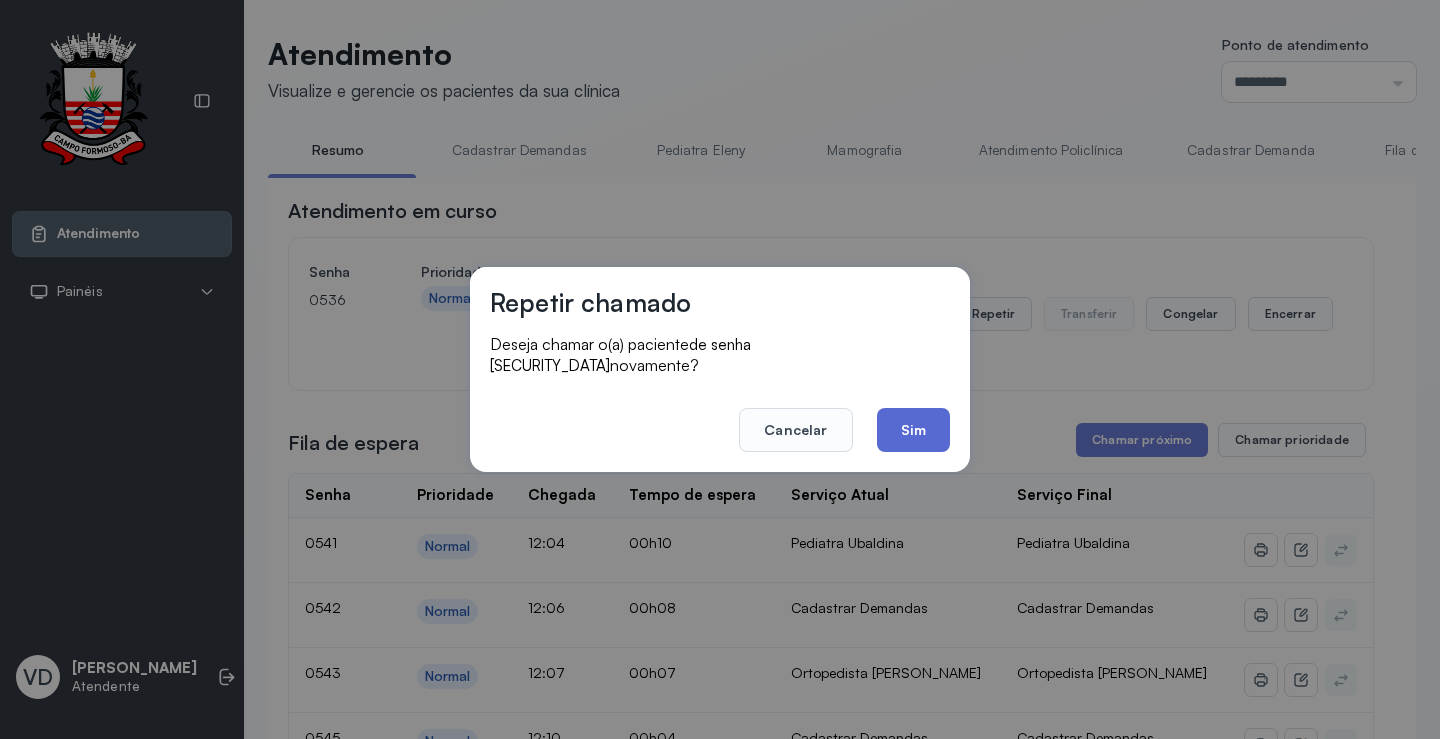 click on "Sim" 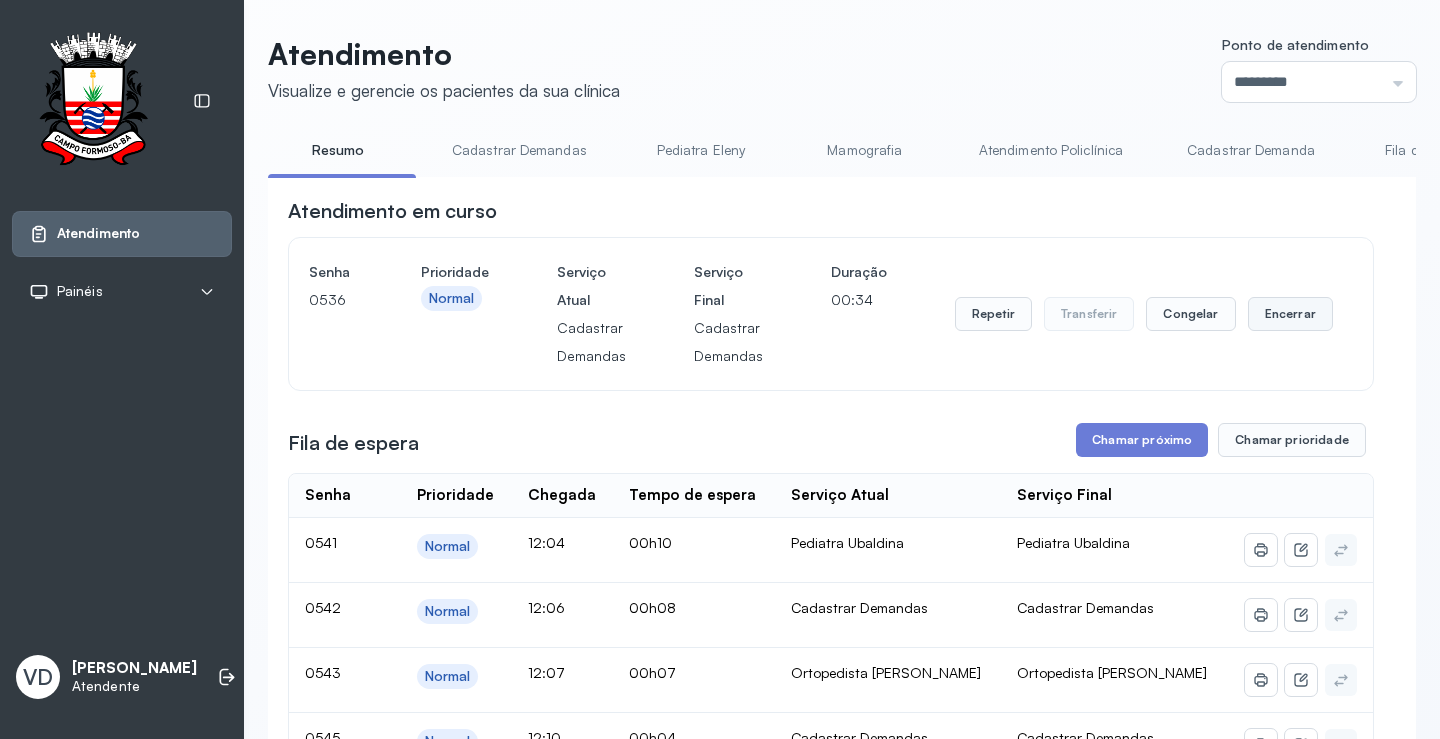 click on "Encerrar" at bounding box center (1290, 314) 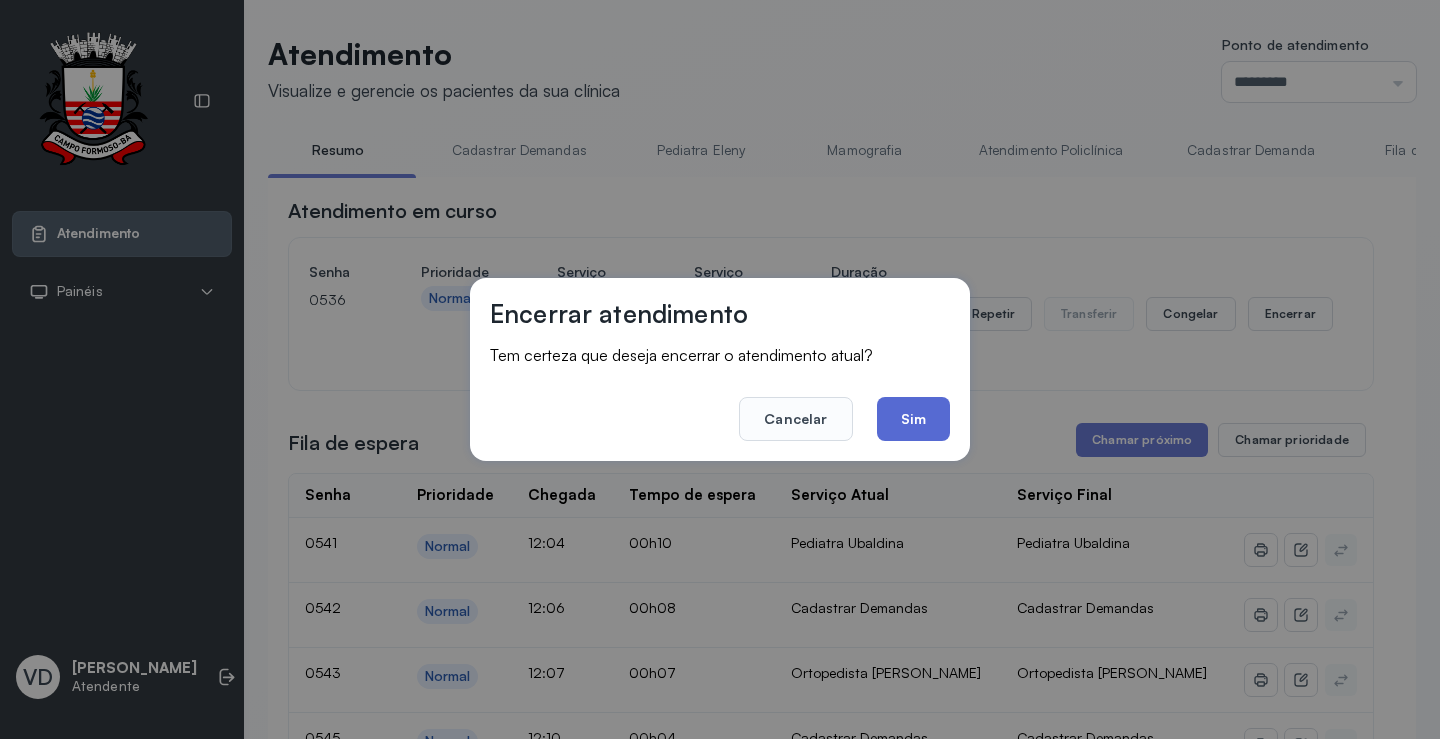 click on "Sim" 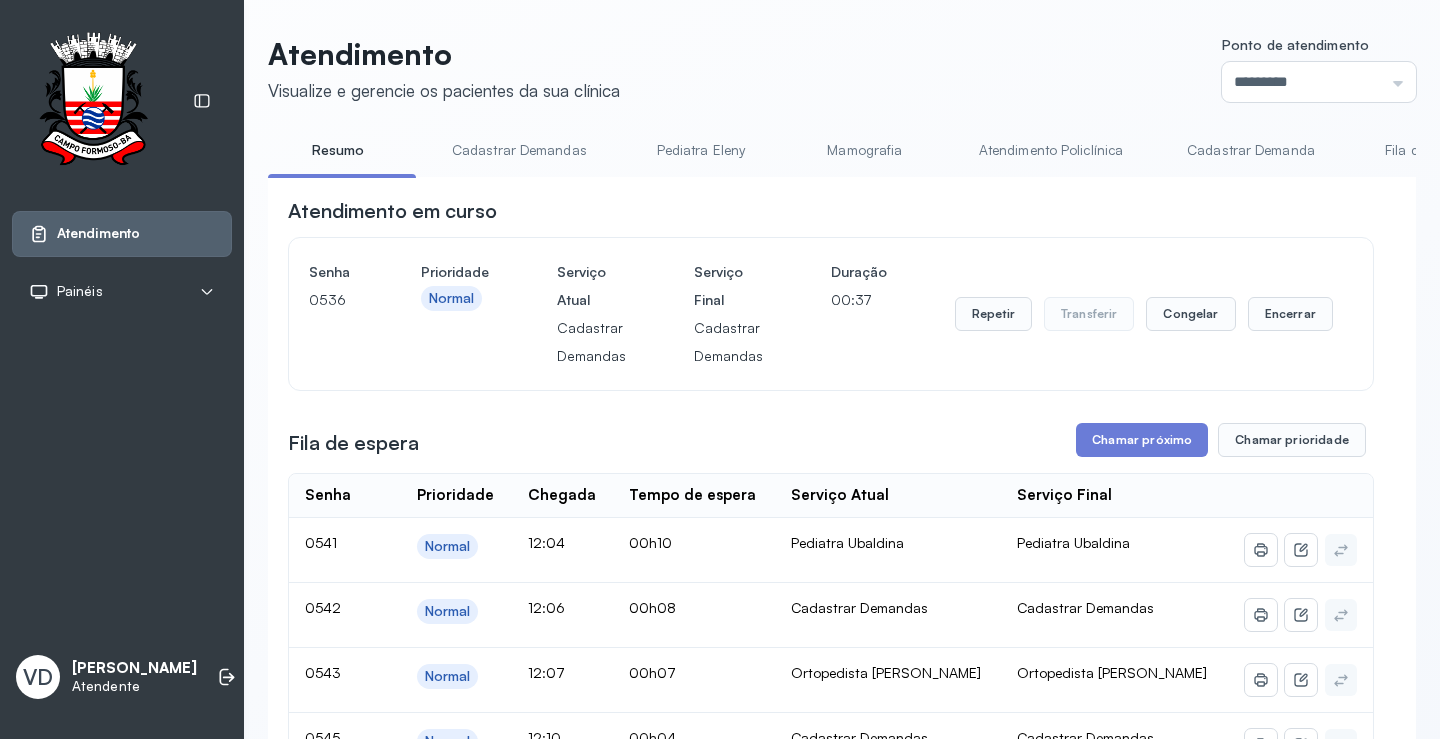 click on "**********" at bounding box center (831, 1711) 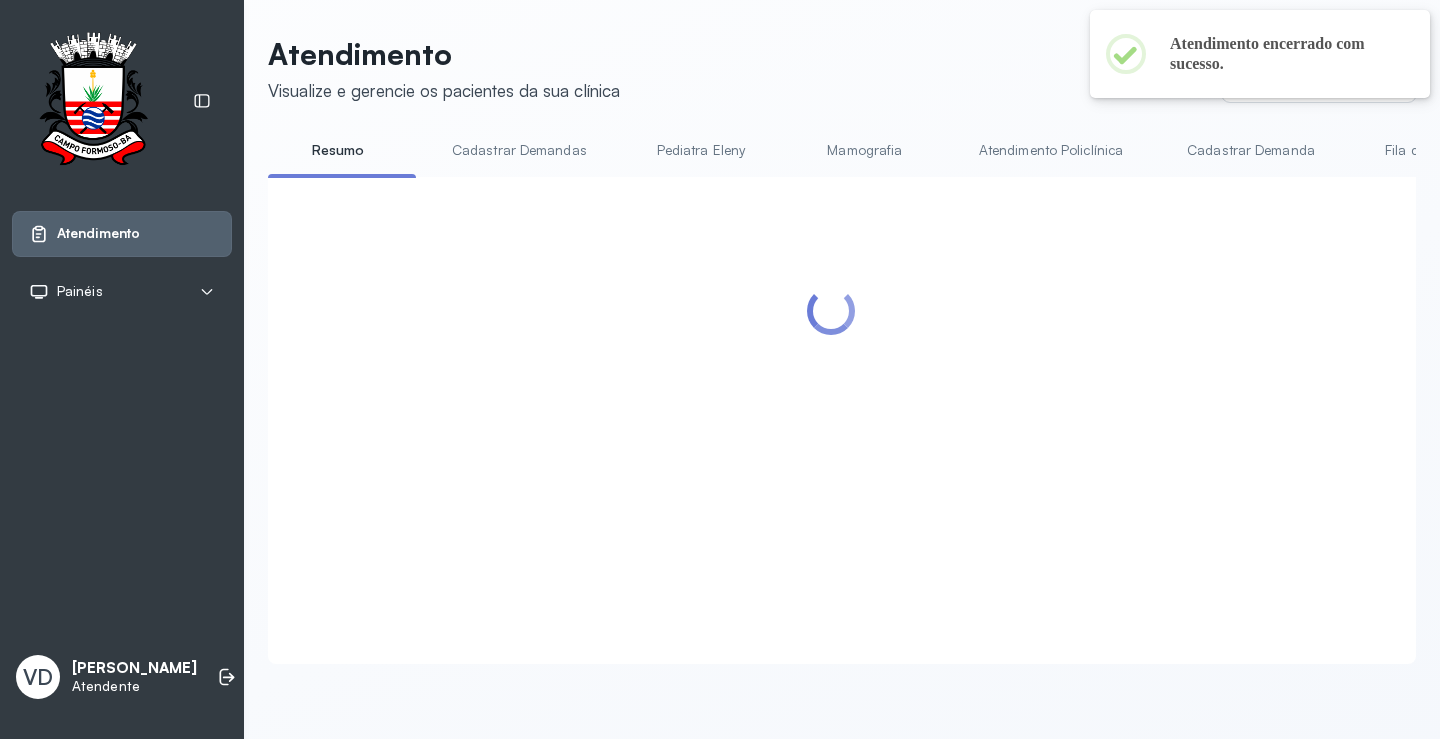 click at bounding box center [831, 396] 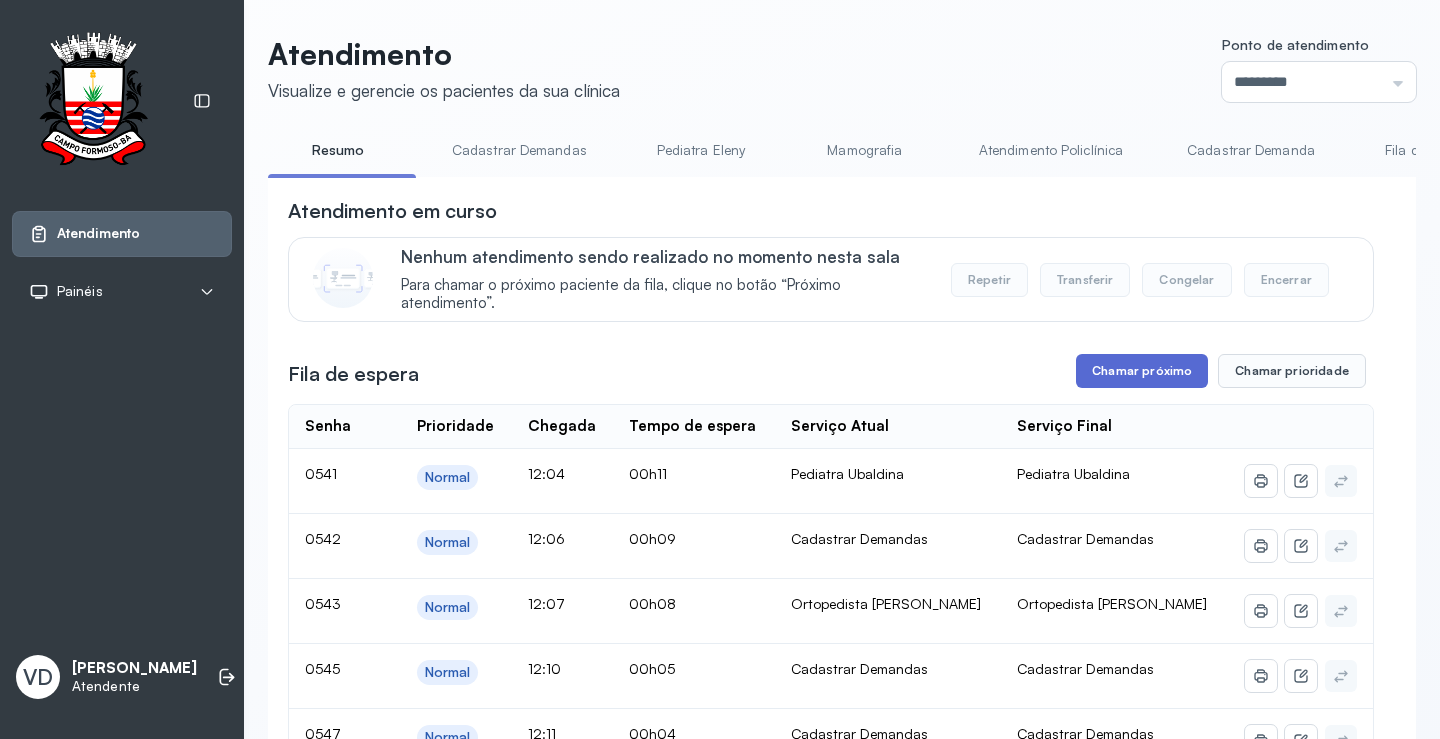 click on "Chamar próximo" at bounding box center (1142, 371) 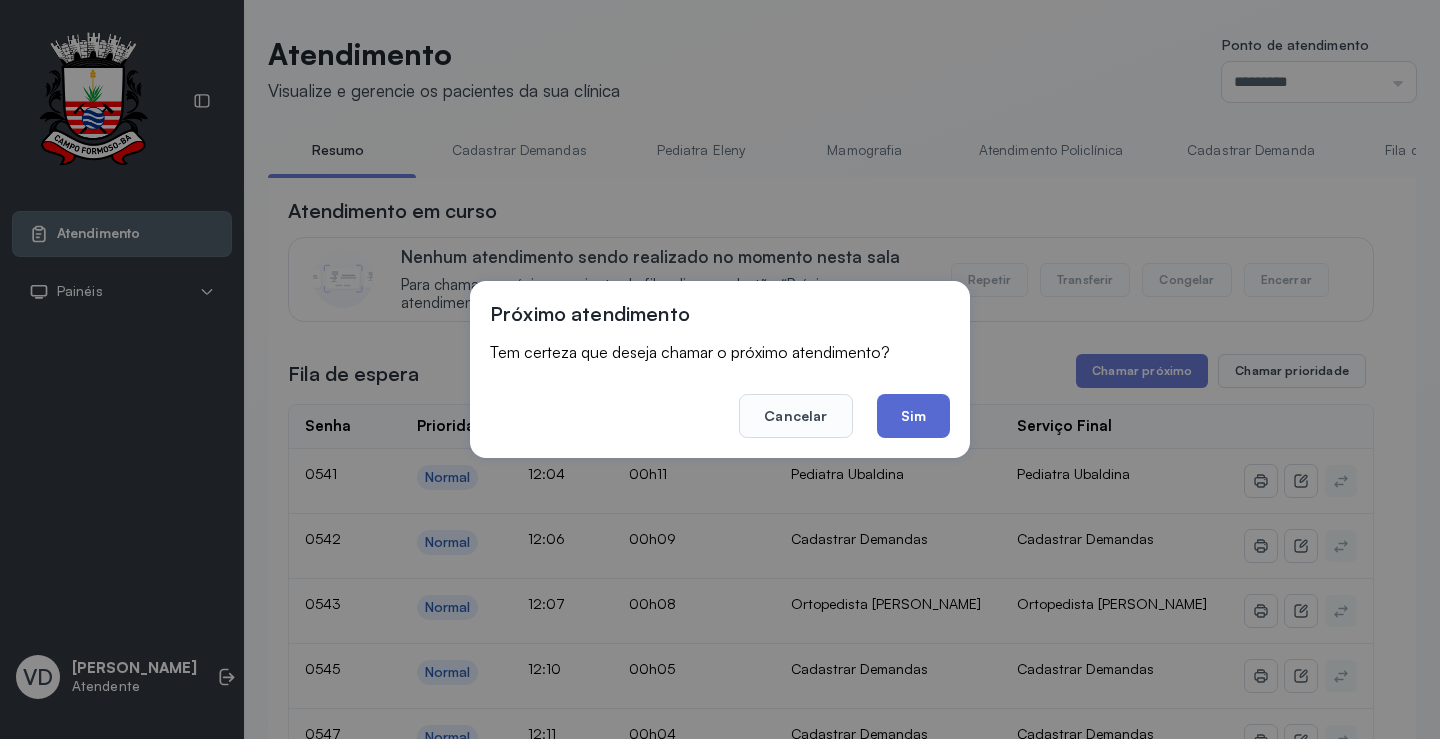 click on "Sim" 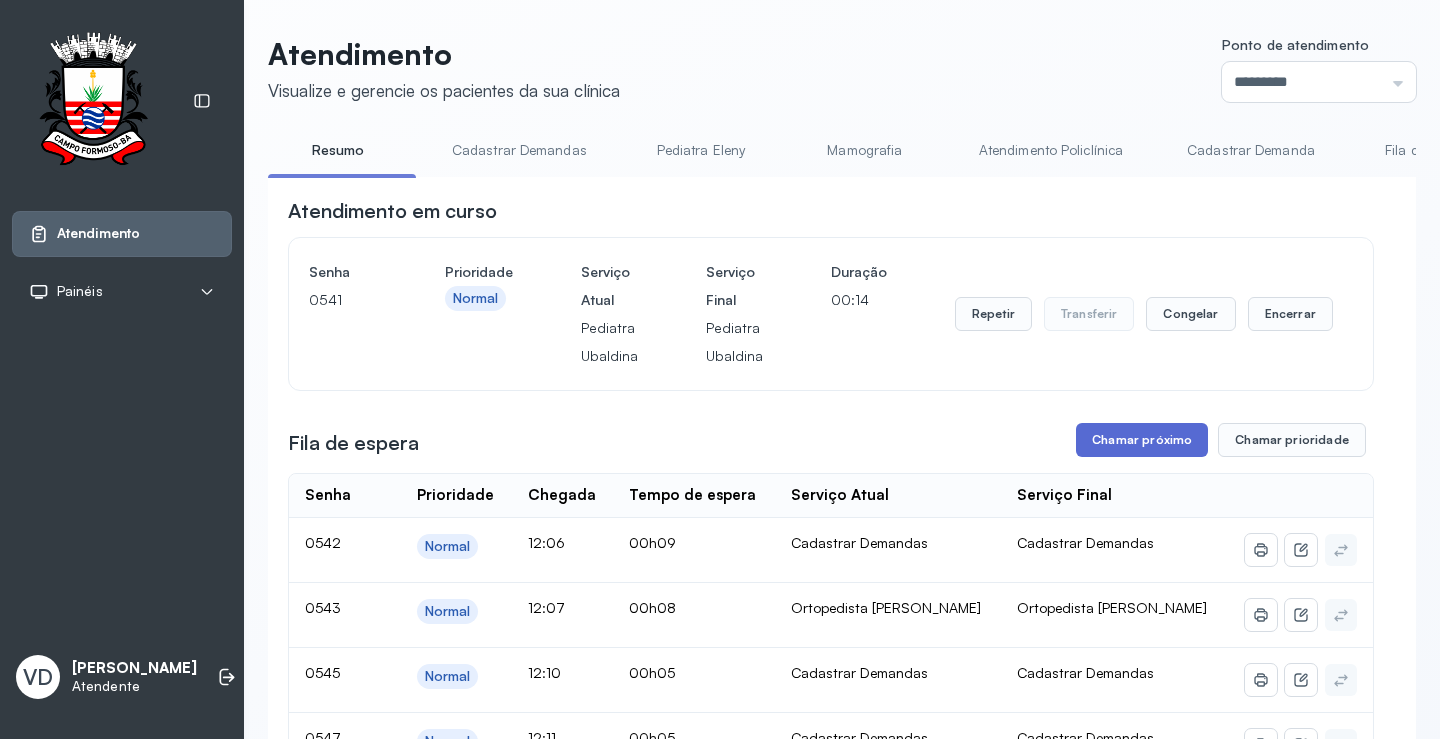 click on "Chamar próximo" at bounding box center [1142, 440] 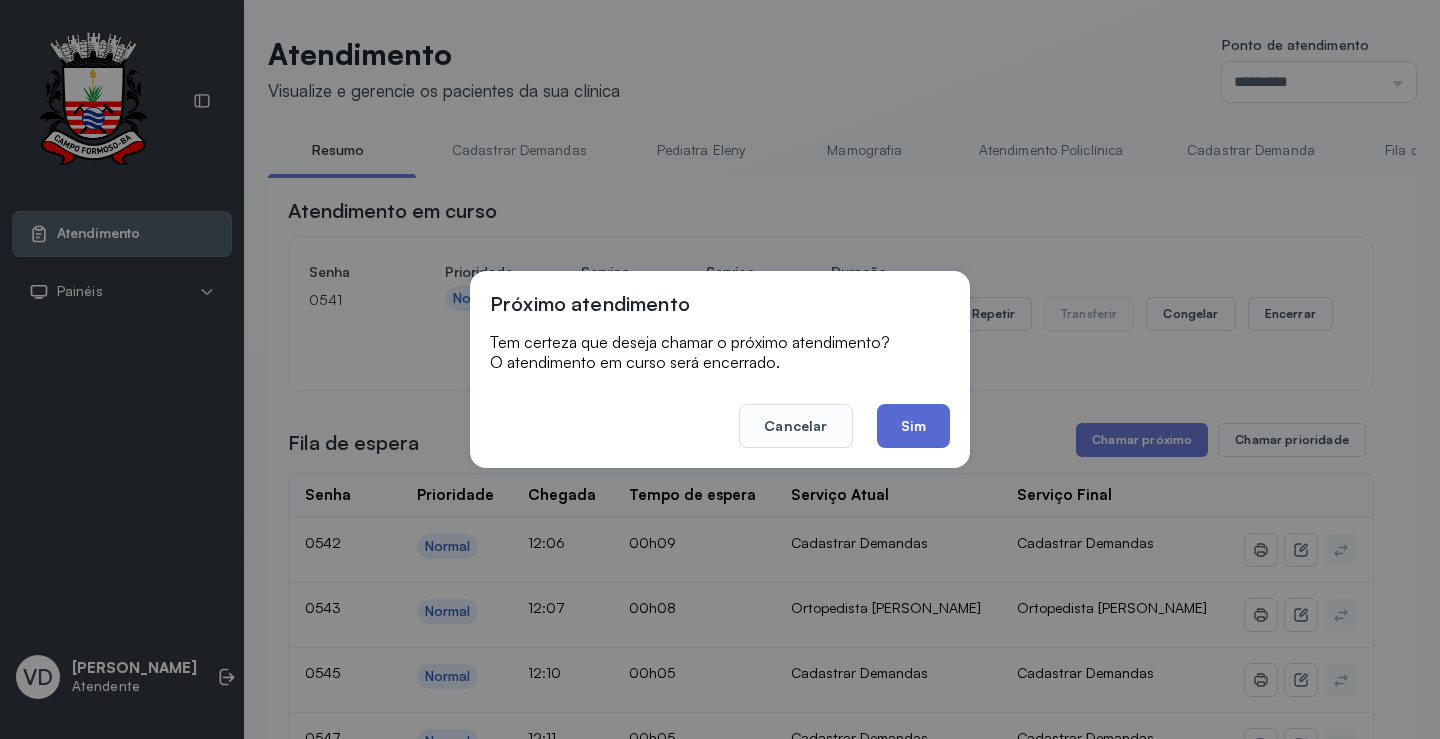 click on "Sim" 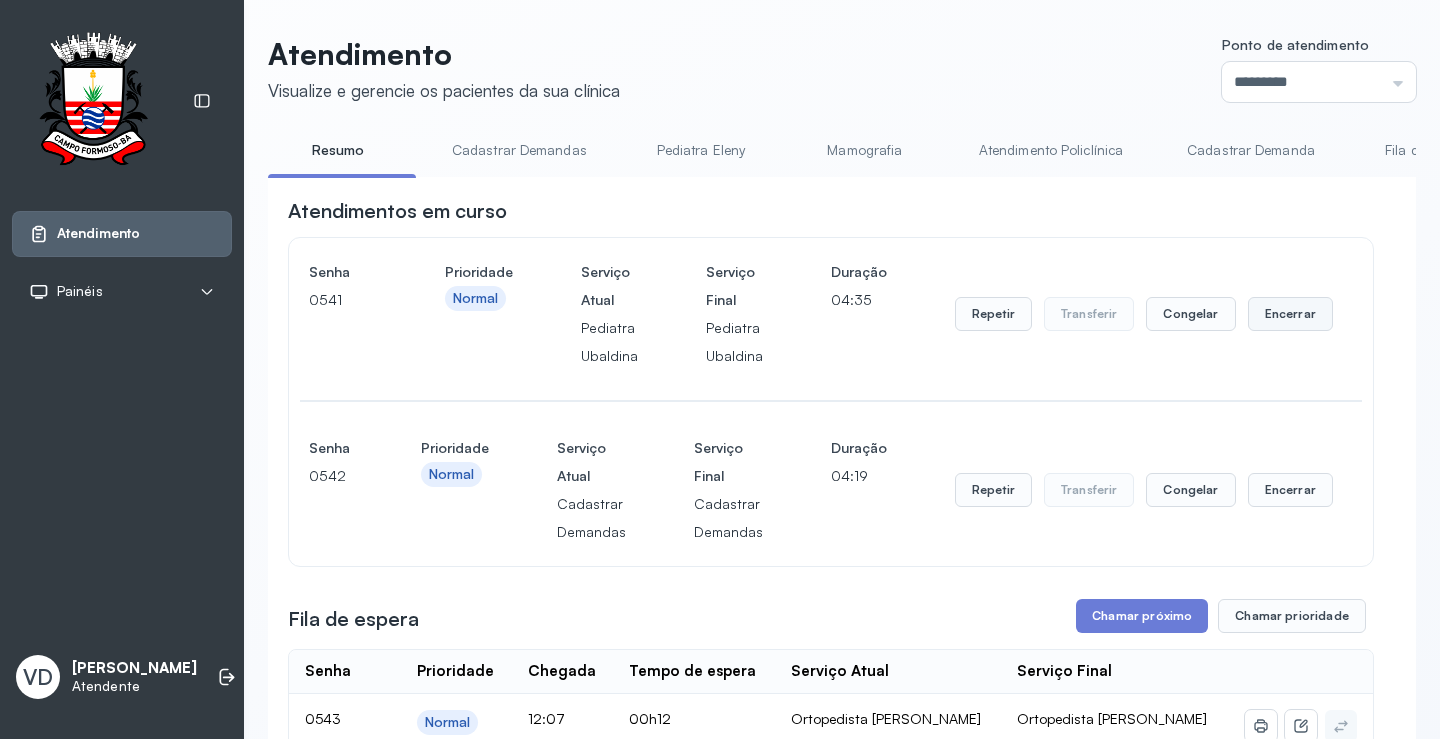 click on "Encerrar" at bounding box center (1290, 314) 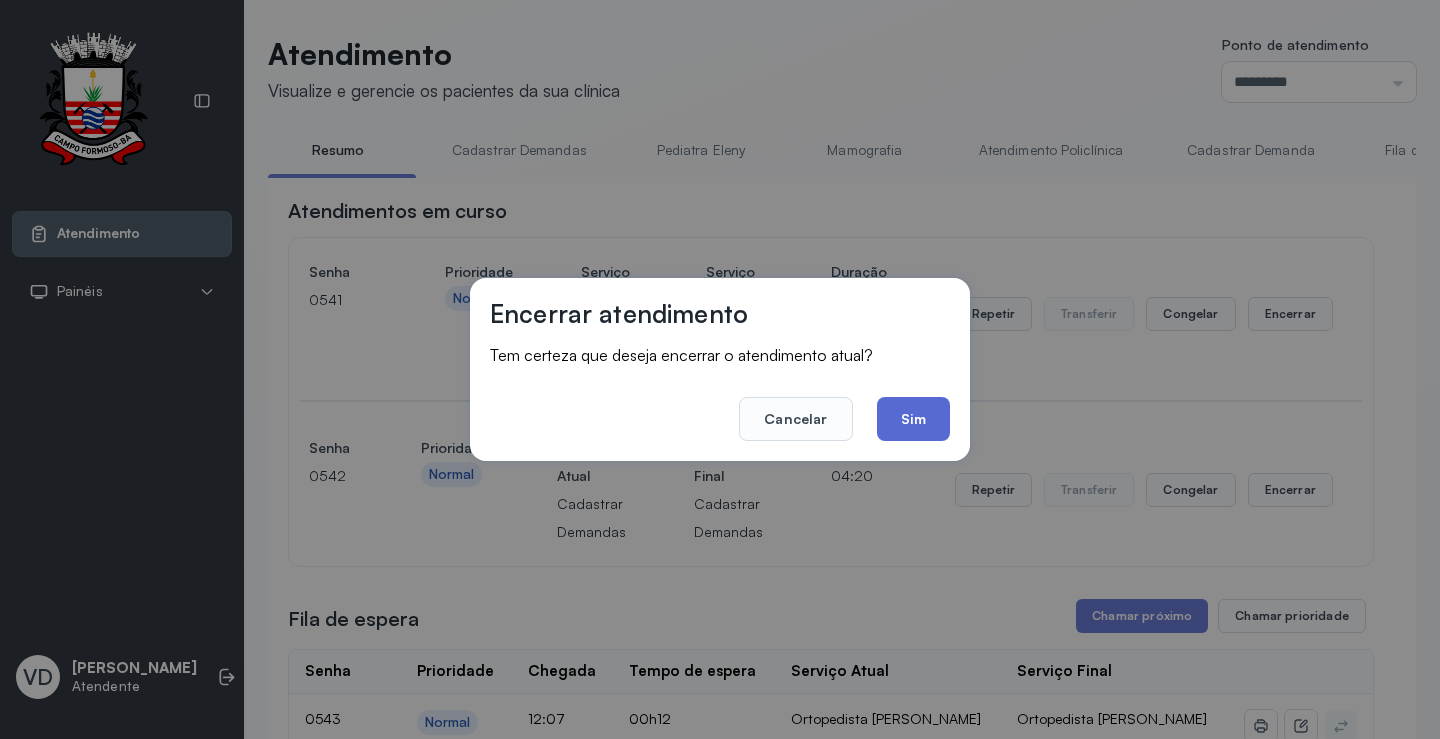 click on "Sim" 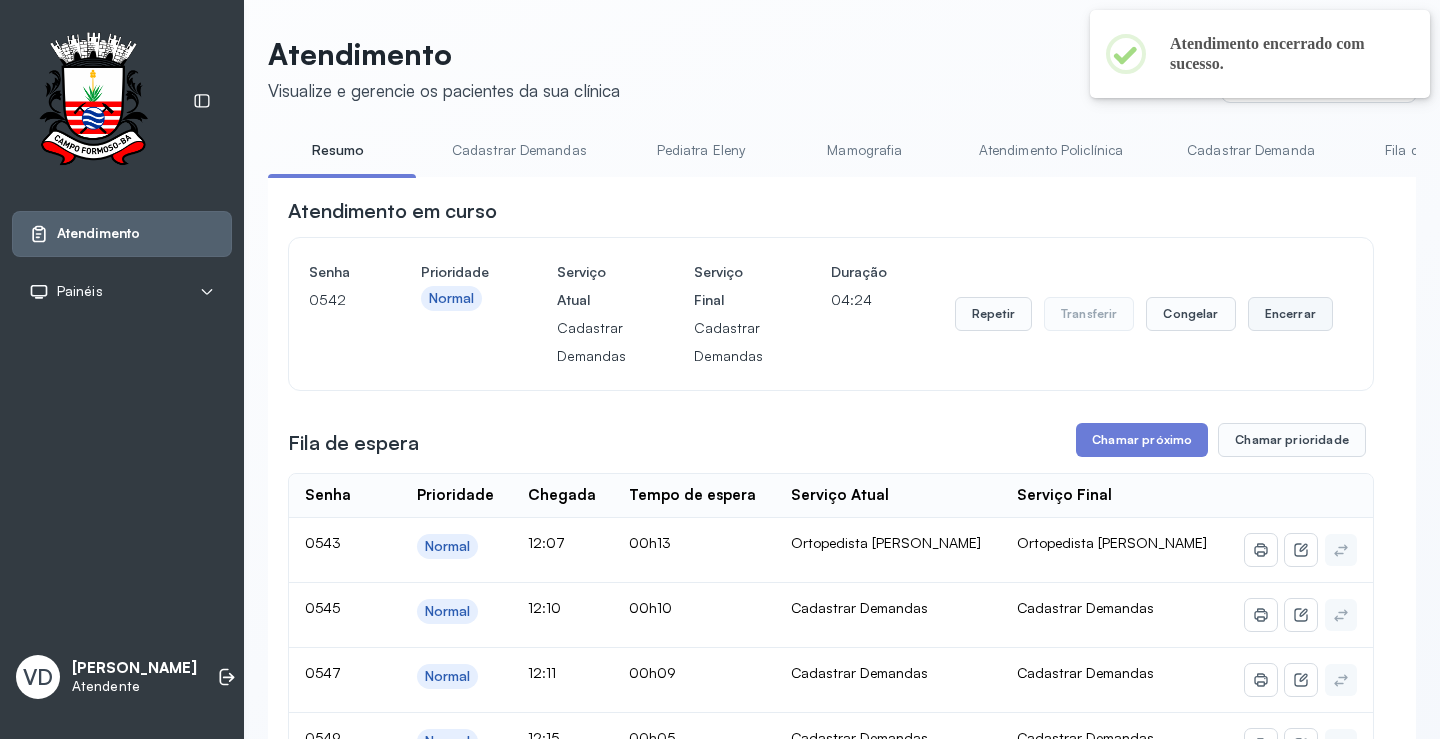 click on "Encerrar" at bounding box center (1290, 314) 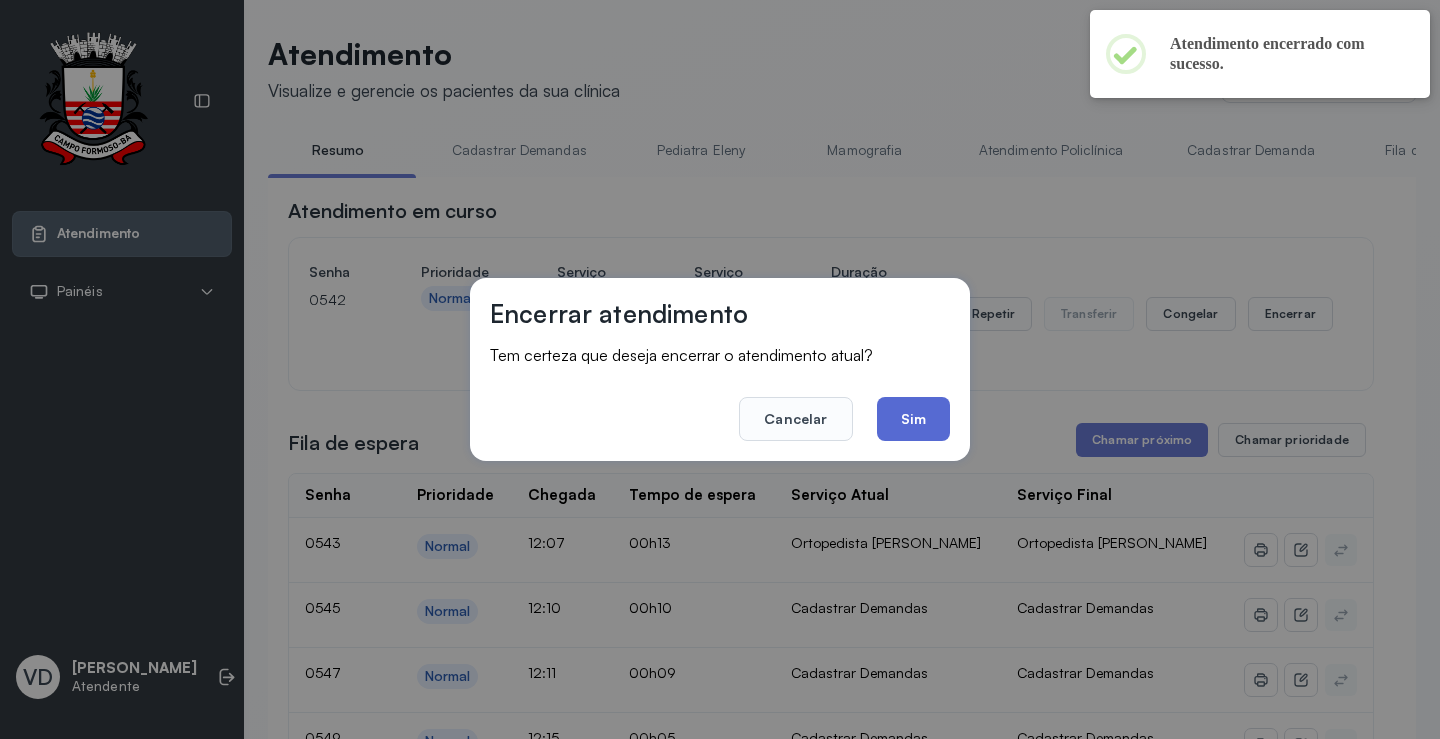 click on "Sim" 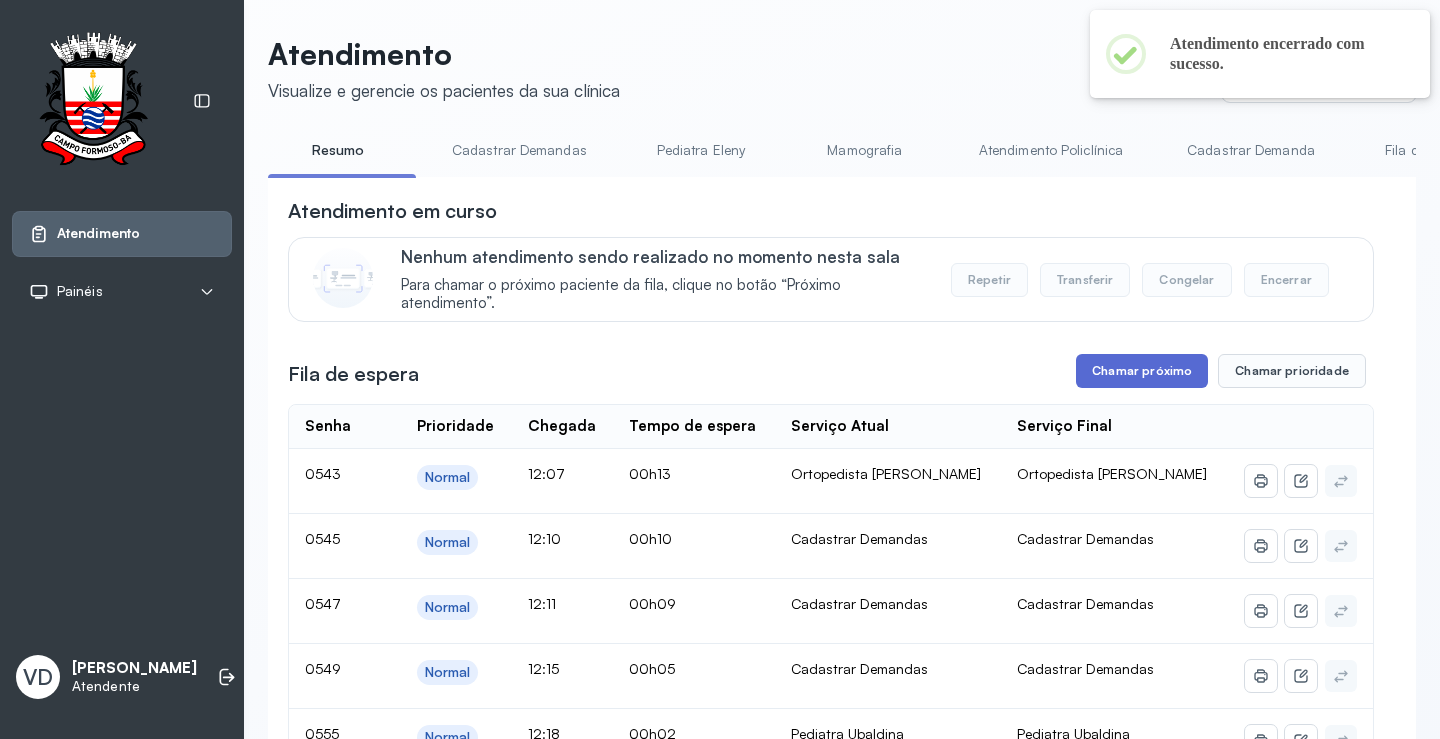 click on "Chamar próximo" at bounding box center [1142, 371] 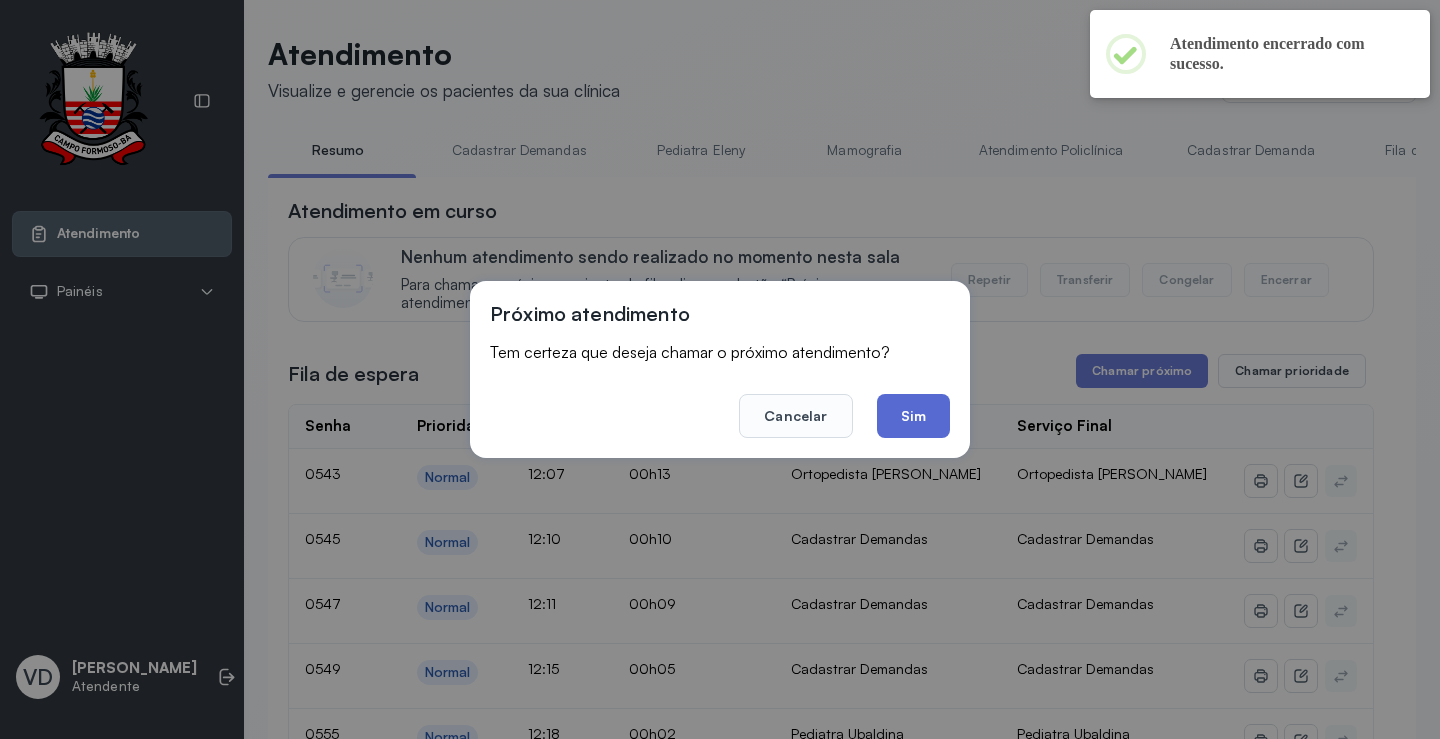 click on "Sim" 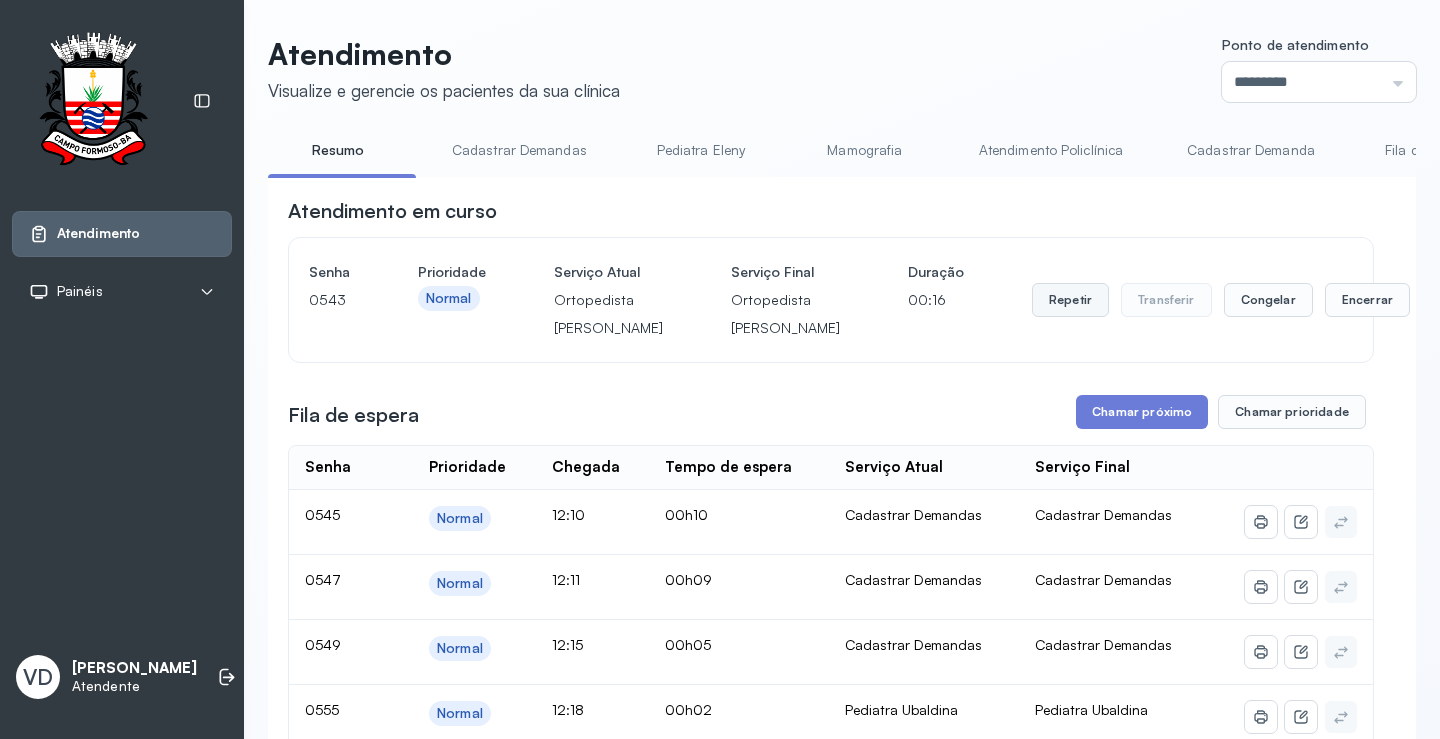 click on "Repetir" at bounding box center [1070, 300] 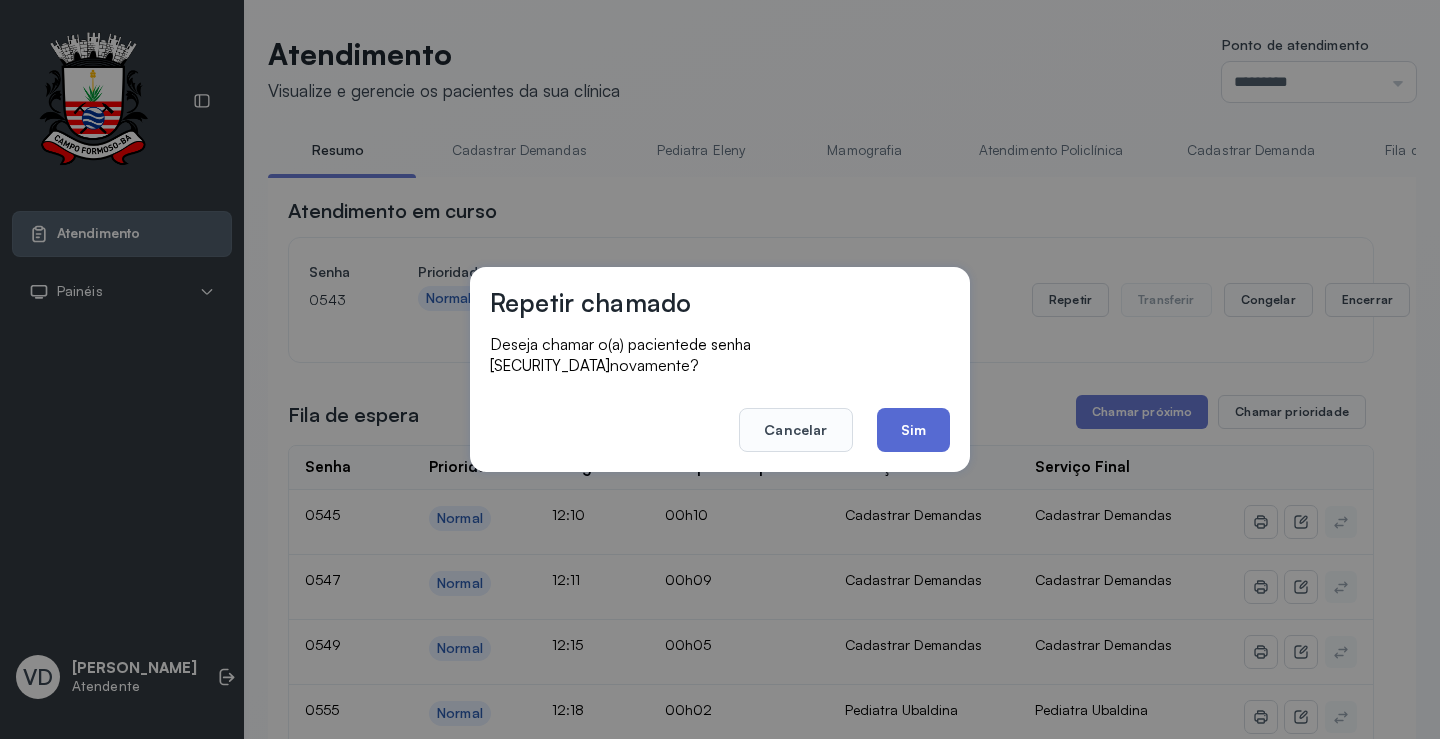 click on "Sim" 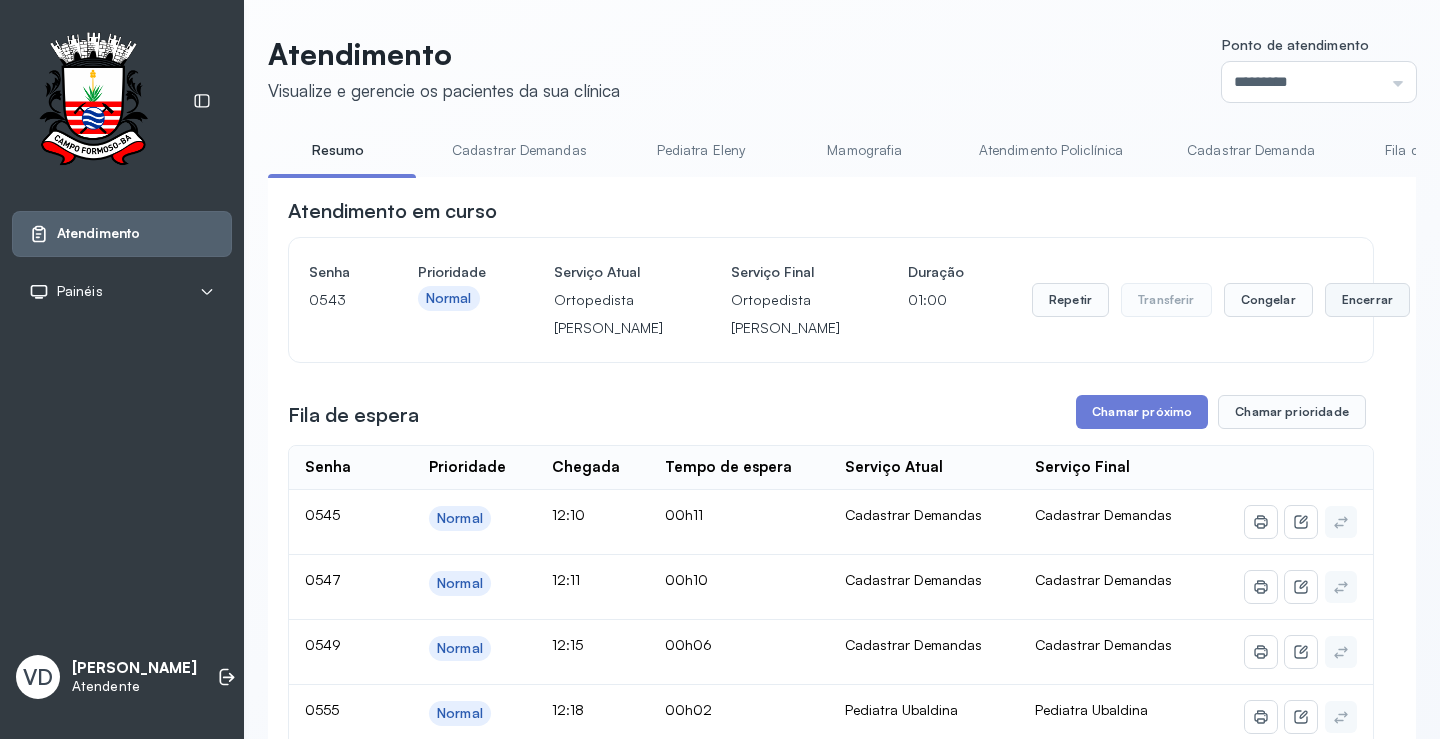 click on "Encerrar" at bounding box center (1367, 300) 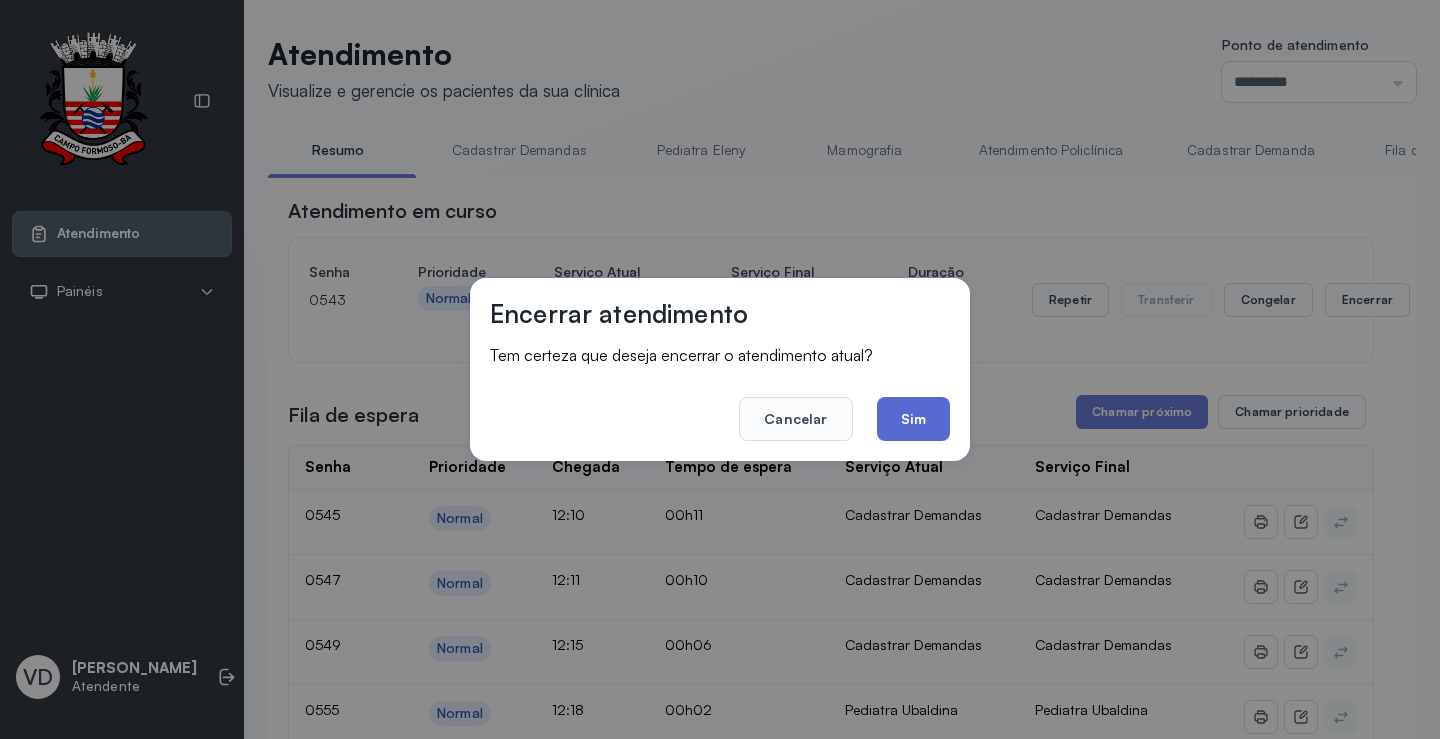 click on "Sim" 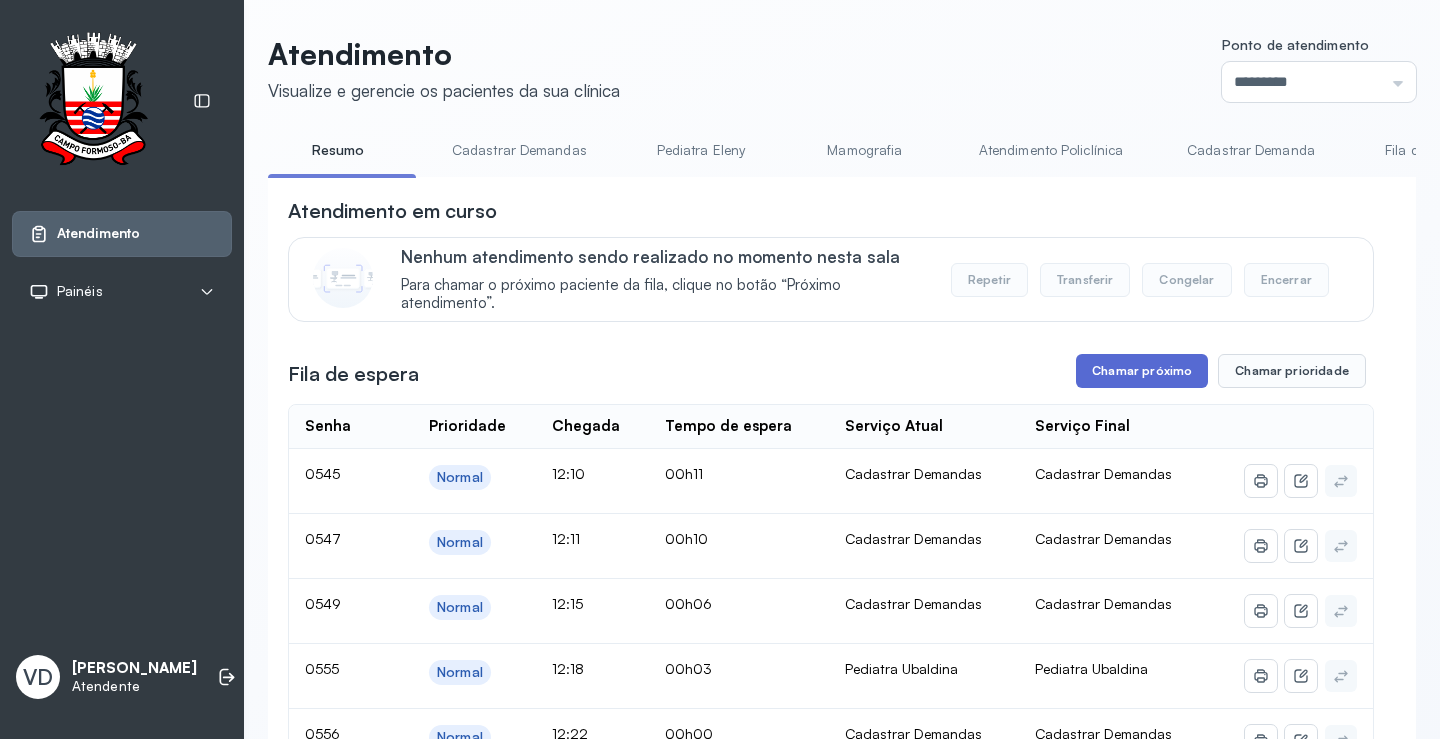 click on "Chamar próximo" at bounding box center [1142, 371] 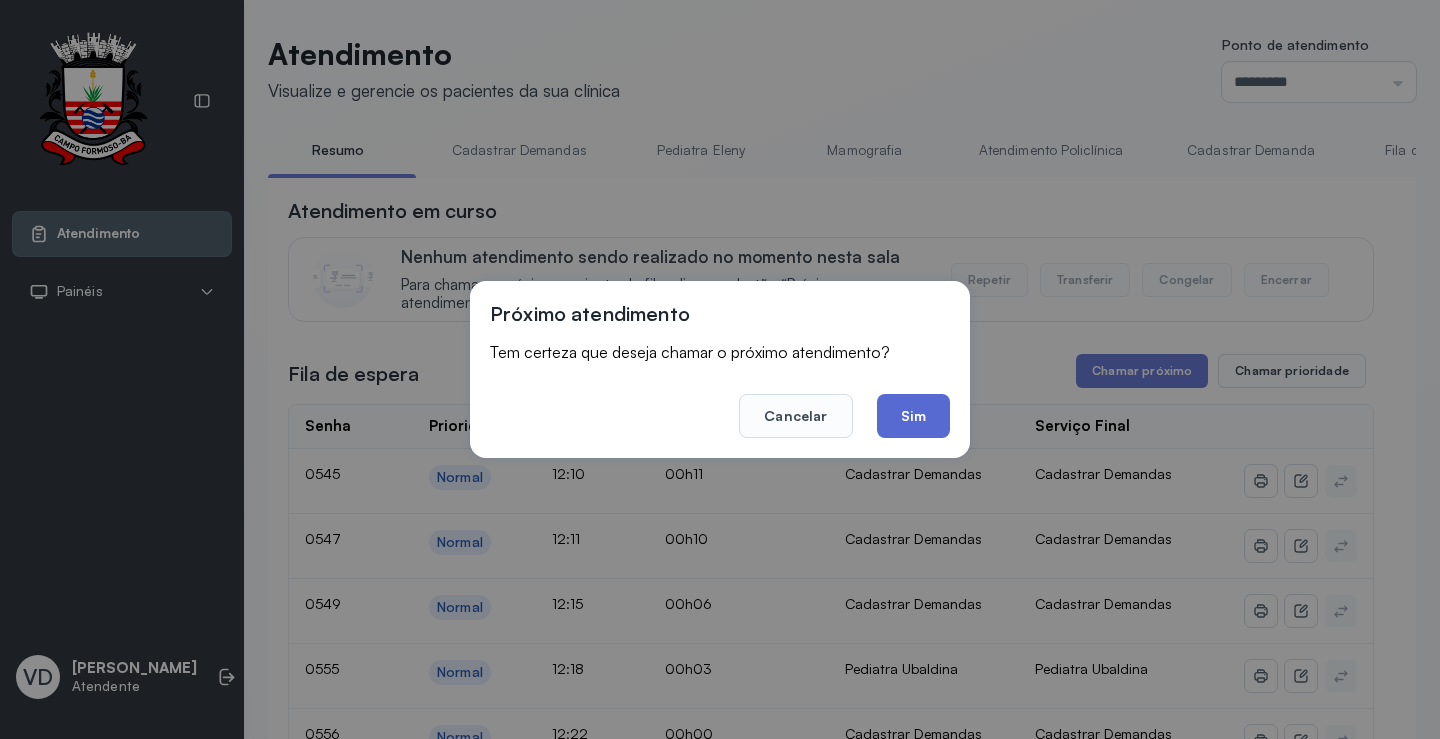 click on "Sim" 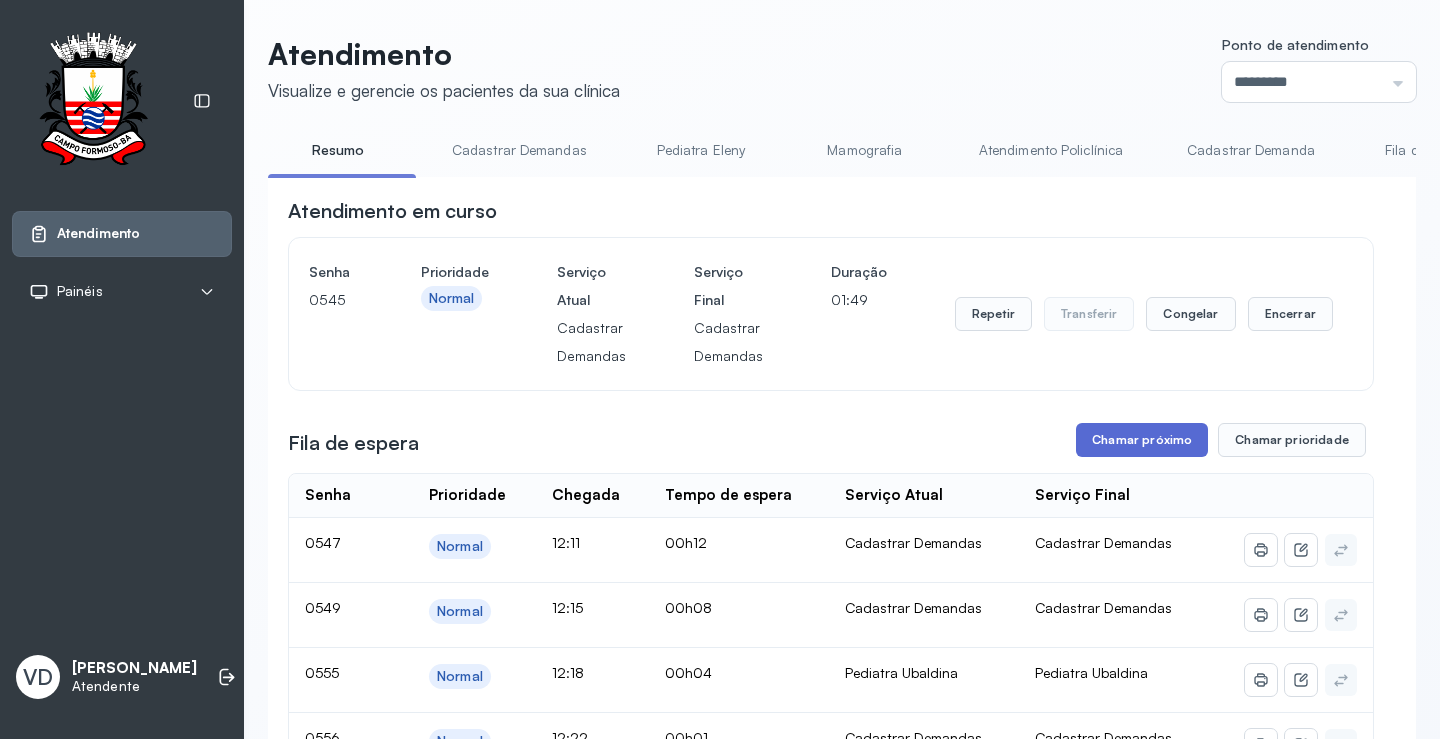 click on "Chamar próximo" at bounding box center (1142, 440) 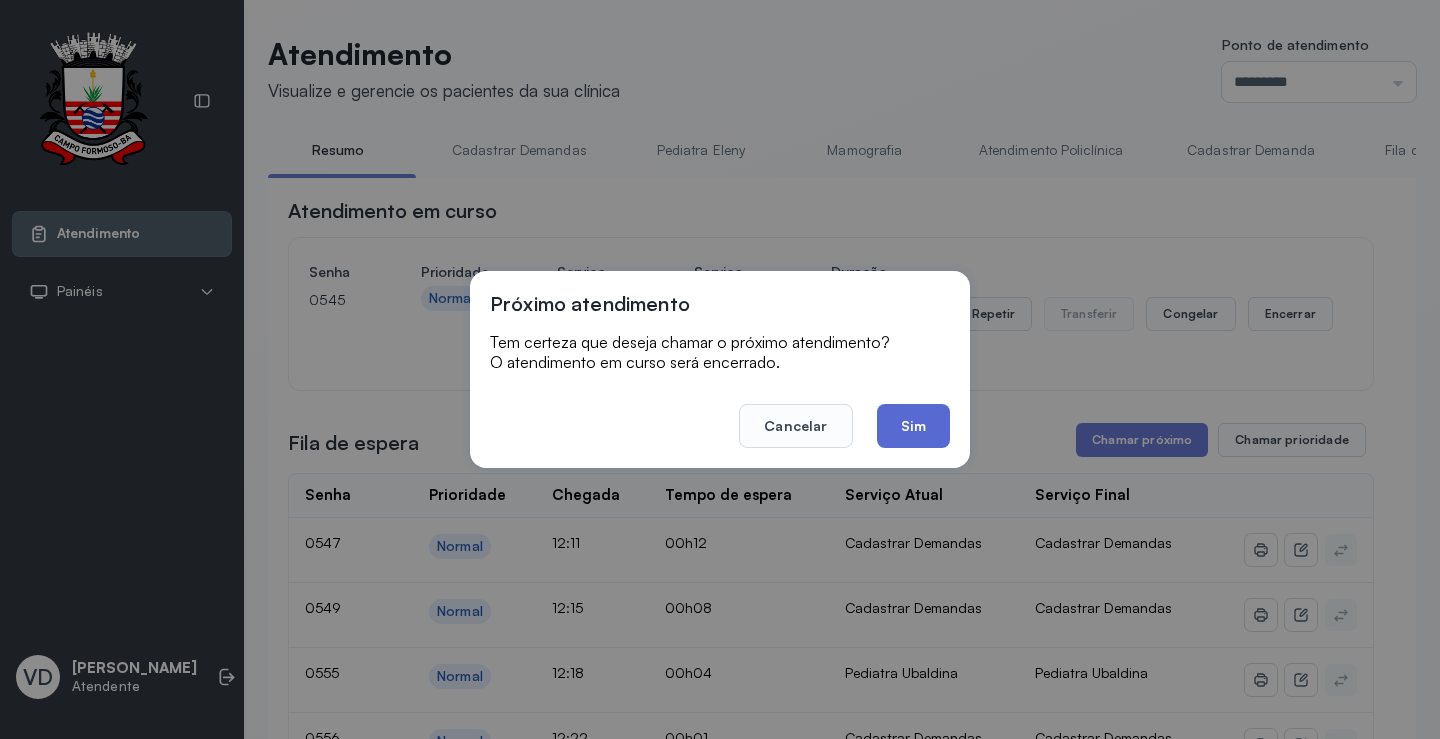 click on "Sim" 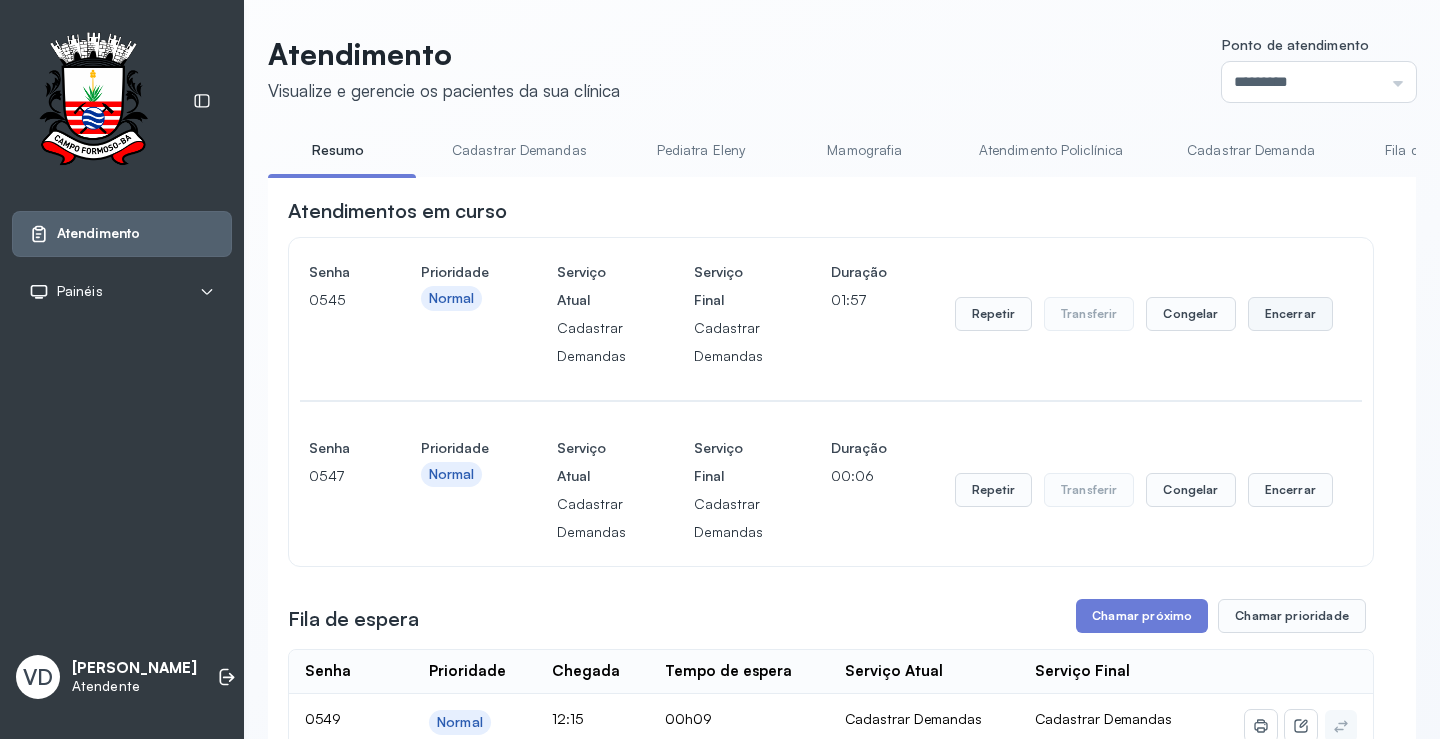 click on "Encerrar" at bounding box center (1290, 314) 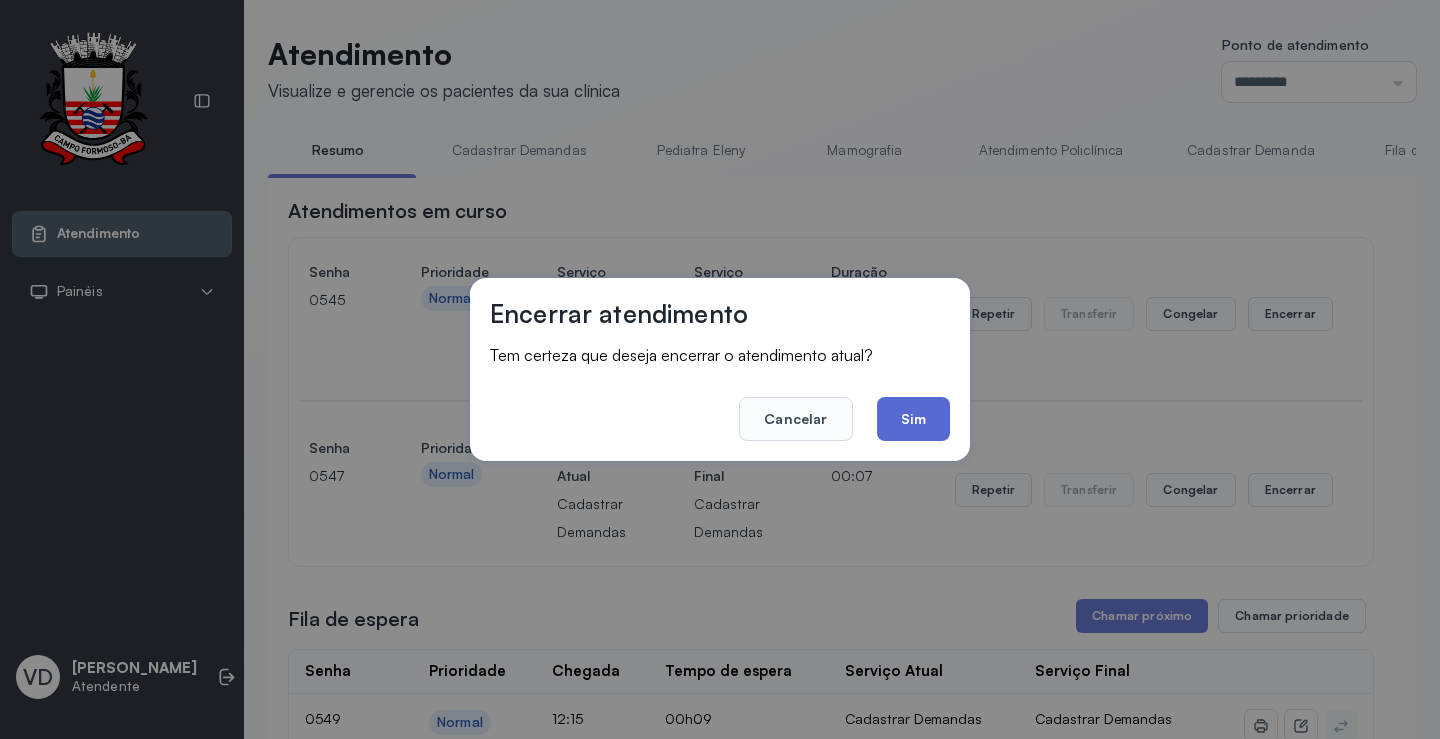click on "Sim" 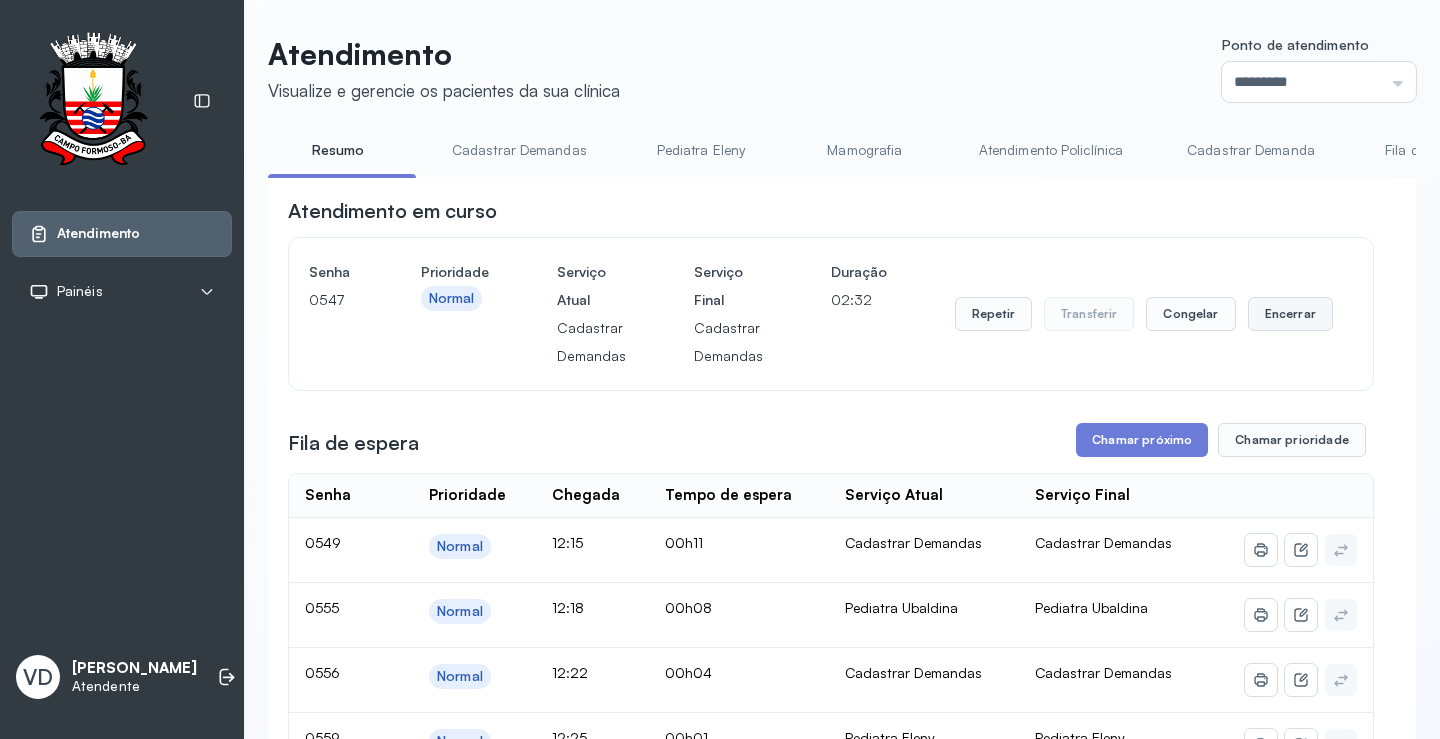 click on "Encerrar" at bounding box center [1290, 314] 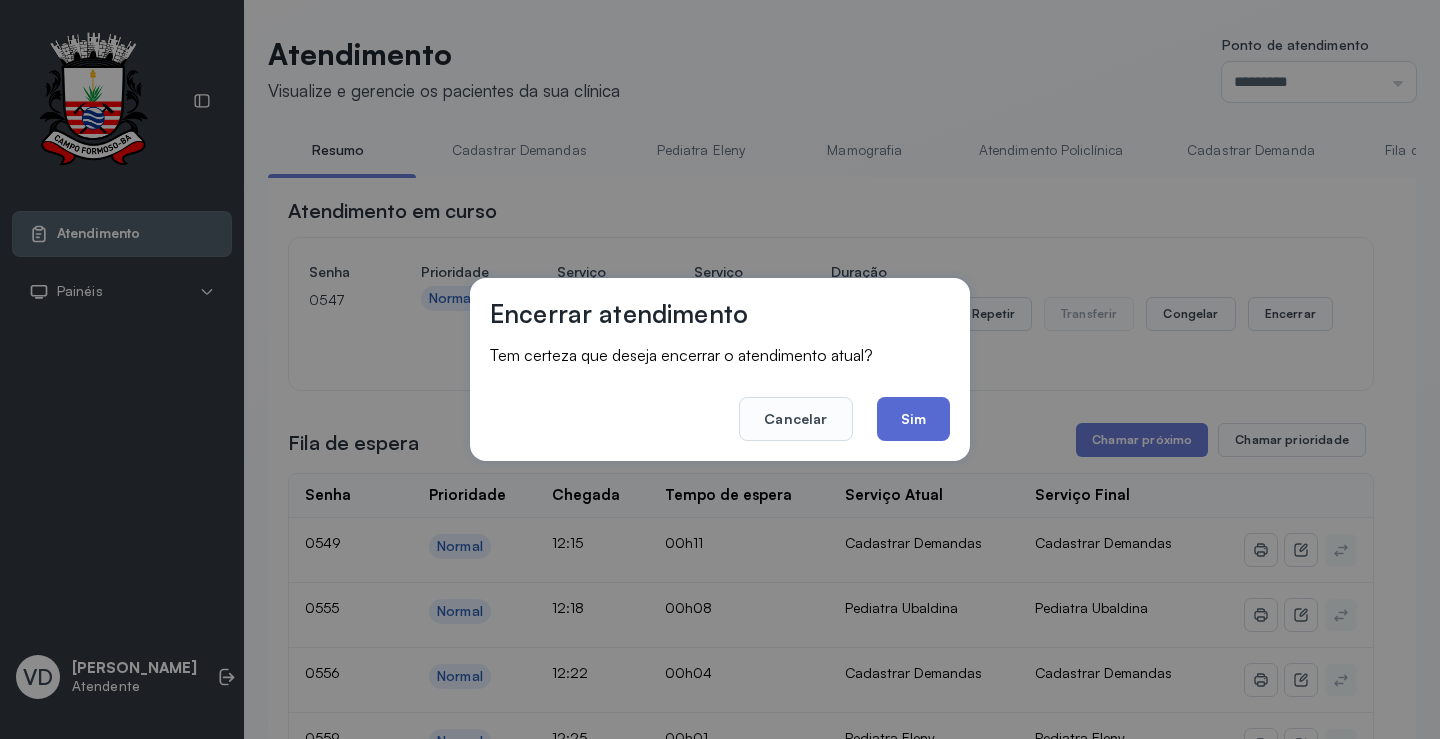 click on "Sim" 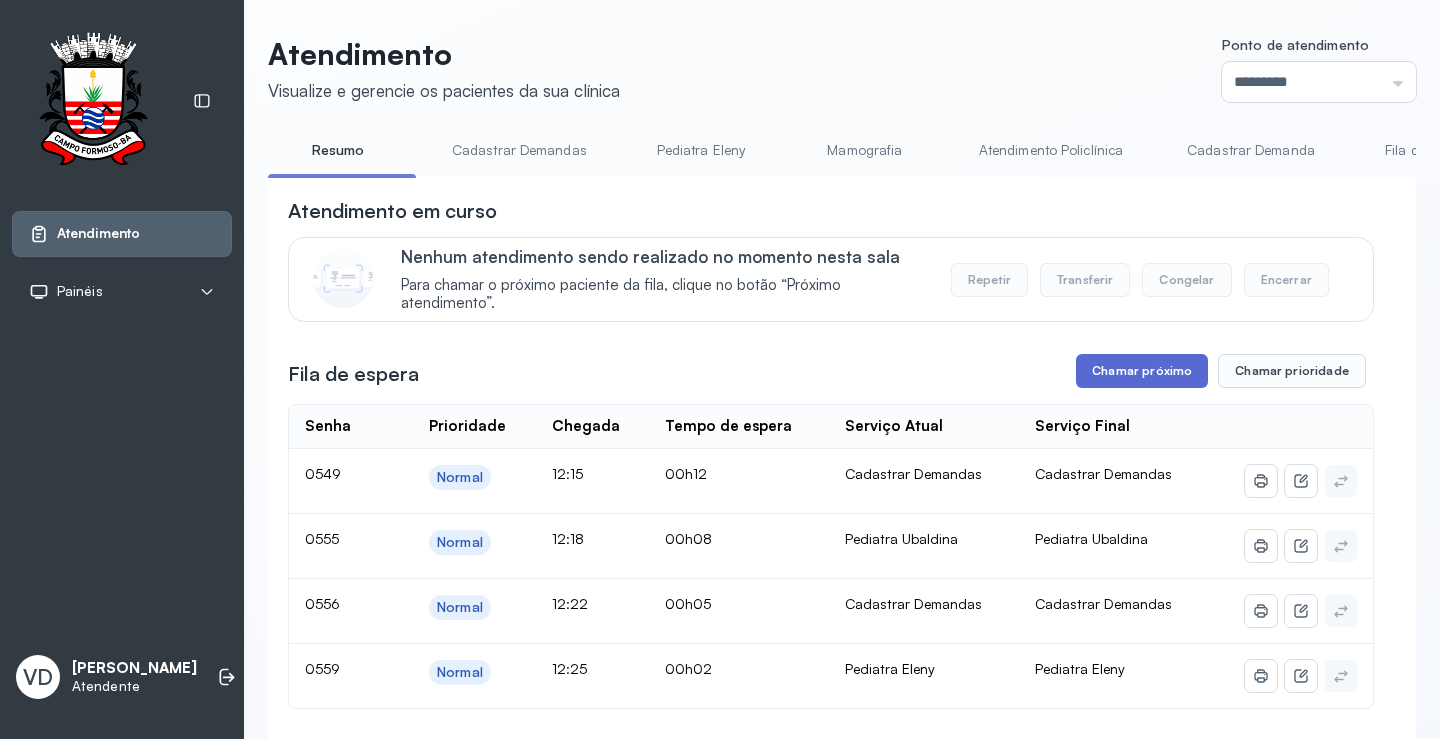 click on "Chamar próximo" at bounding box center (1142, 371) 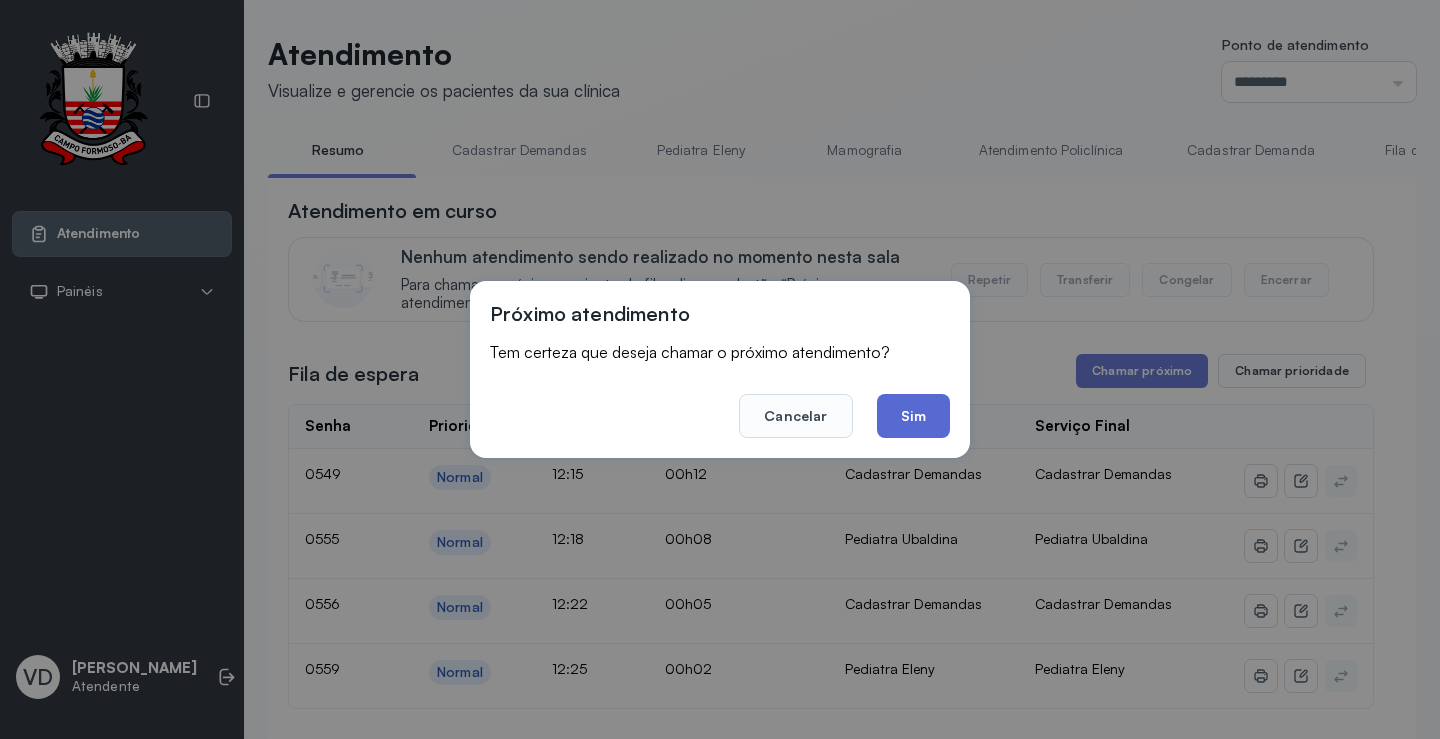 click on "Sim" 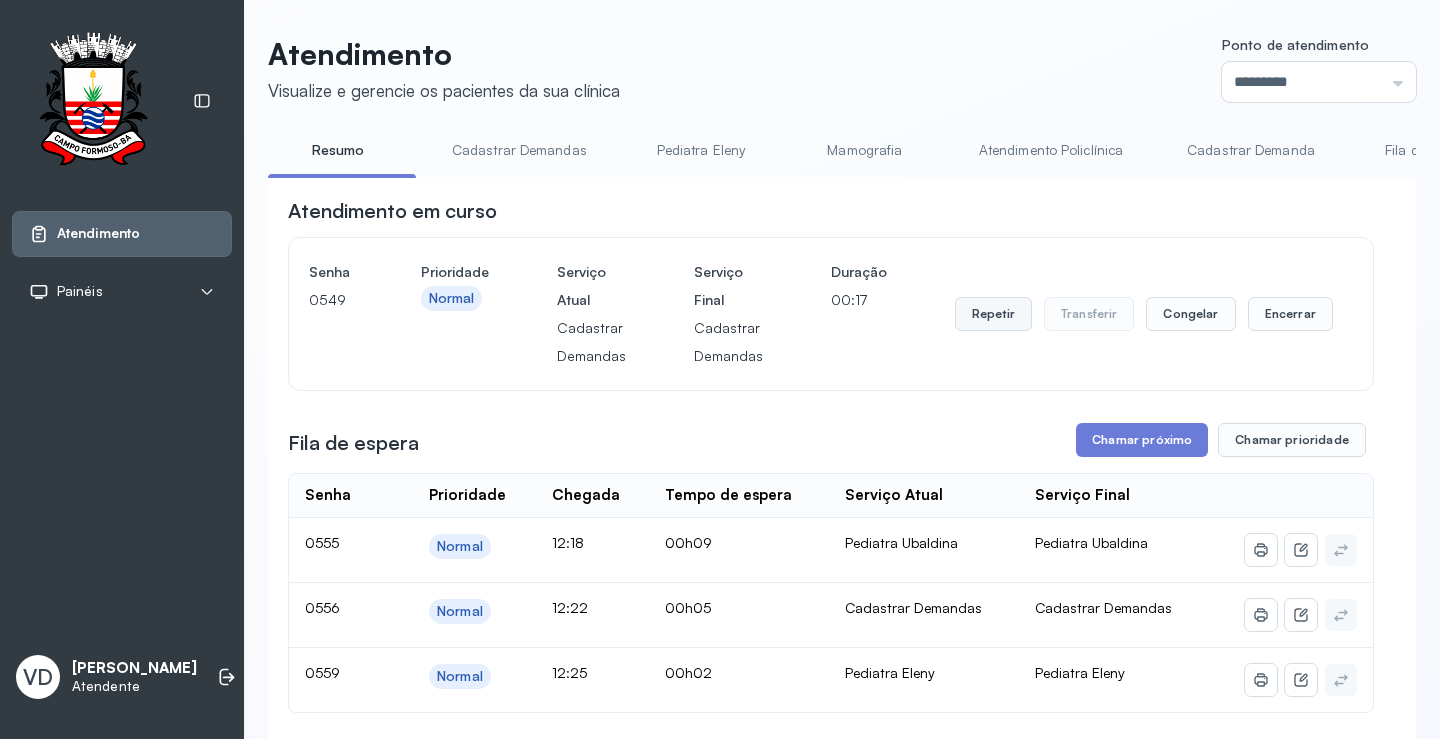 click on "Repetir" at bounding box center (993, 314) 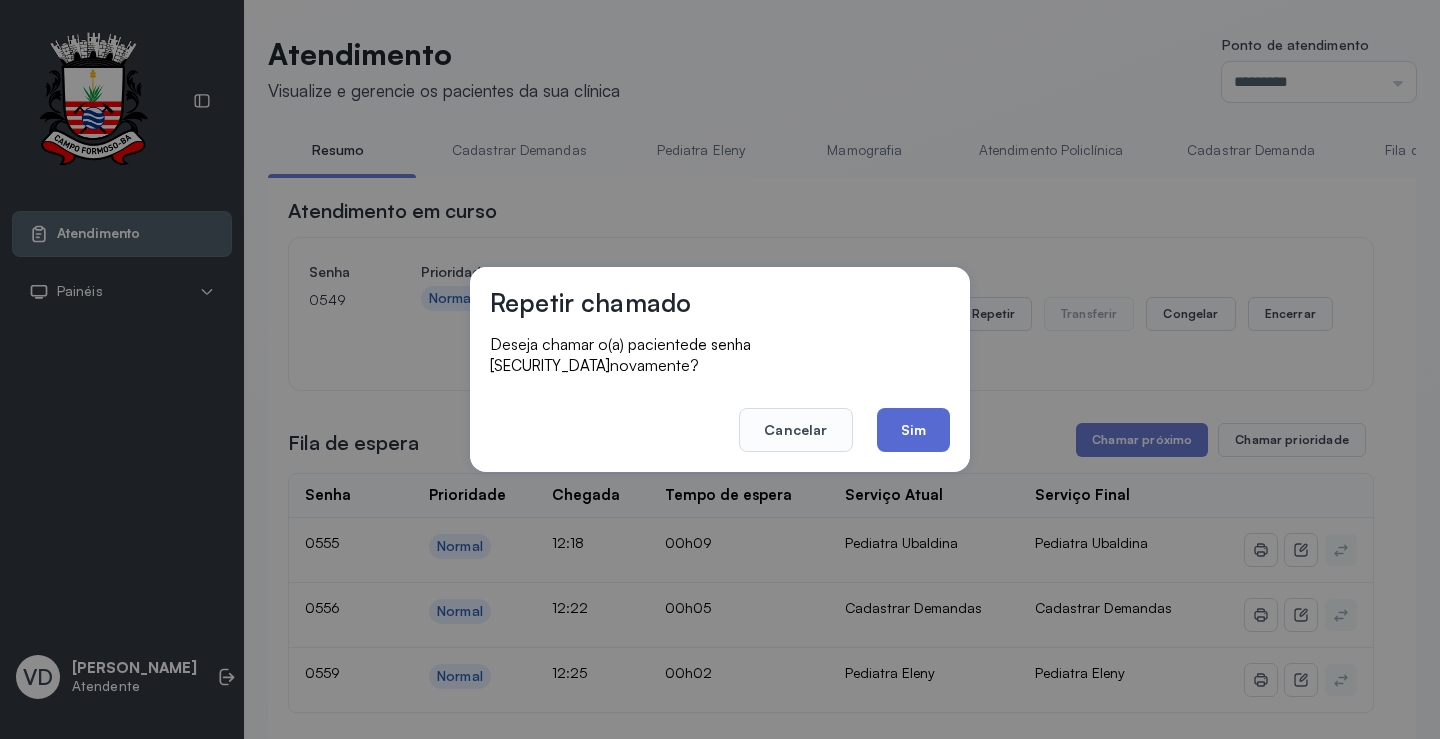 click on "Sim" 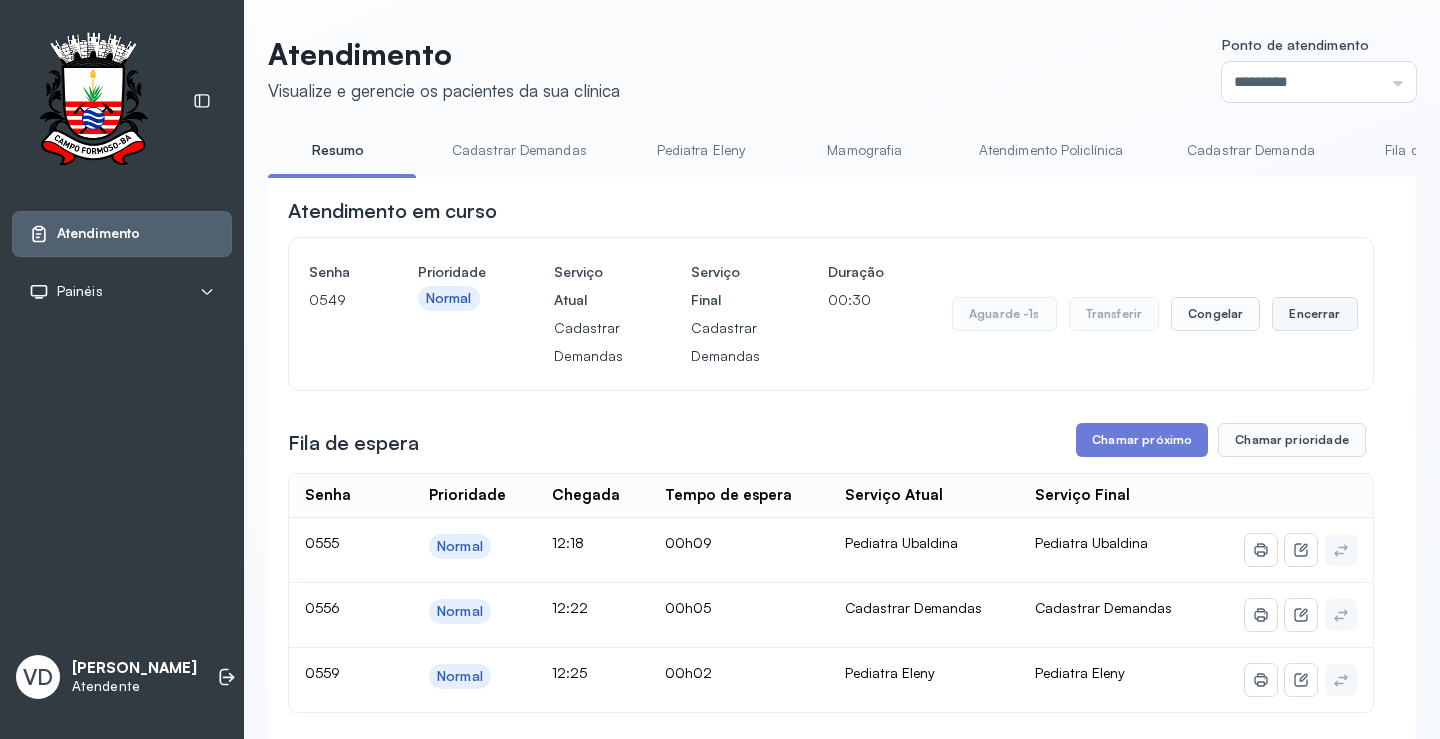 click on "Encerrar" at bounding box center [1314, 314] 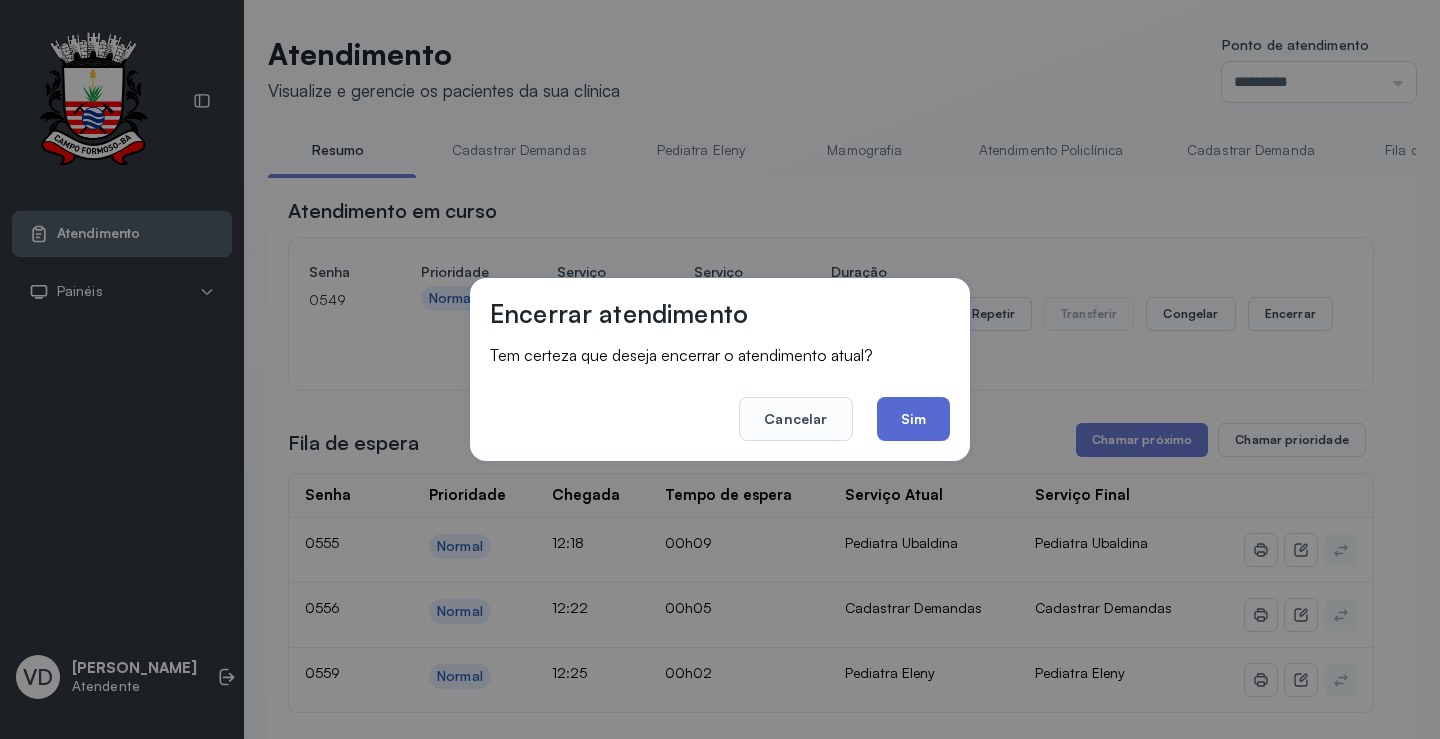 click on "Sim" 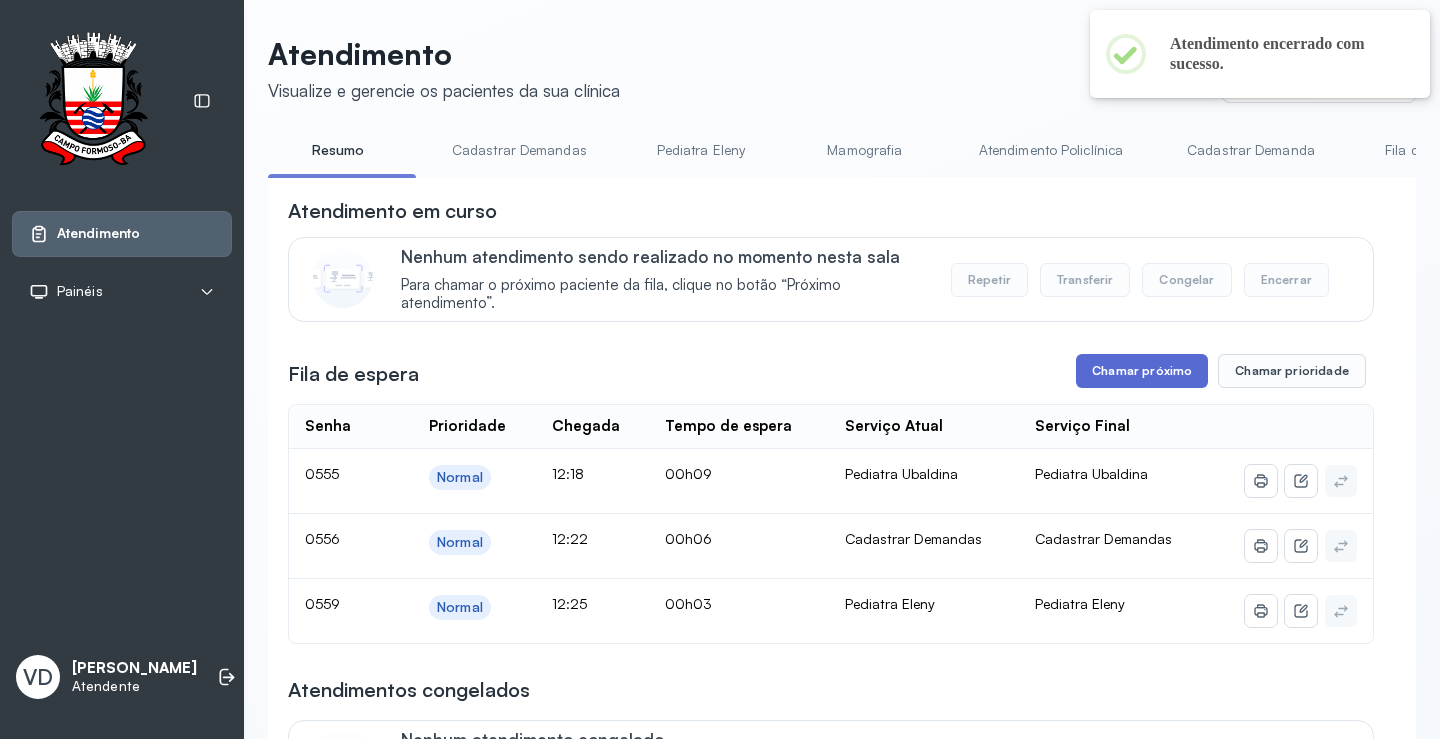 click on "Chamar próximo" at bounding box center [1142, 371] 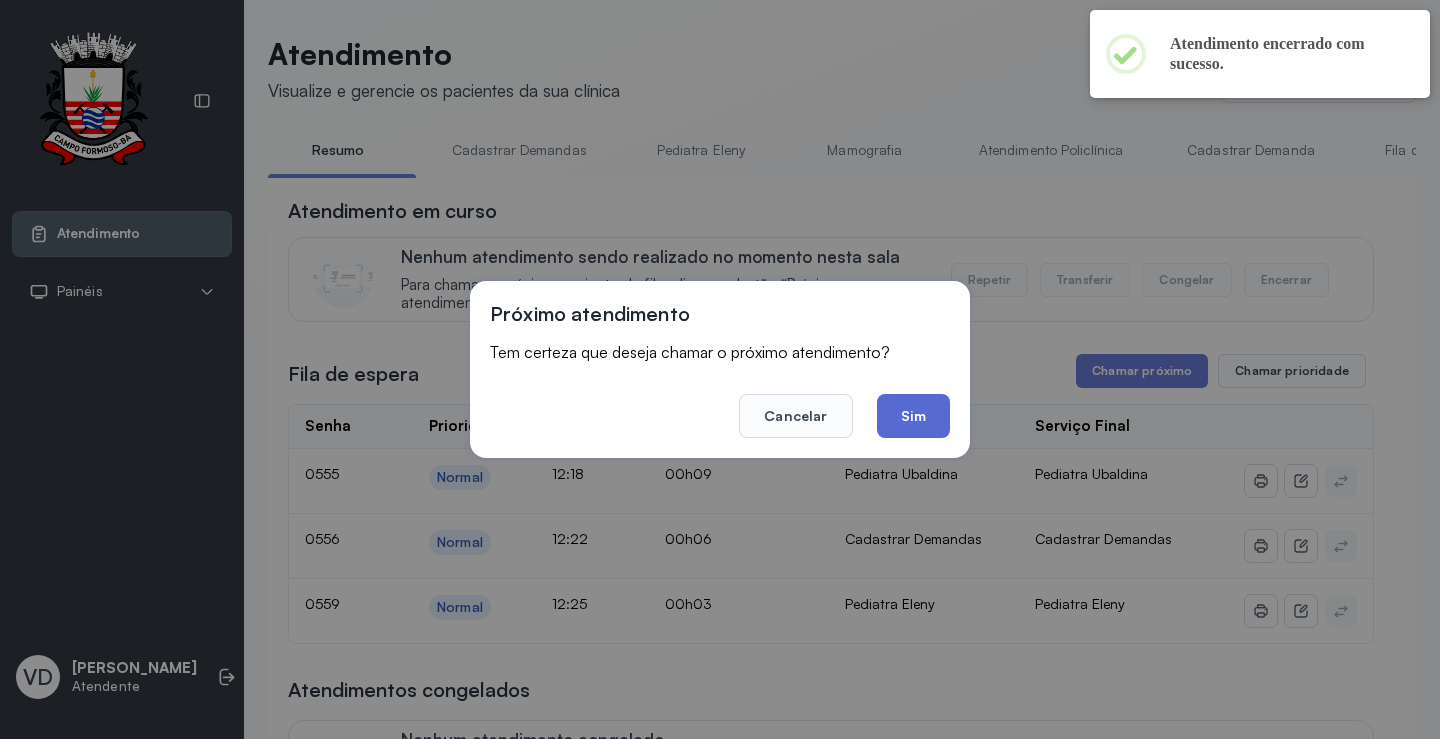 click on "Sim" 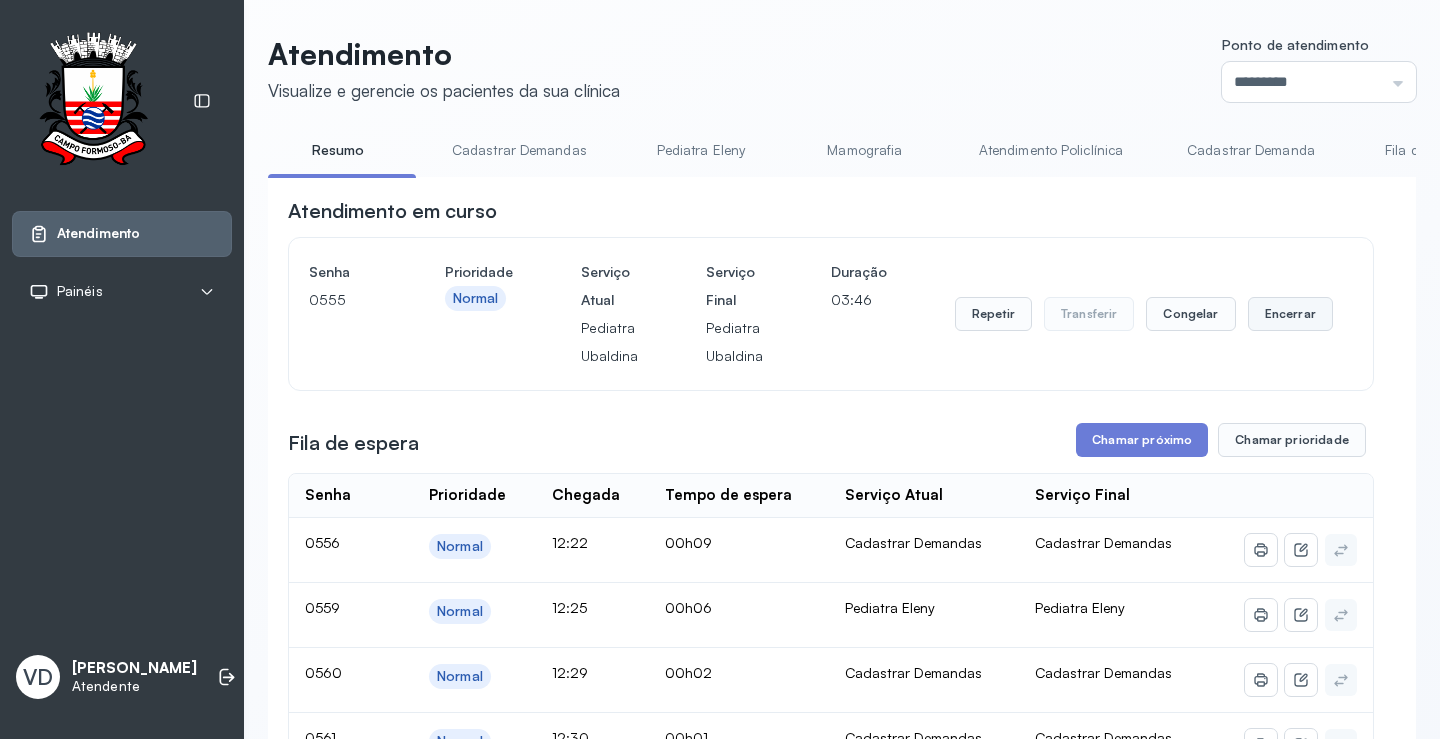 click on "Encerrar" at bounding box center (1290, 314) 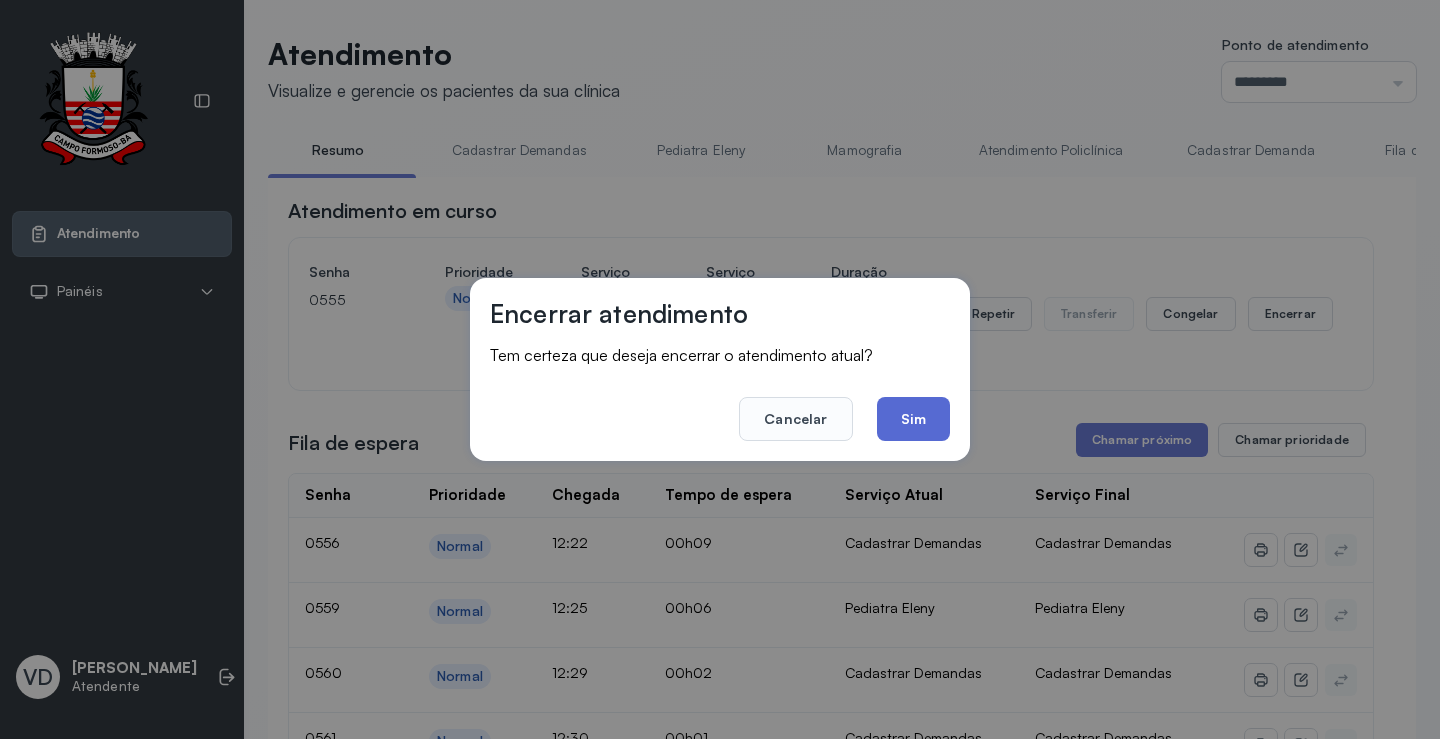click on "Sim" 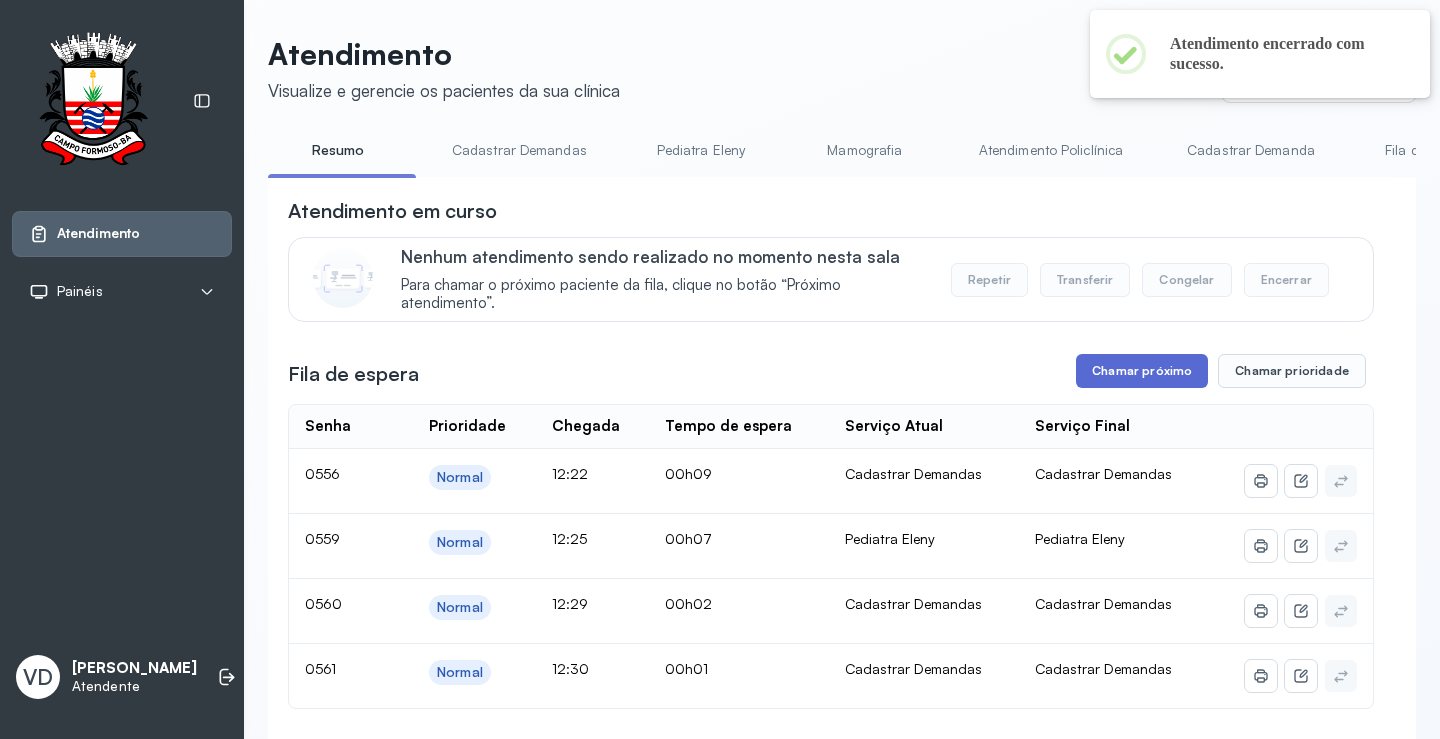 click on "Chamar próximo" at bounding box center (1142, 371) 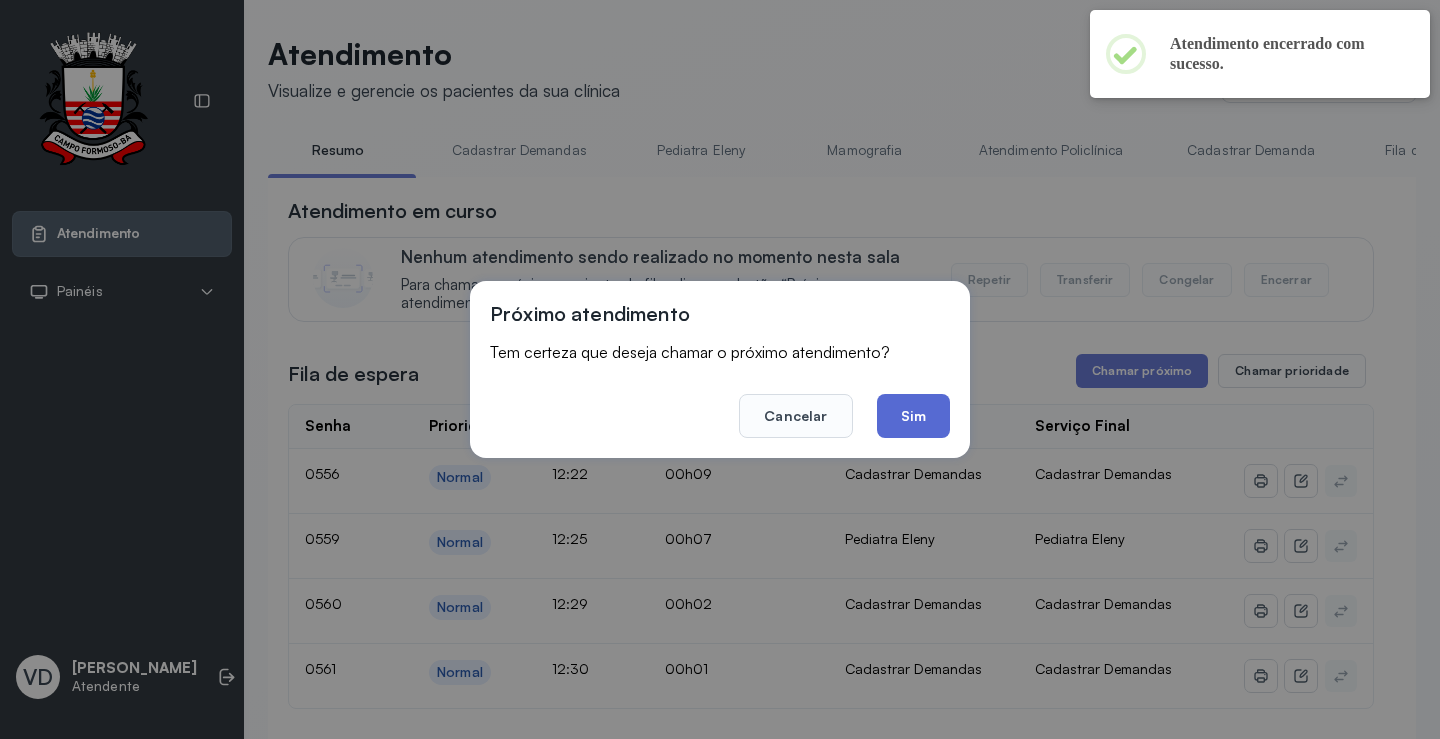 click on "Sim" 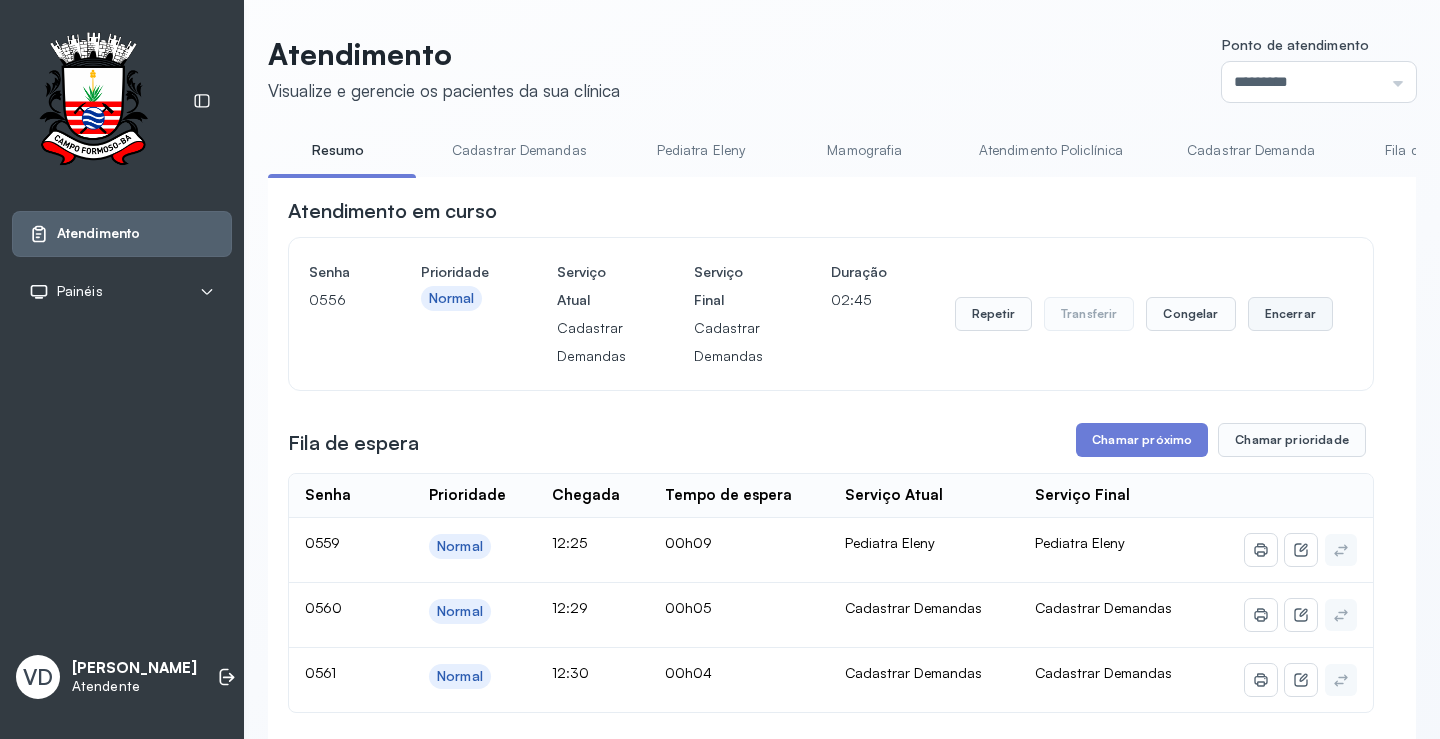 click on "Encerrar" at bounding box center (1290, 314) 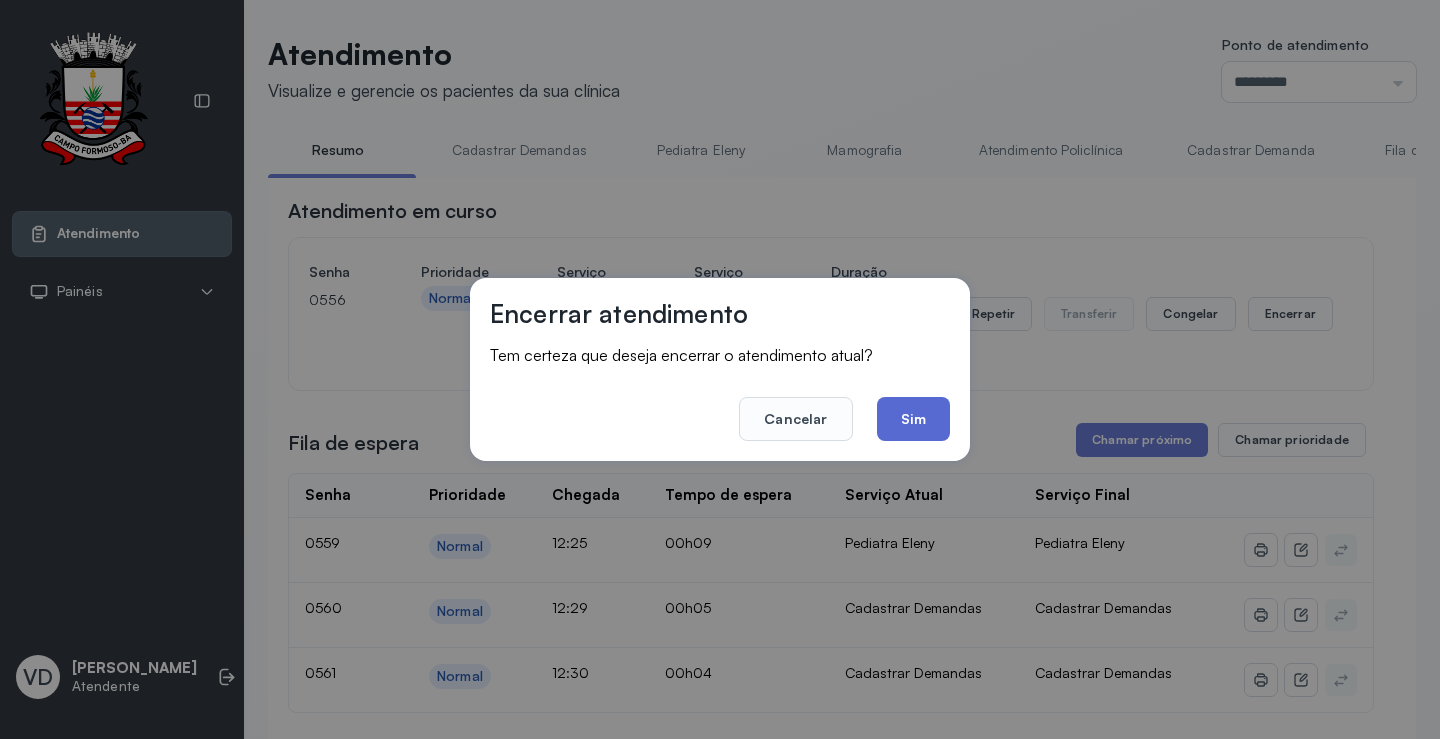 click on "Sim" 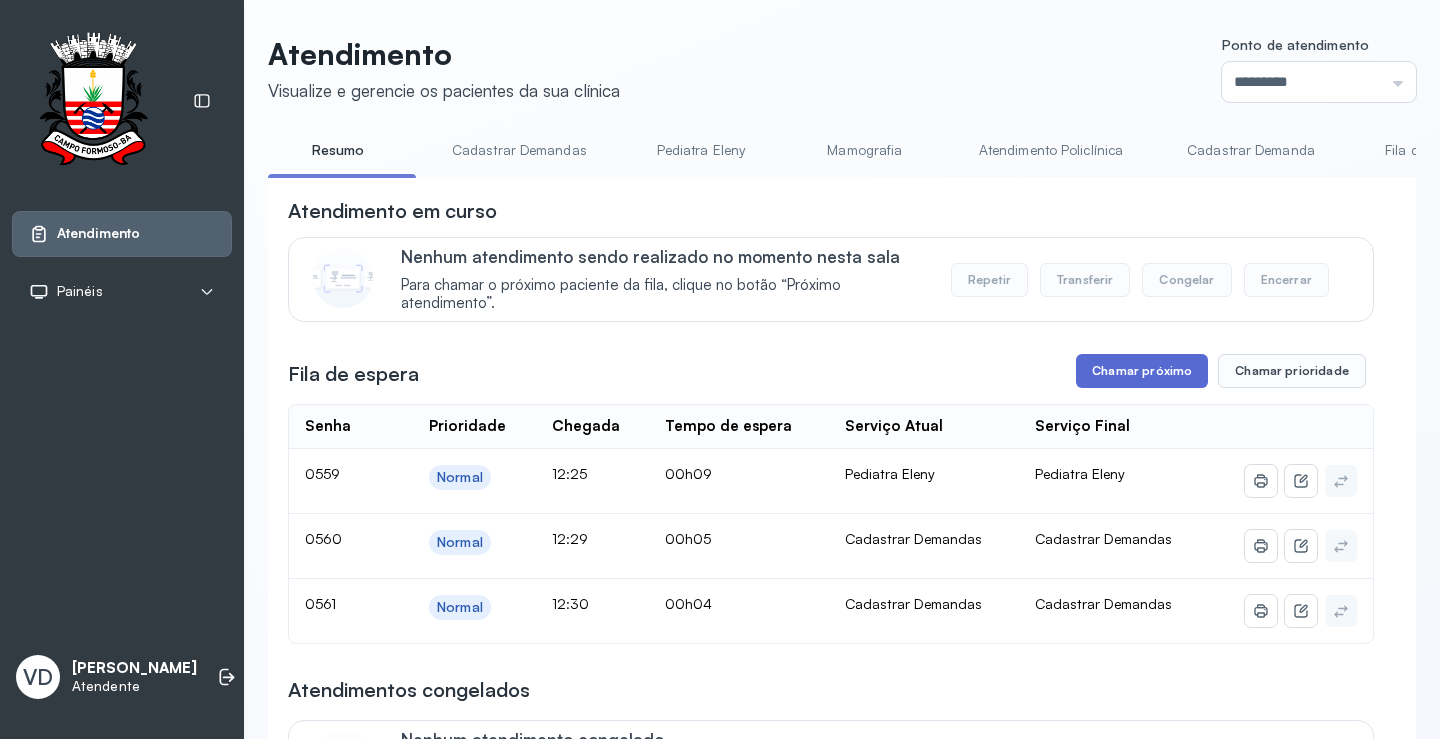 click on "Chamar próximo" at bounding box center (1142, 371) 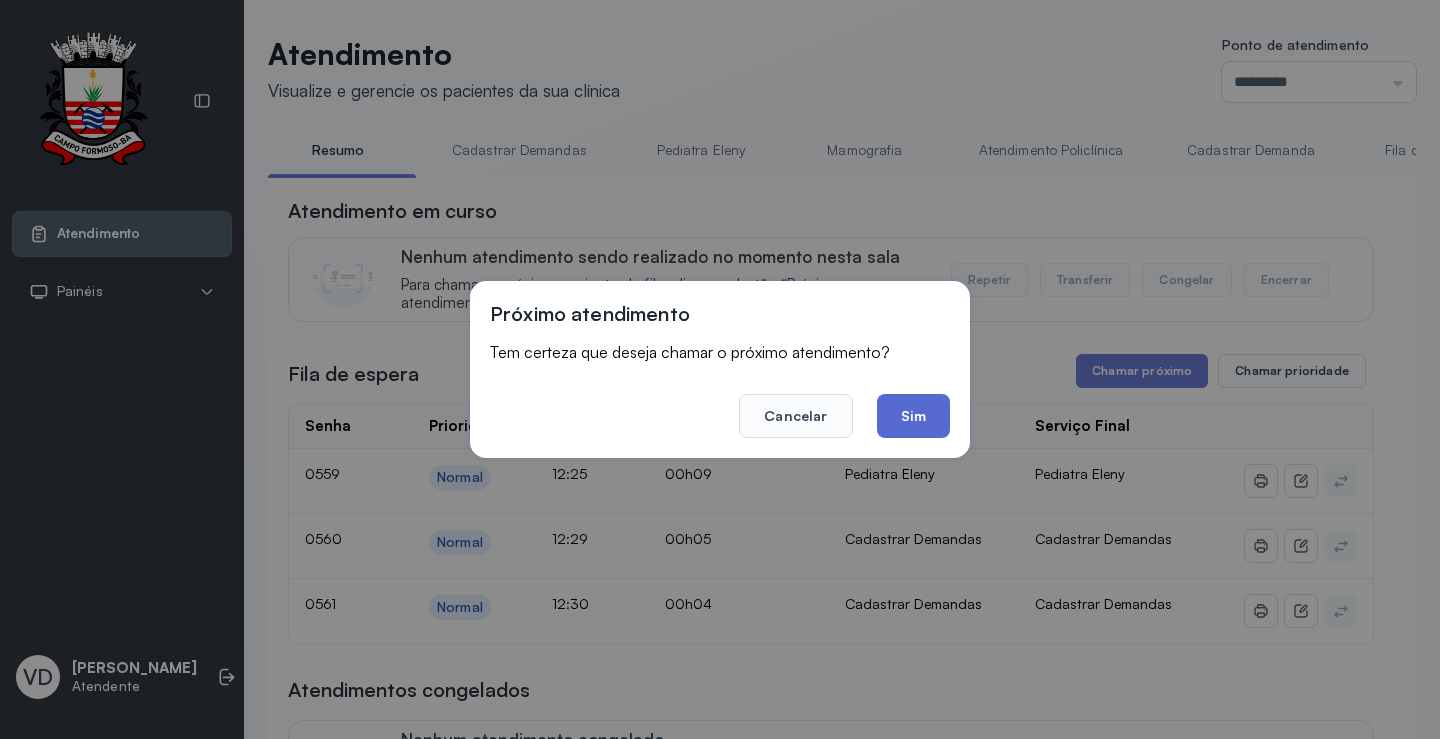 click on "Sim" 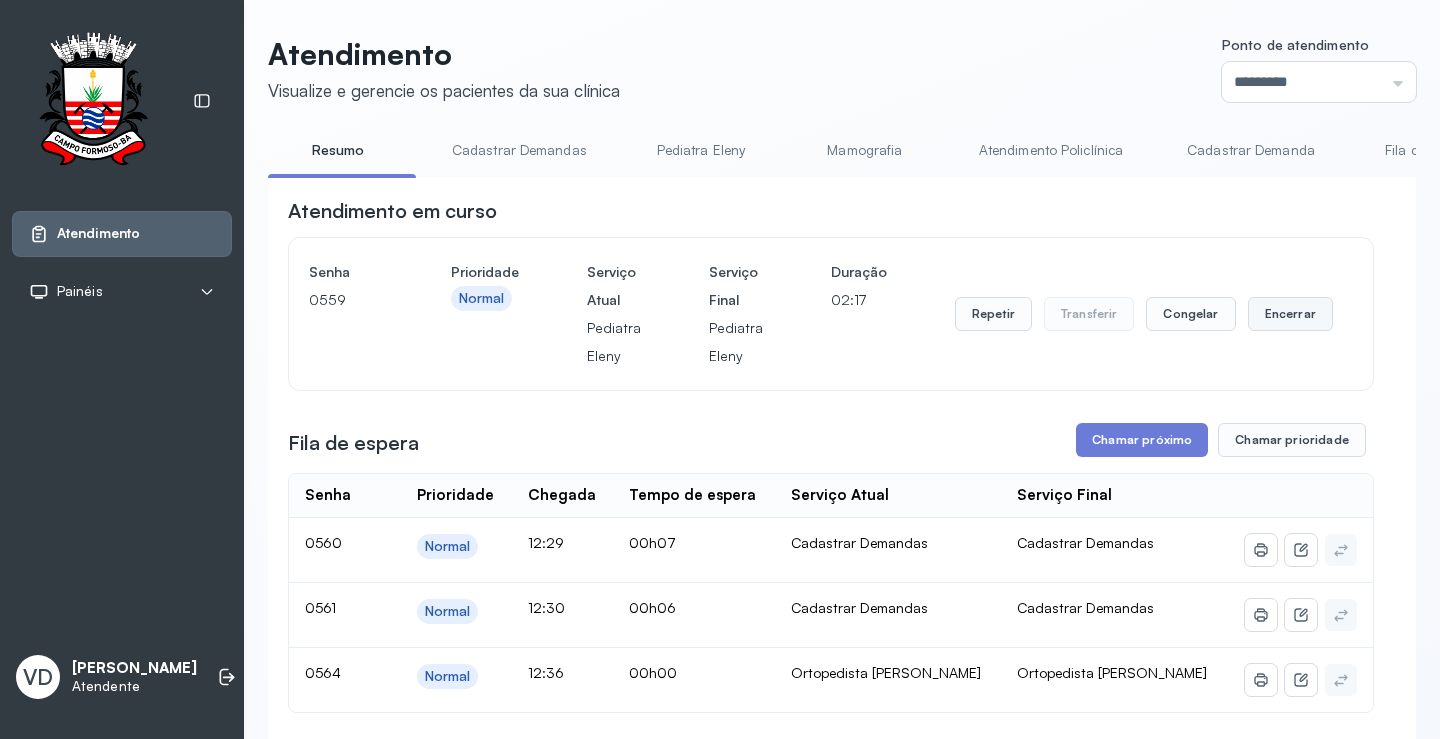 click on "Encerrar" at bounding box center (1290, 314) 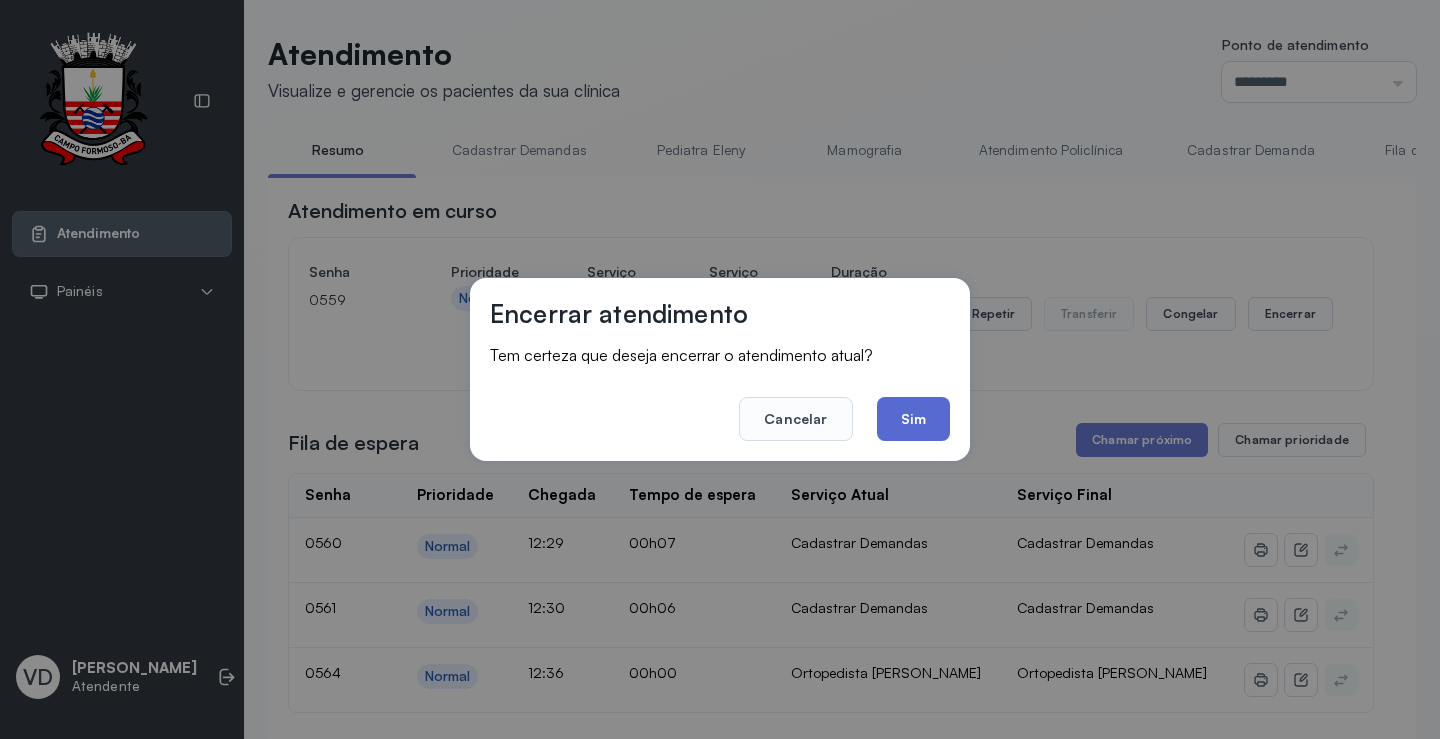 click on "Sim" 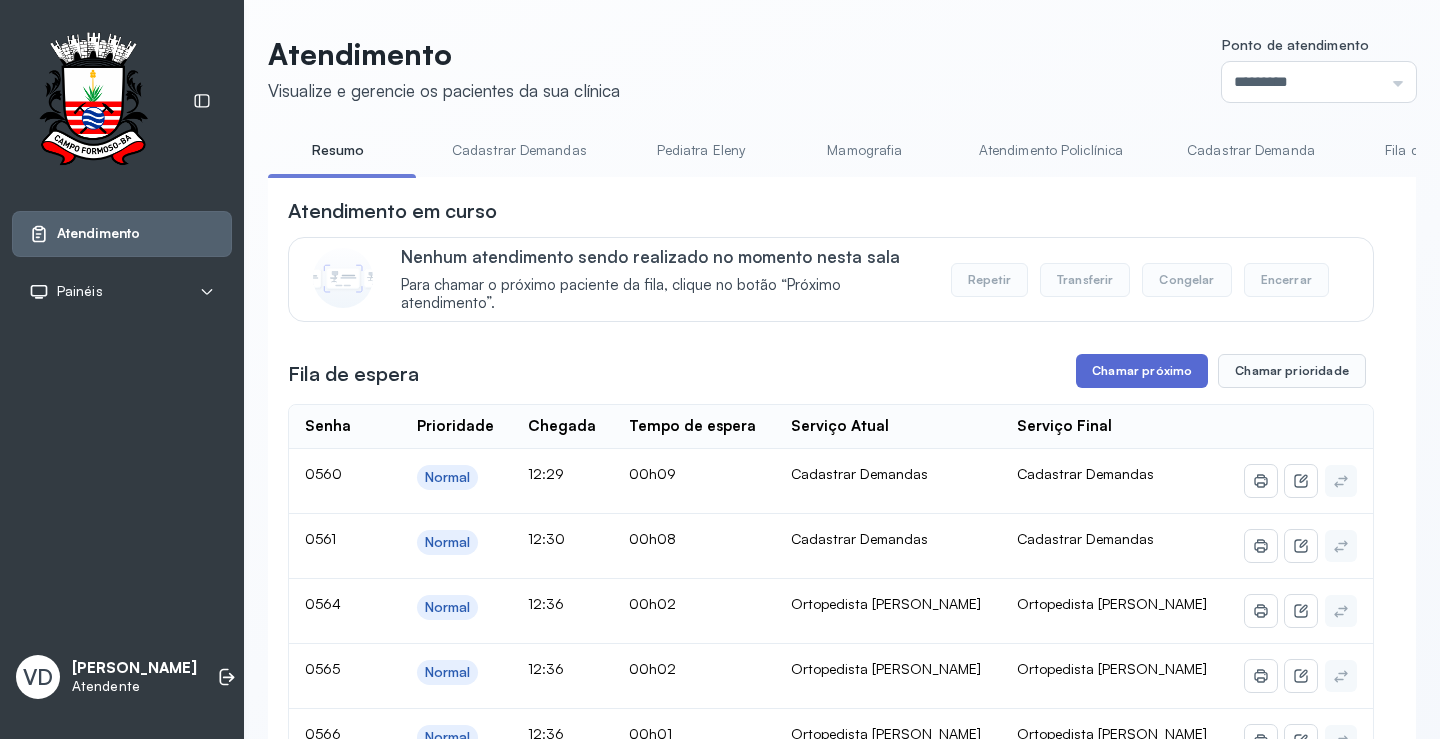 click on "Chamar próximo" at bounding box center [1142, 371] 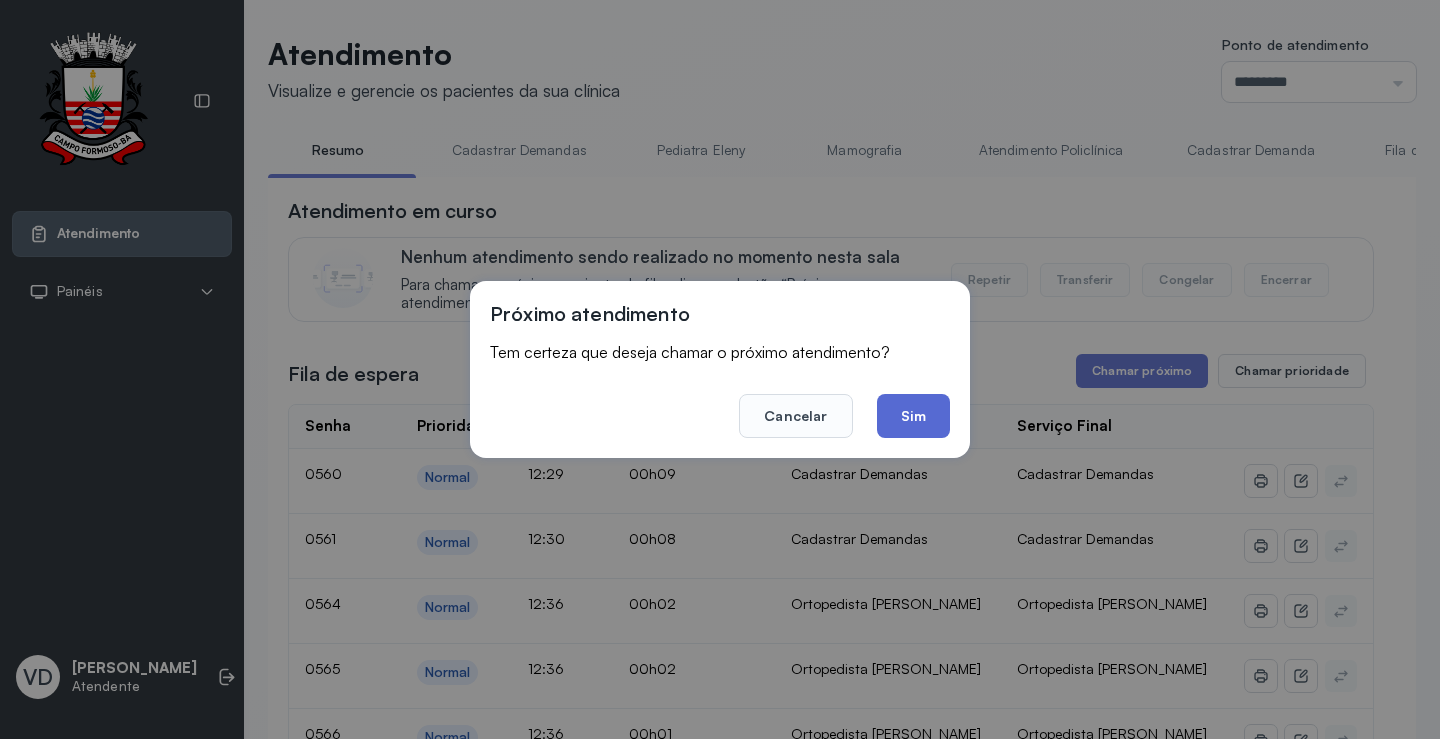 click on "Sim" 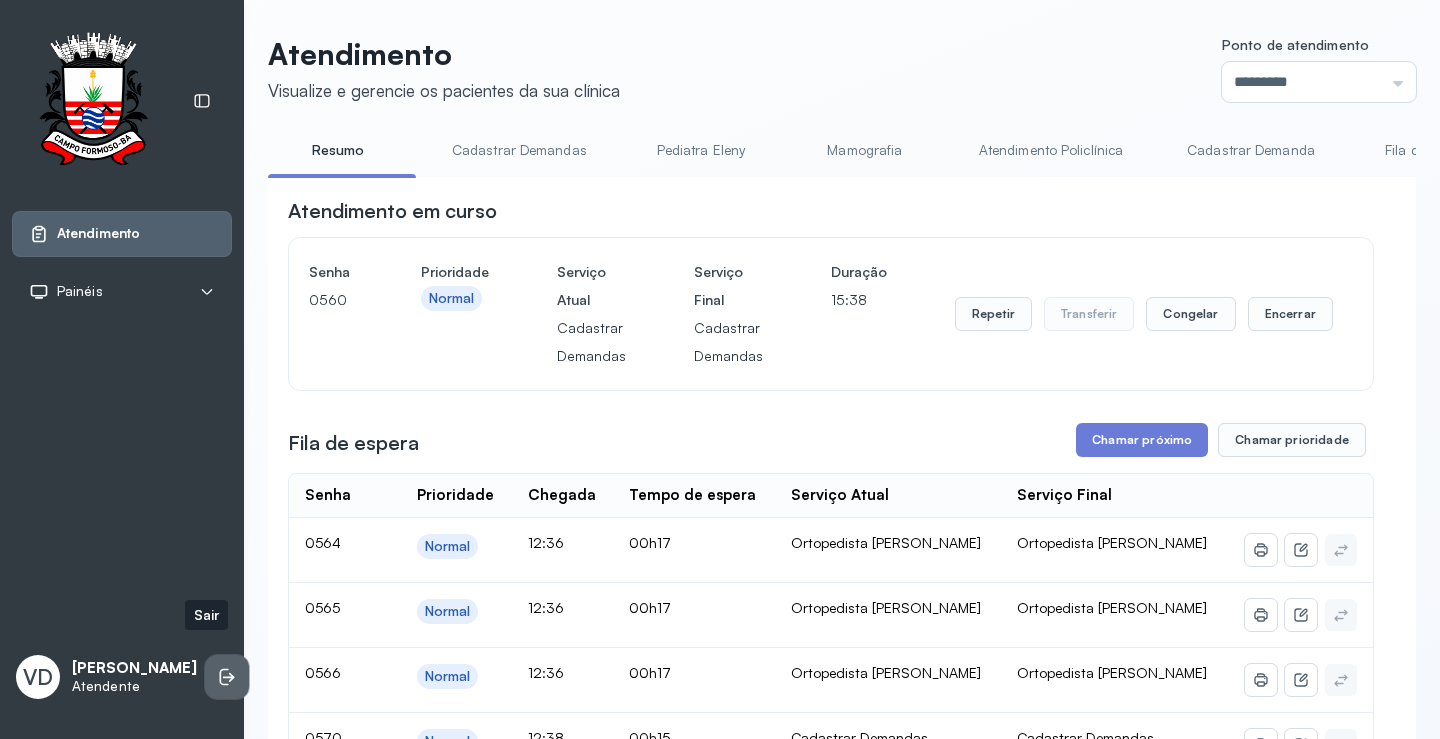 click at bounding box center [227, 677] 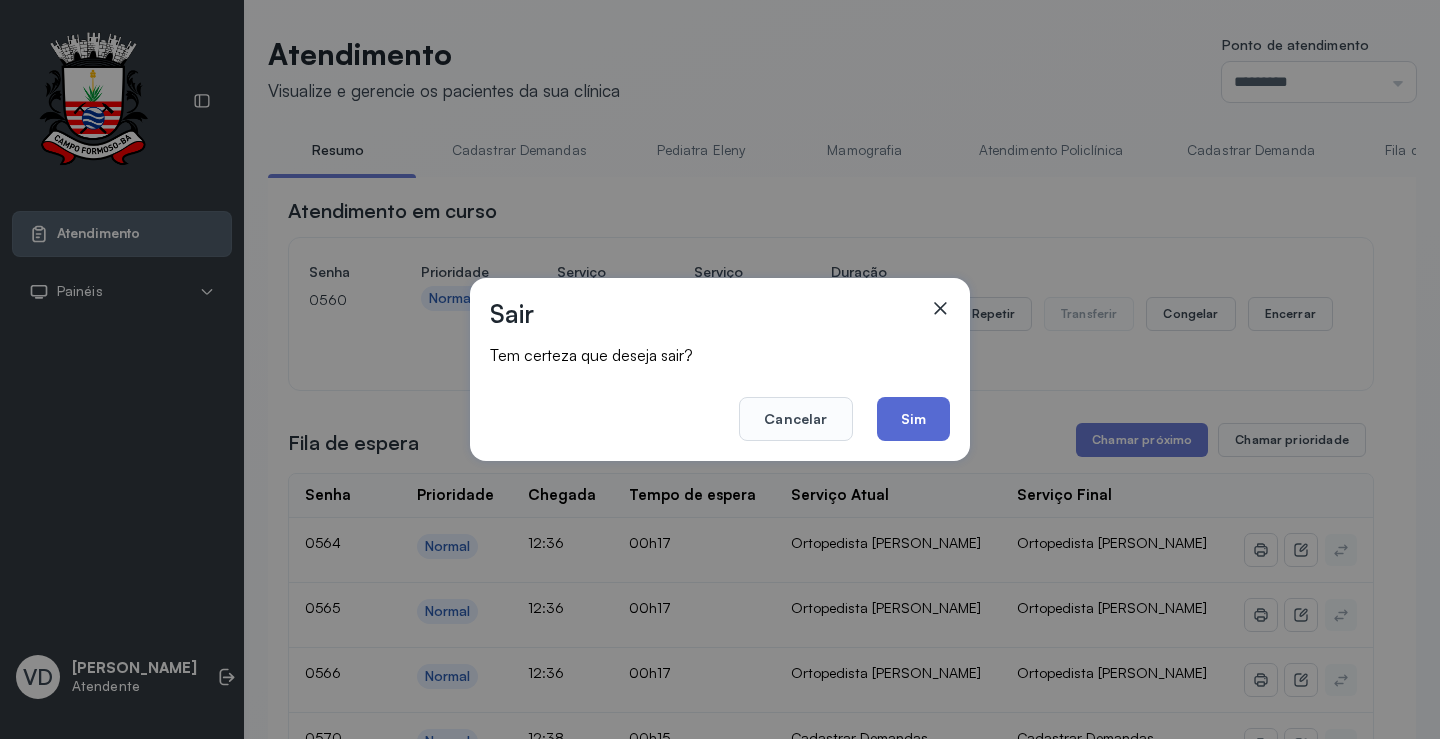 click on "Sim" 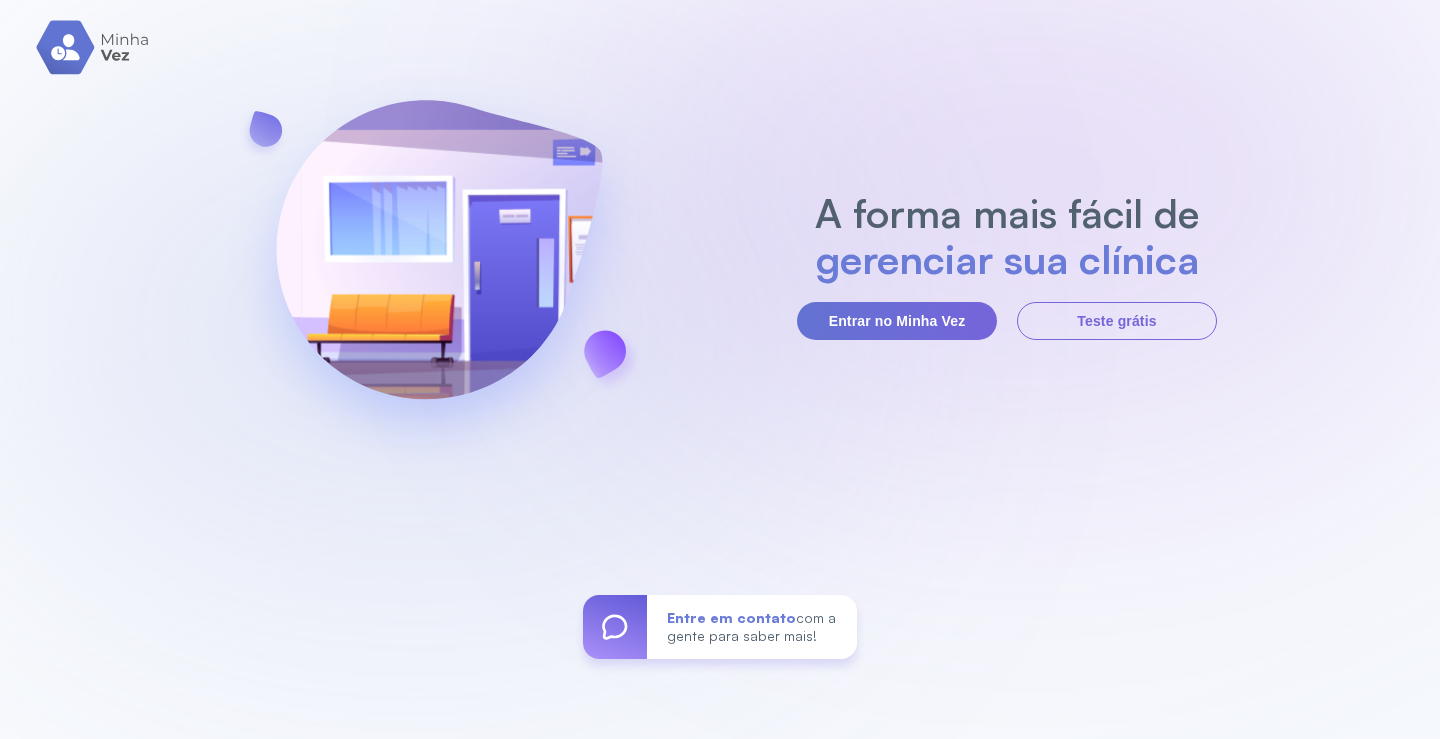 scroll, scrollTop: 0, scrollLeft: 0, axis: both 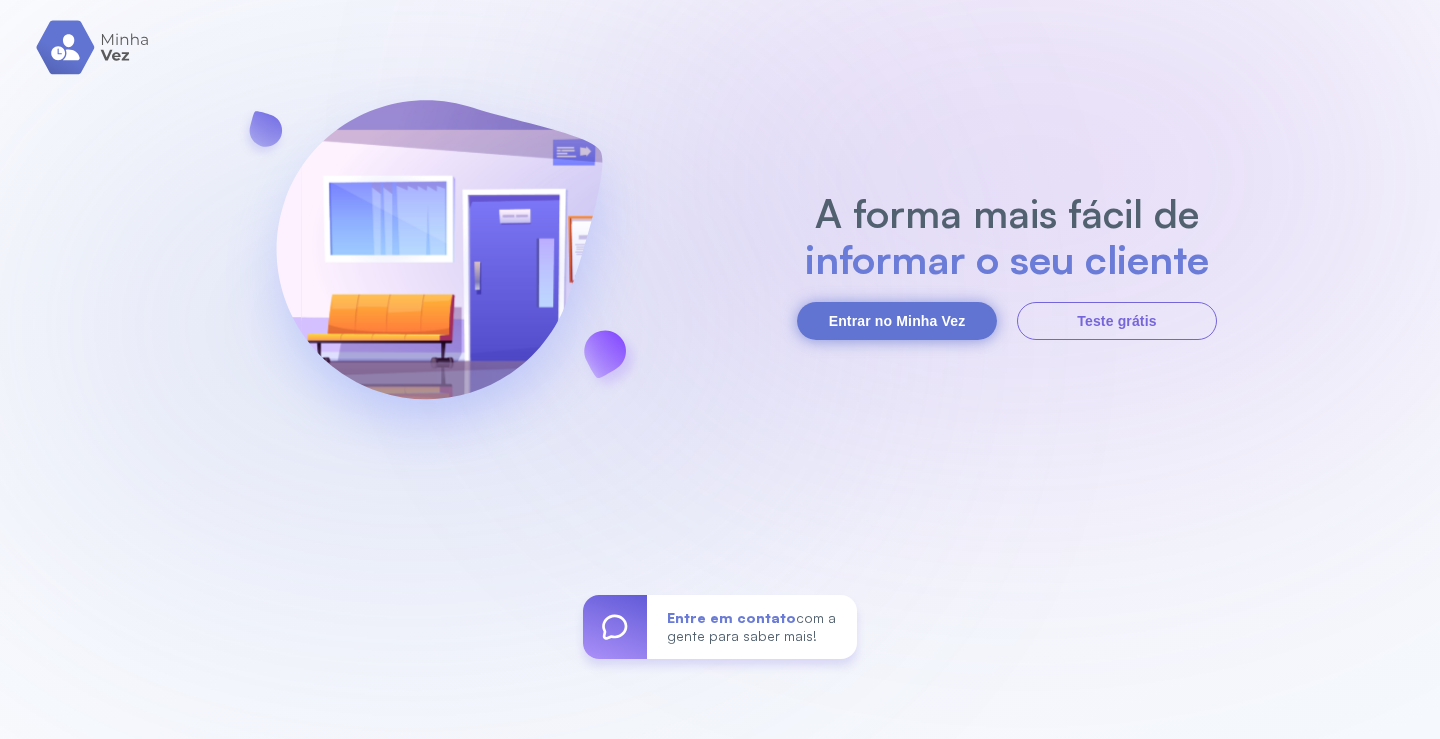 click on "Entrar no Minha Vez" at bounding box center [897, 321] 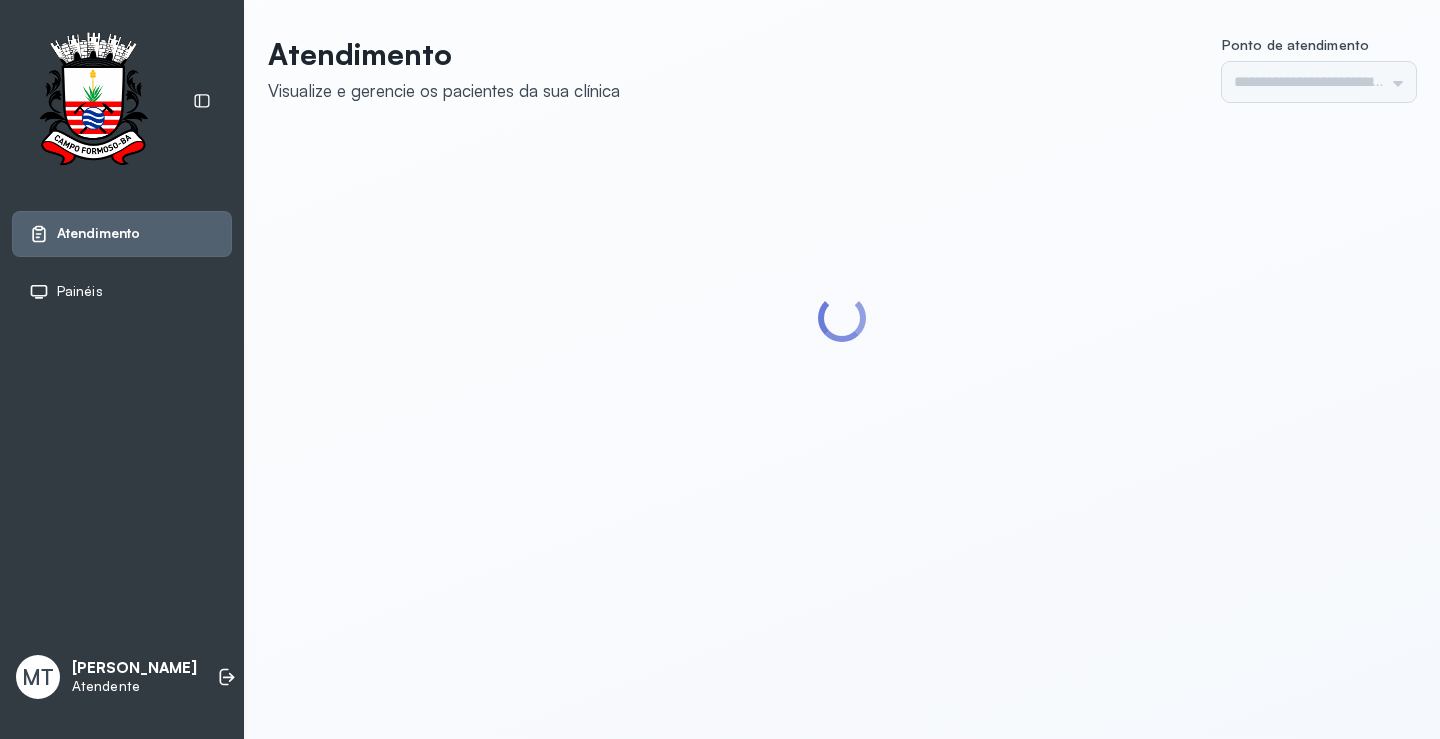 scroll, scrollTop: 0, scrollLeft: 0, axis: both 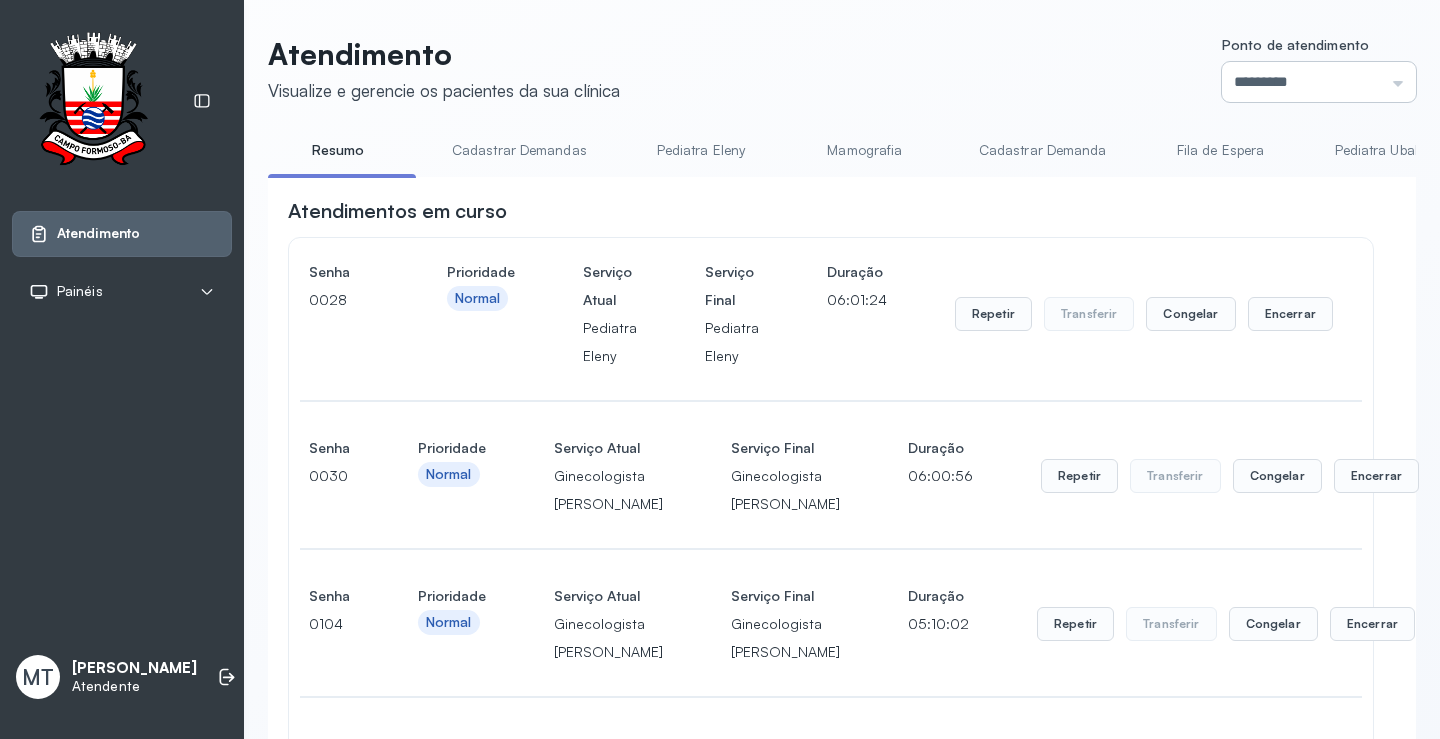 drag, startPoint x: 1307, startPoint y: 80, endPoint x: 1298, endPoint y: 90, distance: 13.453624 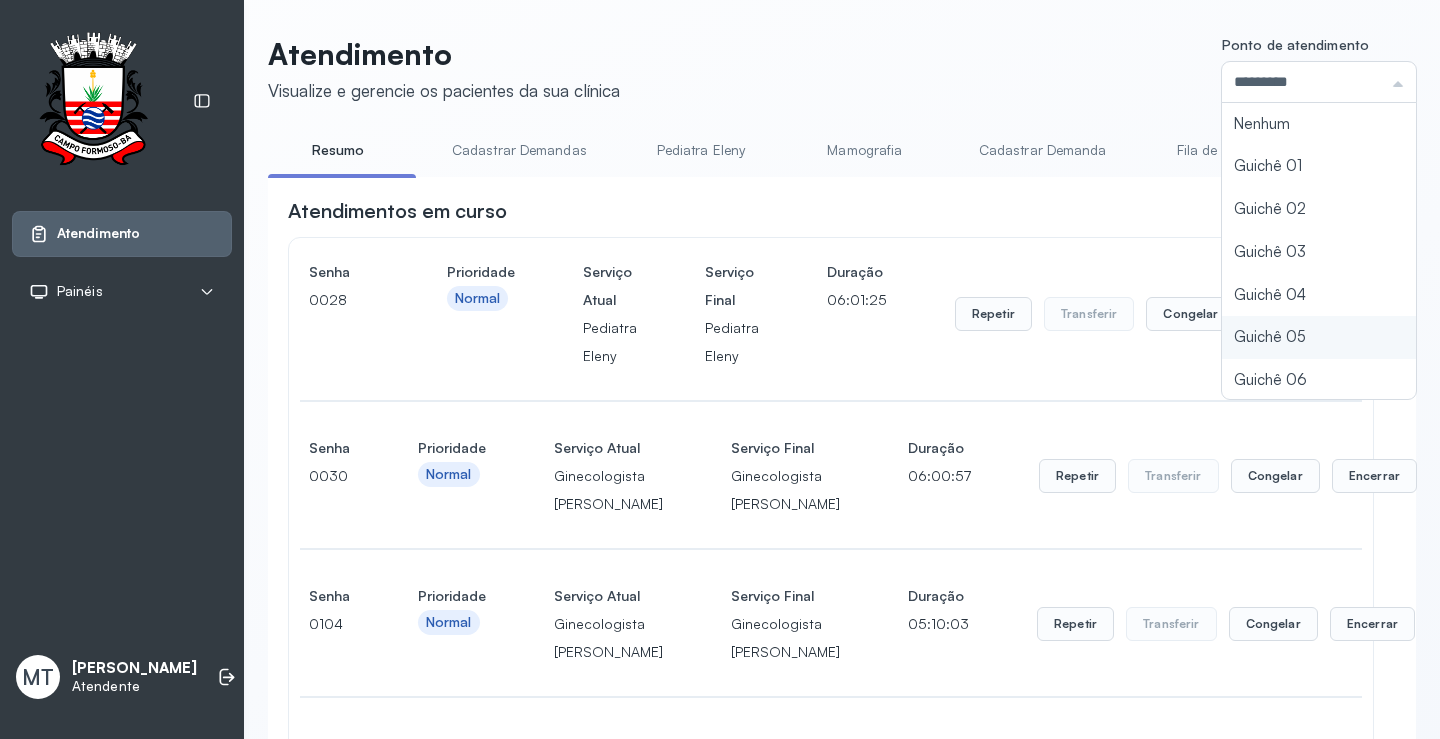 scroll, scrollTop: 88, scrollLeft: 0, axis: vertical 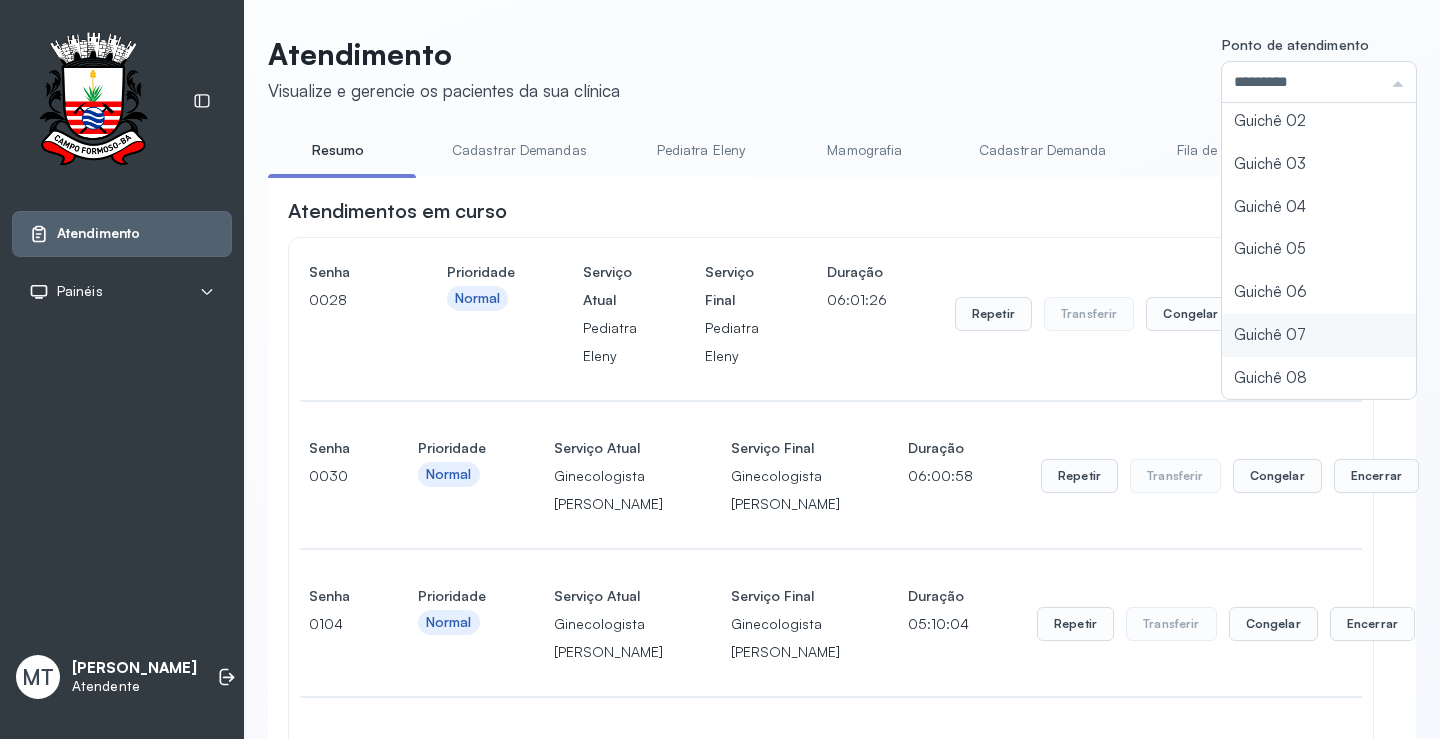 type on "*********" 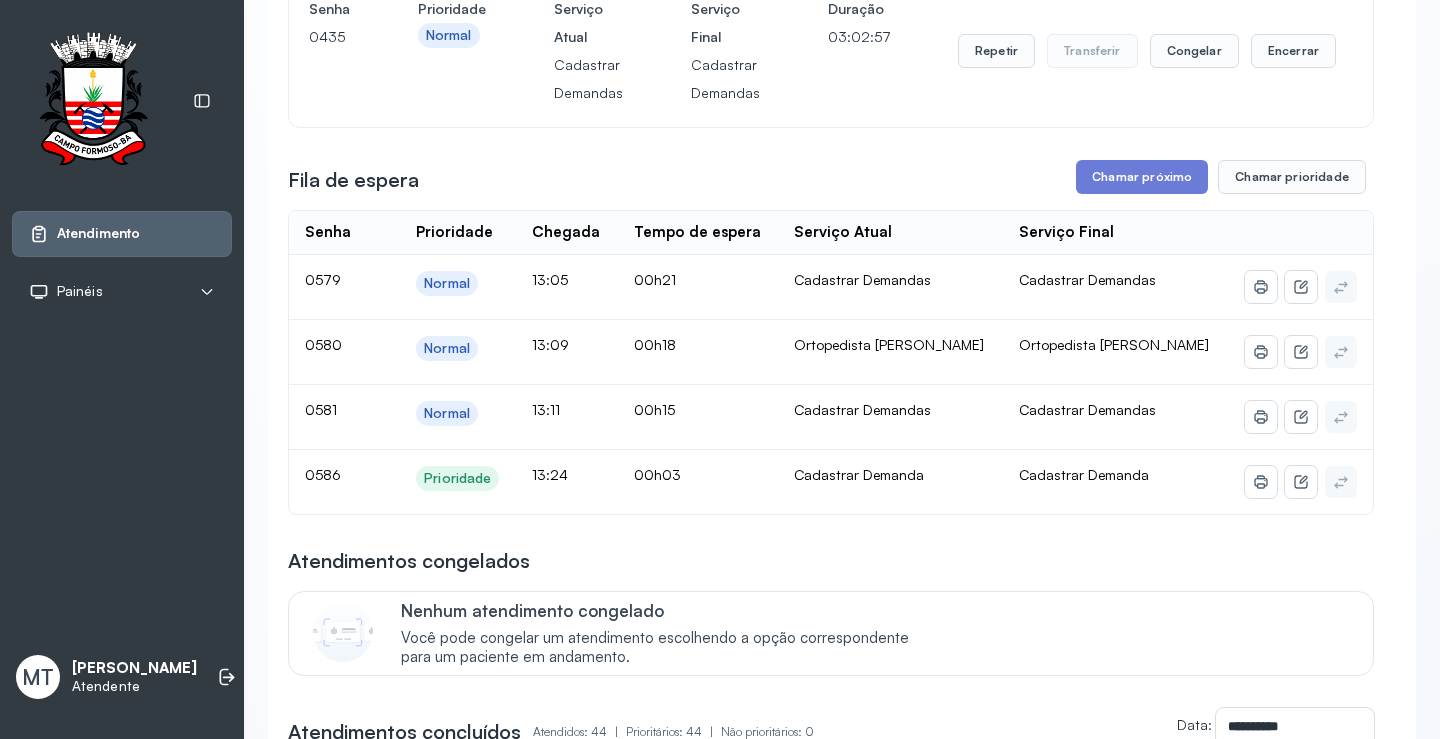scroll, scrollTop: 4800, scrollLeft: 0, axis: vertical 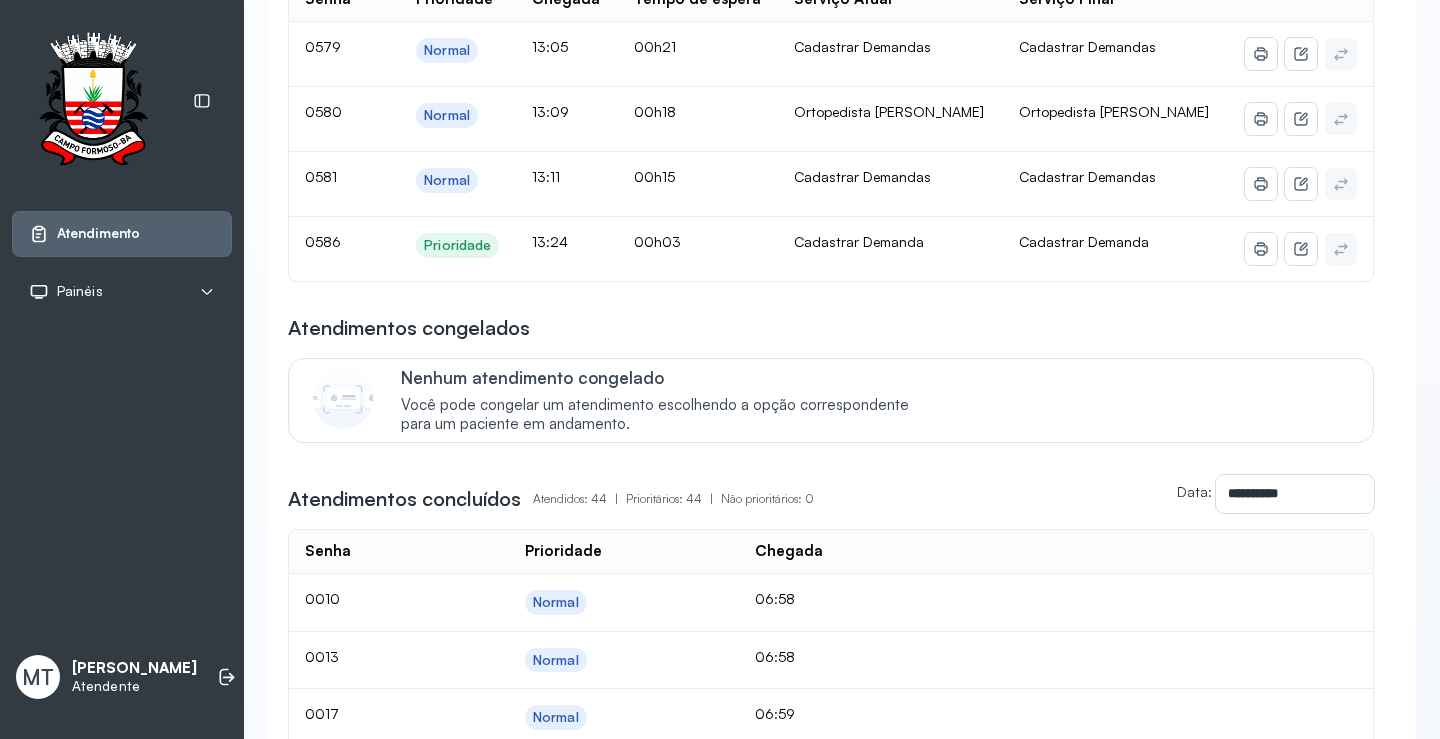 click on "Chamar próximo" at bounding box center [1142, -56] 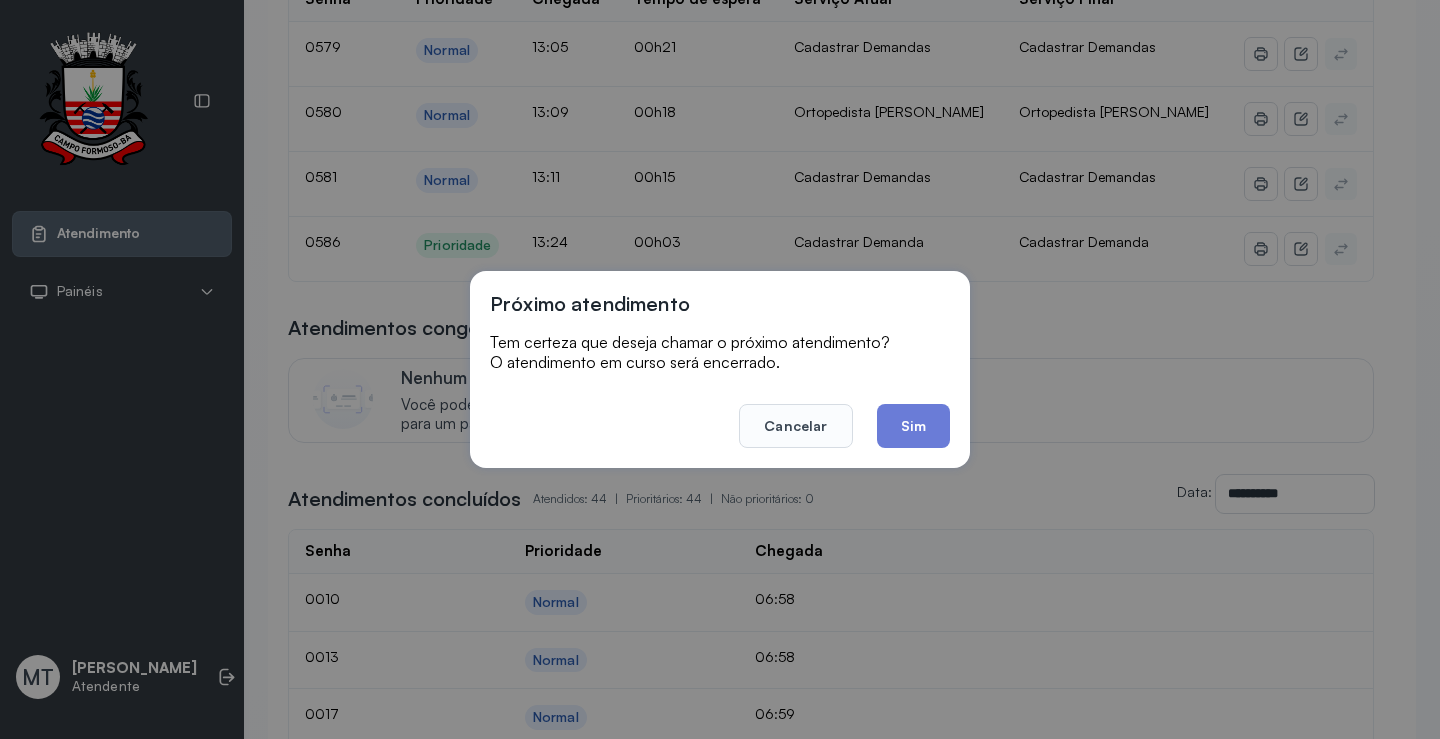 click on "Sim" 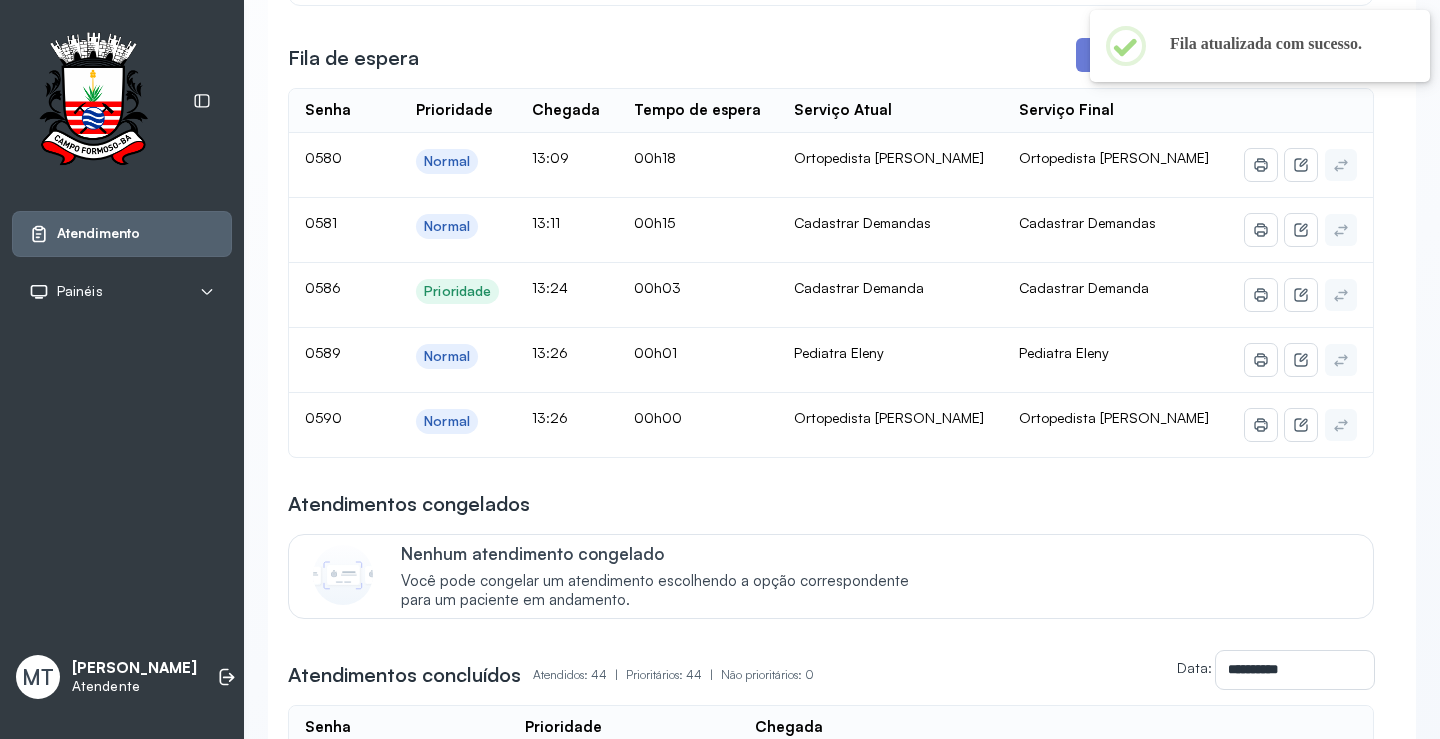 scroll, scrollTop: 5100, scrollLeft: 0, axis: vertical 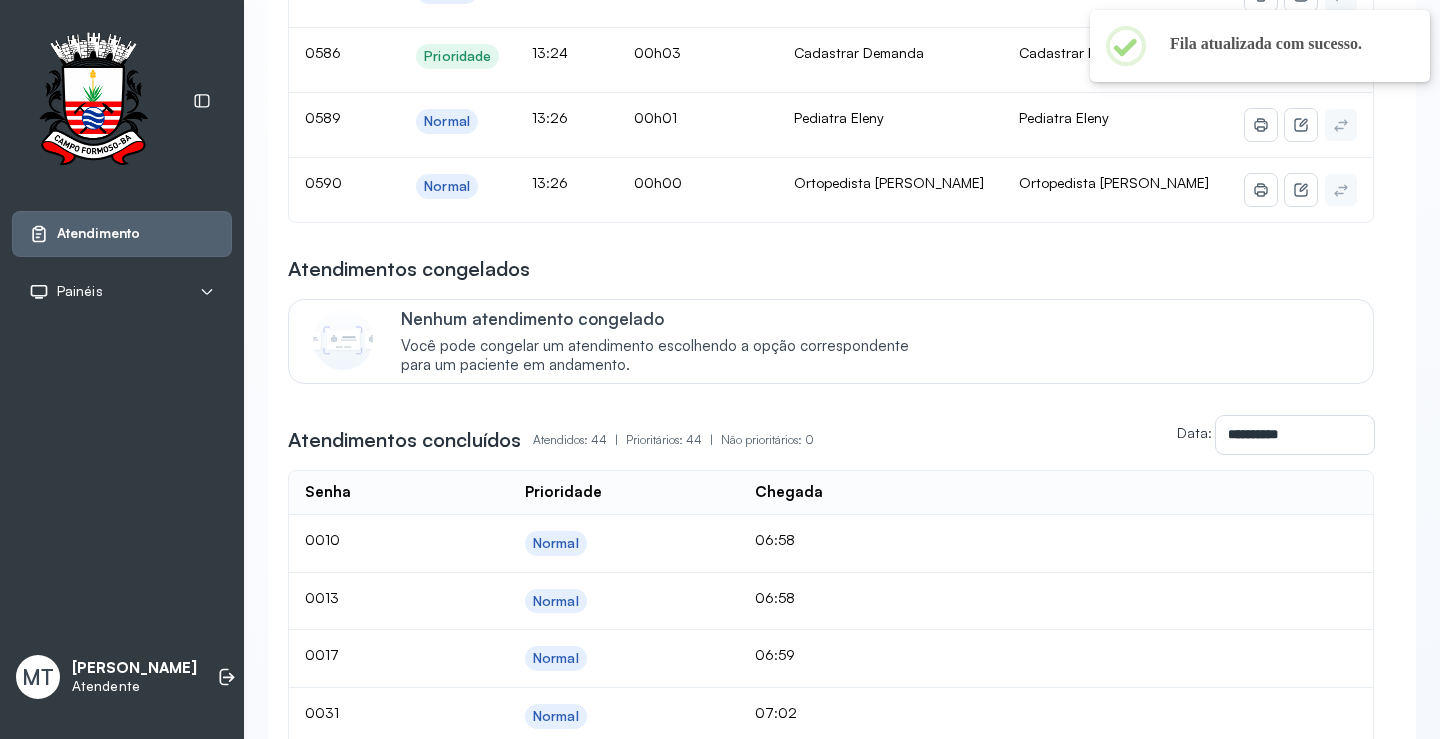 click on "Chamar próximo" at bounding box center [1142, -180] 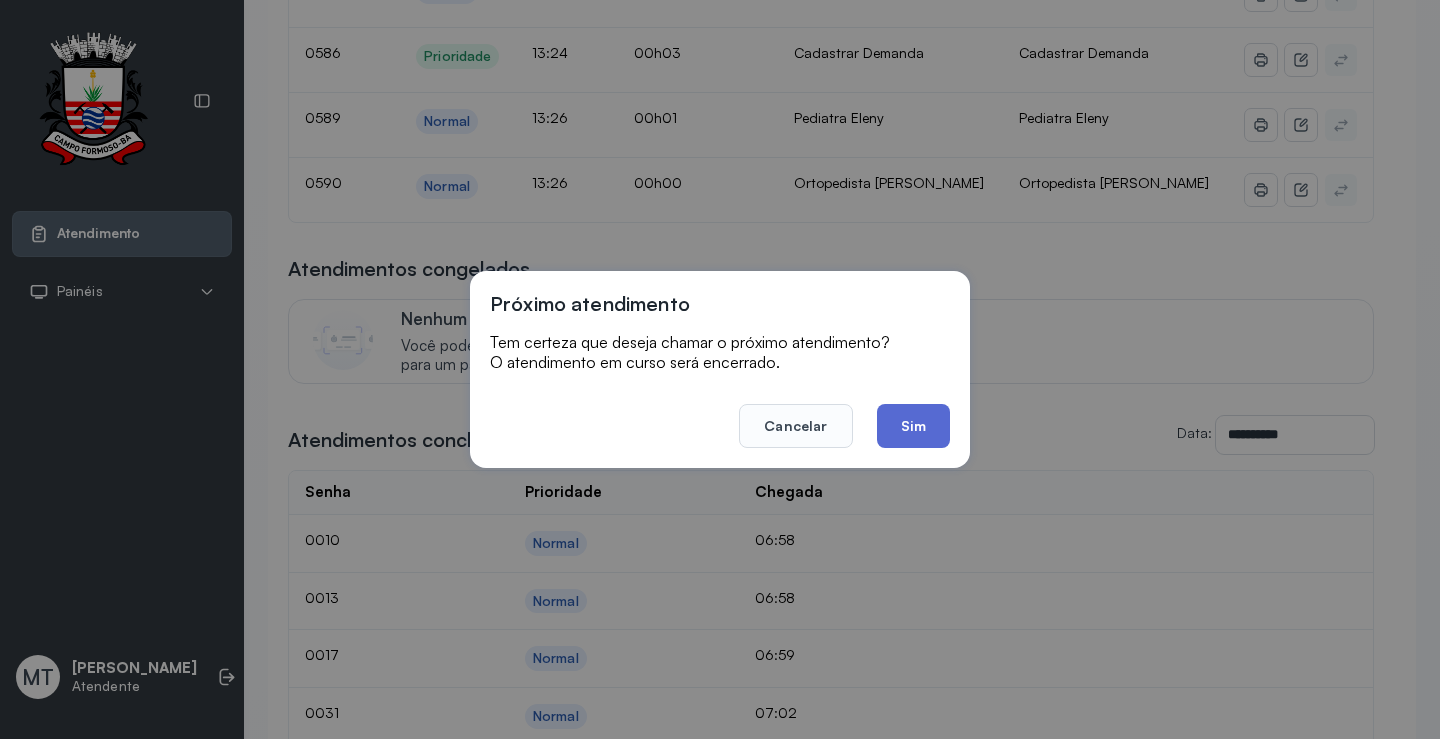click on "Sim" 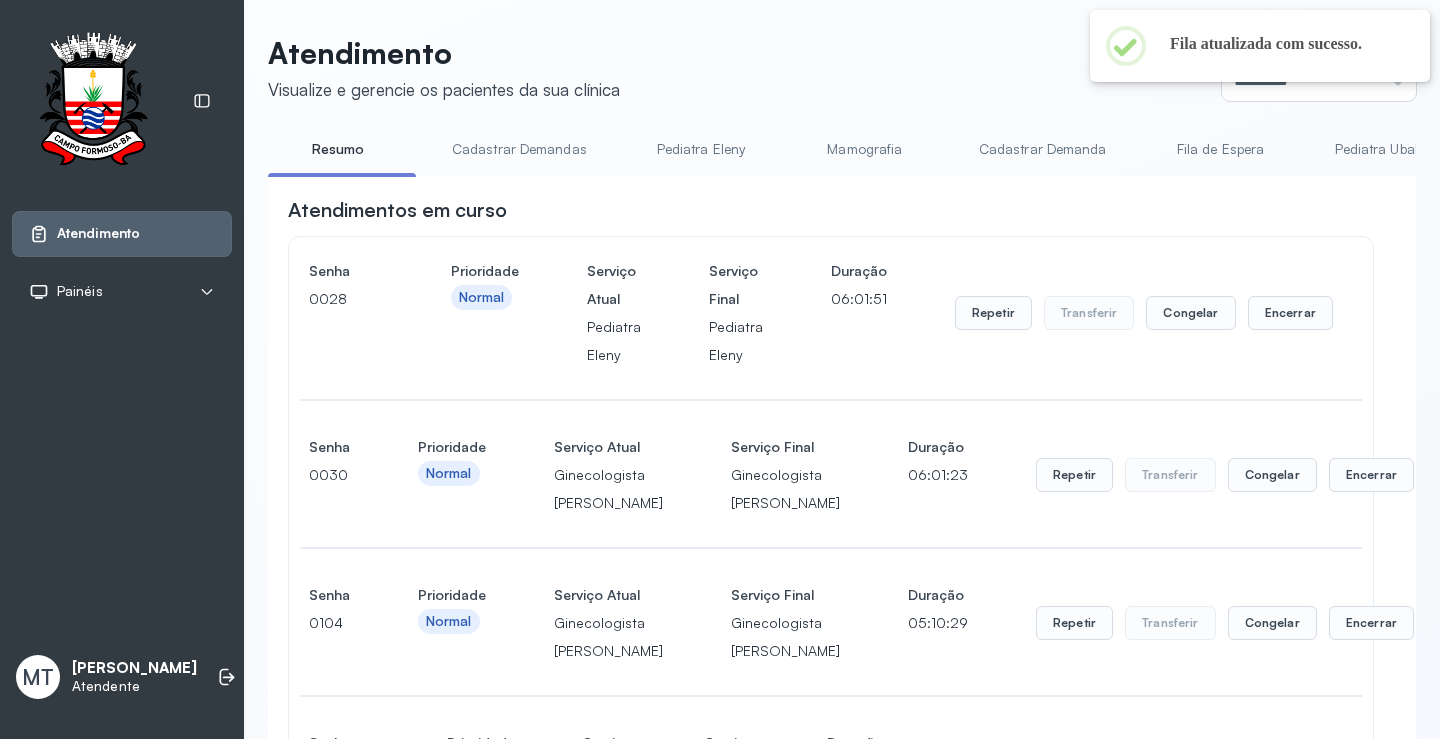scroll, scrollTop: 5100, scrollLeft: 0, axis: vertical 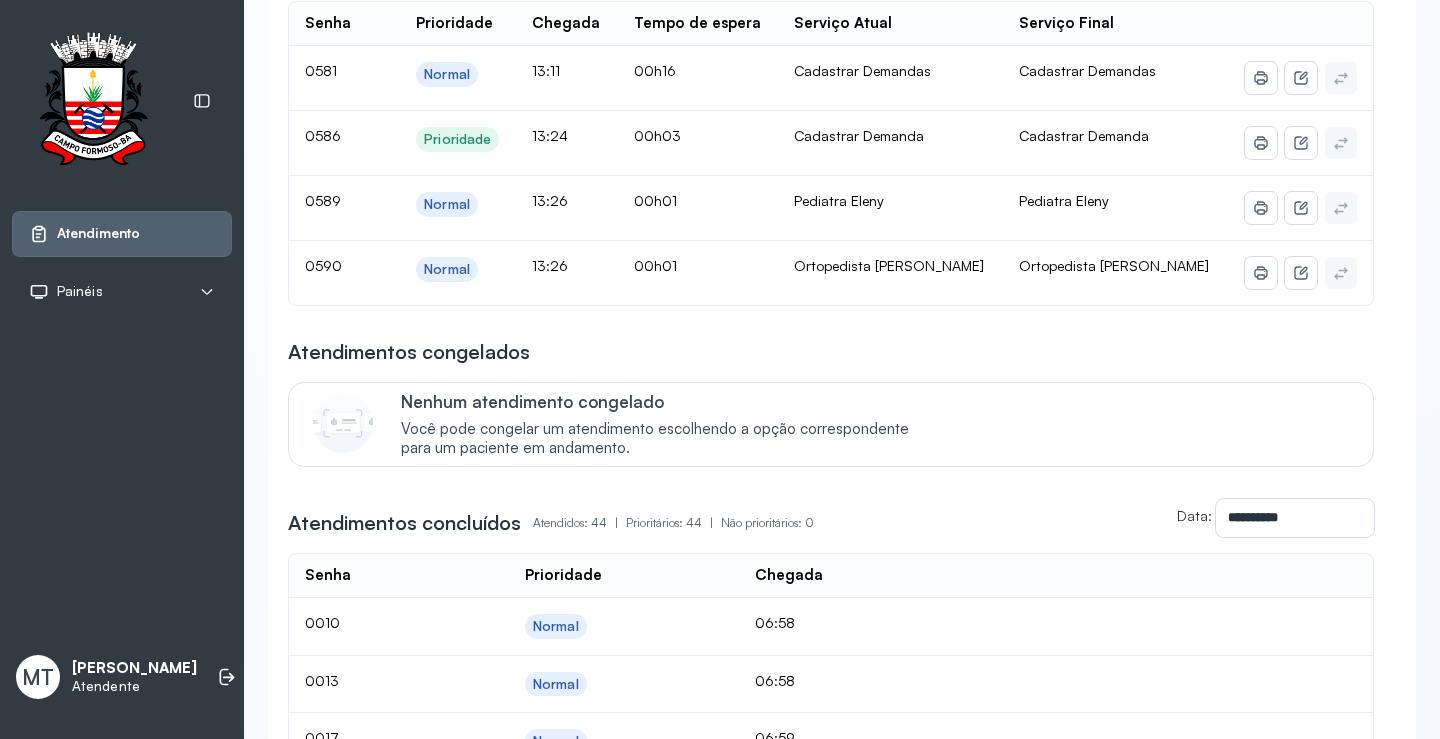 click on "Chamar próximo" at bounding box center [1142, -32] 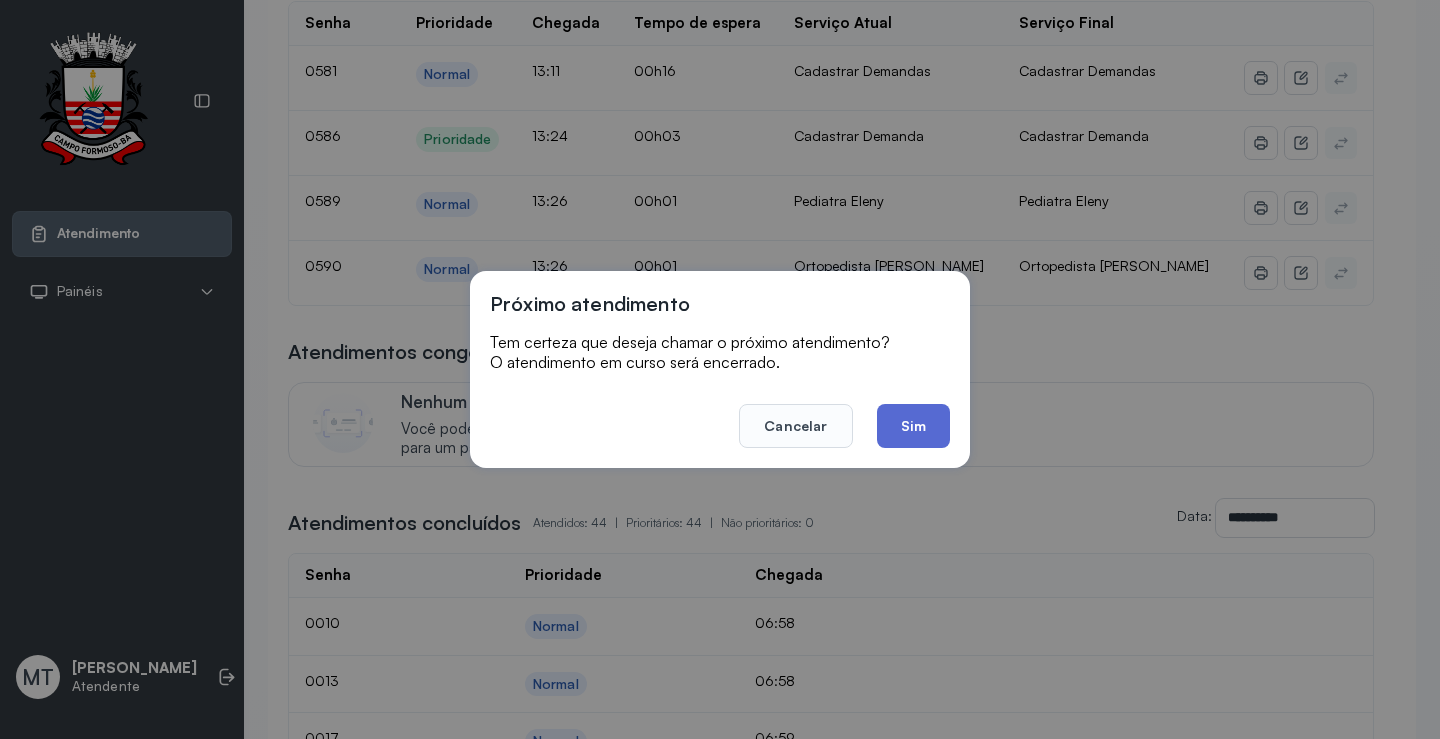 click on "Sim" 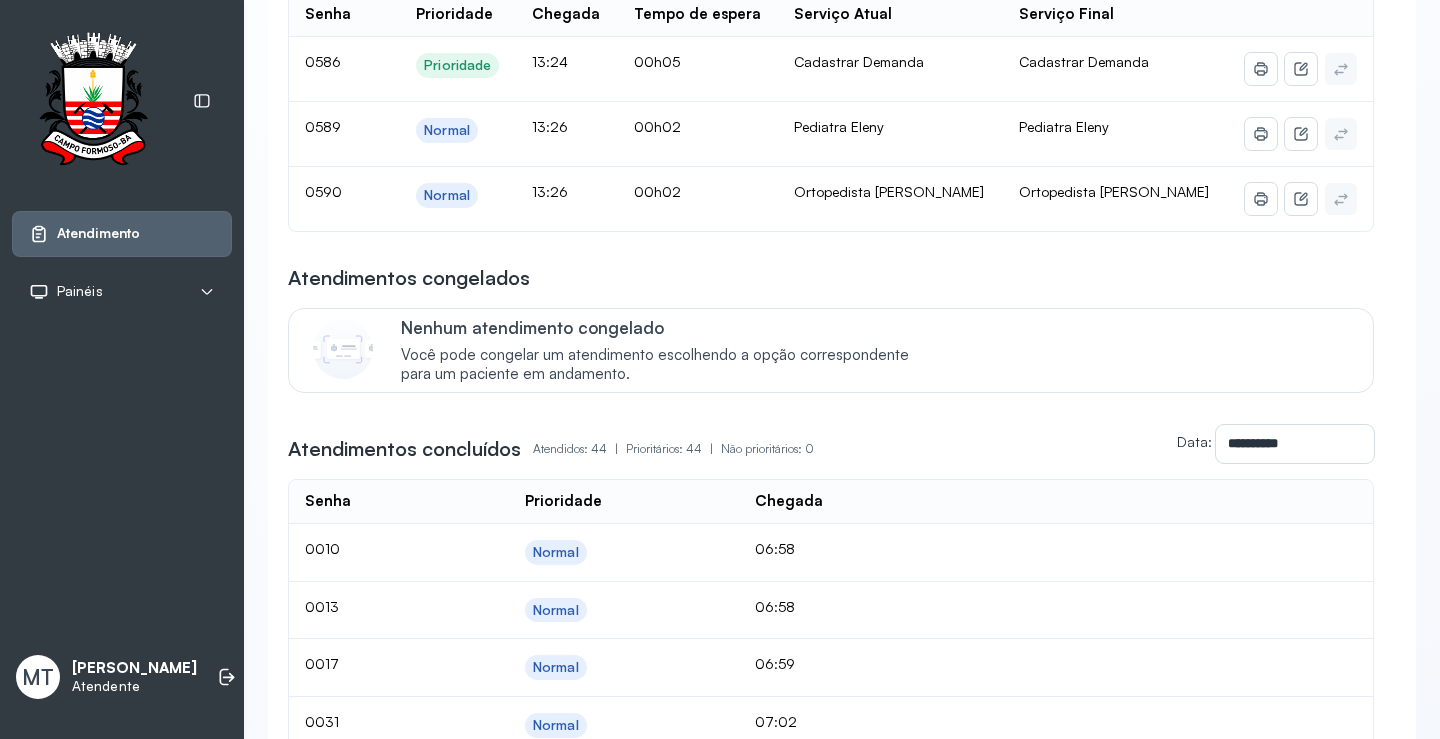 scroll, scrollTop: 5300, scrollLeft: 0, axis: vertical 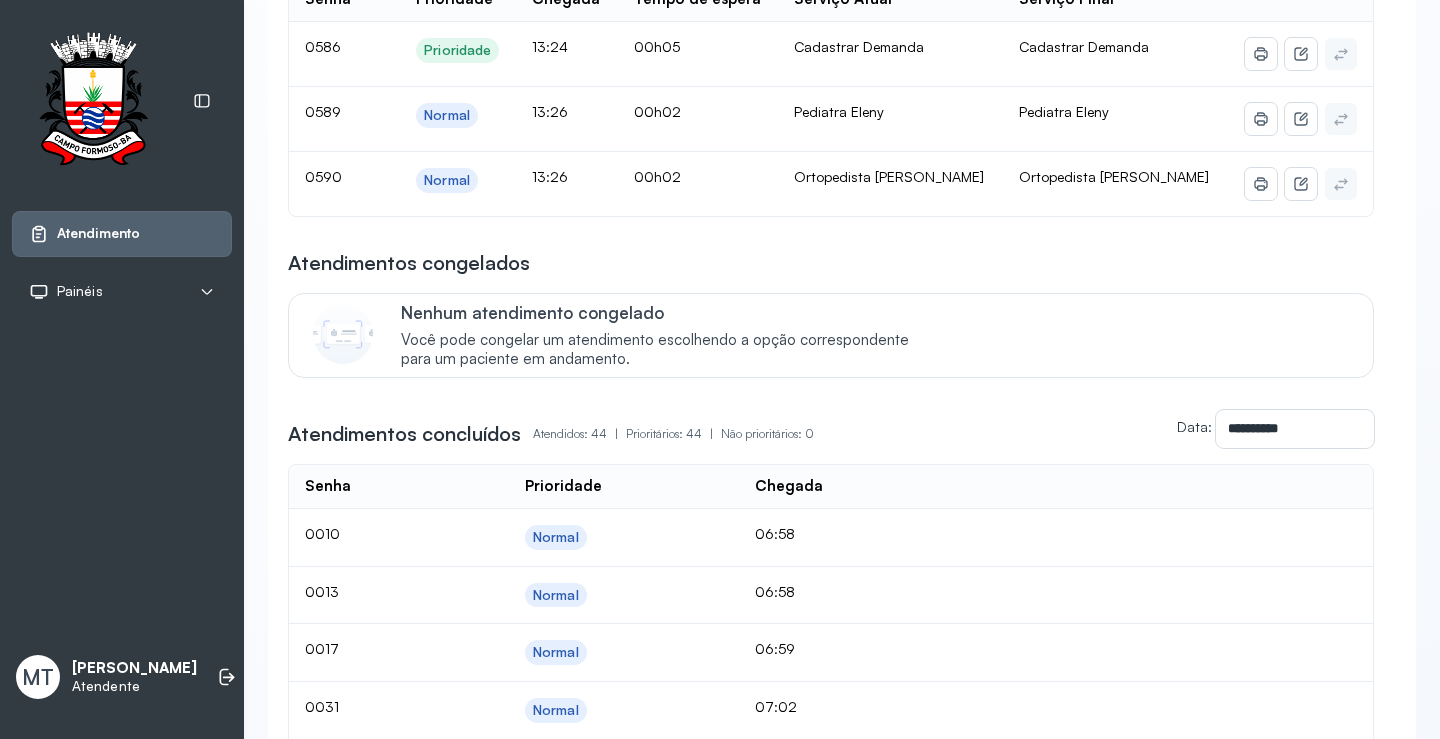 click on "Atendimentos em curso Senha [SECURITY_DATA] Prioridade Normal Serviço Atual Pediatra Eleny Serviço Final Pediatra Eleny Duração 06:03:55 Repetir Transferir Congelar Encerrar Senha [SECURITY_DATA] Prioridade Normal Serviço Atual Ginecologista [PERSON_NAME] Final Ginecologista Amilton Duração 06:03:27 Repetir Transferir Congelar Encerrar Senha [SECURITY_DATA] Prioridade Normal Serviço Atual Ginecologista [PERSON_NAME] Final Ginecologista Amilton Duração 05:12:33 Repetir Transferir Congelar Encerrar Senha [SECURITY_DATA] Prioridade Normal Serviço Atual Pediatra Eleny Serviço Final Pediatra Eleny Duração 05:03:47 Repetir Transferir Congelar Encerrar Senha [SECURITY_DATA] Prioridade Normal Serviço Atual Ginecologista [PERSON_NAME] Final Ginecologista Amilton Duração 04:50:08 Repetir Transferir Congelar Encerrar Senha [SECURITY_DATA] Prioridade Normal Serviço Atual Mamografia Serviço Final Mamografia Duração 04:35:25 Repetir Transferir Congelar Encerrar Senha [SECURITY_DATA] Prioridade Normal Serviço Atual Endocrinologista [PERSON_NAME] Final Duração" at bounding box center (831, -1024) 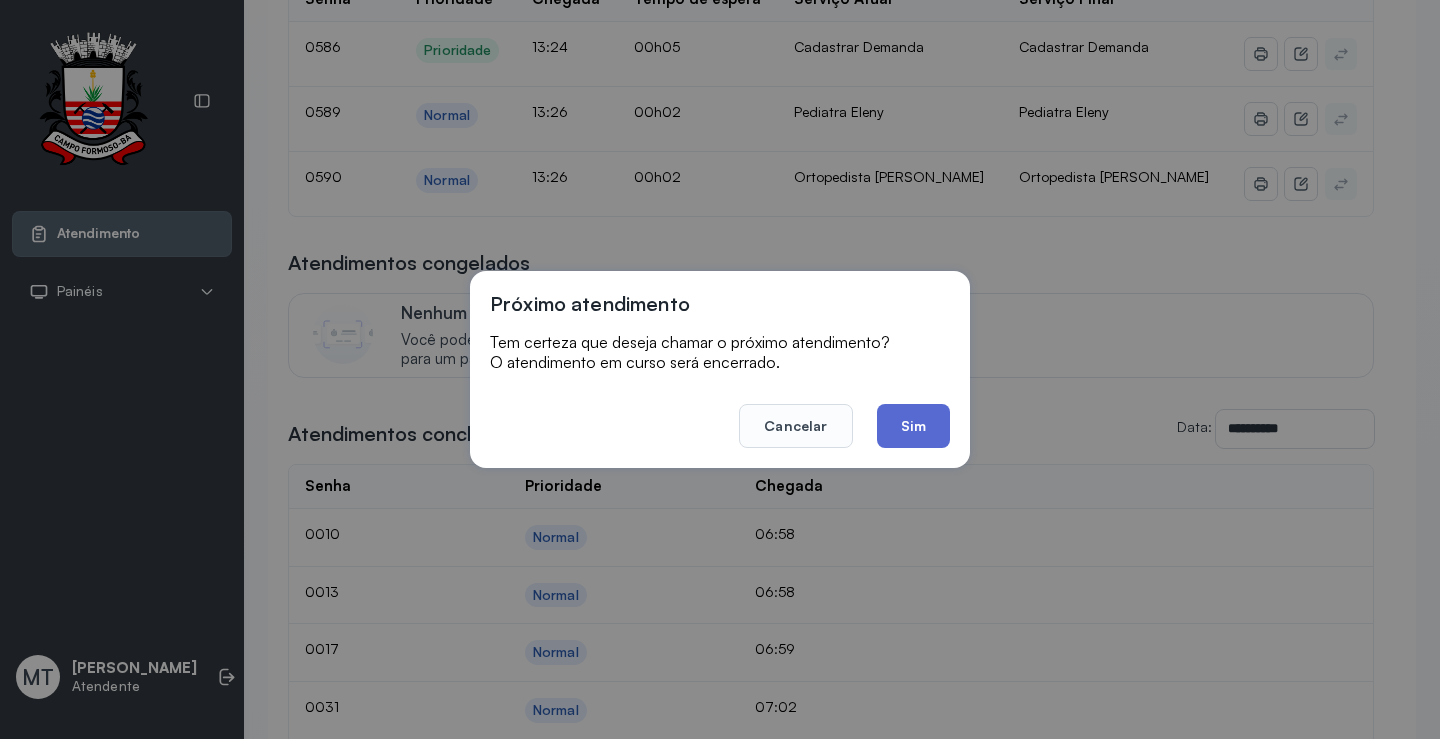 click on "Sim" 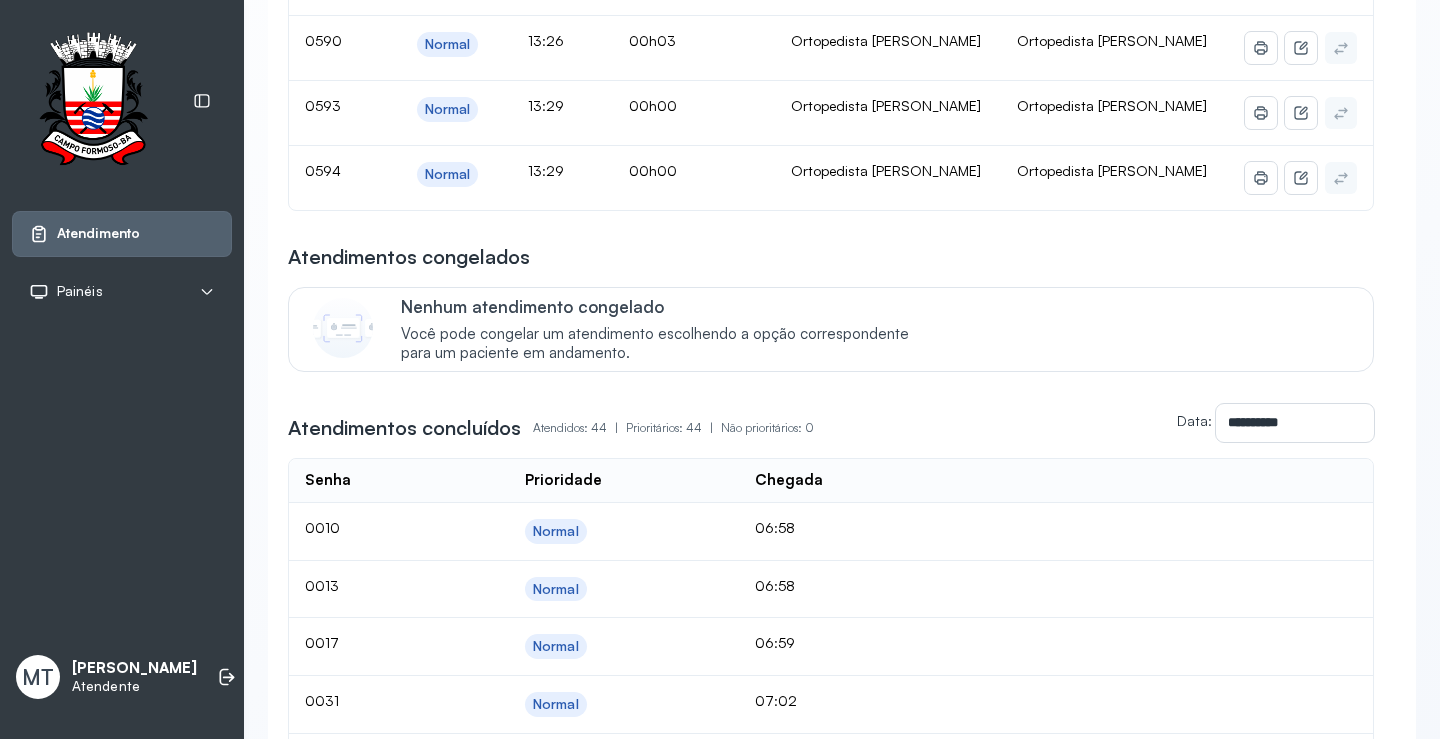 scroll, scrollTop: 5500, scrollLeft: 0, axis: vertical 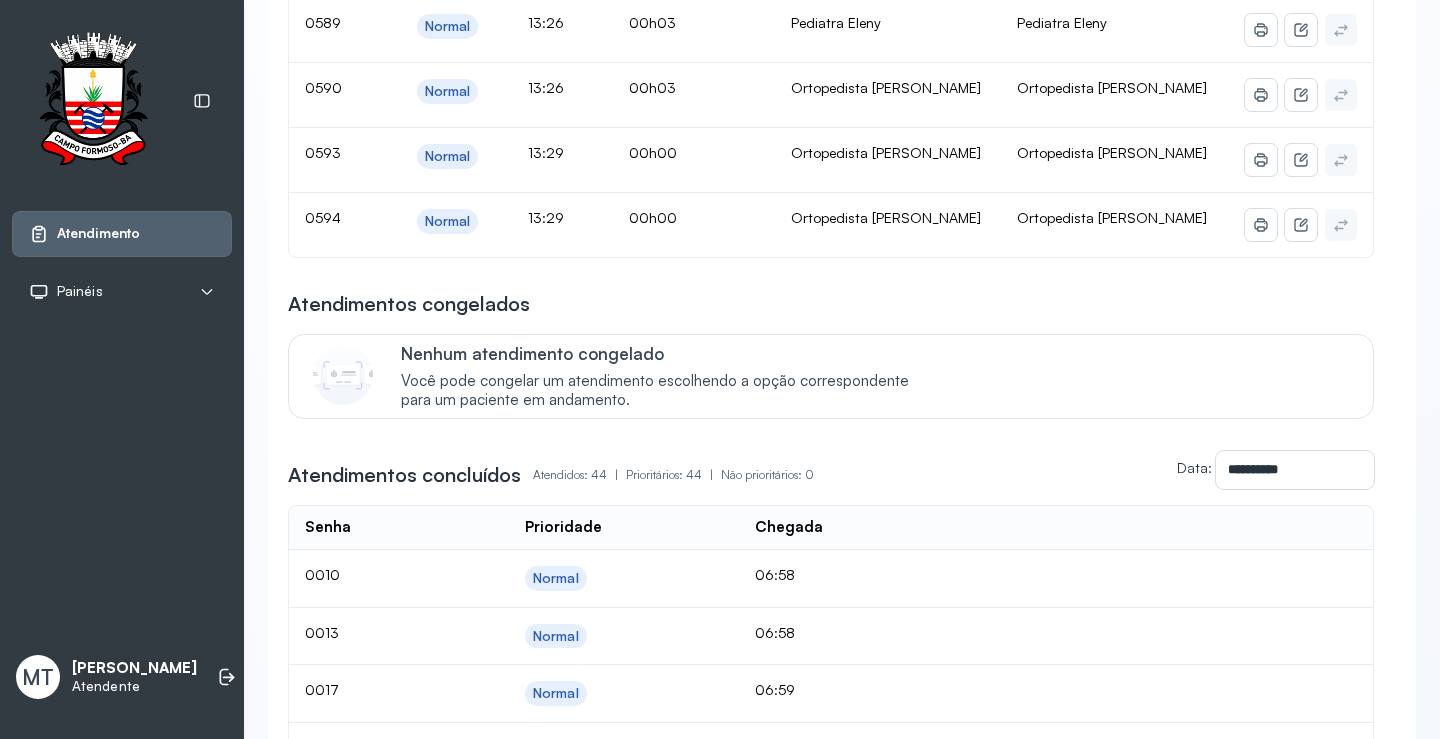 drag, startPoint x: 1119, startPoint y: 203, endPoint x: 1116, endPoint y: 216, distance: 13.341664 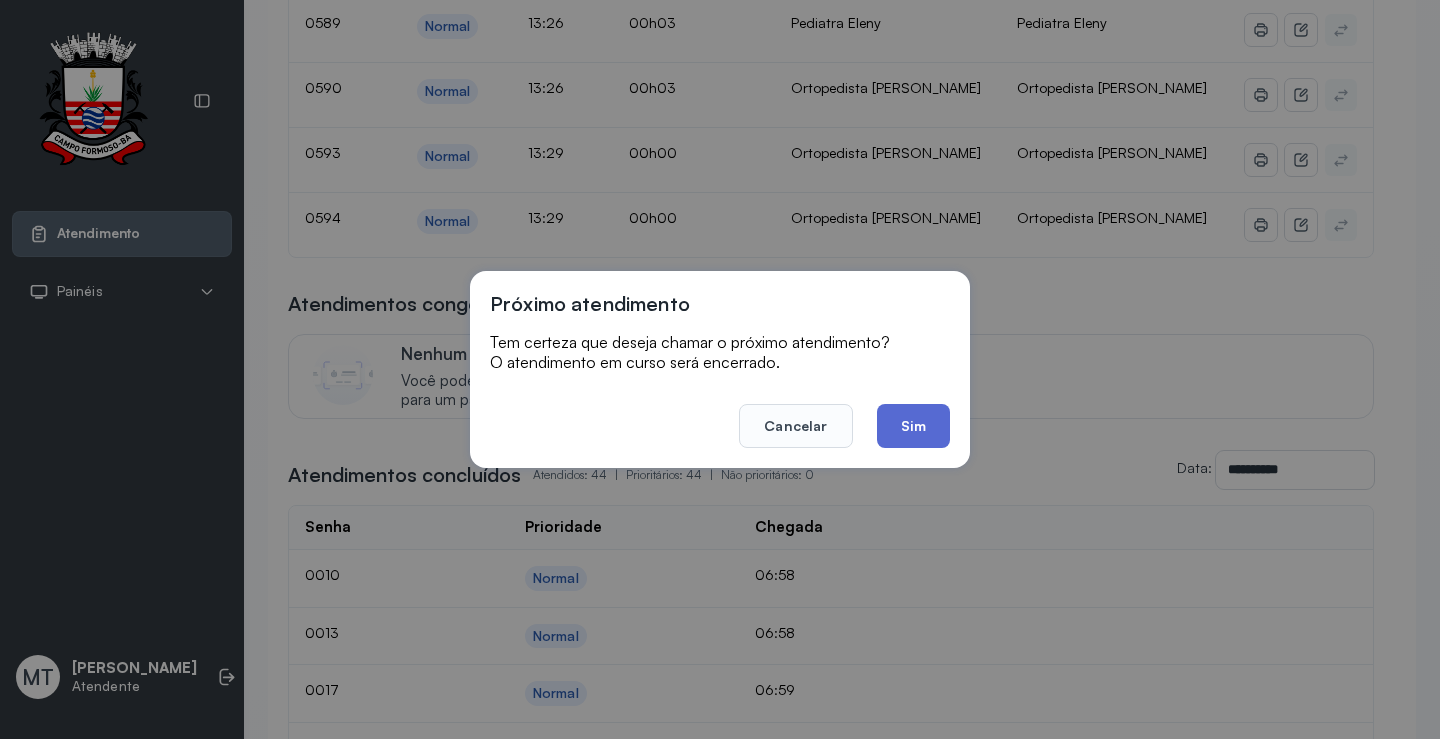 click on "Sim" 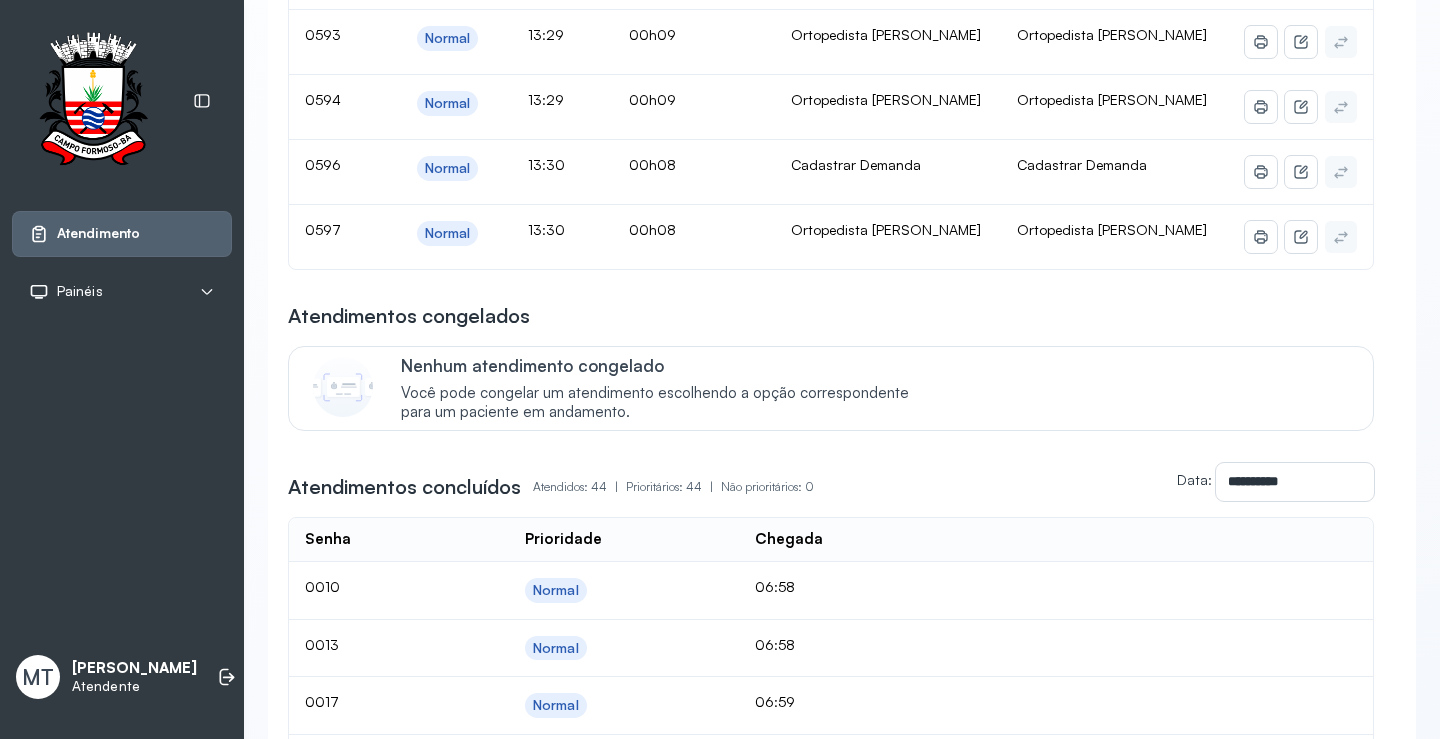 scroll, scrollTop: 5700, scrollLeft: 0, axis: vertical 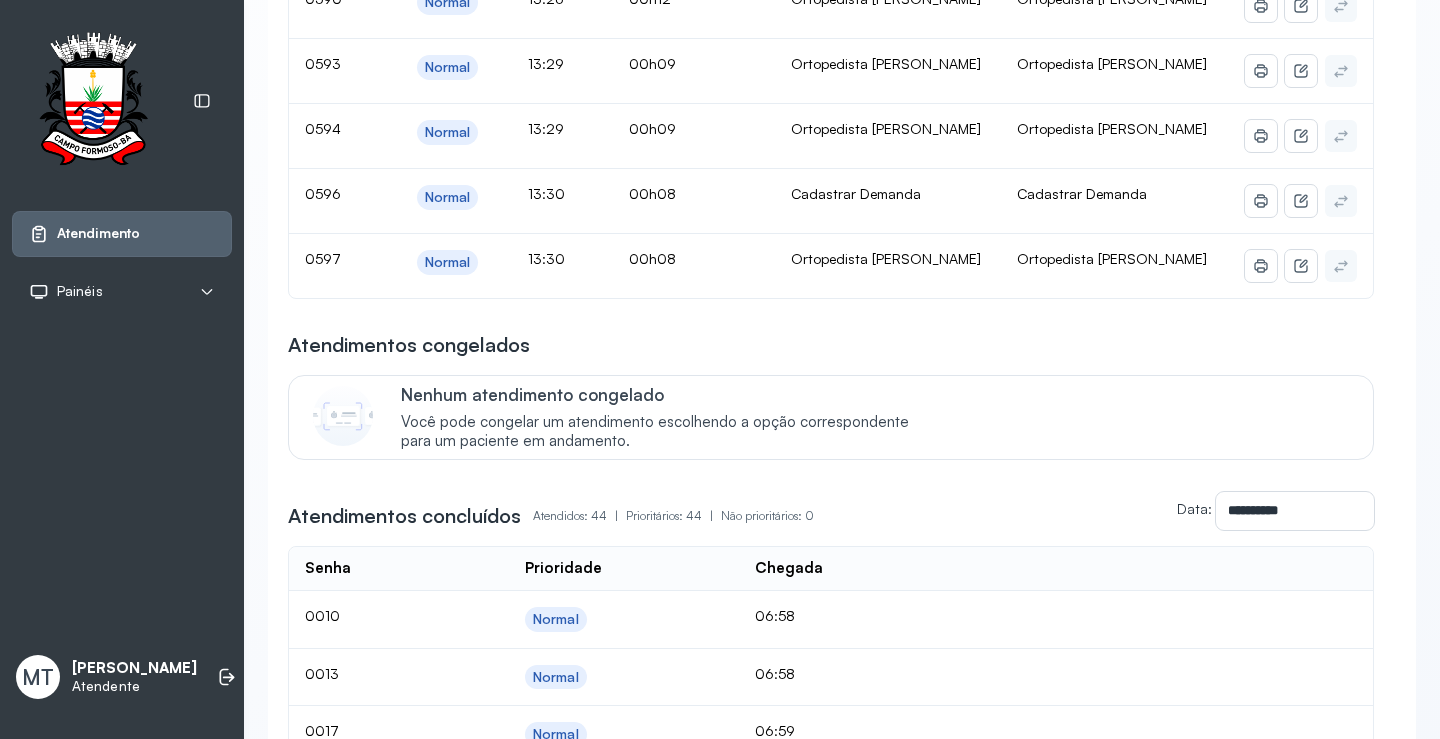 click on "Chamar próximo" at bounding box center (1142, -104) 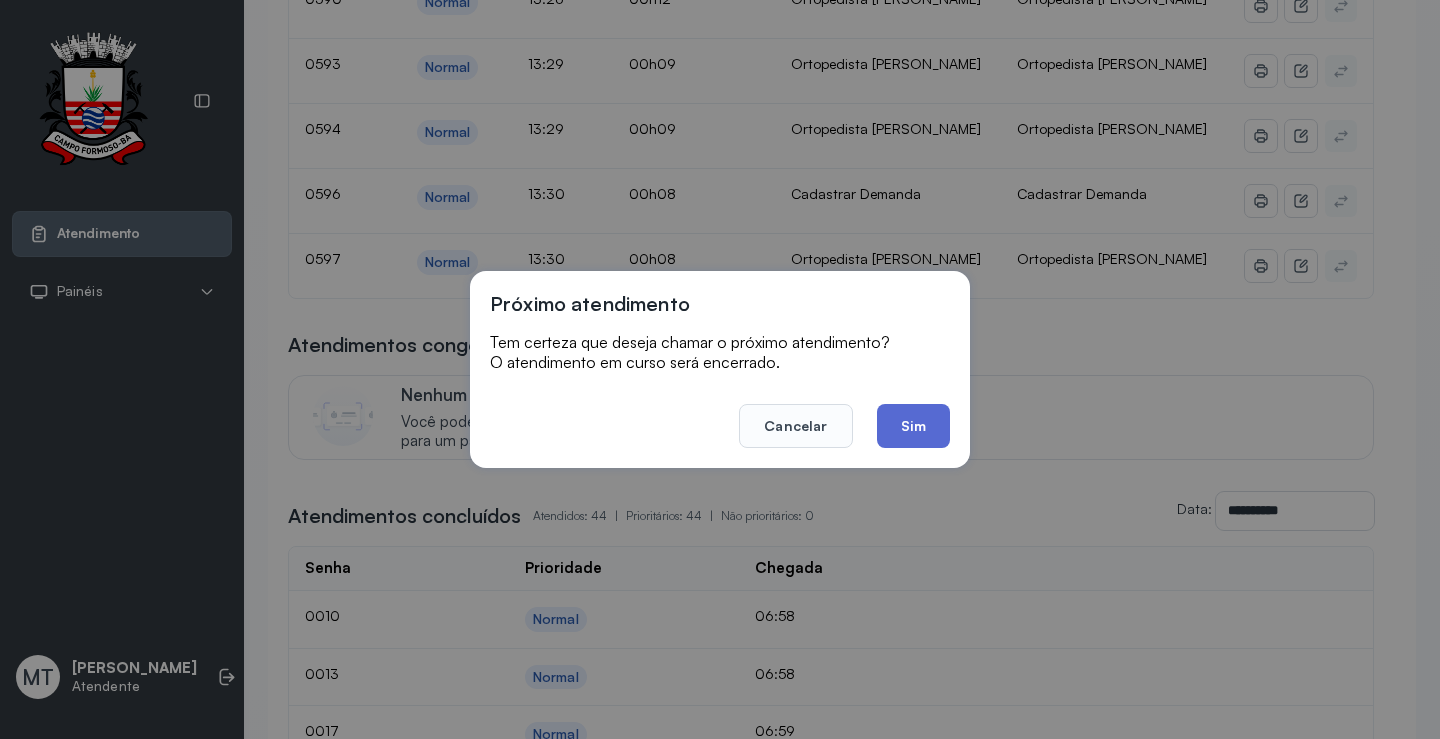 click on "Sim" 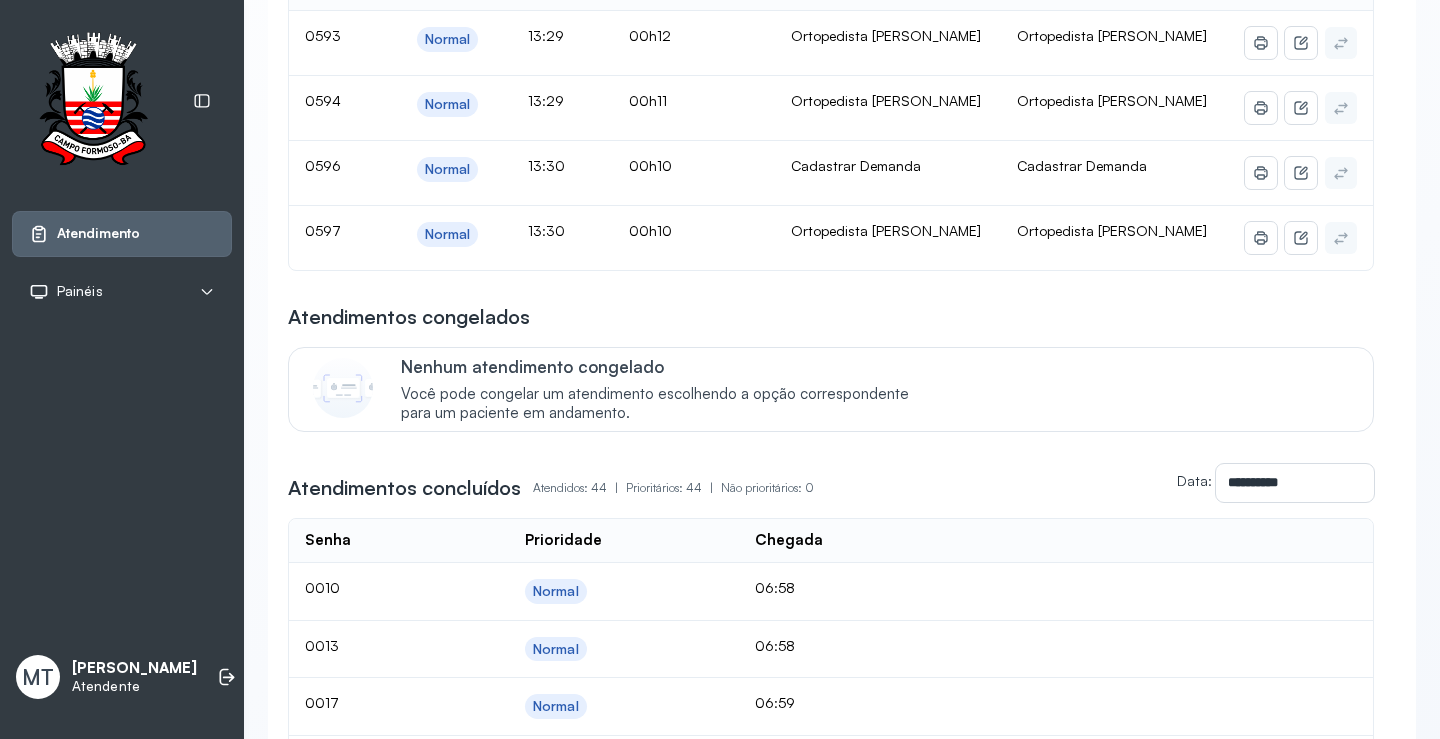 scroll, scrollTop: 5800, scrollLeft: 0, axis: vertical 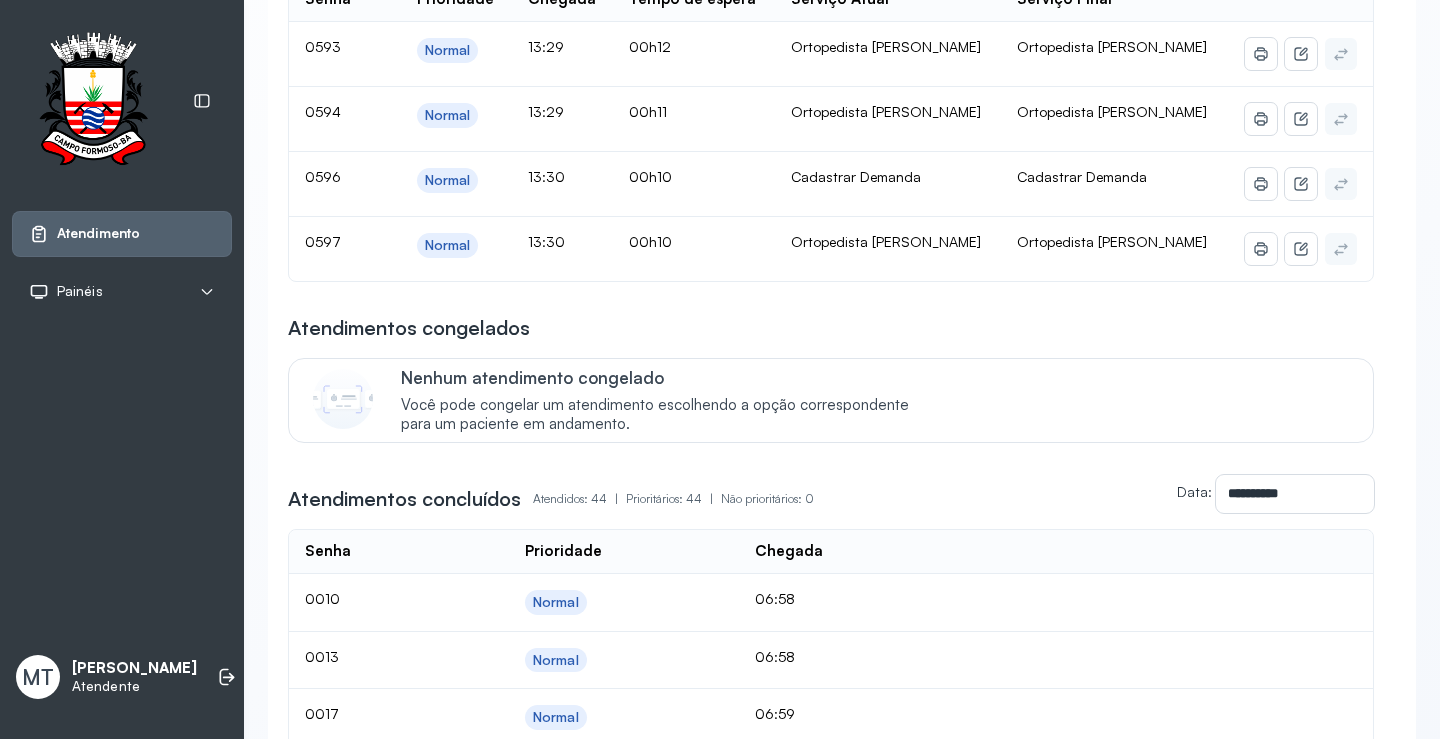 click on "Chamar próximo" at bounding box center (1142, -56) 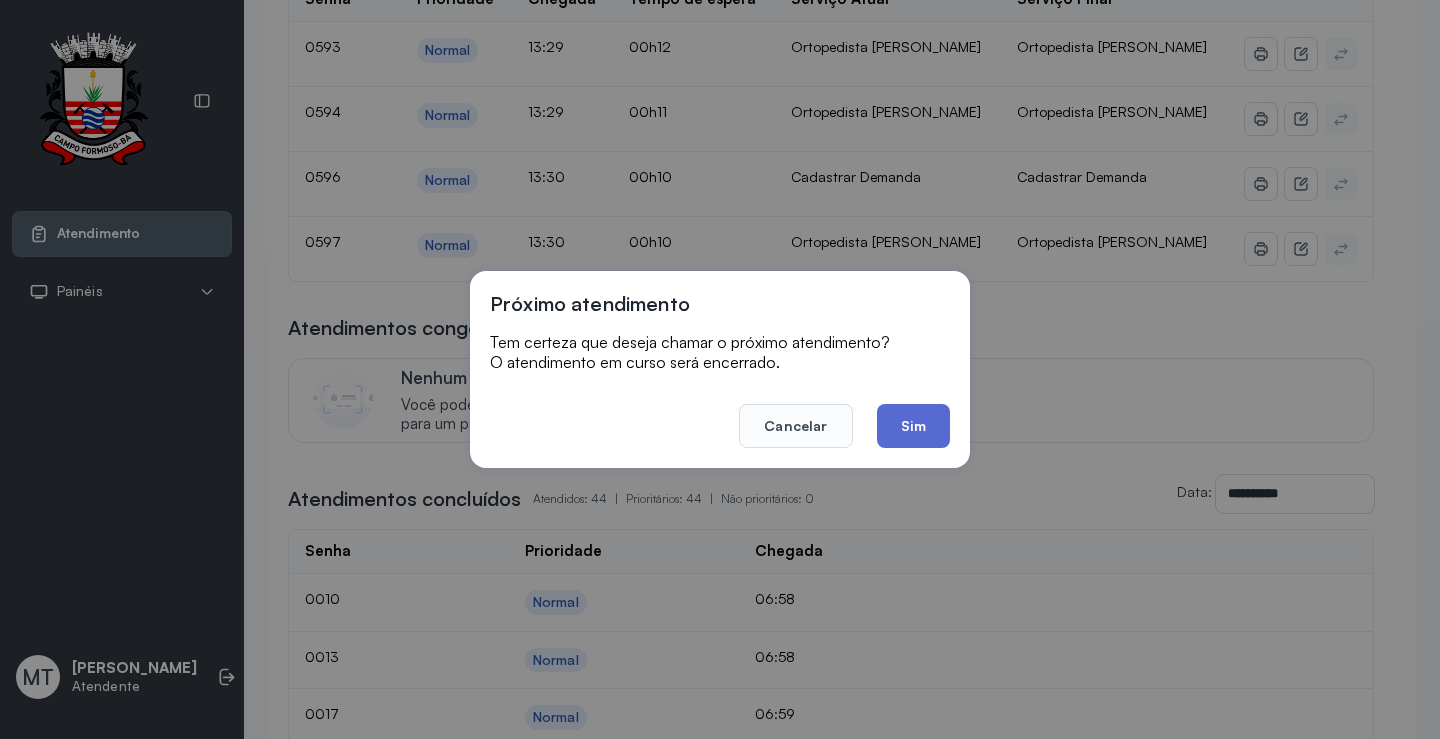 click on "Sim" 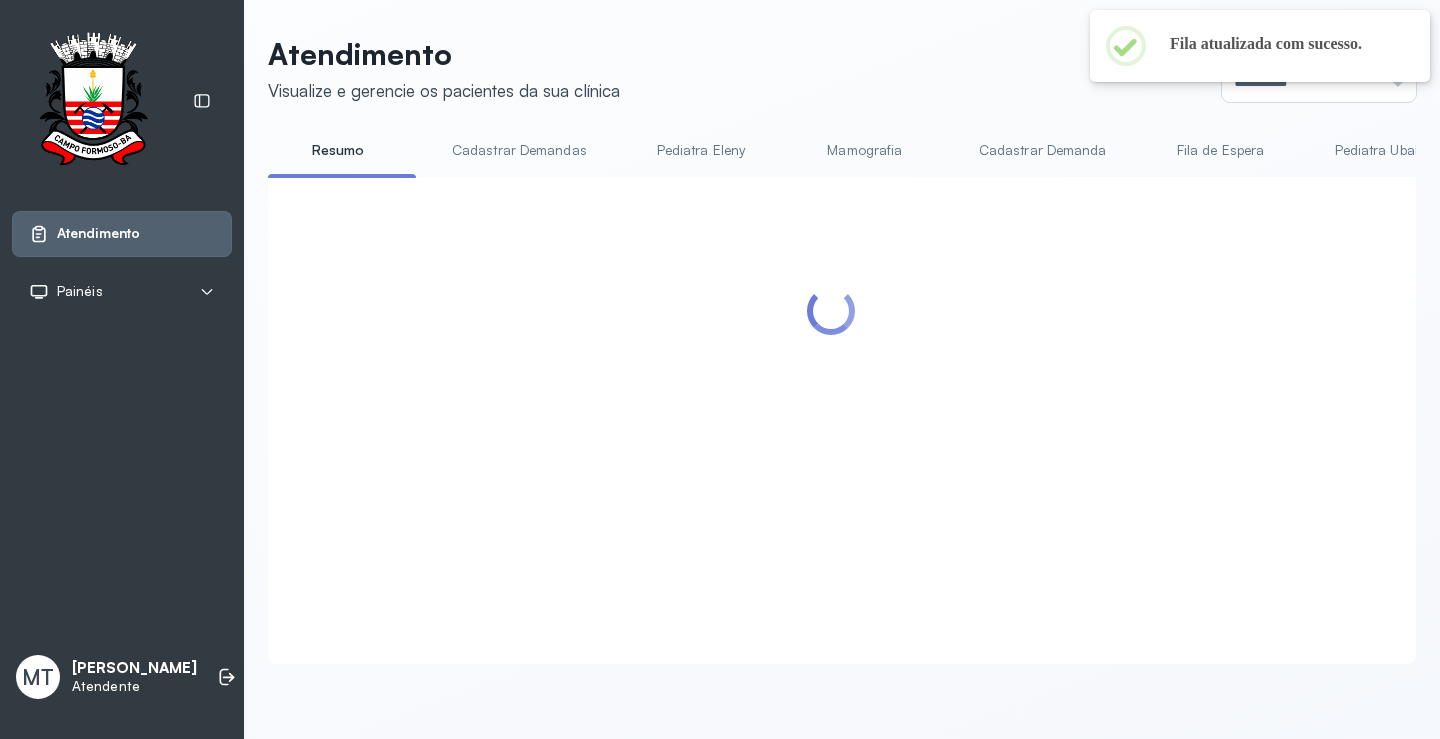 scroll, scrollTop: 5800, scrollLeft: 0, axis: vertical 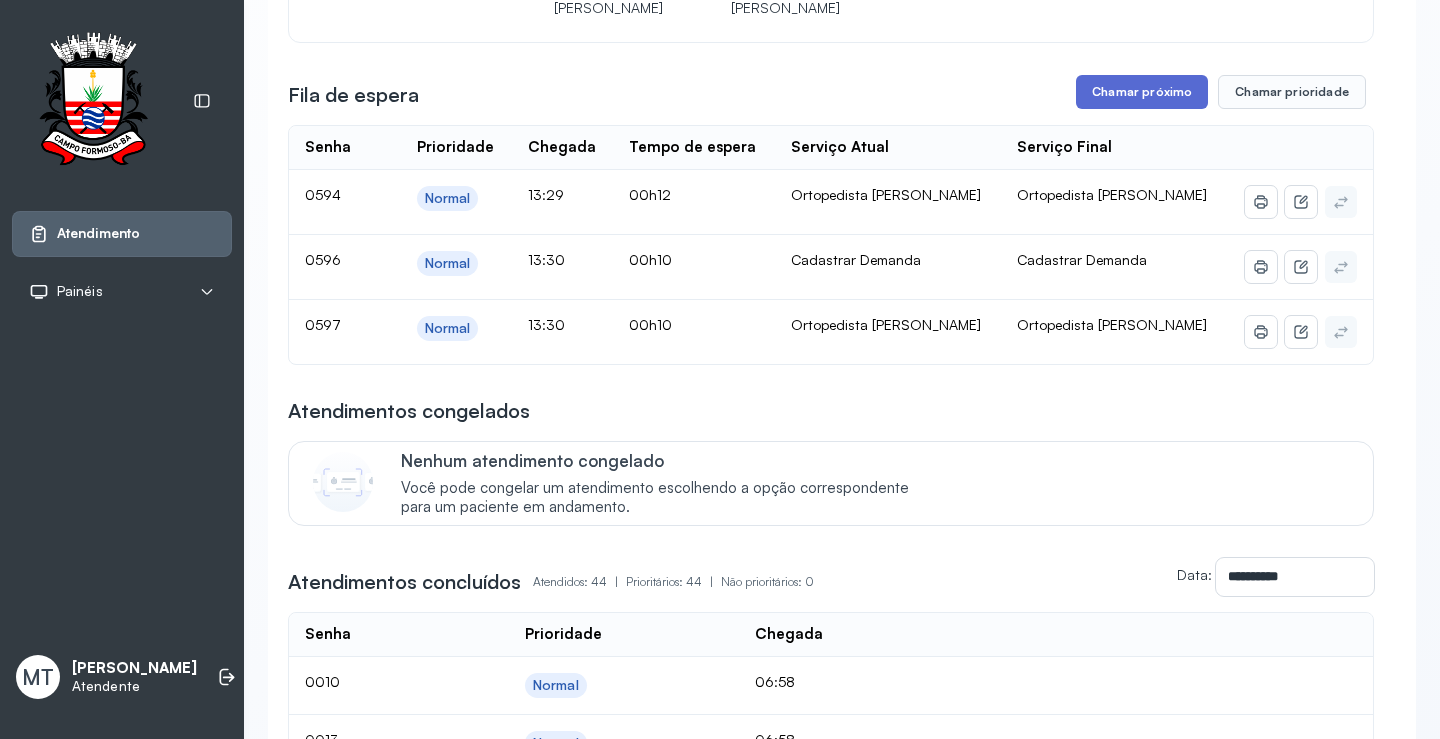 click on "Chamar próximo" at bounding box center [1142, 92] 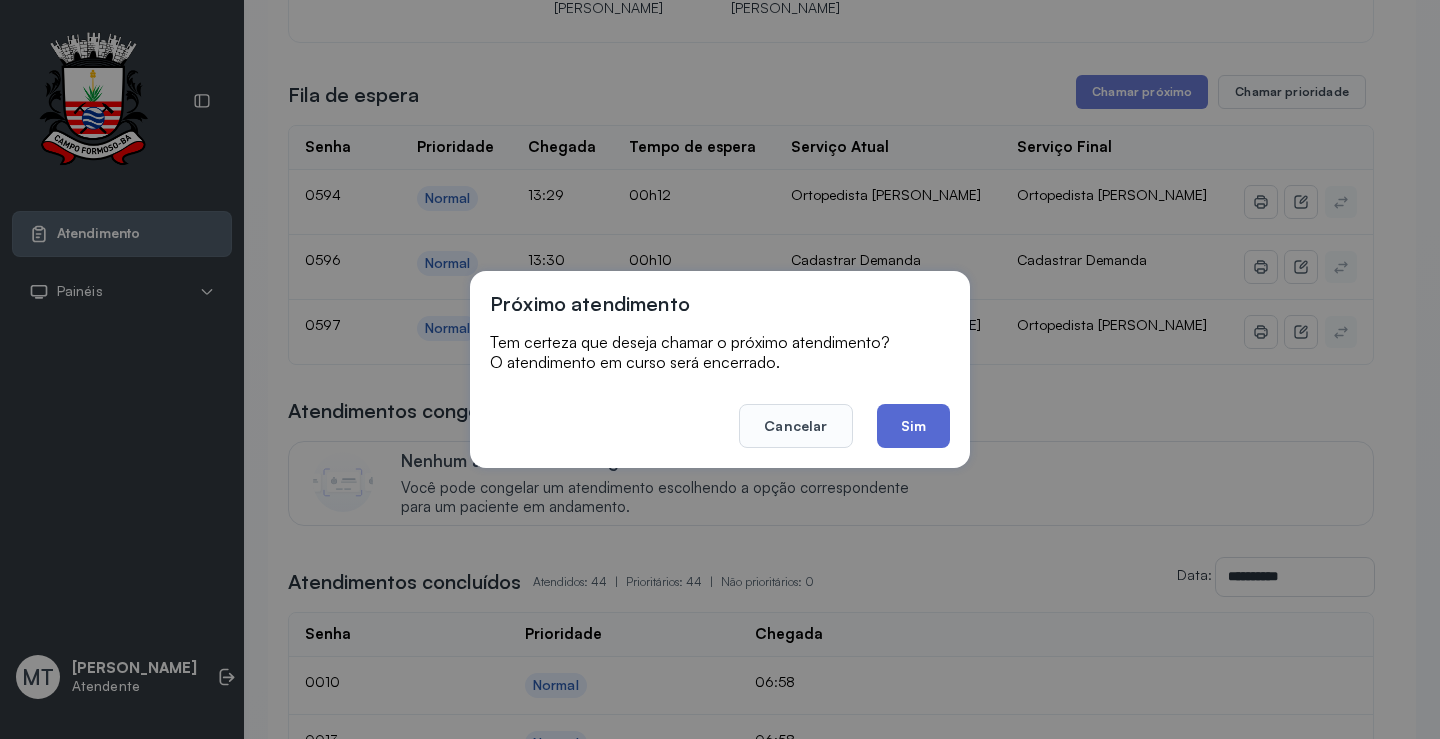 click on "Sim" 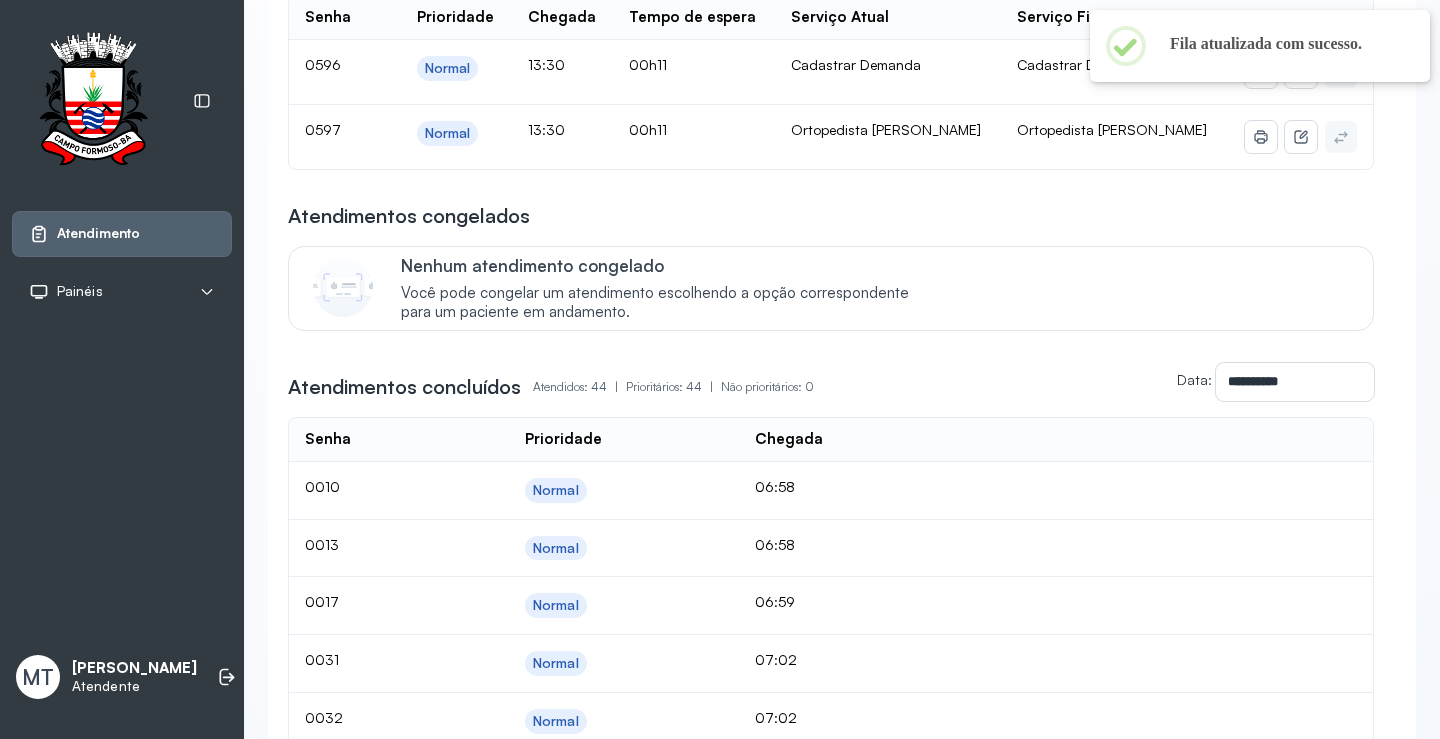 scroll, scrollTop: 6100, scrollLeft: 0, axis: vertical 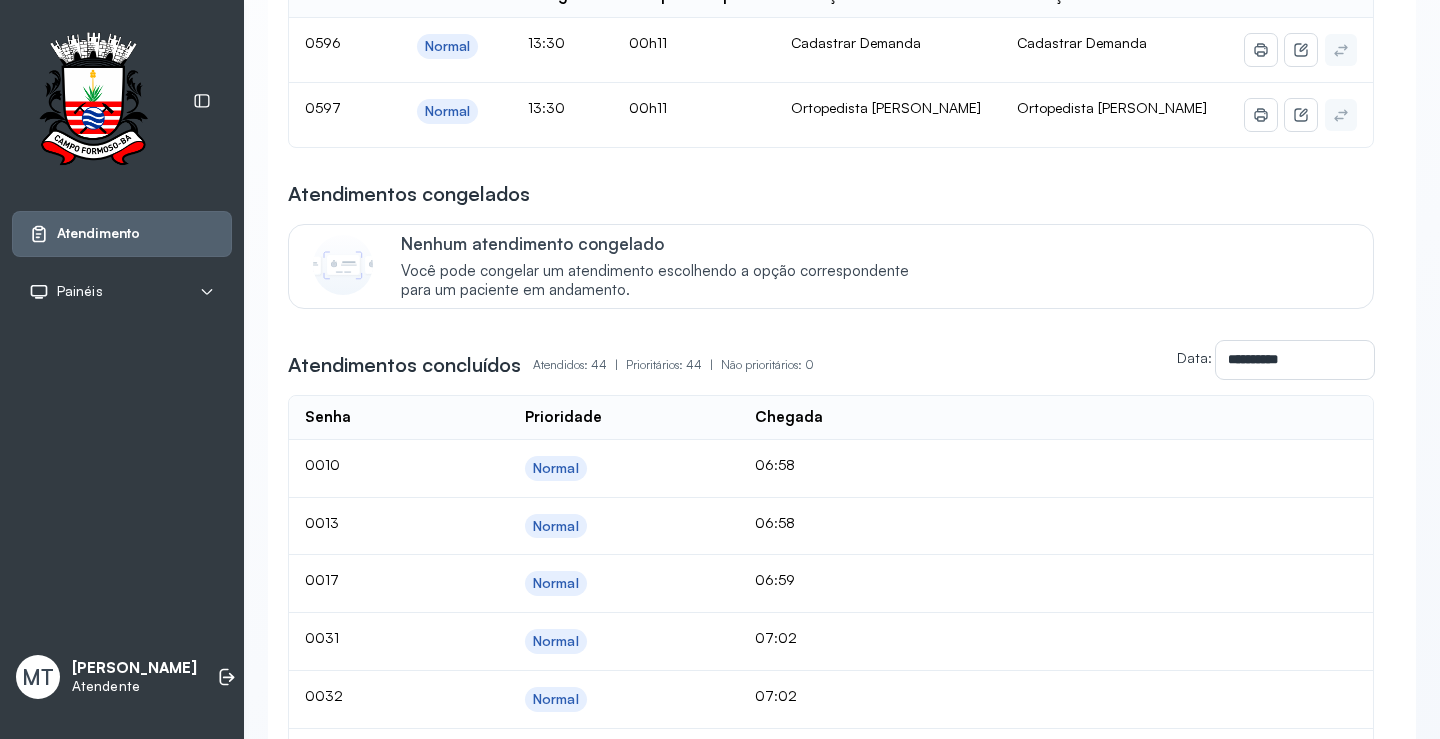 click on "Chamar próximo" at bounding box center (1142, -60) 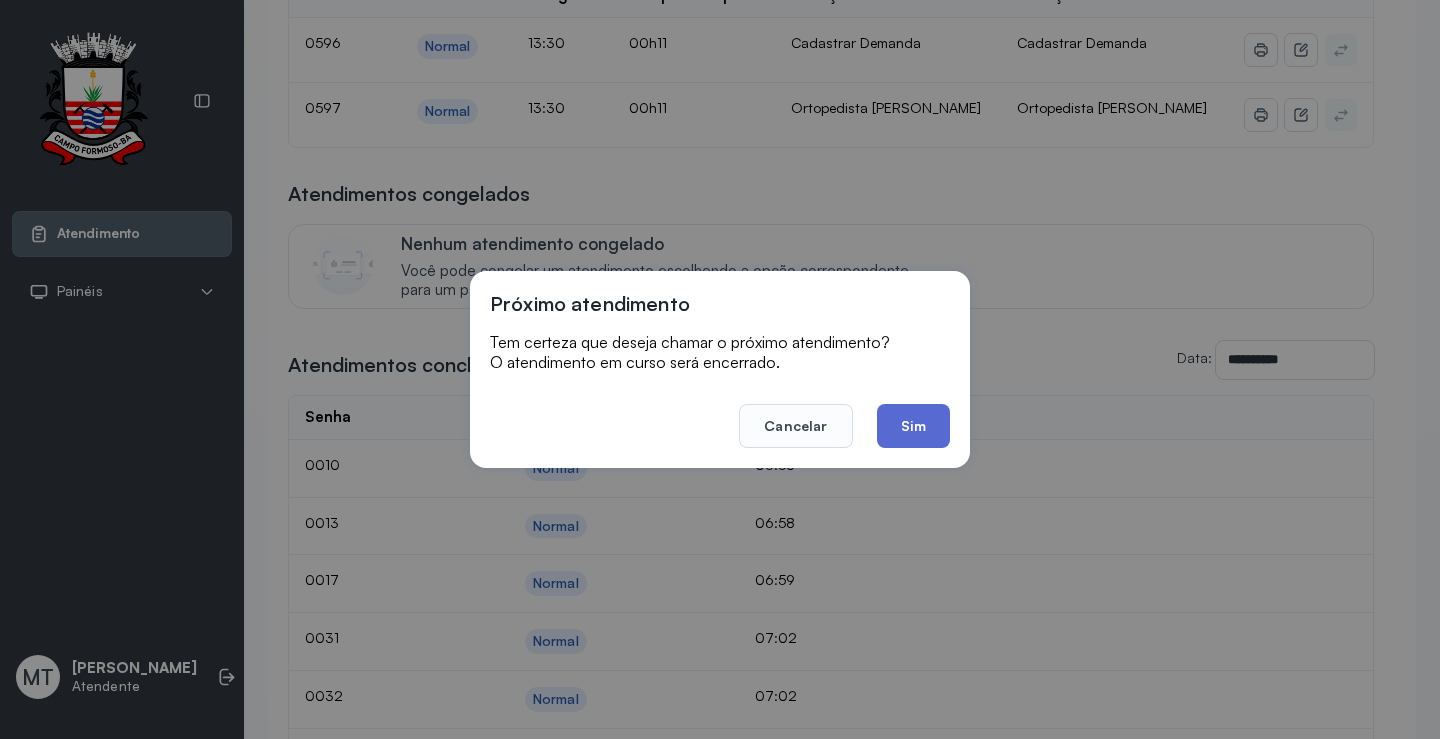 click on "Sim" 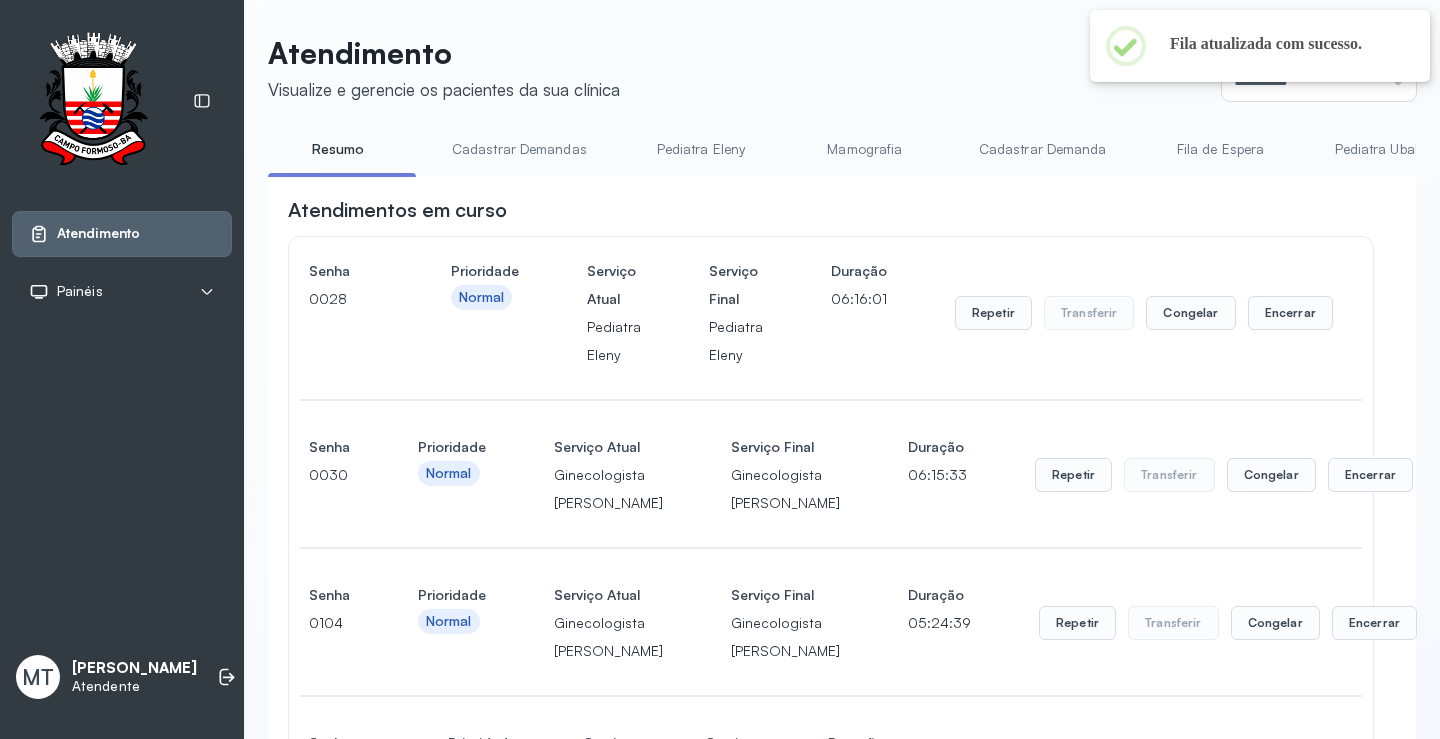 scroll, scrollTop: 6100, scrollLeft: 0, axis: vertical 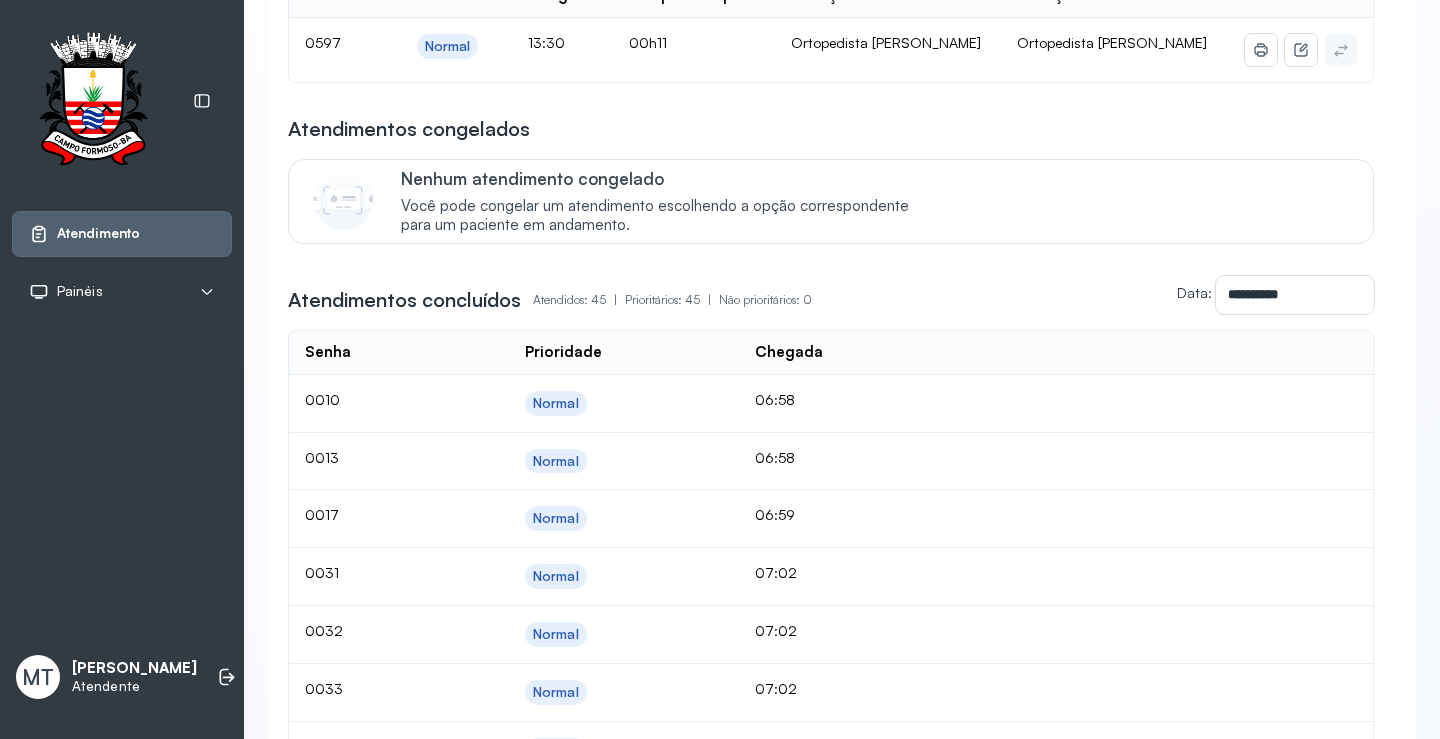 click on "Chamar próximo" at bounding box center (1142, -60) 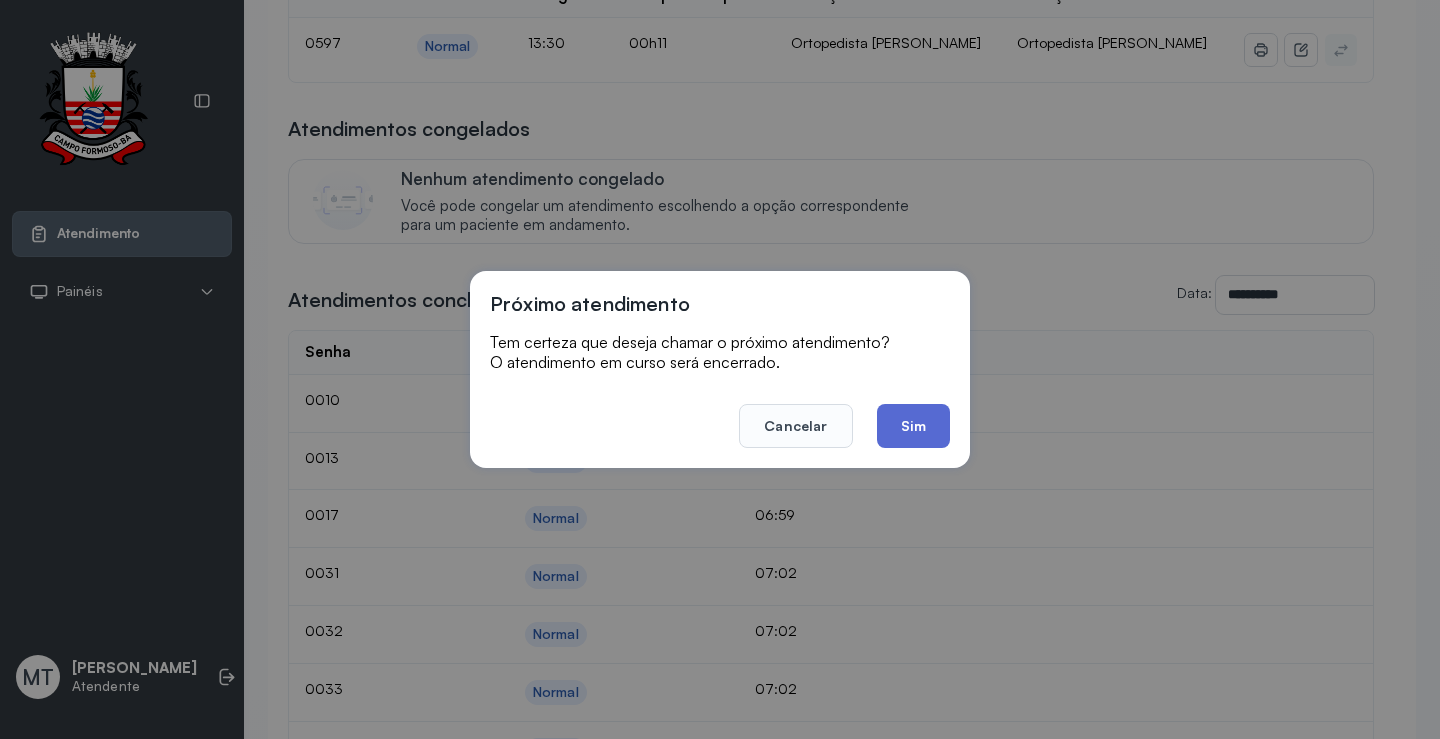 click on "Sim" 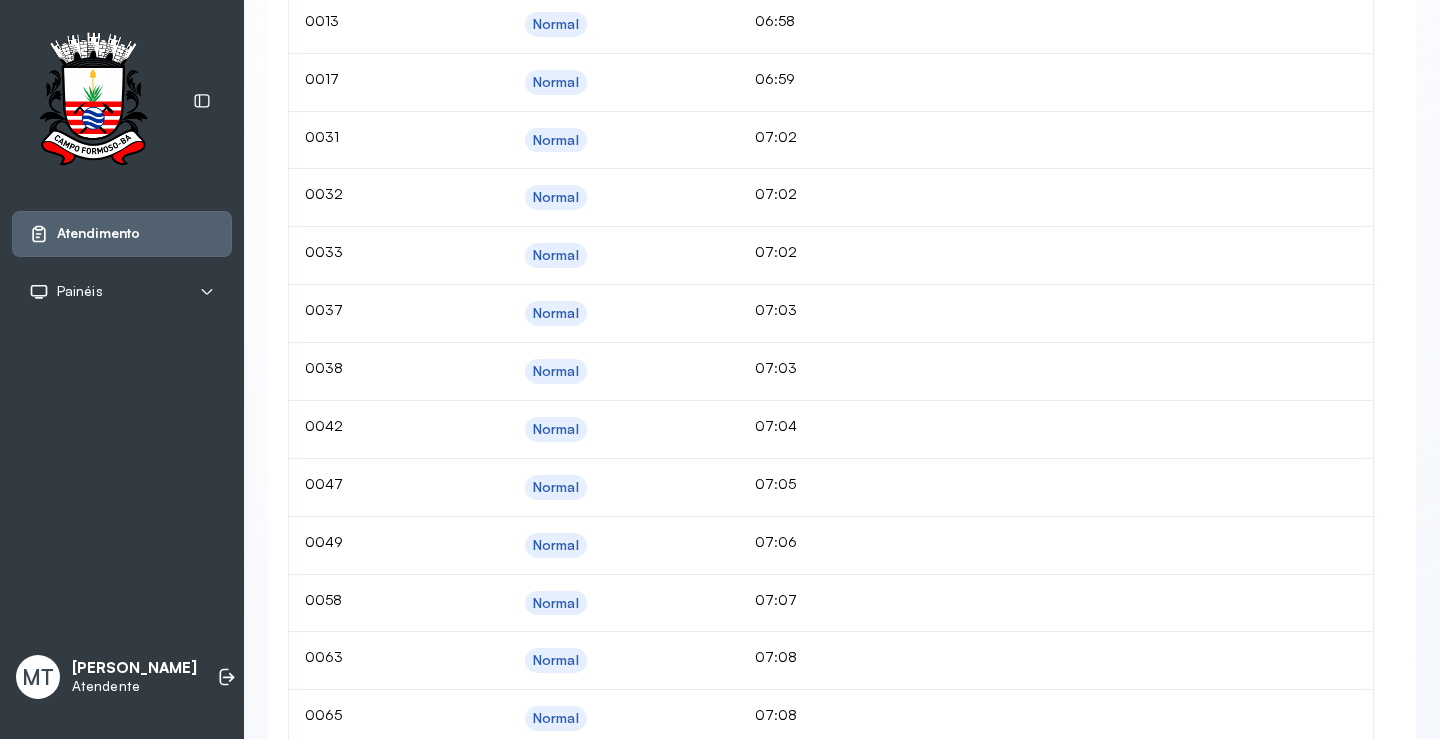 scroll, scrollTop: 6153, scrollLeft: 0, axis: vertical 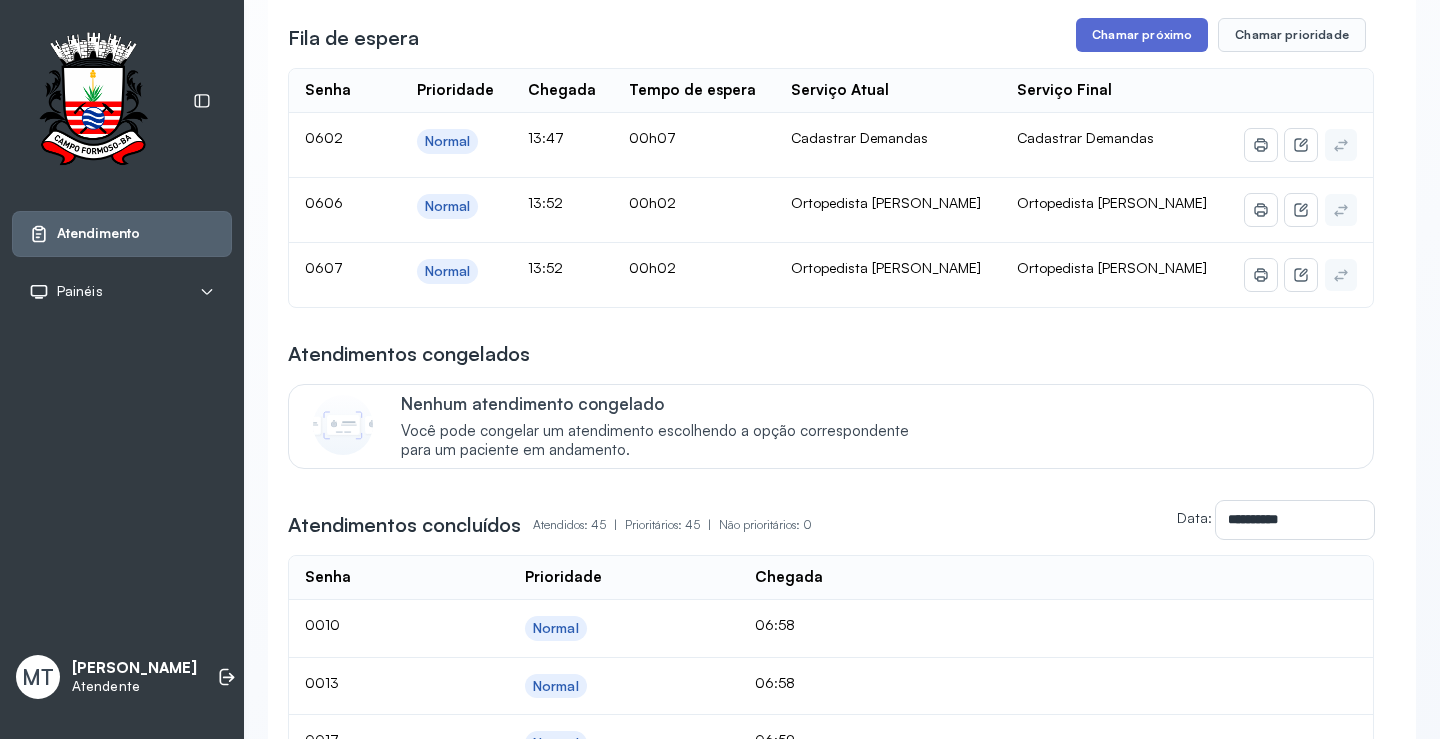 click on "Chamar próximo" at bounding box center (1142, 35) 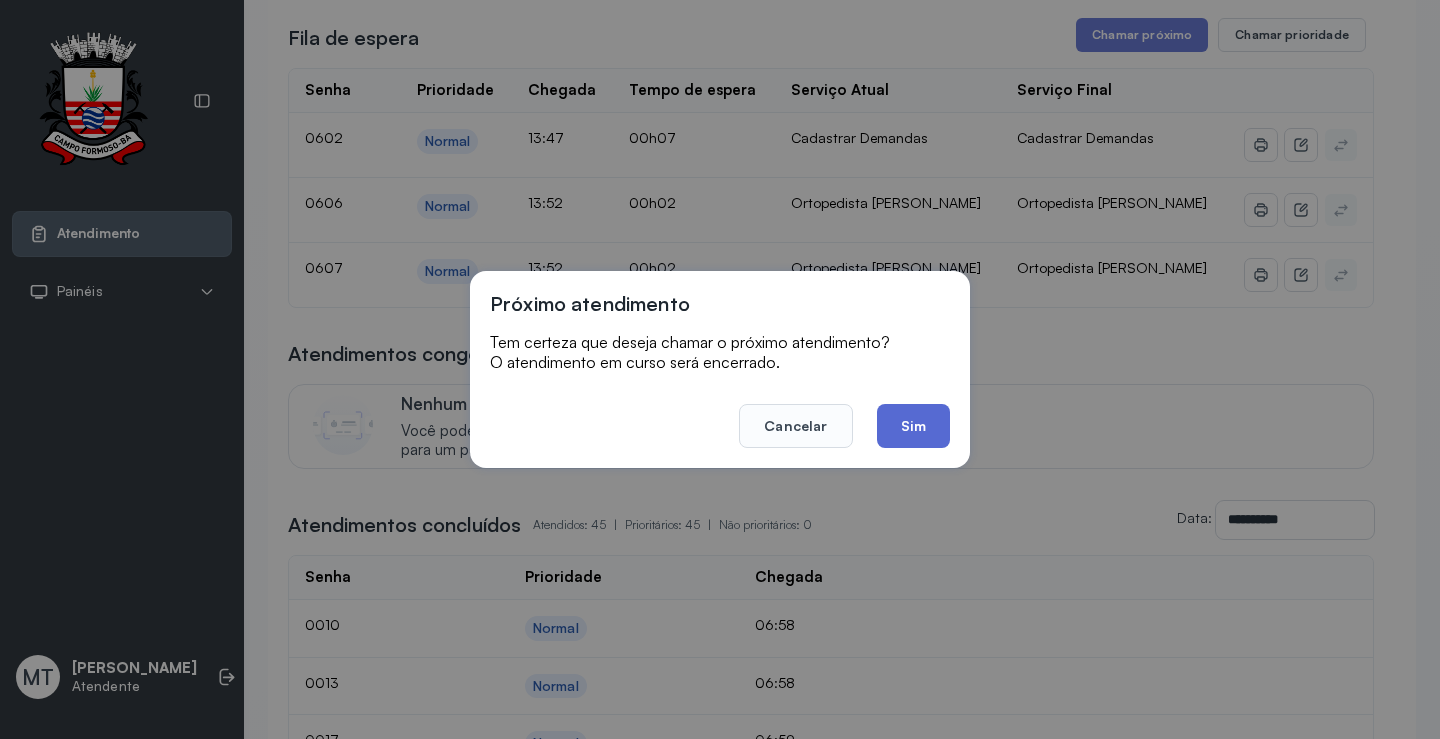 click on "Sim" 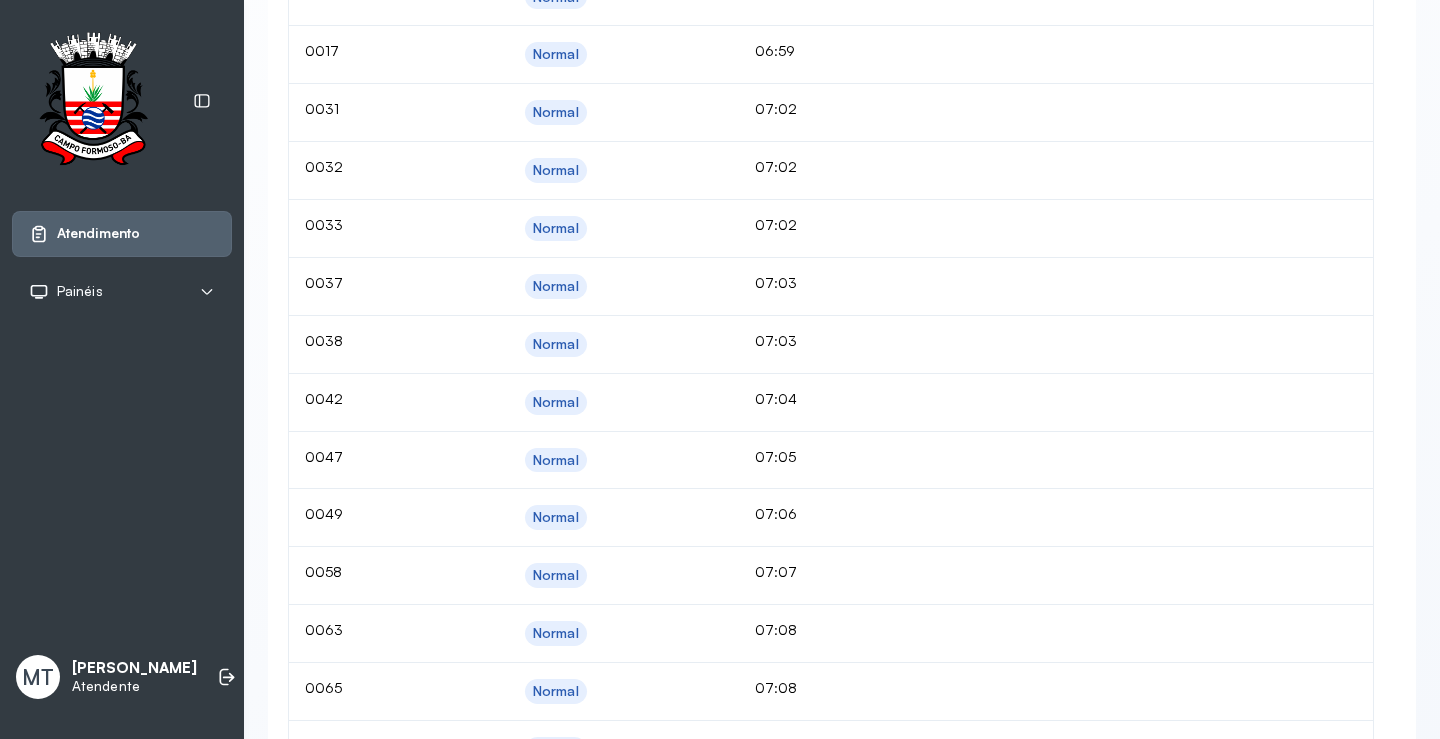 scroll, scrollTop: 6653, scrollLeft: 0, axis: vertical 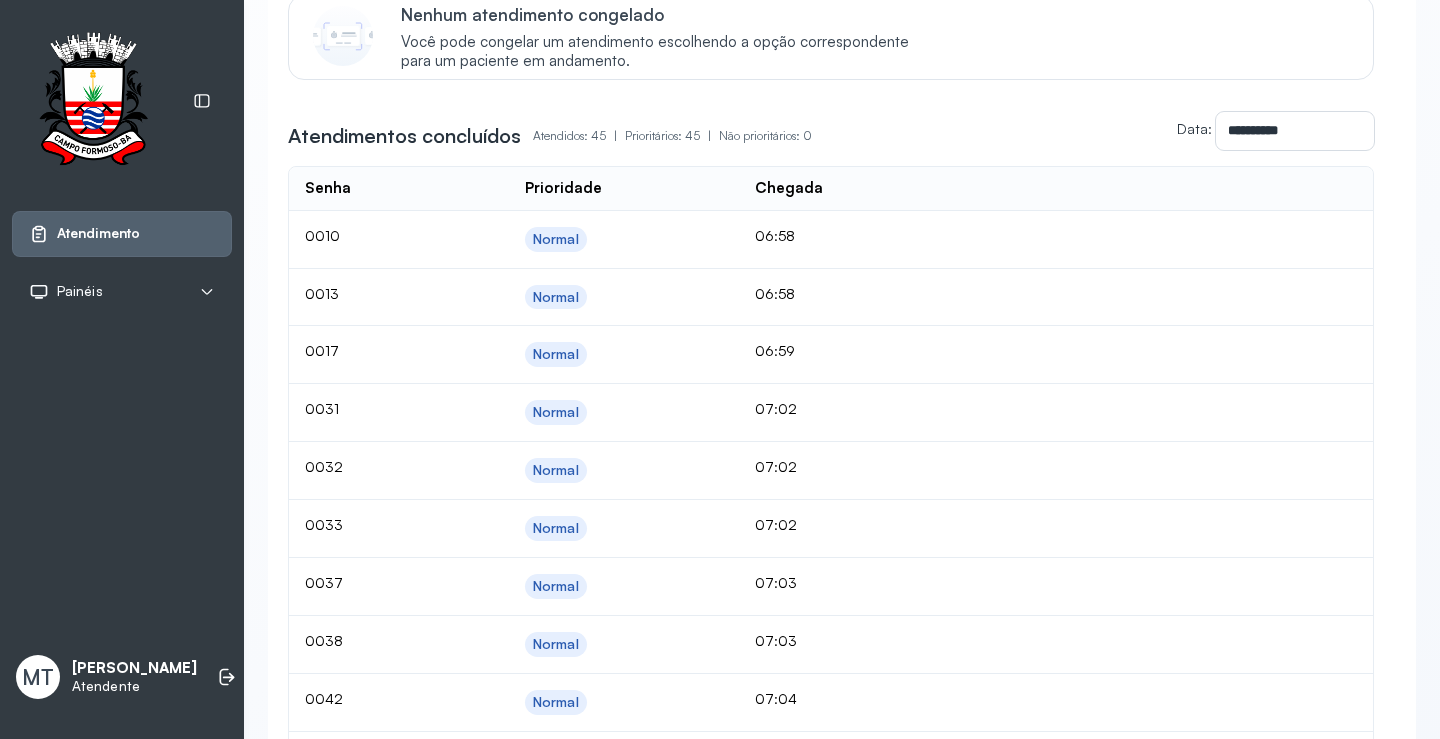 click on "Chamar próximo" at bounding box center (1142, -289) 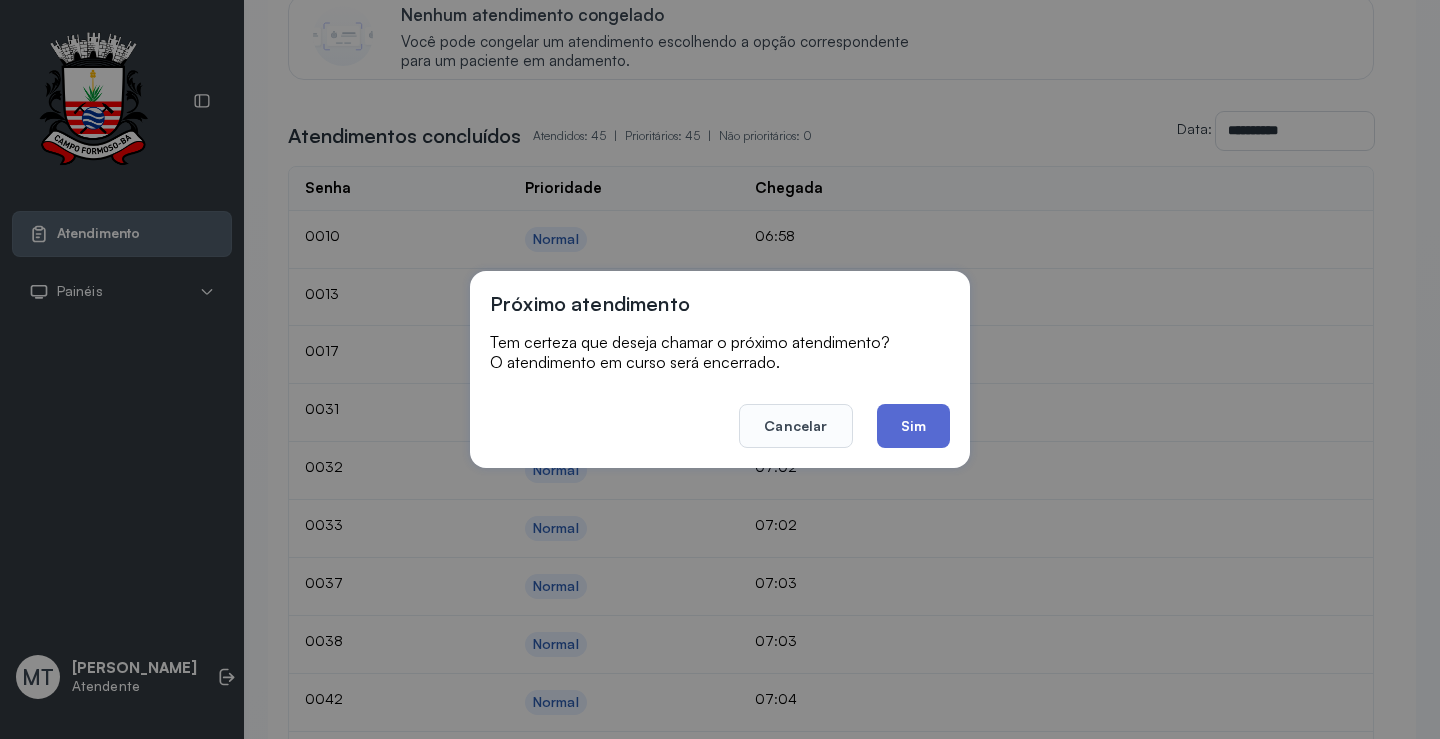 click on "Sim" 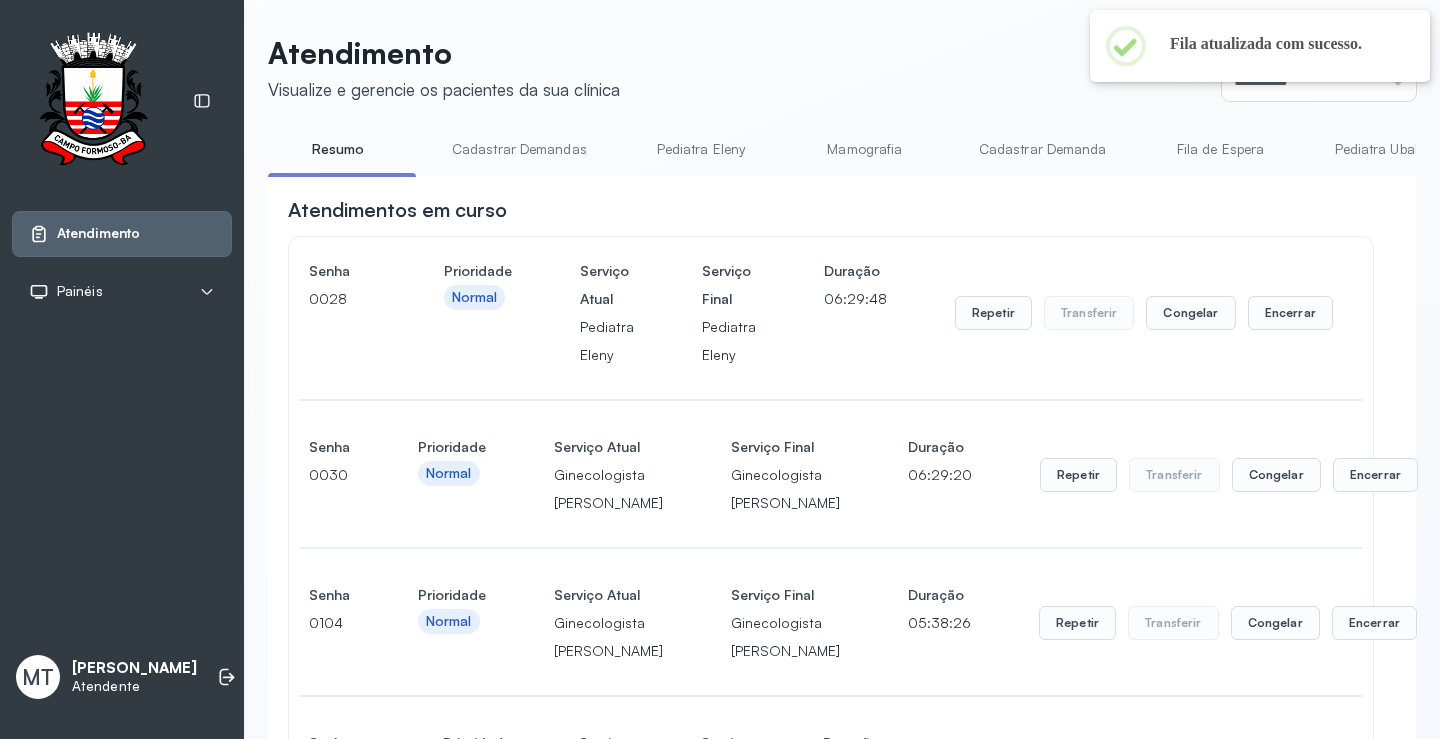 scroll, scrollTop: 6653, scrollLeft: 0, axis: vertical 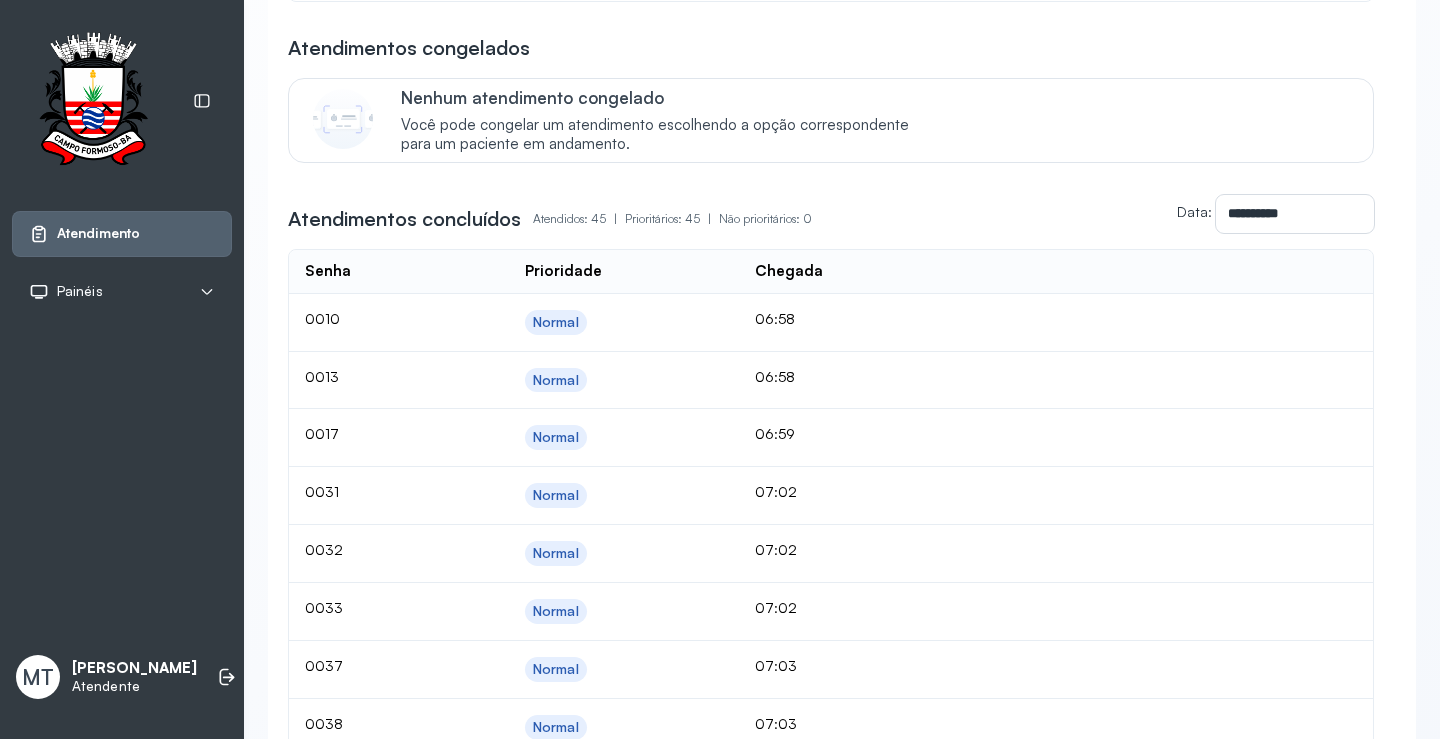 click on "Chamar próximo" at bounding box center (1142, -141) 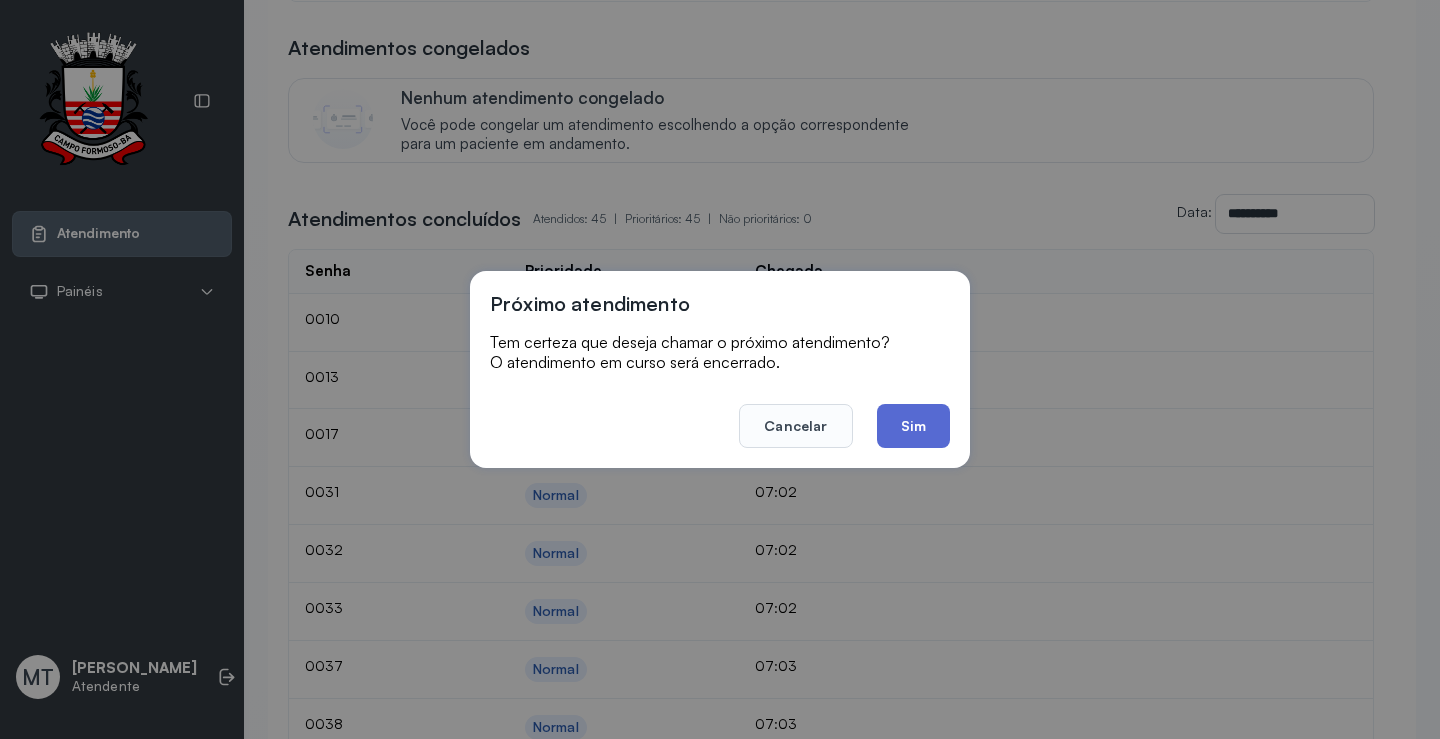 click on "Sim" 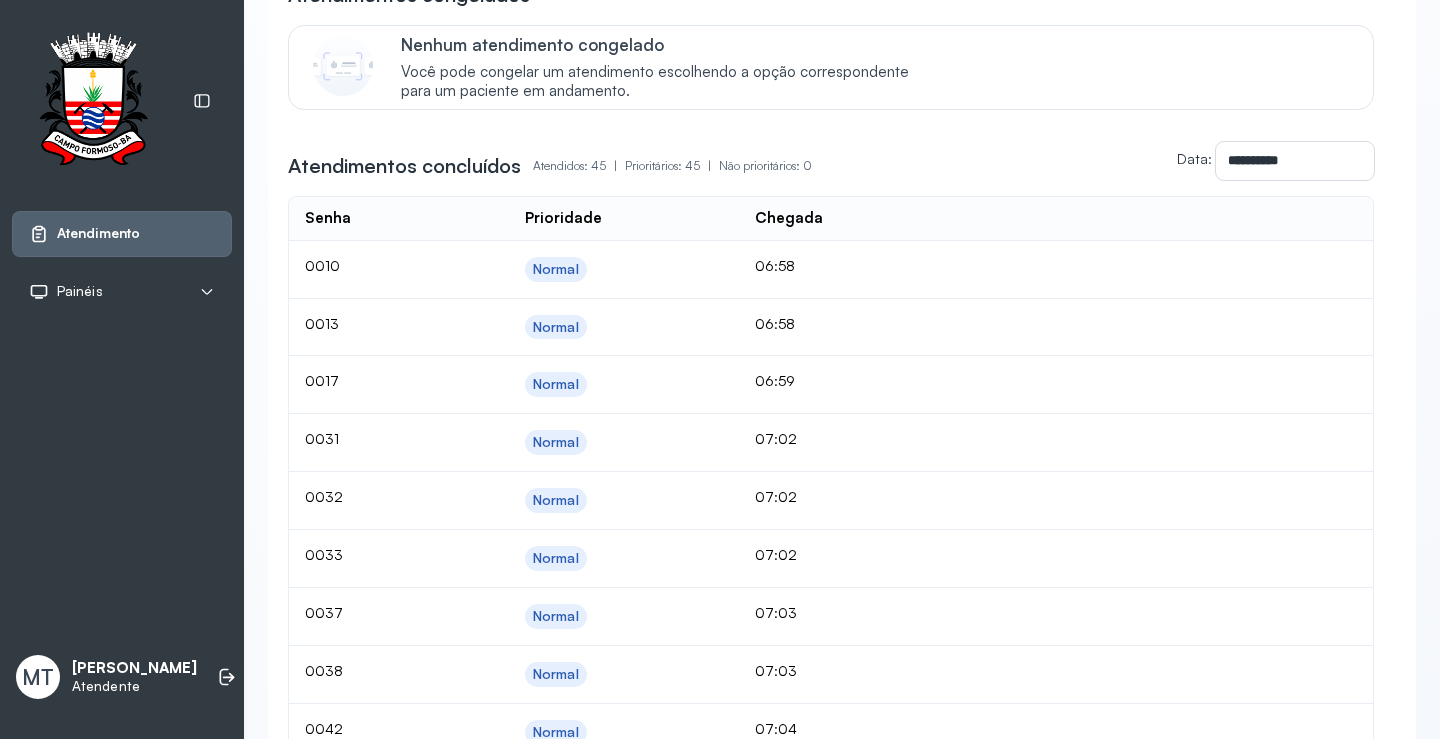 scroll, scrollTop: 6853, scrollLeft: 0, axis: vertical 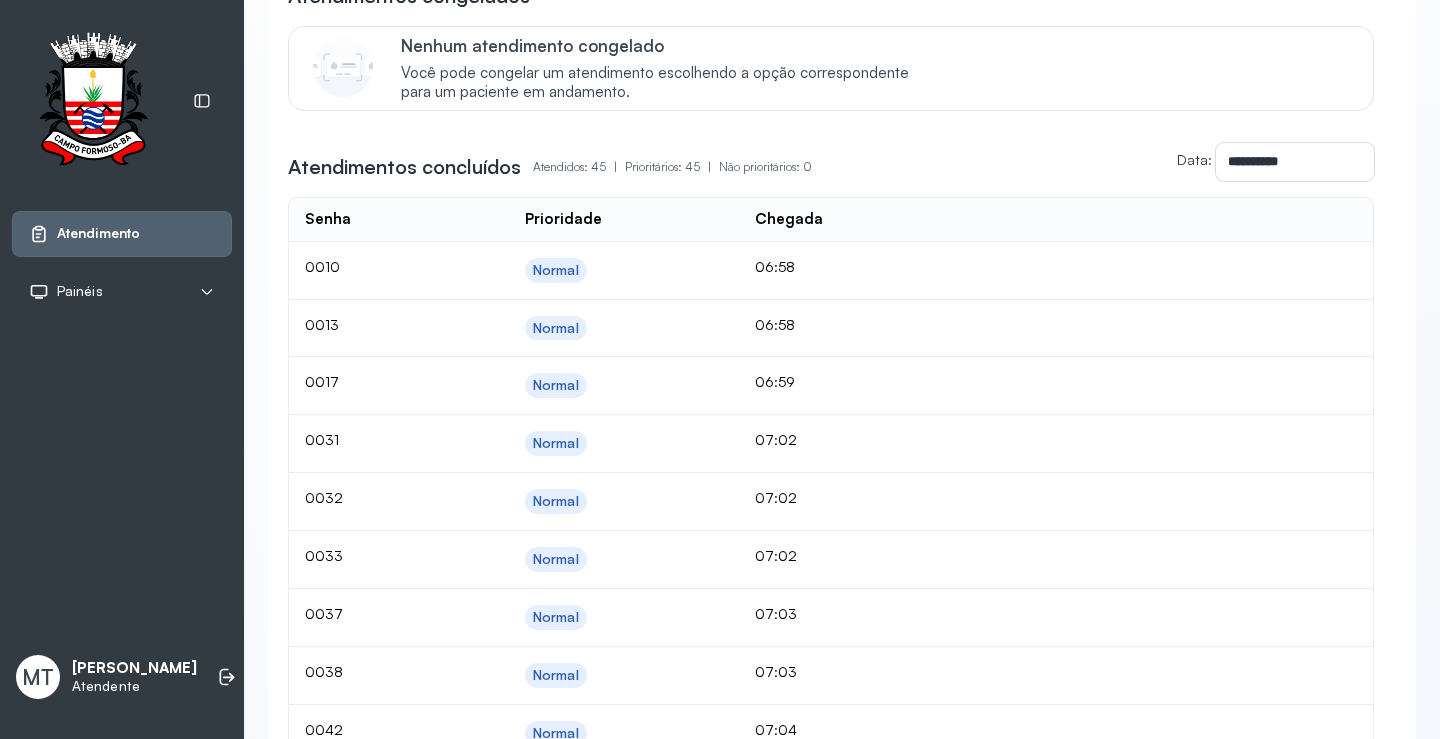 click on "Chamar próximo" at bounding box center [1142, -193] 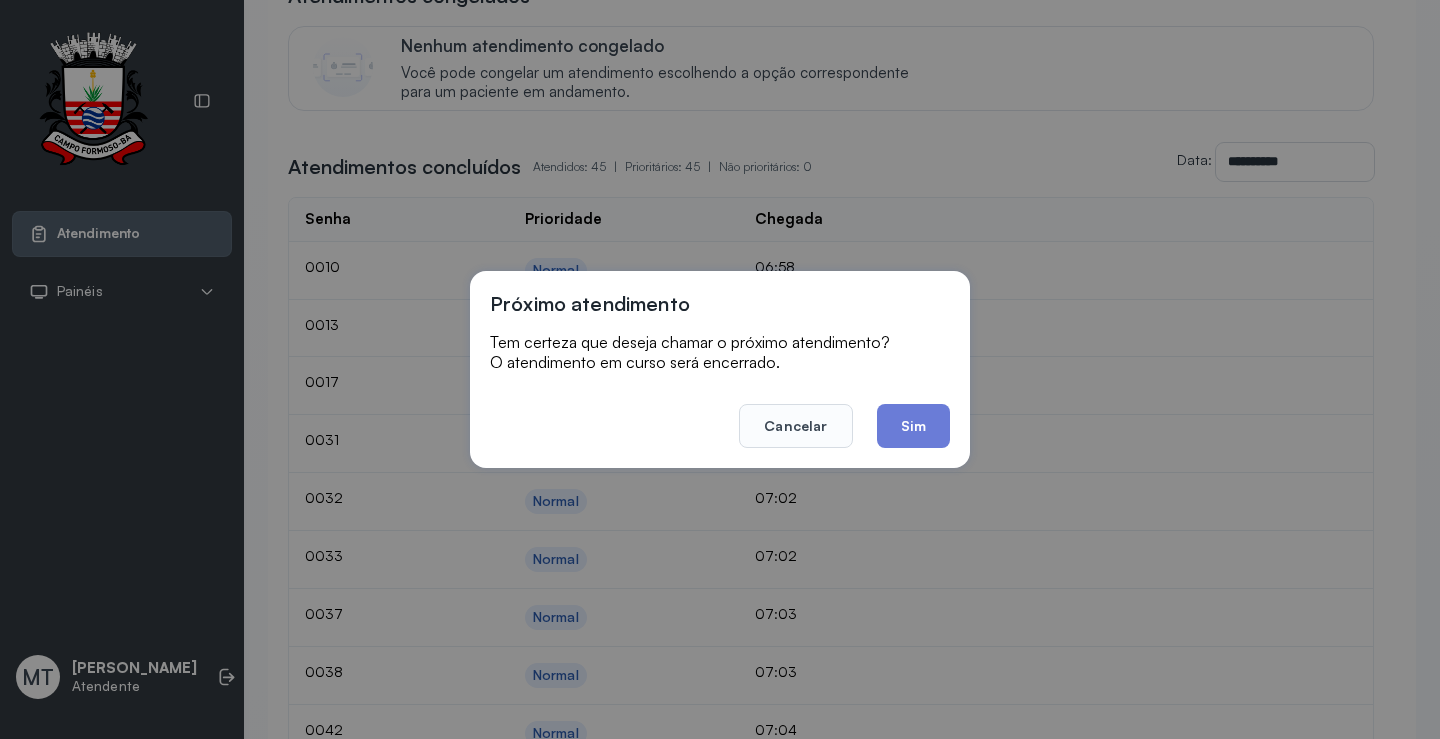 click on "Sim" 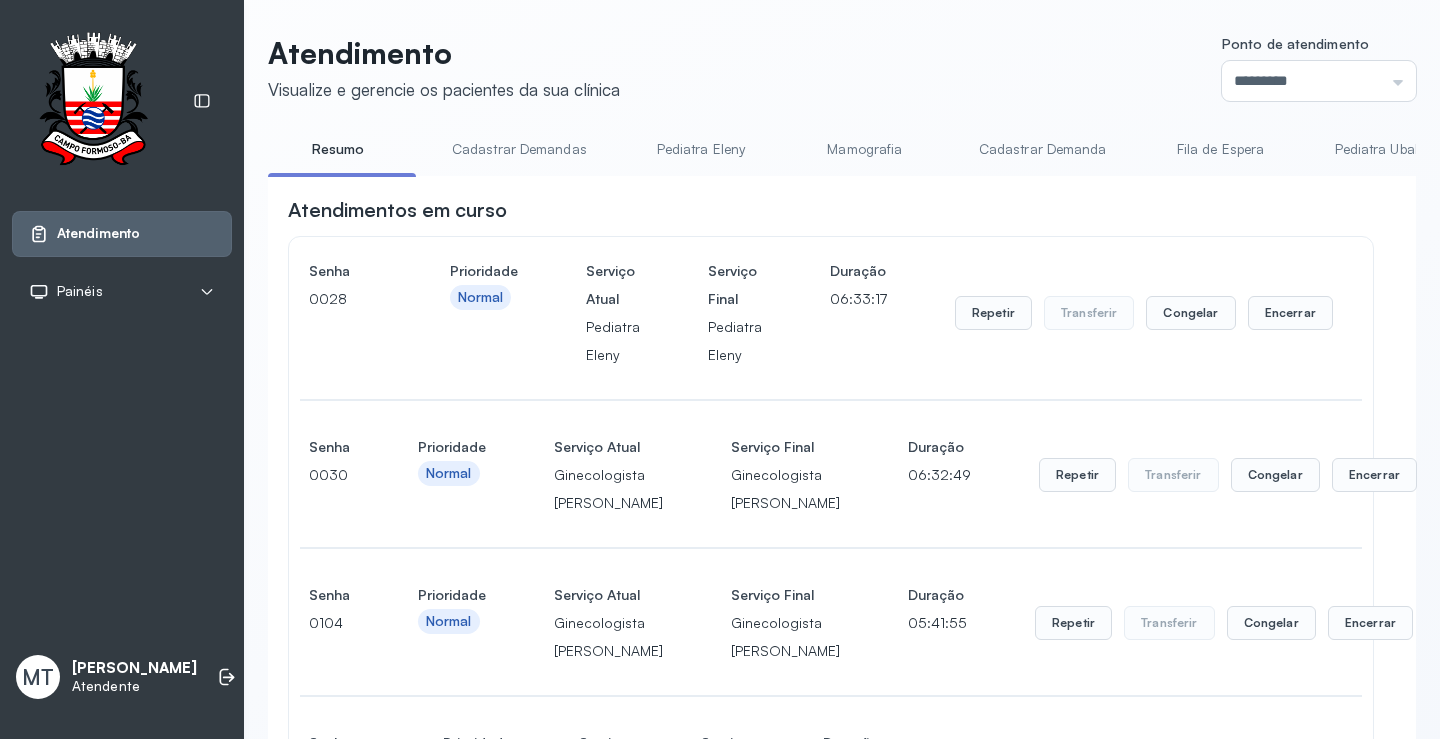 scroll, scrollTop: 6853, scrollLeft: 0, axis: vertical 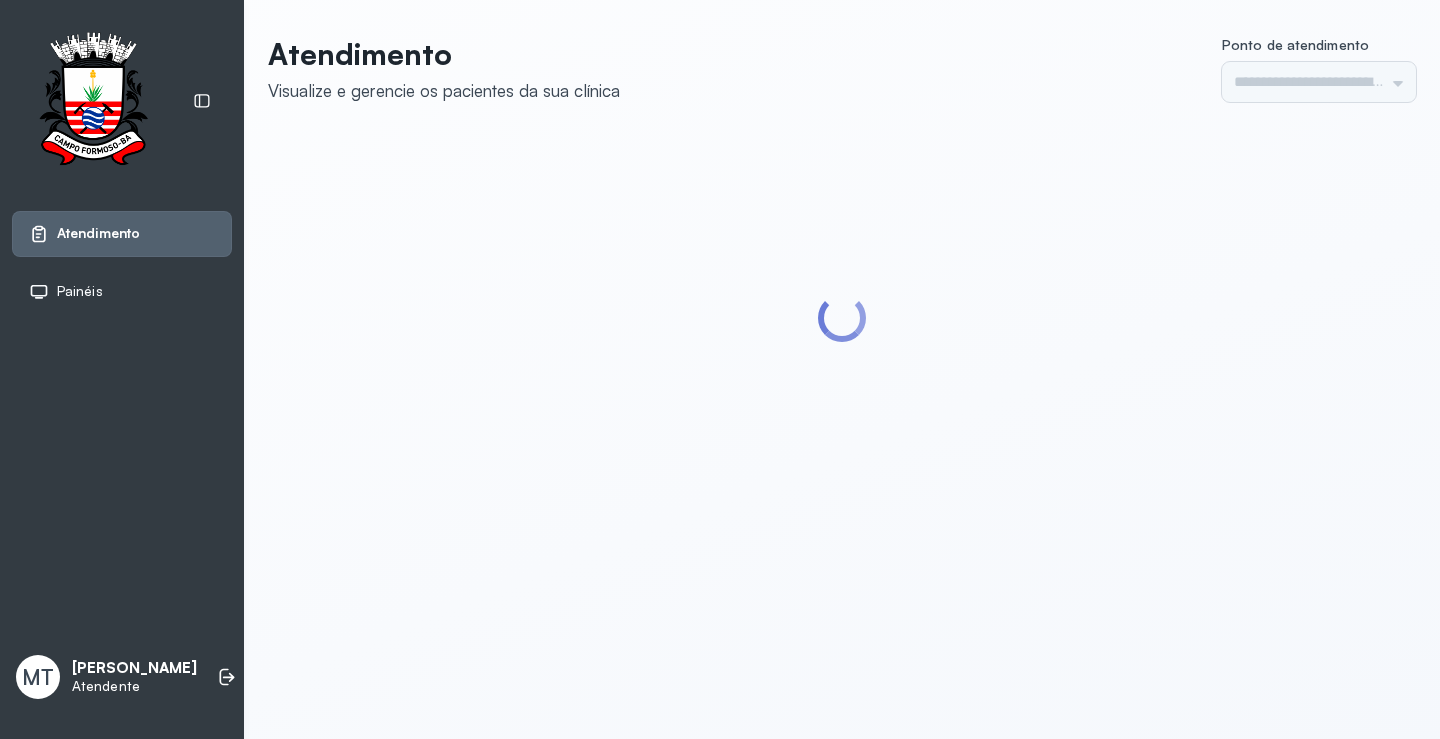 type on "*********" 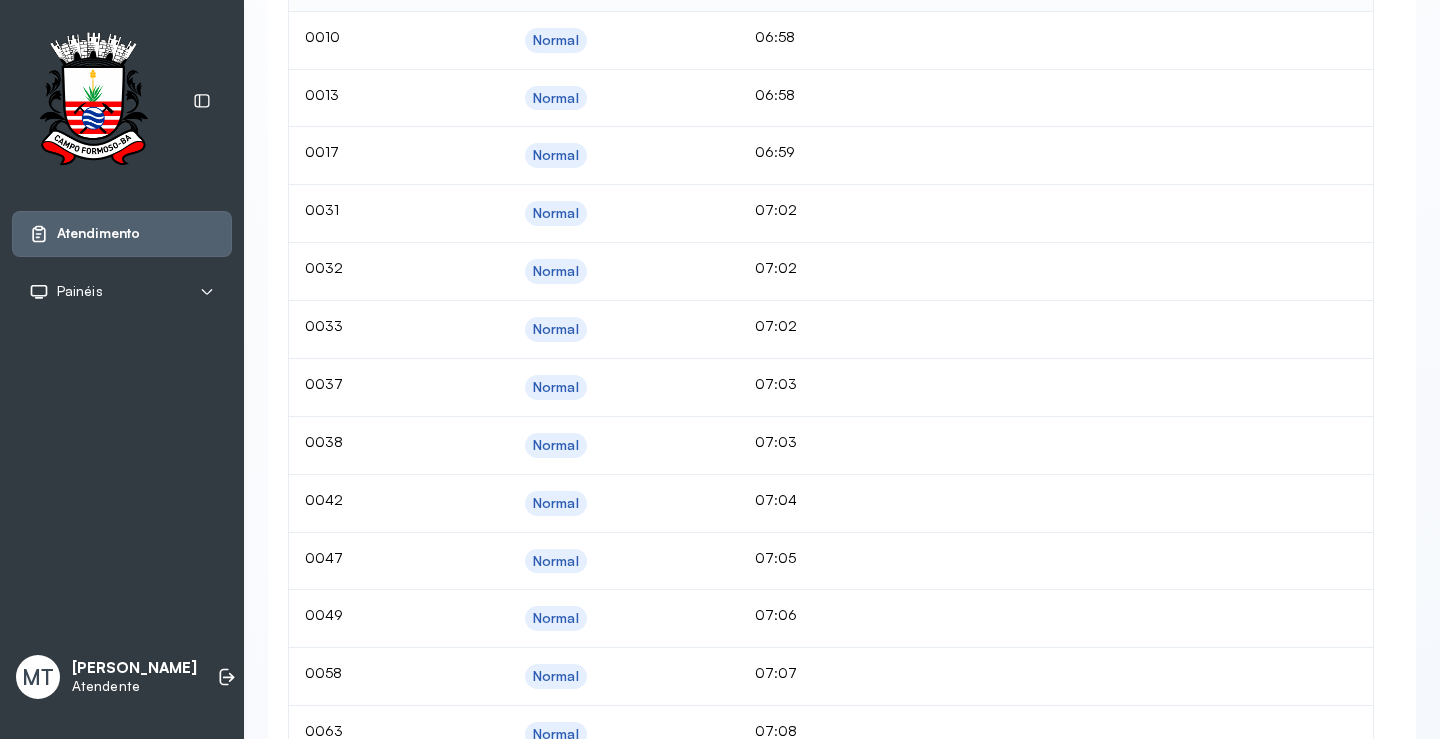 scroll, scrollTop: 7200, scrollLeft: 0, axis: vertical 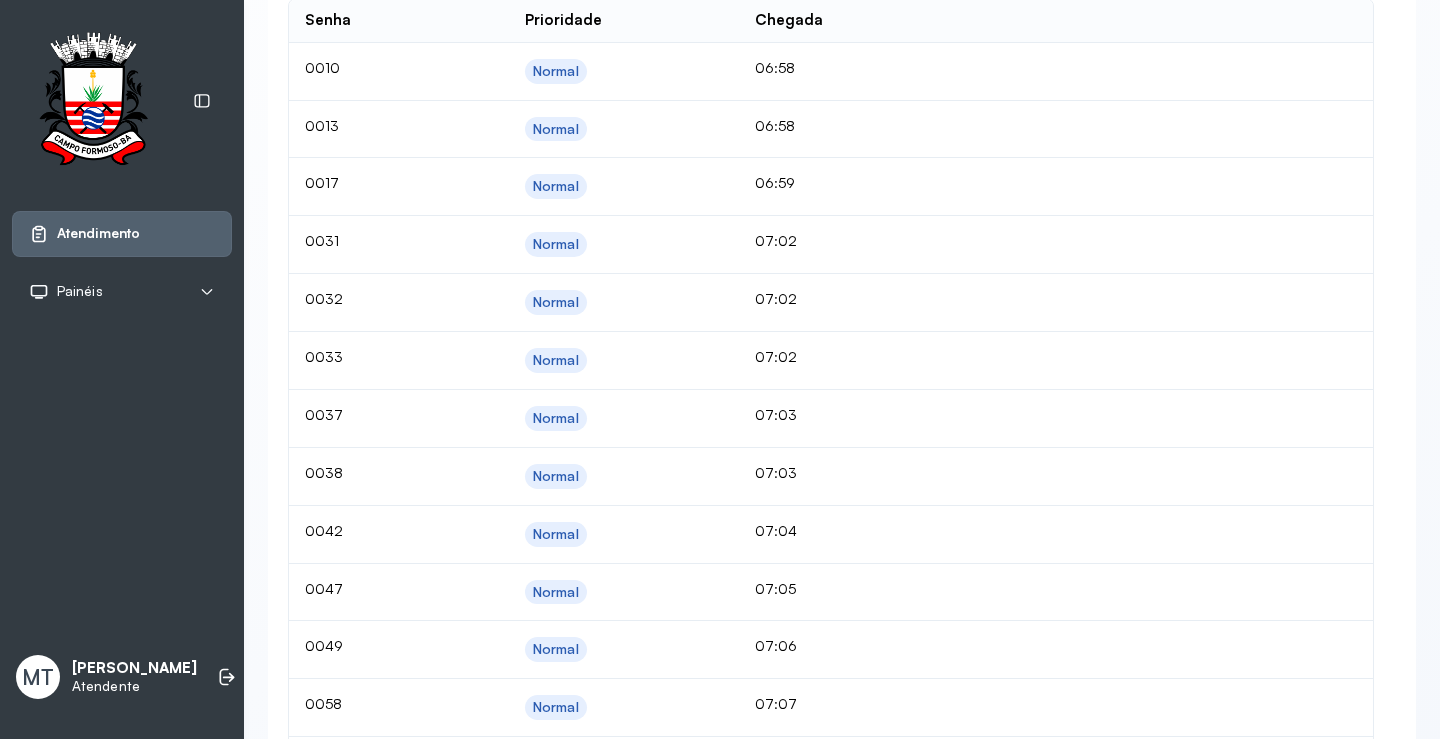 click on "Chamar próximo" at bounding box center [1142, -392] 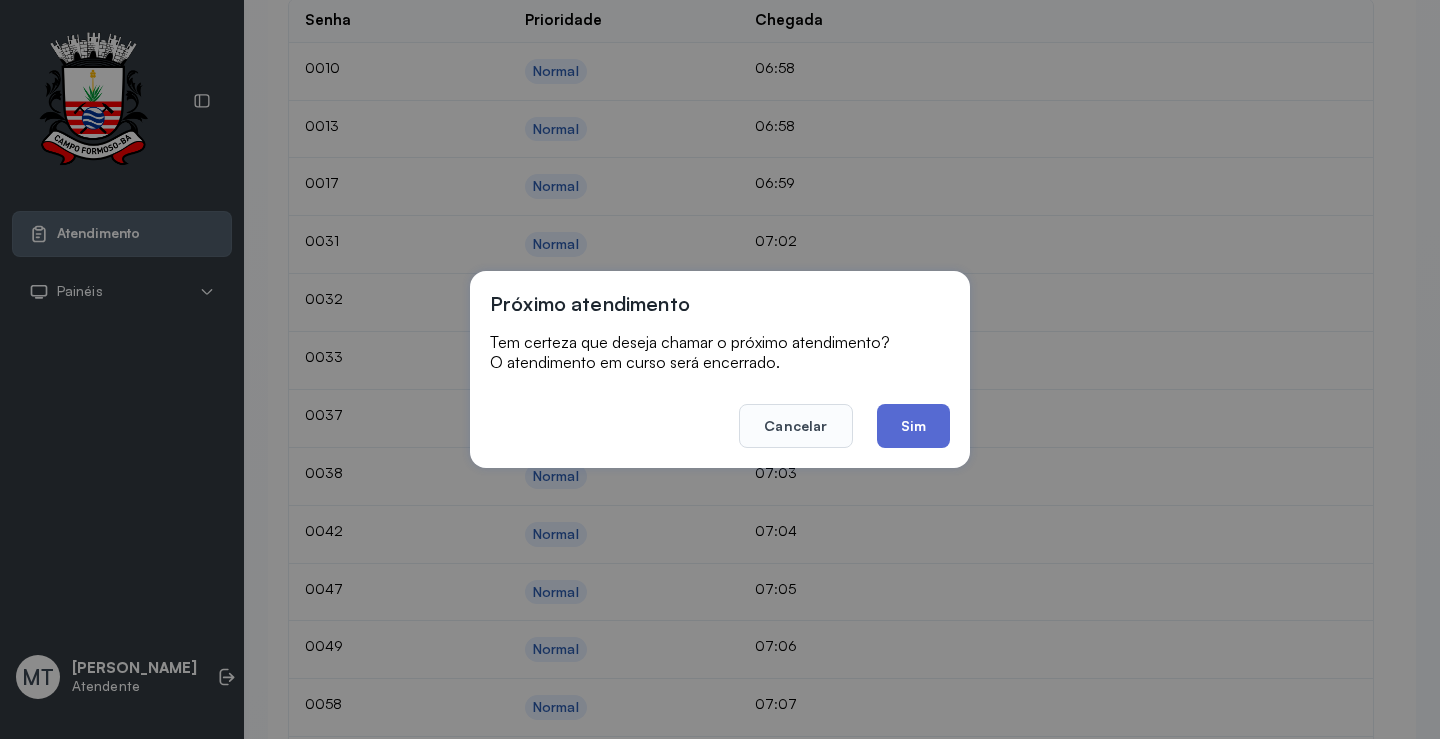 click on "Sim" 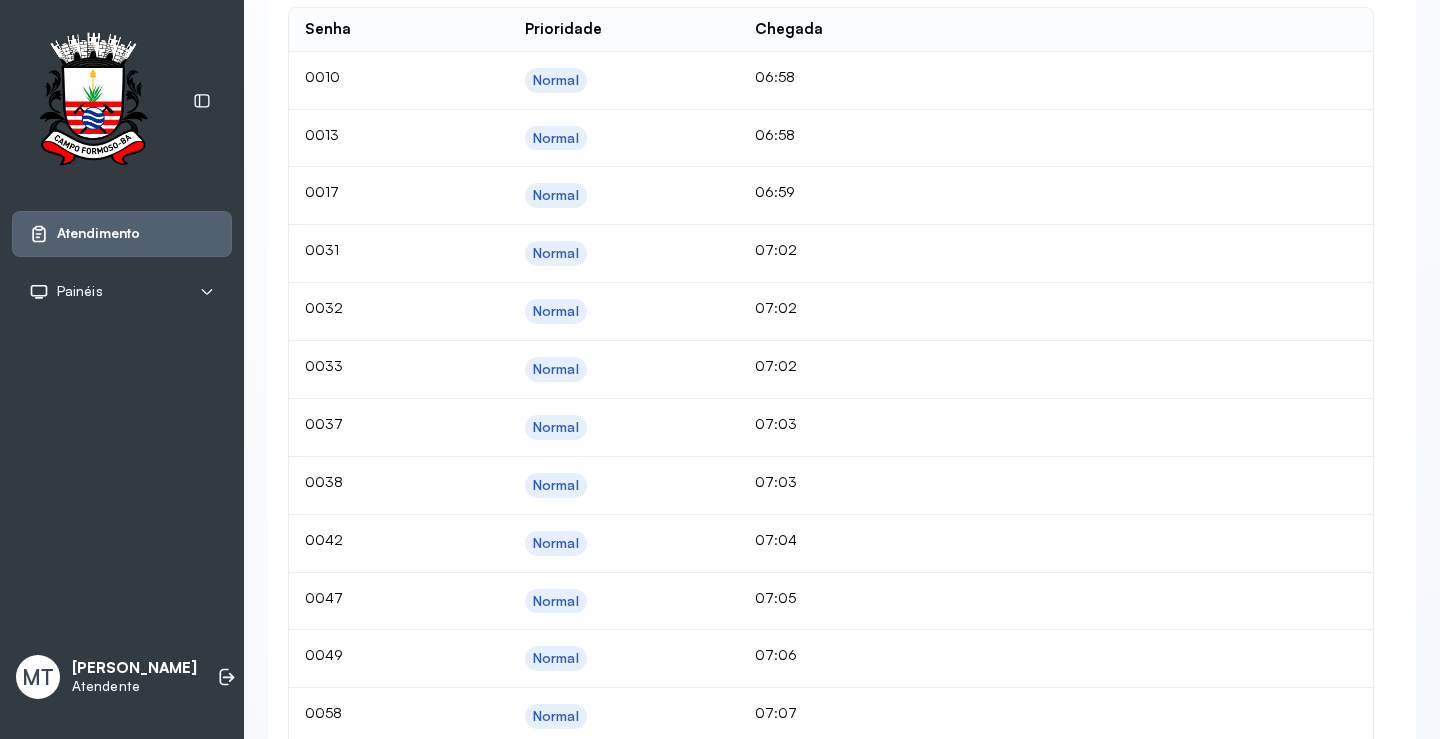 scroll, scrollTop: 7300, scrollLeft: 0, axis: vertical 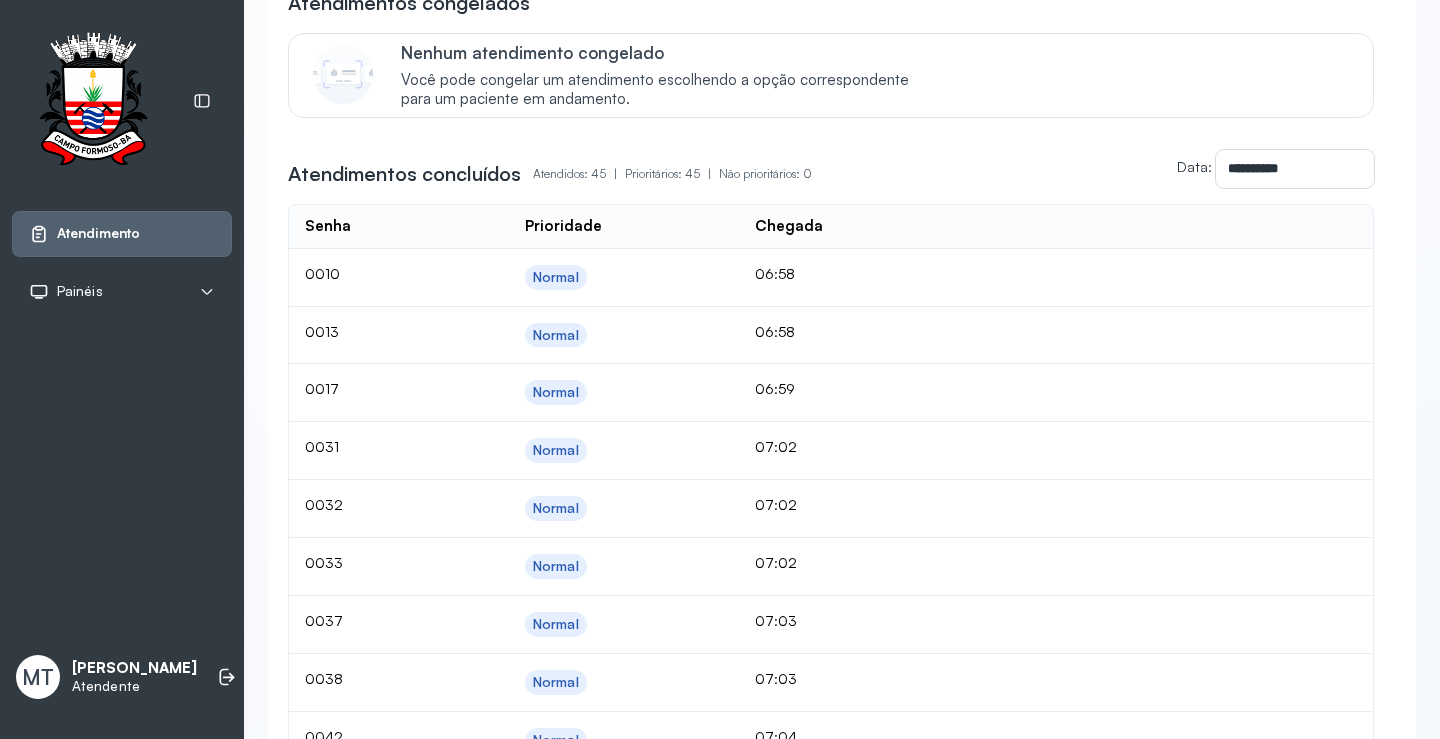click on "Chamar próximo" at bounding box center (1142, -316) 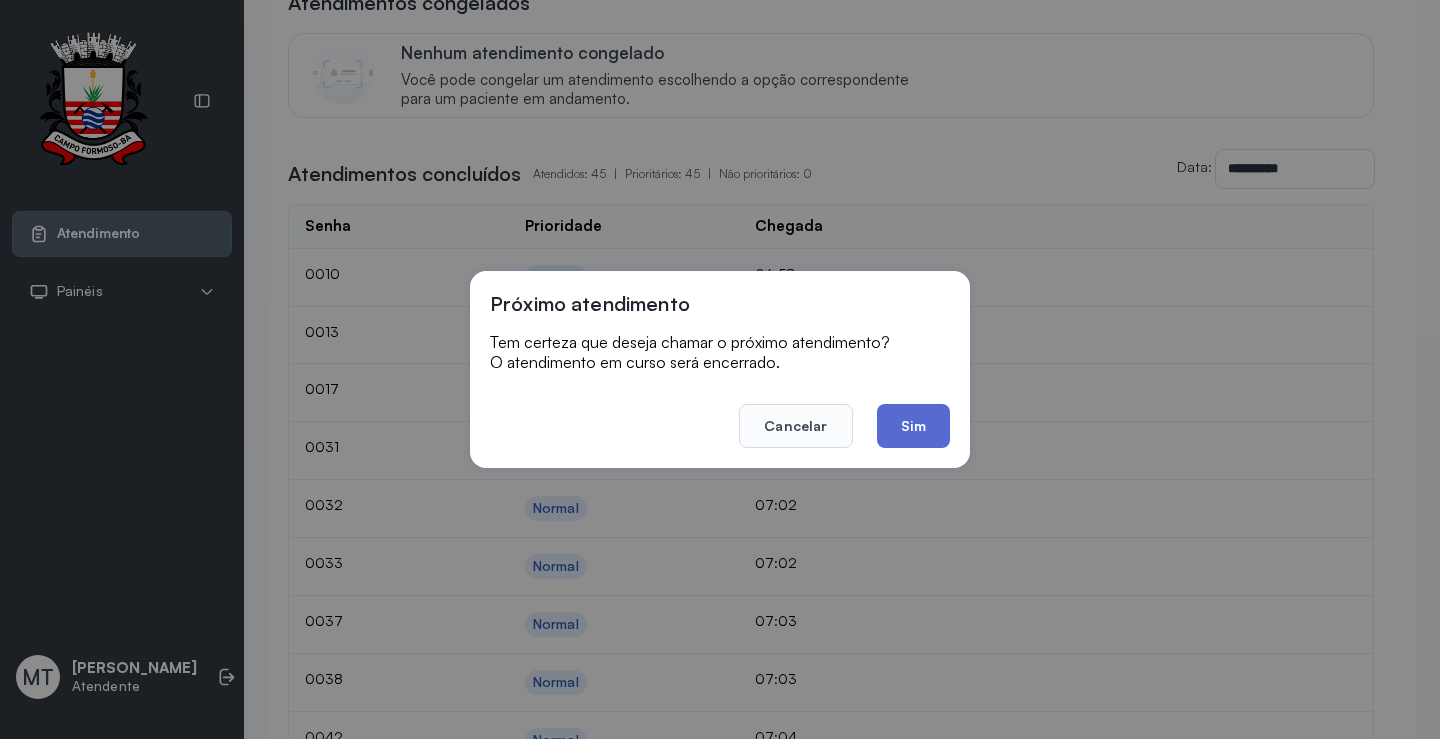 click on "Sim" 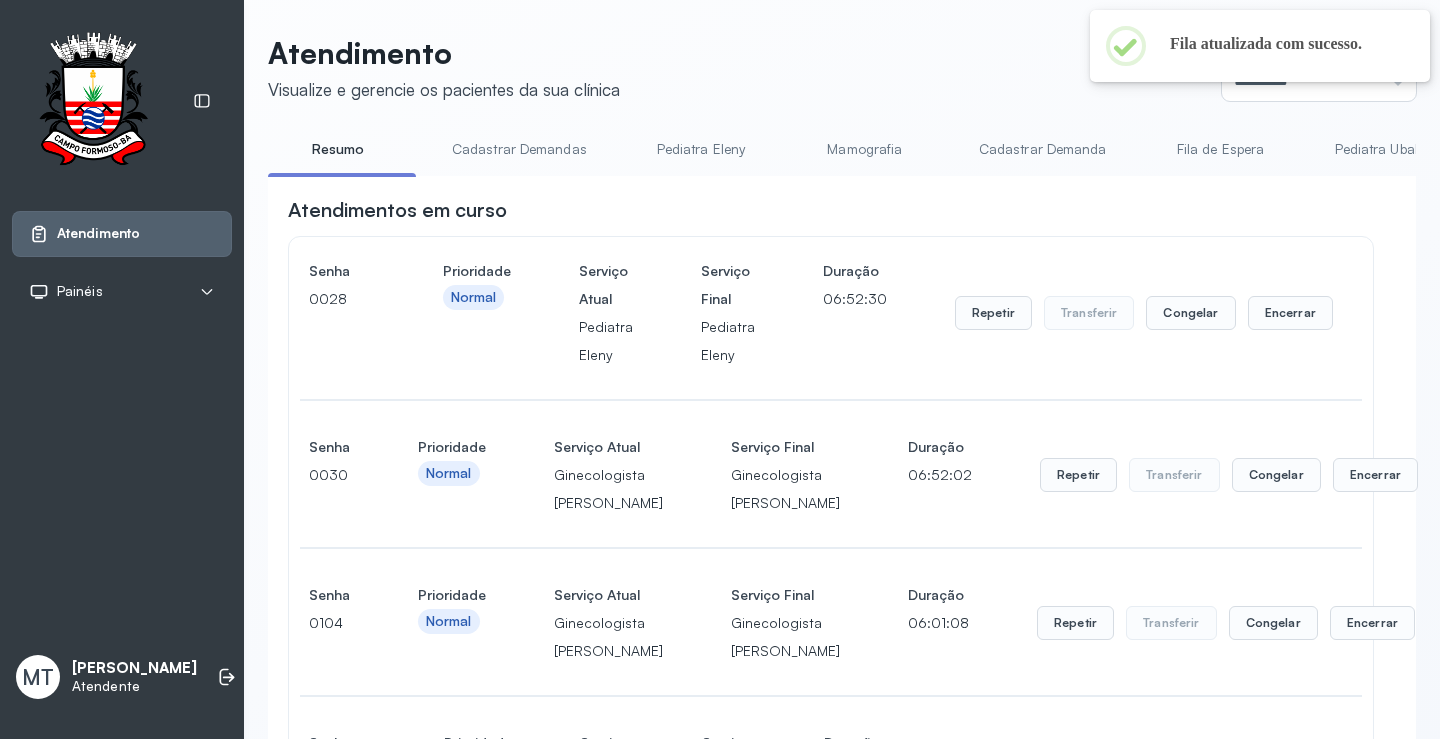 scroll, scrollTop: 7300, scrollLeft: 0, axis: vertical 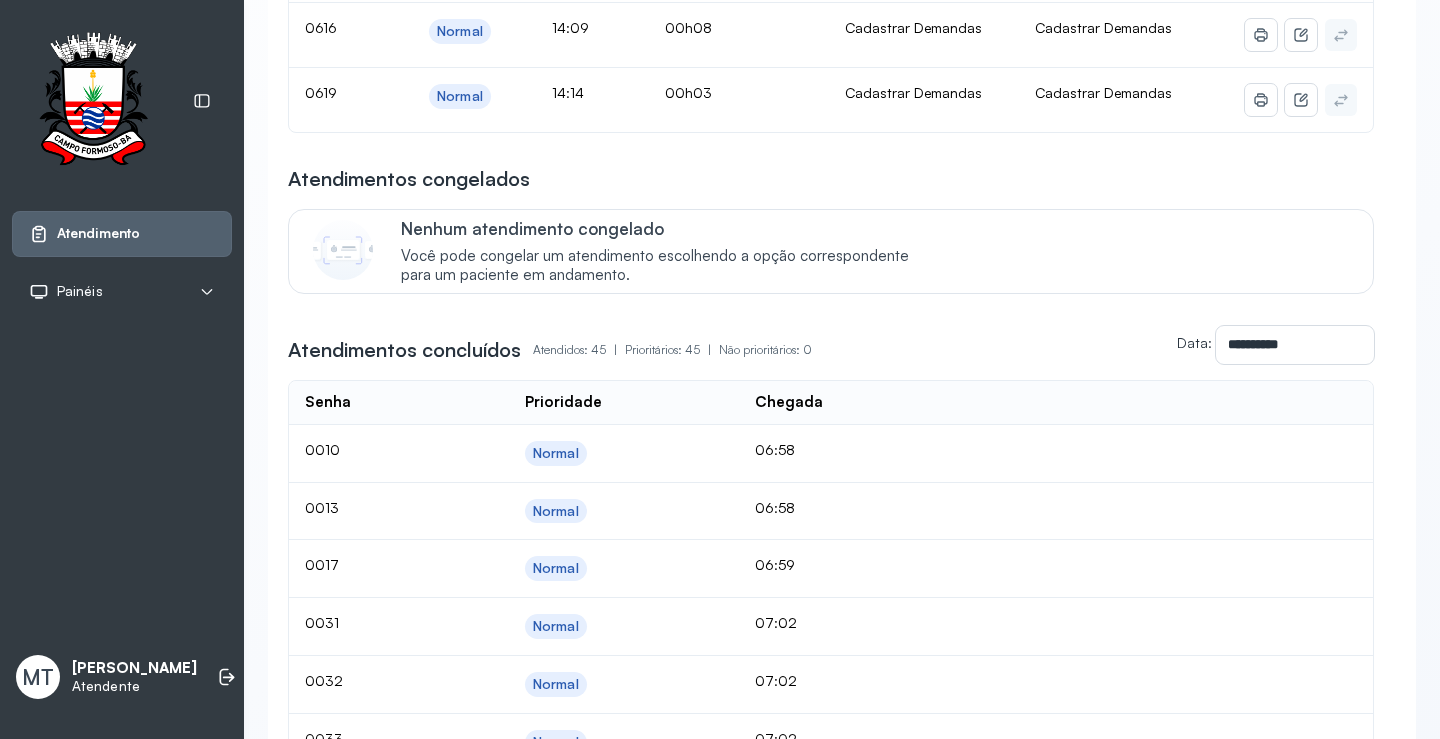 click on "Chamar próximo" at bounding box center (1142, -140) 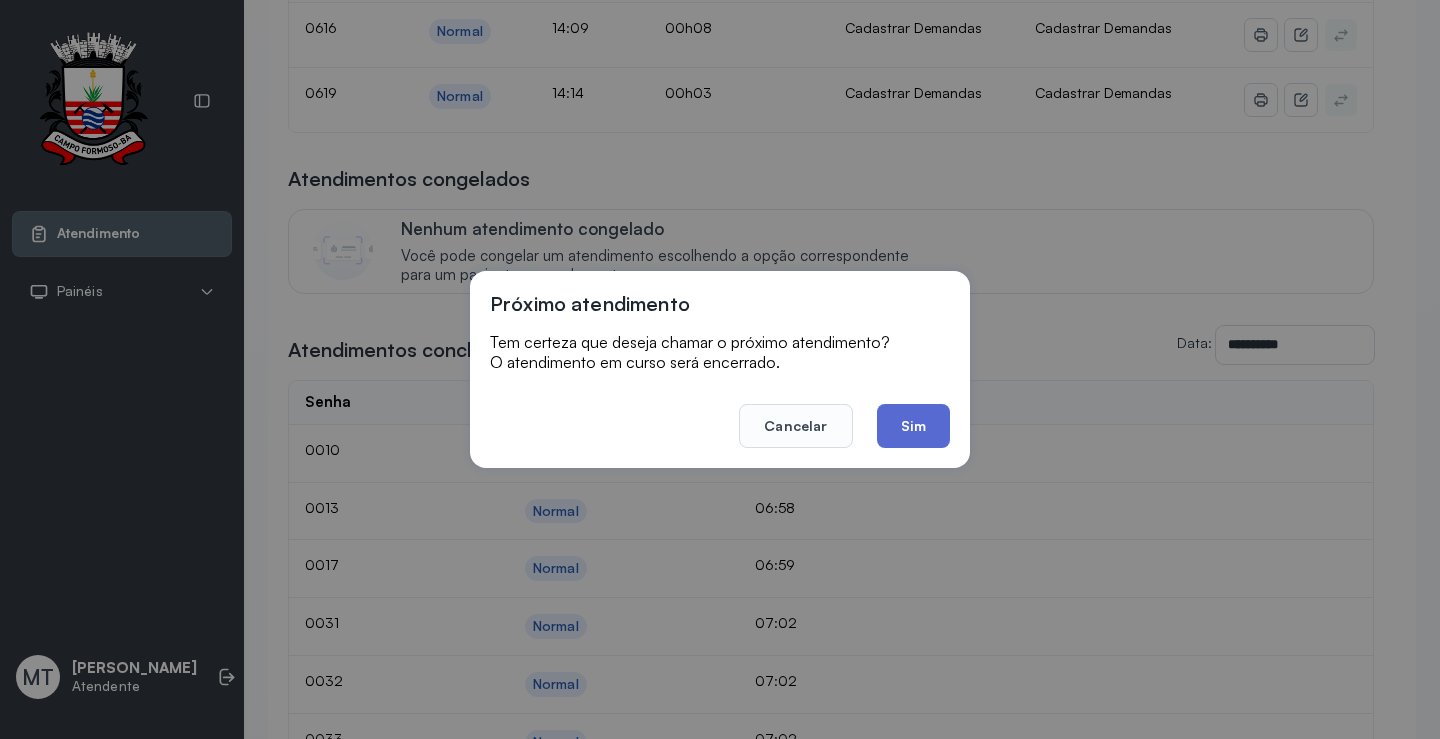 click on "Sim" 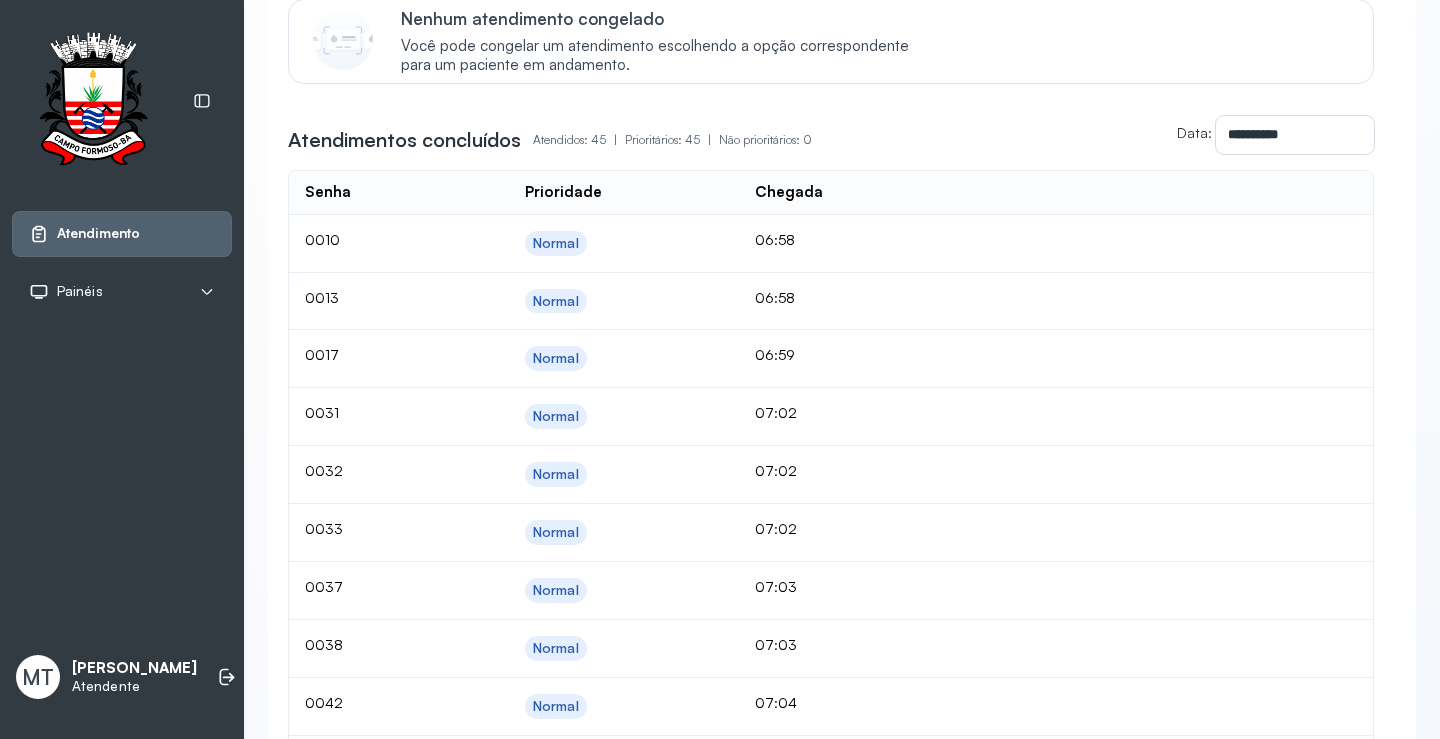 scroll, scrollTop: 7700, scrollLeft: 0, axis: vertical 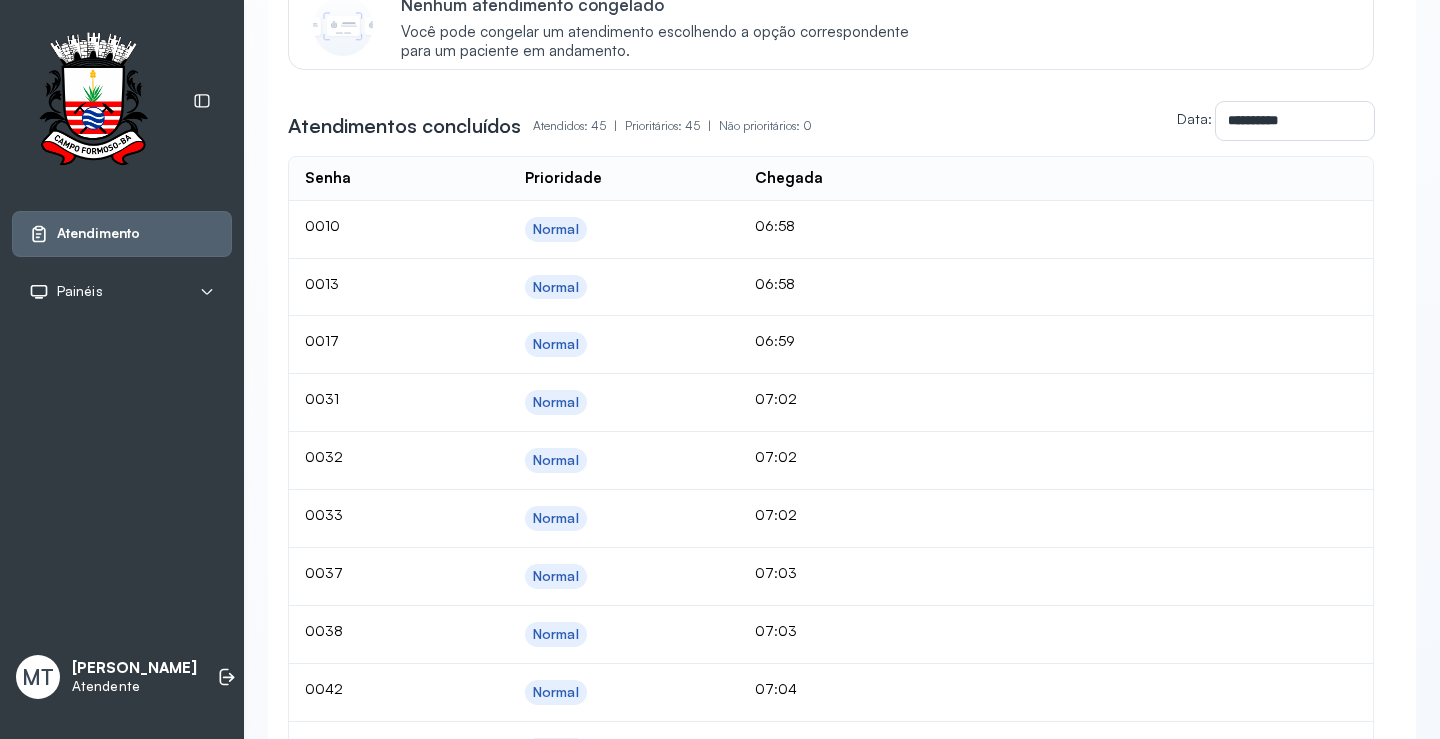 click on "Atendimentos em curso Senha 0028 Prioridade Normal Serviço Atual Pediatra Eleny Serviço Final Pediatra Eleny Duração 06:56:45 Repetir Transferir Congelar Encerrar Senha 0030 Prioridade Normal Serviço Atual Ginecologista Amilton Serviço Final Ginecologista Amilton Duração 06:56:17 Repetir Transferir Congelar Encerrar Senha 0104 Prioridade Normal Serviço Atual Ginecologista Amilton Serviço Final Ginecologista Amilton Duração 06:05:23 Repetir Transferir Congelar Encerrar Senha 0145 Prioridade Normal Serviço Atual Pediatra Eleny Serviço Final Pediatra Eleny Duração 05:56:37 Repetir Transferir Congelar Encerrar Senha 0152 Prioridade Normal Serviço Atual Ginecologista Amilton Serviço Final Ginecologista Amilton Duração 05:42:58 Repetir Transferir Congelar Encerrar Senha 0173 Prioridade Normal Serviço Atual Mamografia Serviço Final Mamografia Duração 05:28:15 Repetir Transferir Congelar Encerrar Senha 0179 Prioridade Normal Serviço Atual Endocrinologista Poliercio Serviço Final Duração" at bounding box center [831, -2349] 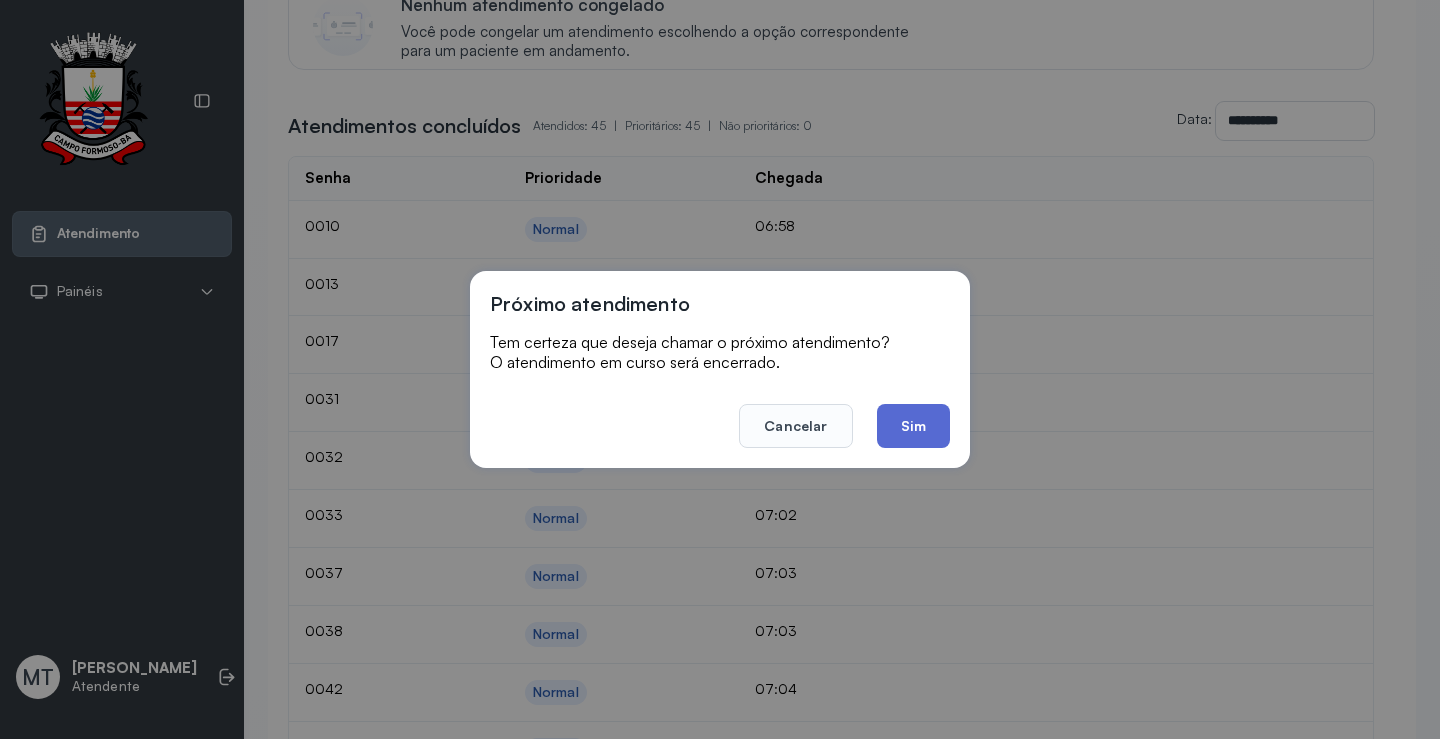 click on "Sim" 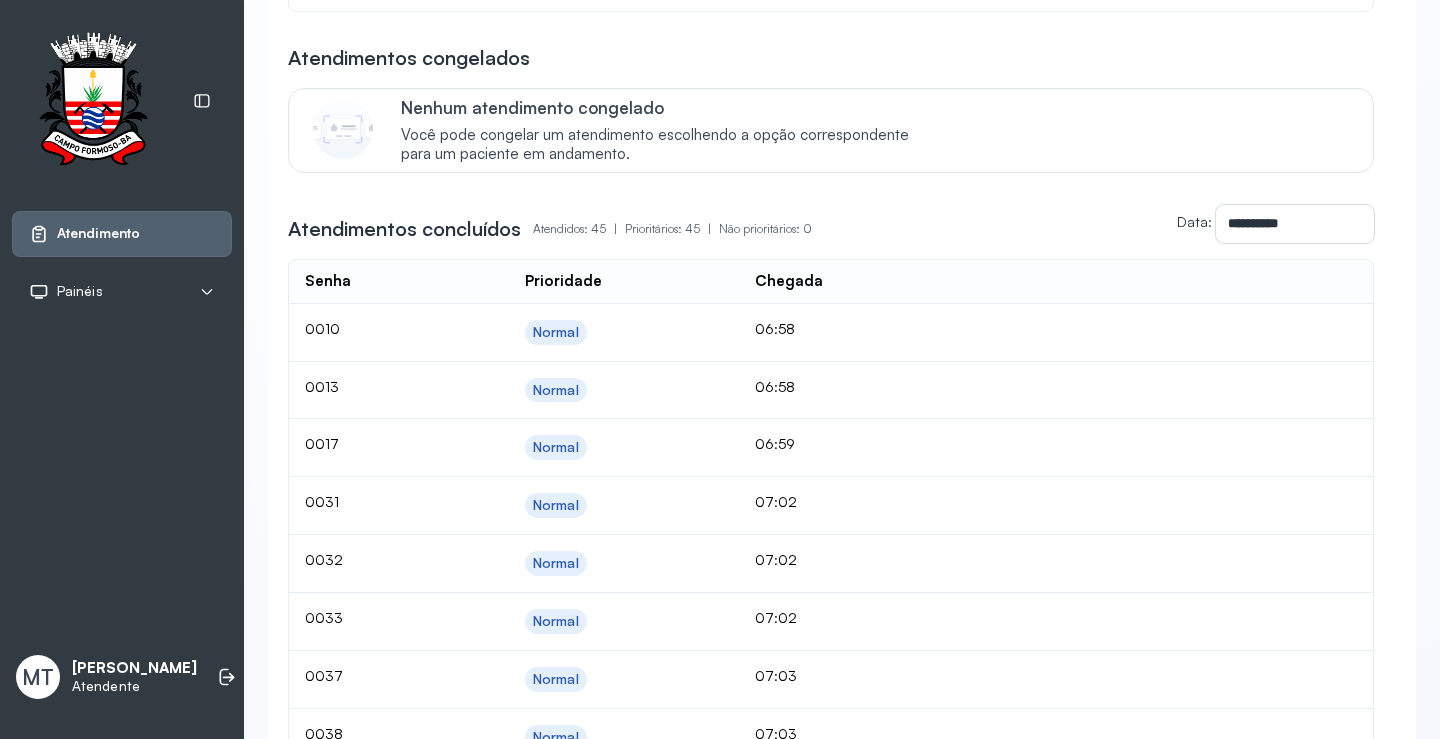 scroll, scrollTop: 7700, scrollLeft: 0, axis: vertical 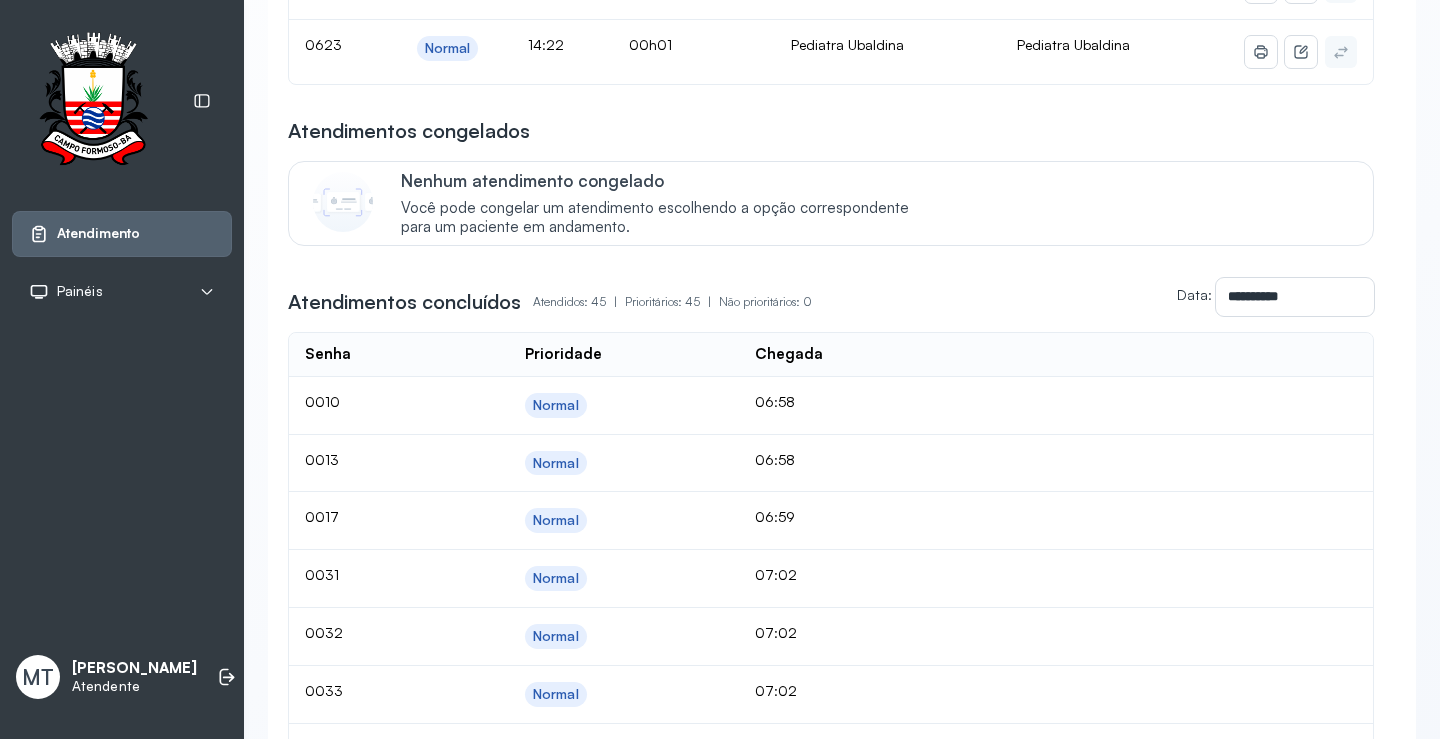 click on "Chamar próximo" at bounding box center (1142, -188) 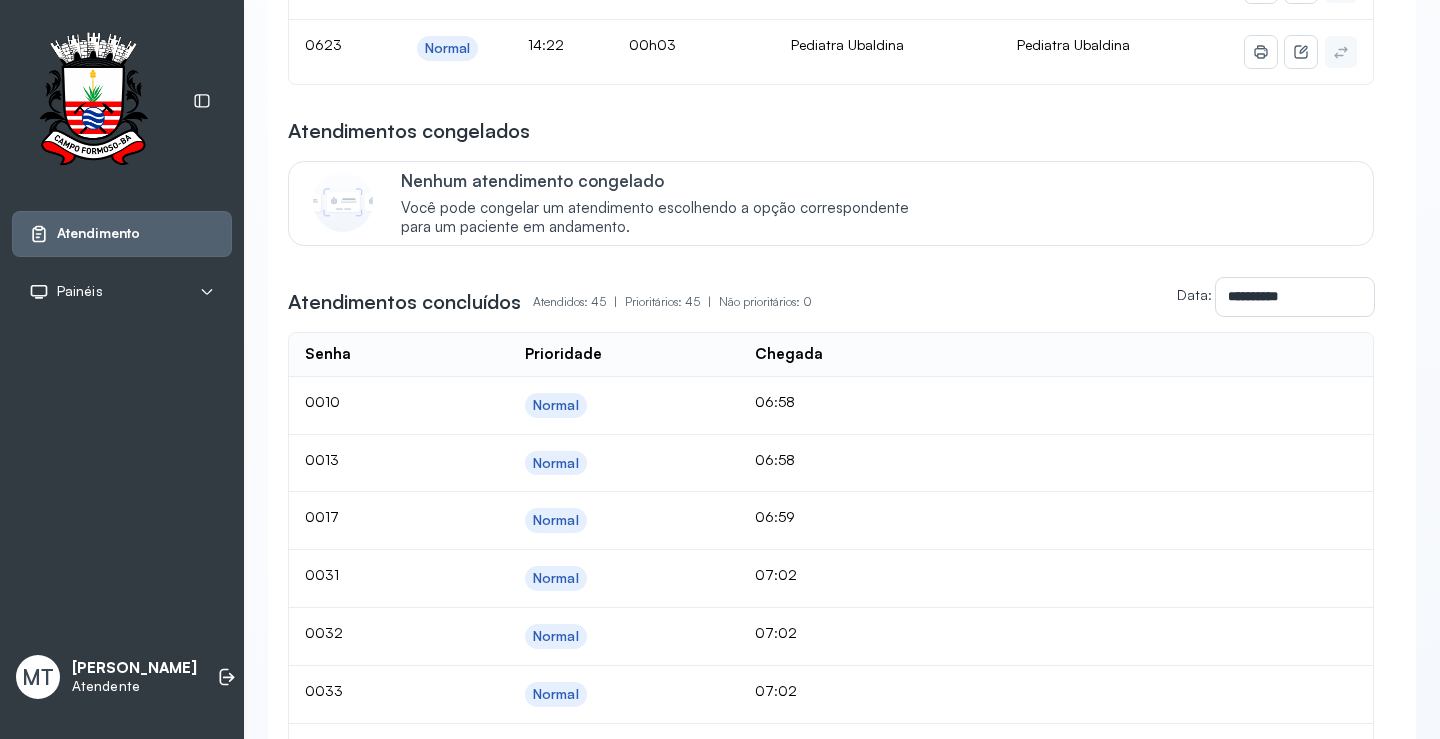 click on "Atendimentos em curso Senha 0028 Prioridade Normal Serviço Atual Pediatra Eleny Serviço Final Pediatra Eleny Duração 07:00:54 Repetir Transferir Congelar Encerrar Senha 0030 Prioridade Normal Serviço Atual Ginecologista Amilton Serviço Final Ginecologista Amilton Duração 07:00:26 Repetir Transferir Congelar Encerrar Senha 0104 Prioridade Normal Serviço Atual Ginecologista Amilton Serviço Final Ginecologista Amilton Duração 06:09:32 Repetir Transferir Congelar Encerrar Senha 0145 Prioridade Normal Serviço Atual Pediatra Eleny Serviço Final Pediatra Eleny Duração 06:00:46 Repetir Transferir Congelar Encerrar Senha 0152 Prioridade Normal Serviço Atual Ginecologista Amilton Serviço Final Ginecologista Amilton Duração 05:47:07 Repetir Transferir Congelar Encerrar Senha 0173 Prioridade Normal Serviço Atual Mamografia Serviço Final Mamografia Duração 05:32:24 Repetir Transferir Congelar Encerrar Senha 0179 Prioridade Normal Serviço Atual Endocrinologista Poliercio Serviço Final Duração" at bounding box center [831, -2261] 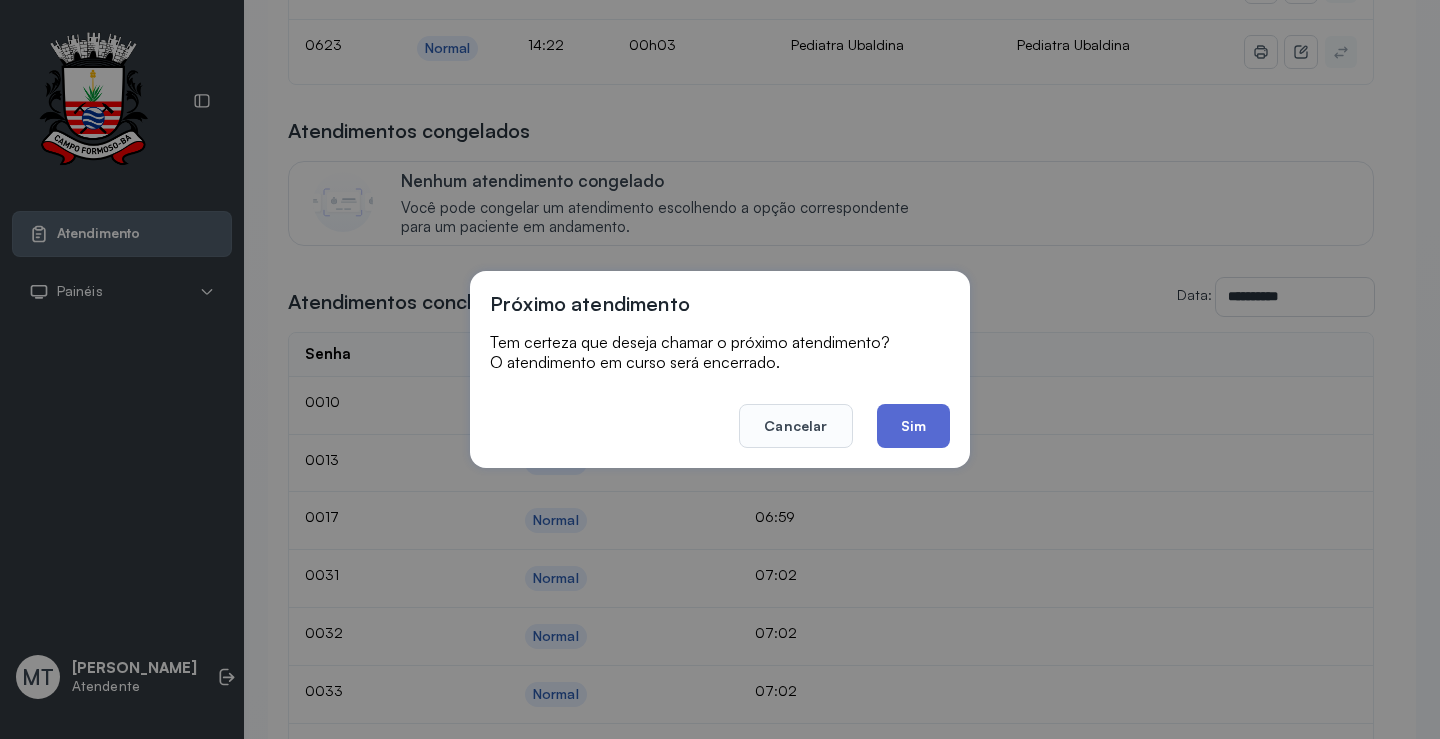 click on "Sim" 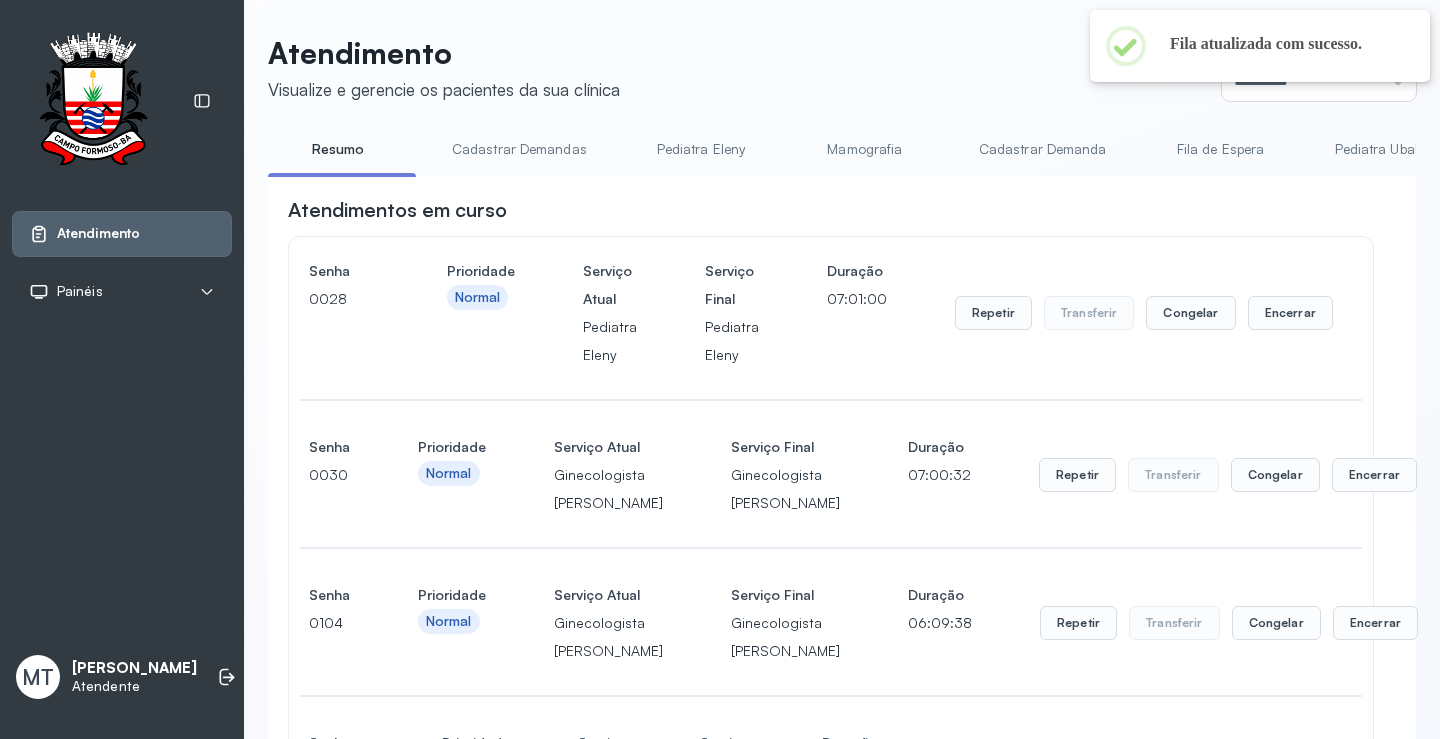 scroll, scrollTop: 7700, scrollLeft: 0, axis: vertical 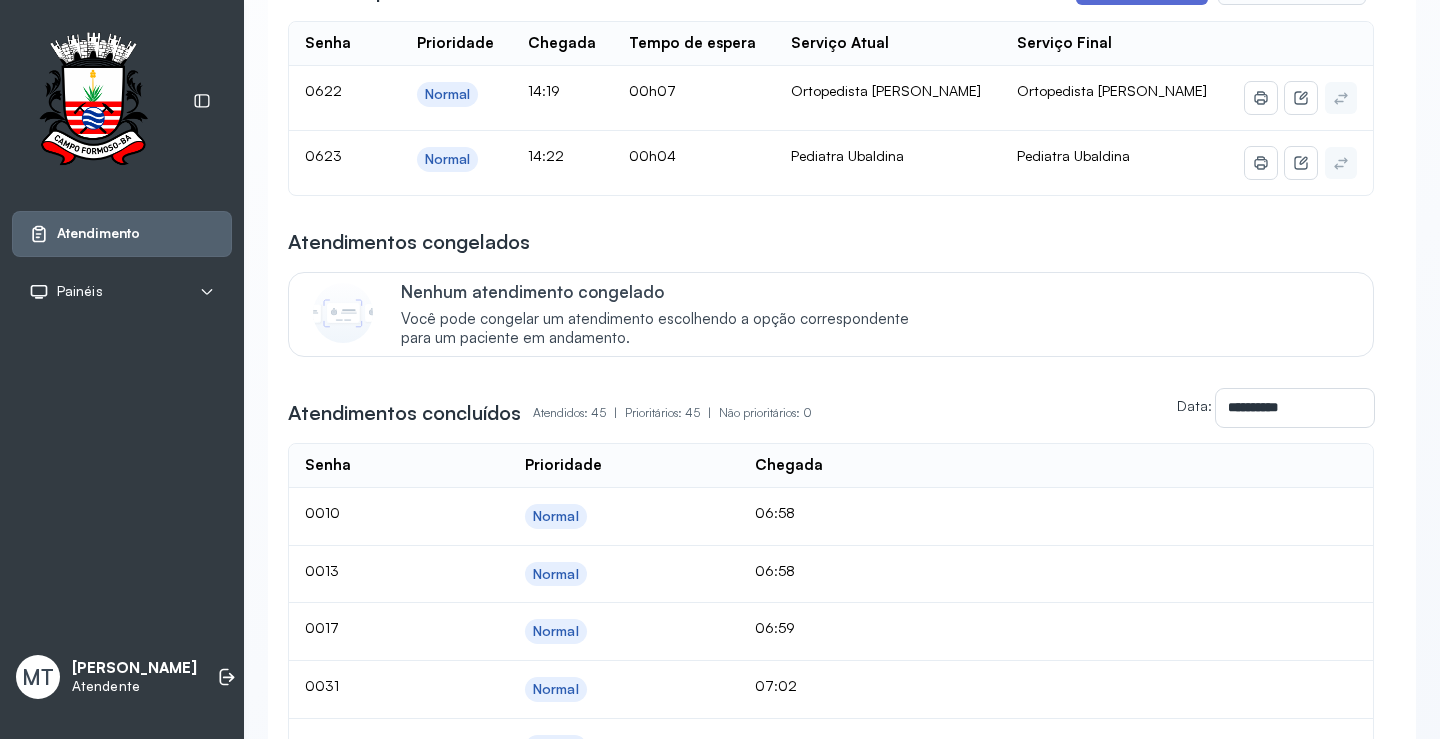 click on "Chamar próximo" at bounding box center (1142, -12) 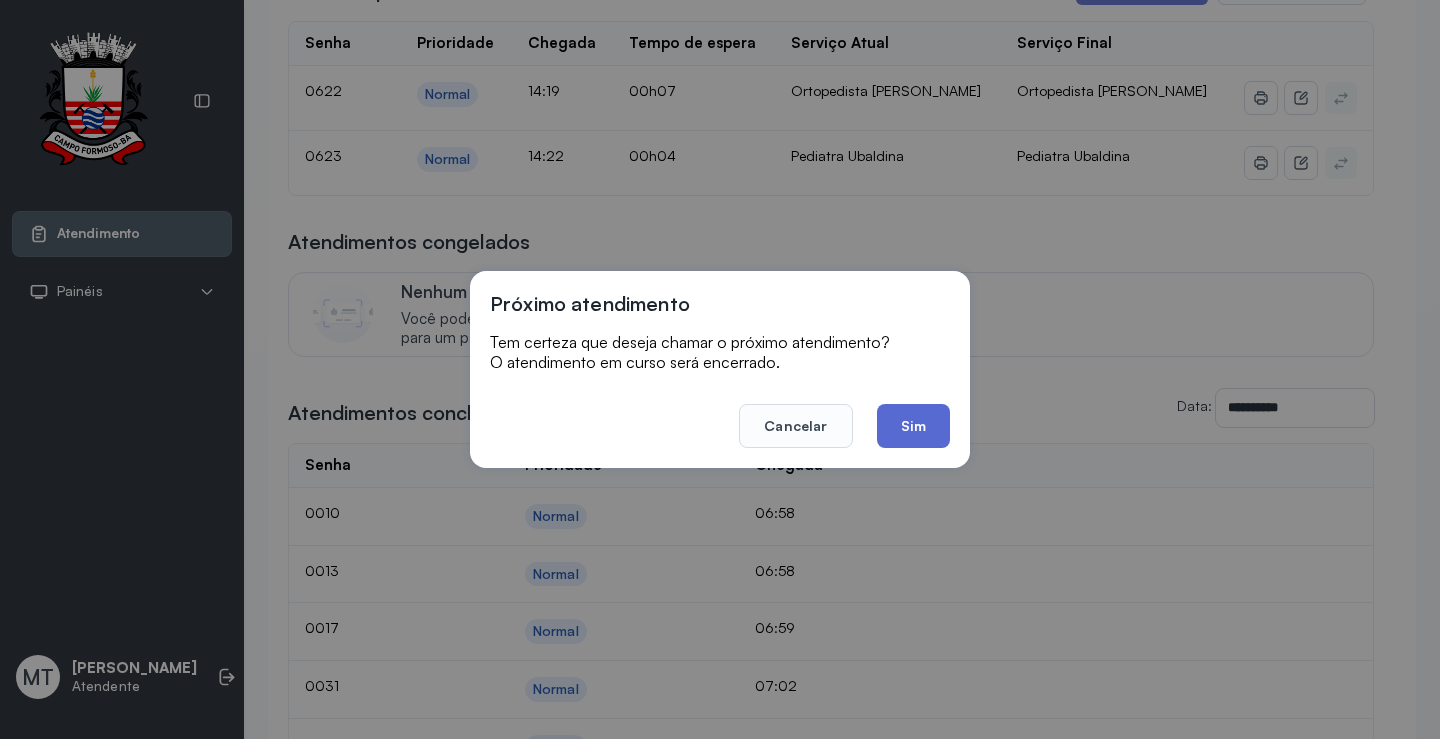 click on "Sim" 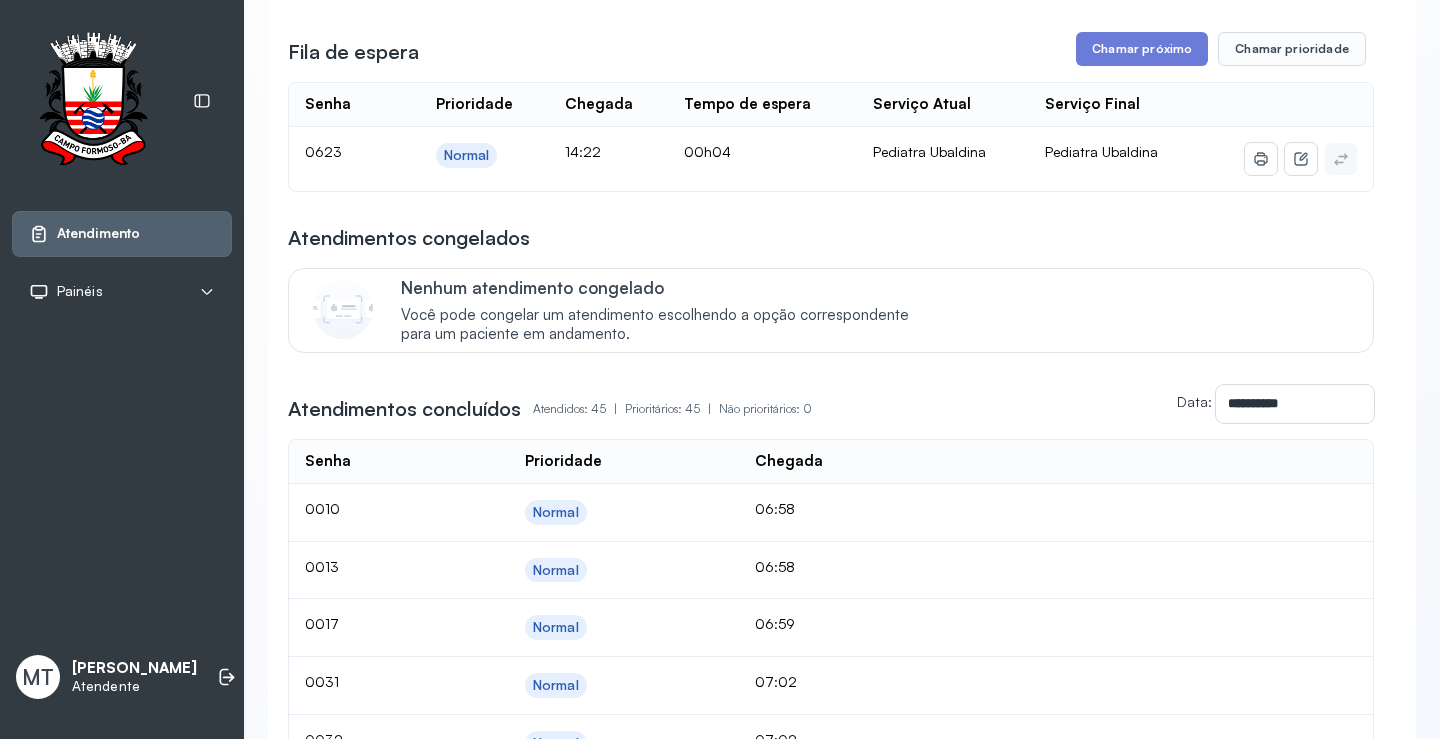 scroll, scrollTop: 7900, scrollLeft: 0, axis: vertical 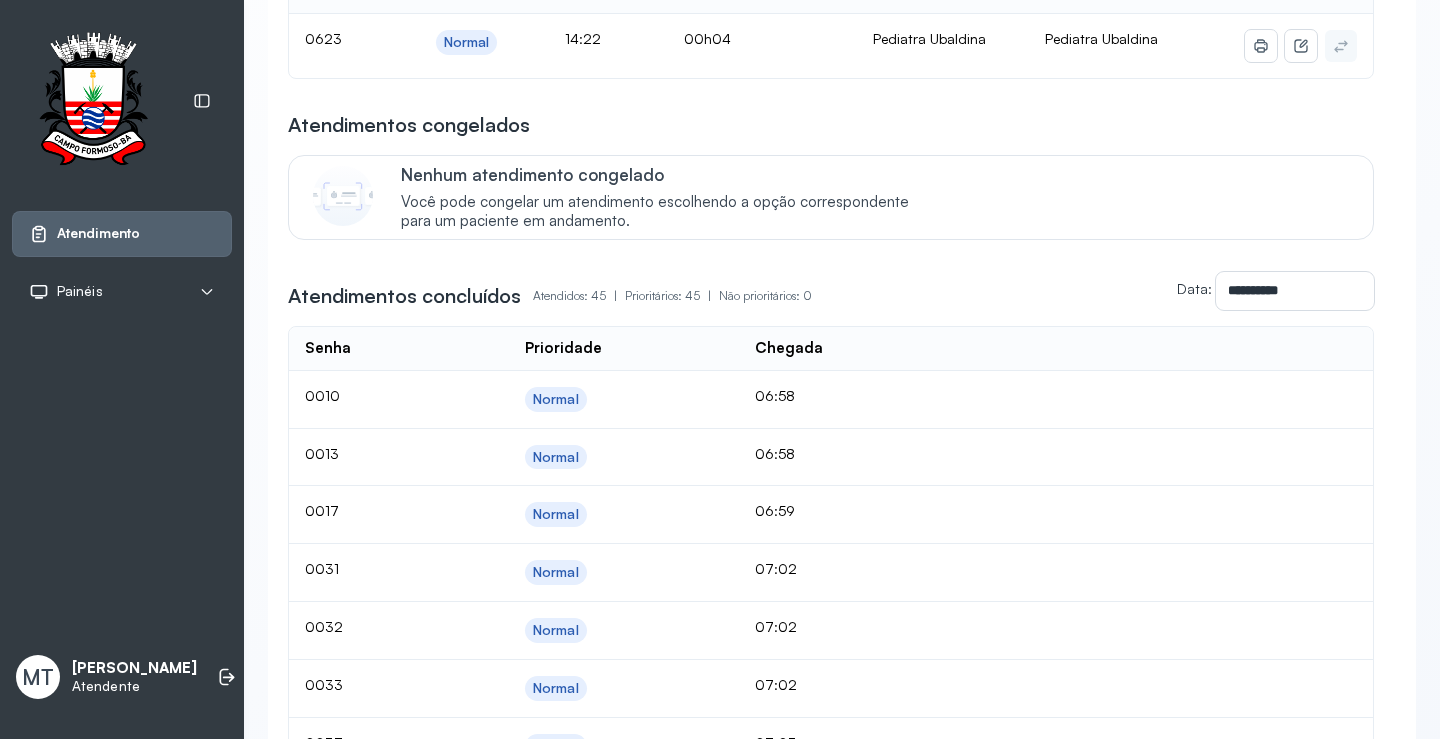 click on "Chamar próximo" at bounding box center (1142, -64) 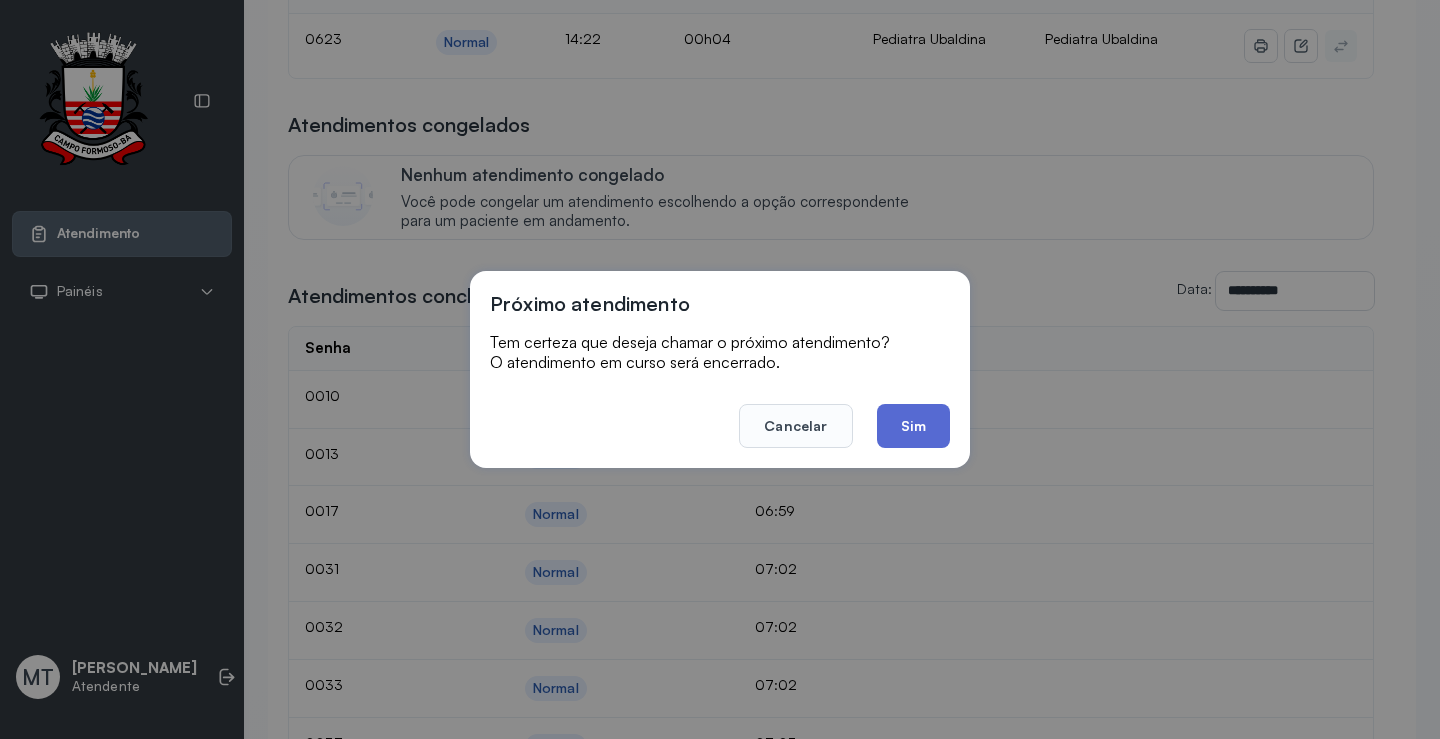 click on "Sim" 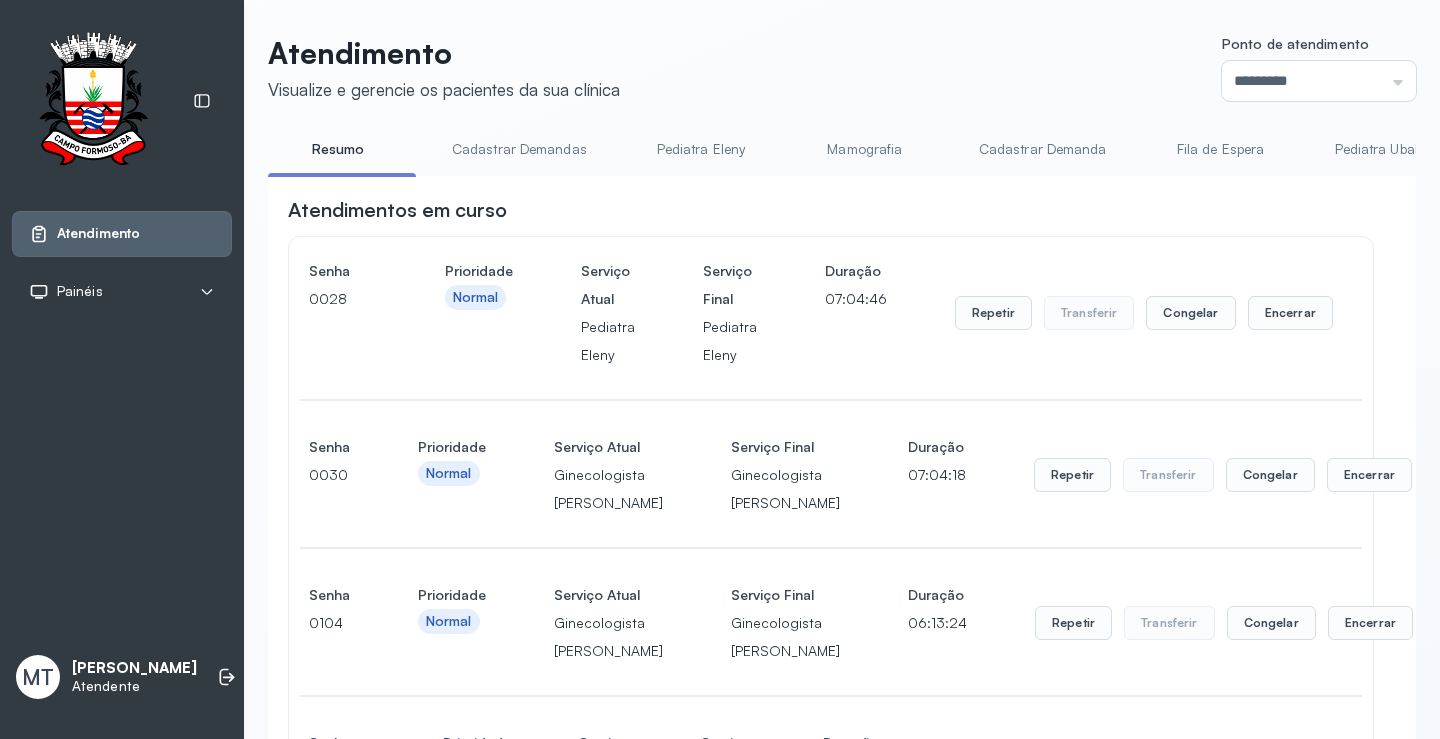 scroll, scrollTop: 8400, scrollLeft: 0, axis: vertical 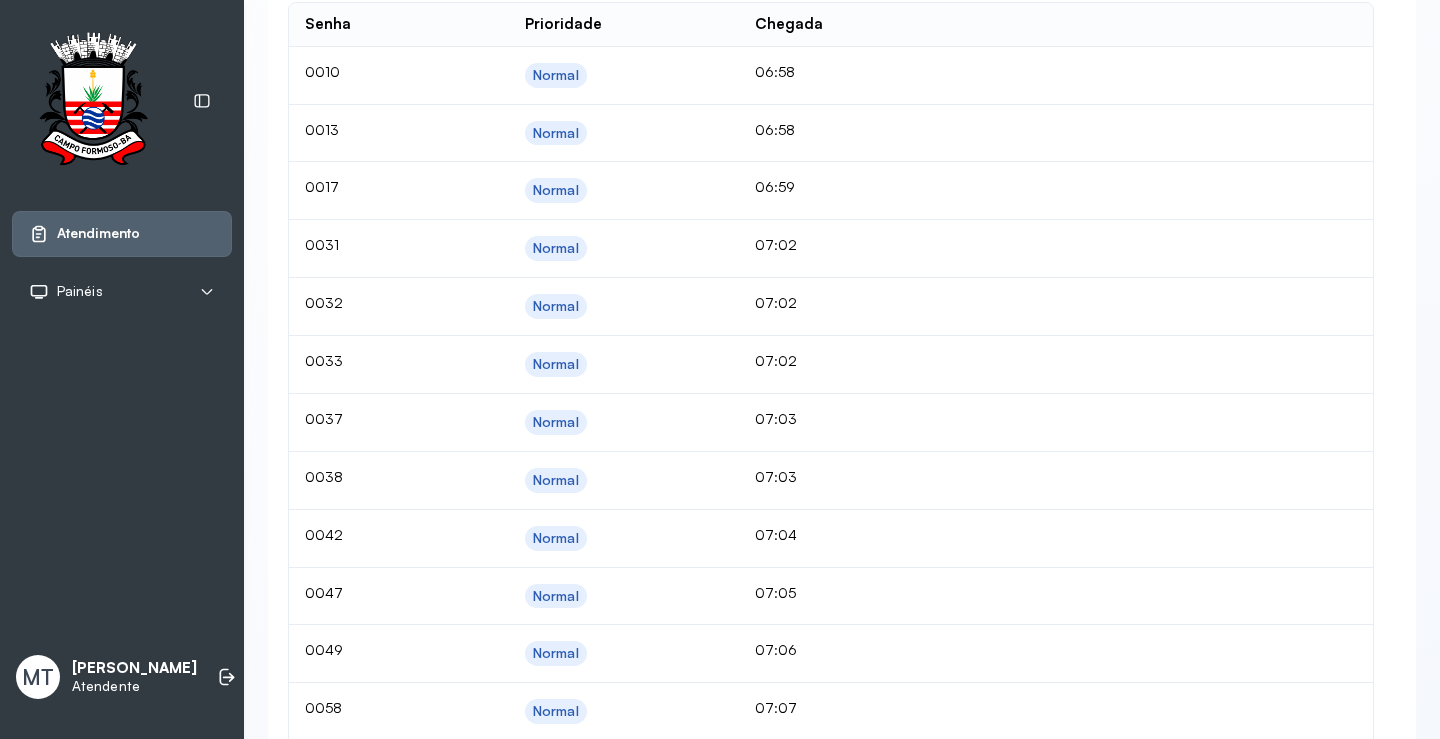 click on "Chamar próximo" at bounding box center [1142, -388] 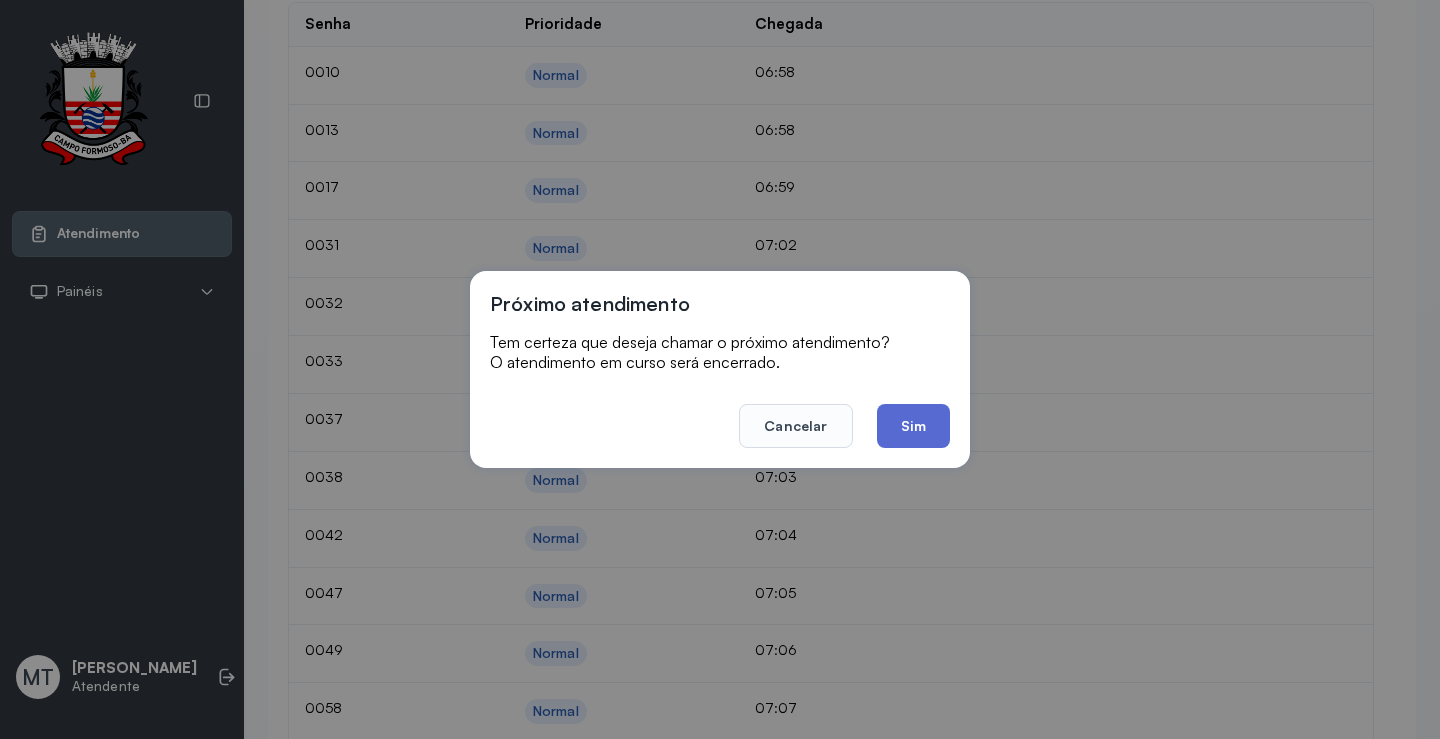 click on "Sim" 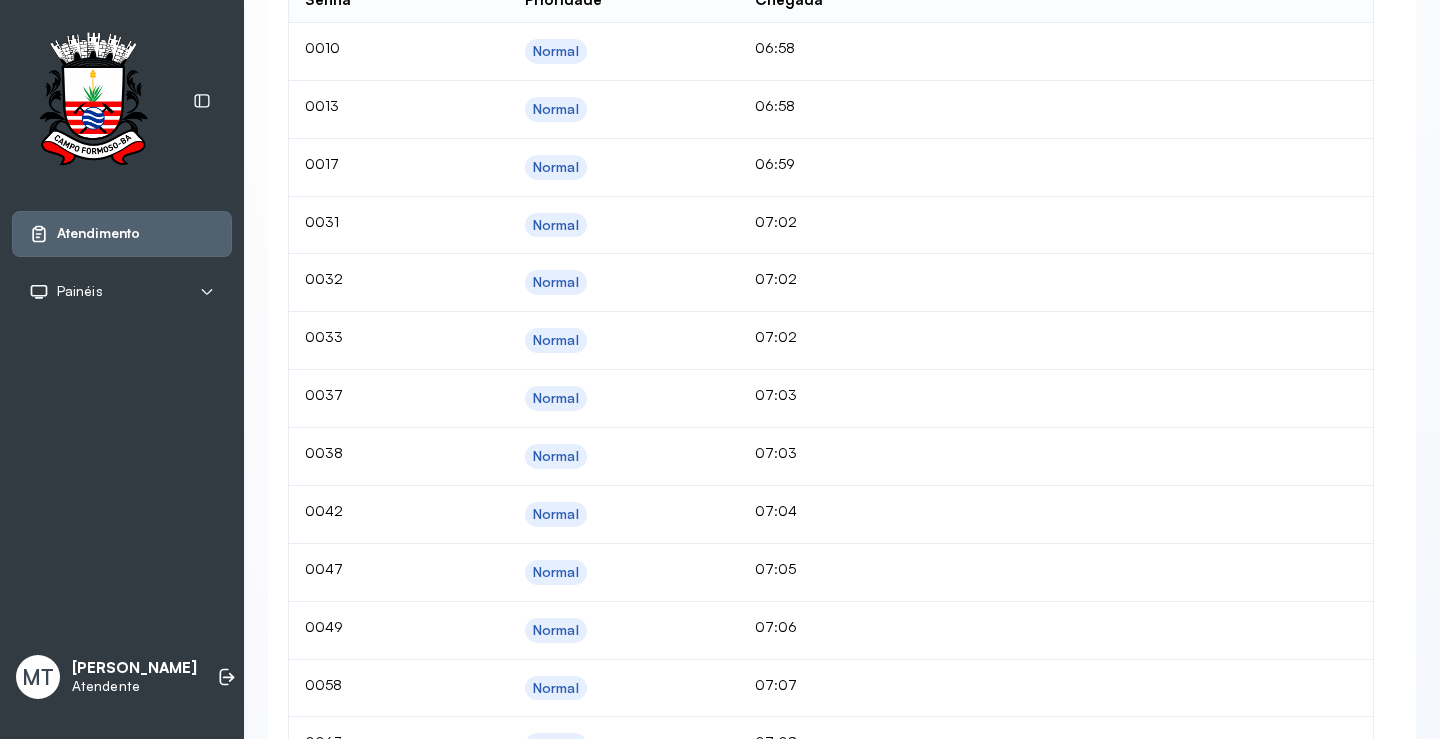 scroll, scrollTop: 8600, scrollLeft: 0, axis: vertical 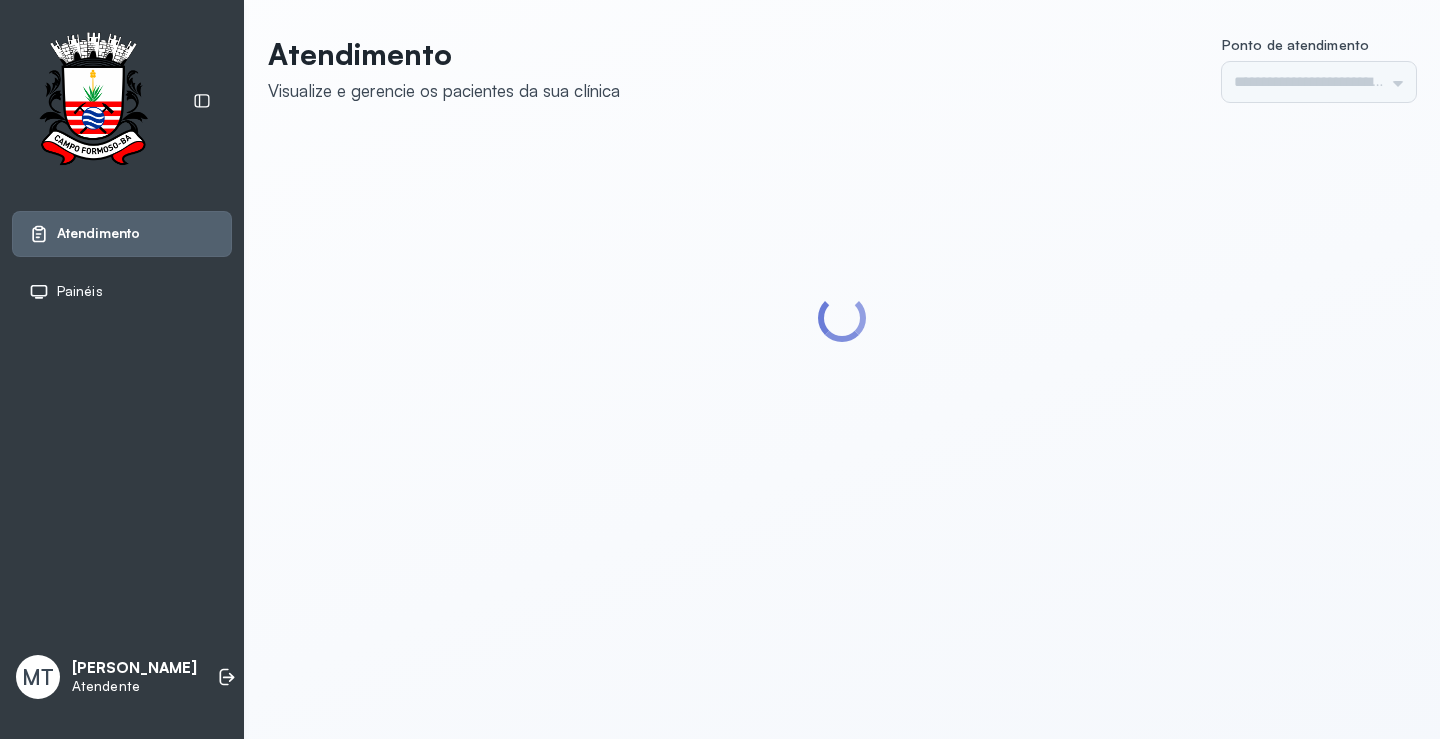 type on "*********" 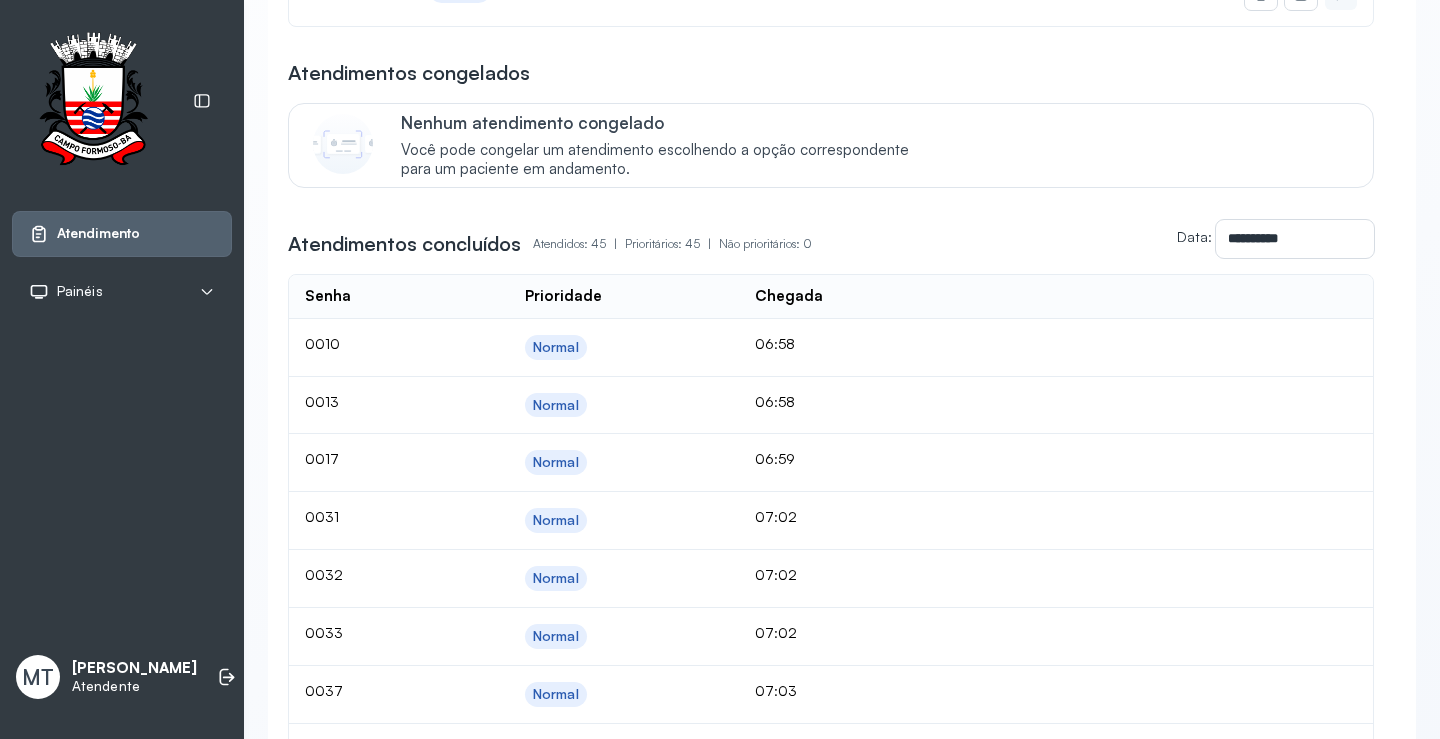 scroll, scrollTop: 8301, scrollLeft: 0, axis: vertical 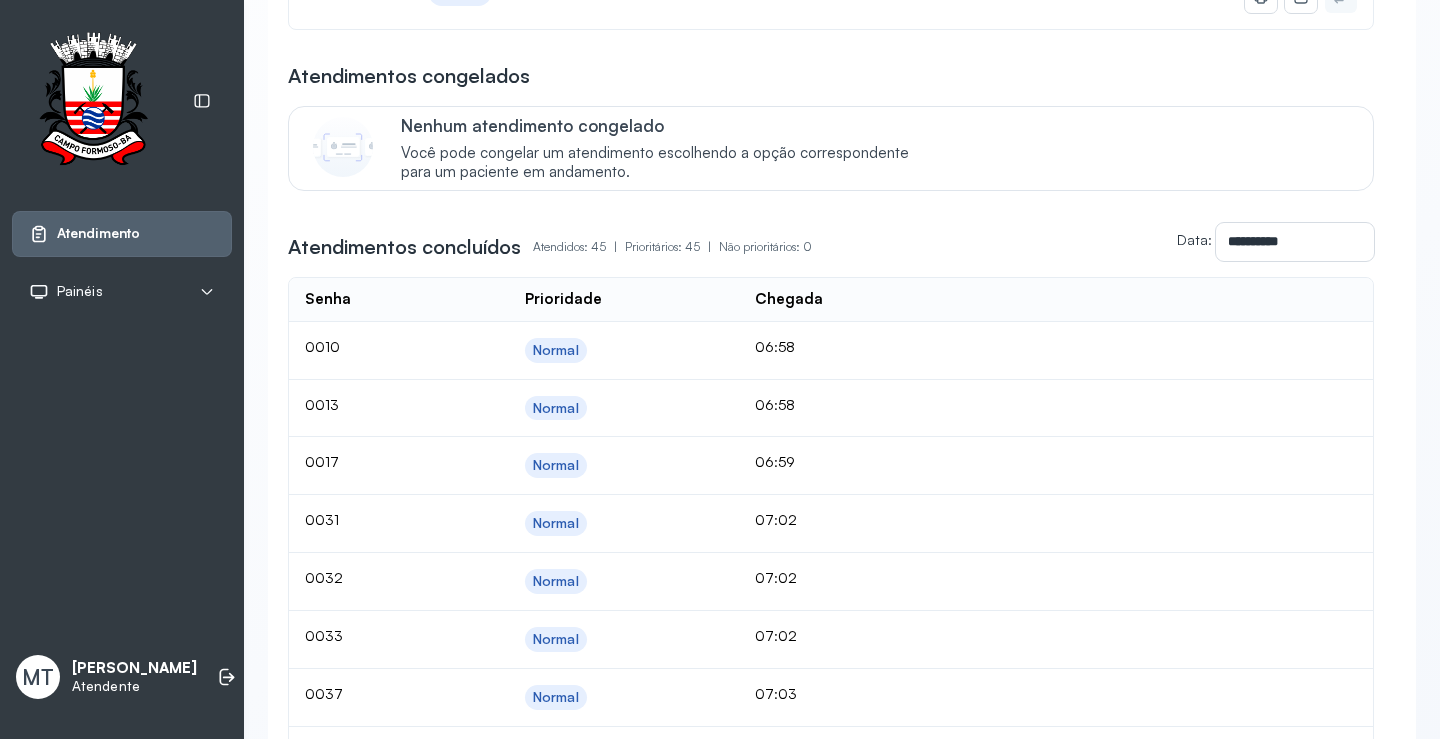 click on "Chamar próximo" at bounding box center [1142, -113] 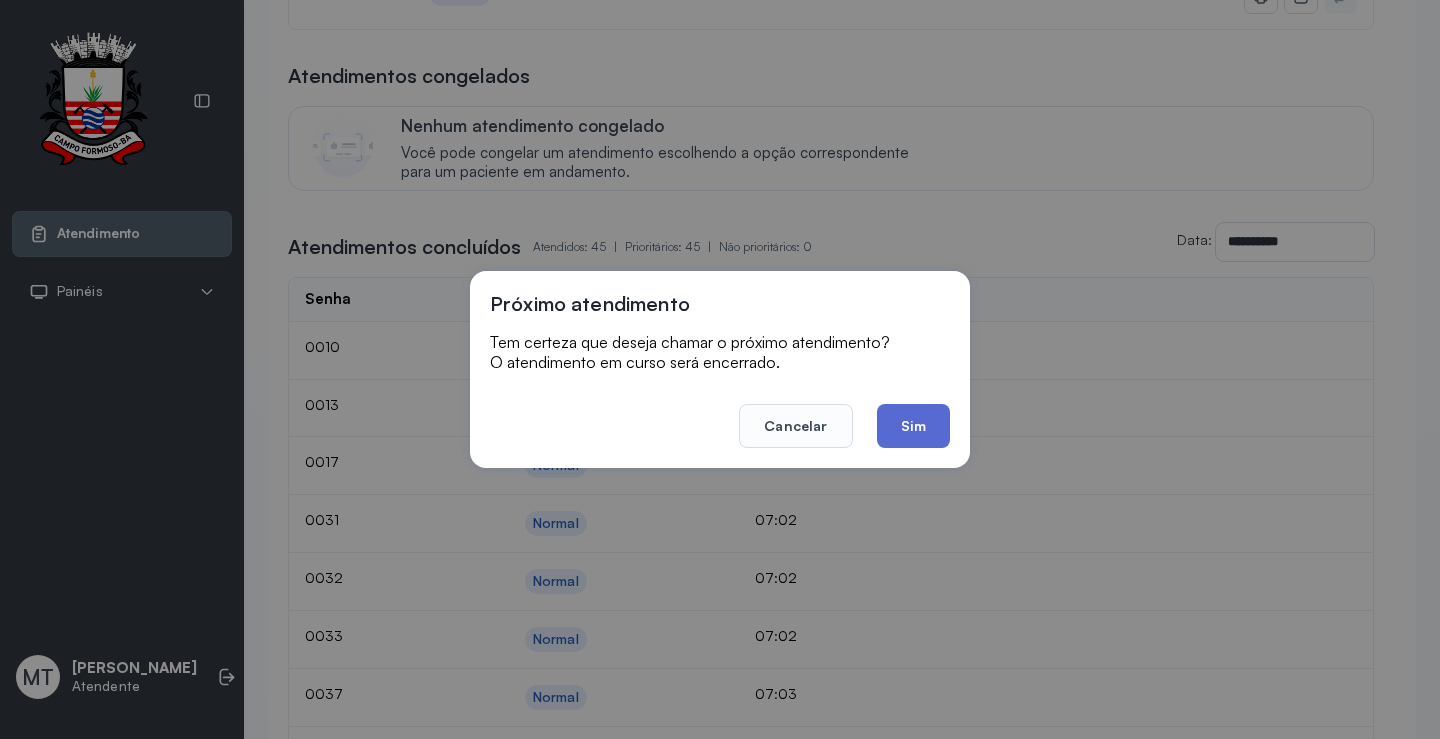 click on "Sim" 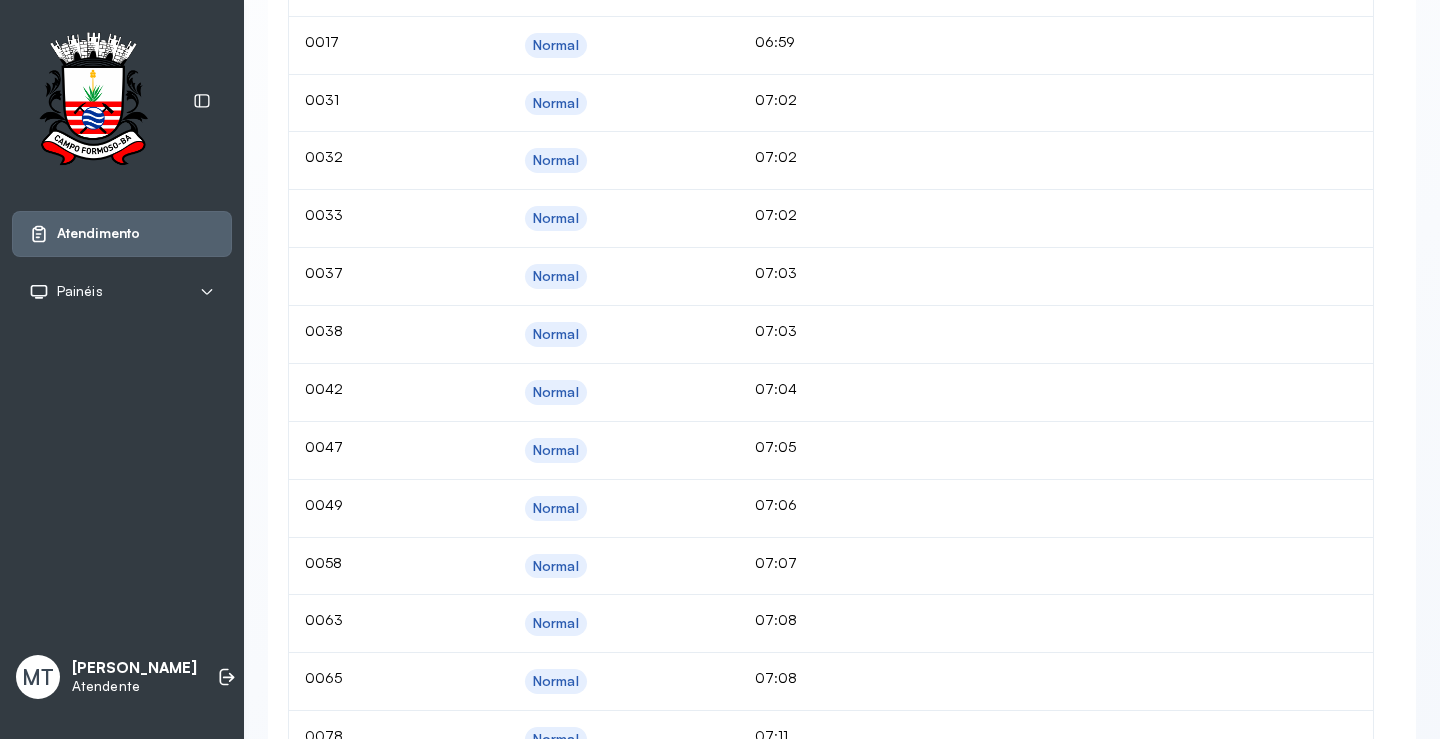 scroll, scrollTop: 8901, scrollLeft: 0, axis: vertical 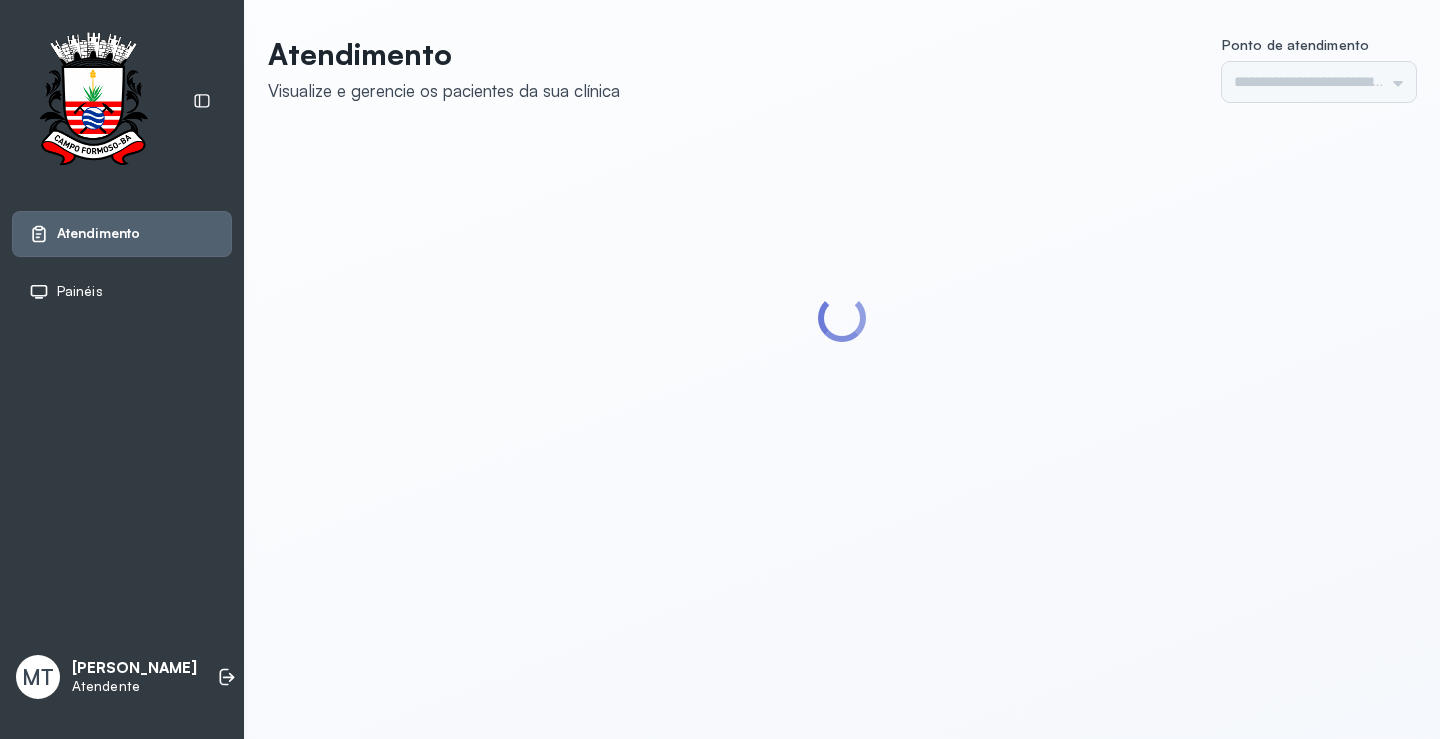 type on "*********" 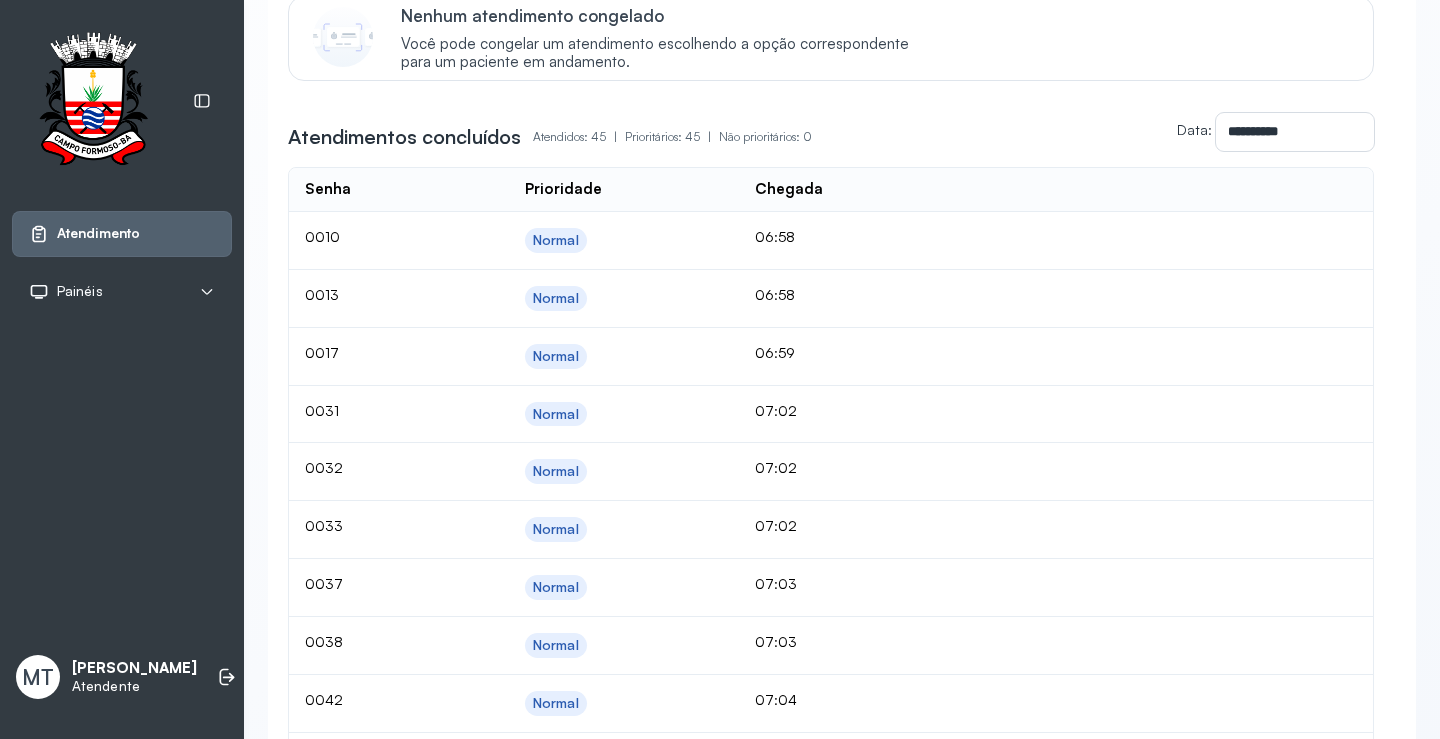 scroll, scrollTop: 8841, scrollLeft: 0, axis: vertical 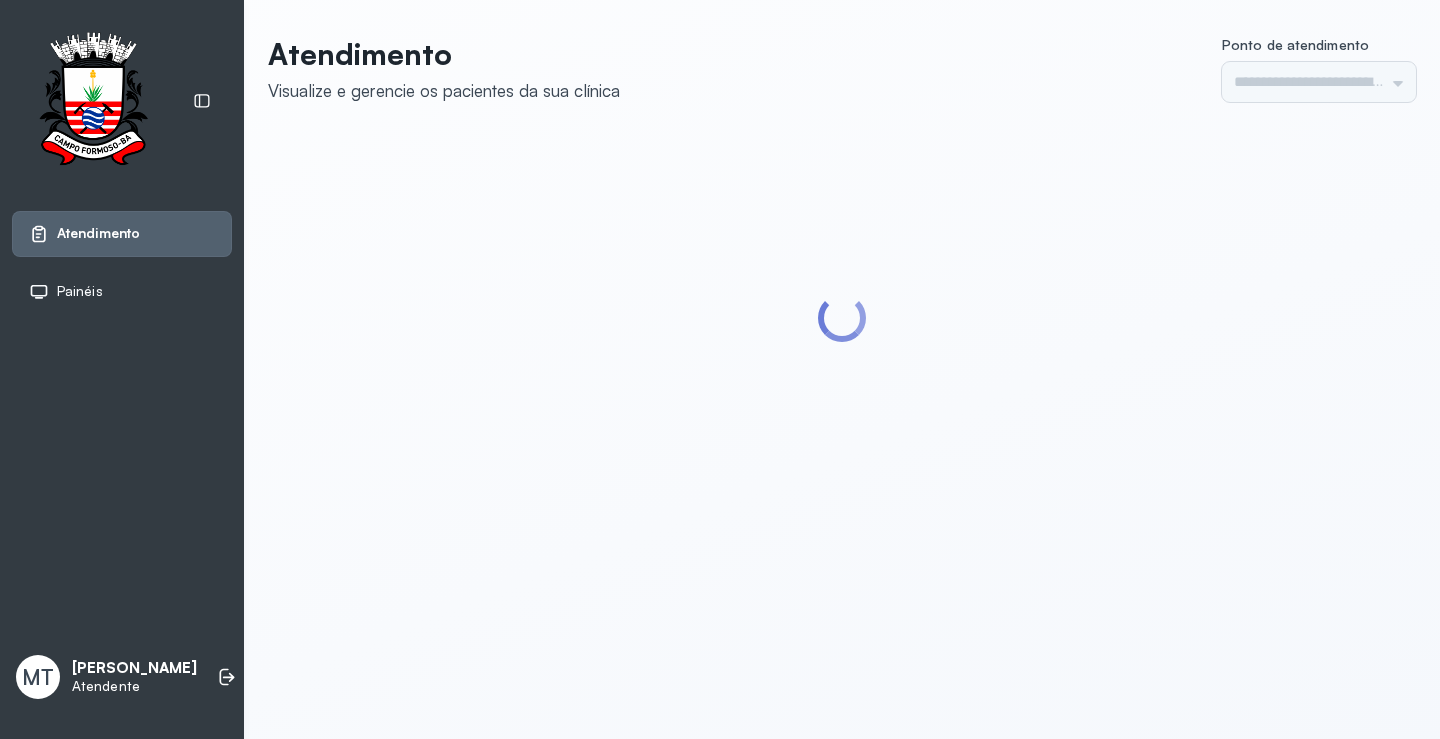 type on "*********" 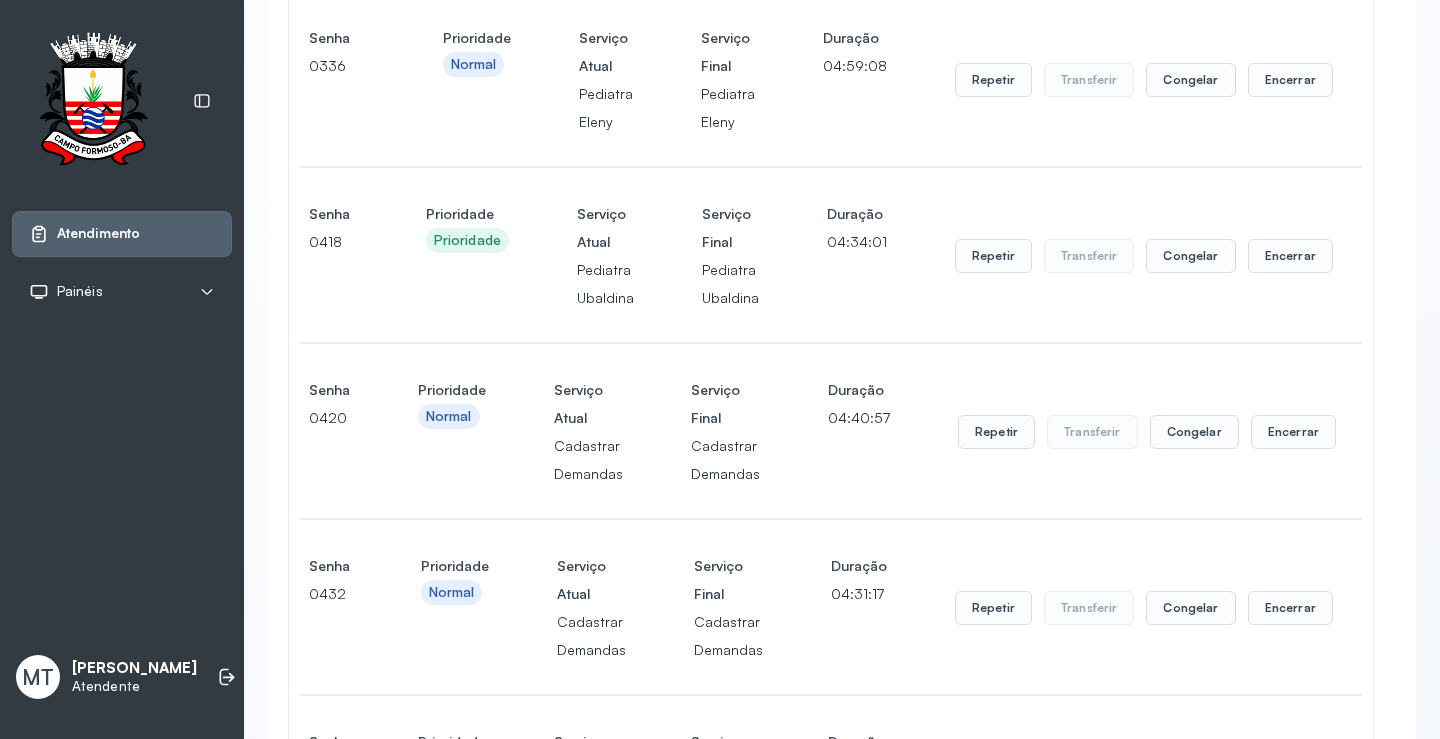 scroll, scrollTop: 3900, scrollLeft: 0, axis: vertical 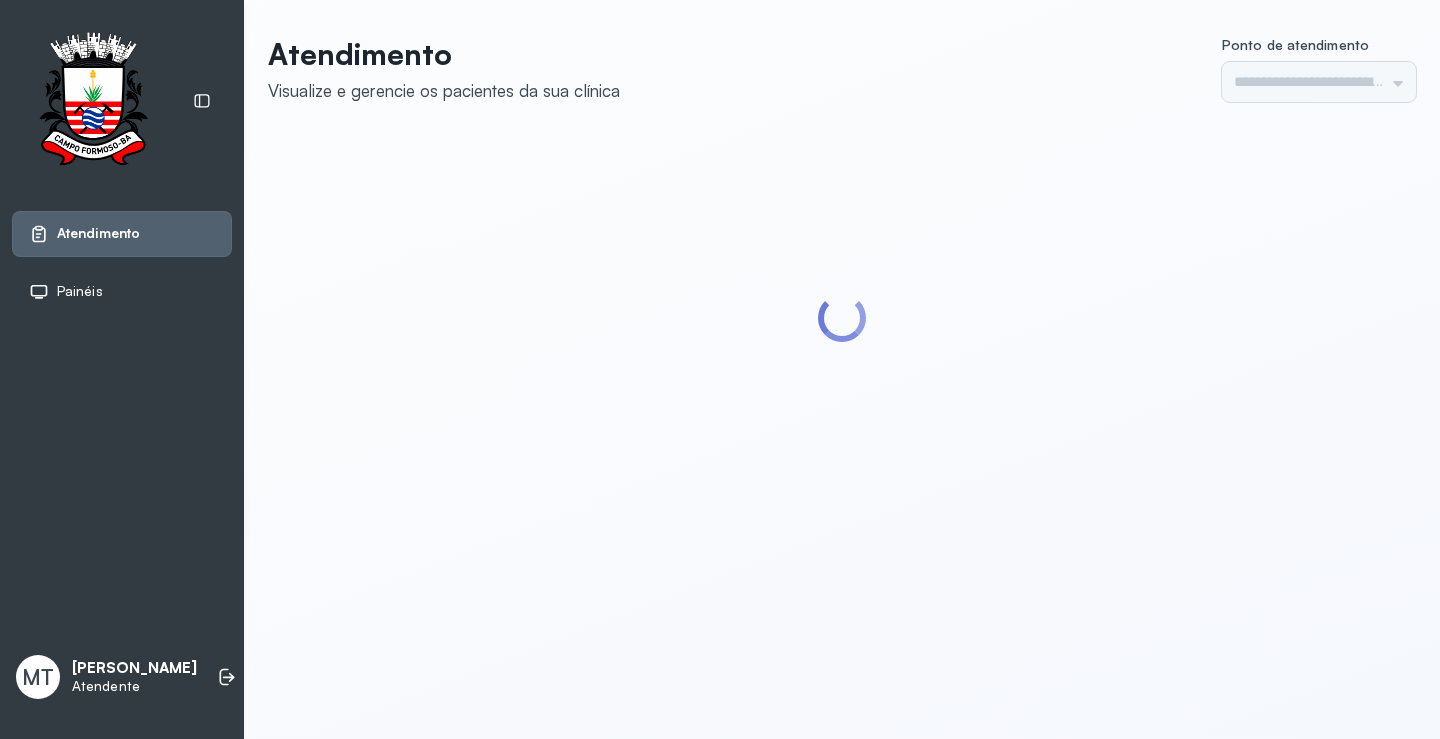 type on "*********" 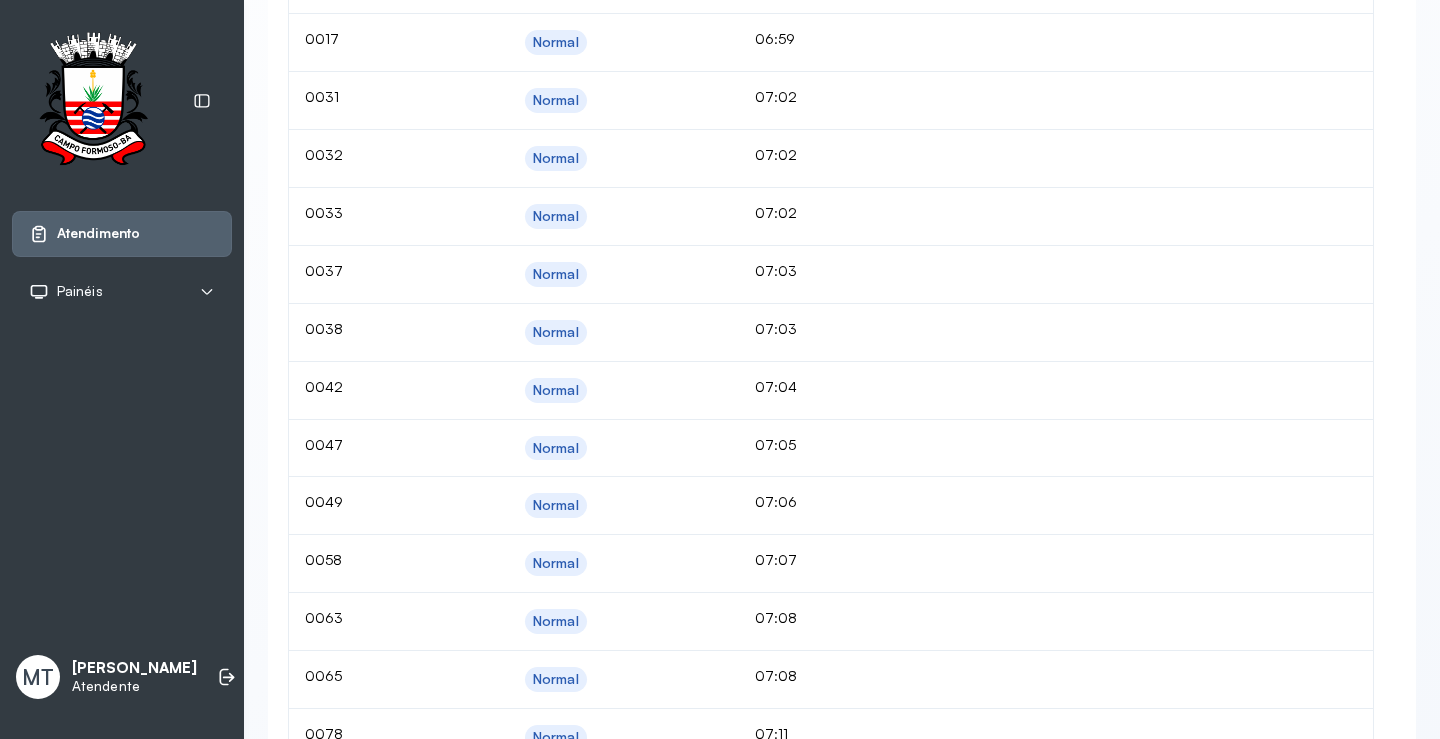 scroll, scrollTop: 8500, scrollLeft: 0, axis: vertical 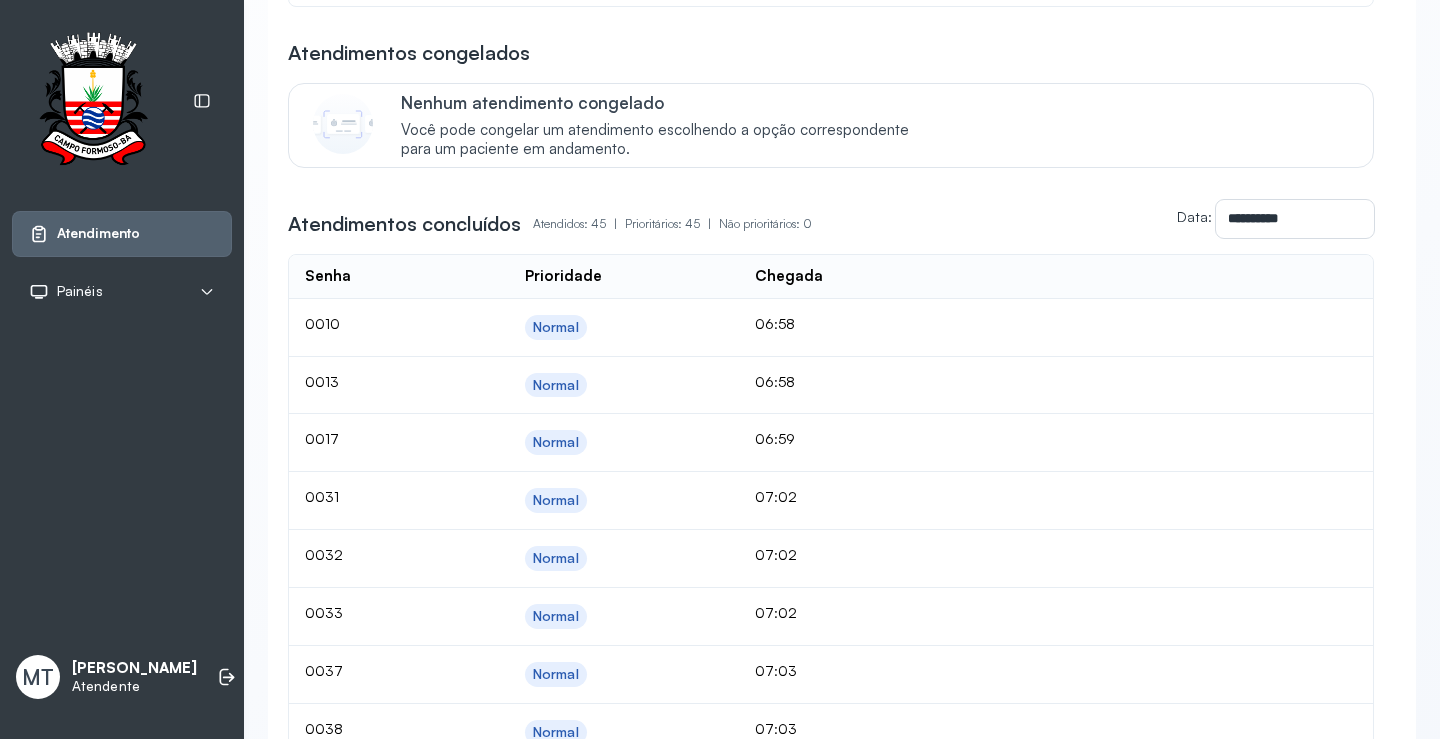click on "Chamar próximo" at bounding box center (1142, -136) 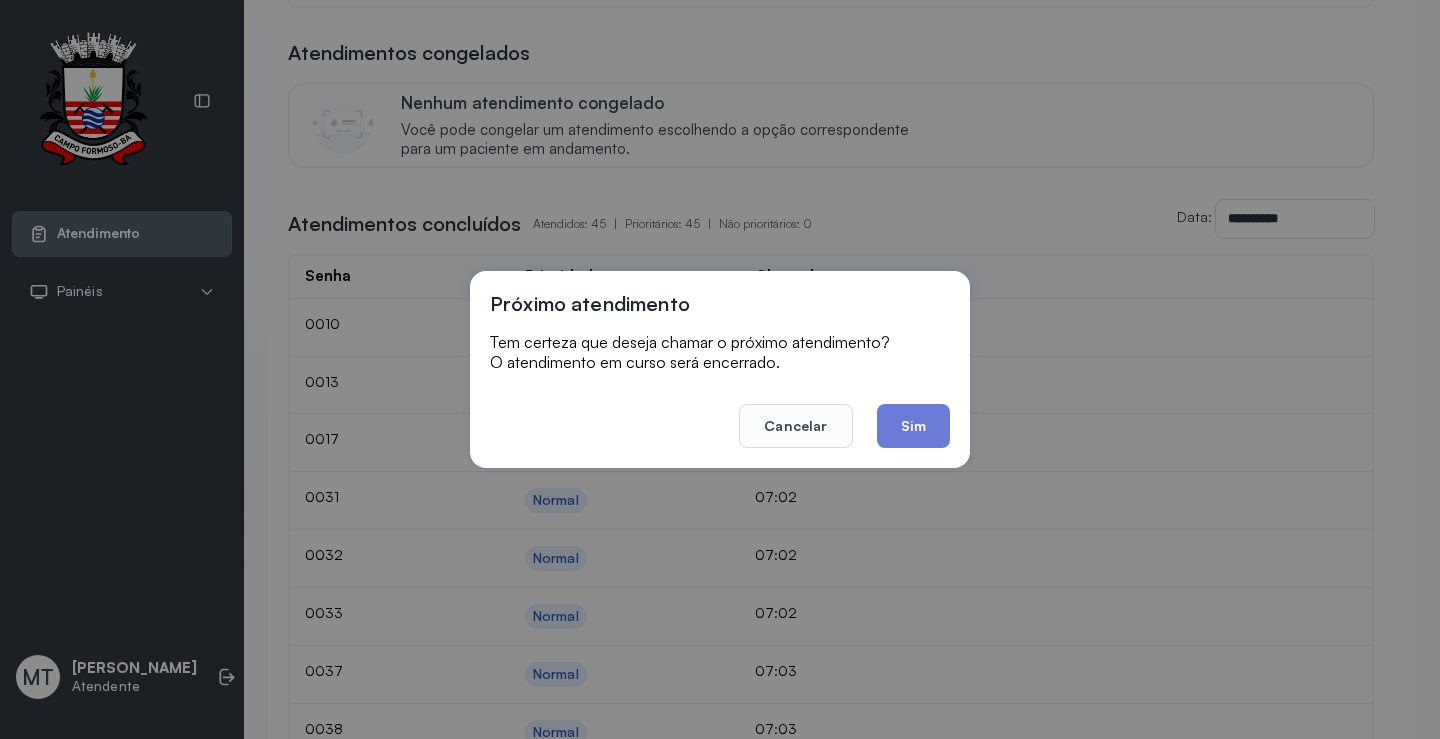 click on "Próximo atendimento Tem certeza que deseja chamar o próximo atendimento?  O atendimento em curso será encerrado.  Cancelar Sim" at bounding box center (720, 369) 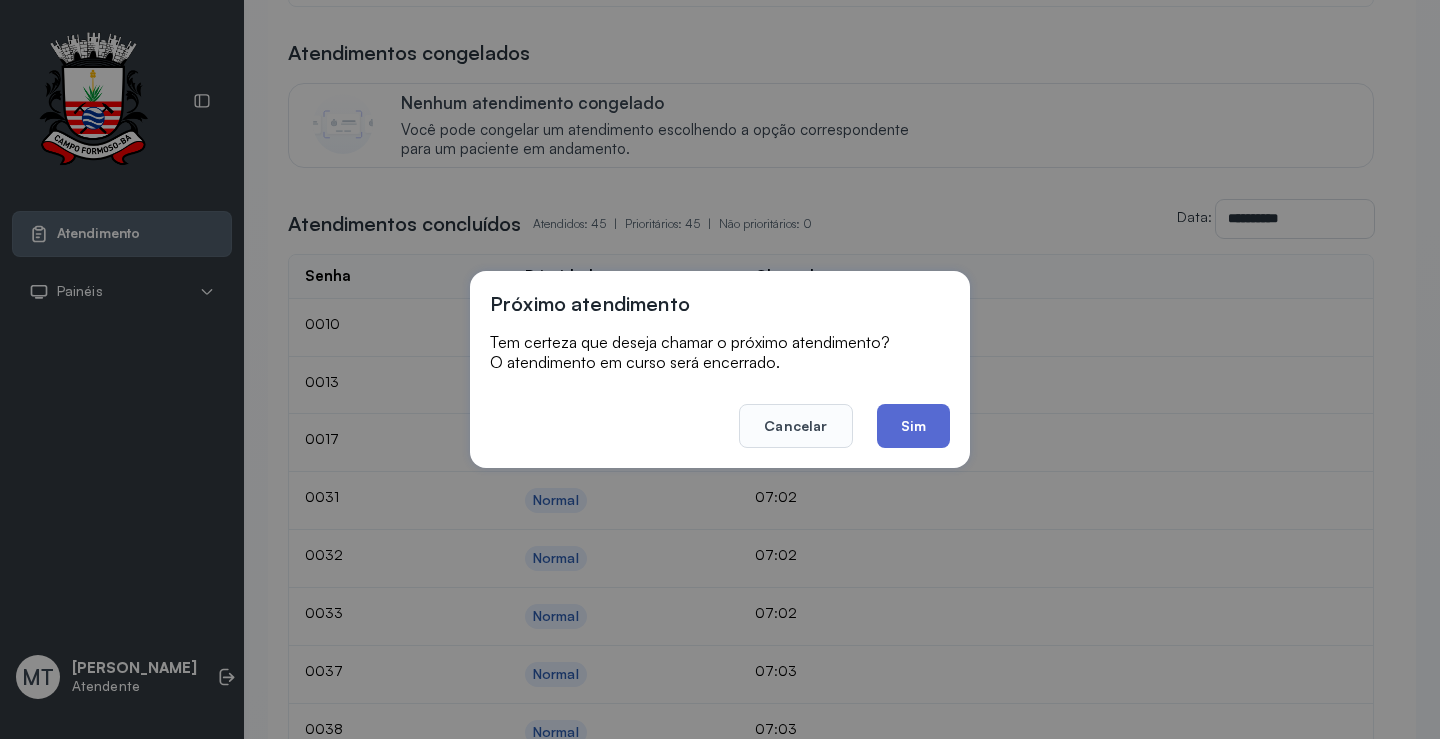click on "Sim" 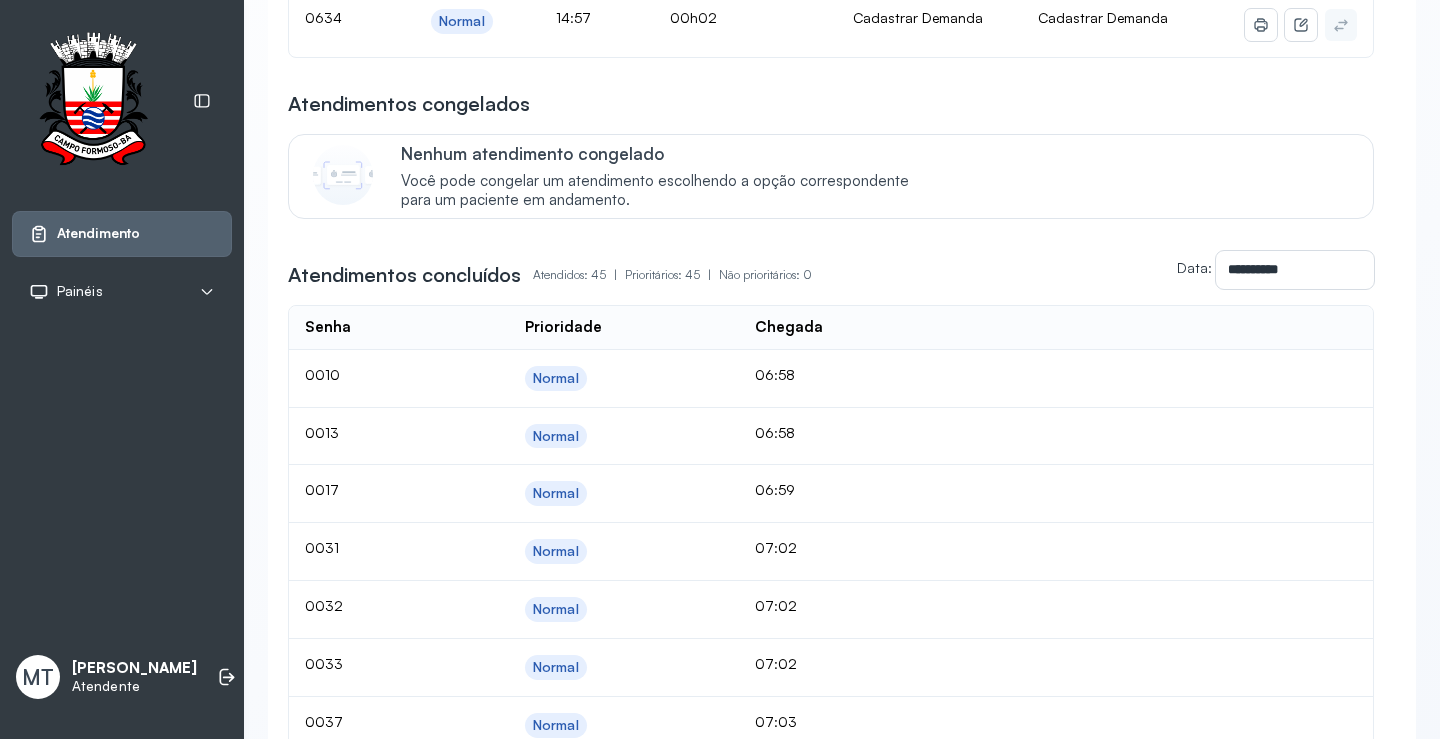 scroll, scrollTop: 8800, scrollLeft: 0, axis: vertical 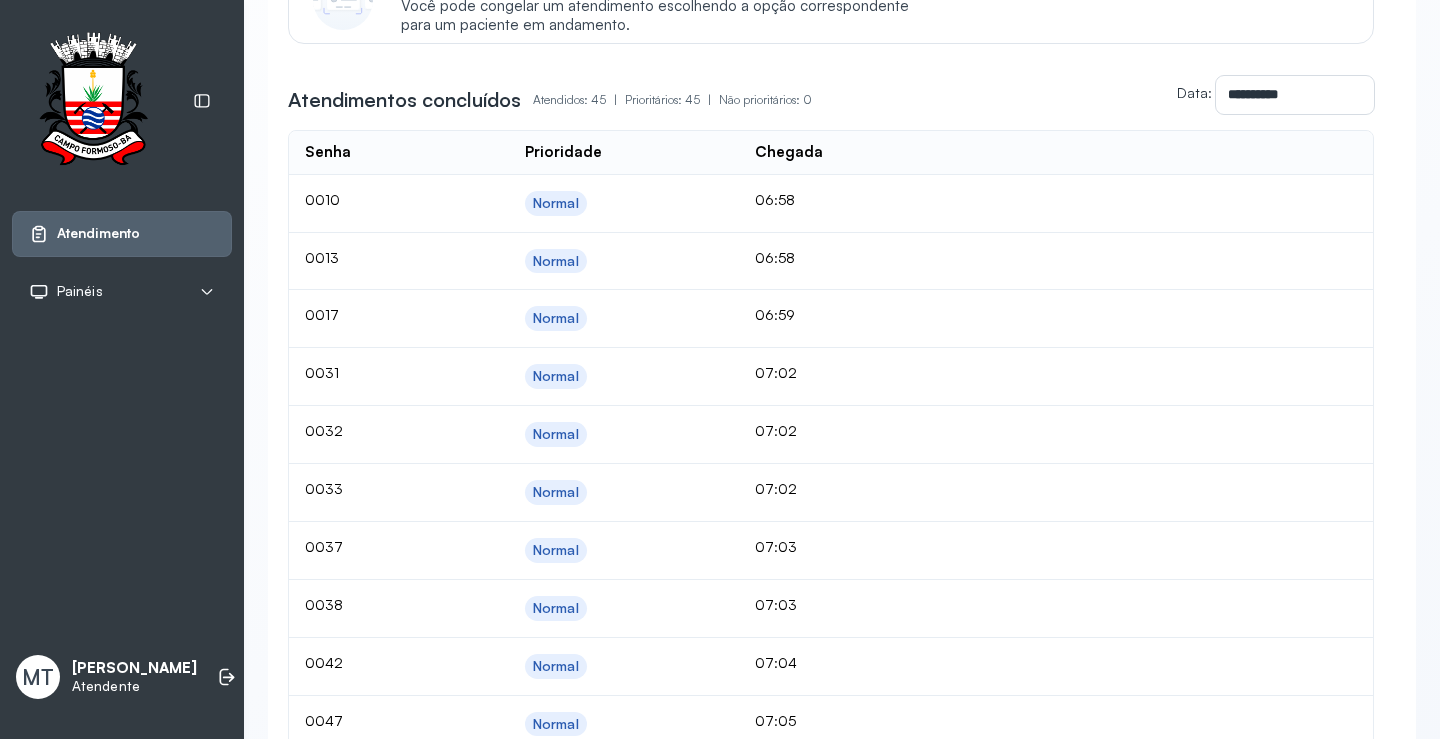 click on "Chamar próximo" at bounding box center [1142, -260] 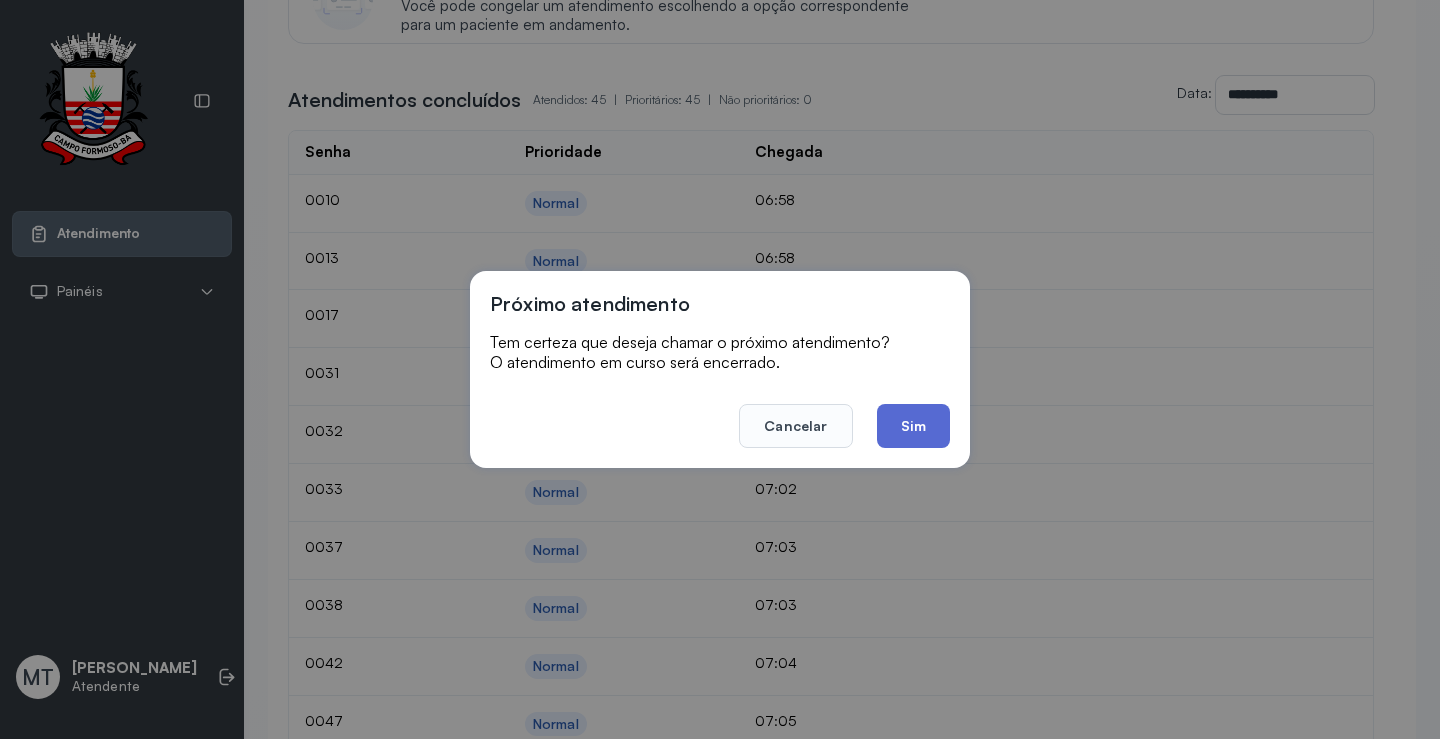 click on "Sim" 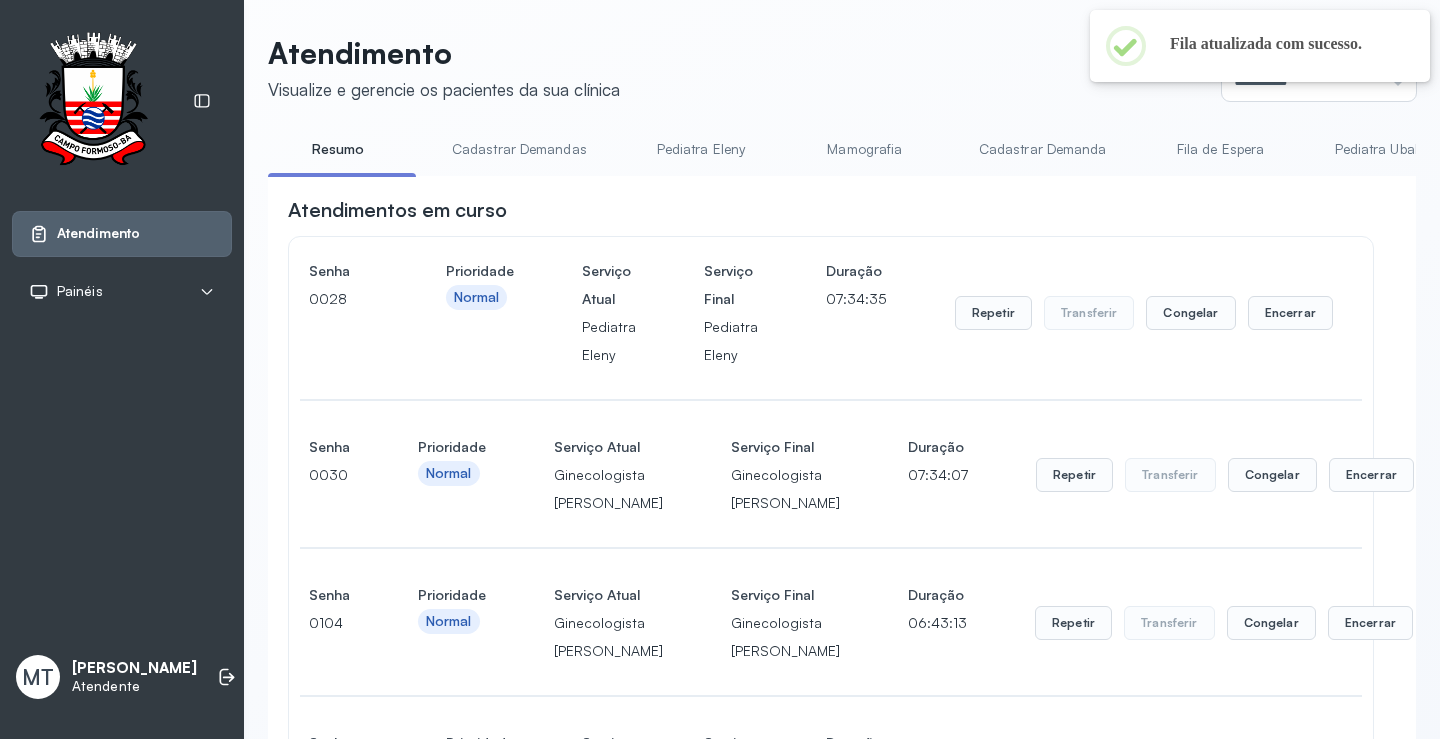 scroll, scrollTop: 8800, scrollLeft: 0, axis: vertical 